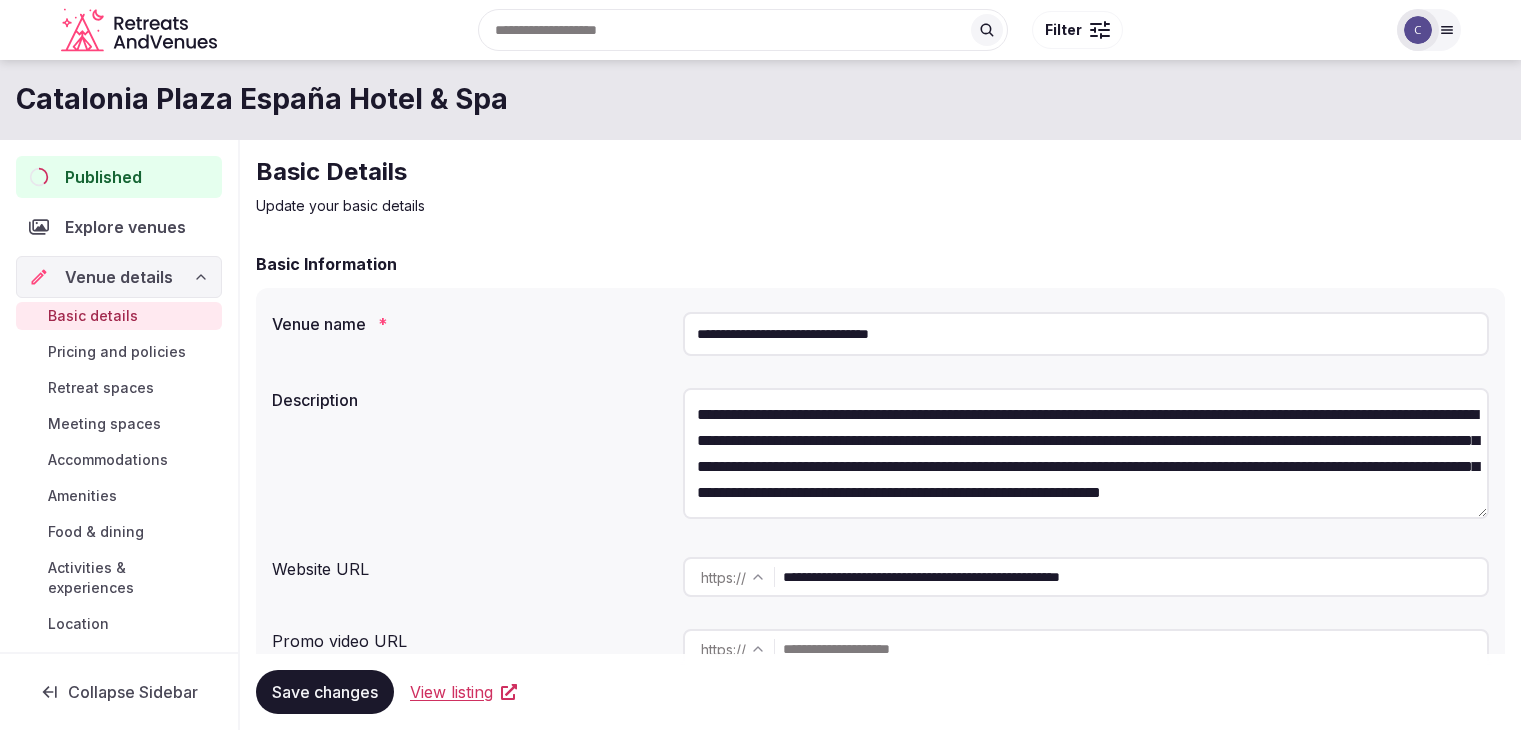 scroll, scrollTop: 0, scrollLeft: 0, axis: both 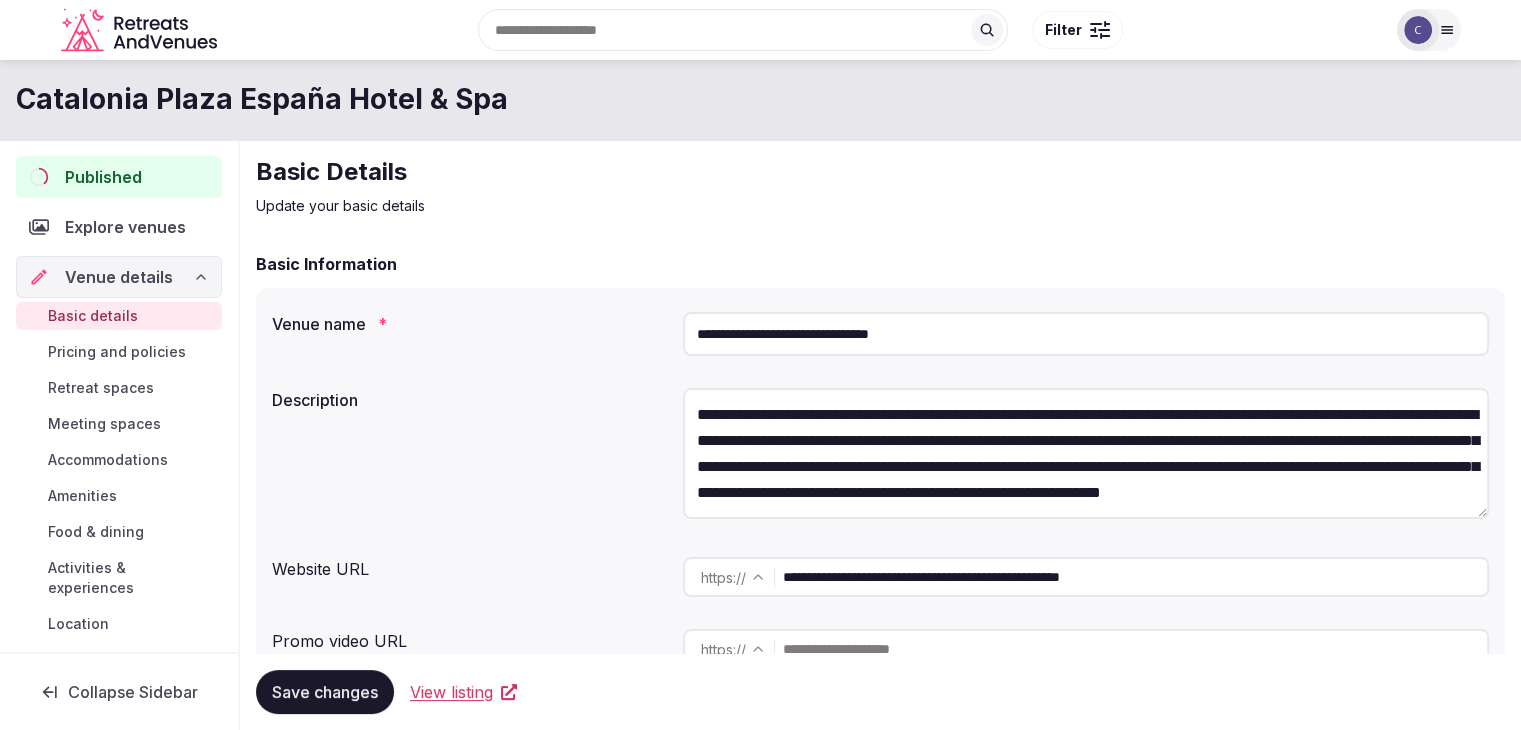 click on "Published" at bounding box center (103, 177) 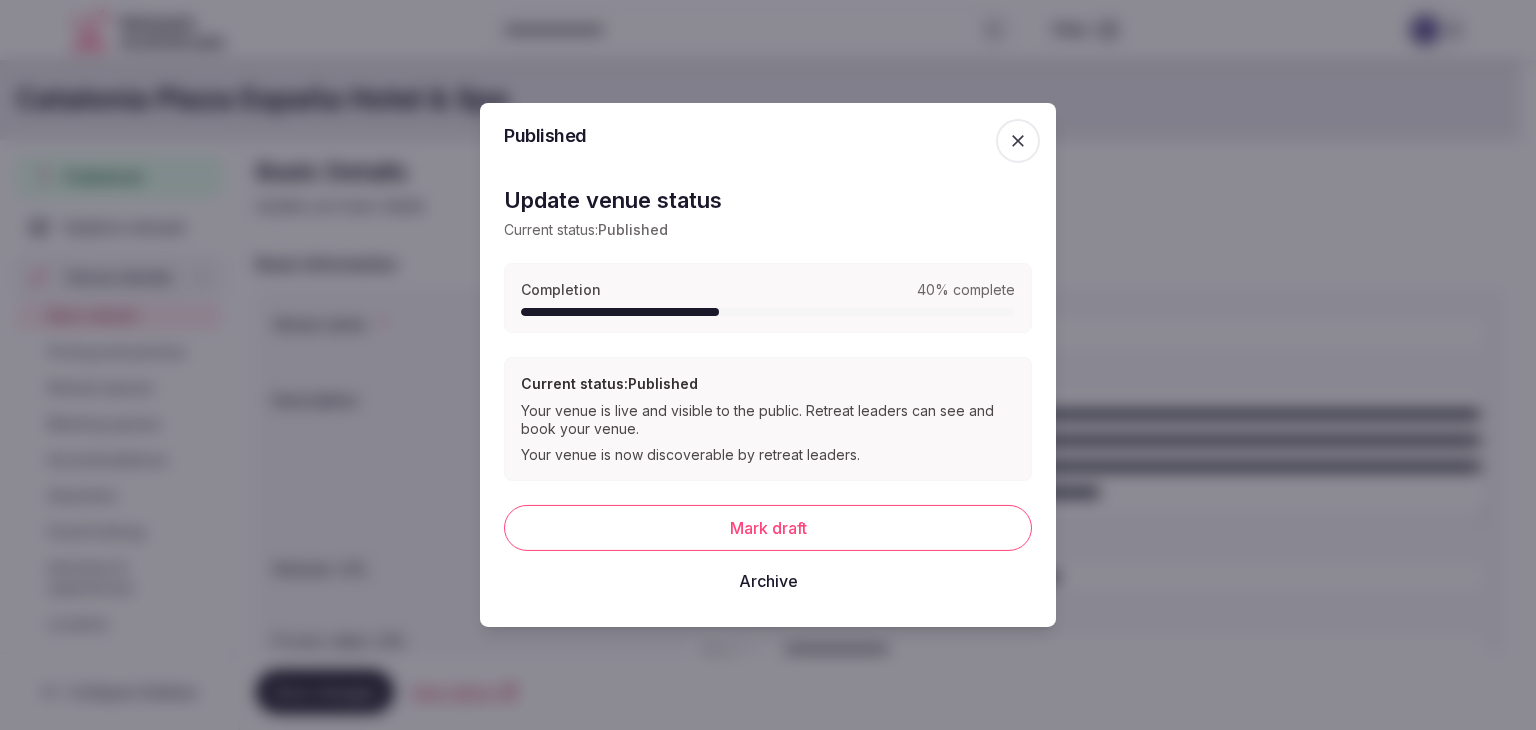 click 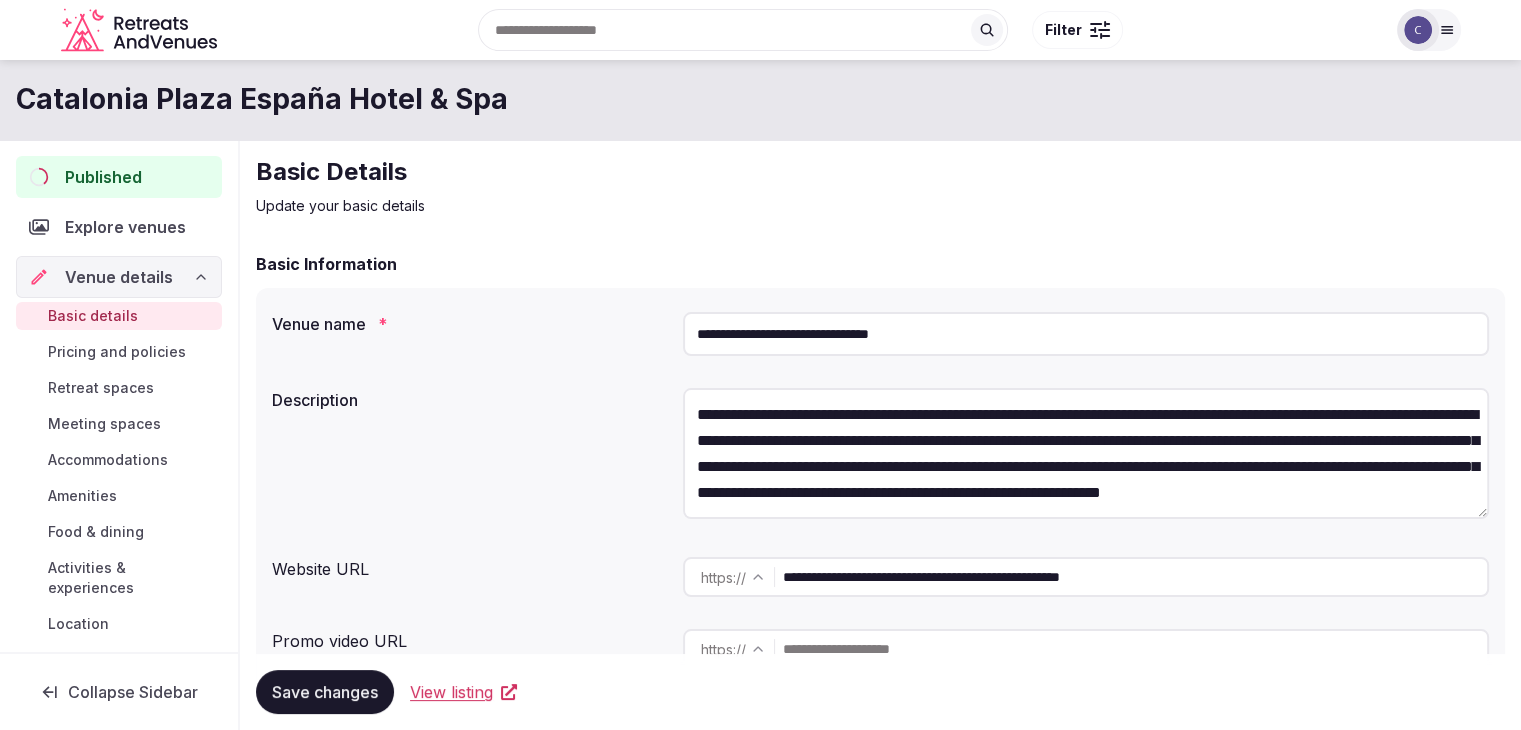 click at bounding box center (1429, 30) 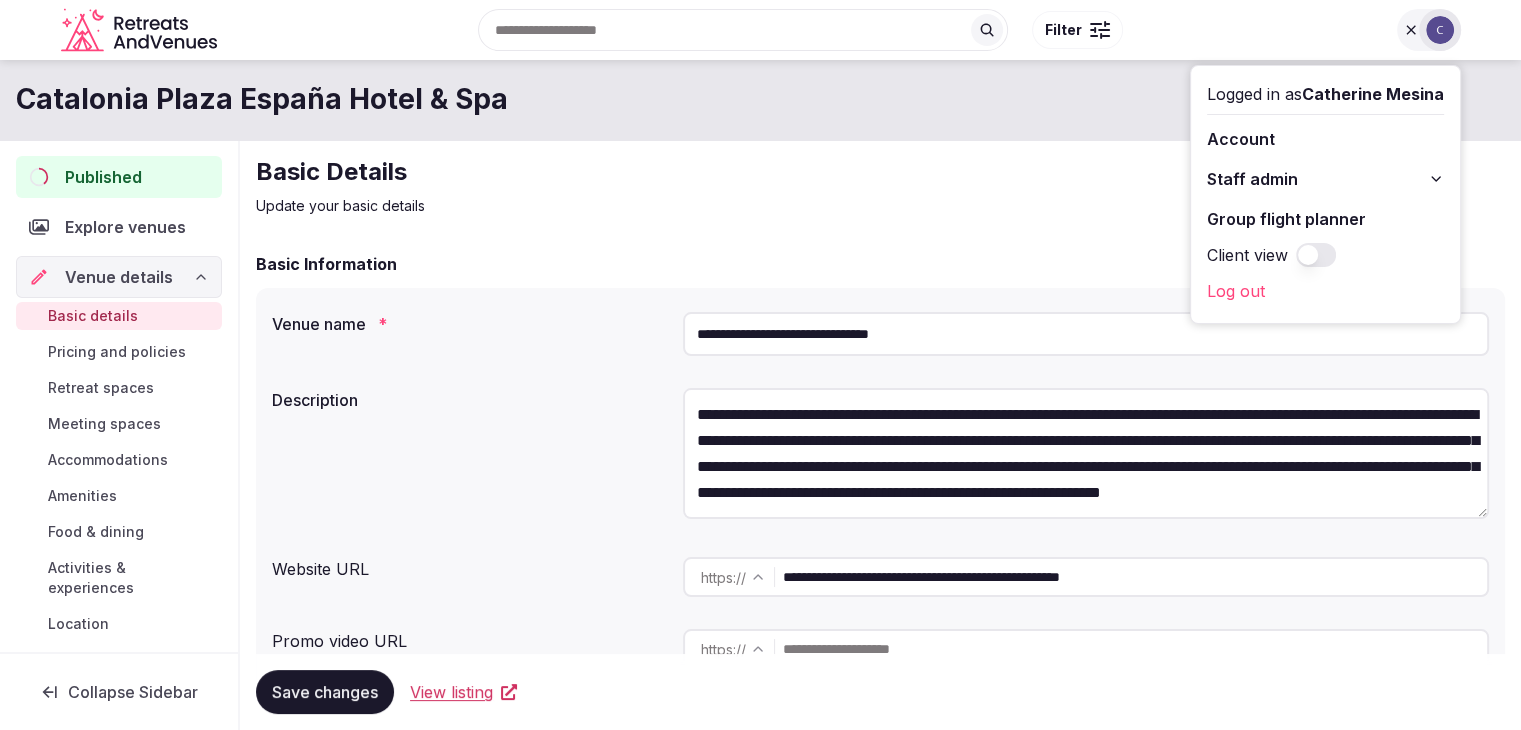 click on "Staff admin" at bounding box center [1325, 179] 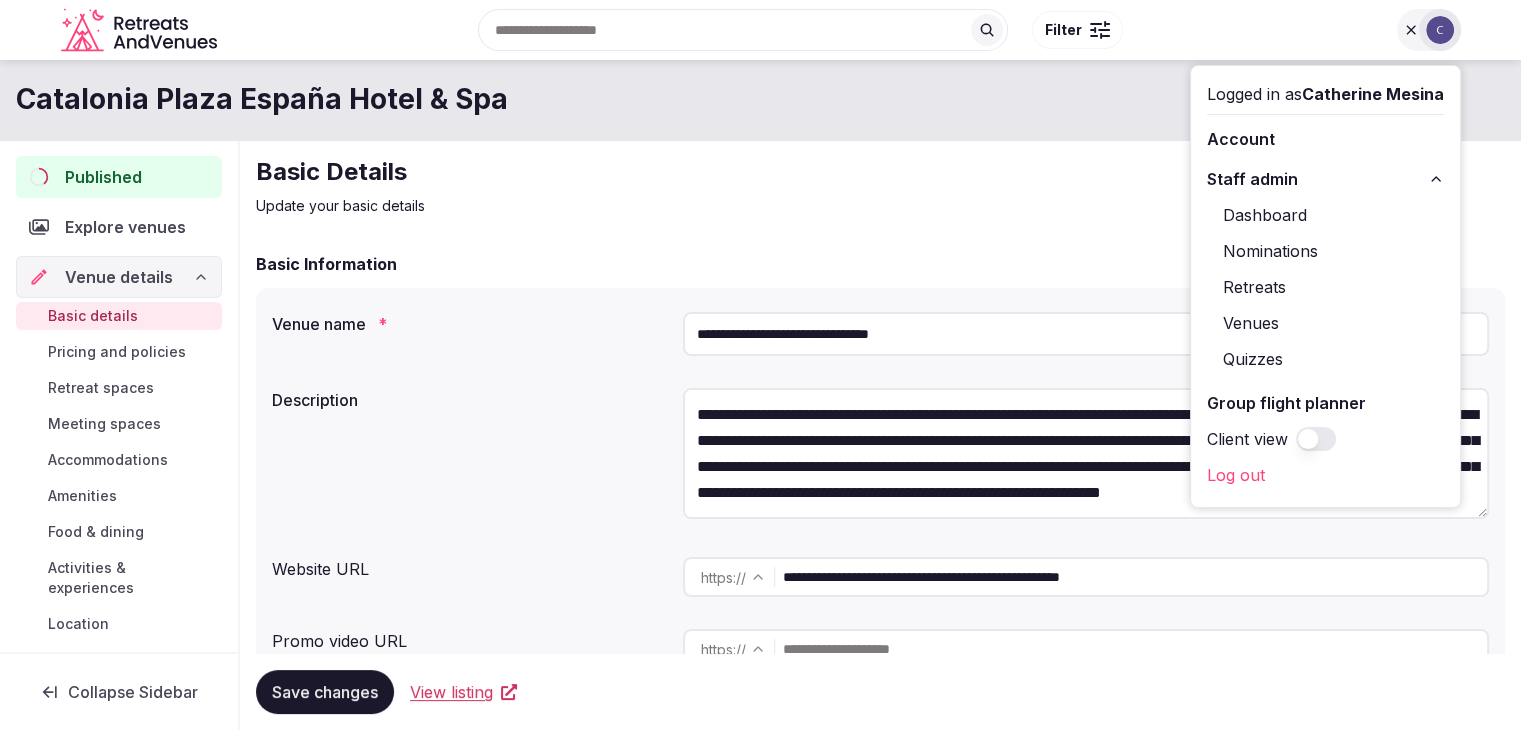 click on "Venues" at bounding box center [1325, 323] 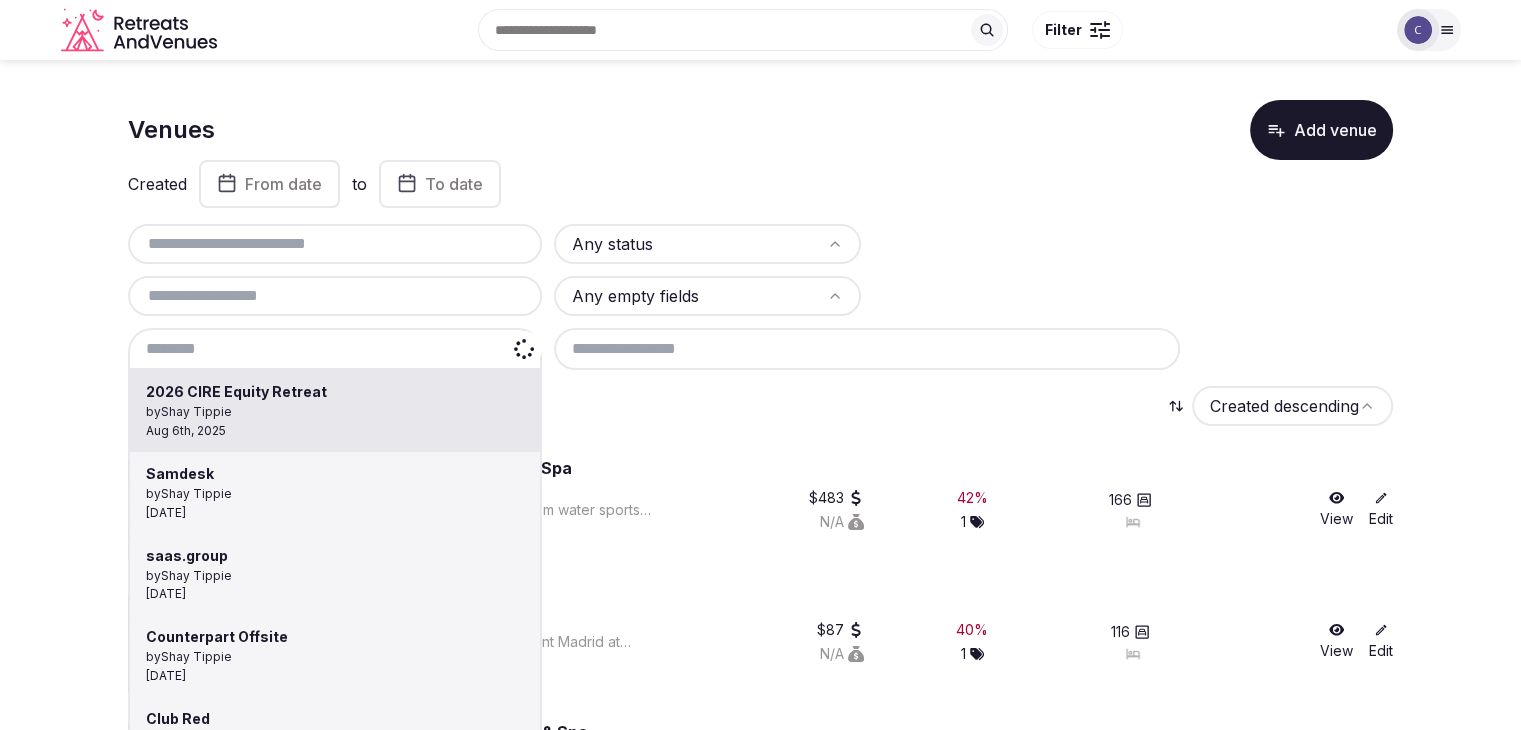 click at bounding box center (335, 349) 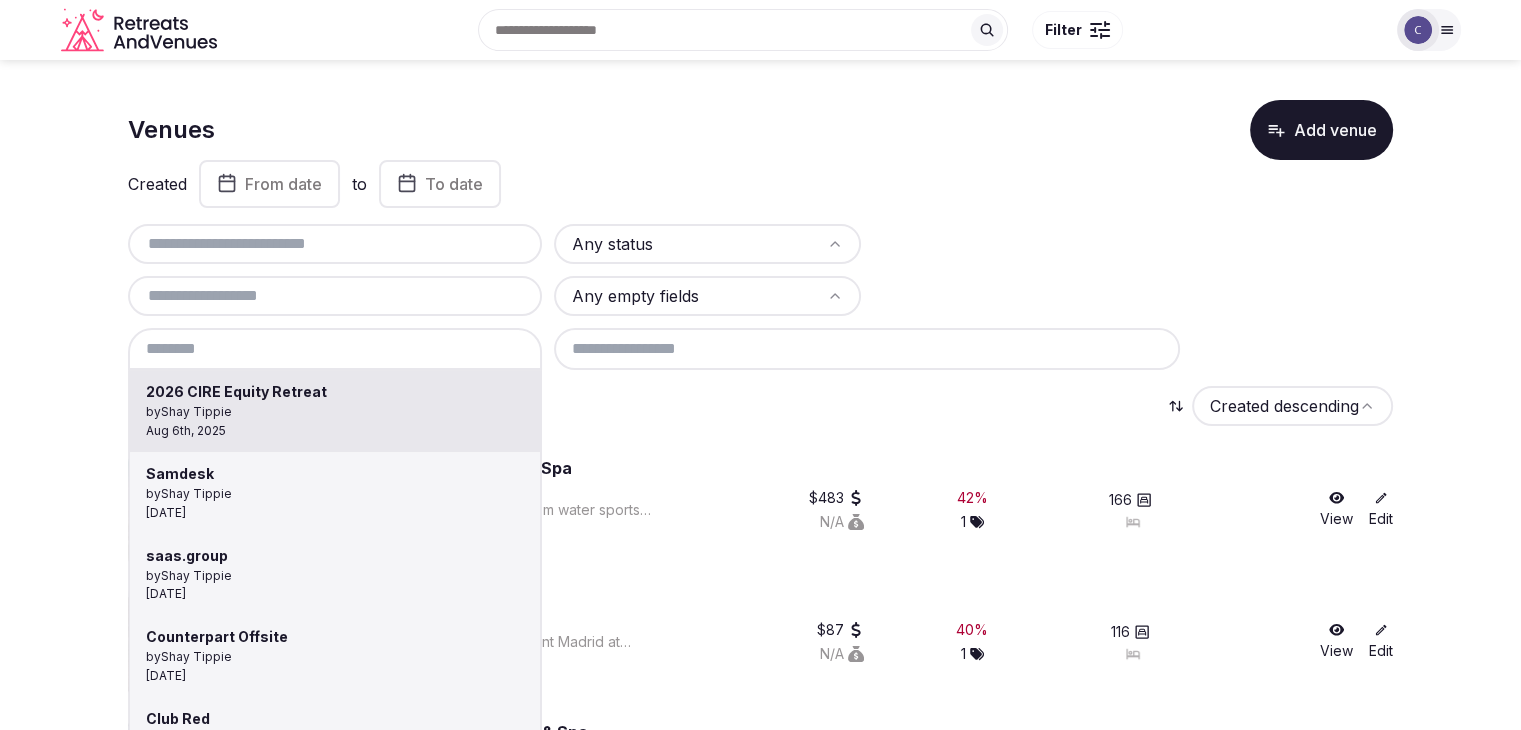 type on "**********" 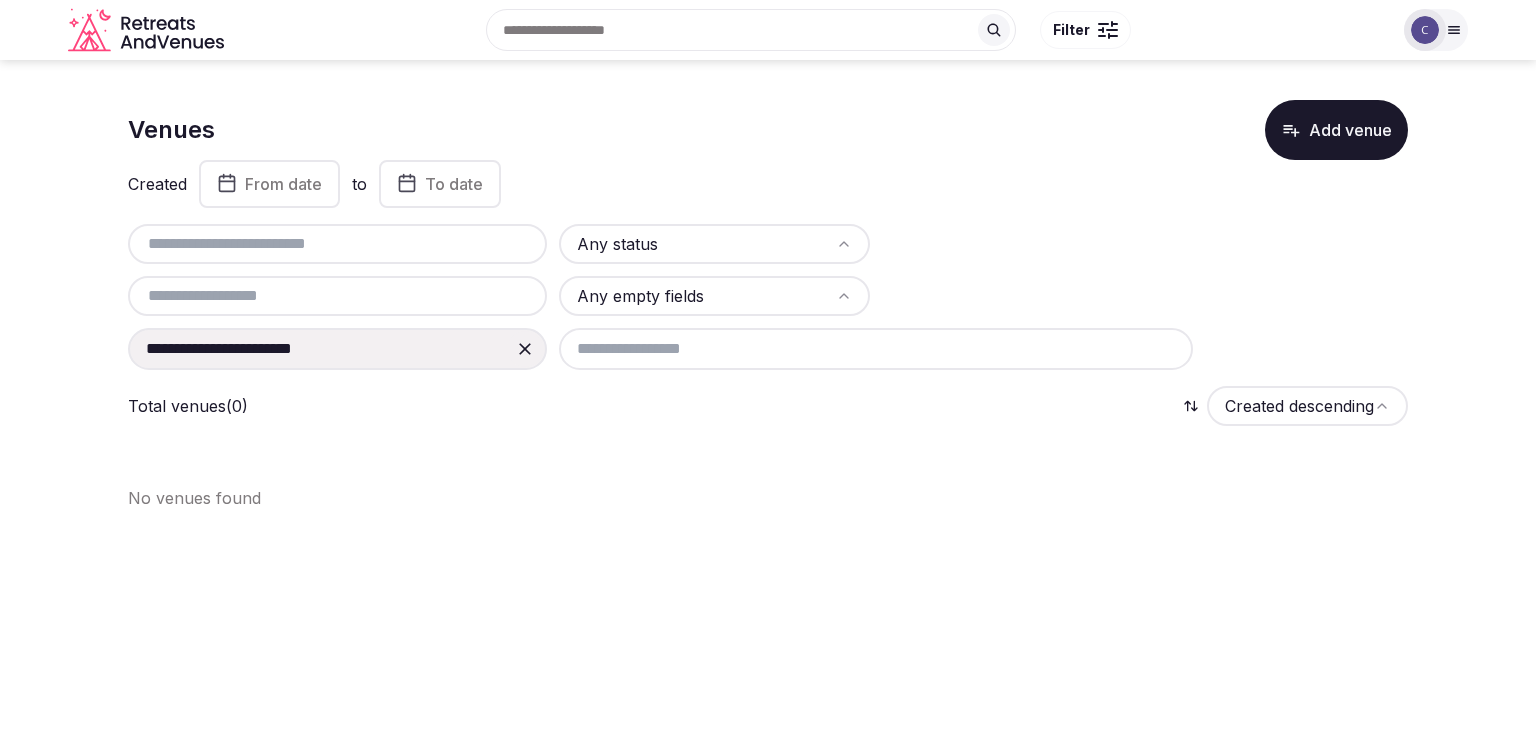 click 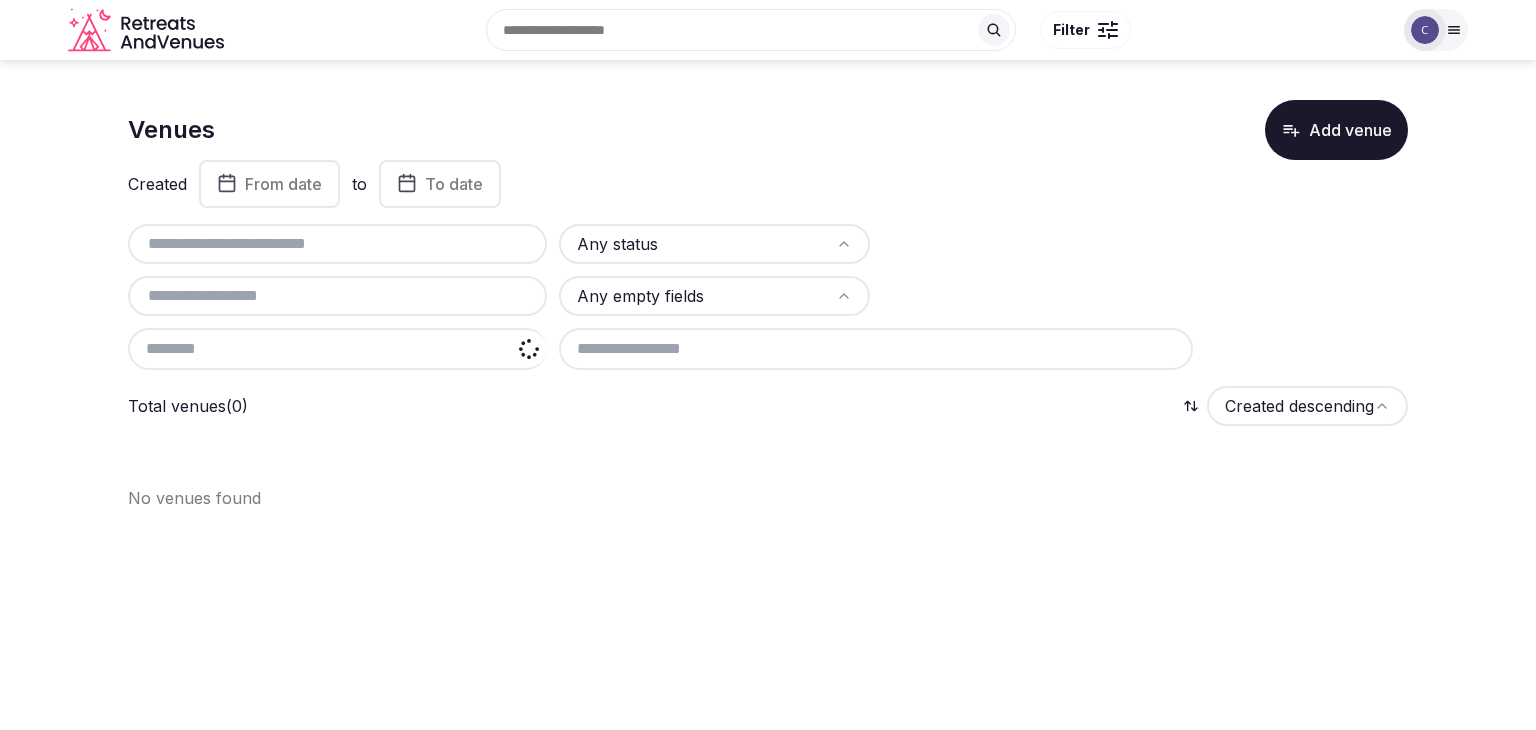 click at bounding box center (337, 349) 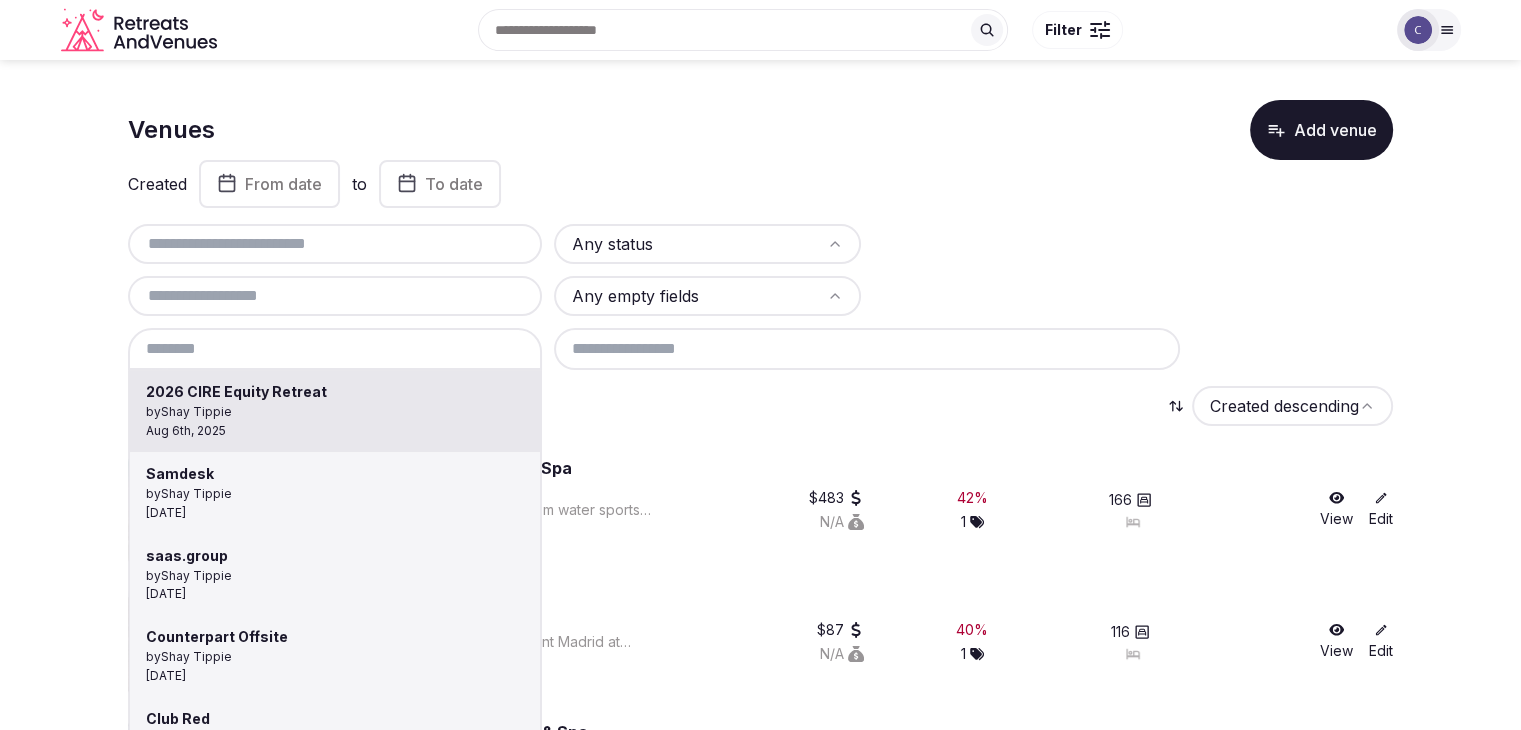 type on "*******" 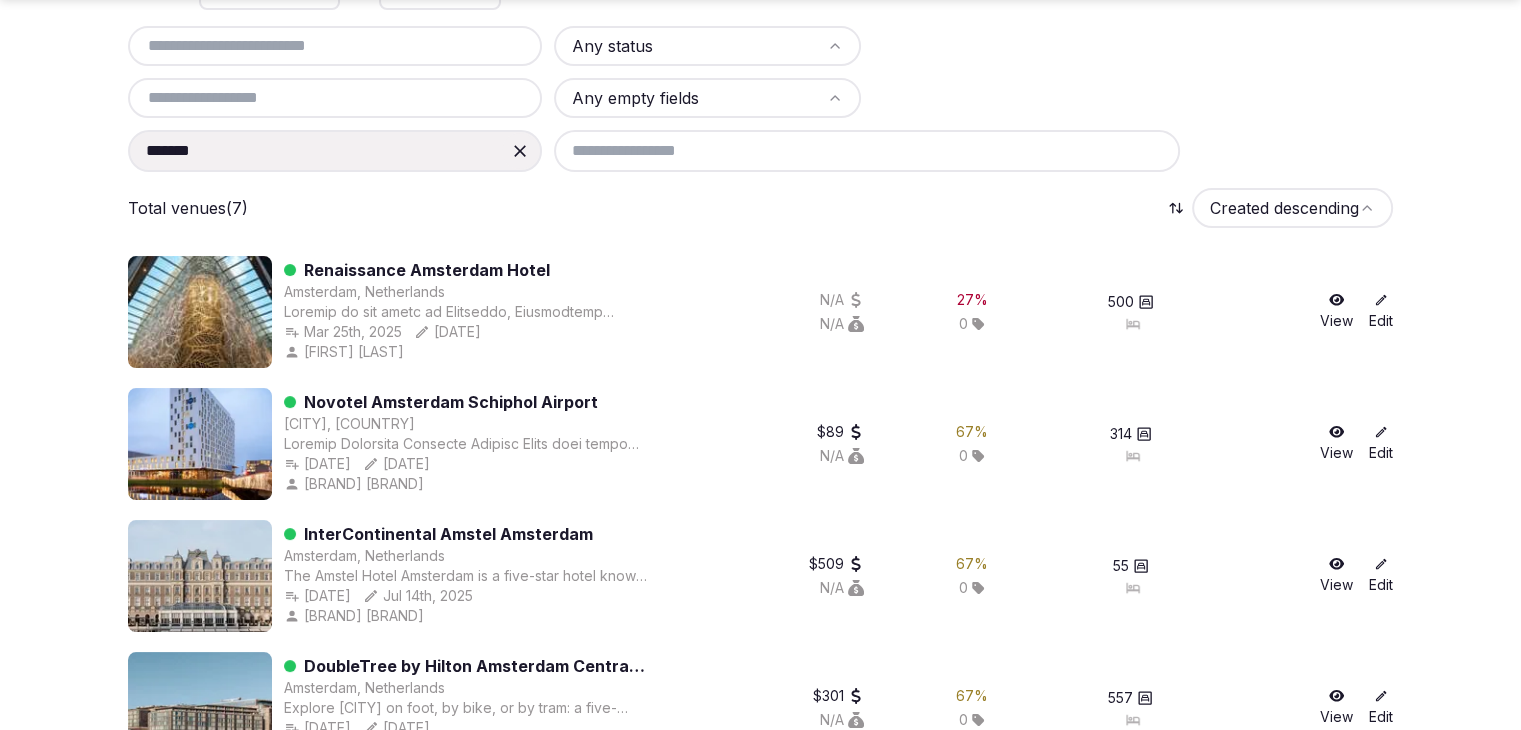 scroll, scrollTop: 200, scrollLeft: 0, axis: vertical 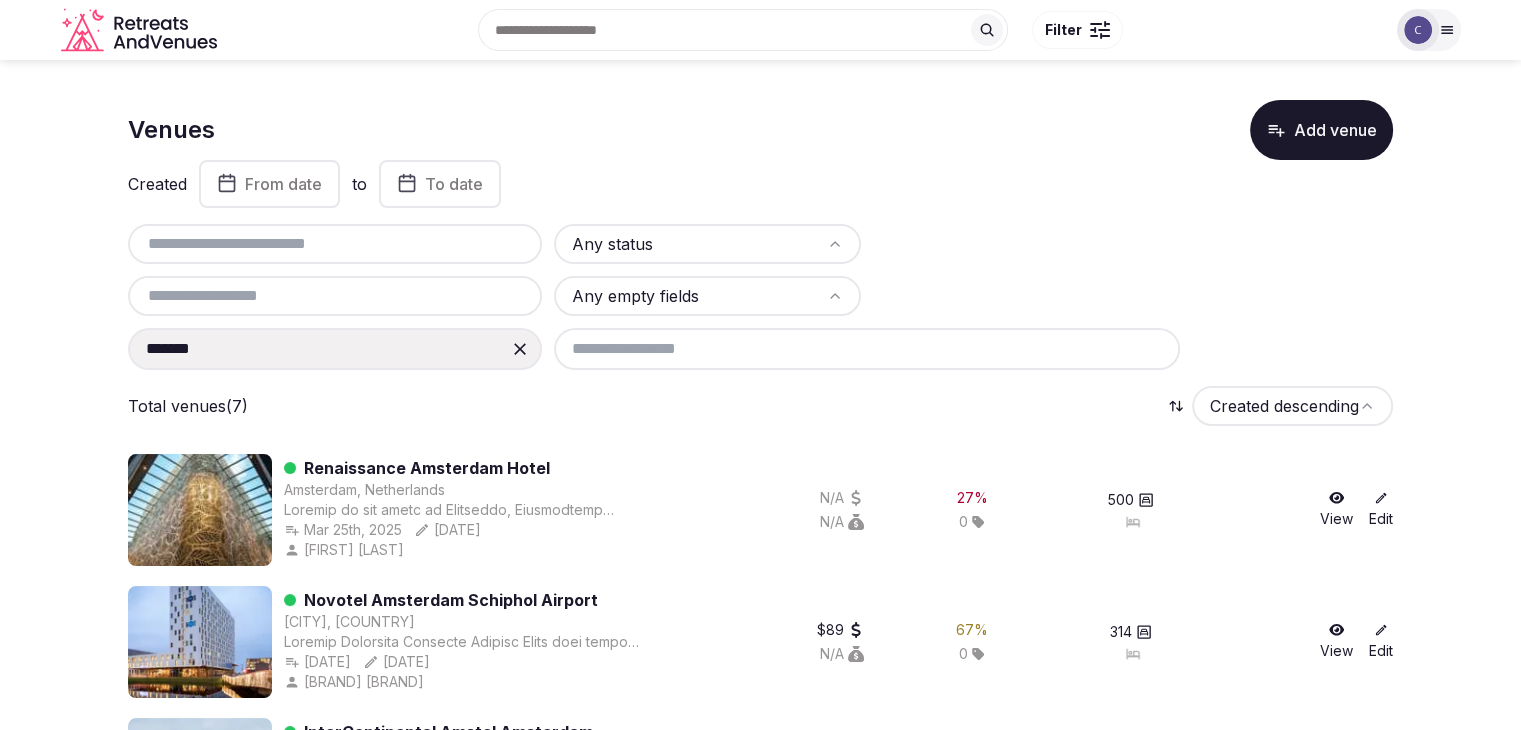 click 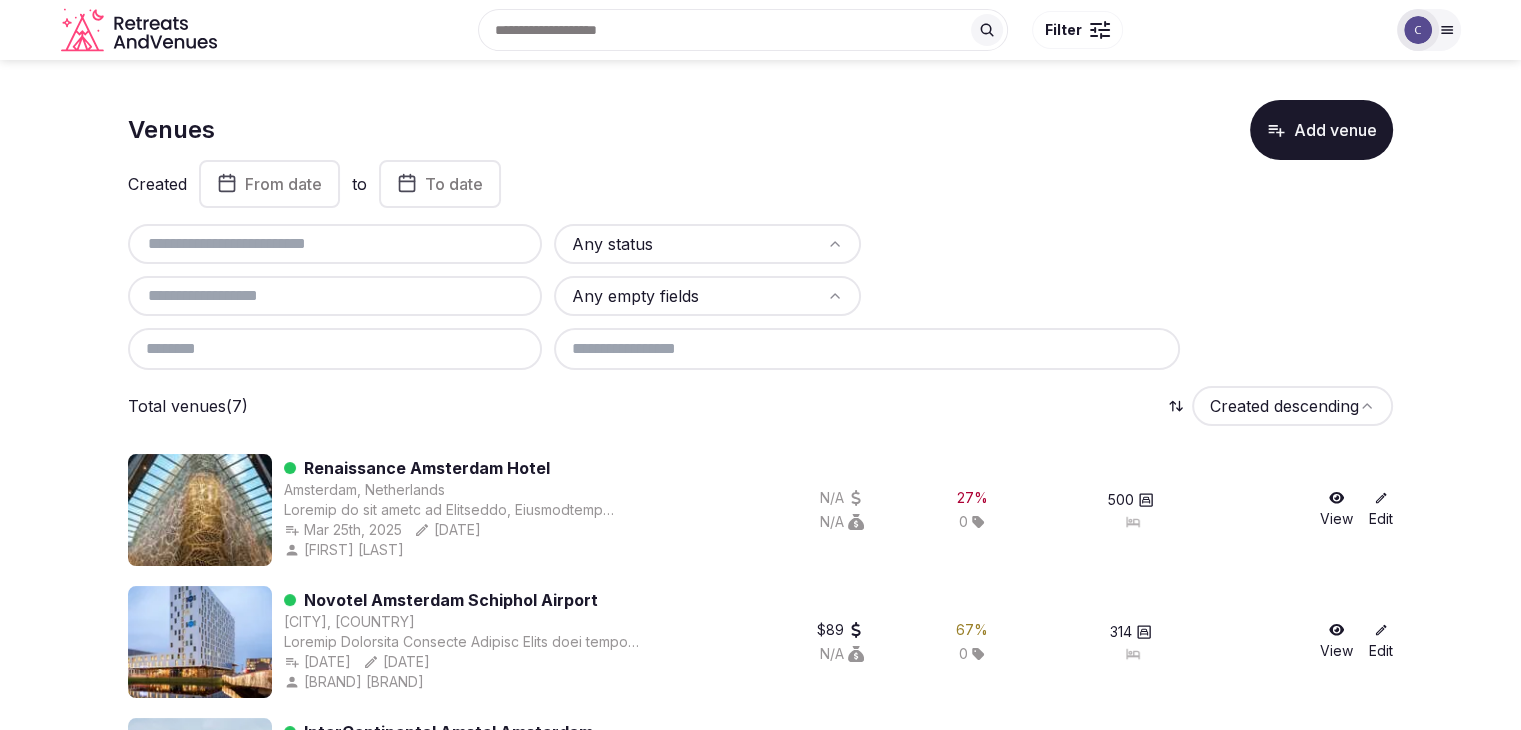 drag, startPoint x: 344, startPoint y: 218, endPoint x: 346, endPoint y: 237, distance: 19.104973 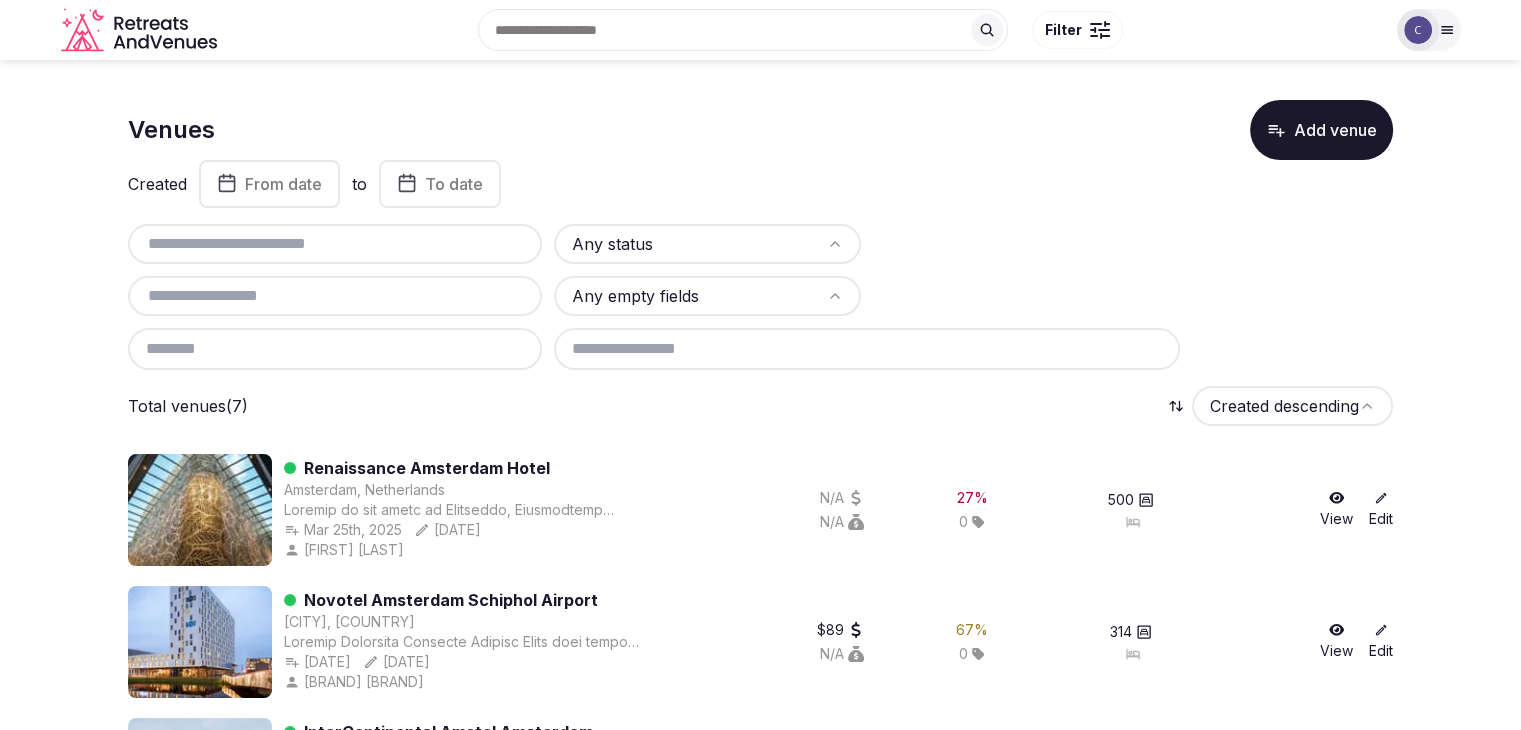 click at bounding box center [335, 244] 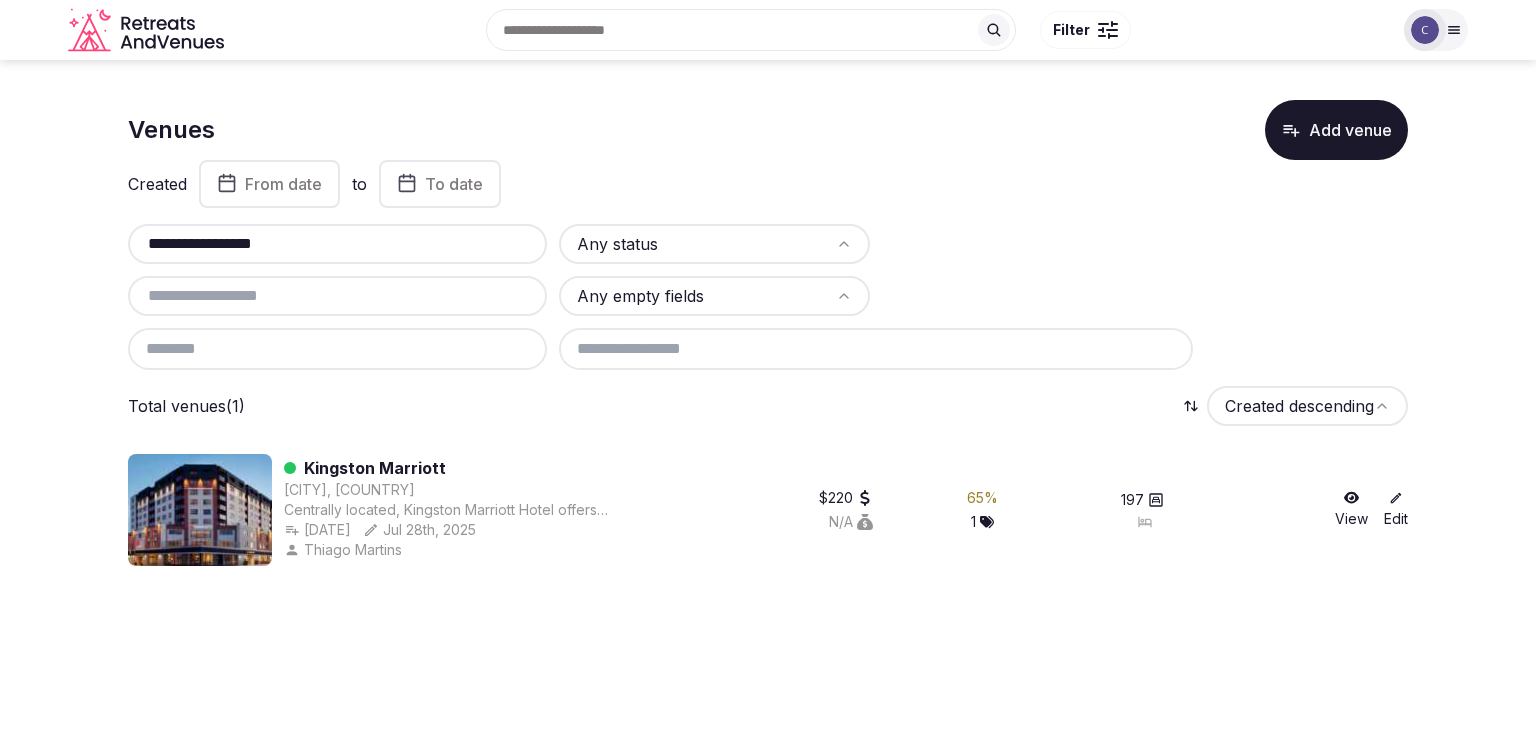 type on "**********" 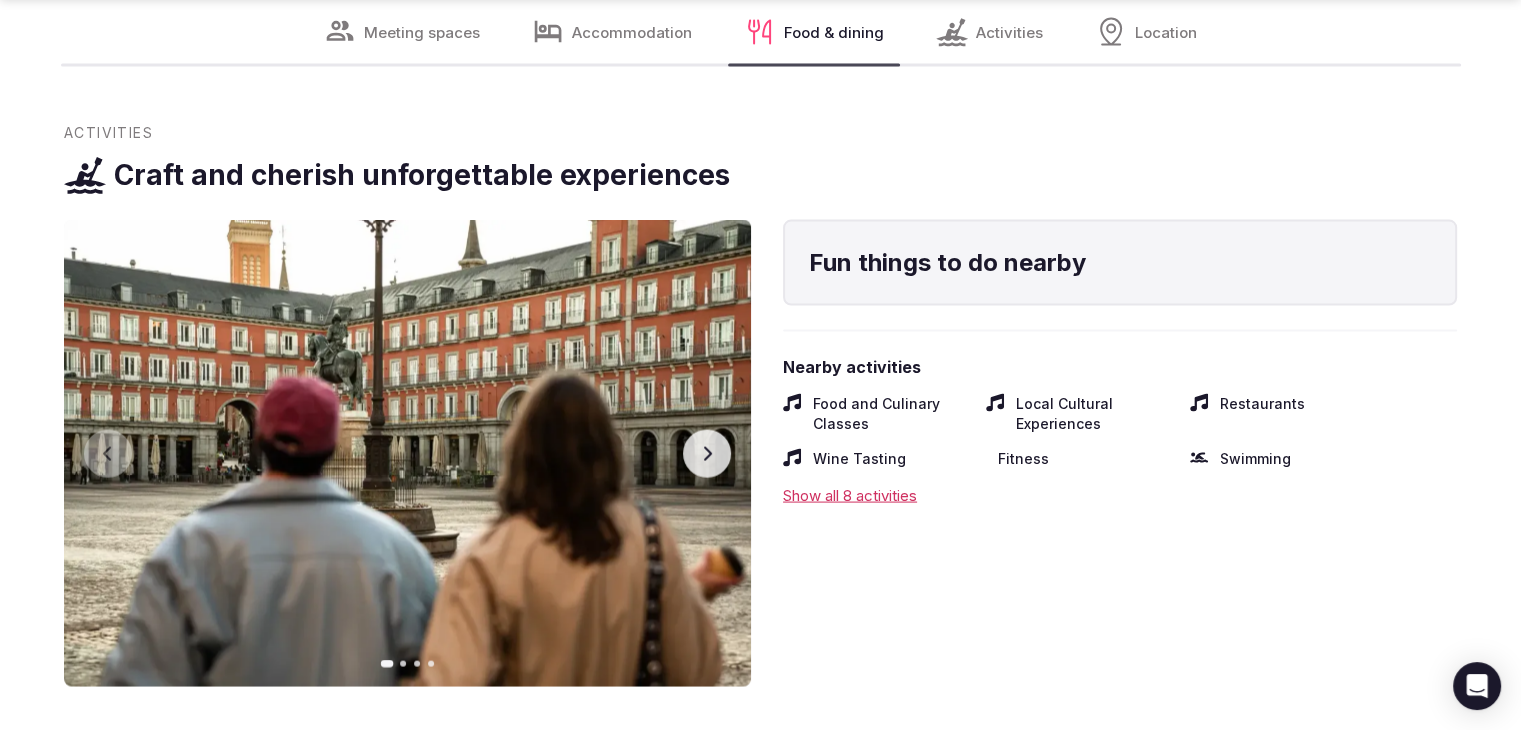 scroll, scrollTop: 4100, scrollLeft: 0, axis: vertical 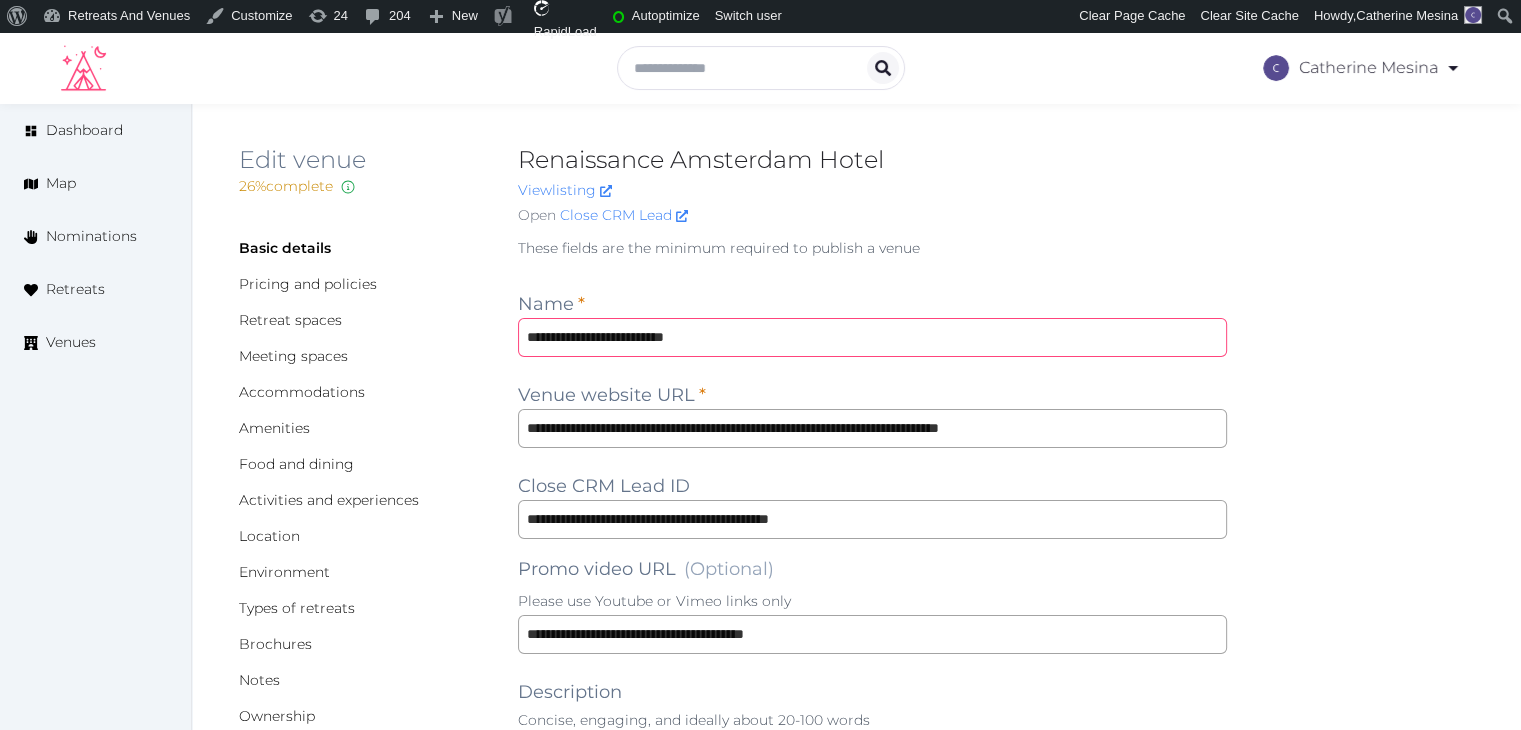 click on "**********" at bounding box center [872, 337] 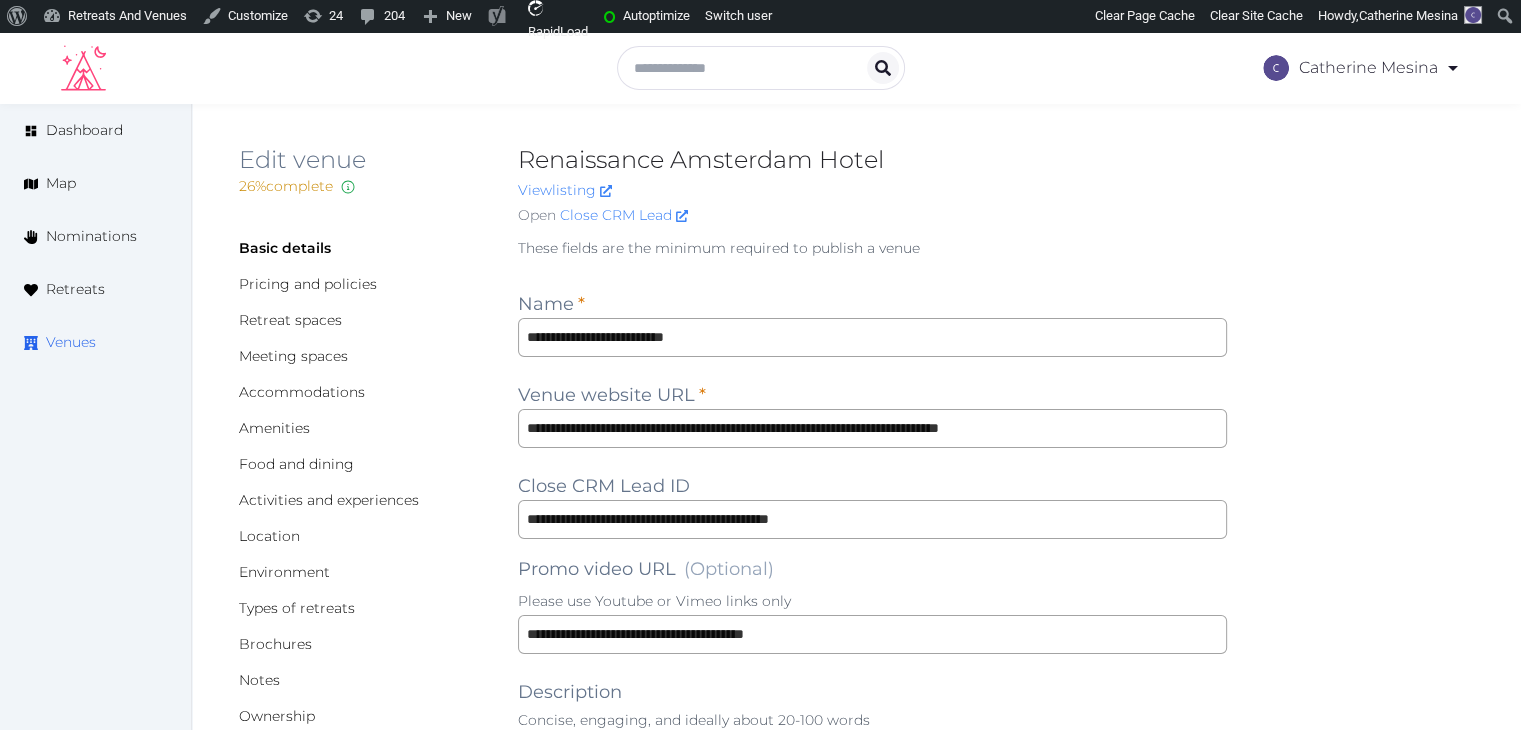 click on "Venues" at bounding box center [95, 342] 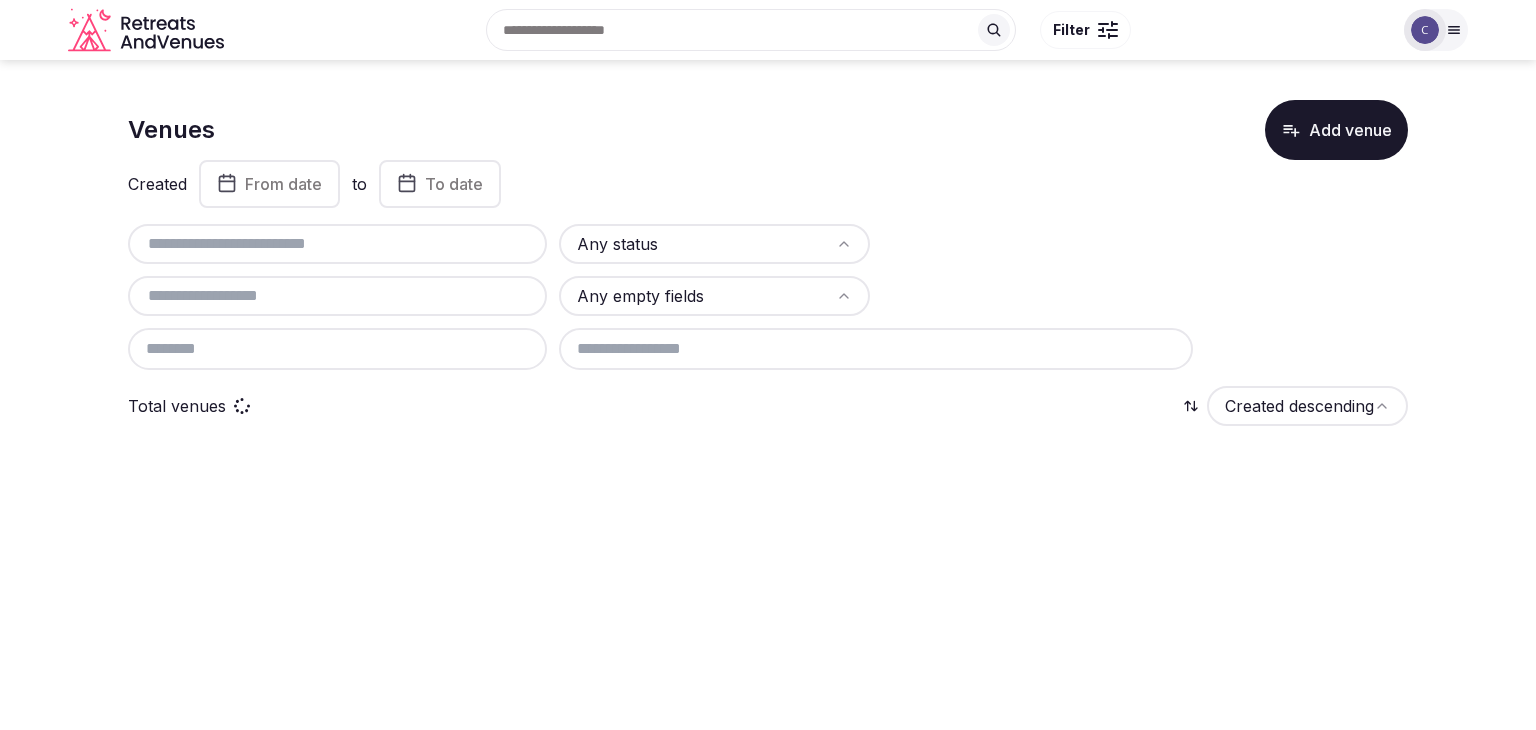click at bounding box center [337, 244] 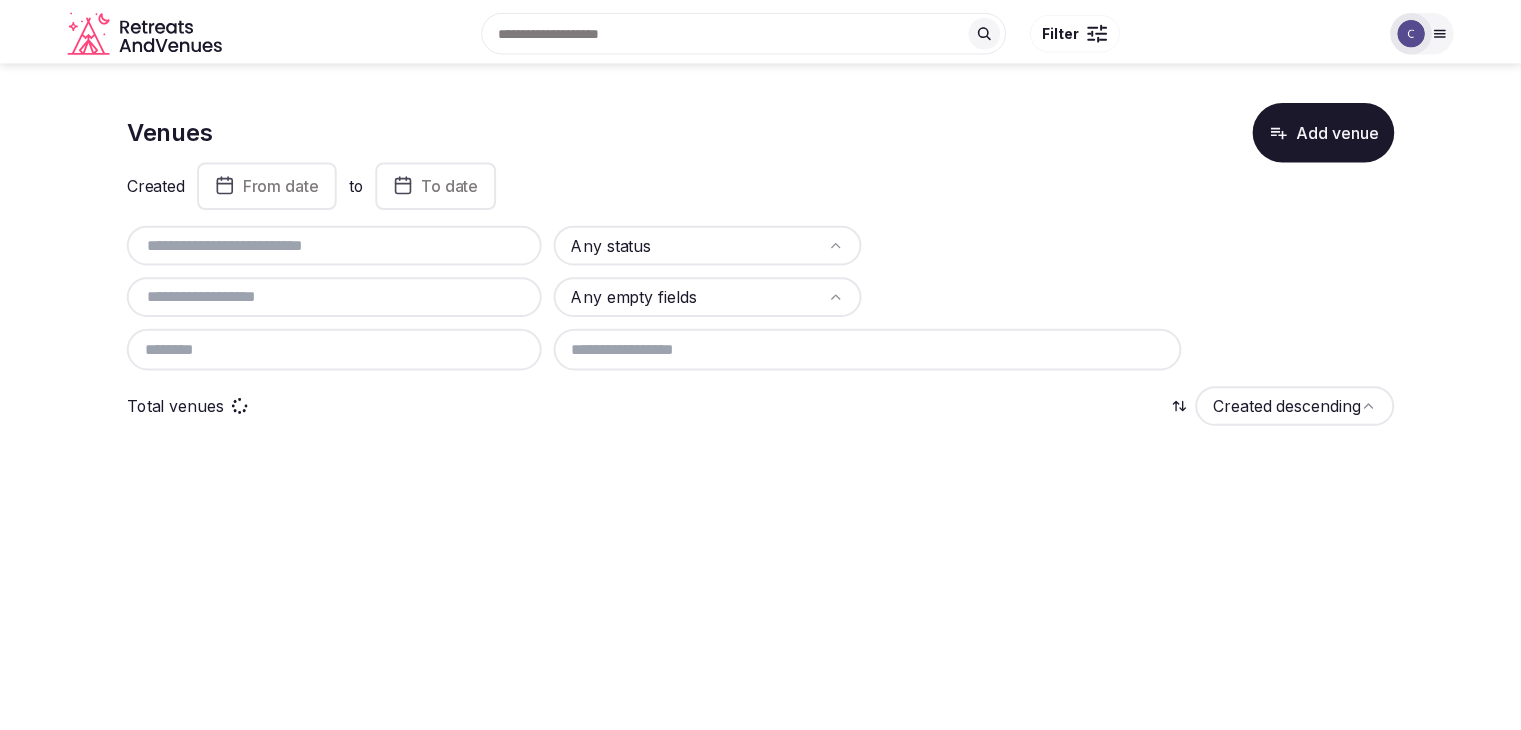 scroll, scrollTop: 0, scrollLeft: 0, axis: both 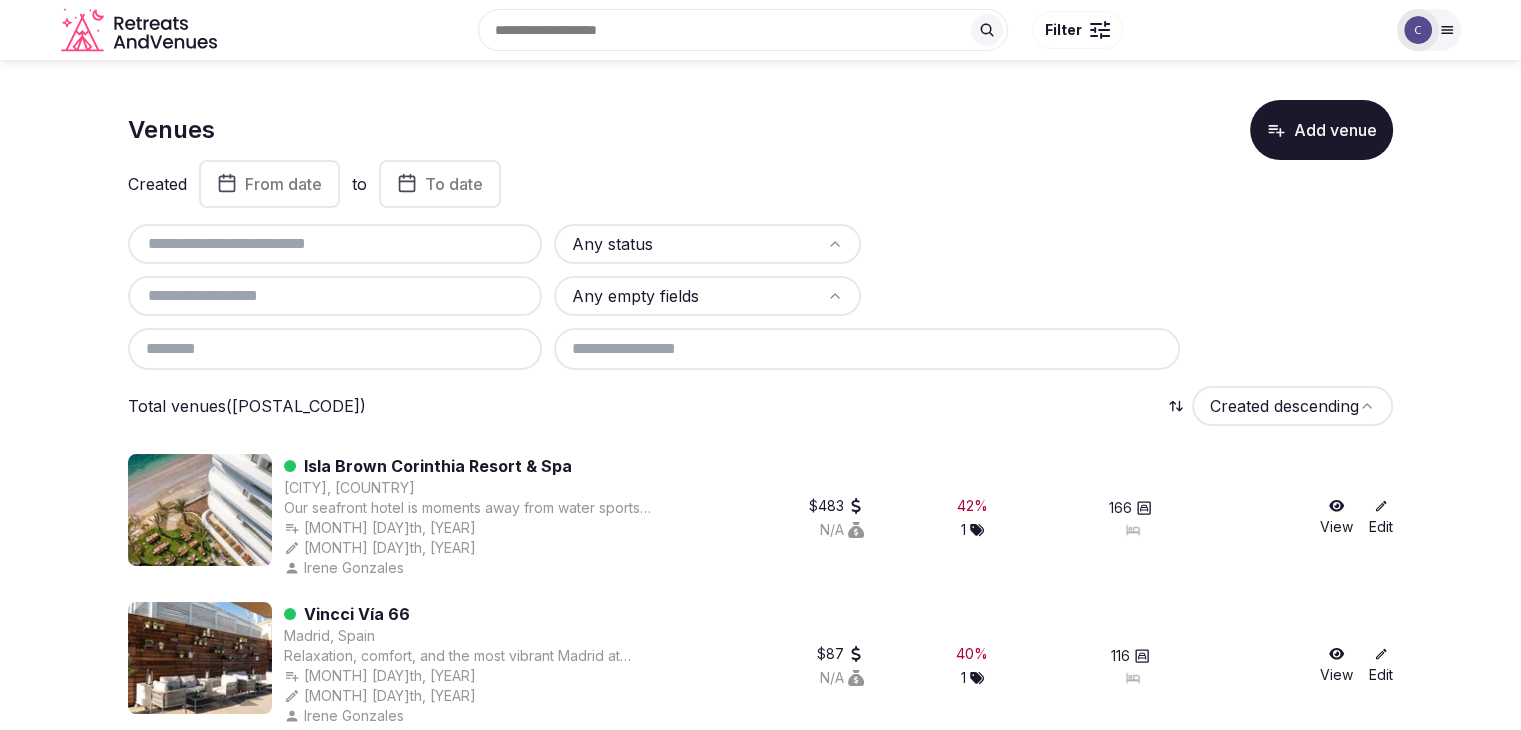 paste on "**********" 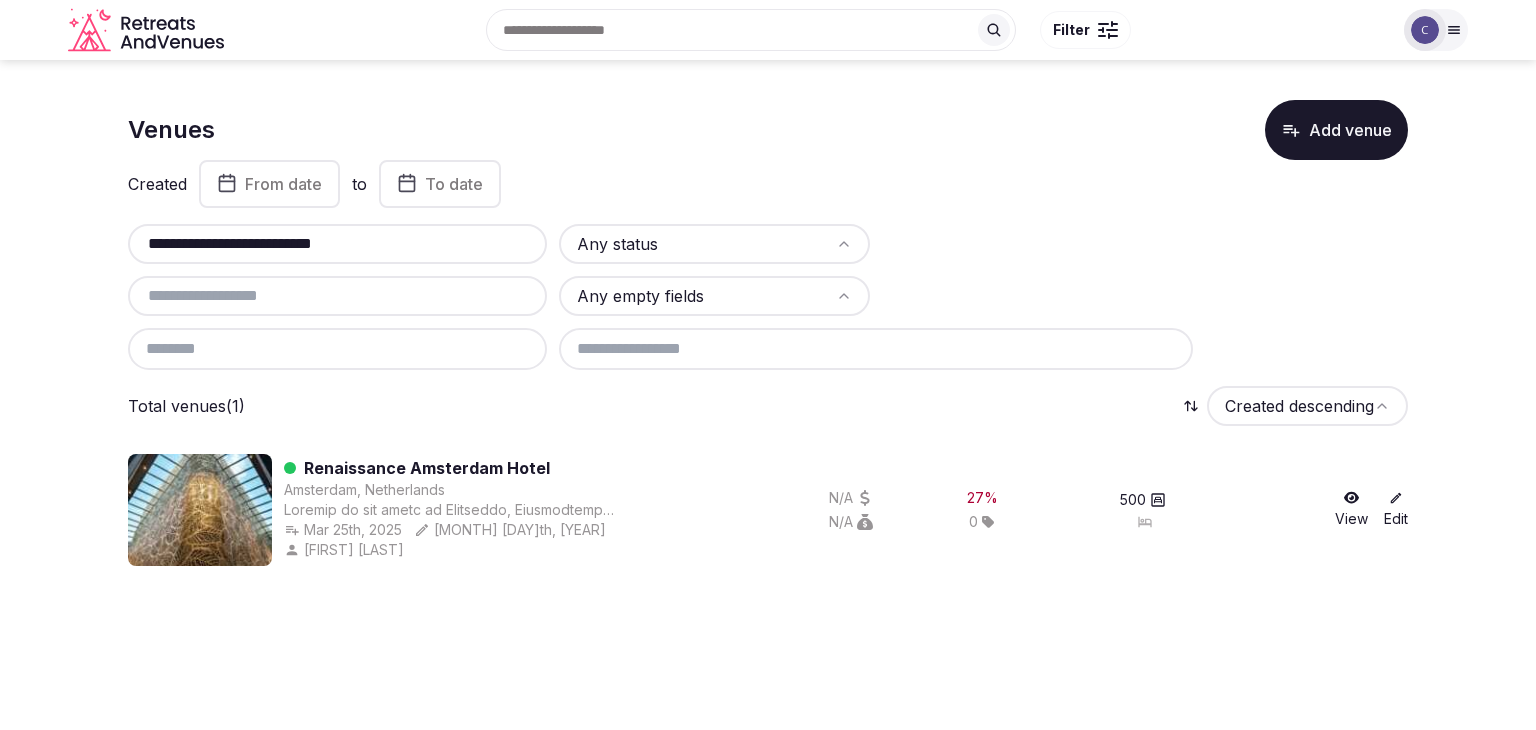 type on "**********" 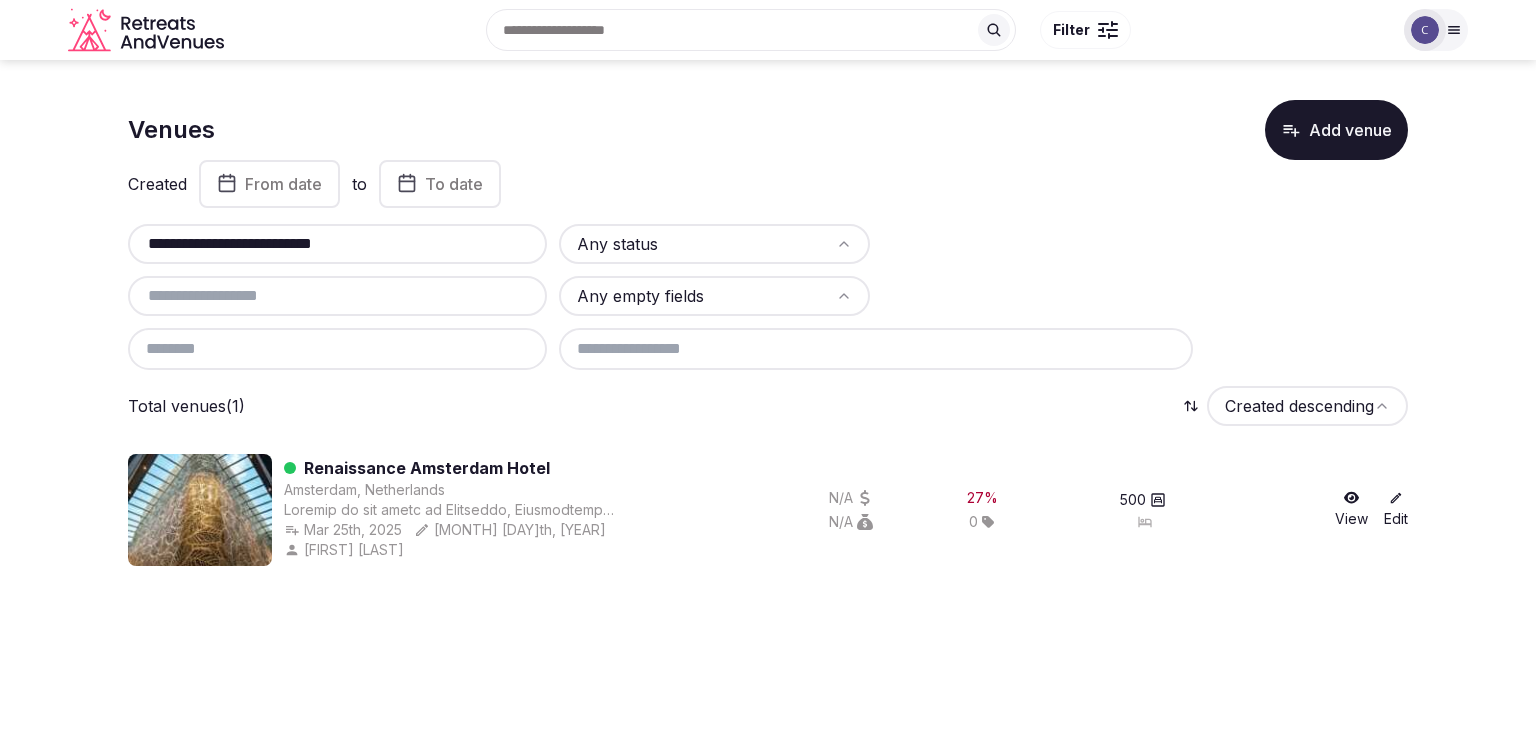 click at bounding box center [1425, 30] 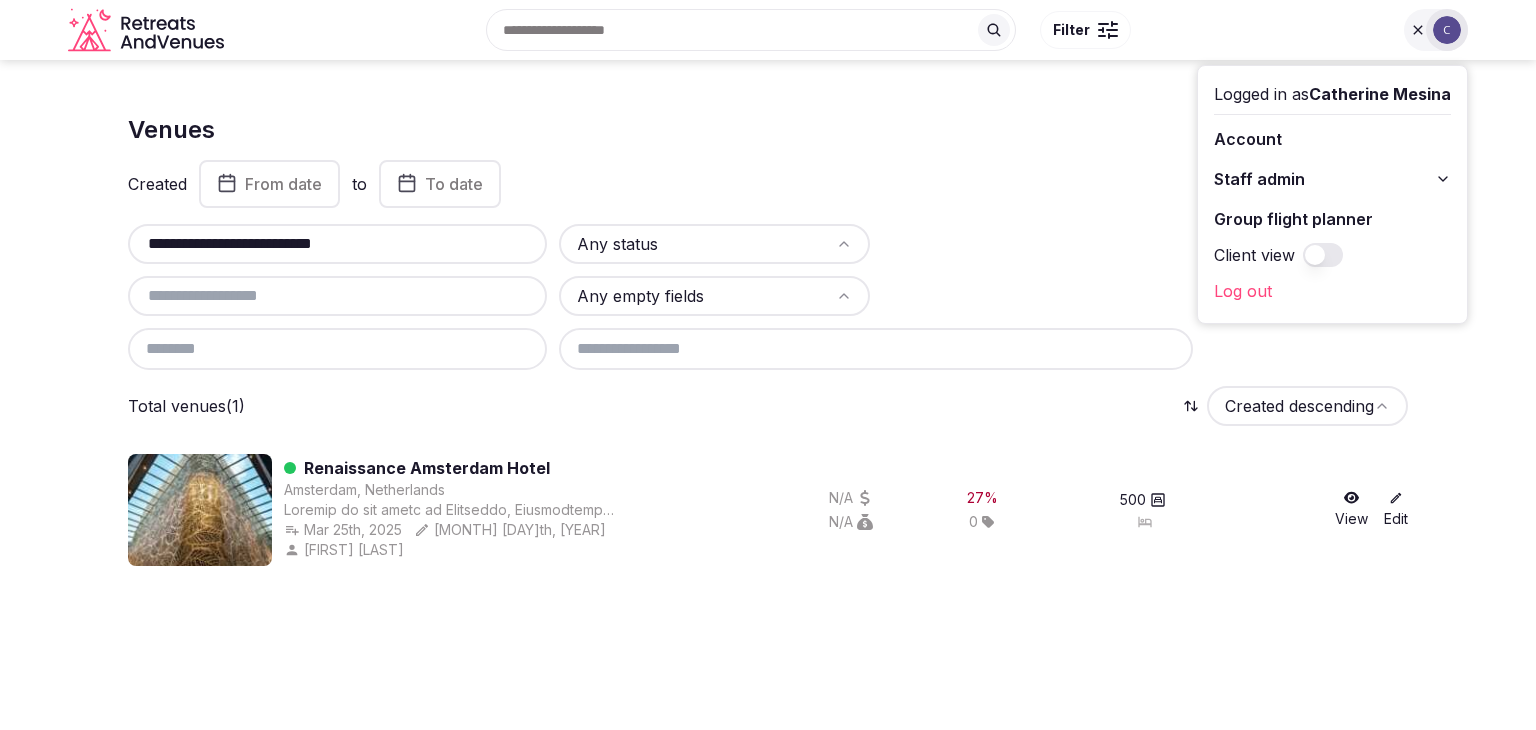 click 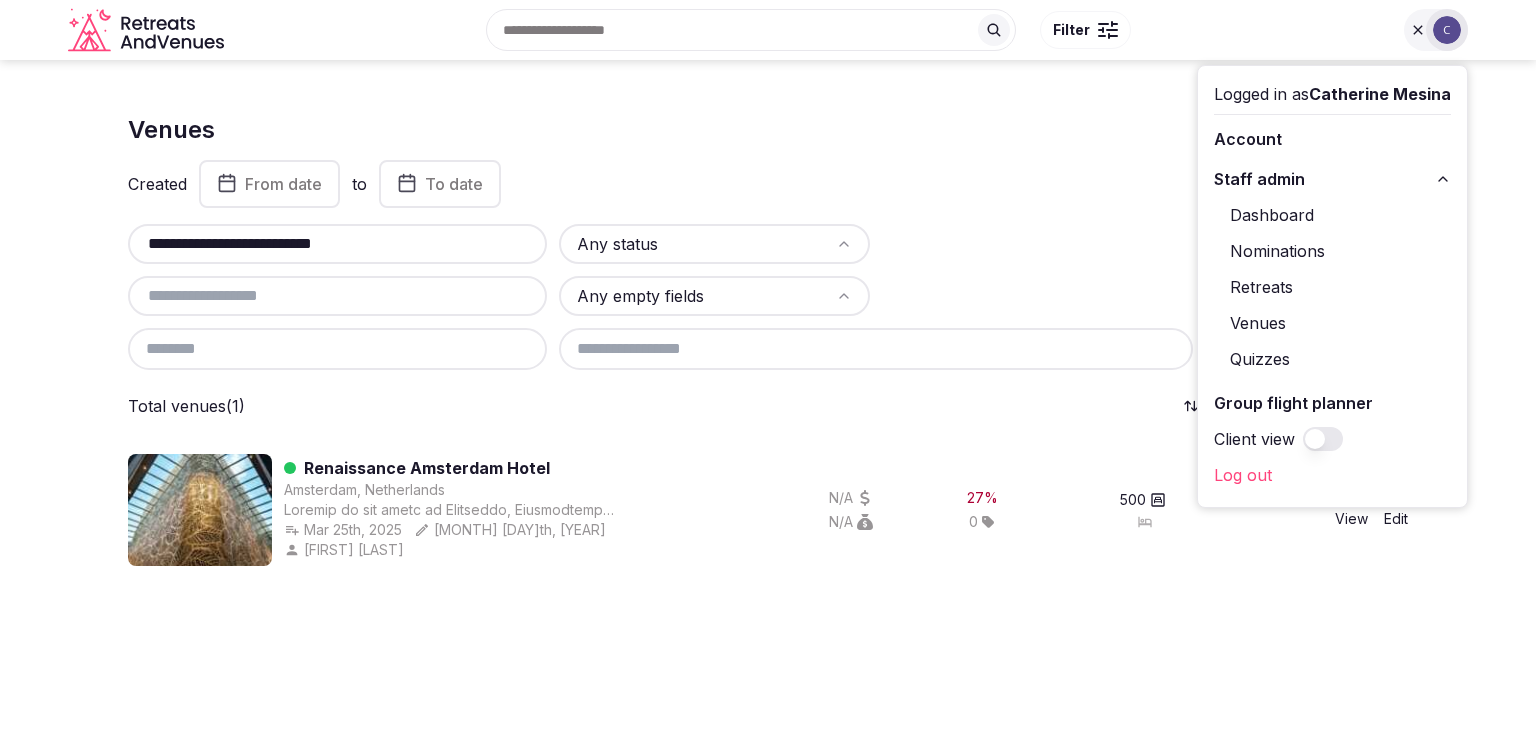 click on "Retreats" at bounding box center (1332, 287) 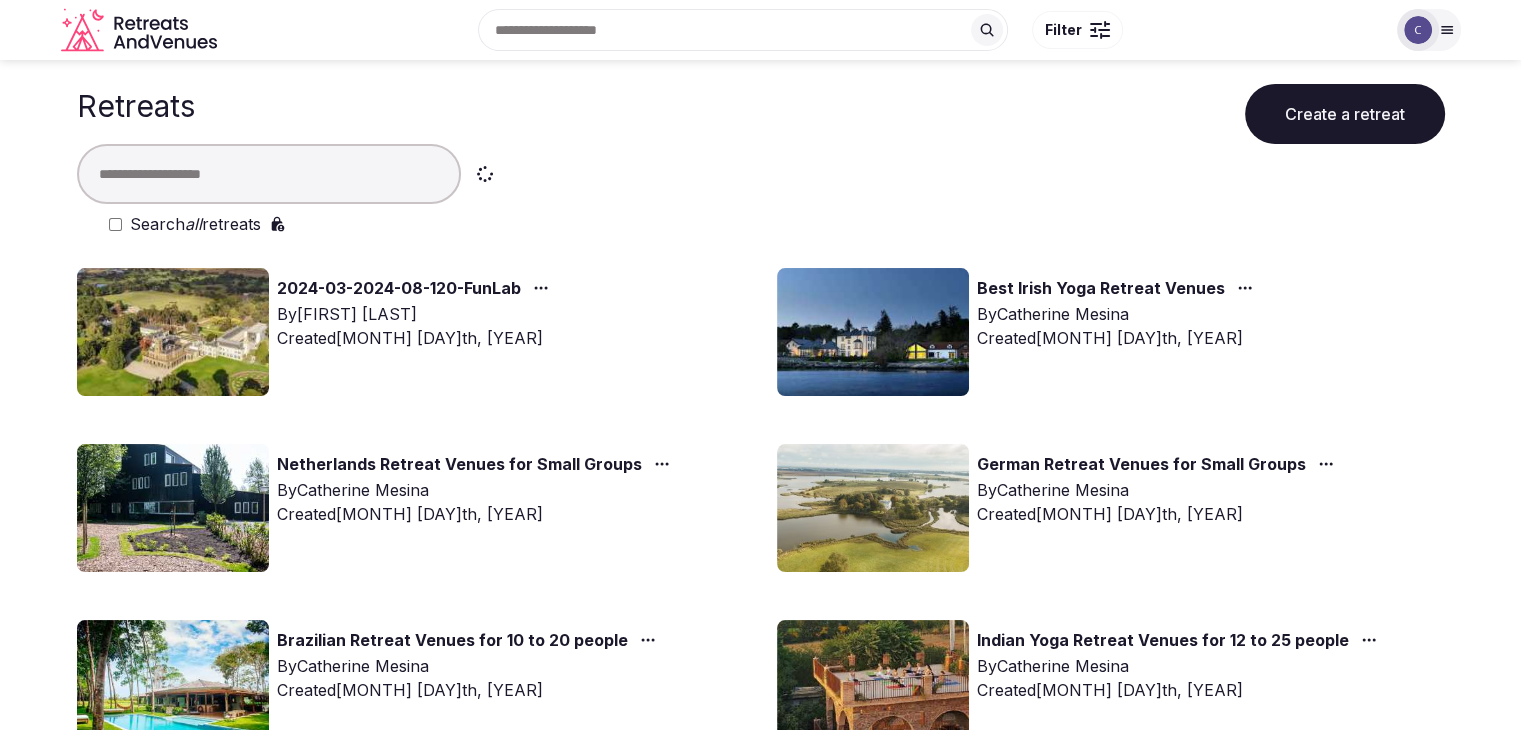 click on "all" at bounding box center [193, 224] 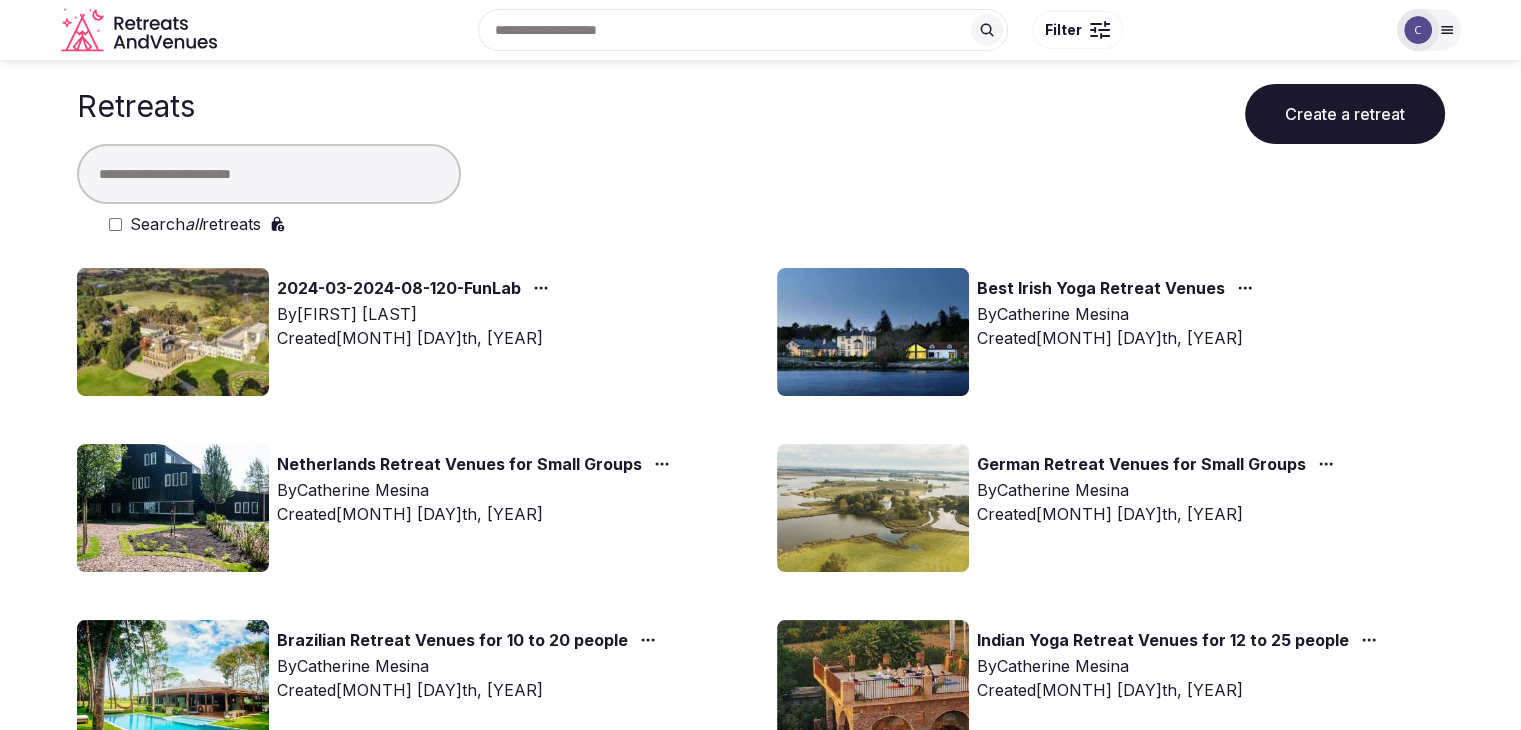 click at bounding box center (269, 174) 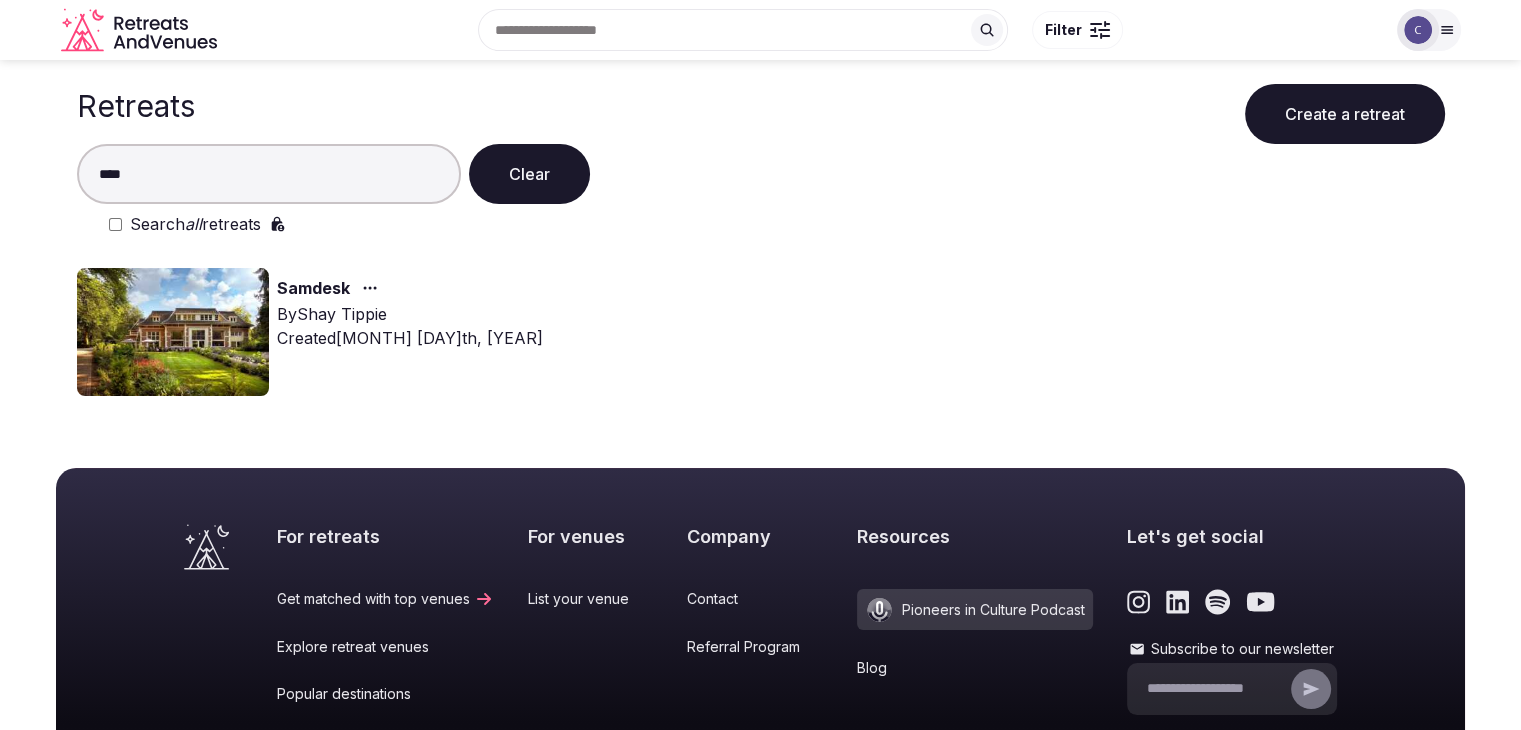type on "****" 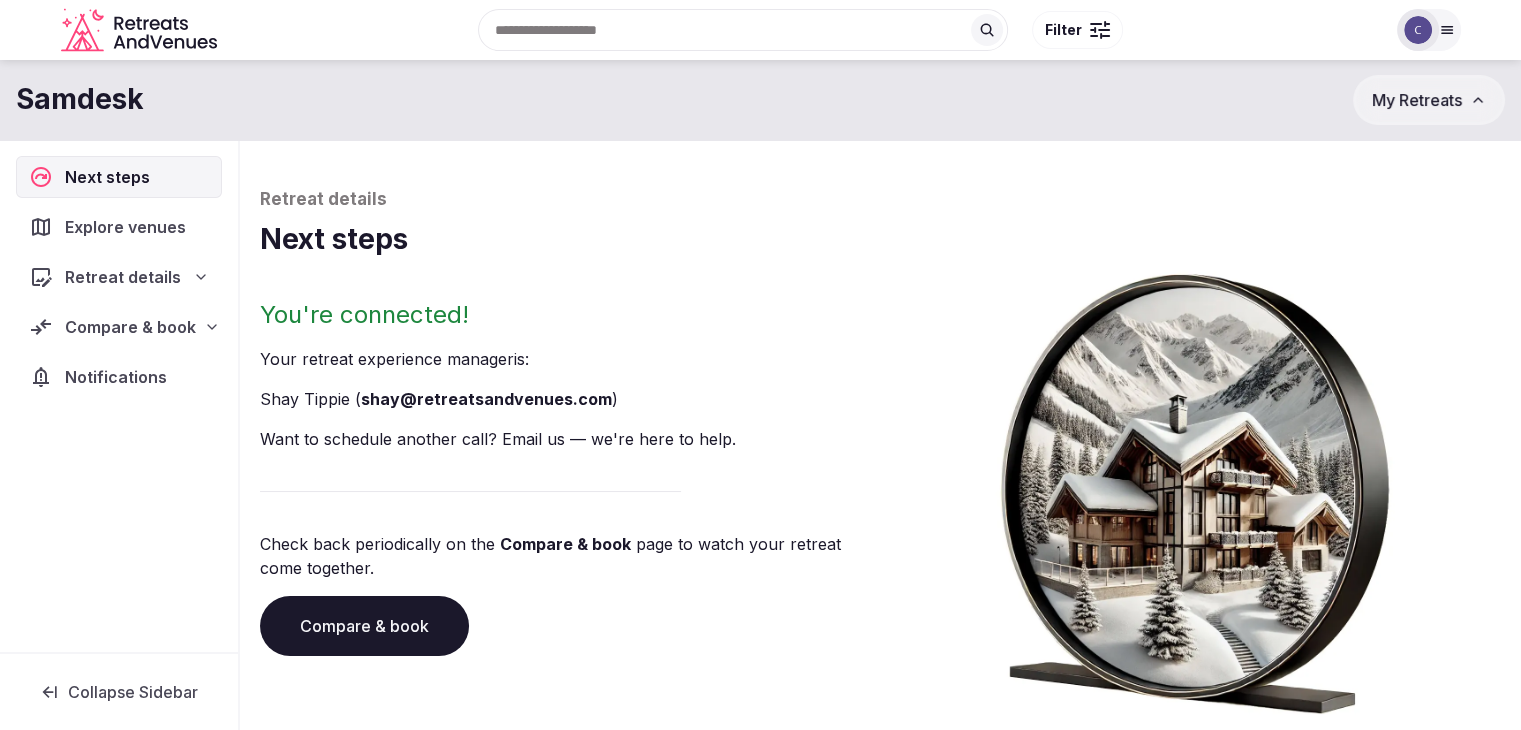 click on "Compare & book" at bounding box center [364, 626] 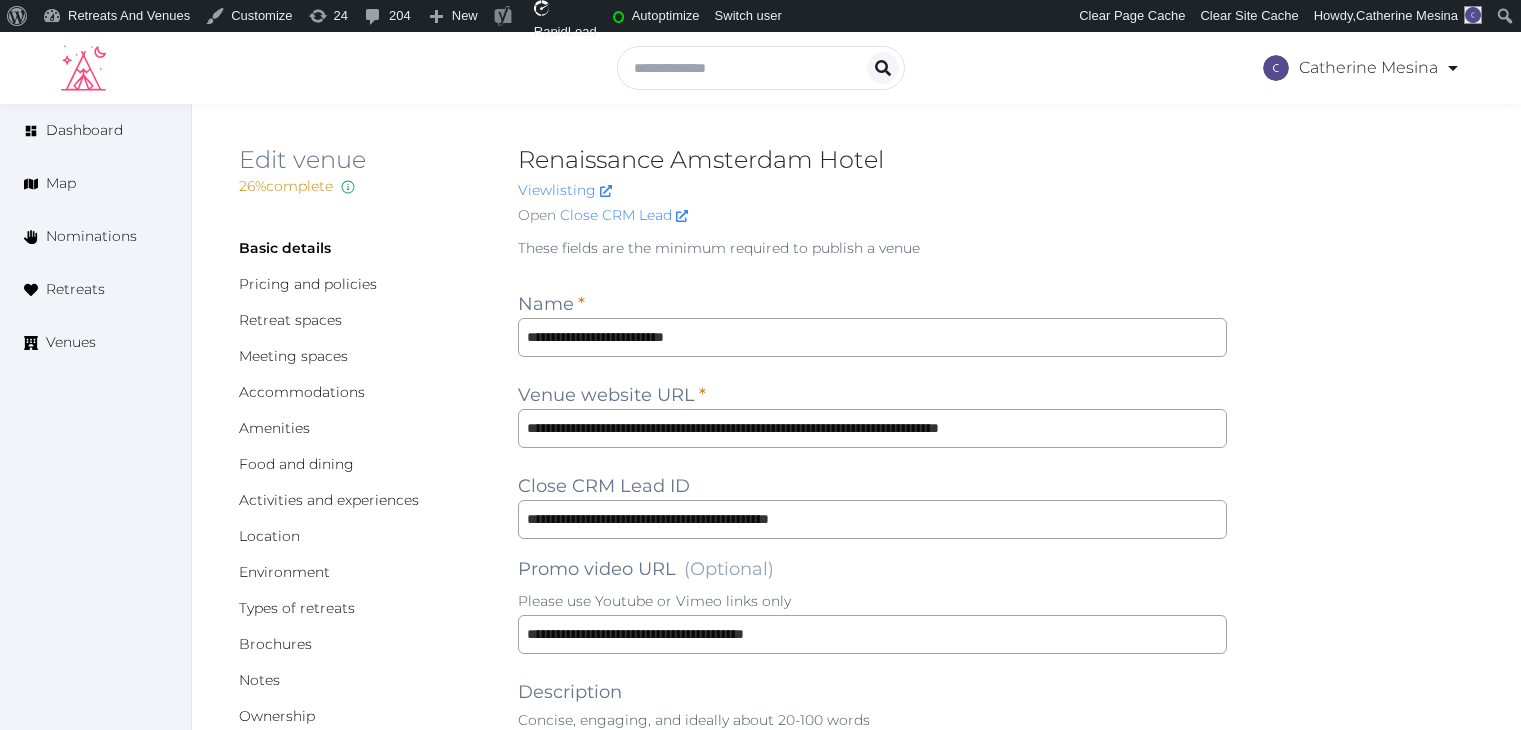 scroll, scrollTop: 0, scrollLeft: 0, axis: both 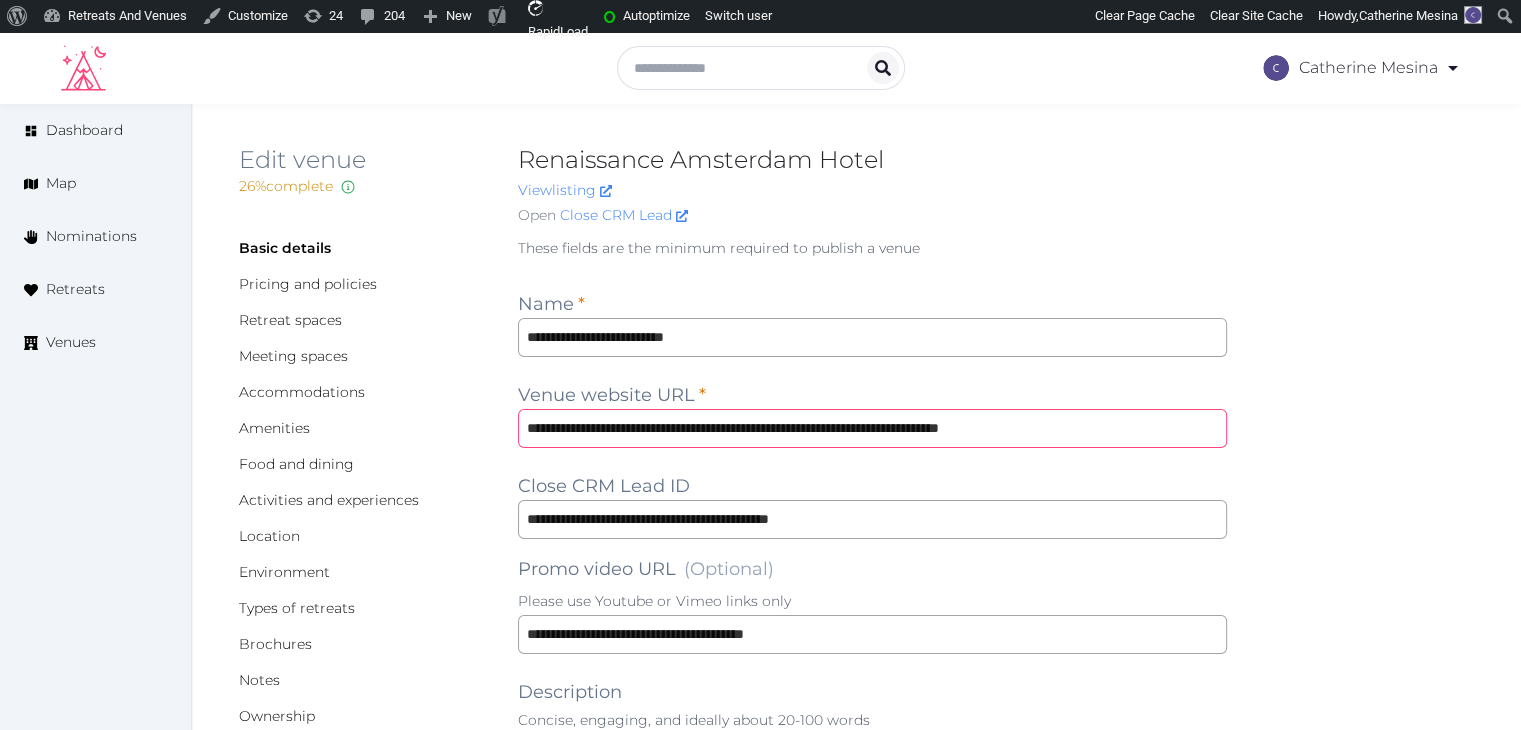 click on "**********" at bounding box center [872, 428] 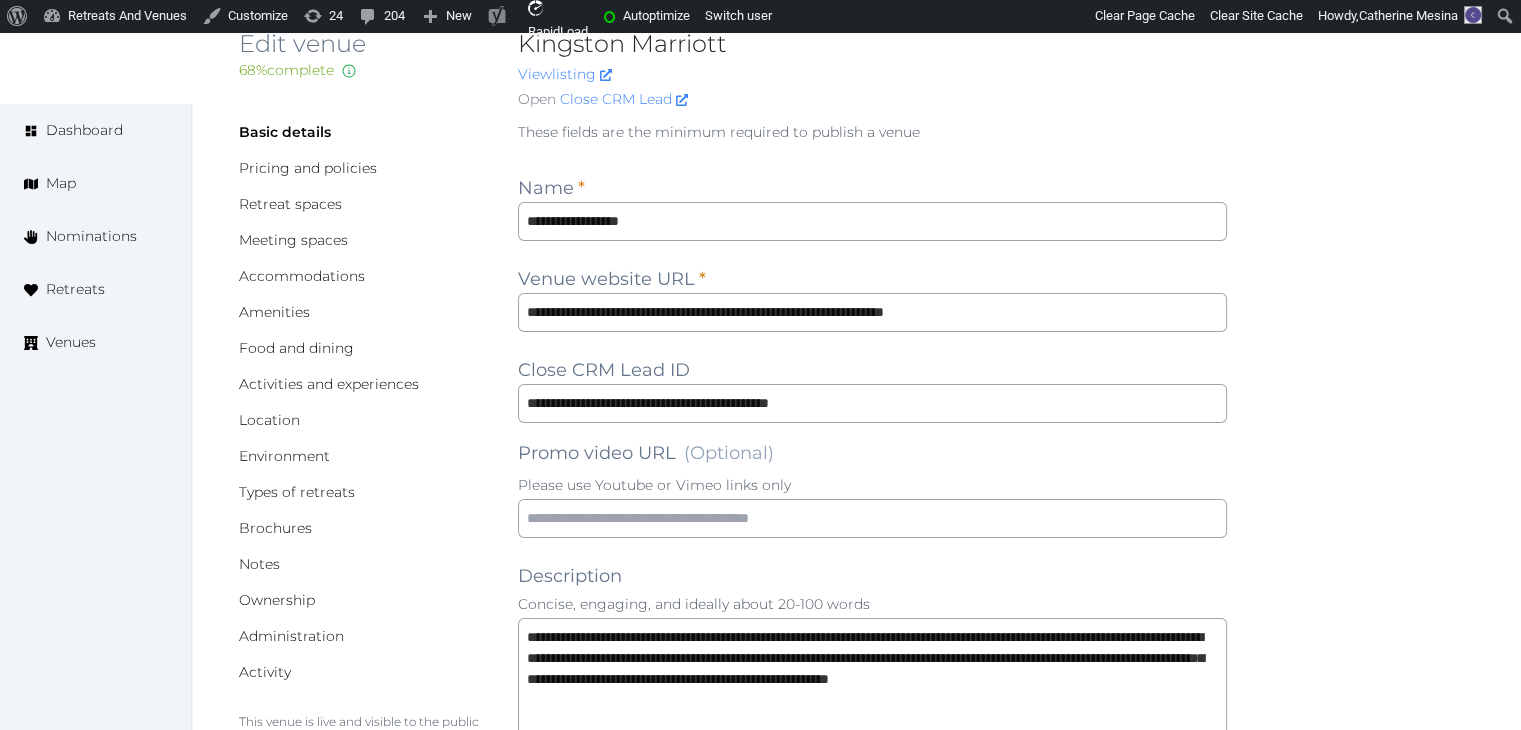 scroll, scrollTop: 0, scrollLeft: 0, axis: both 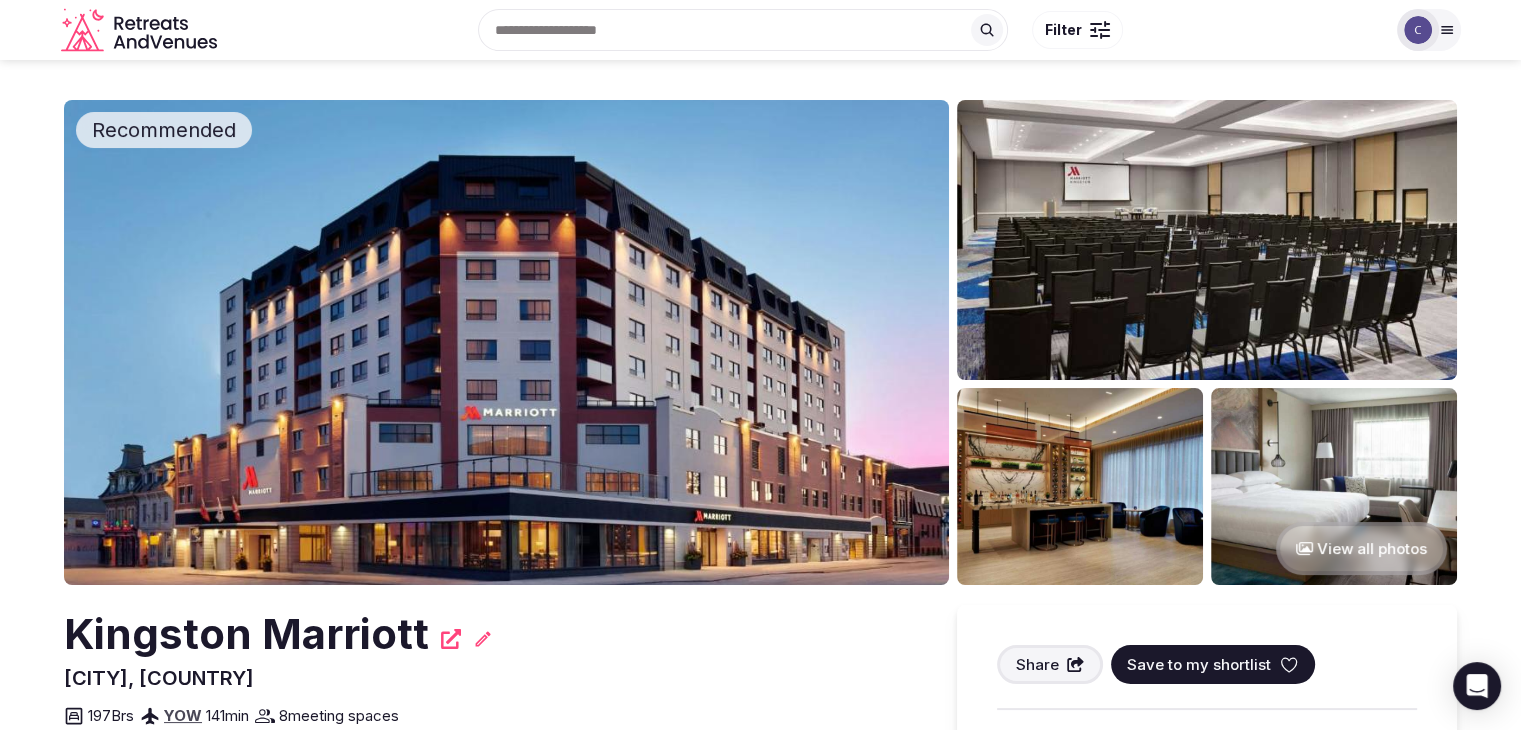 click on "Kingston Marriott" at bounding box center [246, 634] 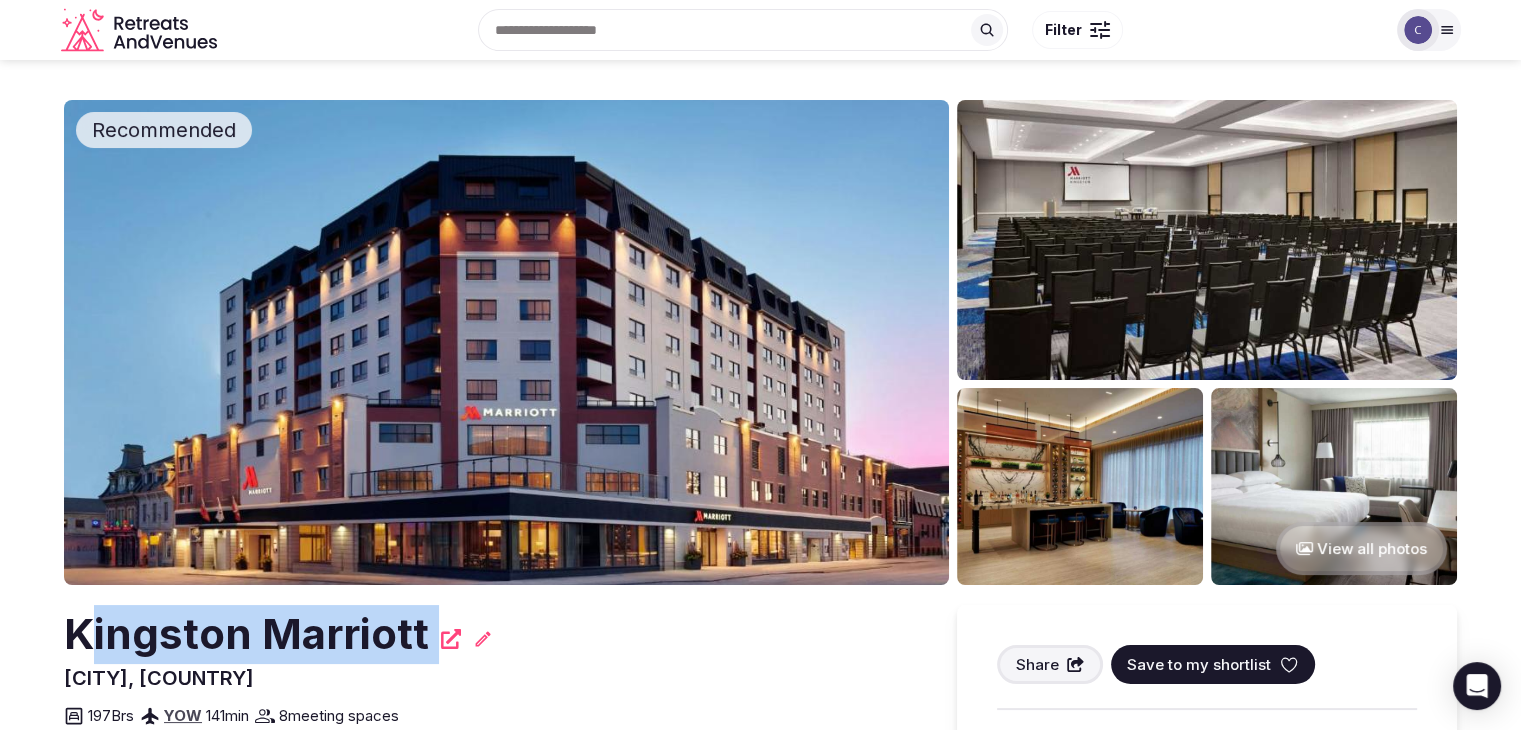 click on "Kingston Marriott" at bounding box center (246, 634) 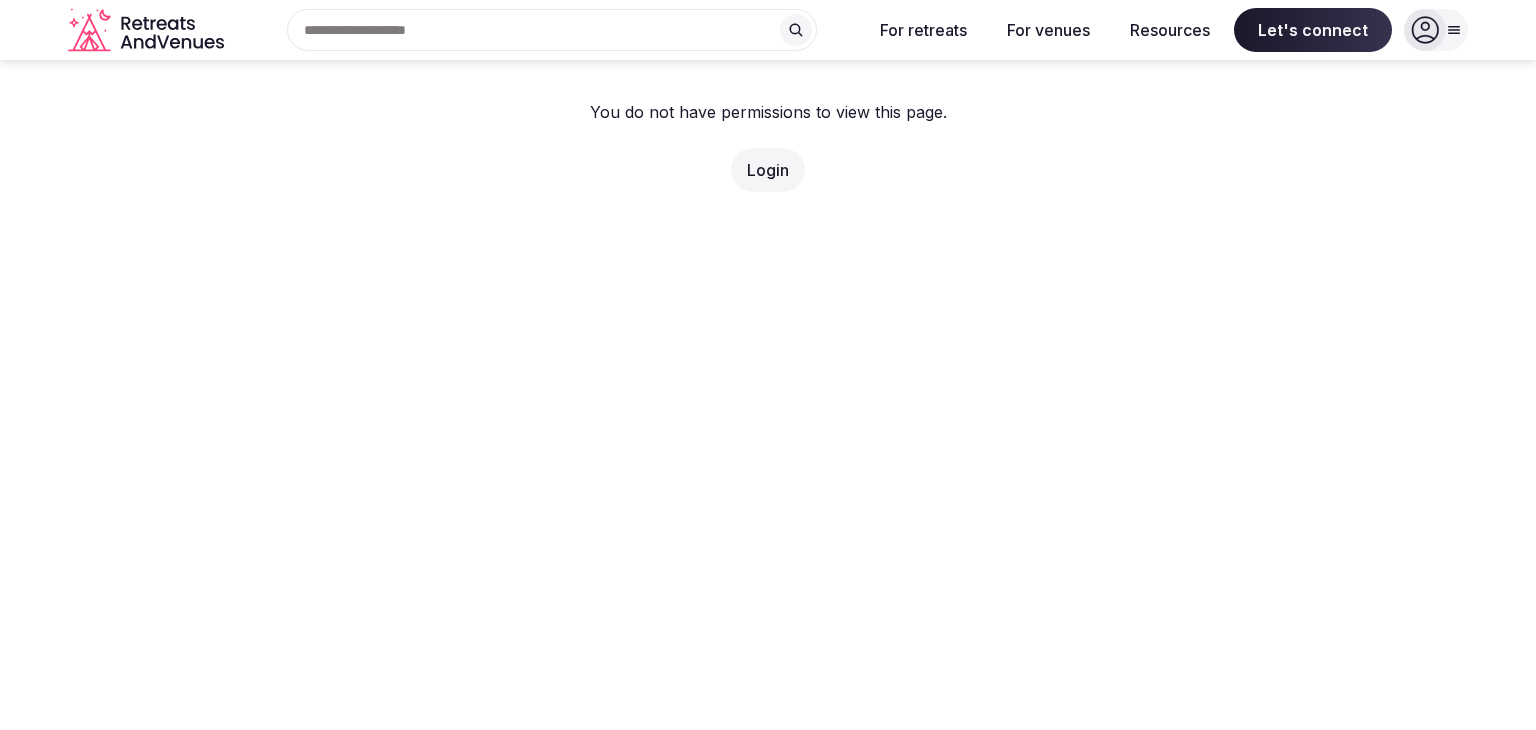 scroll, scrollTop: 0, scrollLeft: 0, axis: both 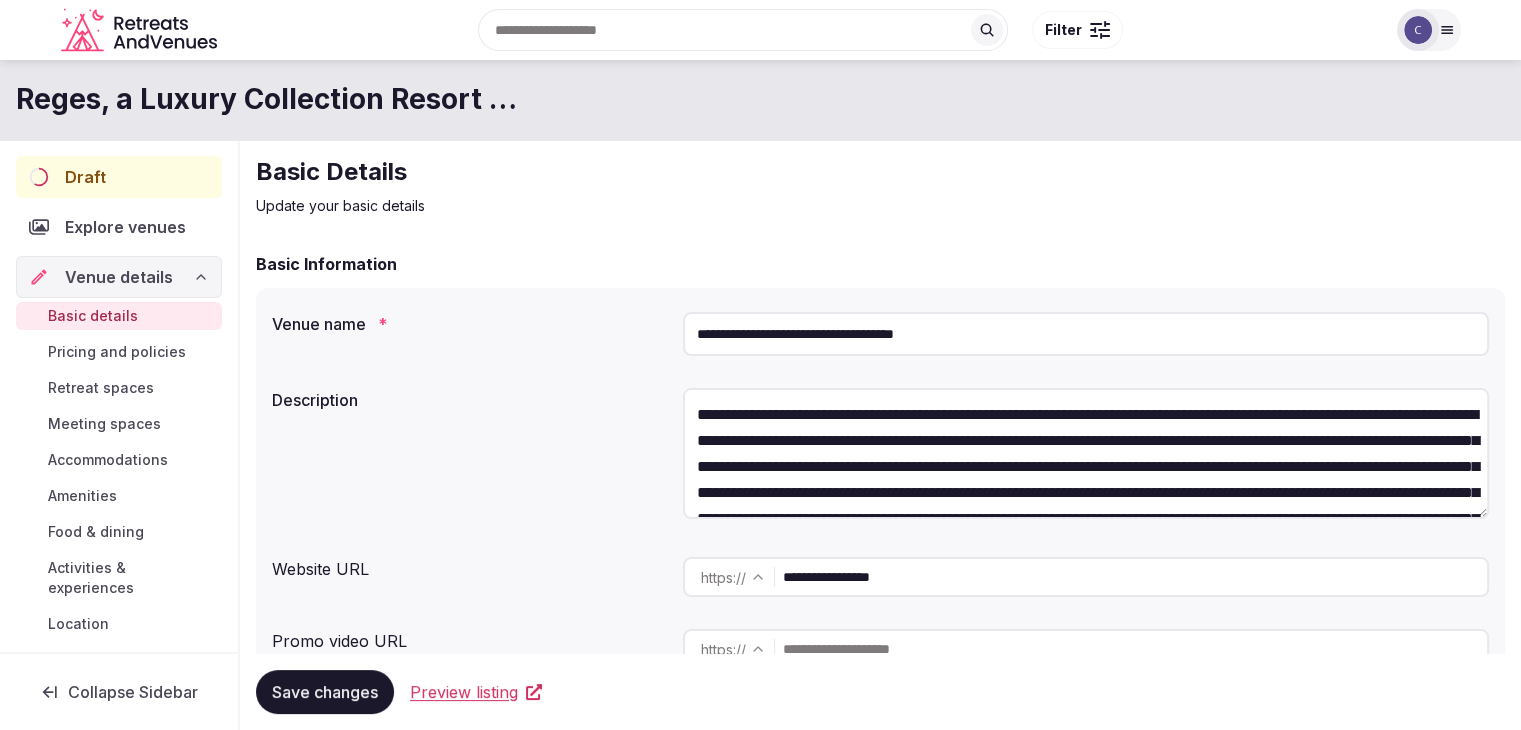 drag, startPoint x: 0, startPoint y: 0, endPoint x: 476, endPoint y: 170, distance: 505.44635 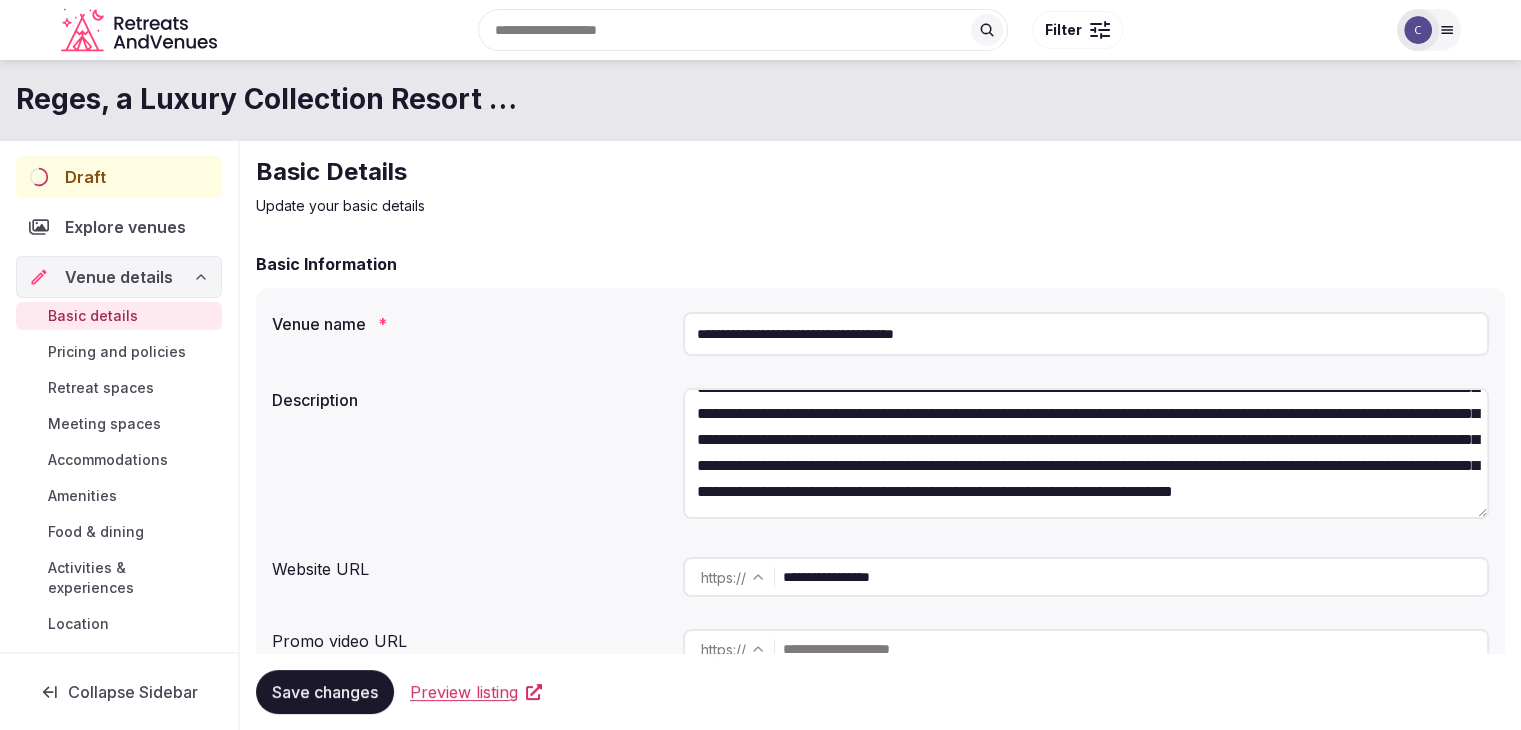 scroll, scrollTop: 182, scrollLeft: 0, axis: vertical 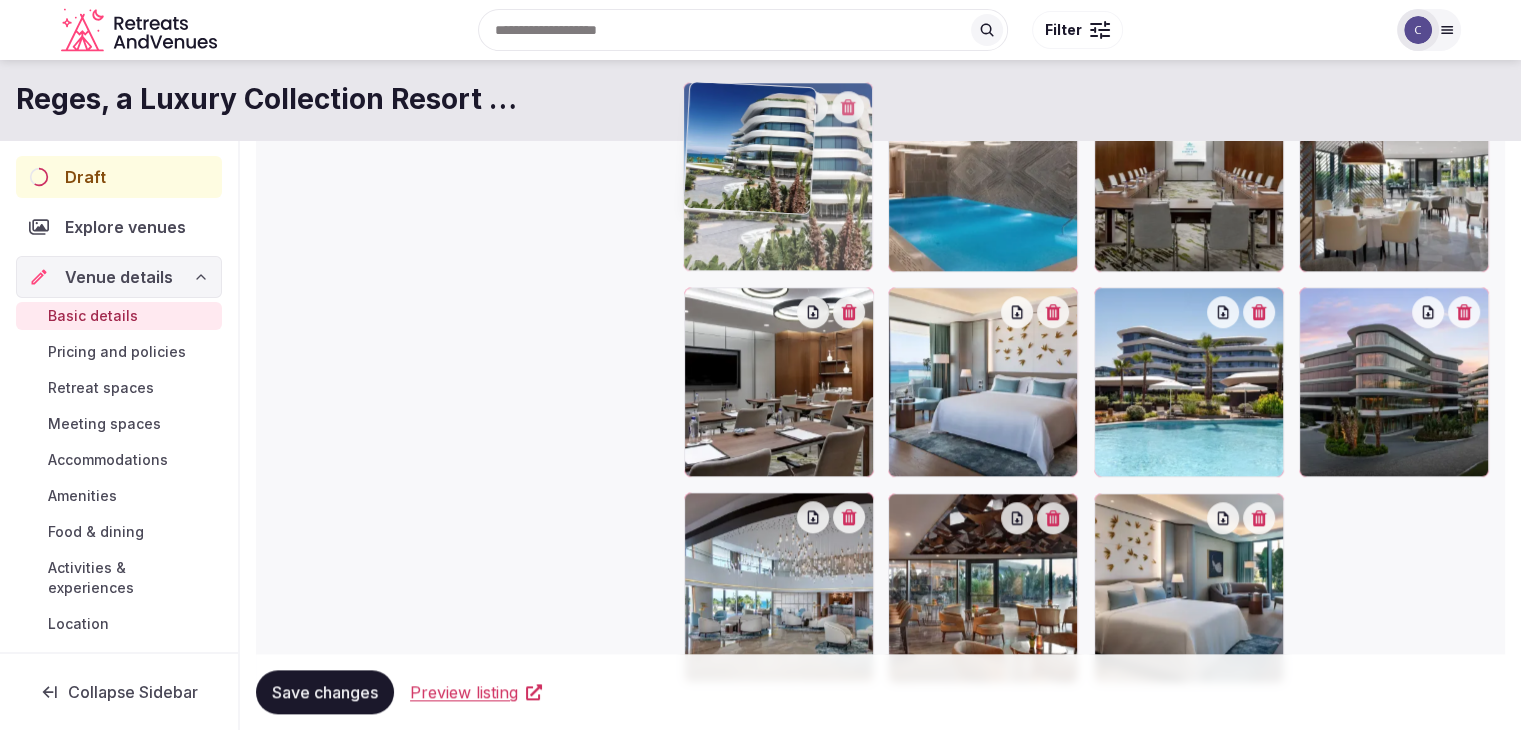 drag, startPoint x: 1117, startPoint y: 521, endPoint x: 766, endPoint y: 231, distance: 455.3032 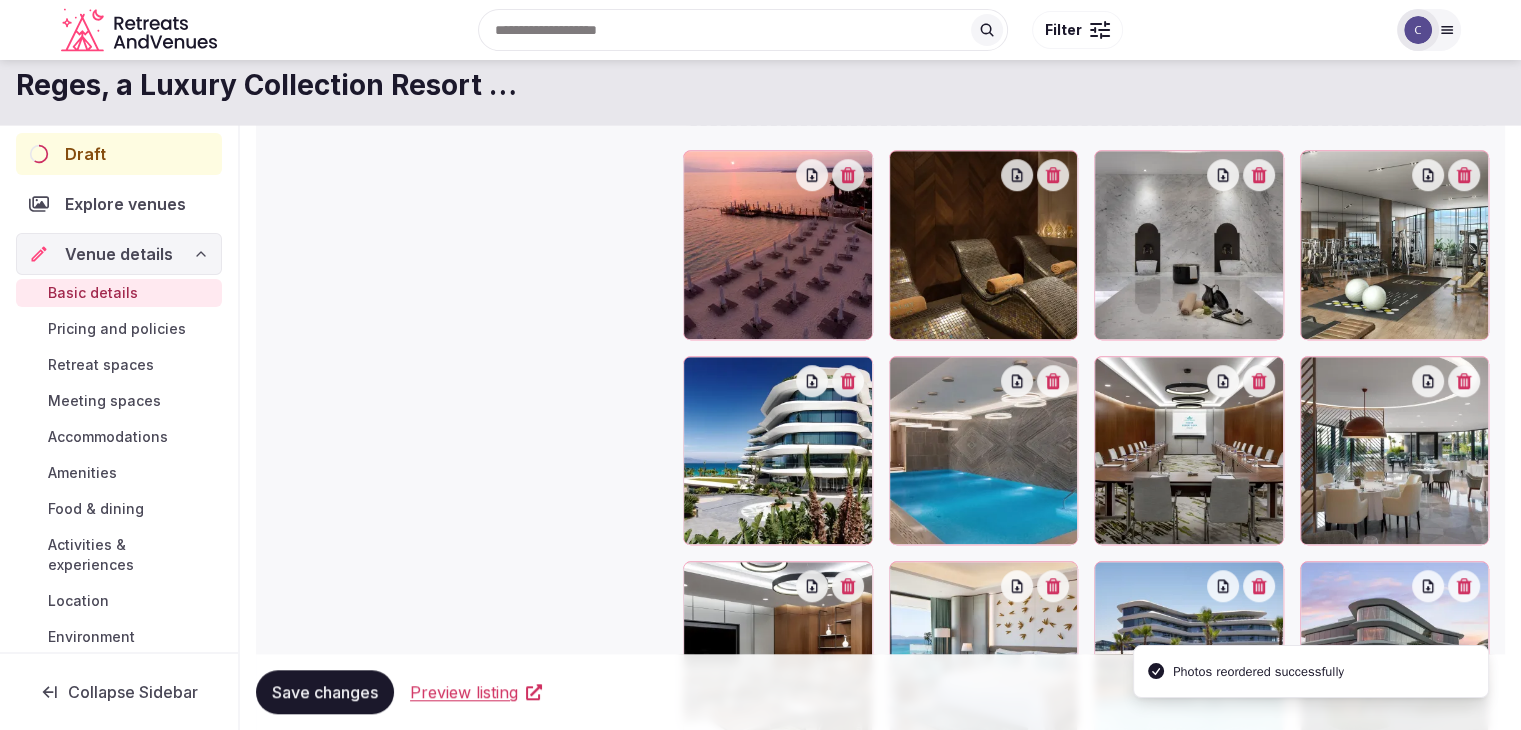scroll, scrollTop: 1665, scrollLeft: 0, axis: vertical 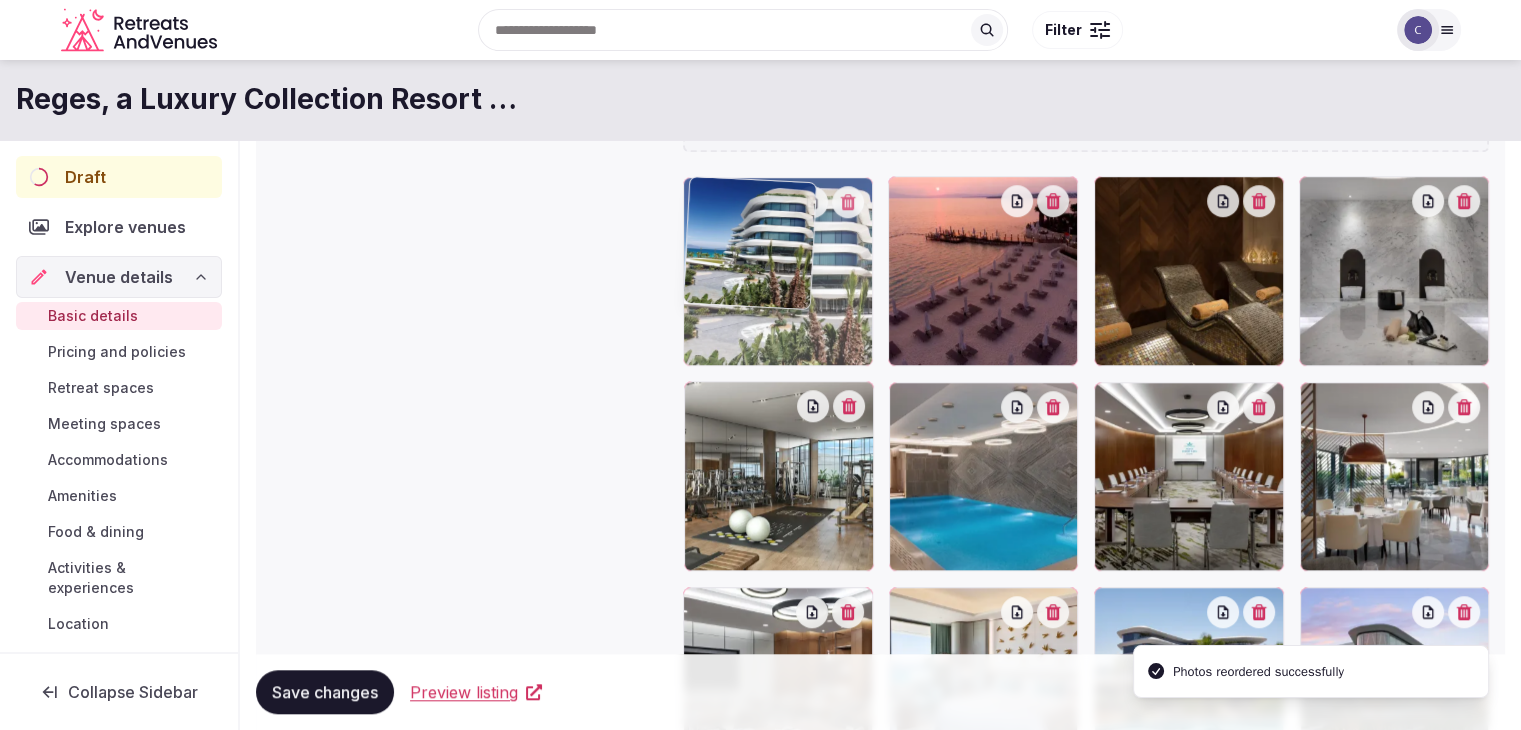 drag, startPoint x: 700, startPoint y: 397, endPoint x: 720, endPoint y: 269, distance: 129.55309 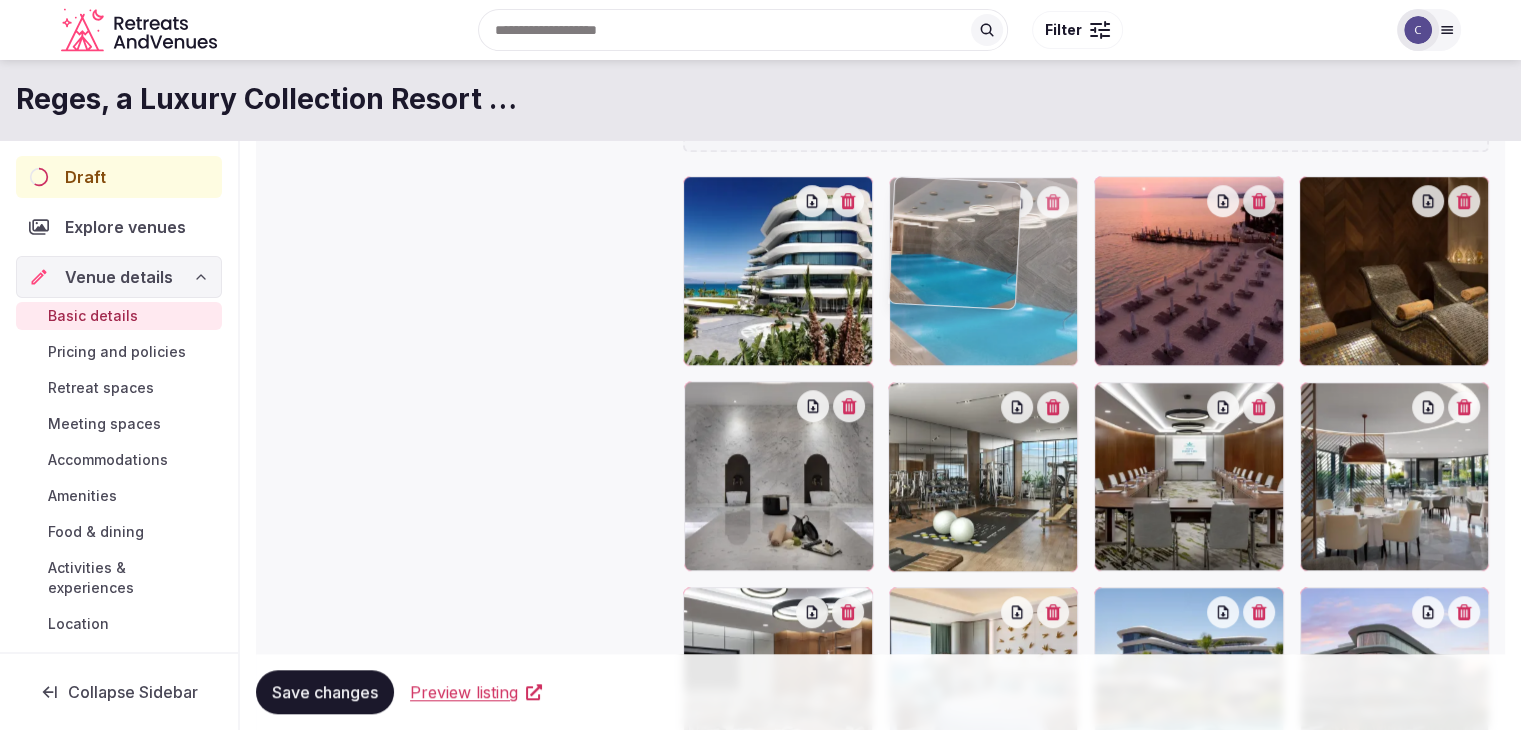 drag, startPoint x: 910, startPoint y: 402, endPoint x: 929, endPoint y: 261, distance: 142.27438 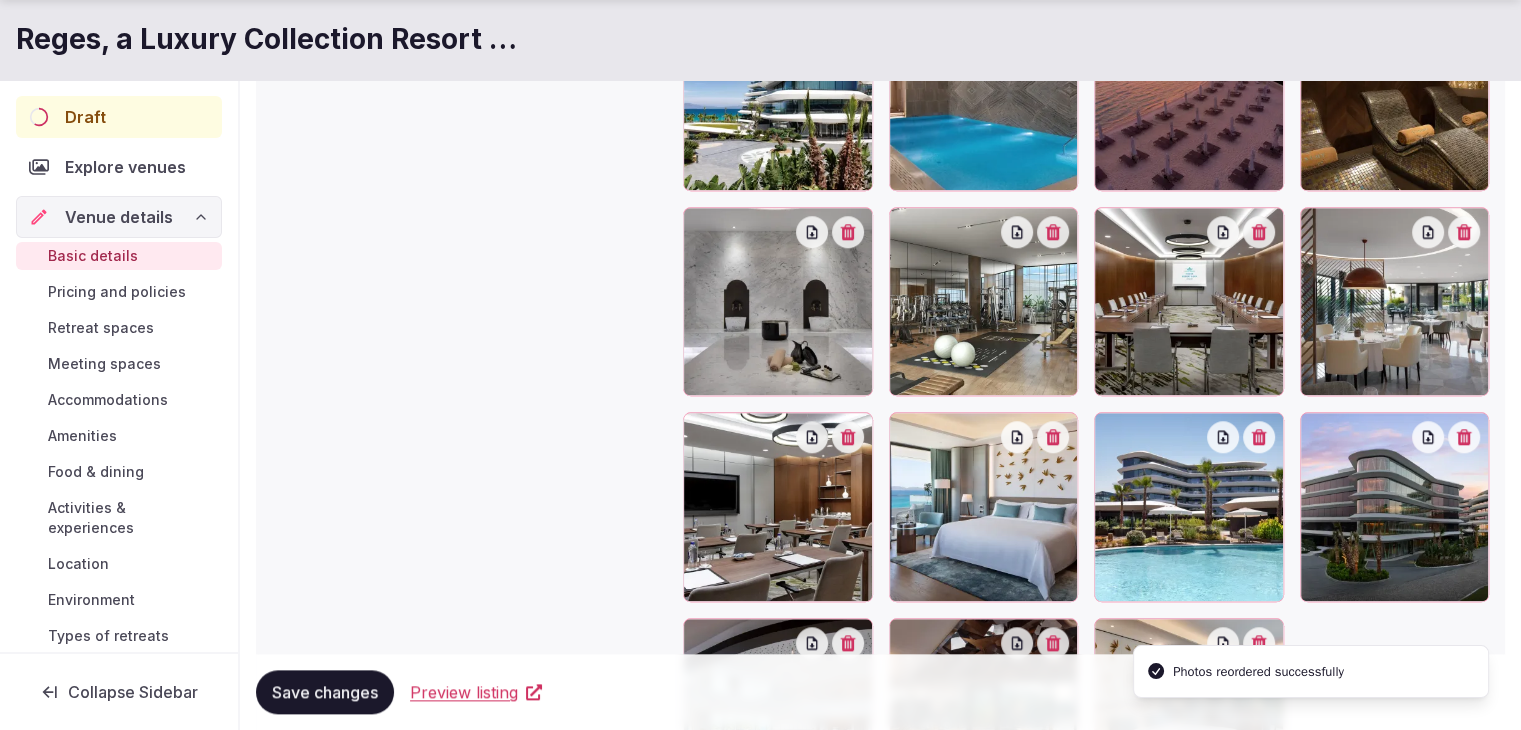 scroll, scrollTop: 1865, scrollLeft: 0, axis: vertical 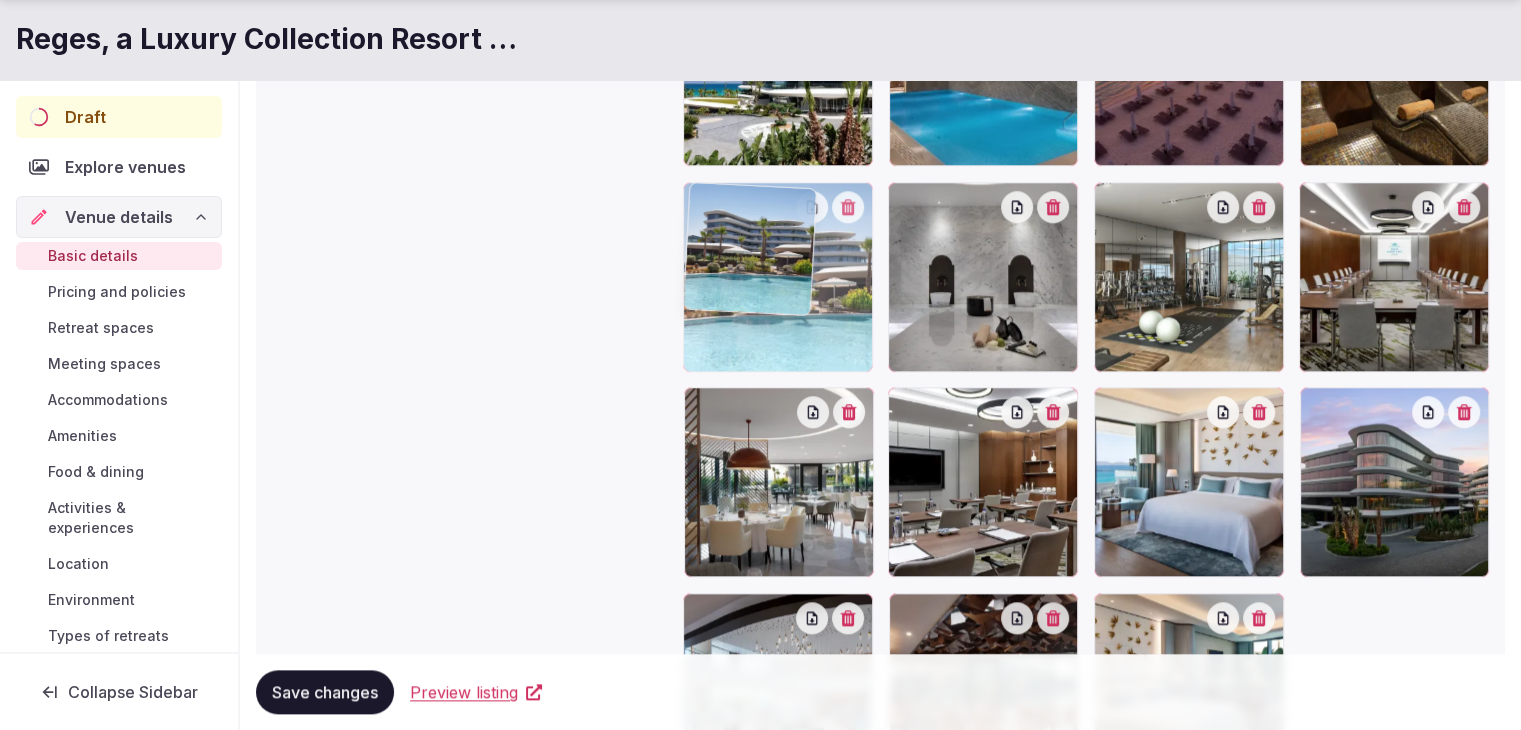drag, startPoint x: 1113, startPoint y: 412, endPoint x: 764, endPoint y: 309, distance: 363.88184 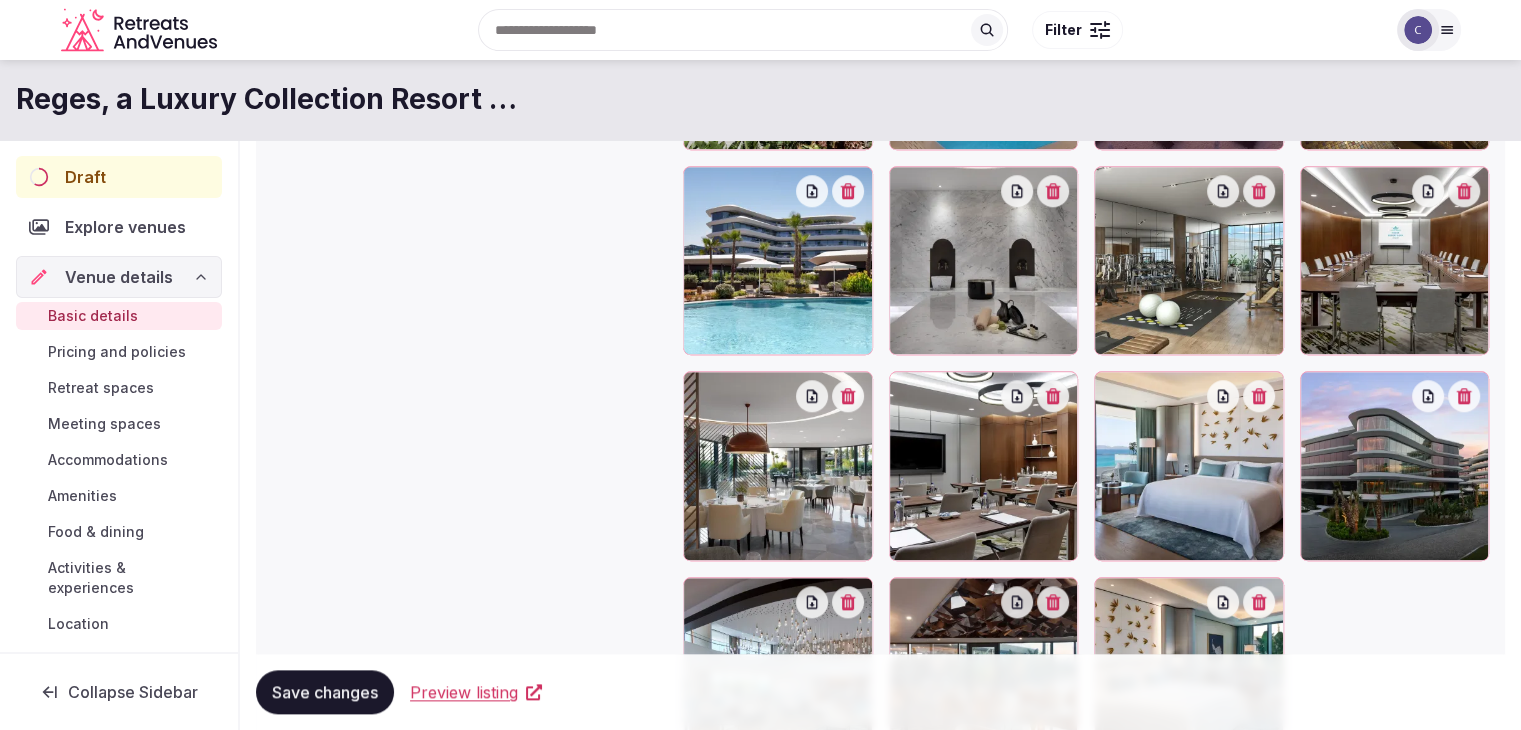 scroll, scrollTop: 1865, scrollLeft: 0, axis: vertical 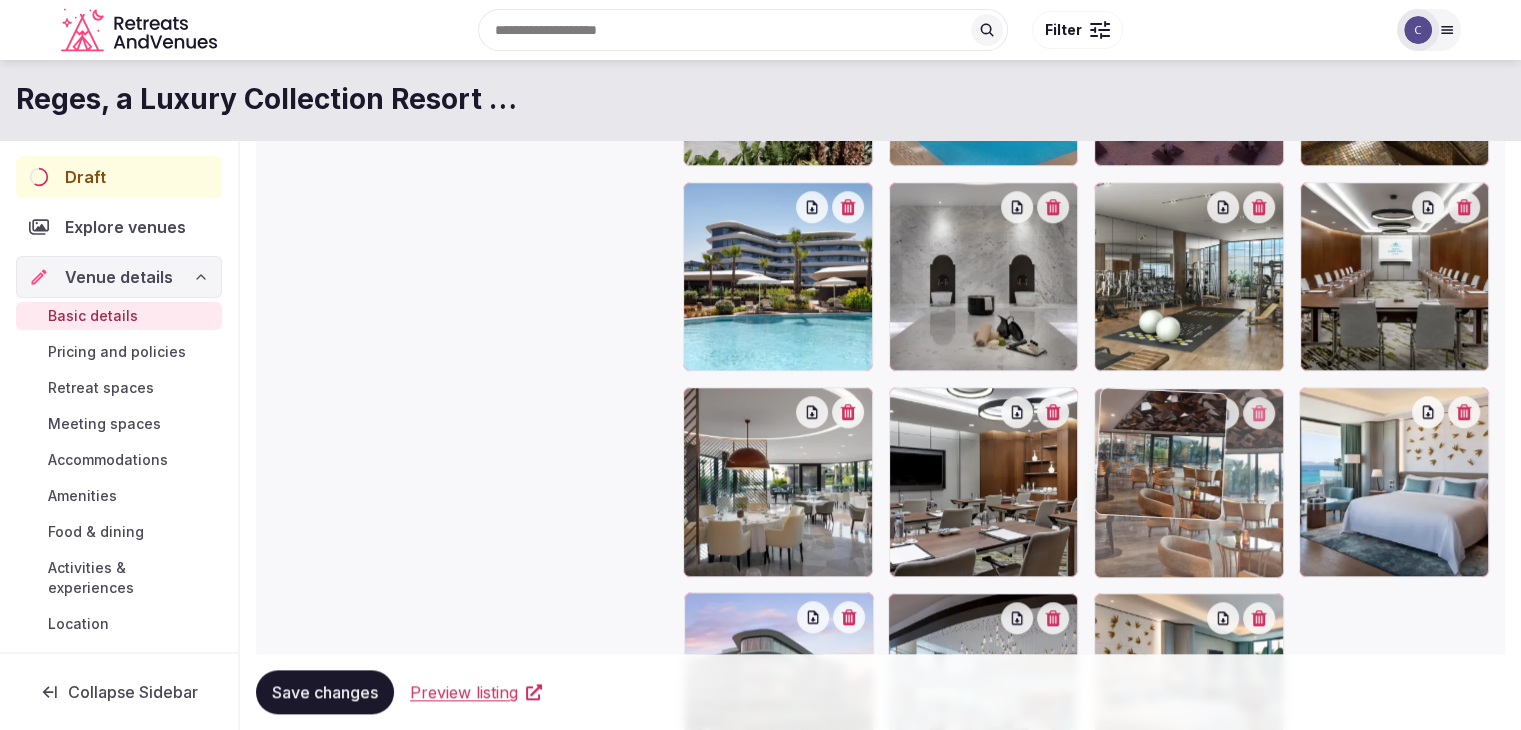 drag, startPoint x: 912, startPoint y: 621, endPoint x: 1182, endPoint y: 554, distance: 278.18878 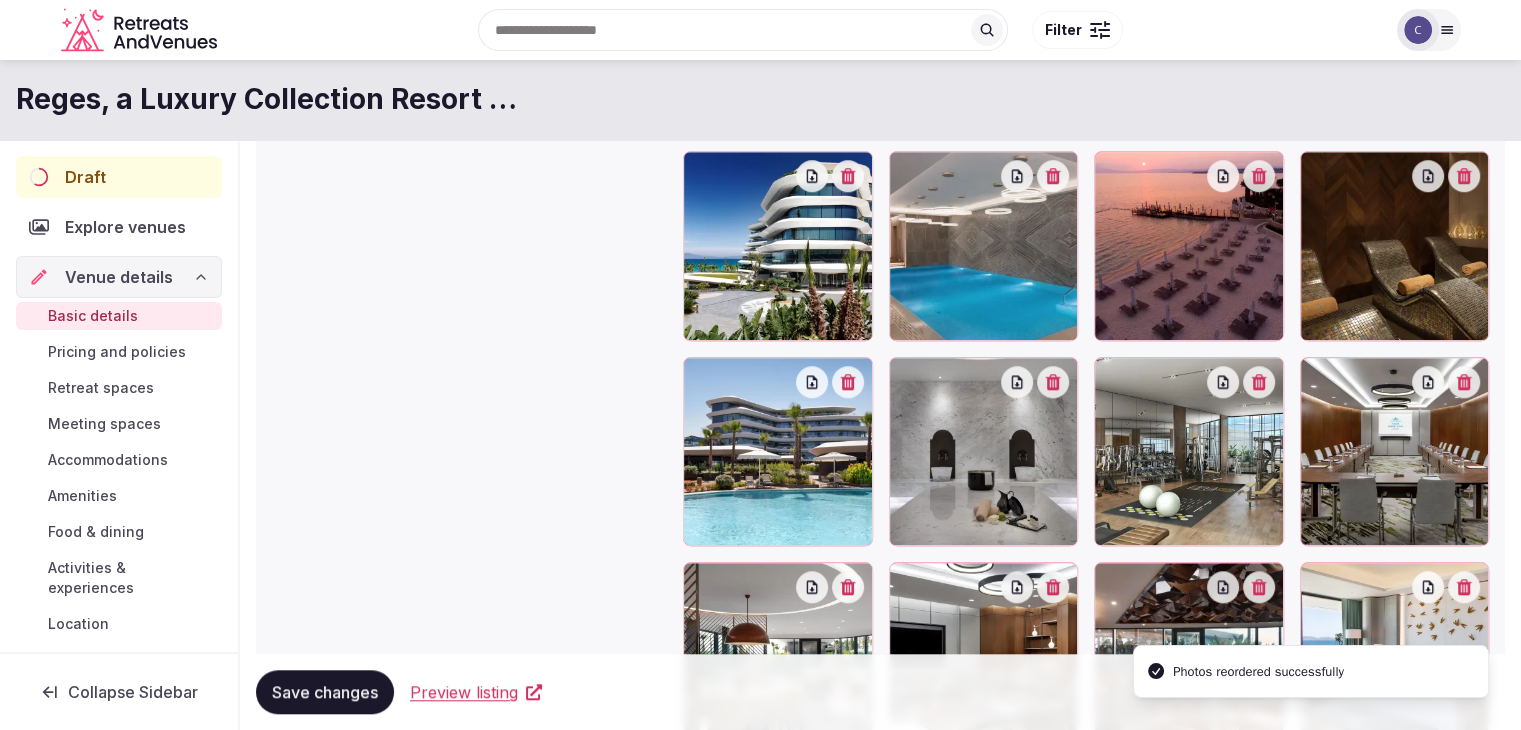 scroll, scrollTop: 1665, scrollLeft: 0, axis: vertical 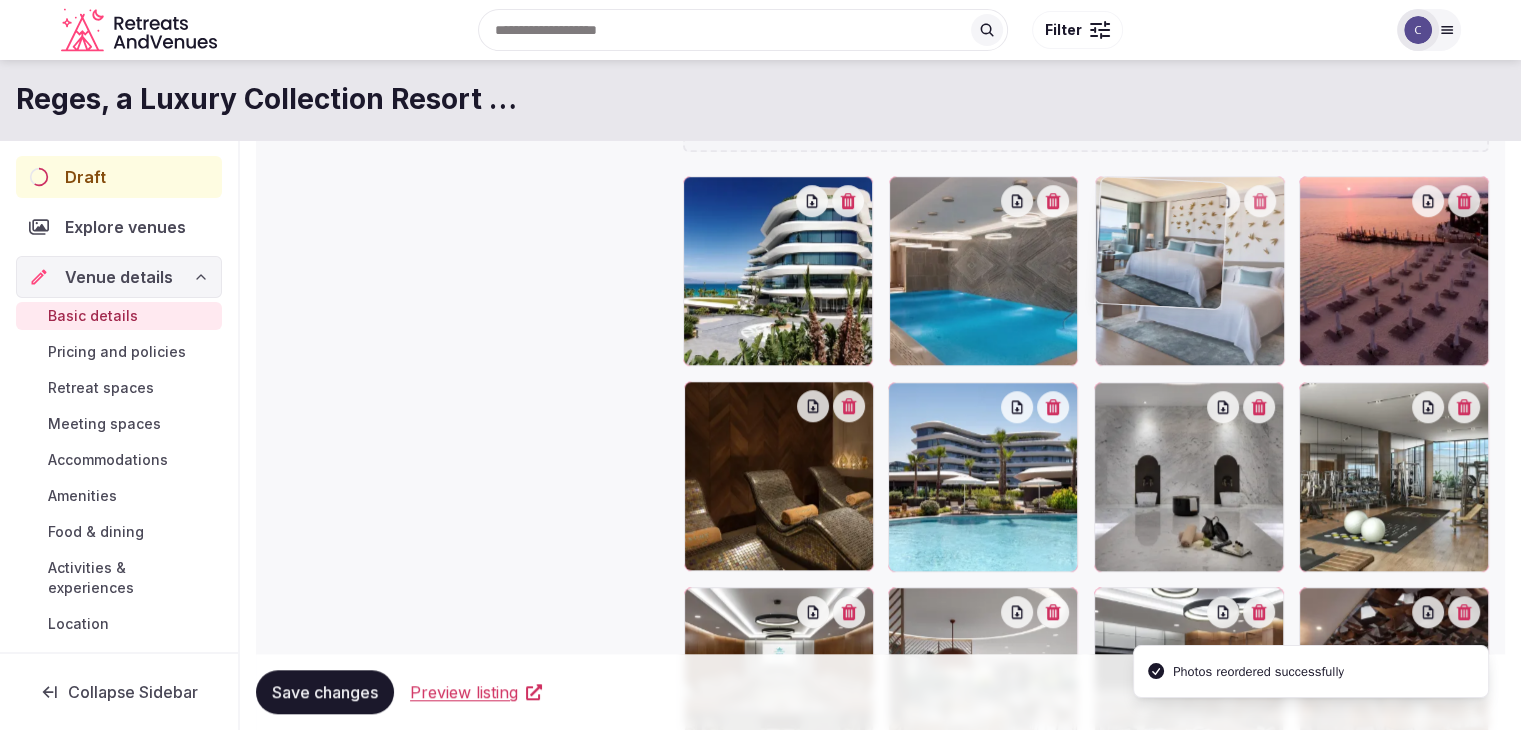 drag, startPoint x: 1321, startPoint y: 605, endPoint x: 1156, endPoint y: 270, distance: 373.43005 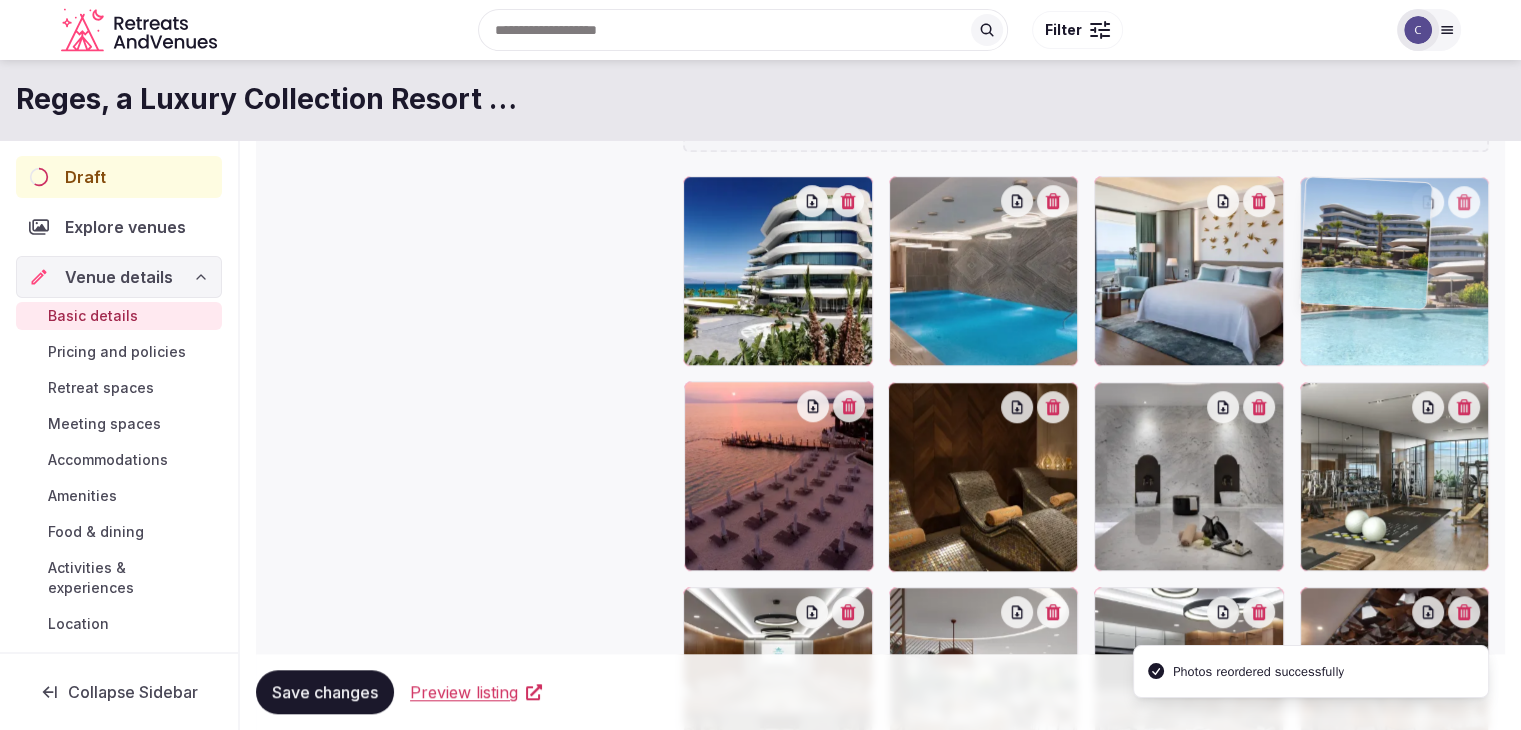 drag, startPoint x: 897, startPoint y: 394, endPoint x: 1346, endPoint y: 257, distance: 469.43582 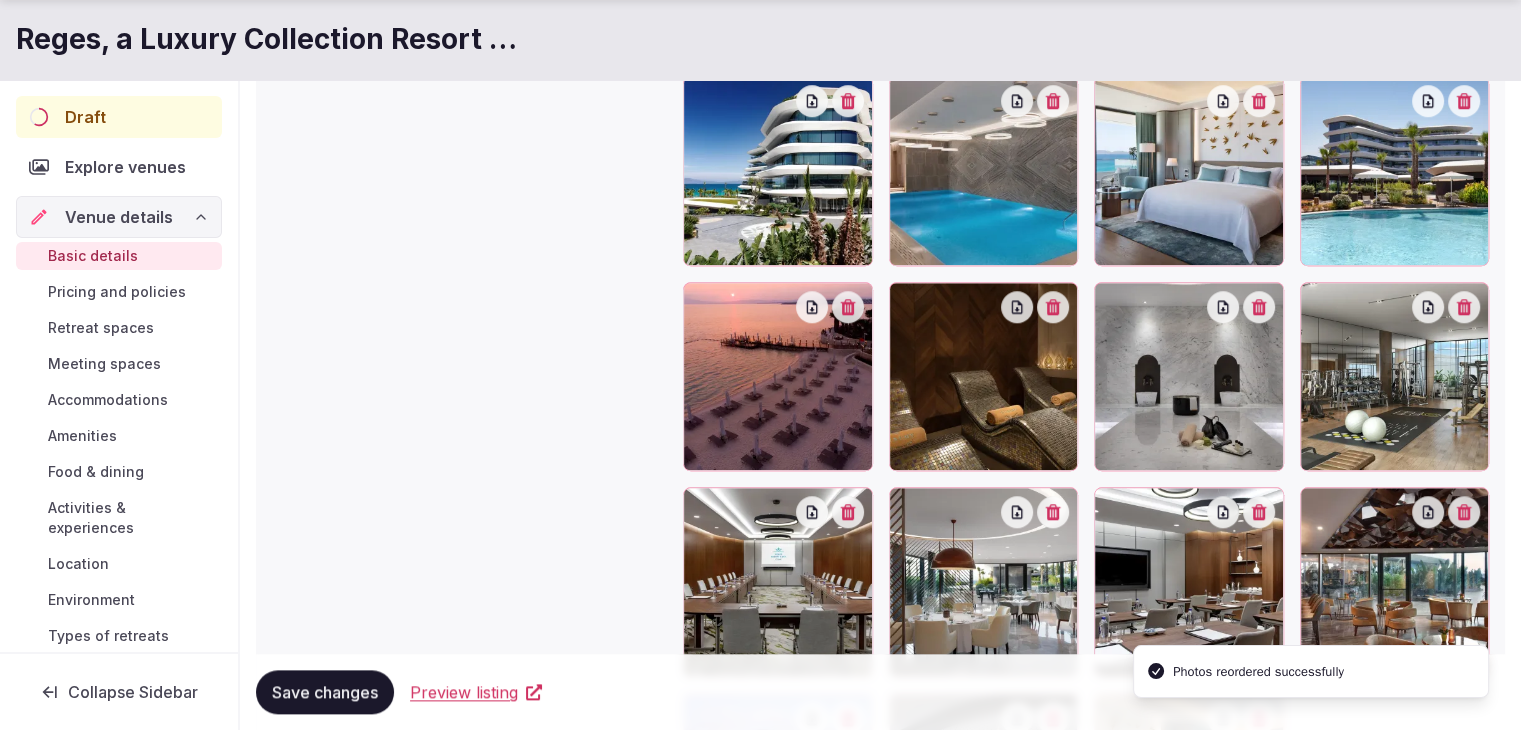 scroll, scrollTop: 1865, scrollLeft: 0, axis: vertical 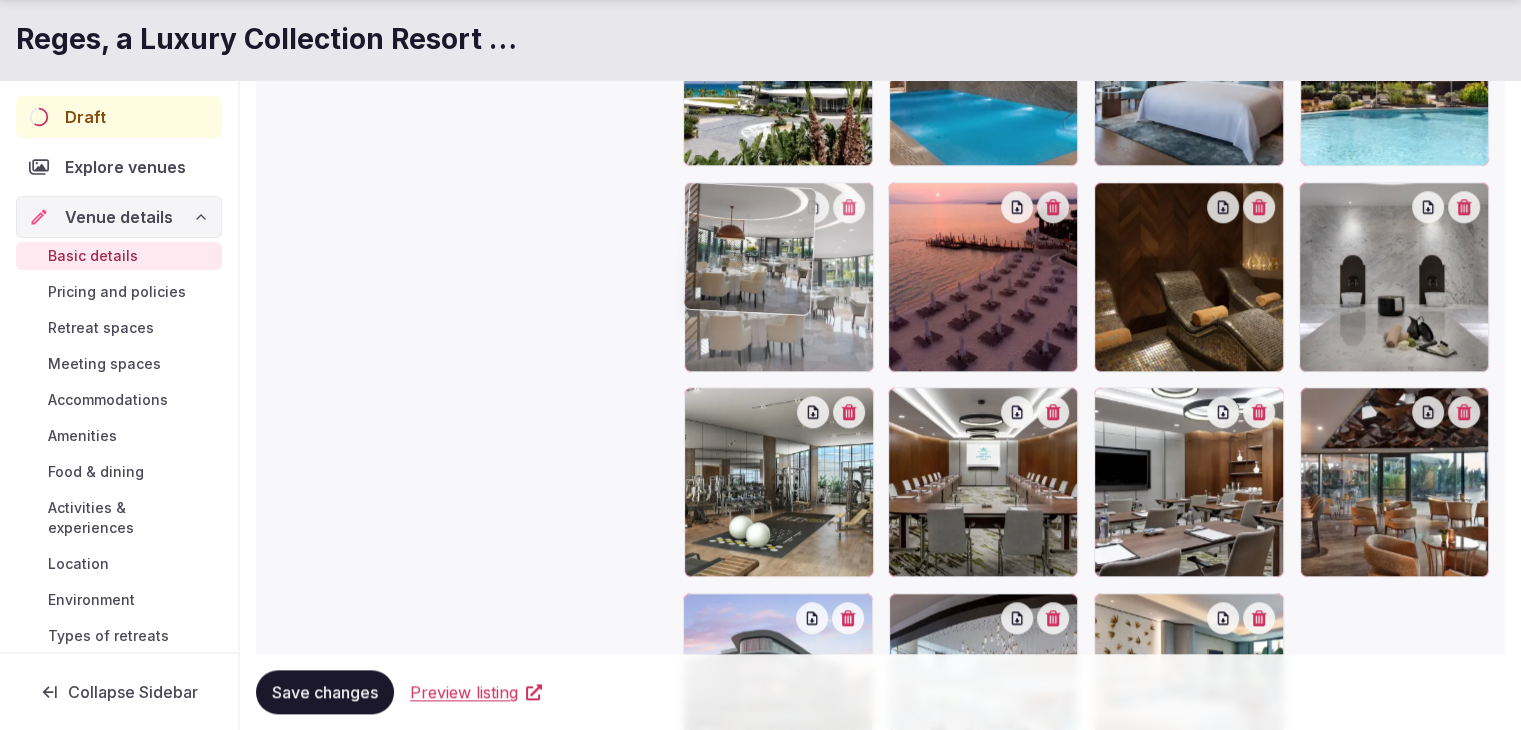 drag, startPoint x: 902, startPoint y: 395, endPoint x: 757, endPoint y: 261, distance: 197.43607 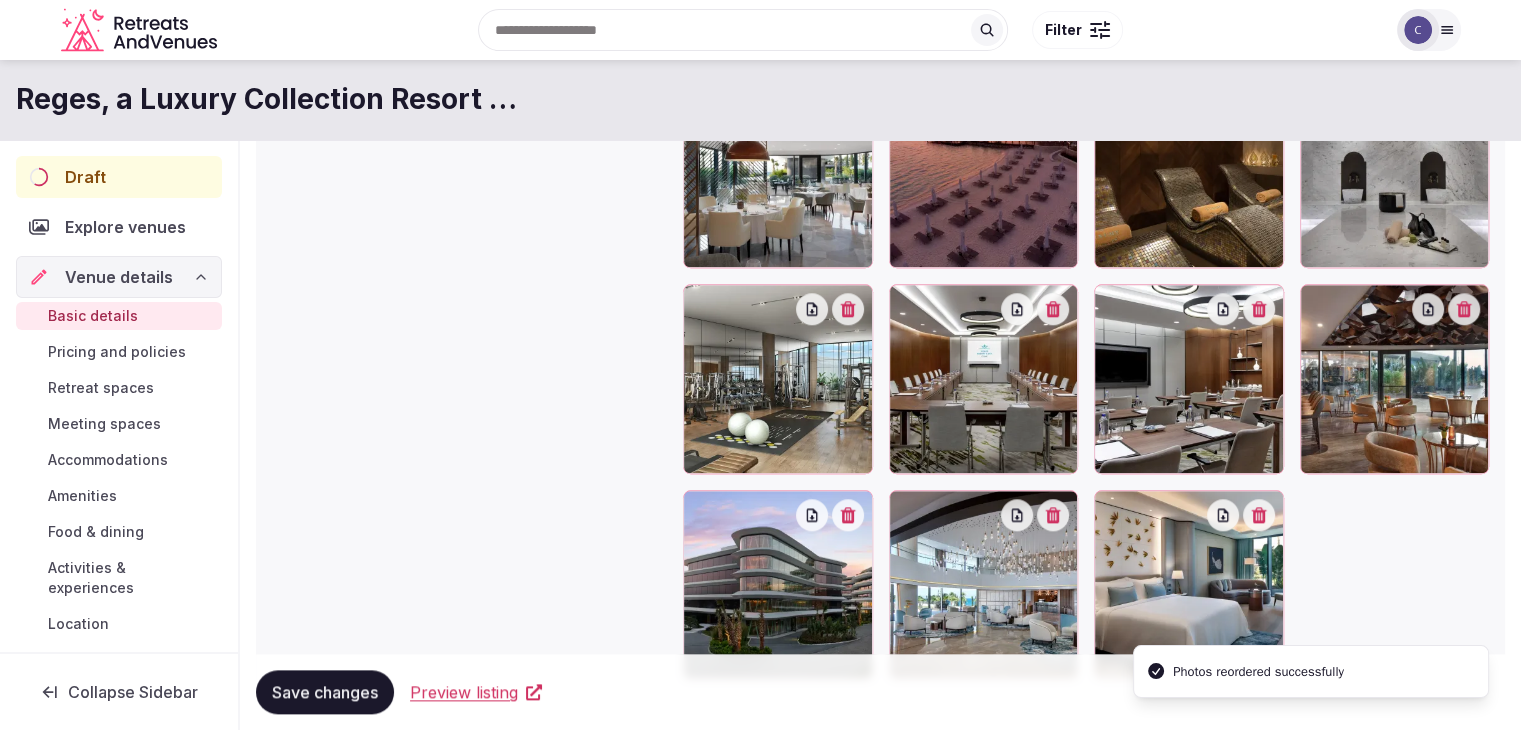 scroll, scrollTop: 1965, scrollLeft: 0, axis: vertical 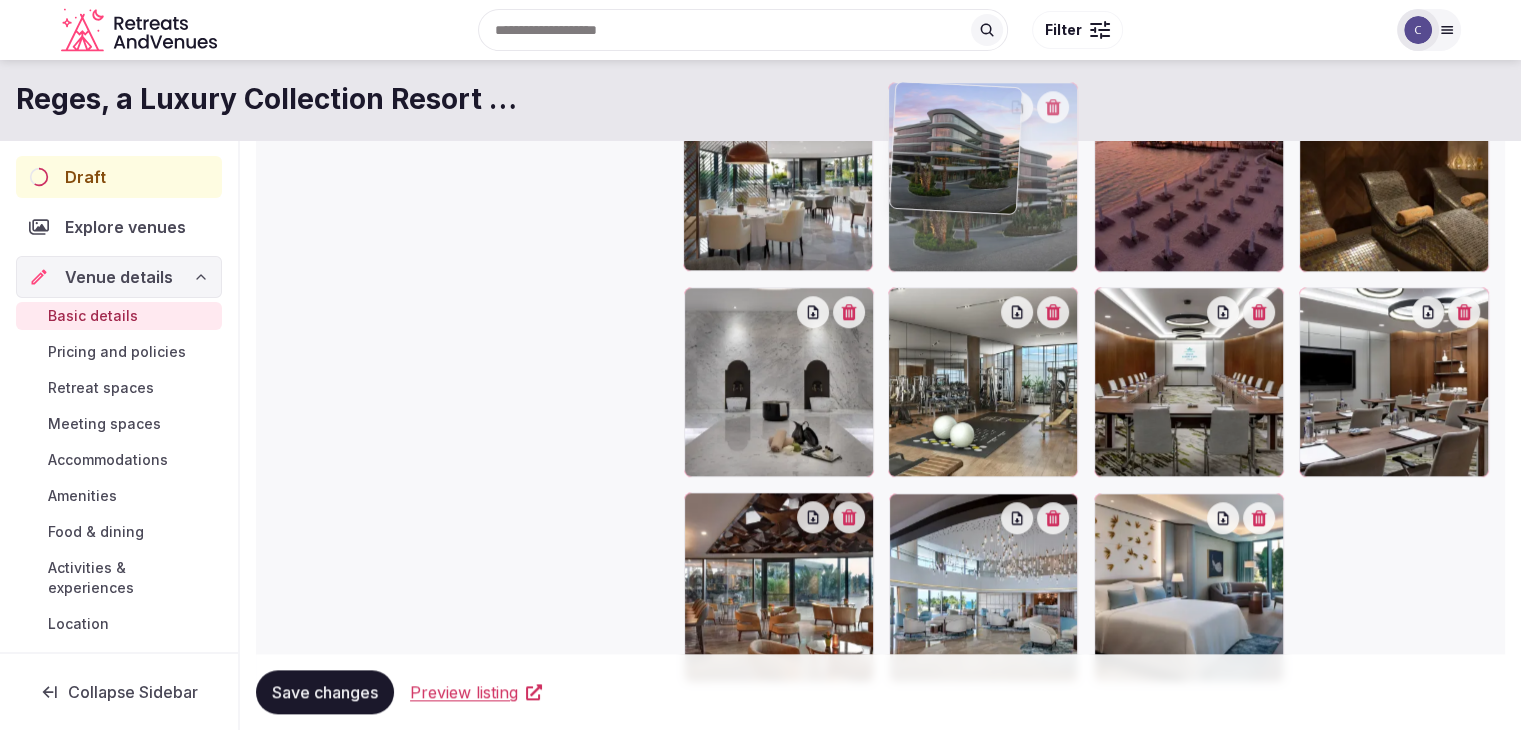 drag, startPoint x: 694, startPoint y: 507, endPoint x: 916, endPoint y: 169, distance: 404.38596 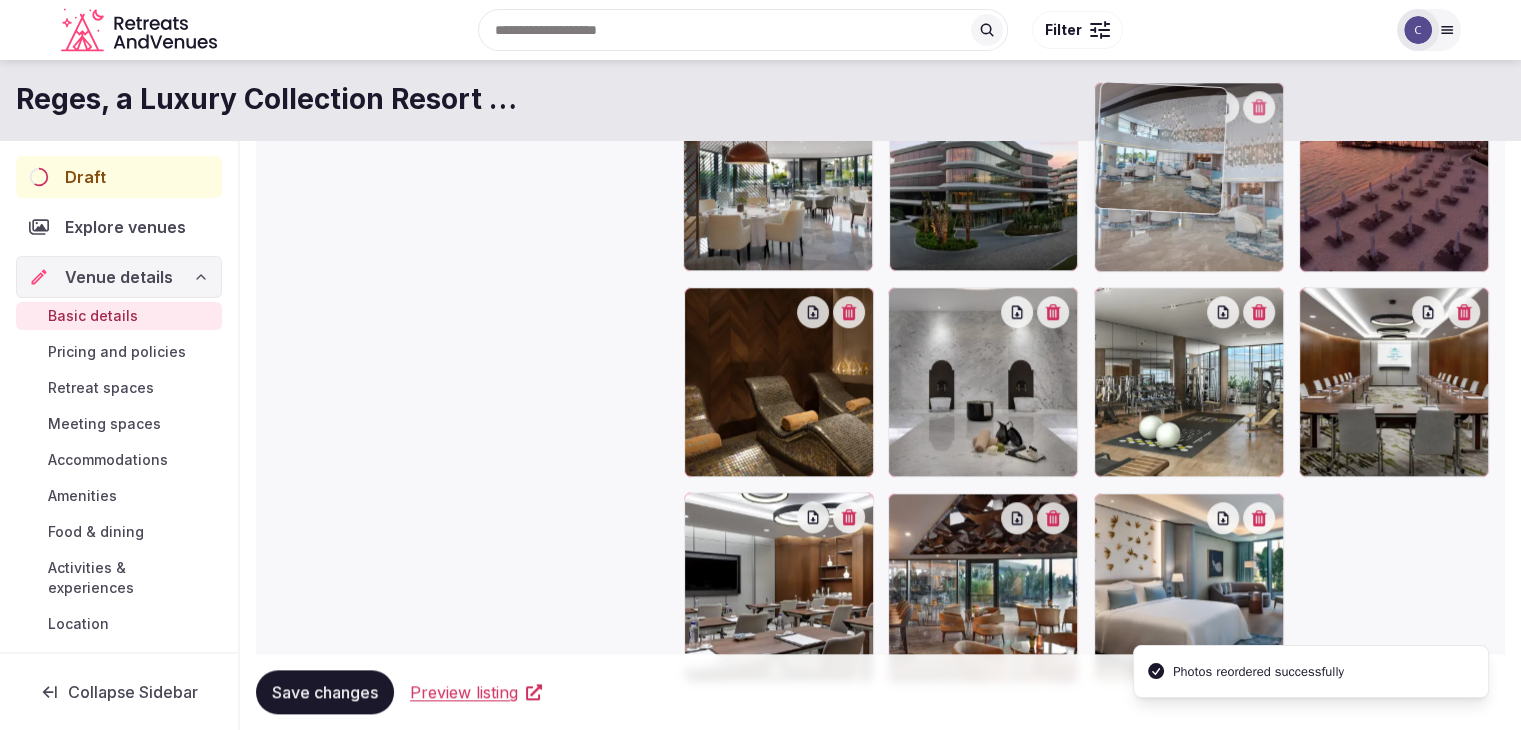 drag, startPoint x: 908, startPoint y: 510, endPoint x: 1198, endPoint y: 463, distance: 293.78394 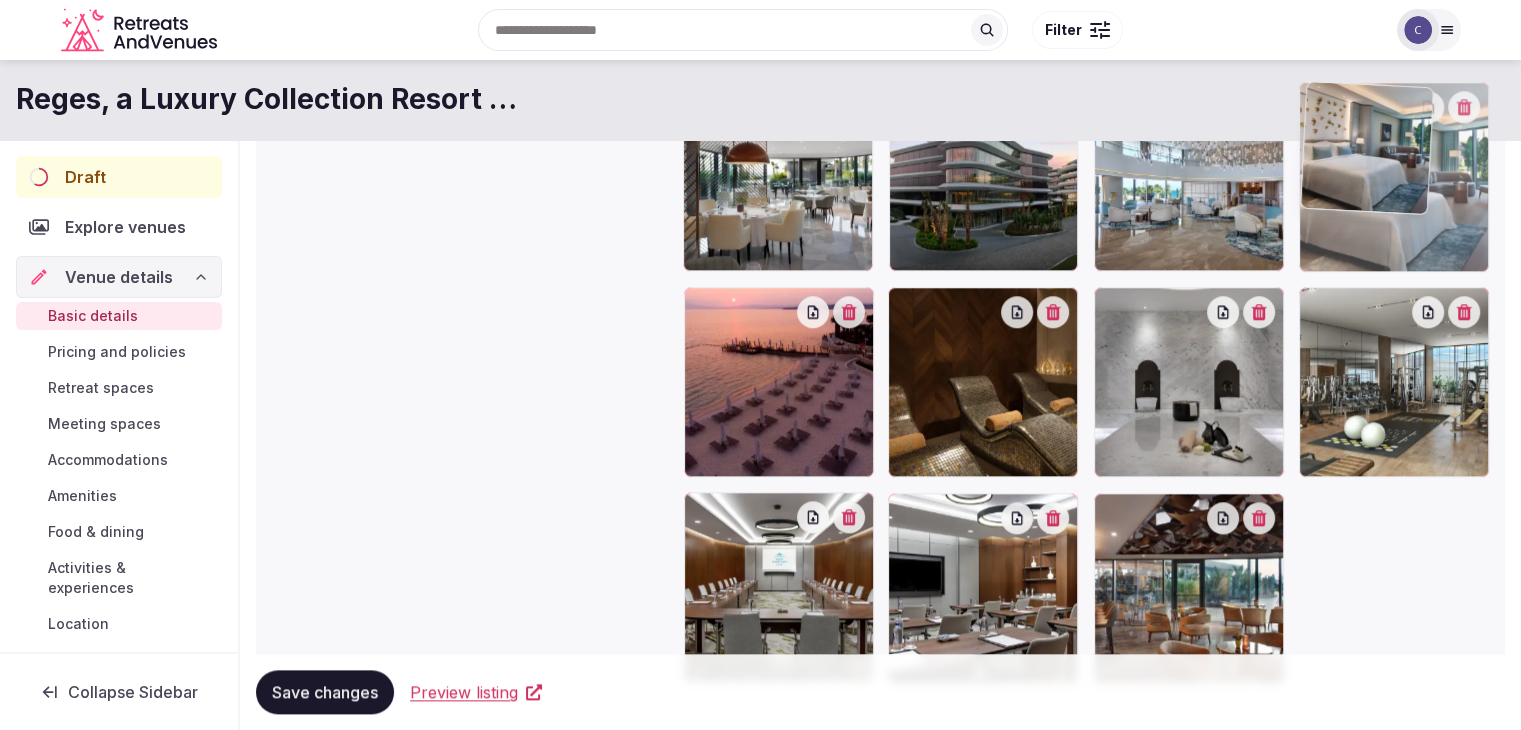 drag, startPoint x: 1224, startPoint y: 365, endPoint x: 1326, endPoint y: 202, distance: 192.28365 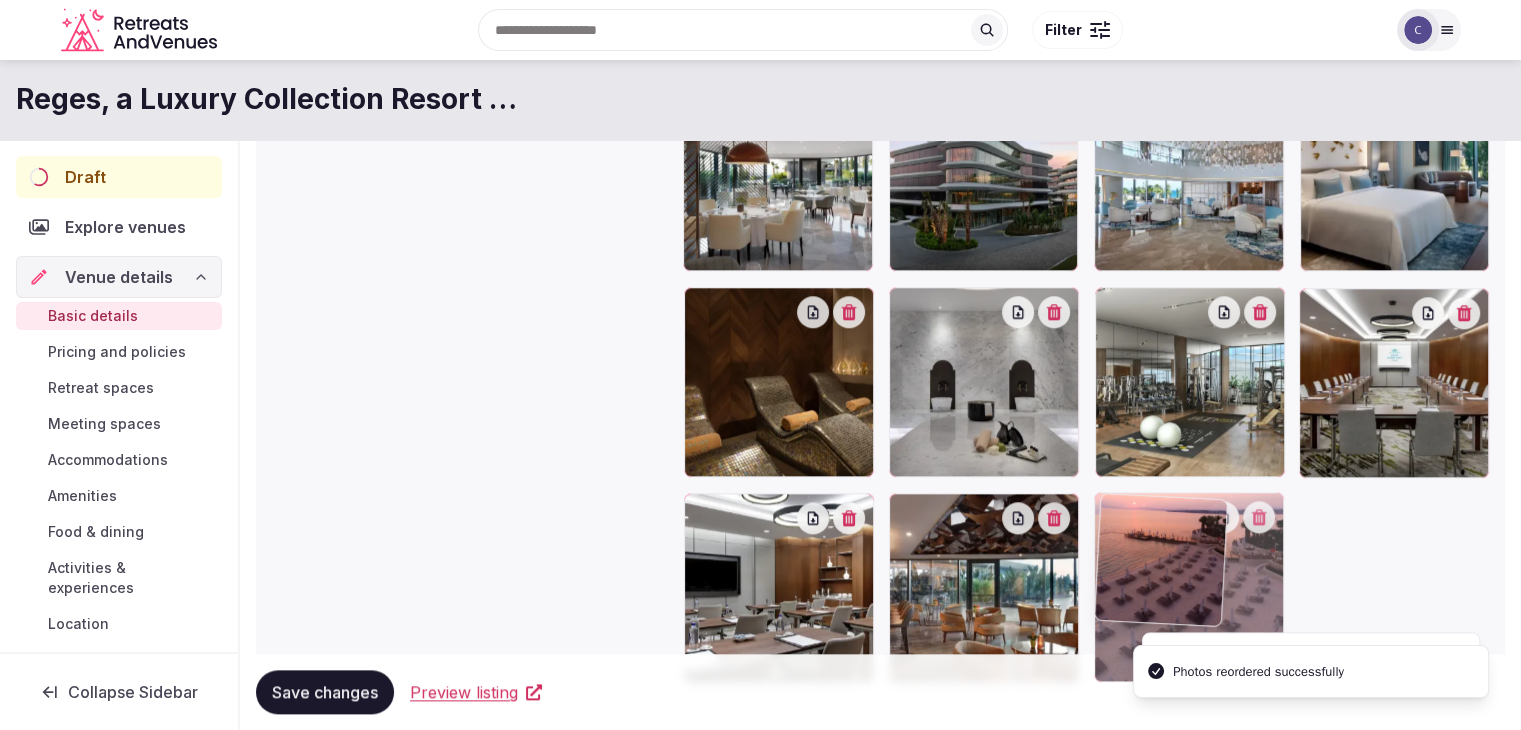 drag, startPoint x: 694, startPoint y: 305, endPoint x: 1120, endPoint y: 565, distance: 499.07513 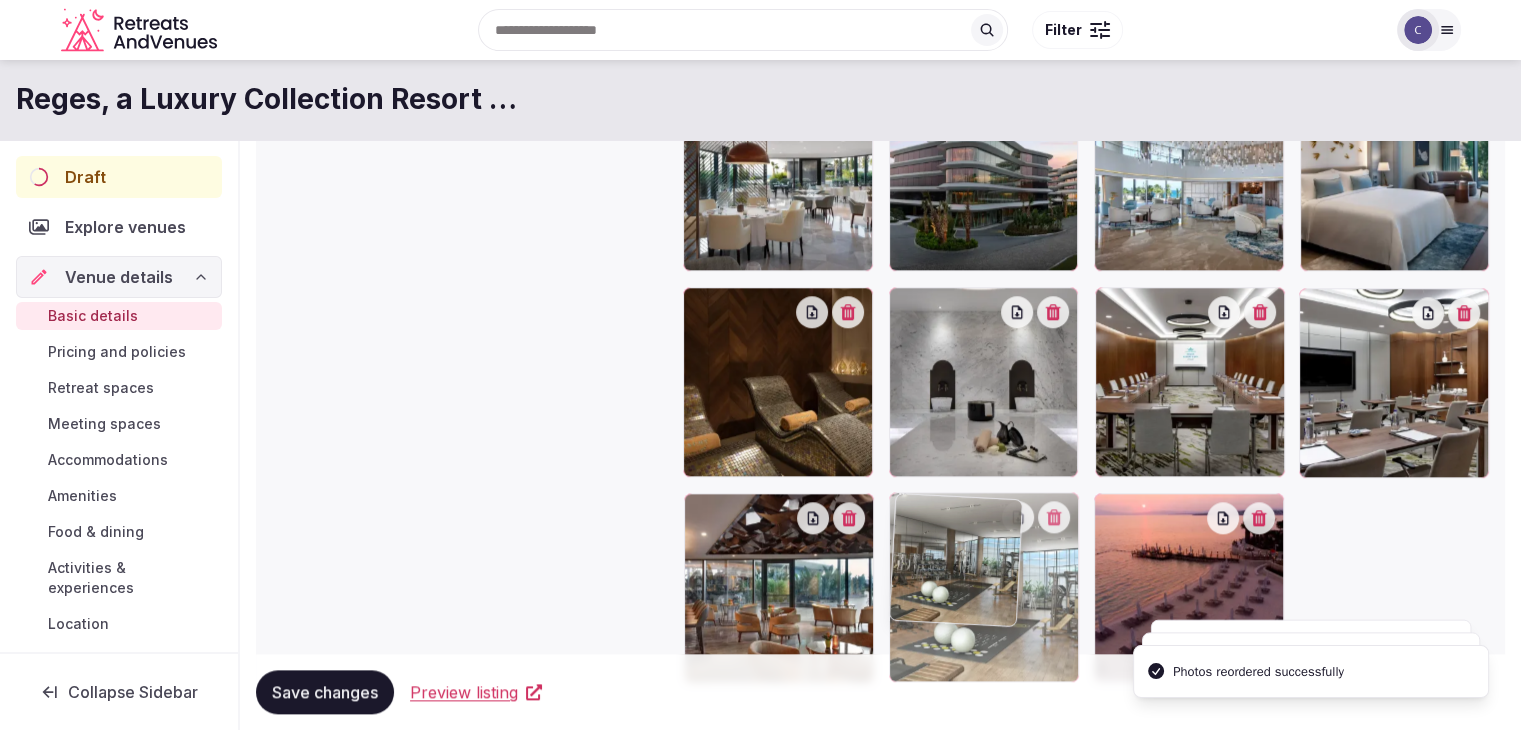 drag, startPoint x: 1102, startPoint y: 303, endPoint x: 984, endPoint y: 533, distance: 258.5034 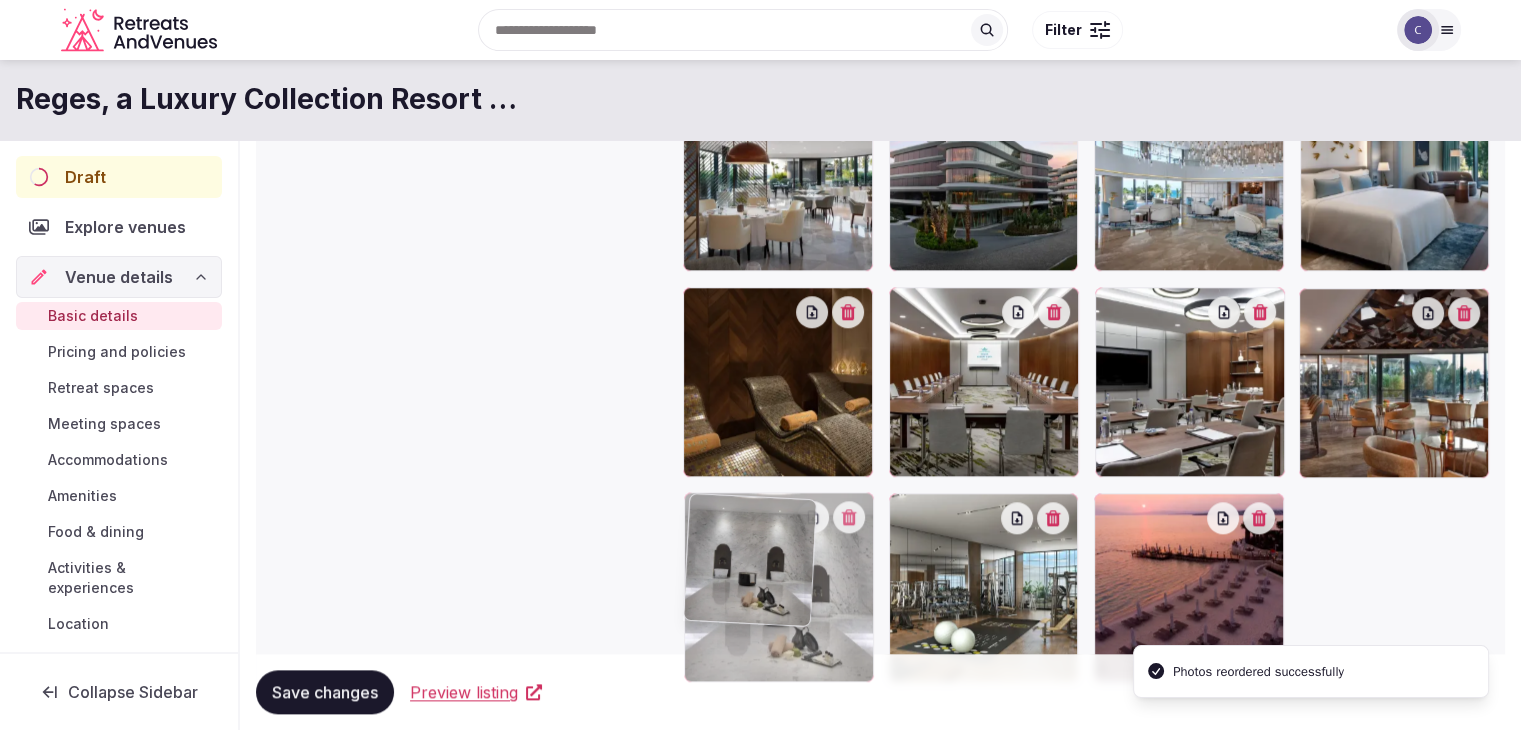 drag, startPoint x: 906, startPoint y: 304, endPoint x: 772, endPoint y: 556, distance: 285.412 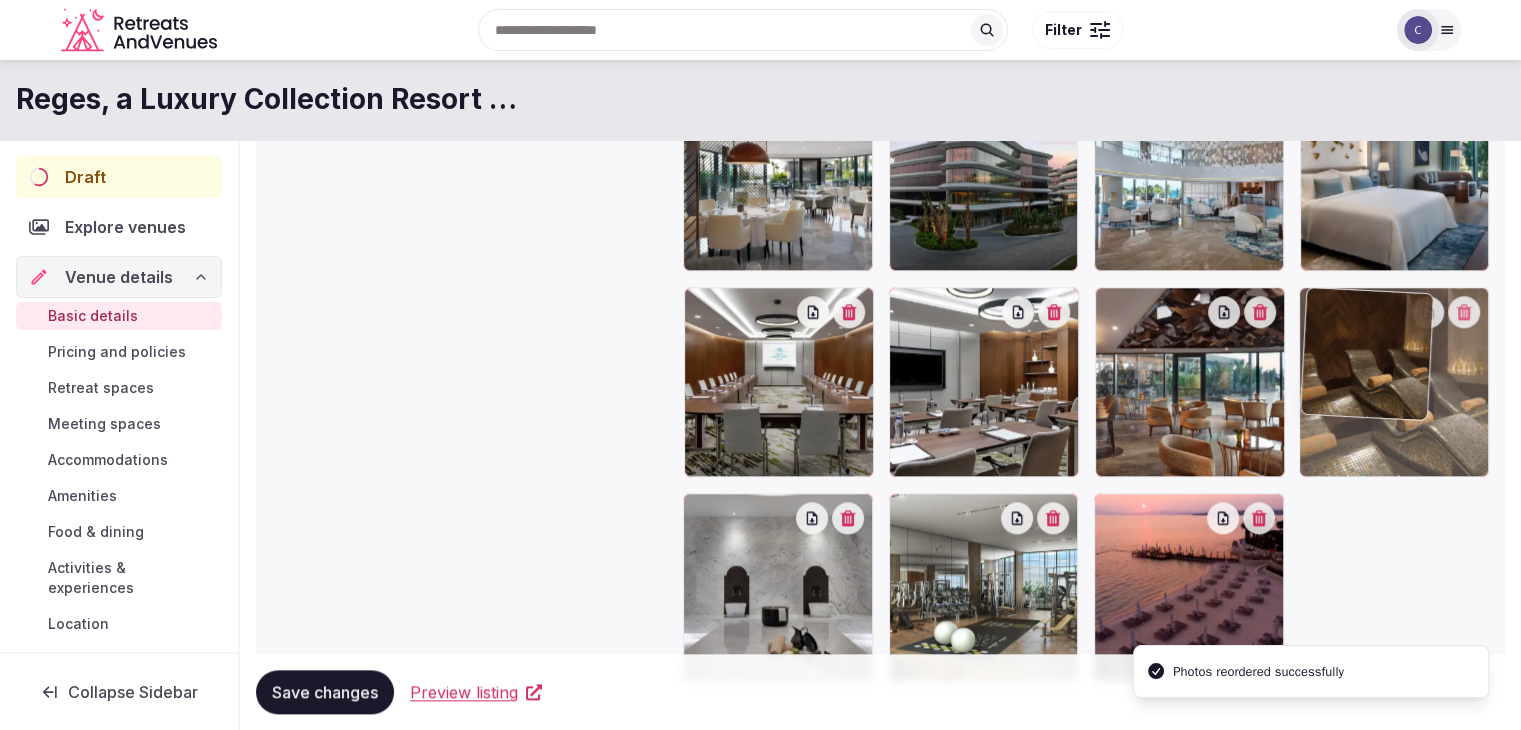 drag, startPoint x: 703, startPoint y: 313, endPoint x: 1320, endPoint y: 364, distance: 619.1042 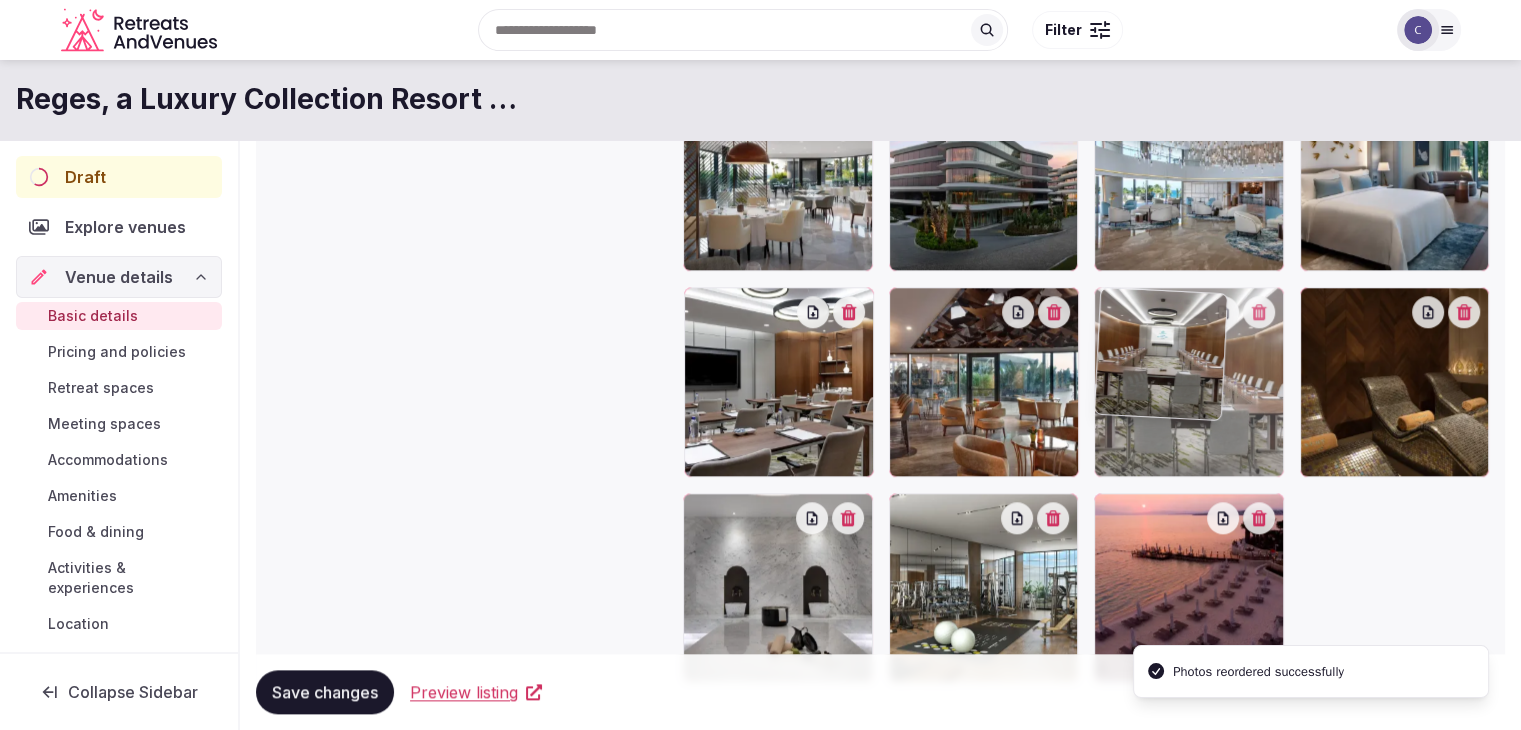 drag, startPoint x: 698, startPoint y: 308, endPoint x: 1108, endPoint y: 308, distance: 410 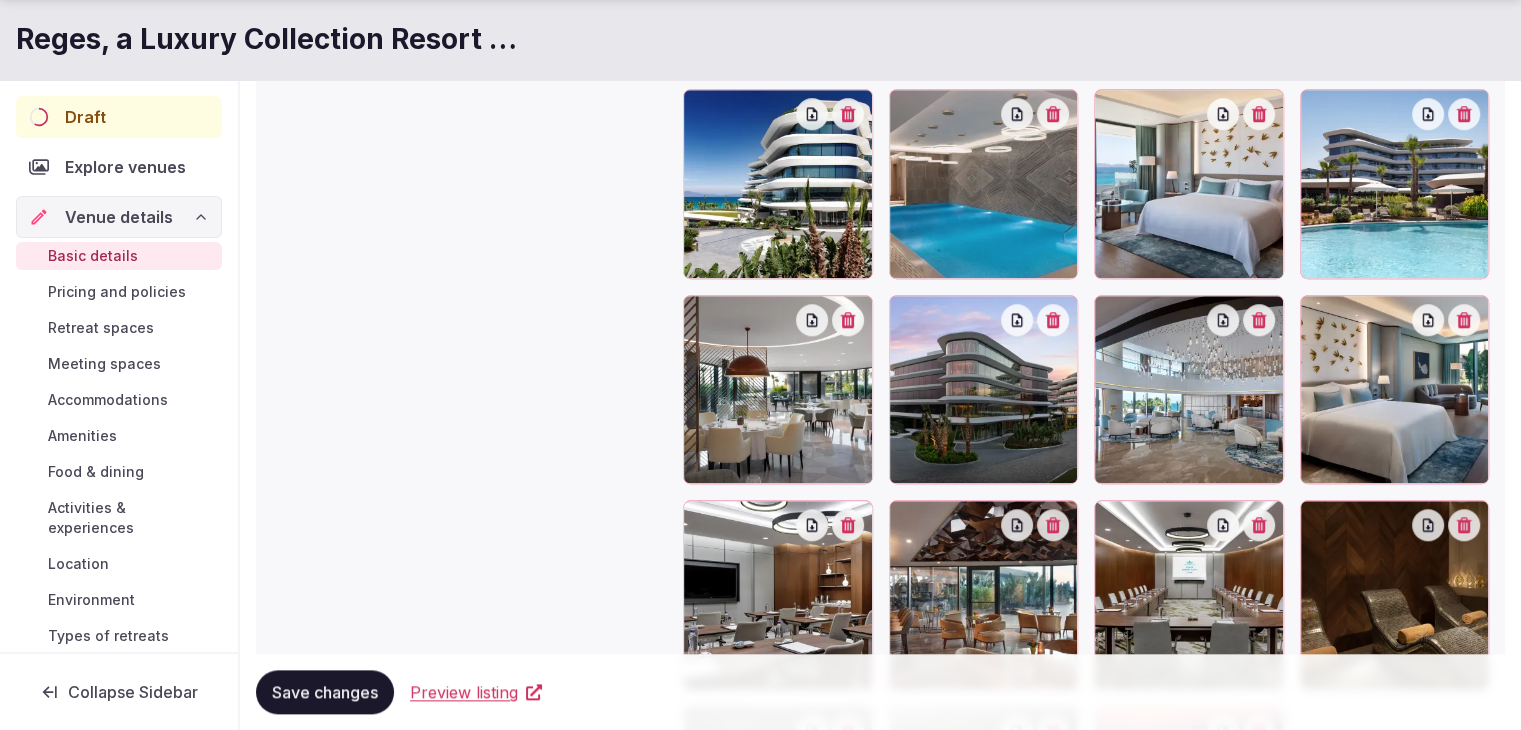 scroll, scrollTop: 1965, scrollLeft: 0, axis: vertical 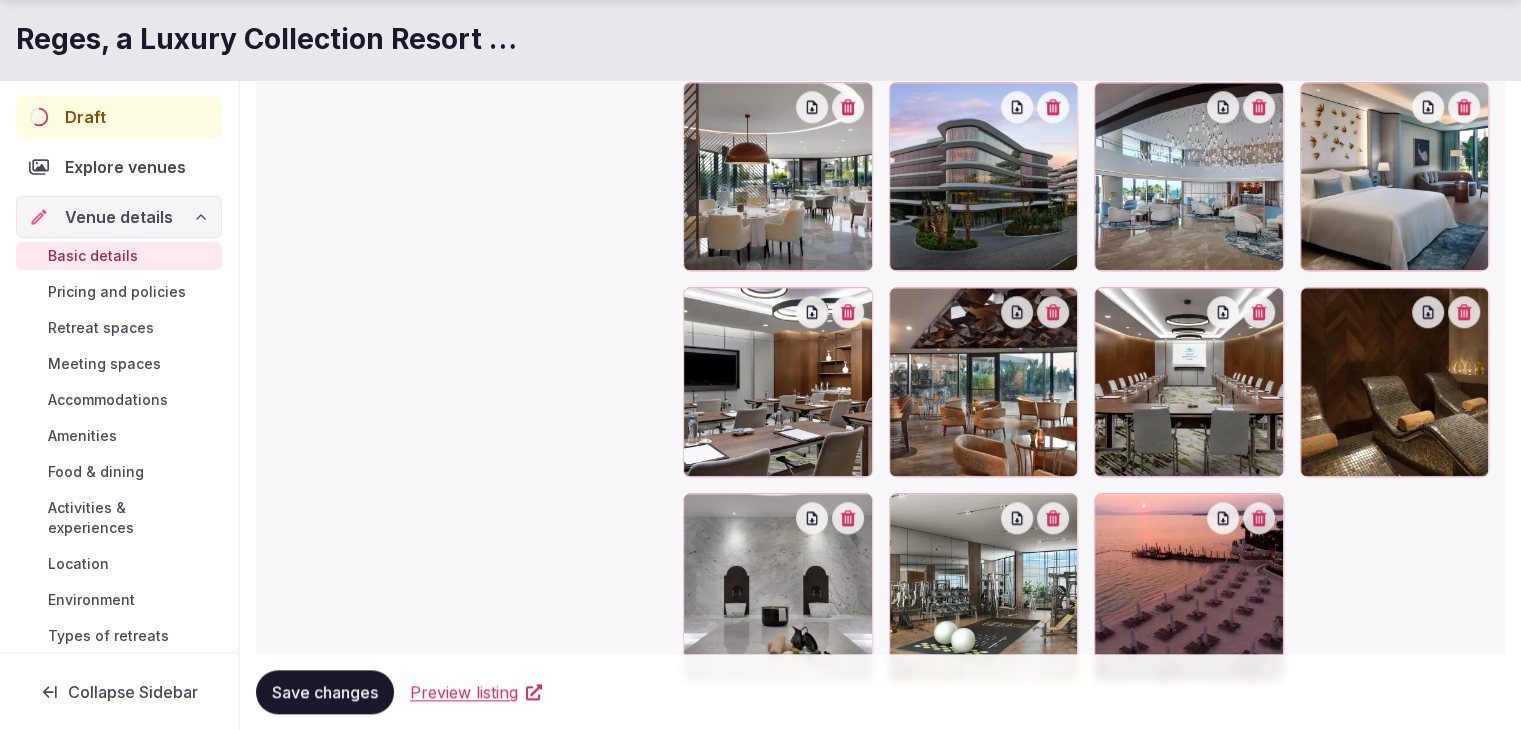 click on "Save changes" at bounding box center (325, 692) 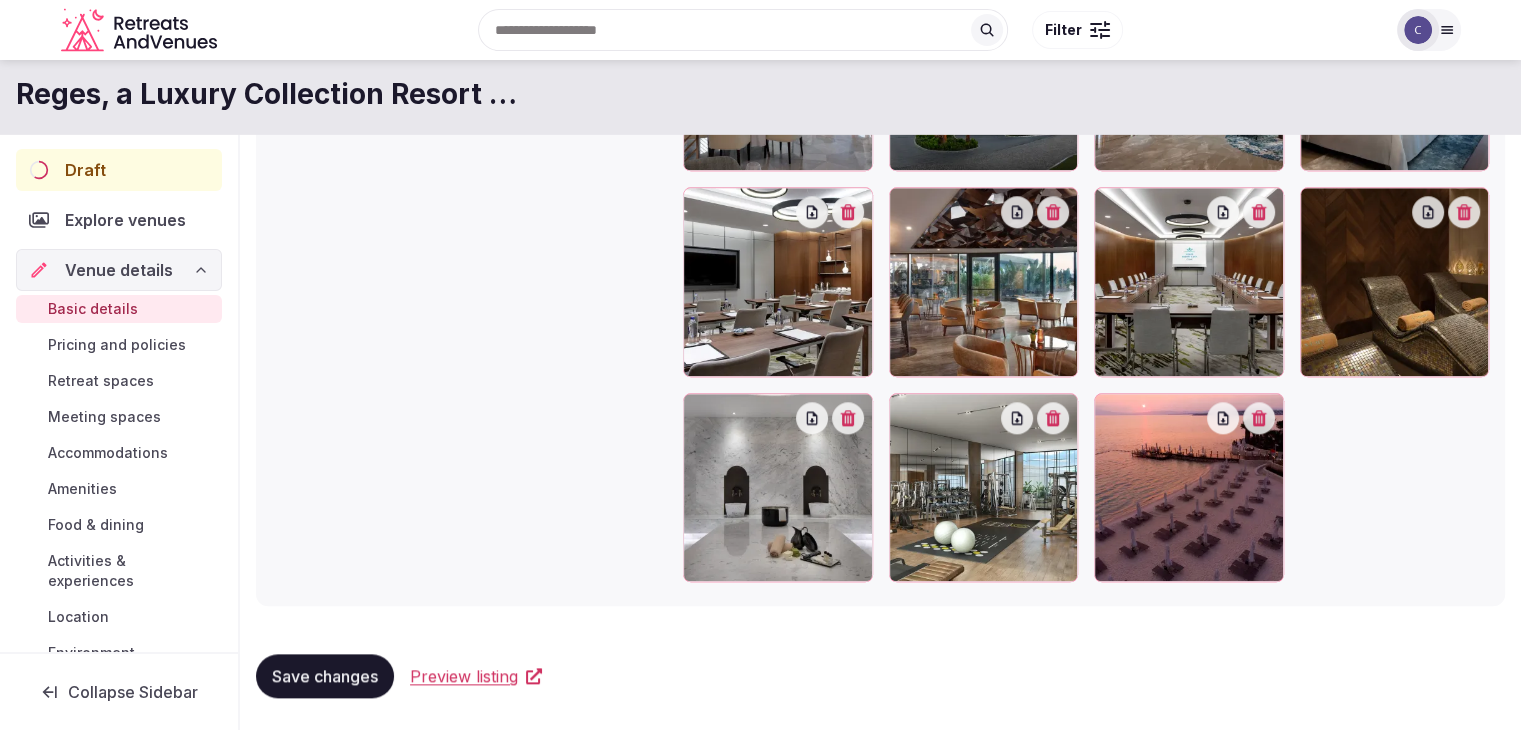 scroll, scrollTop: 1865, scrollLeft: 0, axis: vertical 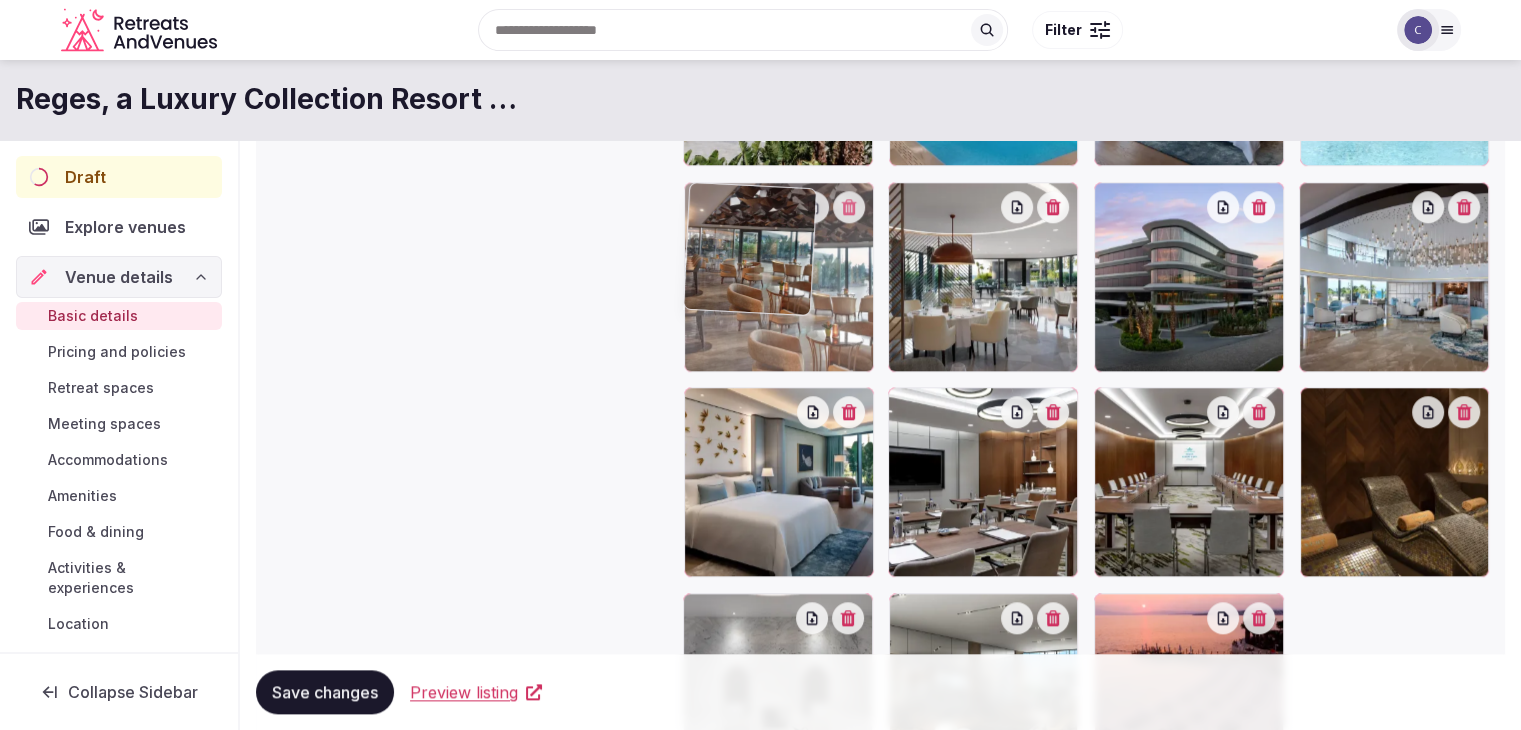 drag, startPoint x: 908, startPoint y: 410, endPoint x: 723, endPoint y: 240, distance: 251.24689 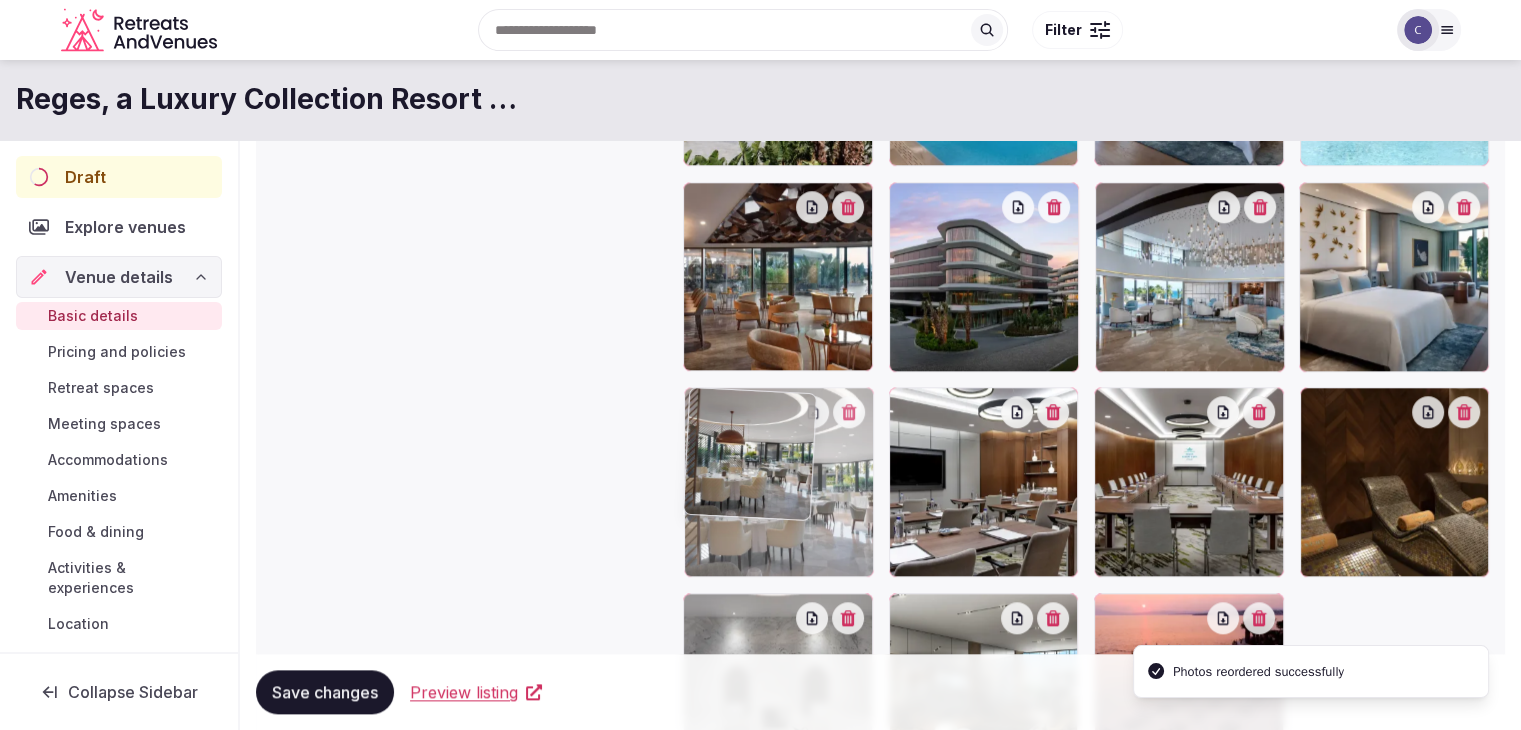 drag, startPoint x: 901, startPoint y: 203, endPoint x: 755, endPoint y: 448, distance: 285.20343 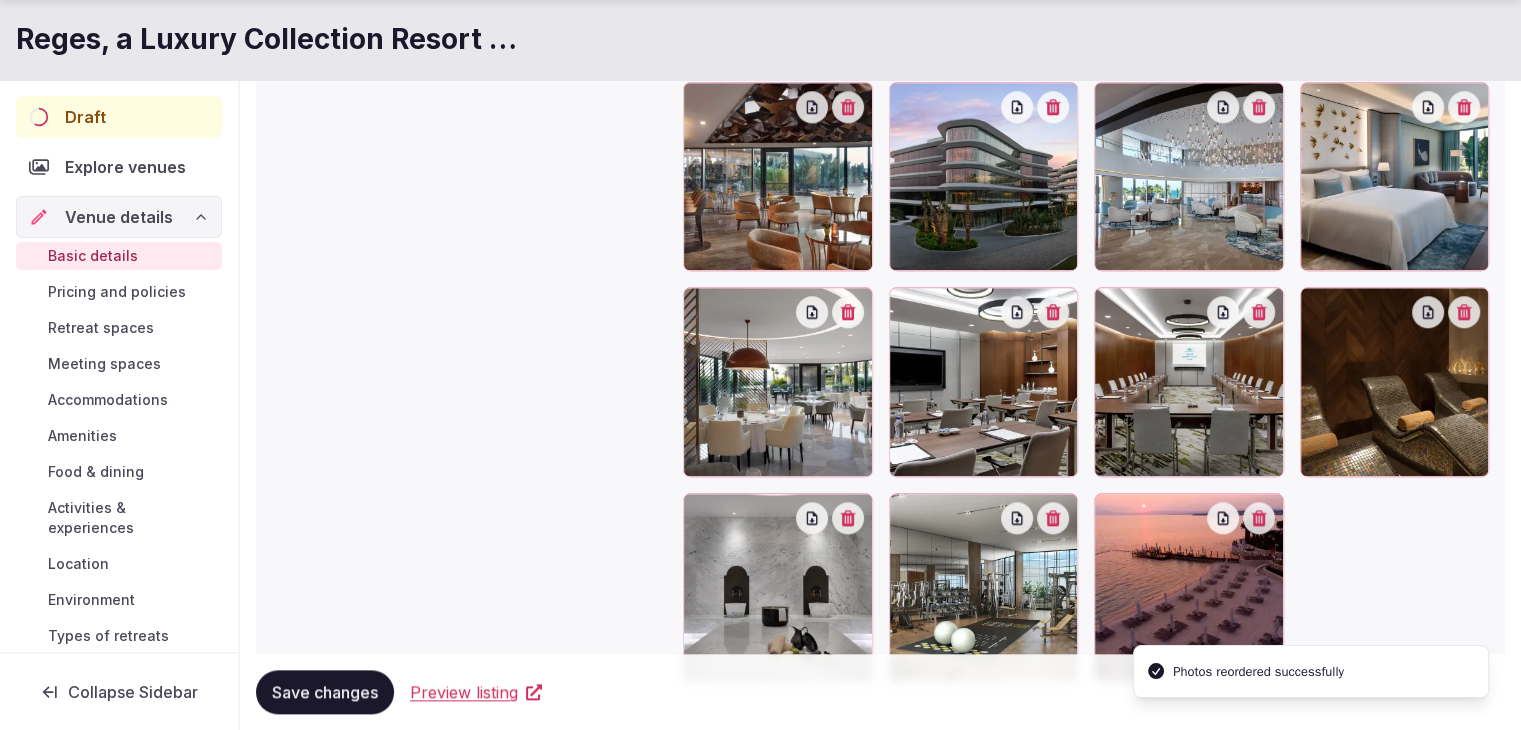 scroll, scrollTop: 2065, scrollLeft: 0, axis: vertical 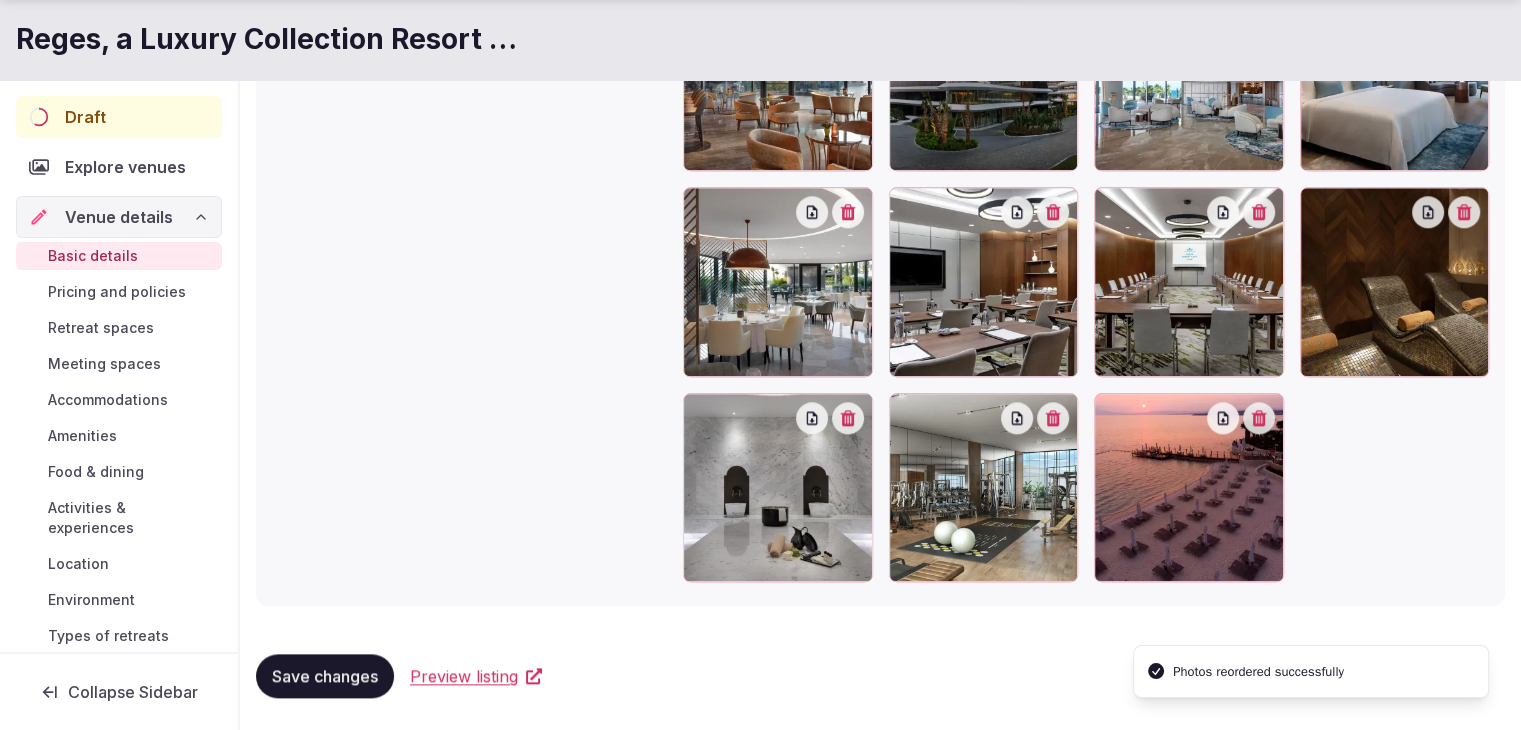 click on "Save changes" at bounding box center [325, 676] 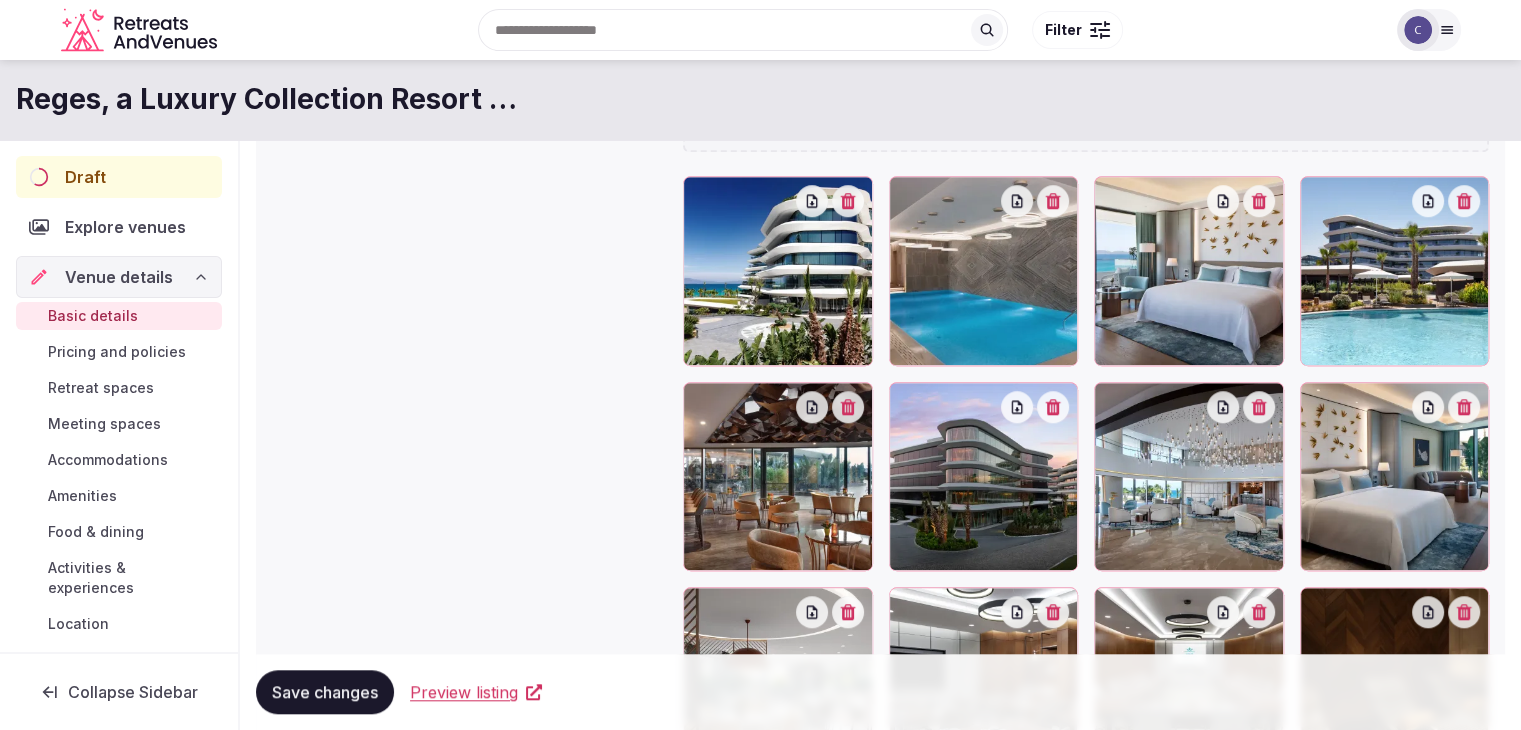 scroll, scrollTop: 1365, scrollLeft: 0, axis: vertical 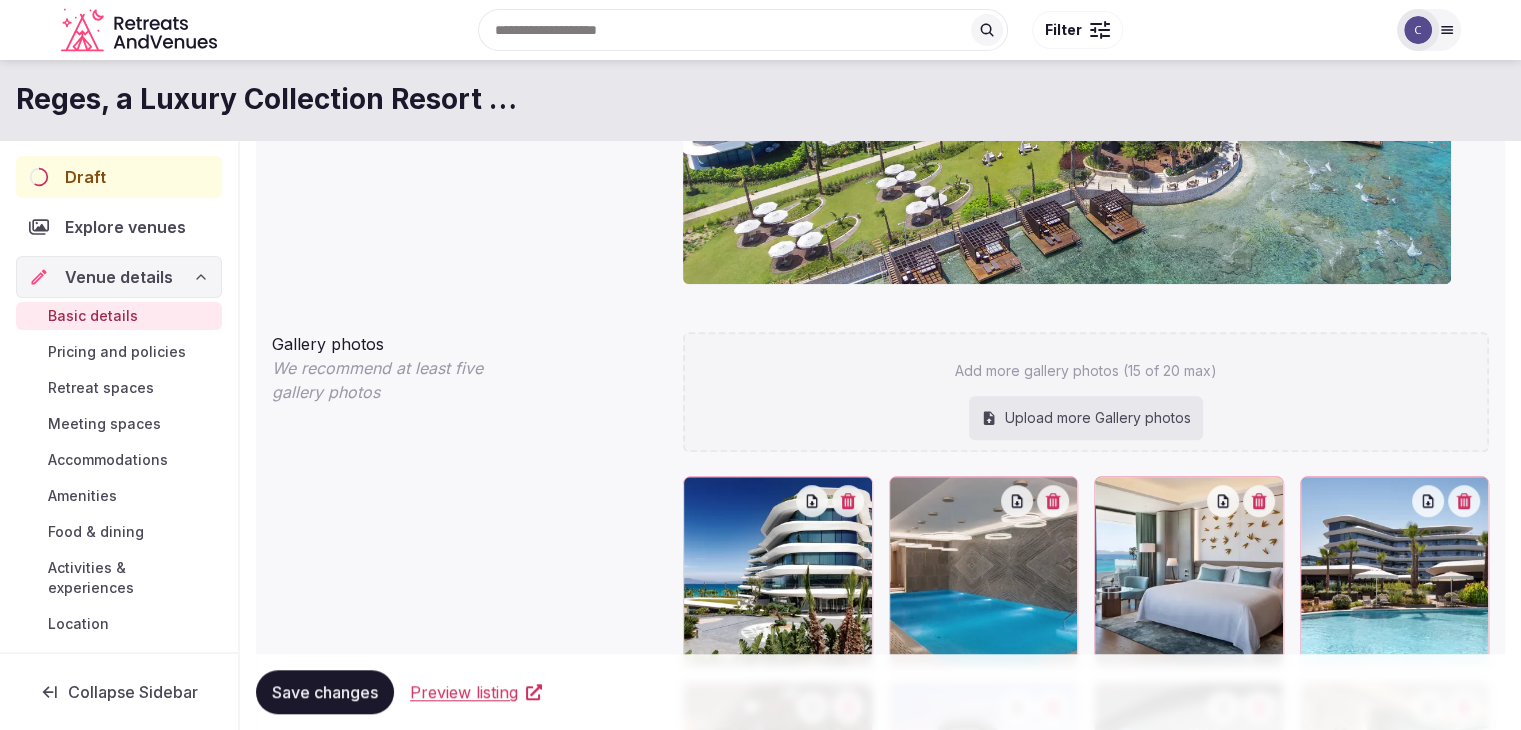 click on "Accommodations" at bounding box center (108, 460) 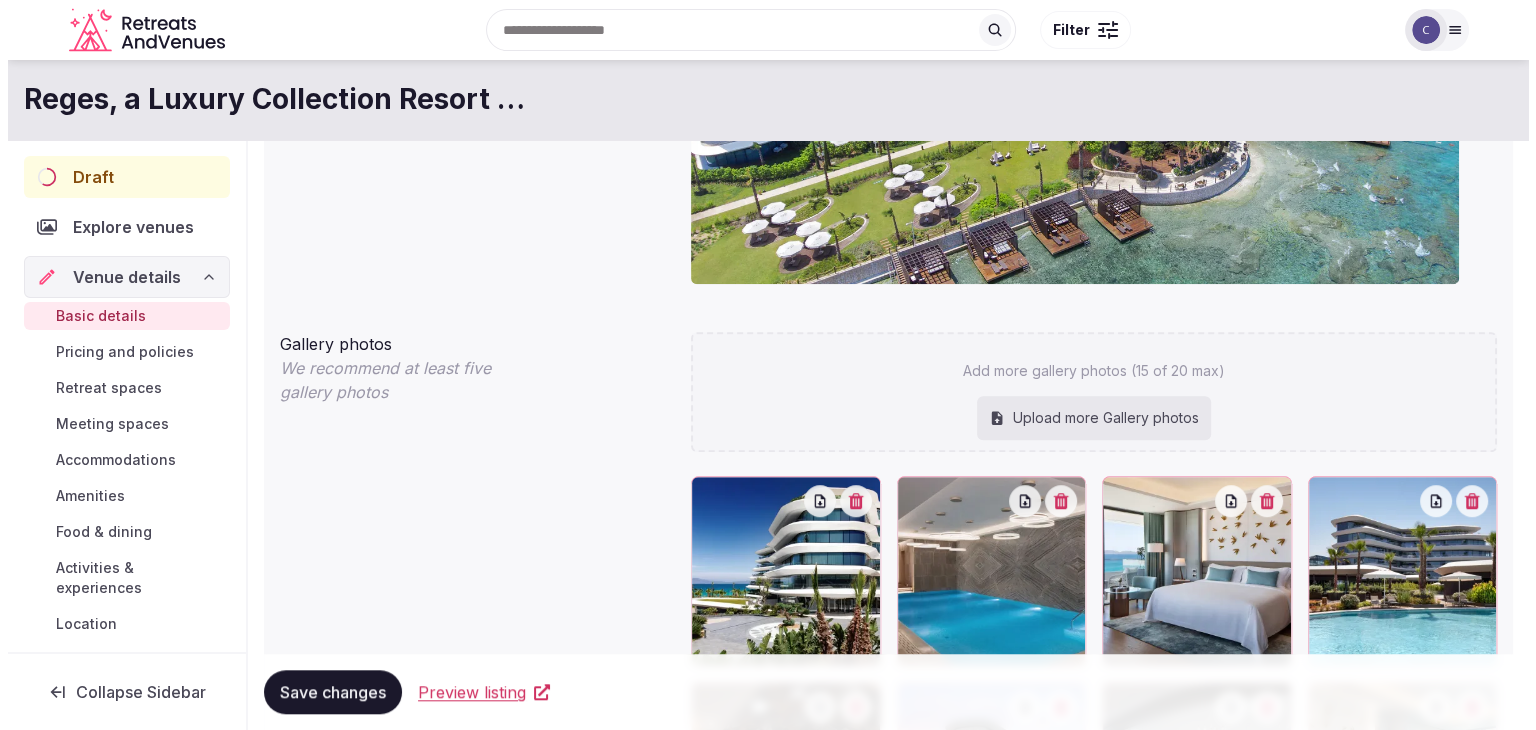 scroll, scrollTop: 0, scrollLeft: 0, axis: both 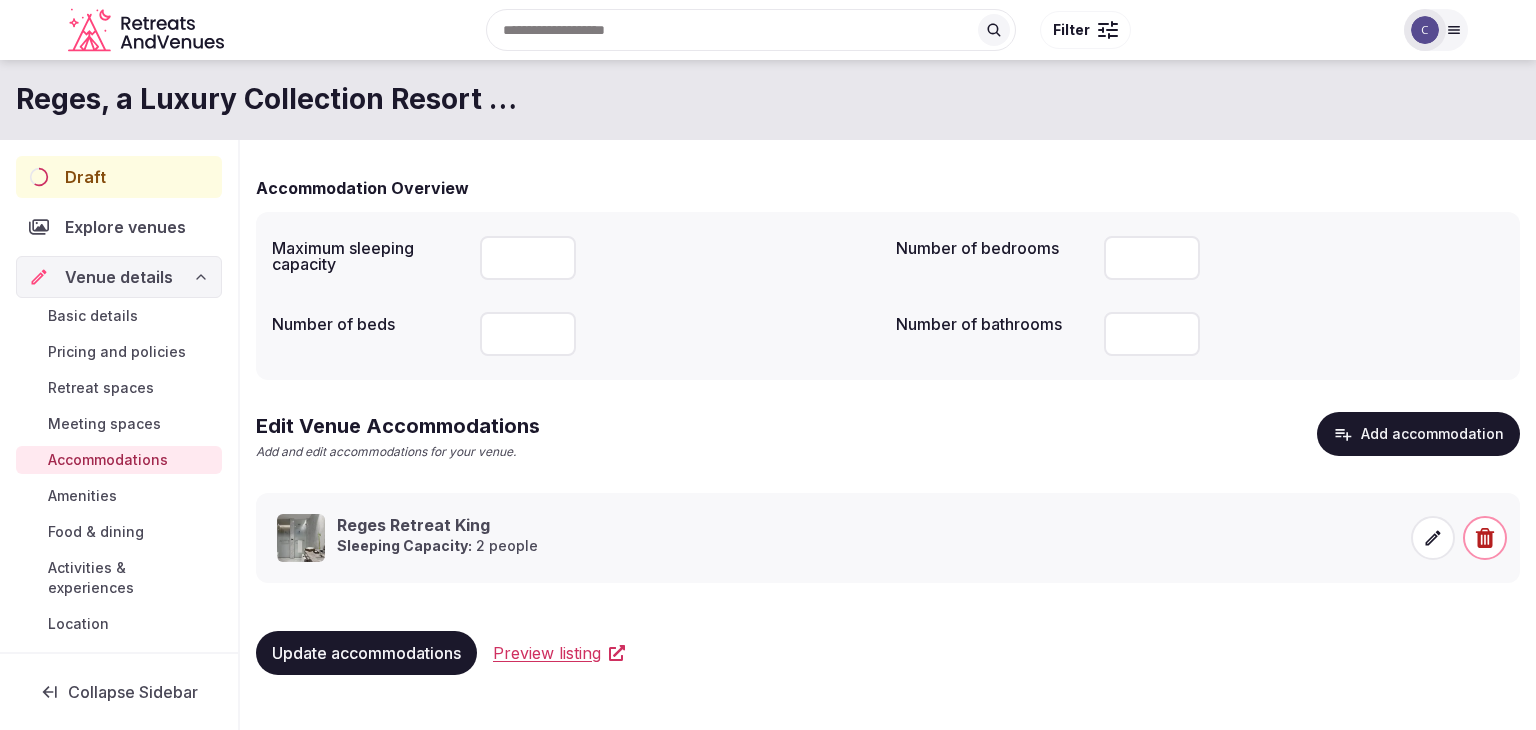 click 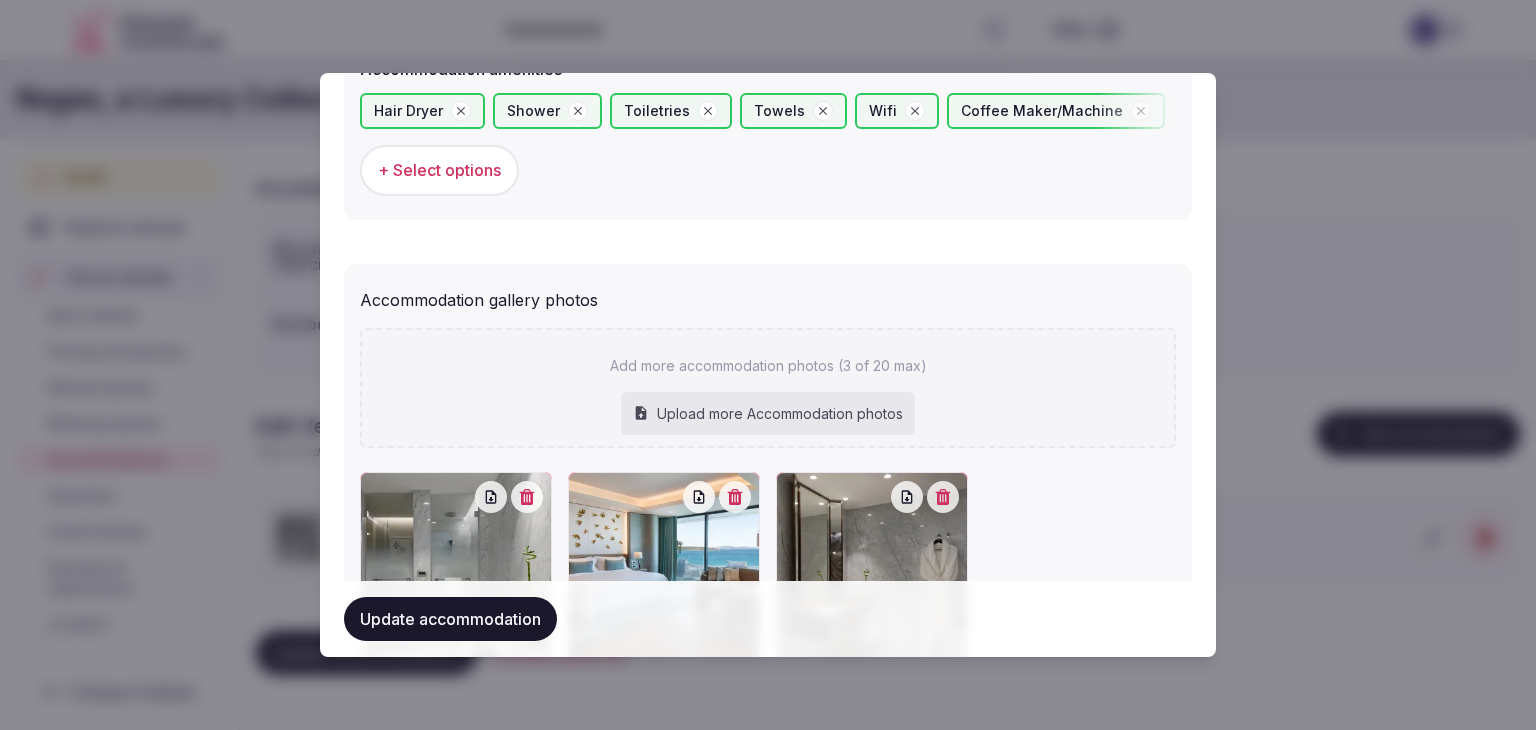 scroll, scrollTop: 2164, scrollLeft: 0, axis: vertical 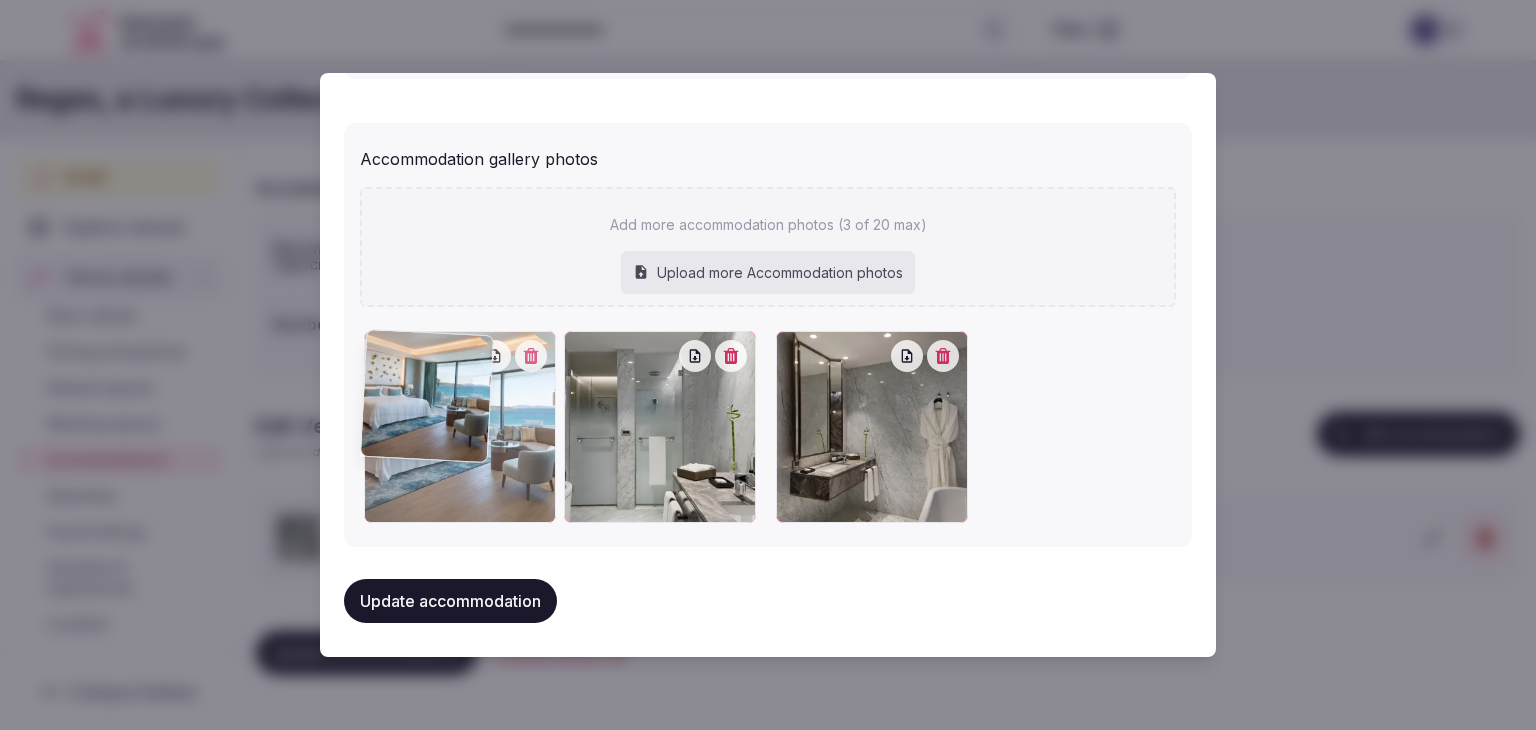 drag, startPoint x: 583, startPoint y: 345, endPoint x: 395, endPoint y: 376, distance: 190.53871 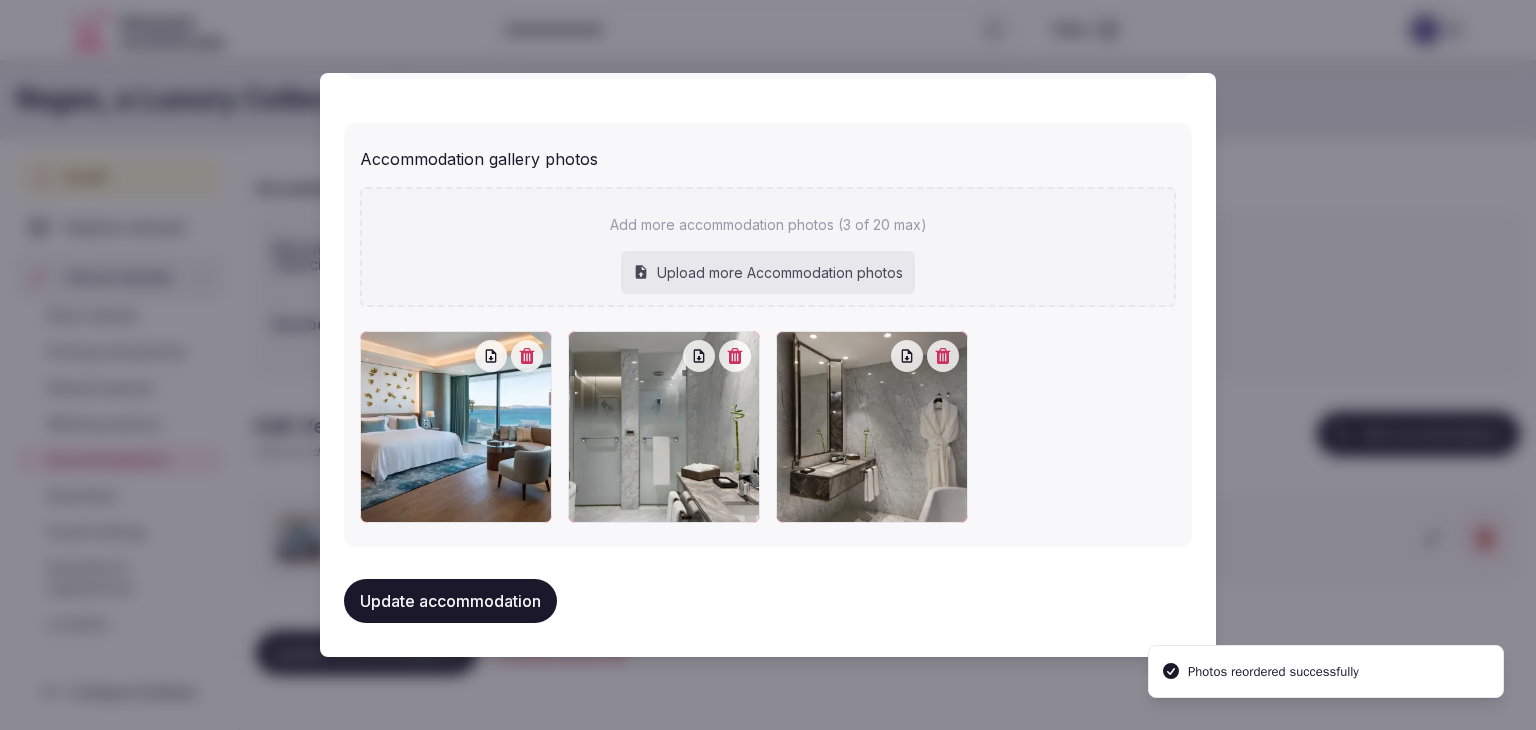 click on "Update accommodation" at bounding box center [450, 601] 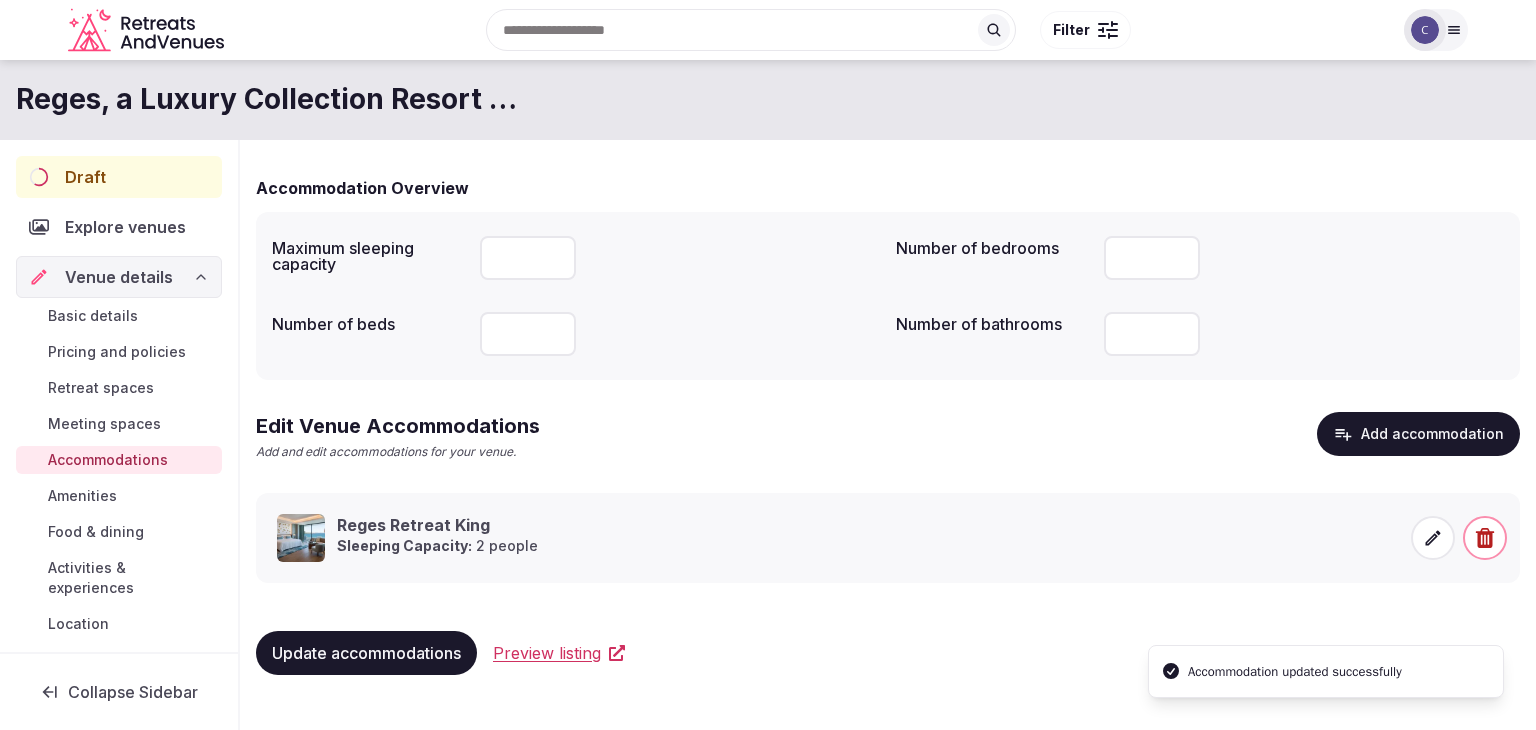 click on "Update accommodations" at bounding box center (366, 653) 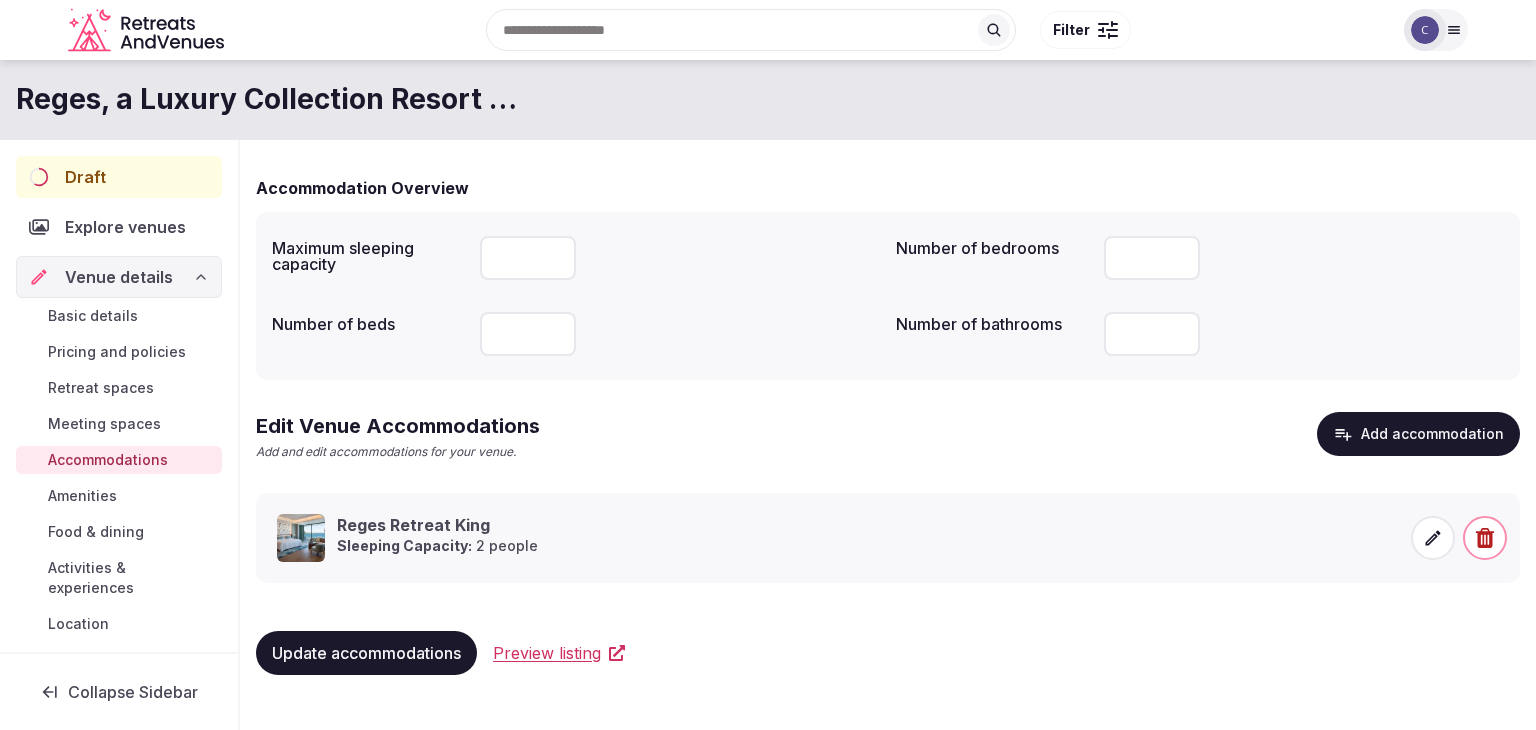 click on "Amenities" at bounding box center [82, 496] 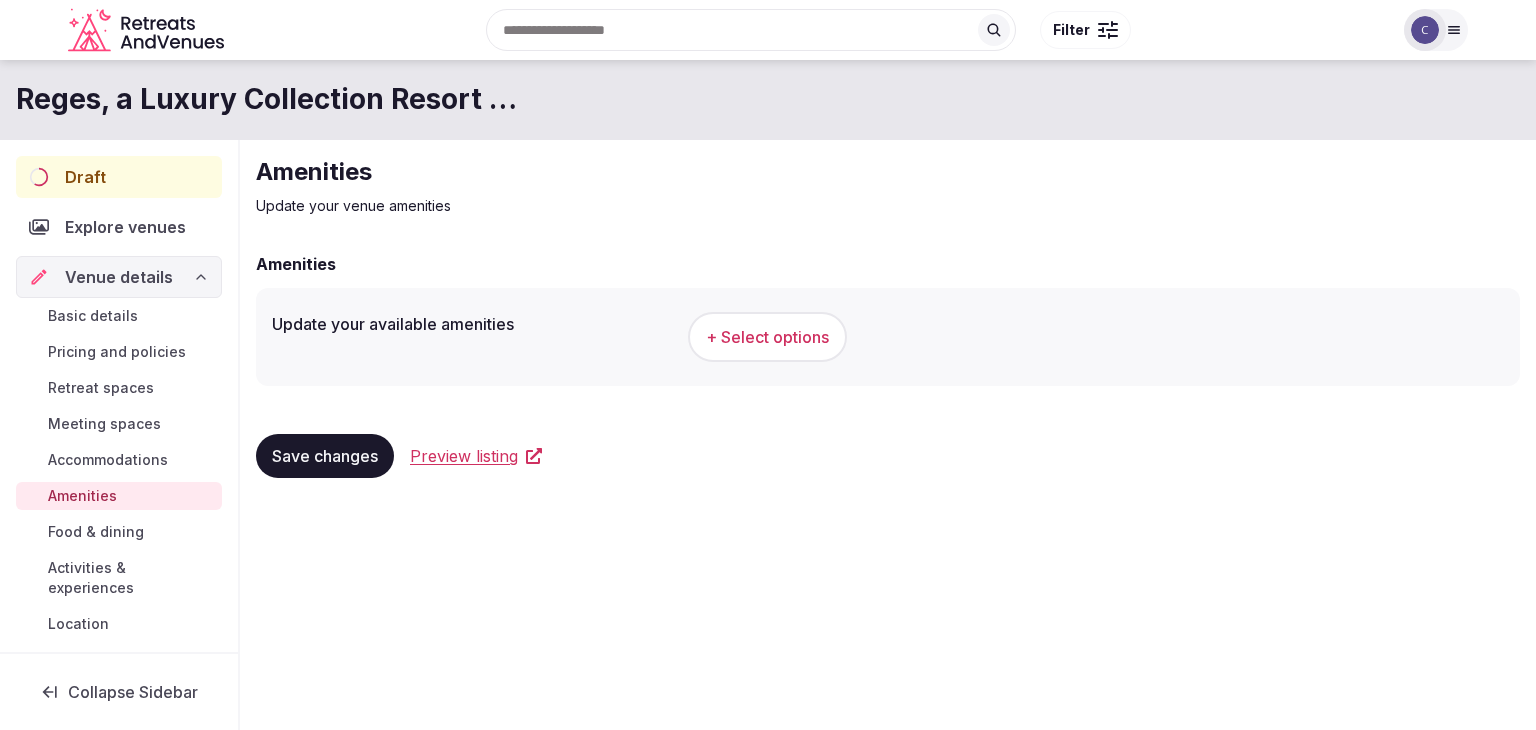 drag, startPoint x: 80, startPoint y: 532, endPoint x: 182, endPoint y: 655, distance: 159.79048 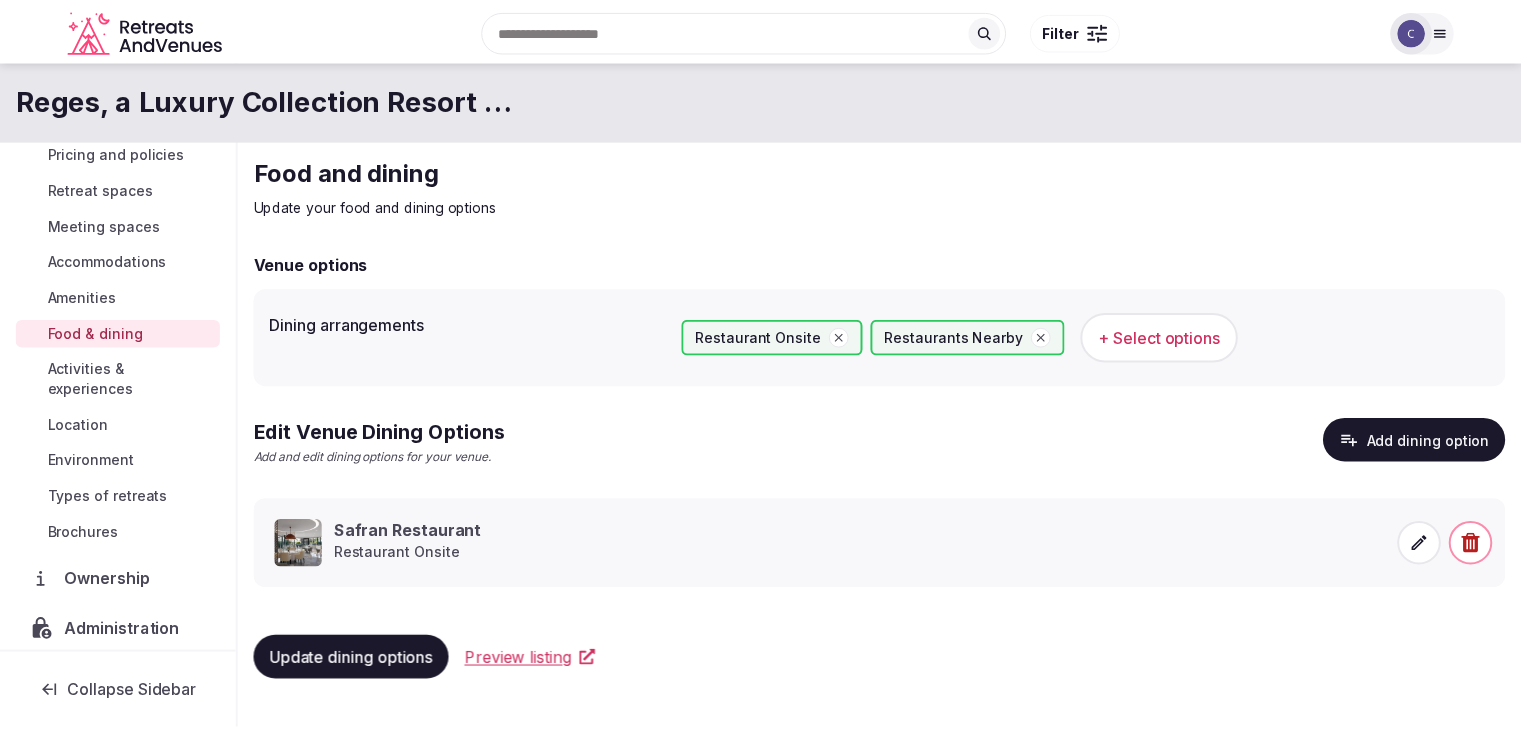 scroll, scrollTop: 200, scrollLeft: 0, axis: vertical 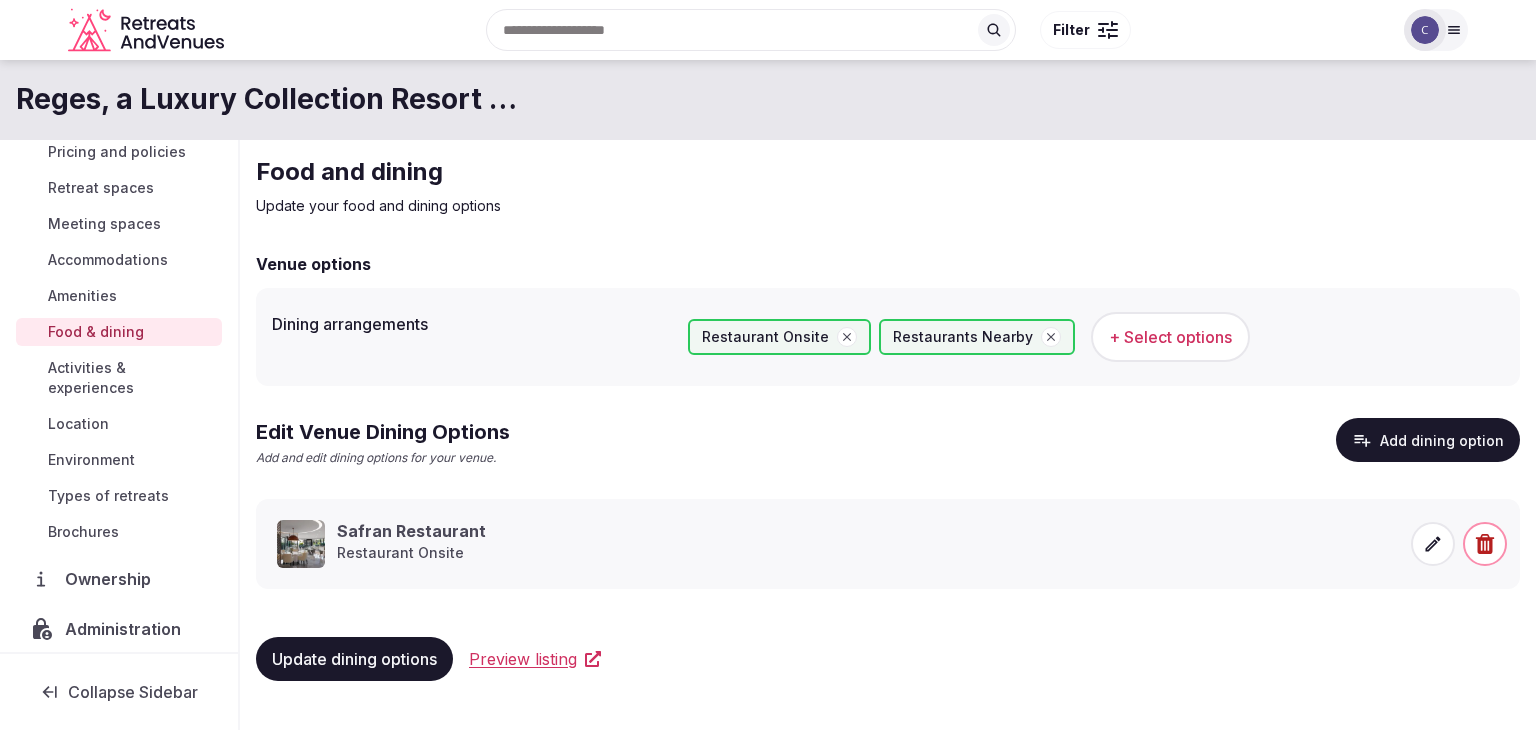 click on "Activities & experiences" at bounding box center (131, 378) 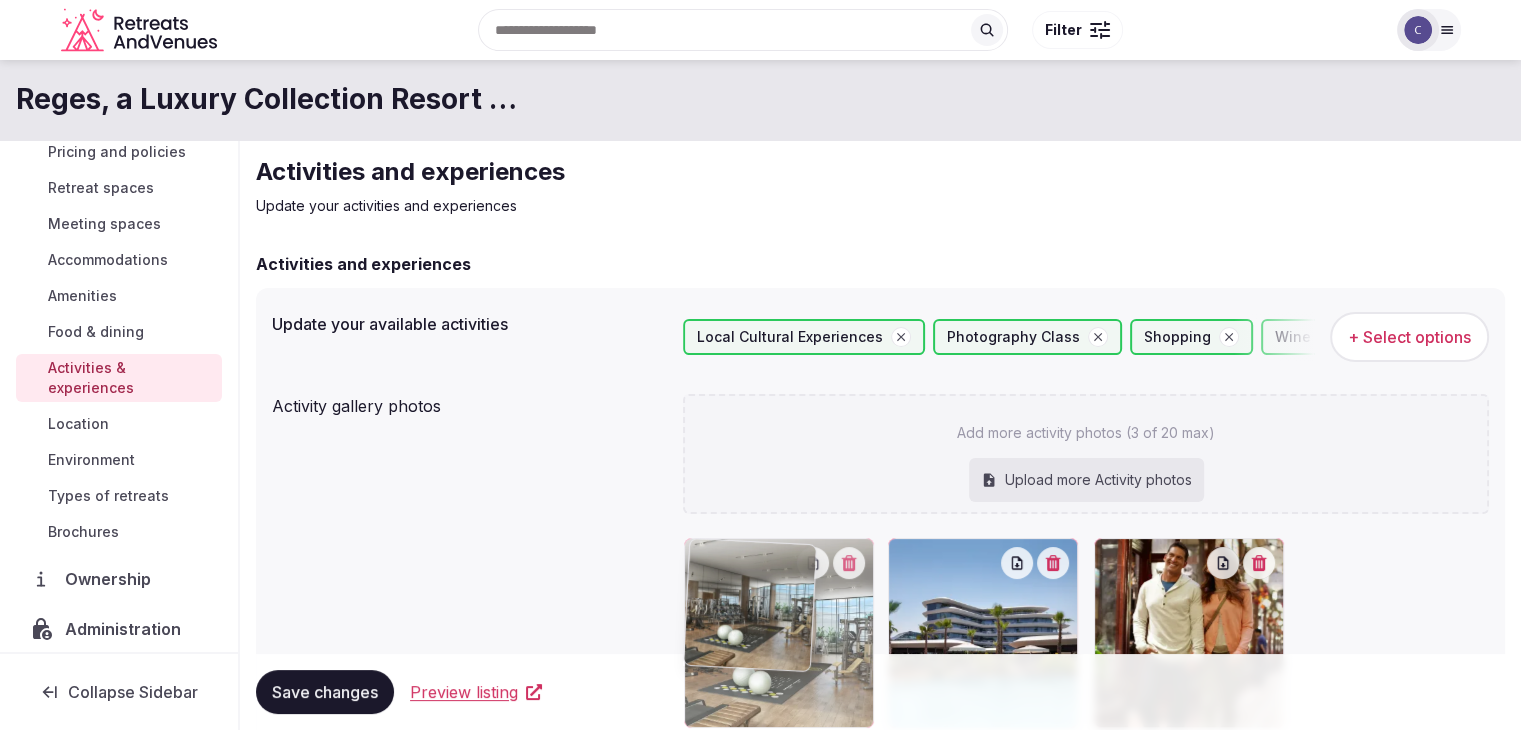 drag, startPoint x: 905, startPoint y: 561, endPoint x: 672, endPoint y: 557, distance: 233.03433 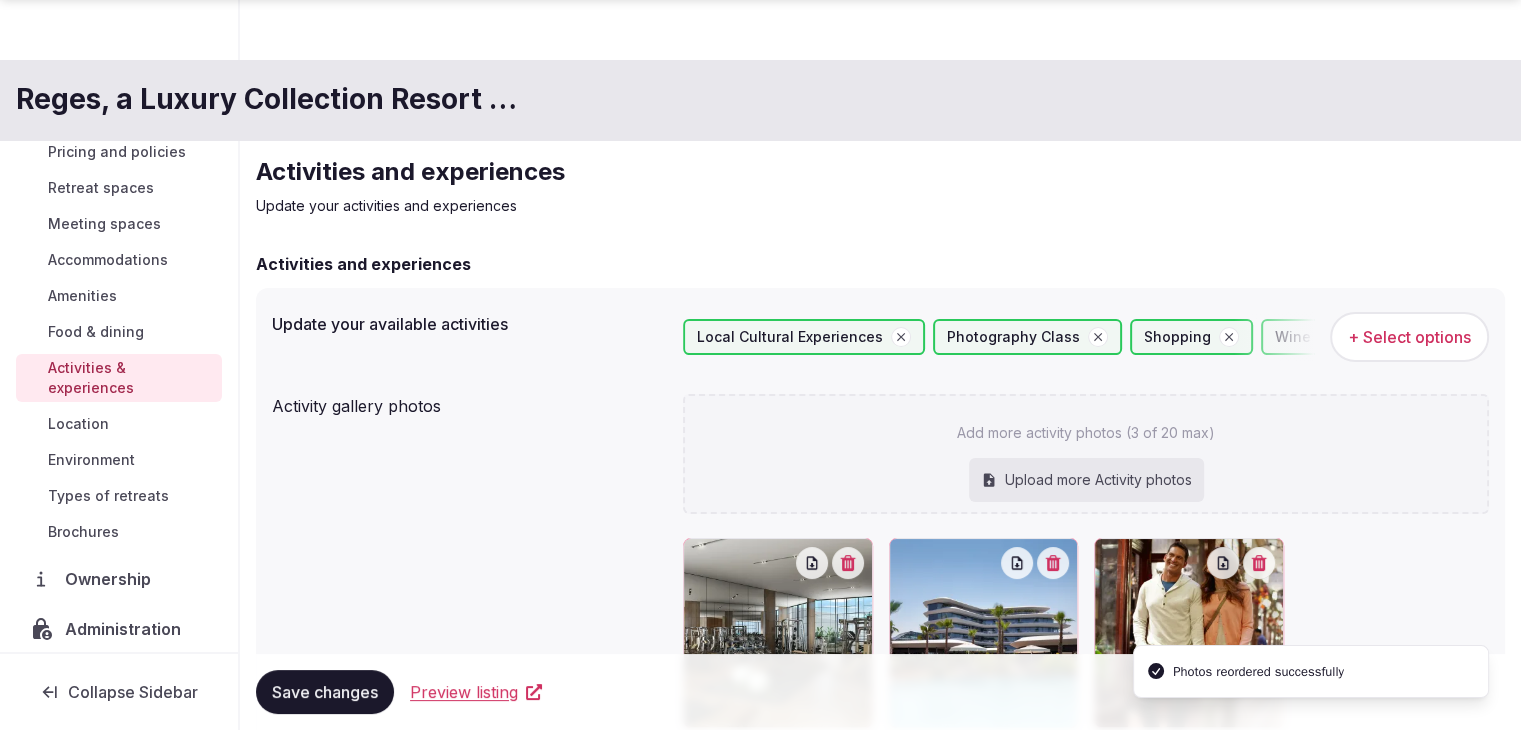 scroll, scrollTop: 300, scrollLeft: 0, axis: vertical 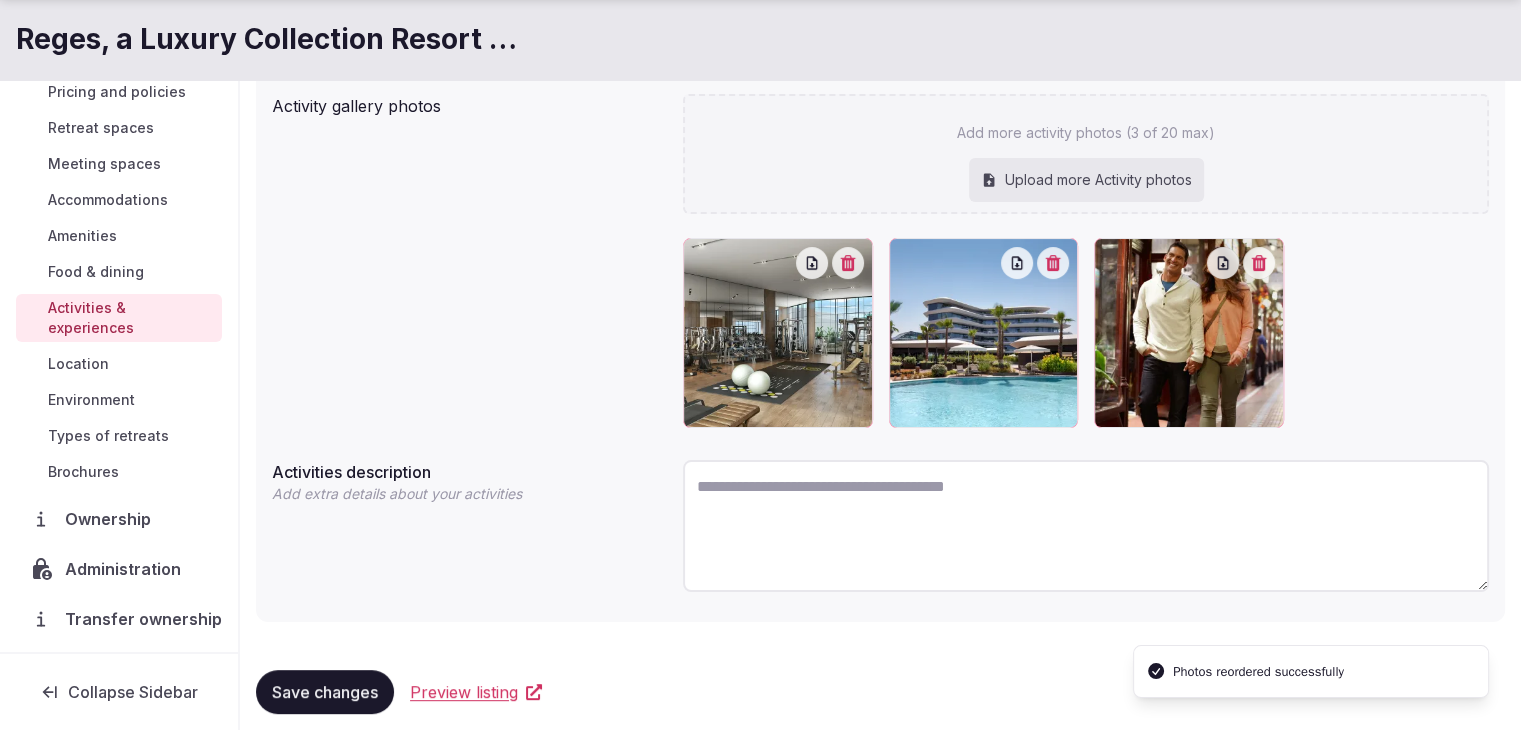 click on "Save changes" at bounding box center (325, 692) 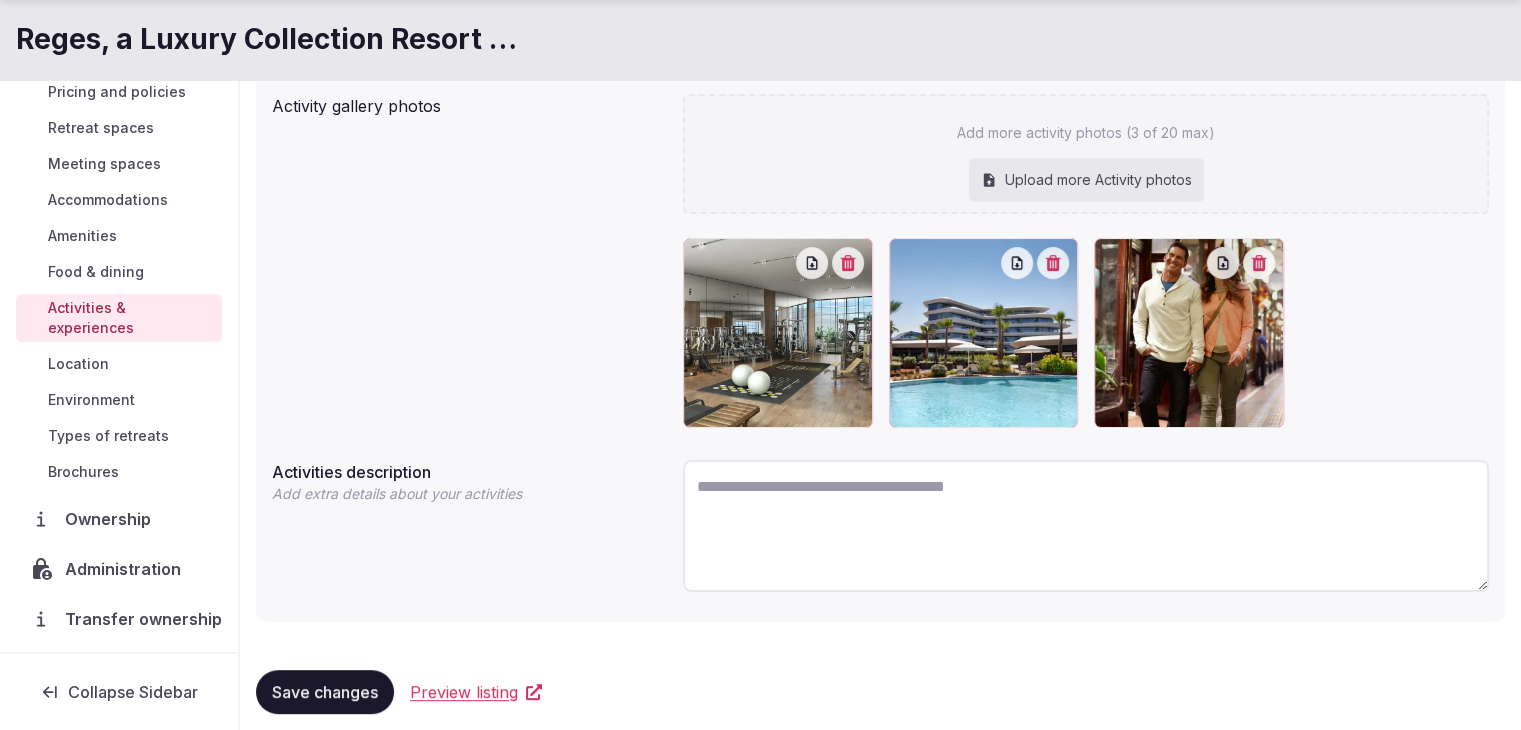 drag, startPoint x: 97, startPoint y: 377, endPoint x: 92, endPoint y: 365, distance: 13 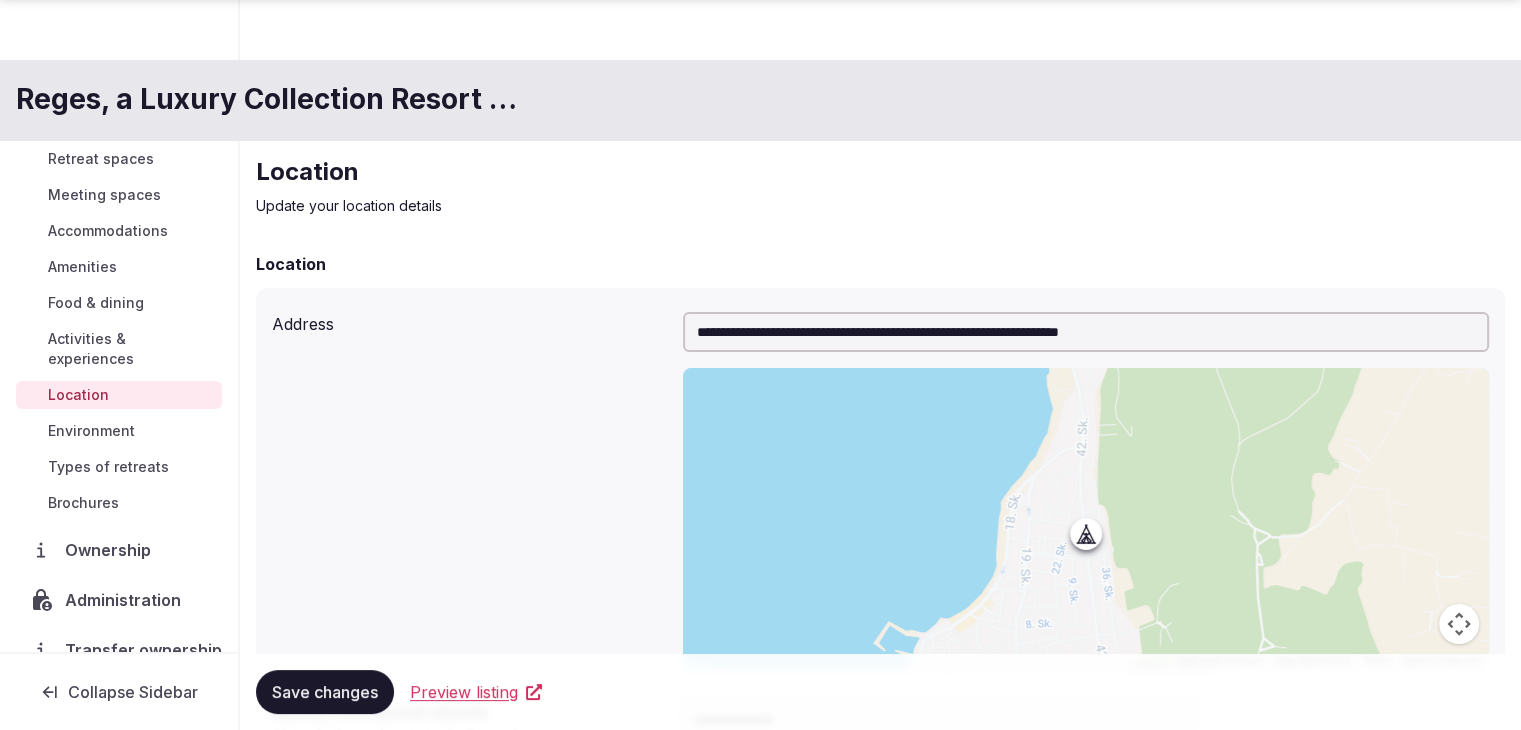 scroll, scrollTop: 466, scrollLeft: 0, axis: vertical 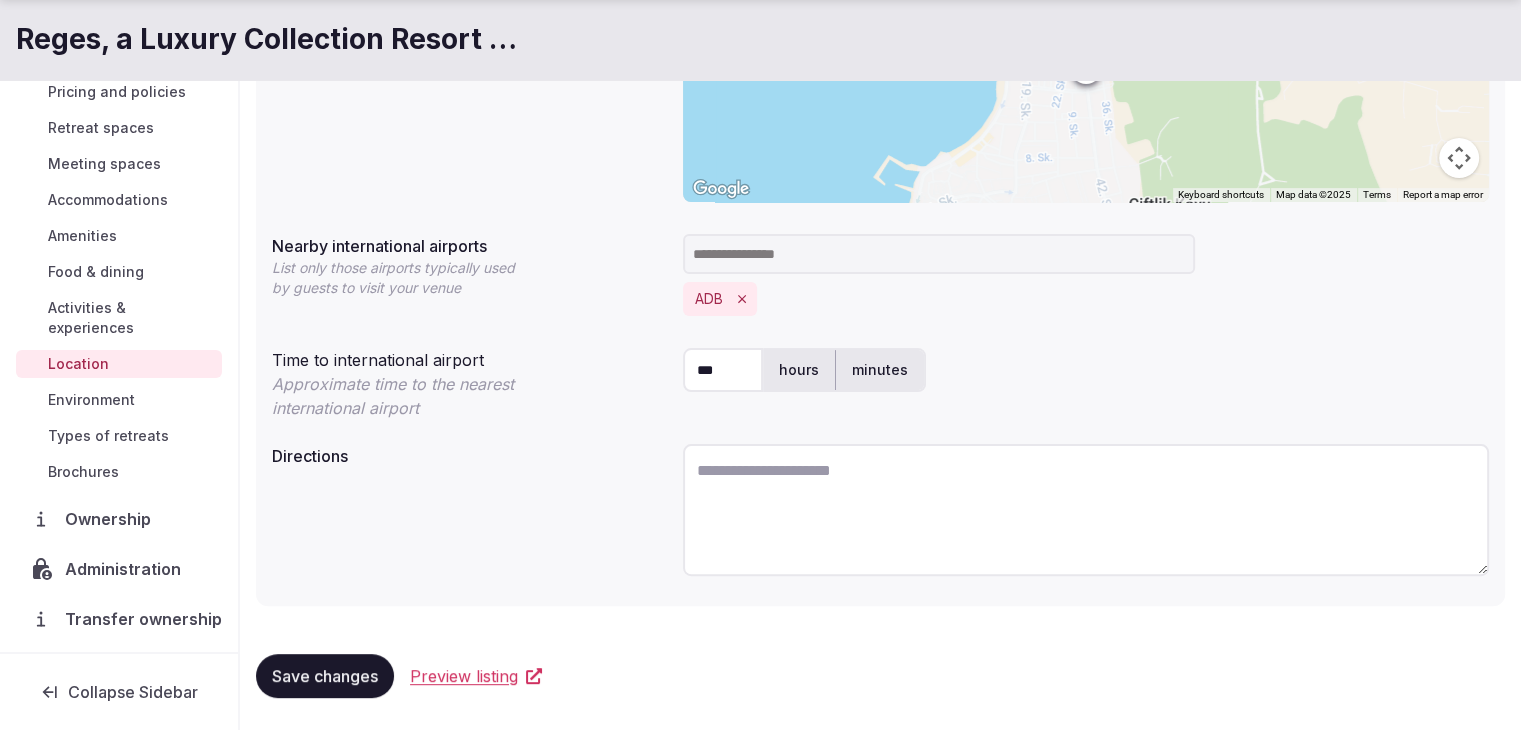 click on "Environment" at bounding box center (91, 400) 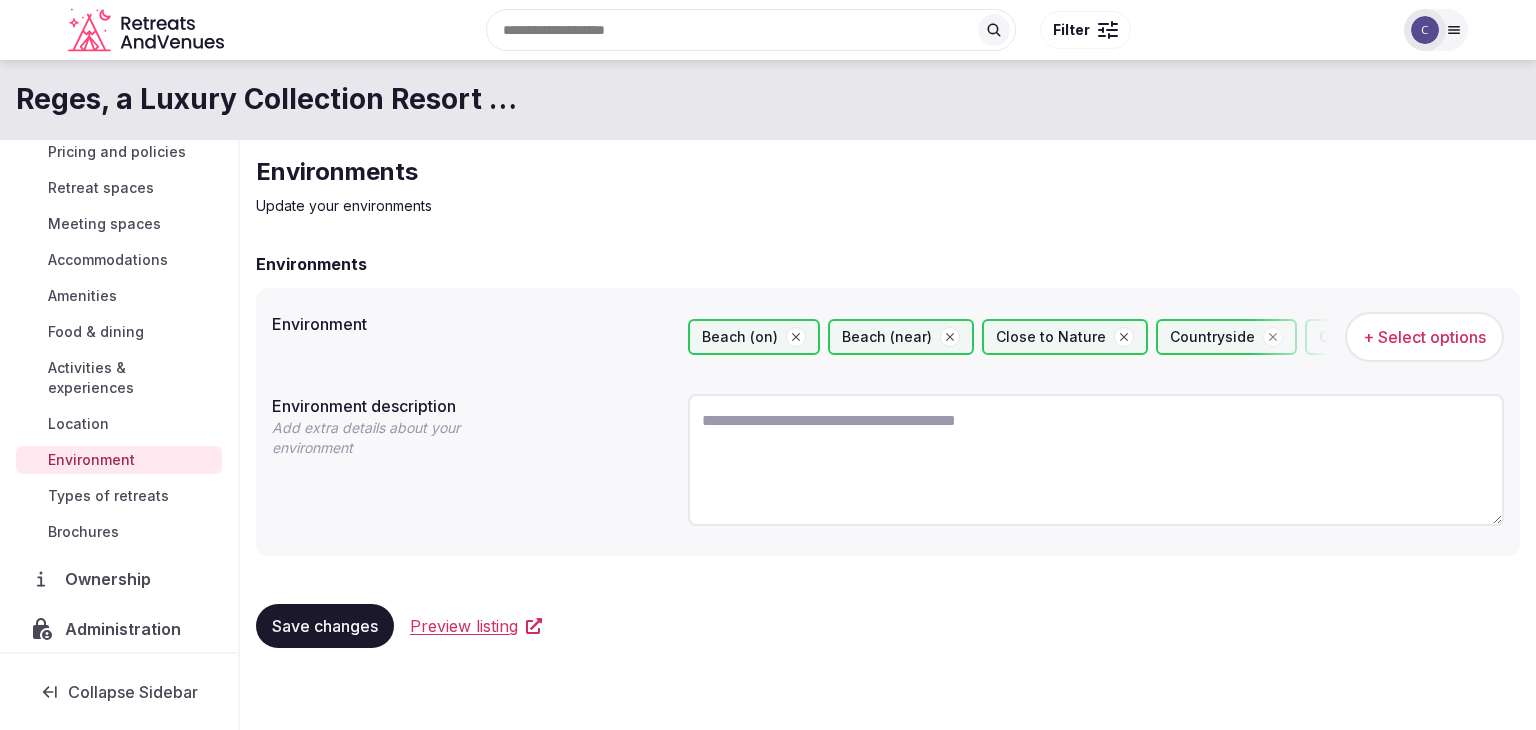 click on "Types of retreats" at bounding box center (108, 496) 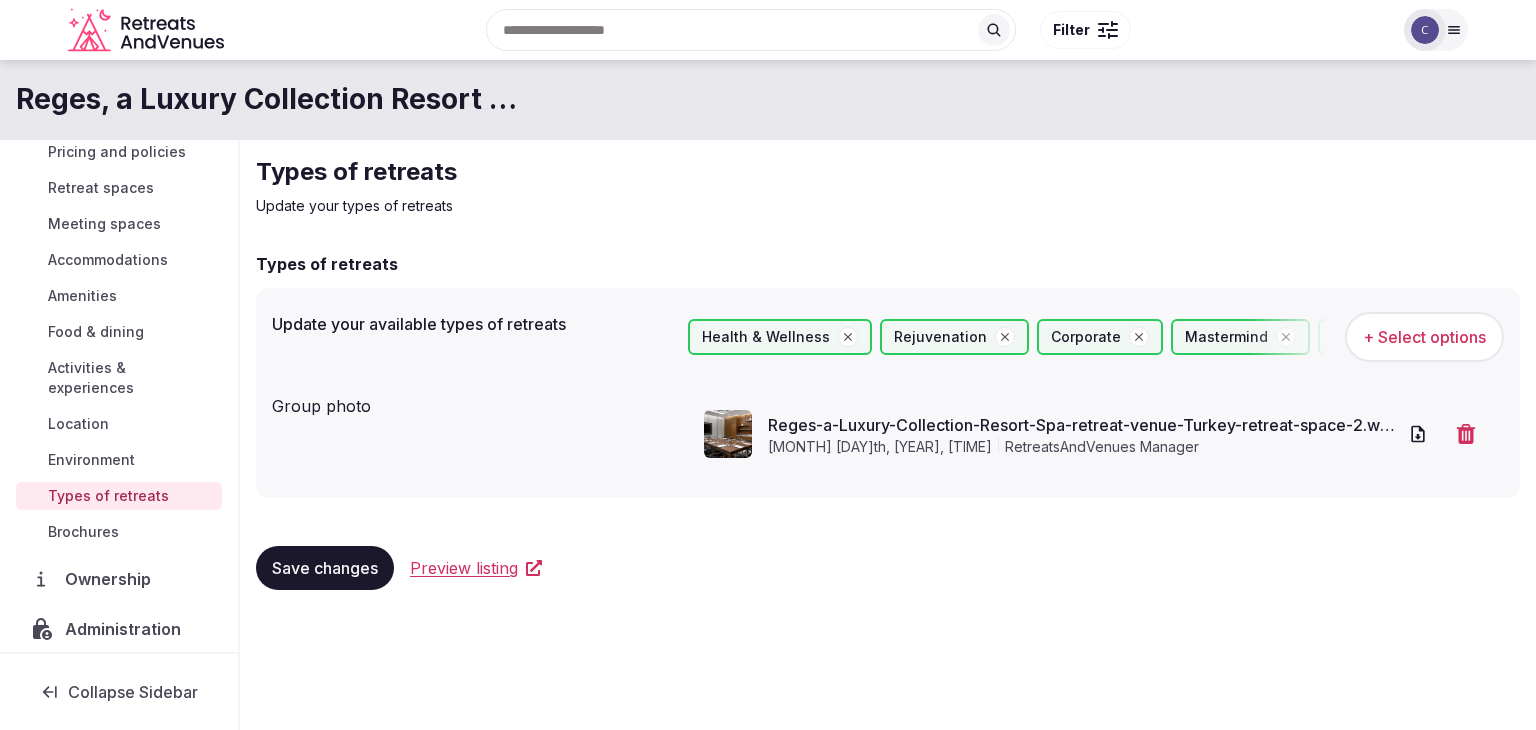 click on "Environment" at bounding box center (91, 460) 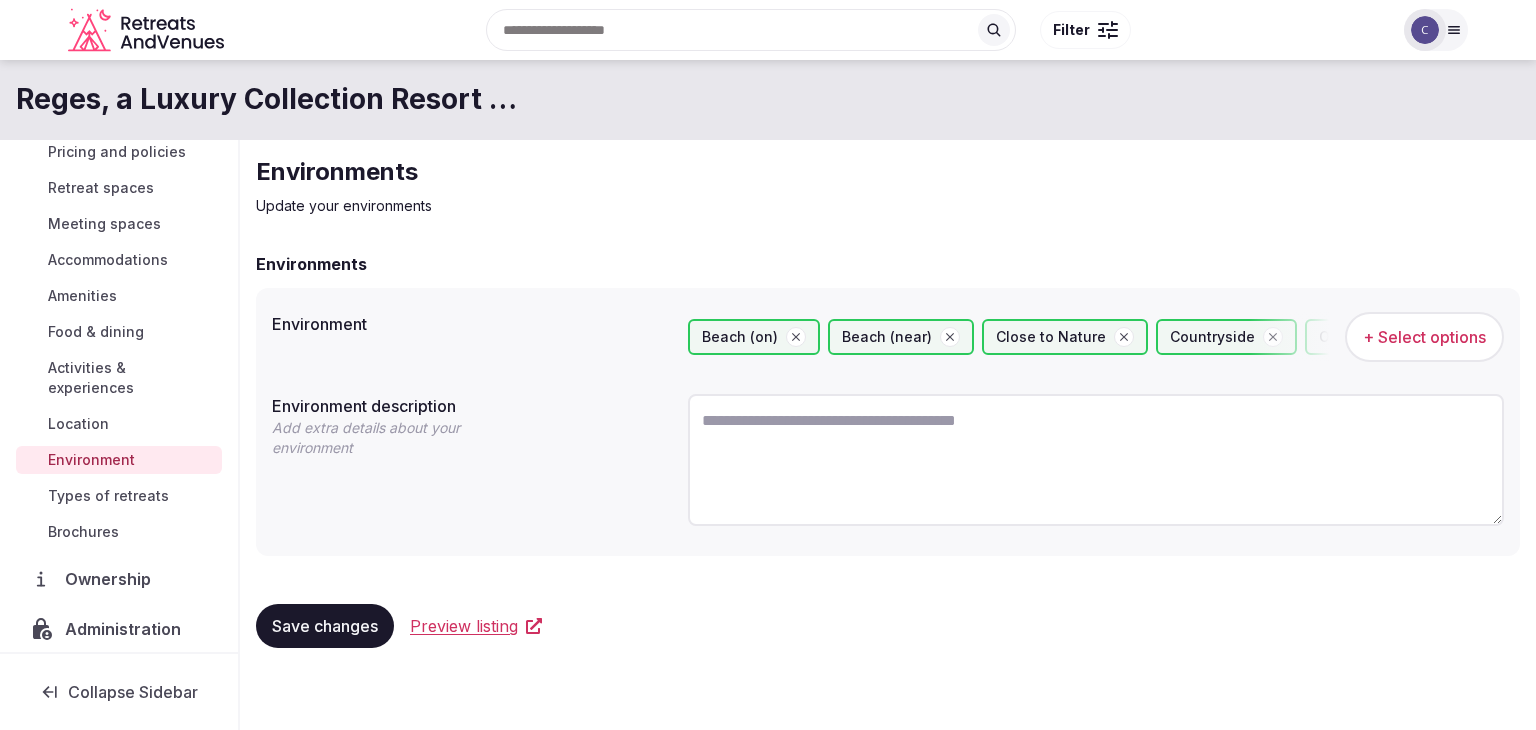 click on "Location" at bounding box center [78, 424] 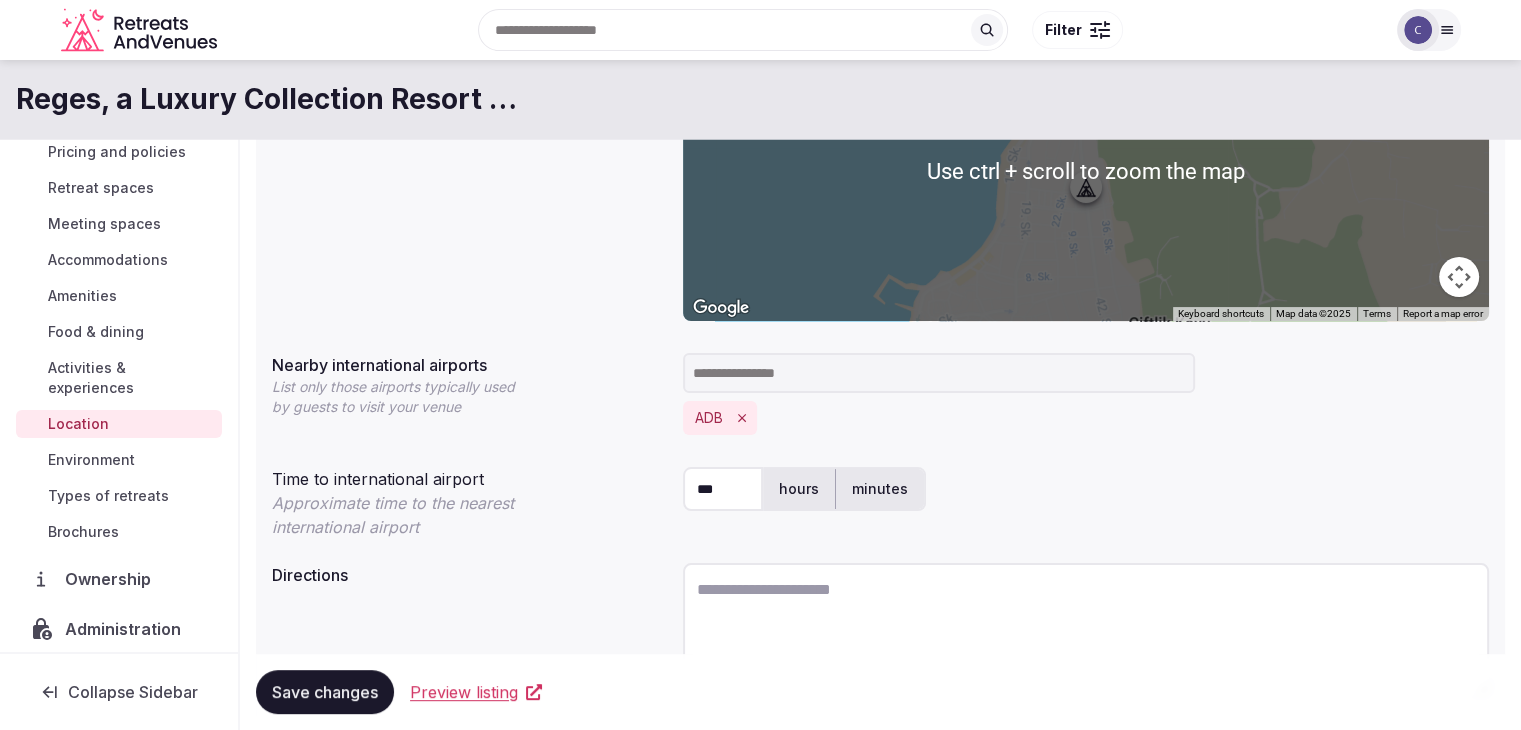 scroll, scrollTop: 166, scrollLeft: 0, axis: vertical 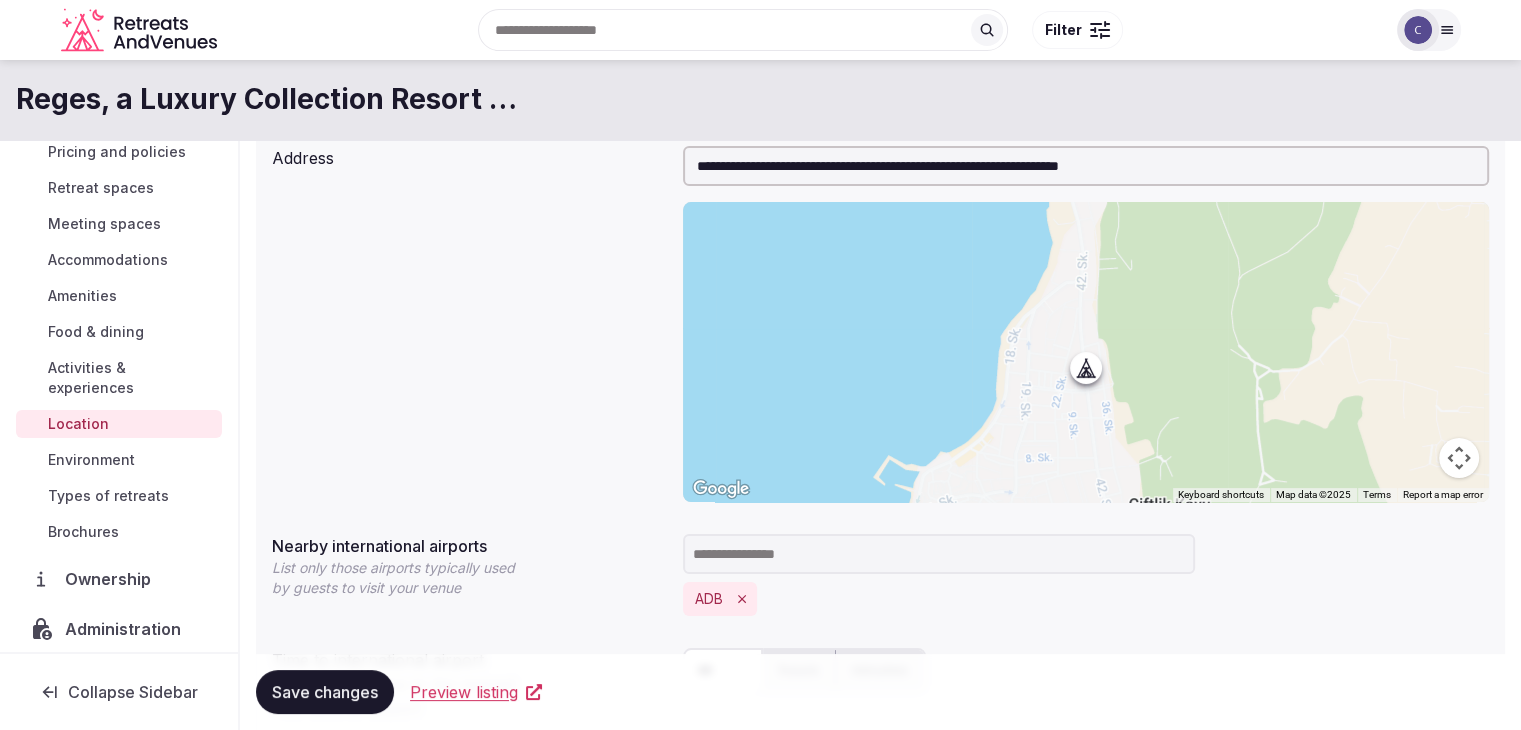click on "Activities & experiences" at bounding box center [131, 378] 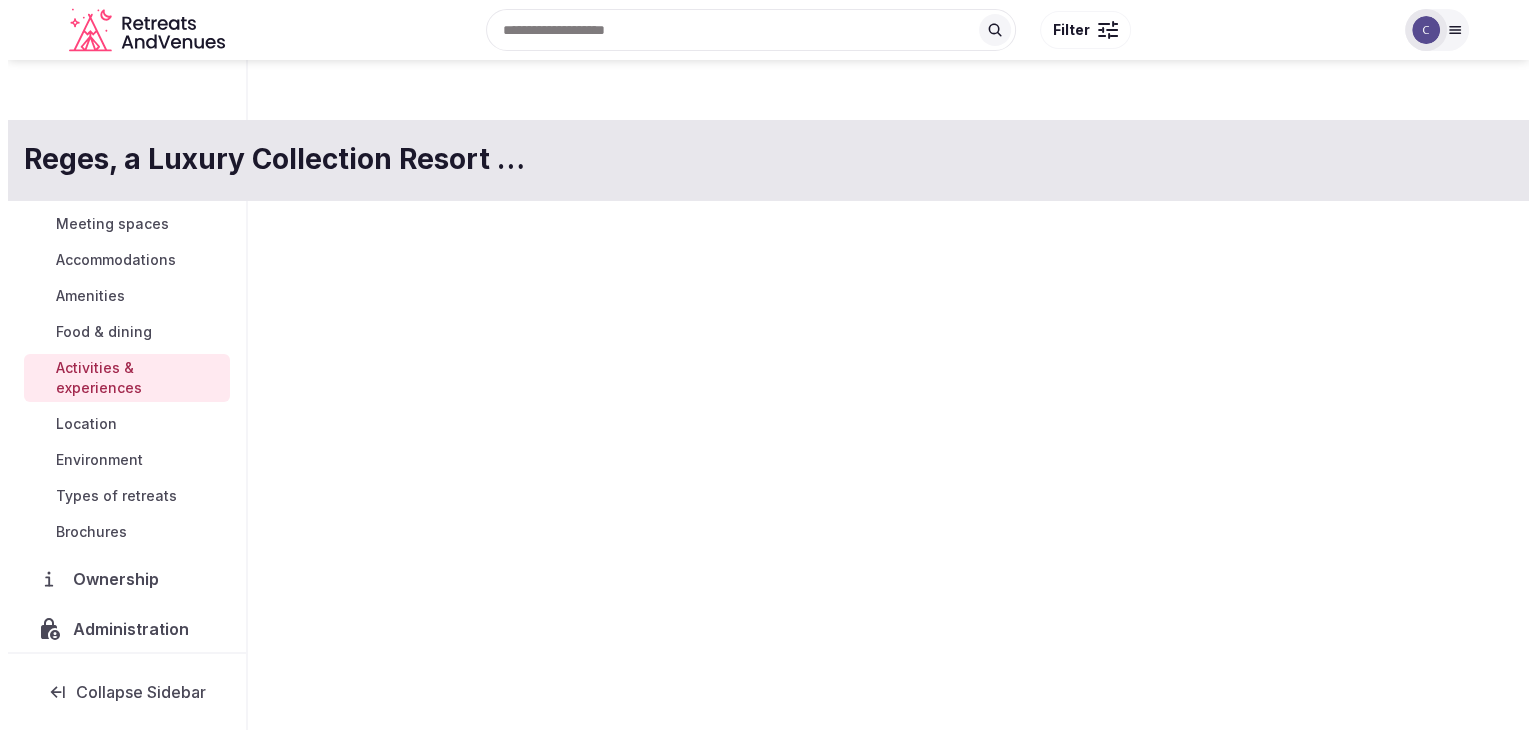 scroll, scrollTop: 0, scrollLeft: 0, axis: both 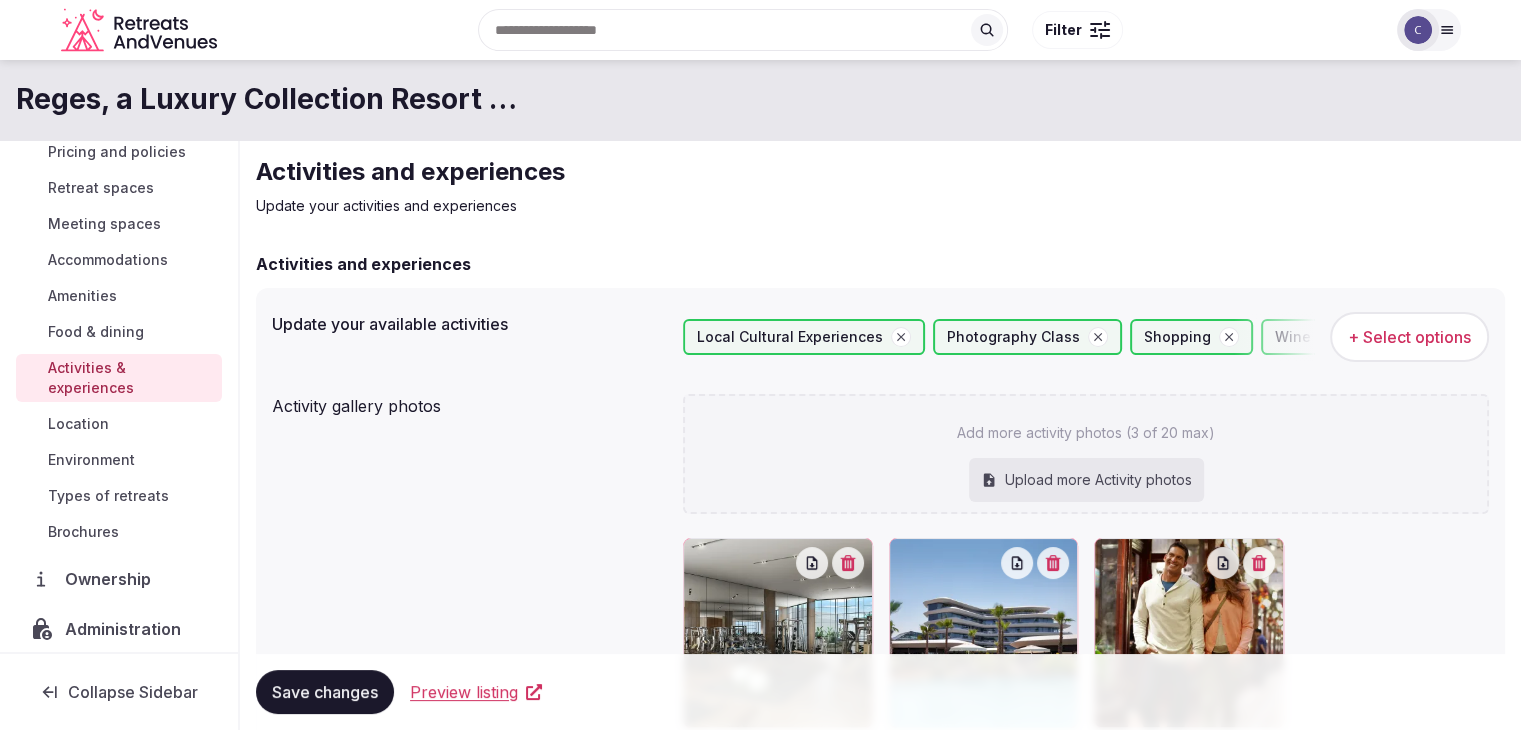 click on "Food & dining" at bounding box center [96, 332] 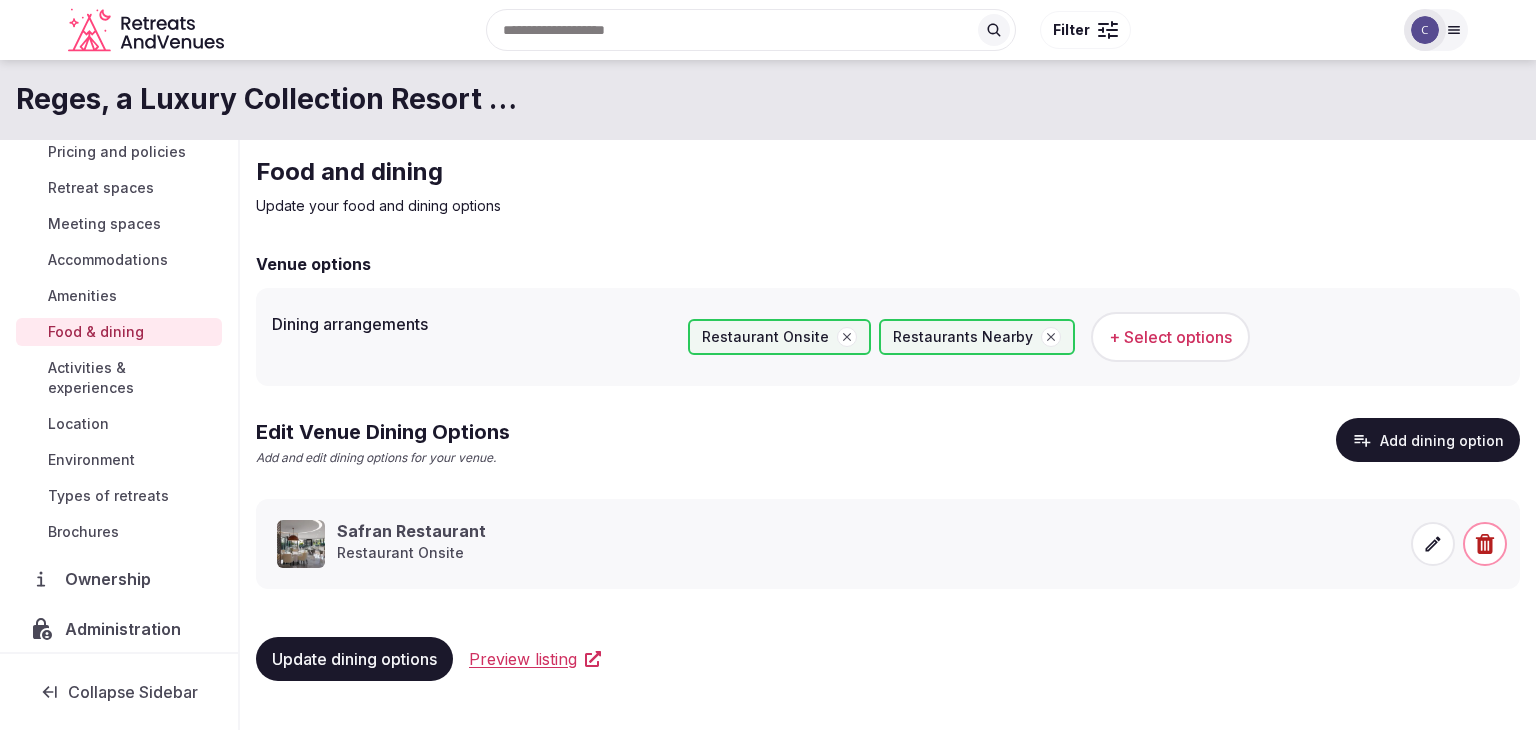 click on "Amenities" at bounding box center [82, 296] 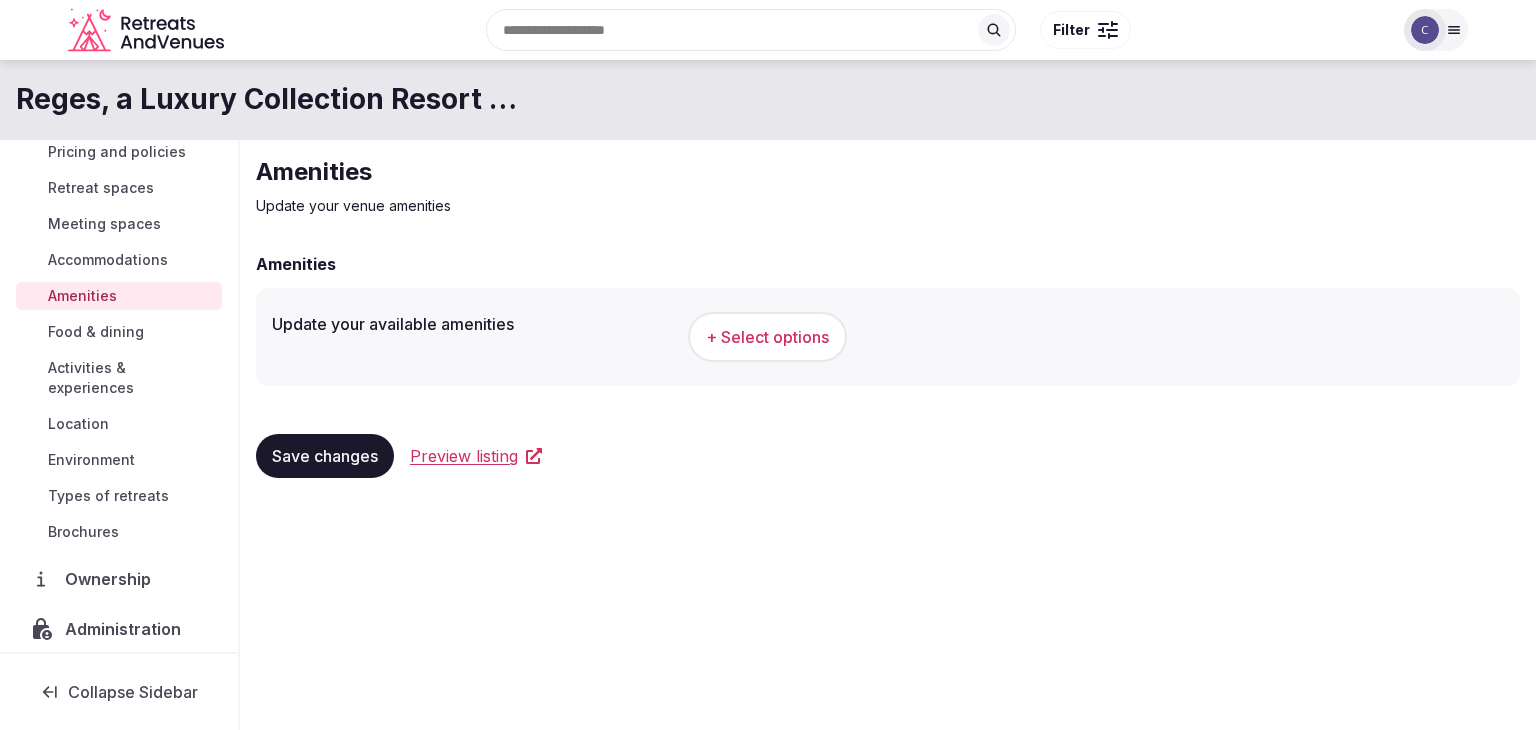click on "+ Select options" at bounding box center [767, 337] 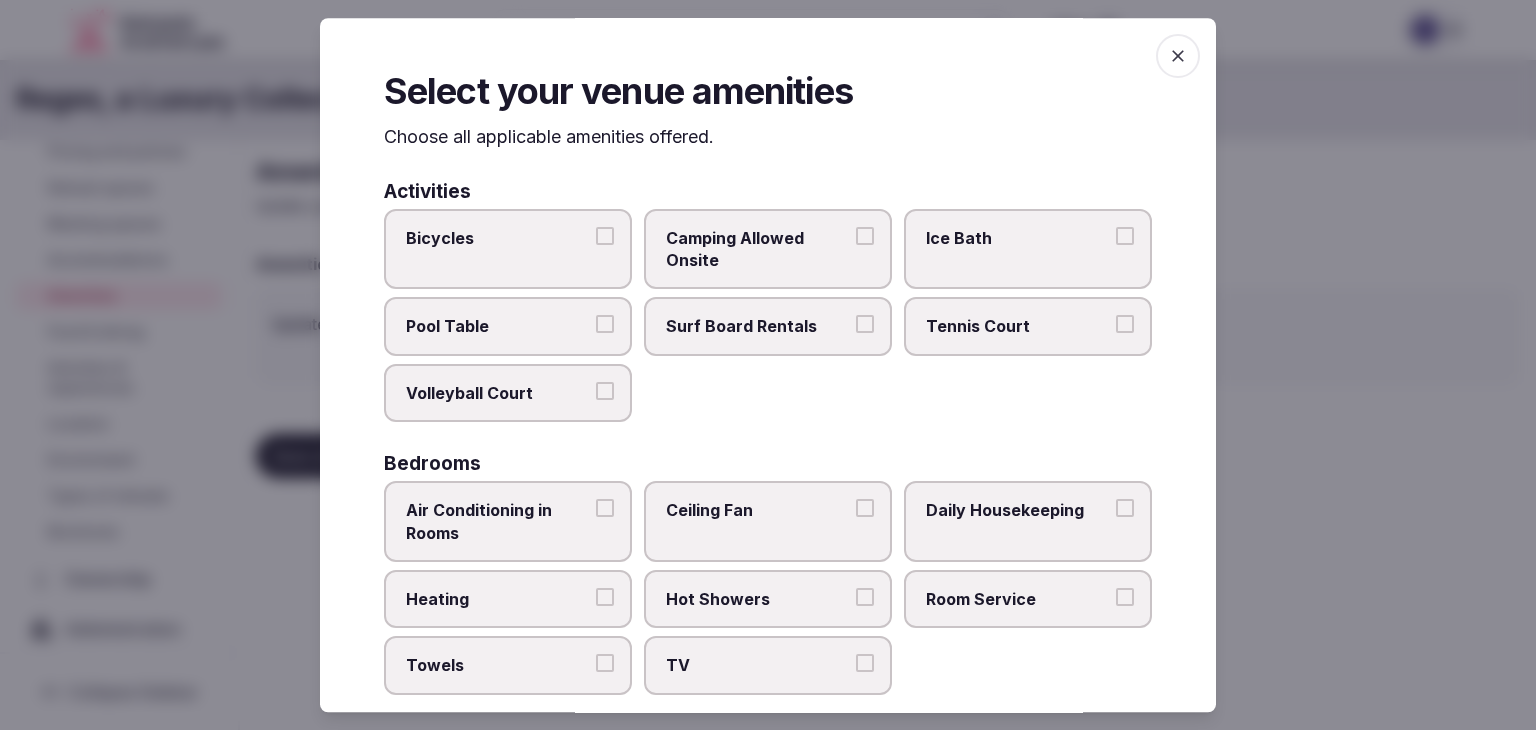 drag, startPoint x: 1165, startPoint y: 54, endPoint x: 1032, endPoint y: 148, distance: 162.86497 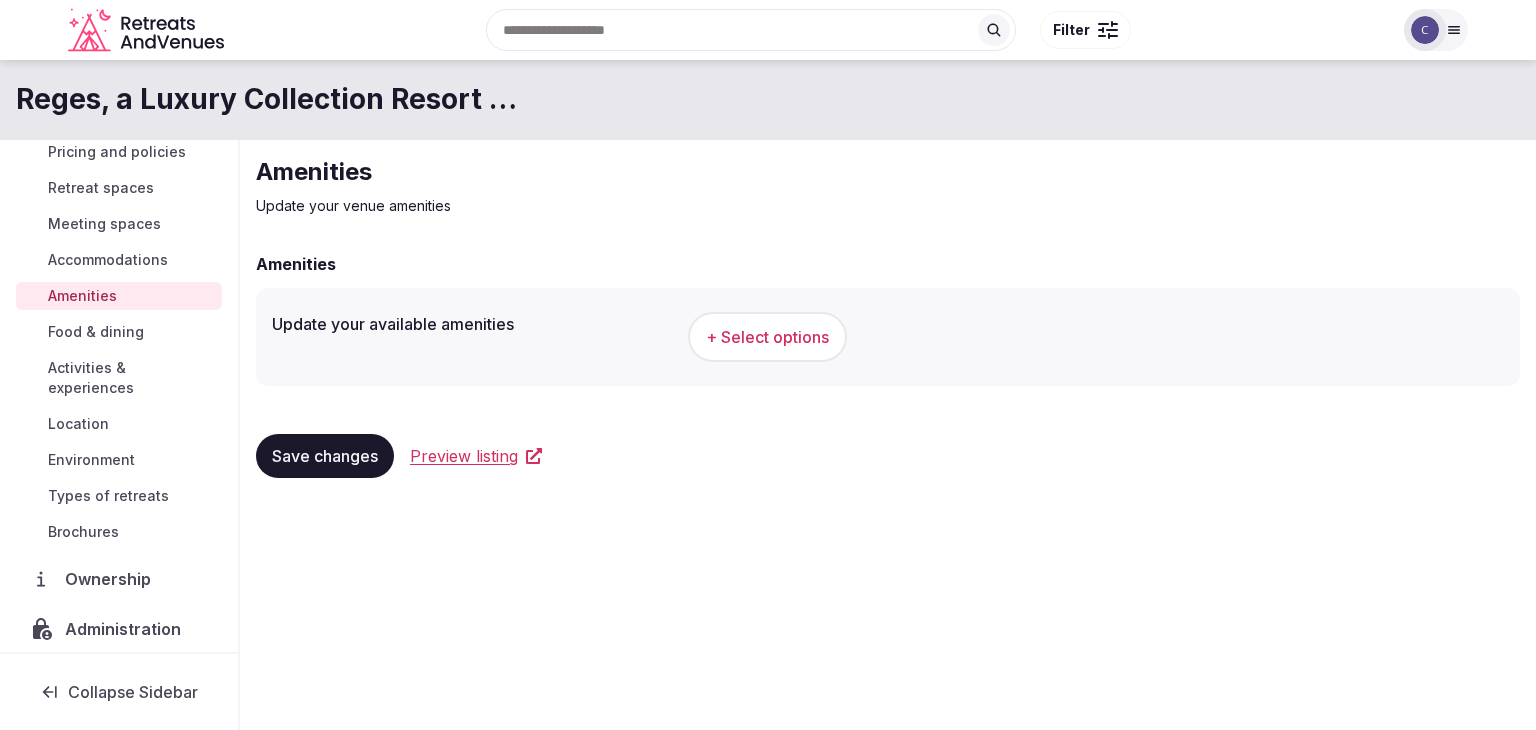 click on "Reges, a Luxury Collection Resort & Spa" at bounding box center (272, 99) 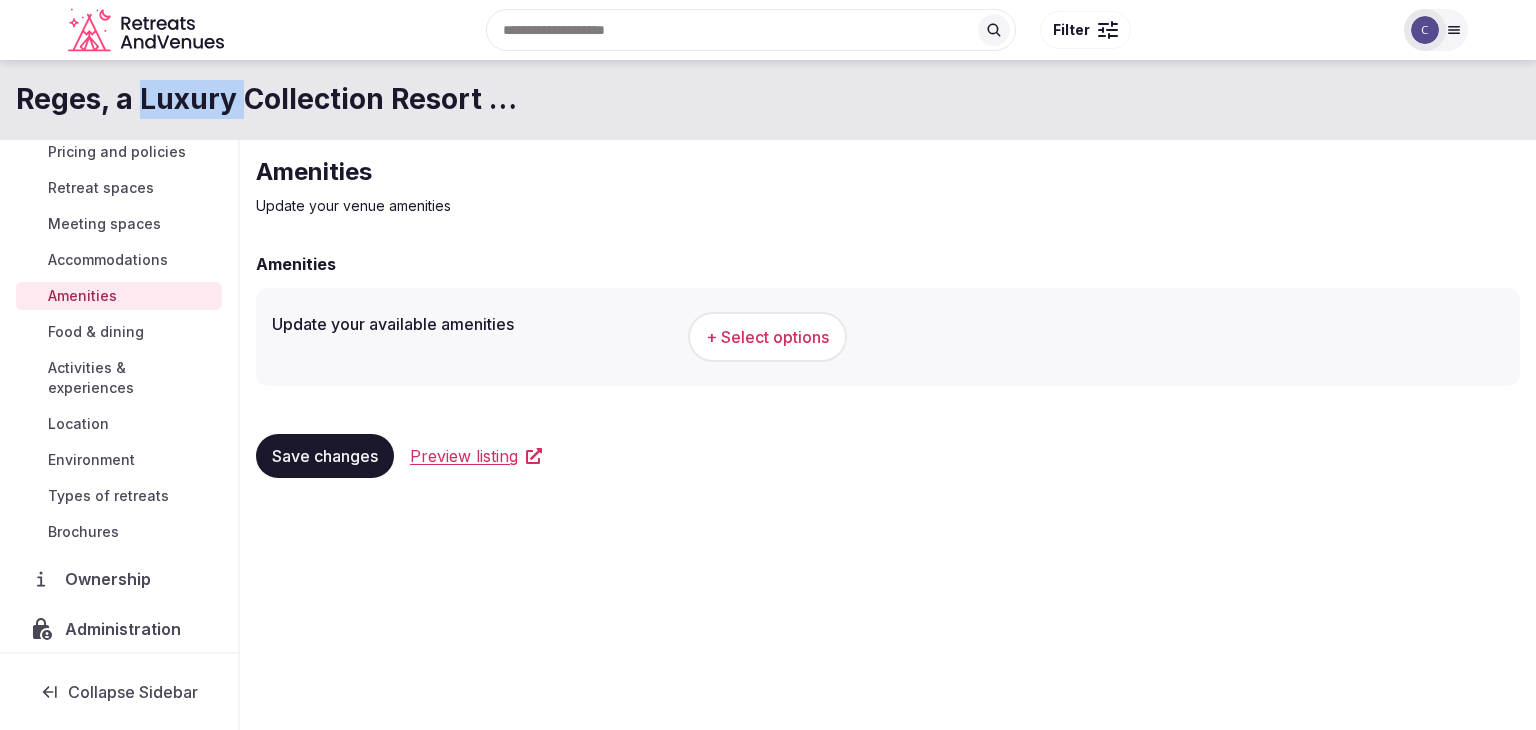 click on "Reges, a Luxury Collection Resort & Spa" at bounding box center (272, 99) 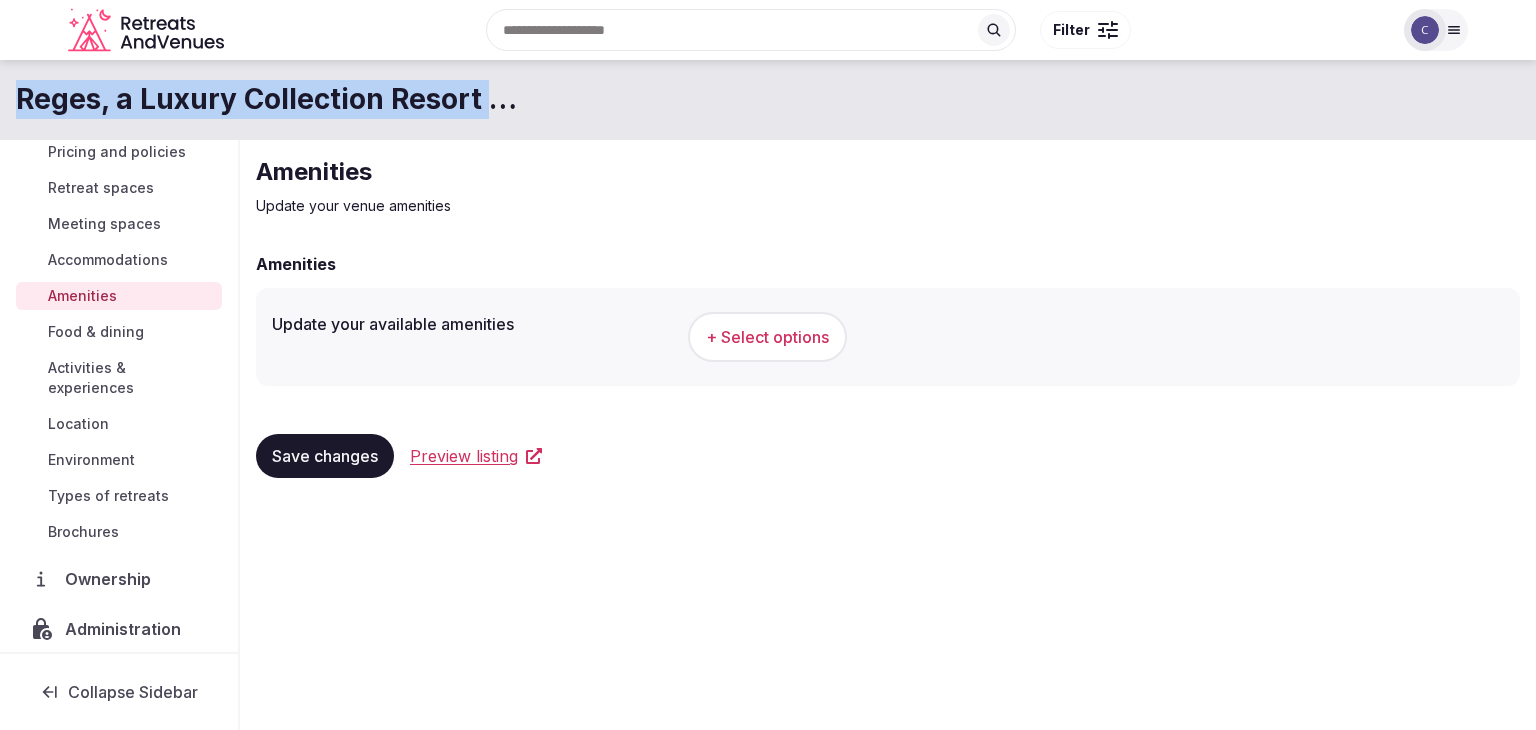 click on "Reges, a Luxury Collection Resort & Spa" at bounding box center (272, 99) 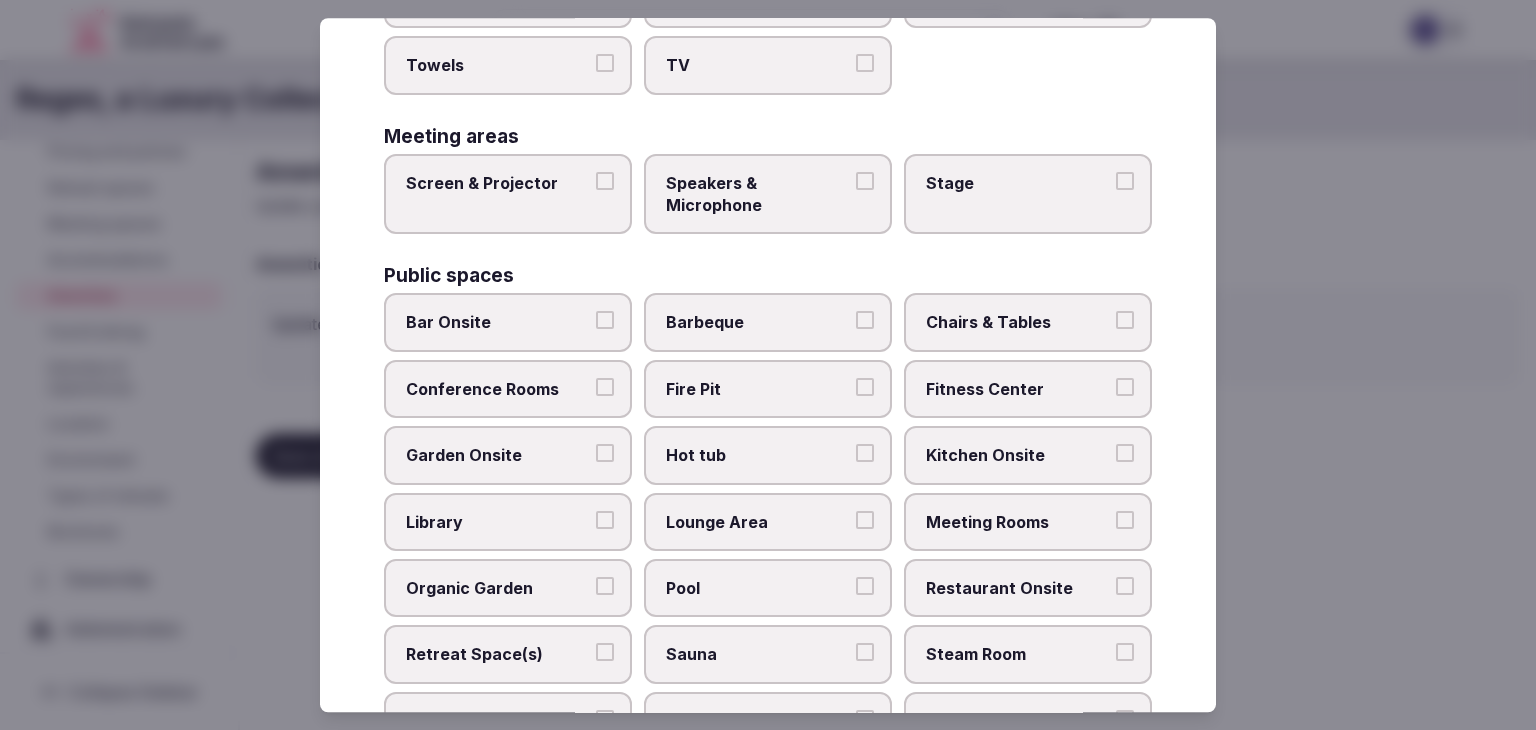 scroll, scrollTop: 1077, scrollLeft: 0, axis: vertical 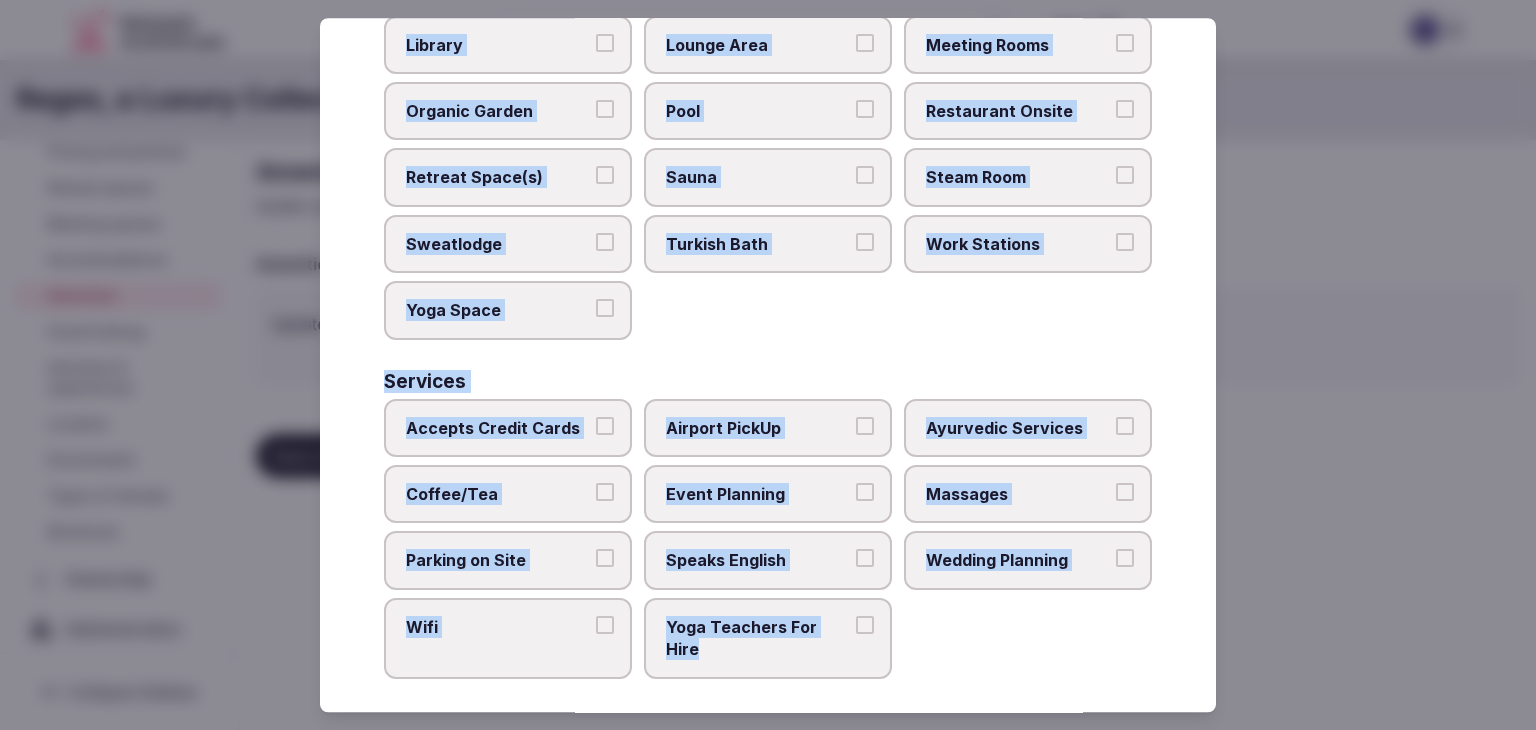 drag, startPoint x: 374, startPoint y: 140, endPoint x: 823, endPoint y: 659, distance: 686.2667 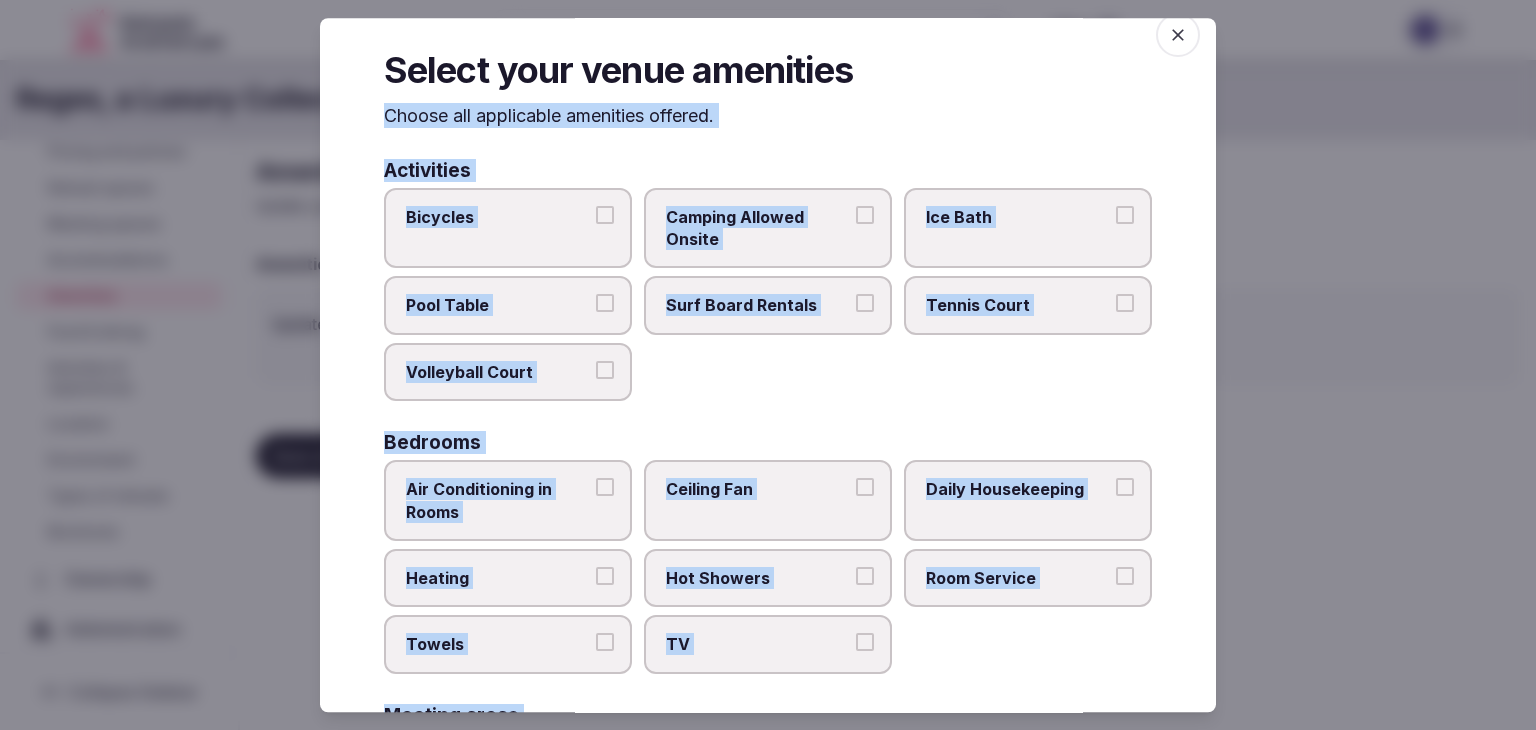 scroll, scrollTop: 0, scrollLeft: 0, axis: both 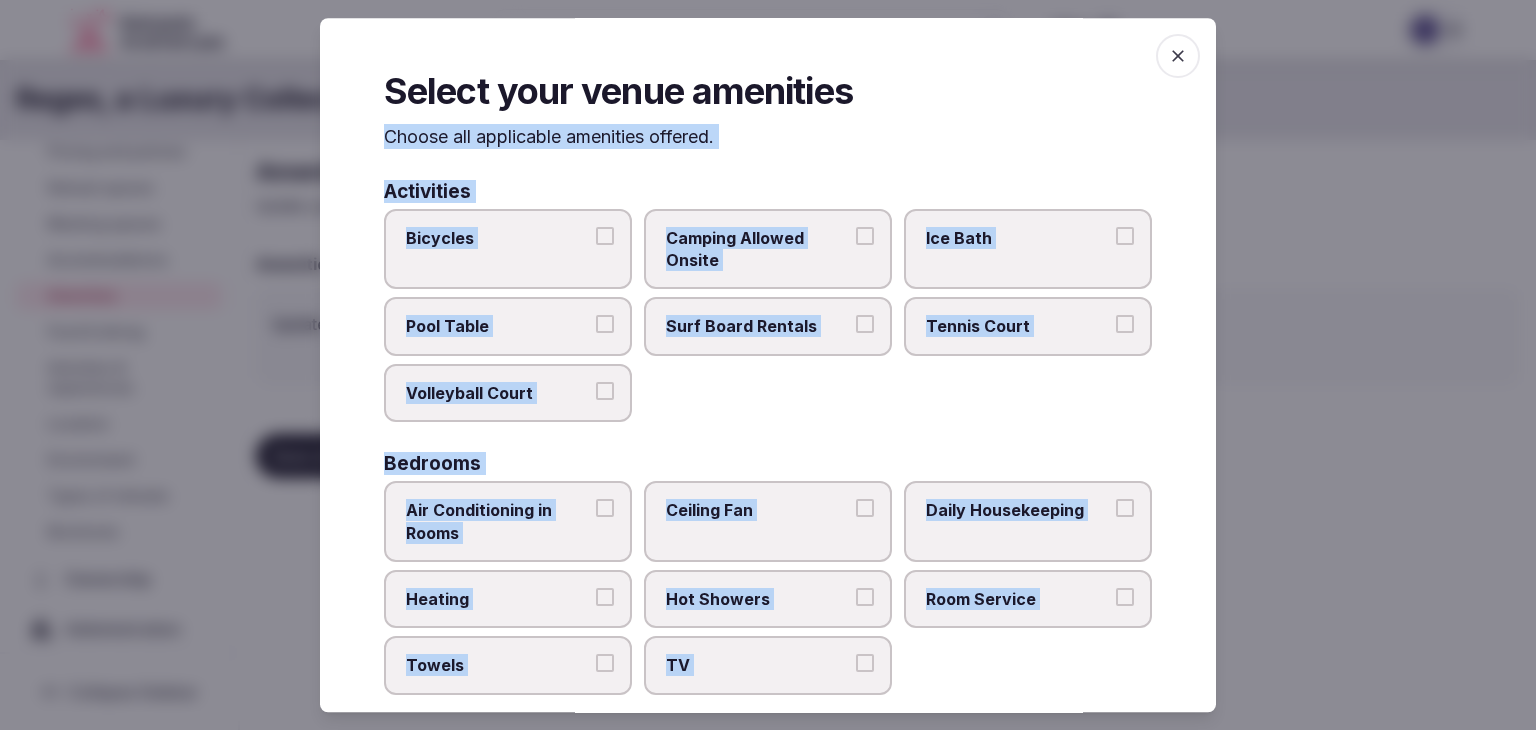 click on "Activities Bicycles Camping Allowed Onsite Ice Bath Pool Table Surf Board Rentals Tennis Court Volleyball Court Bedrooms Air Conditioning in Rooms Ceiling Fan Daily Housekeeping Heating Hot Showers Room Service Towels TV Meeting areas Screen & Projector Speakers & Microphone Stage Public spaces Bar Onsite Barbeque Chairs & Tables Conference Rooms Fire Pit Fitness Center Garden Onsite Hot tub Kitchen Onsite Library Lounge Area Meeting Rooms Organic Garden Pool Restaurant Onsite Retreat Space(s) Sauna Steam Room Sweatlodge Turkish Bath Work Stations Yoga Space Services Accepts Credit Cards Airport PickUp Ayurvedic Services Coffee/Tea Event Planning Massages Parking on Site Speaks English Wedding Planning Wifi Yoga Teachers For Hire" at bounding box center [768, 969] 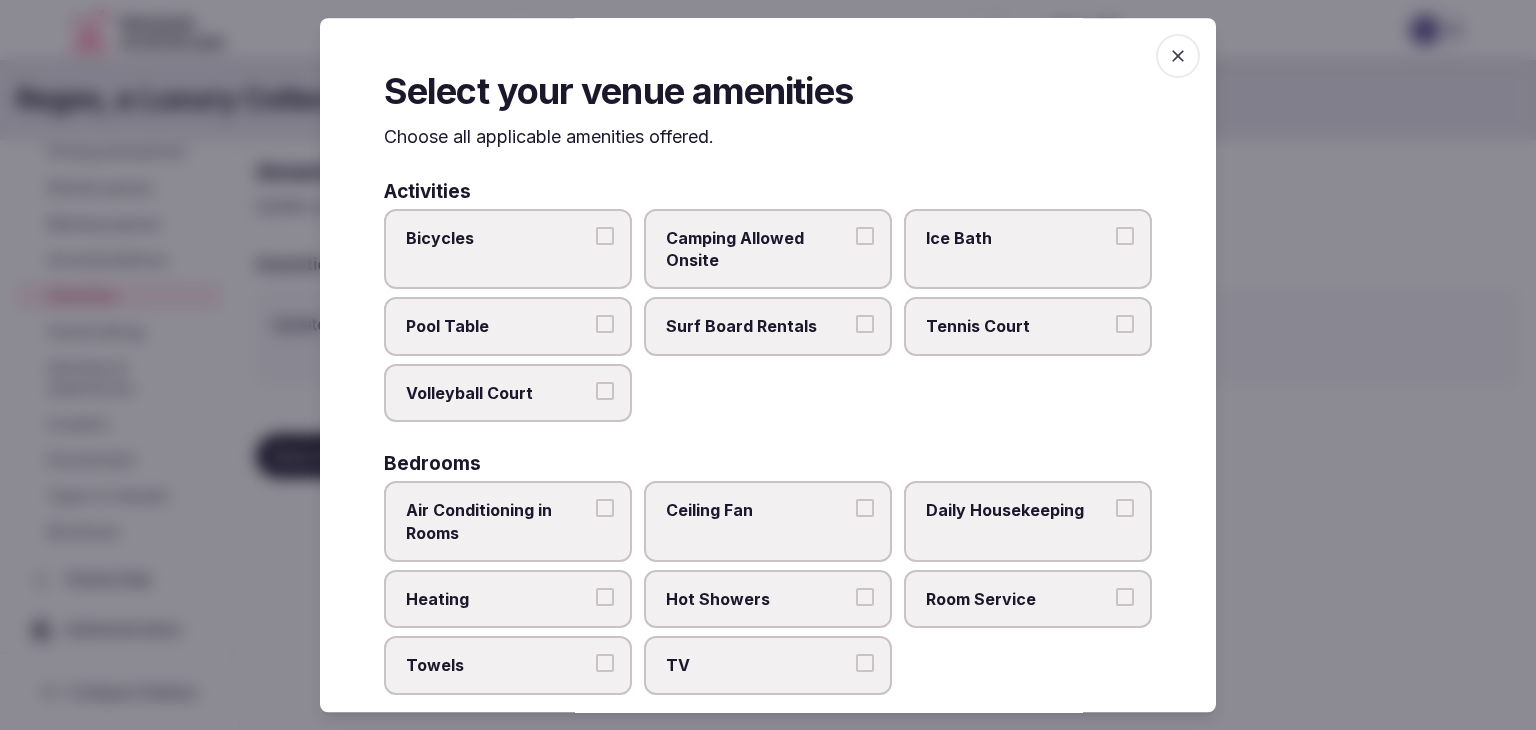 drag, startPoint x: 973, startPoint y: 322, endPoint x: 984, endPoint y: 345, distance: 25.495098 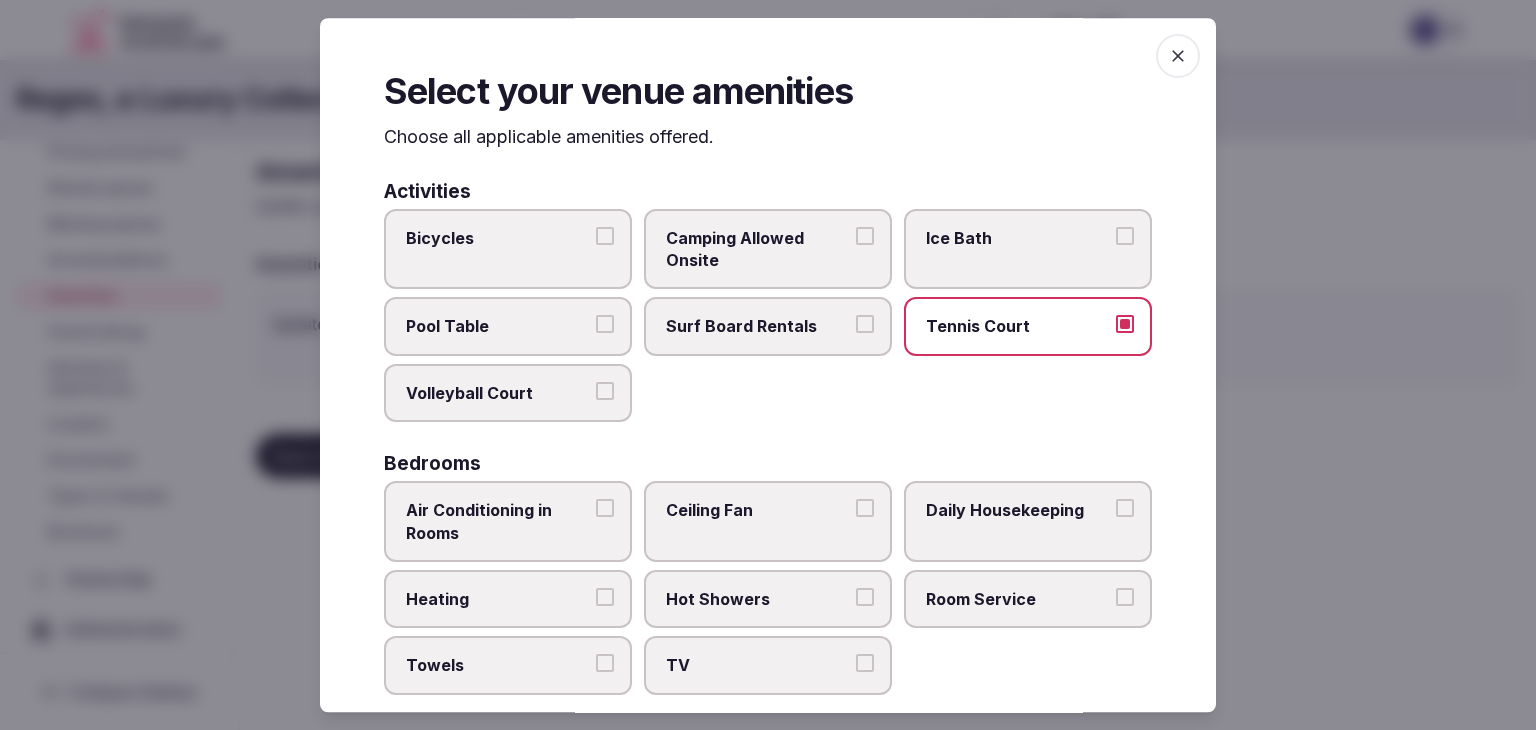 click on "Volleyball Court" at bounding box center (498, 393) 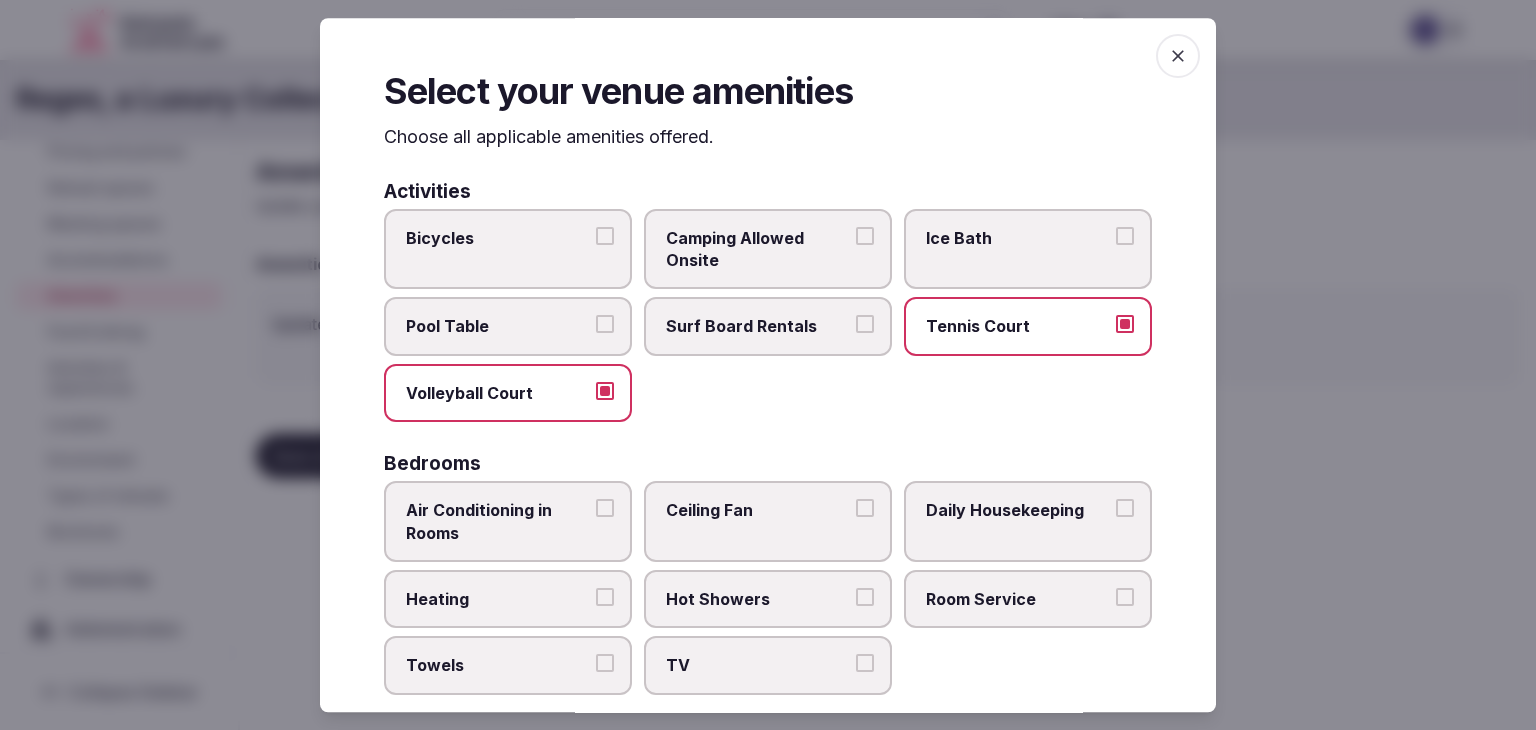 click on "Bicycles" at bounding box center (508, 249) 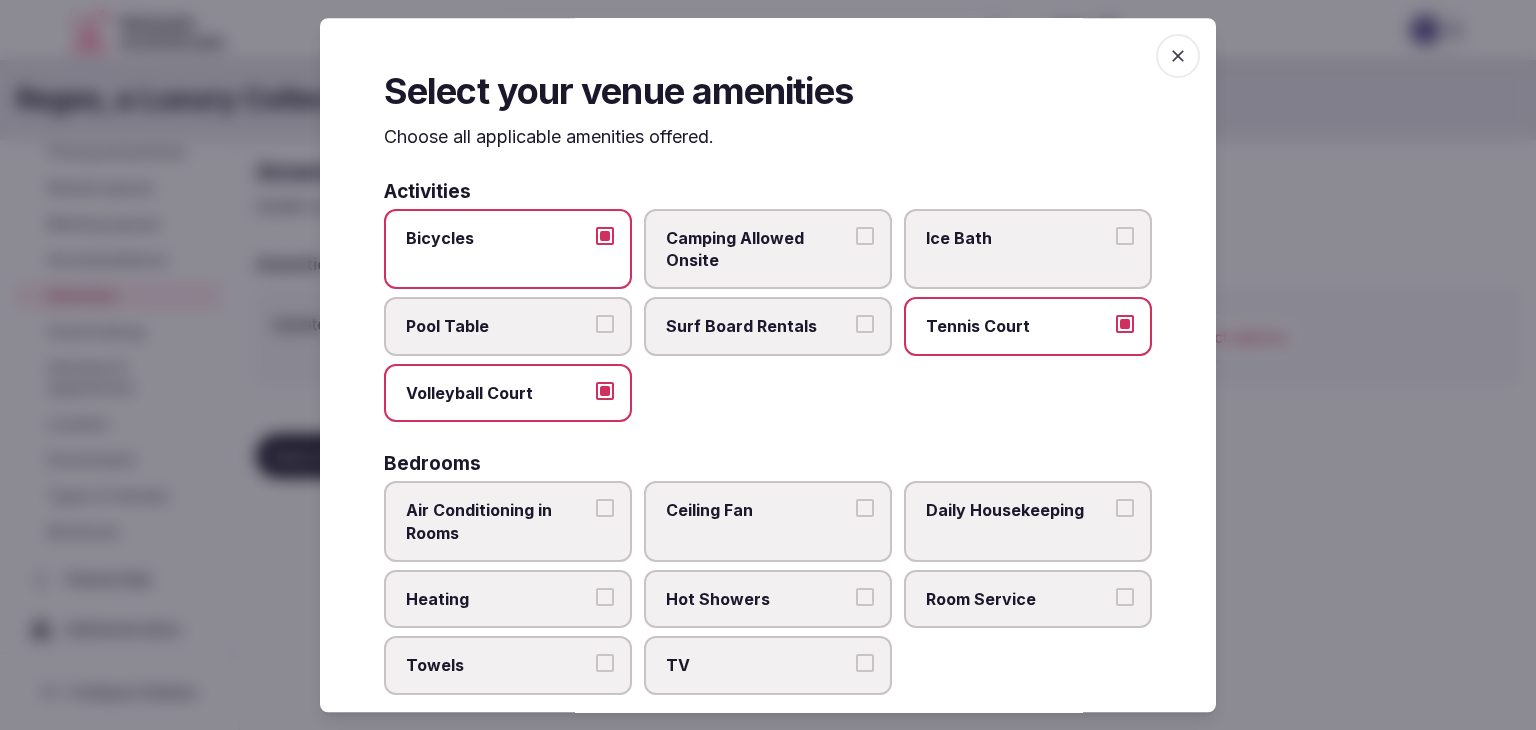 click on "Pool Table" at bounding box center (498, 327) 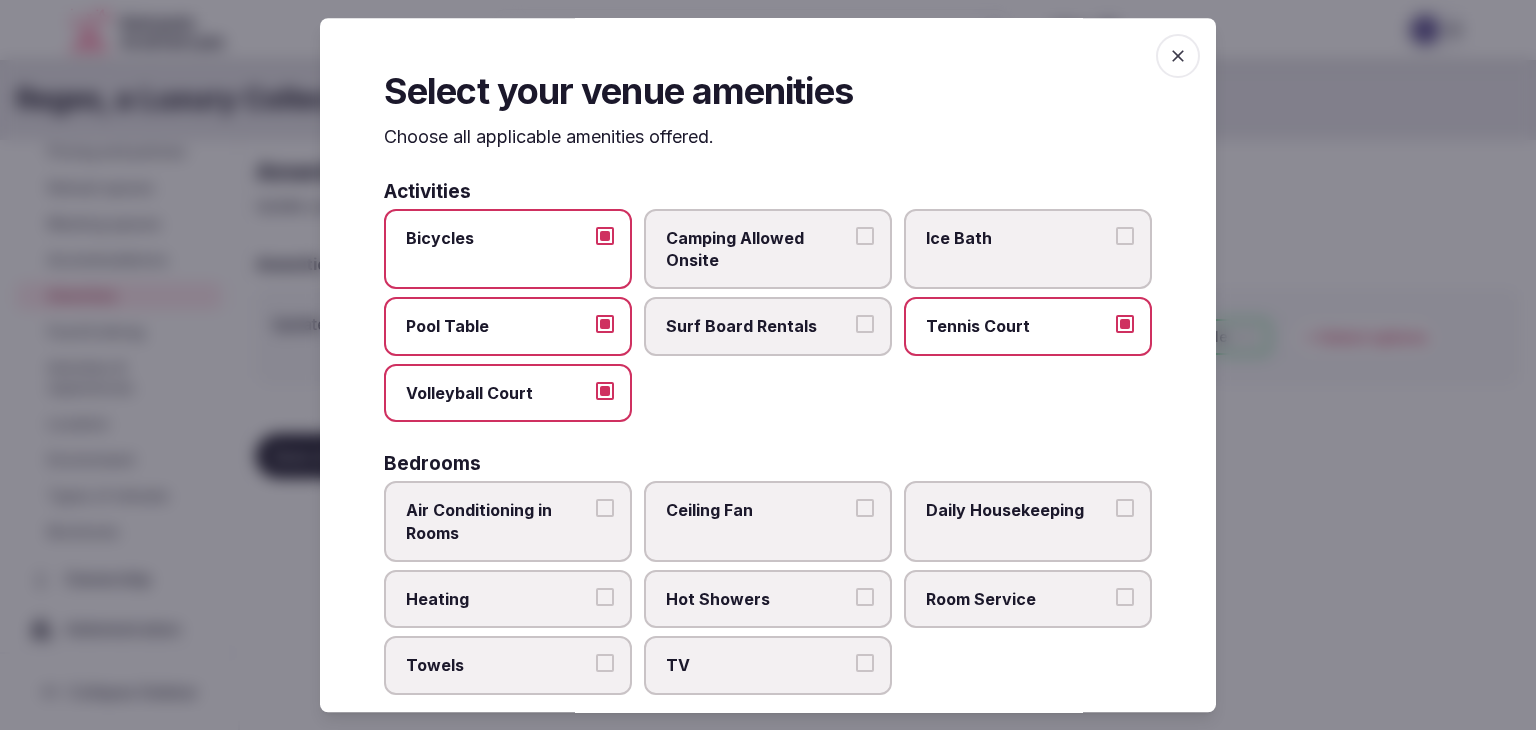 click on "Pool Table" at bounding box center (498, 327) 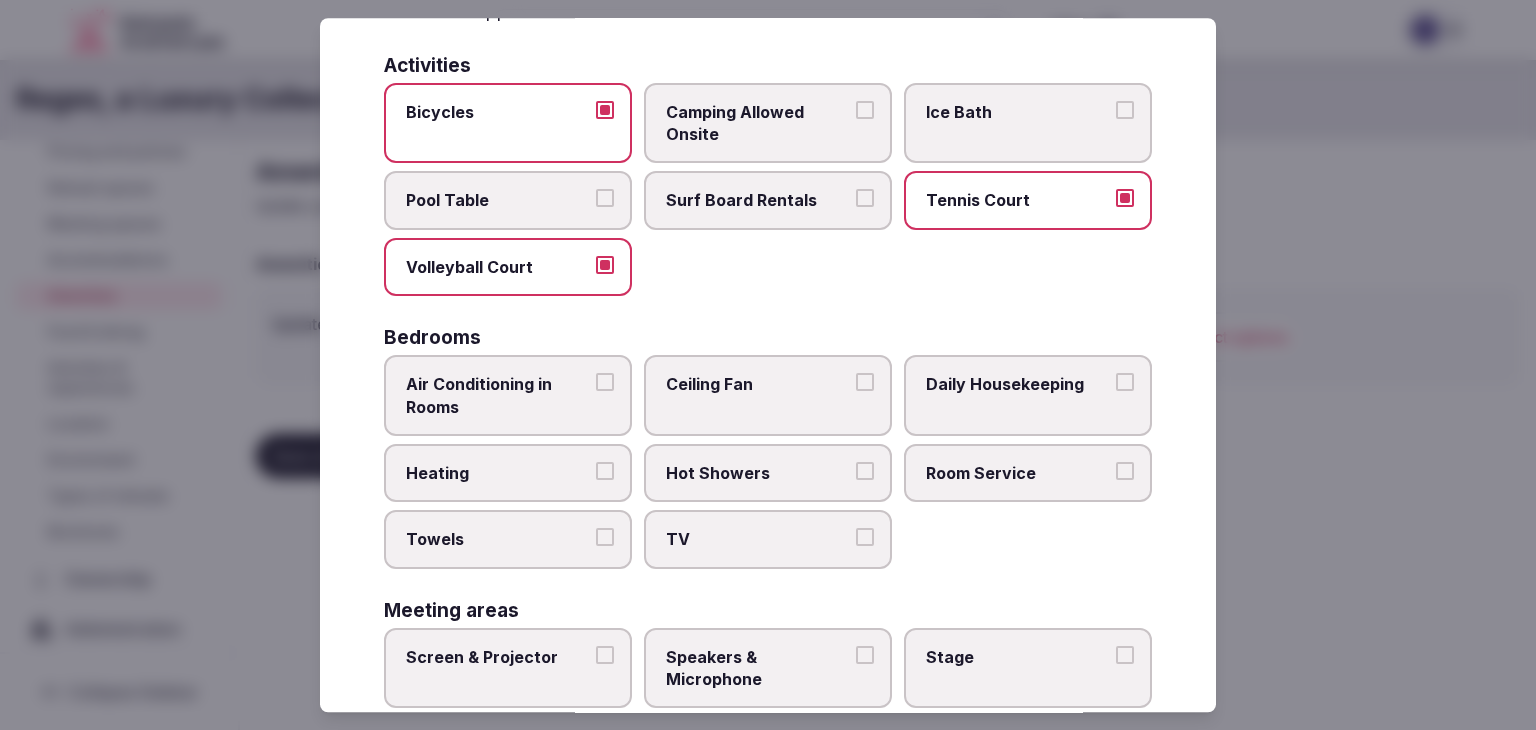 scroll, scrollTop: 300, scrollLeft: 0, axis: vertical 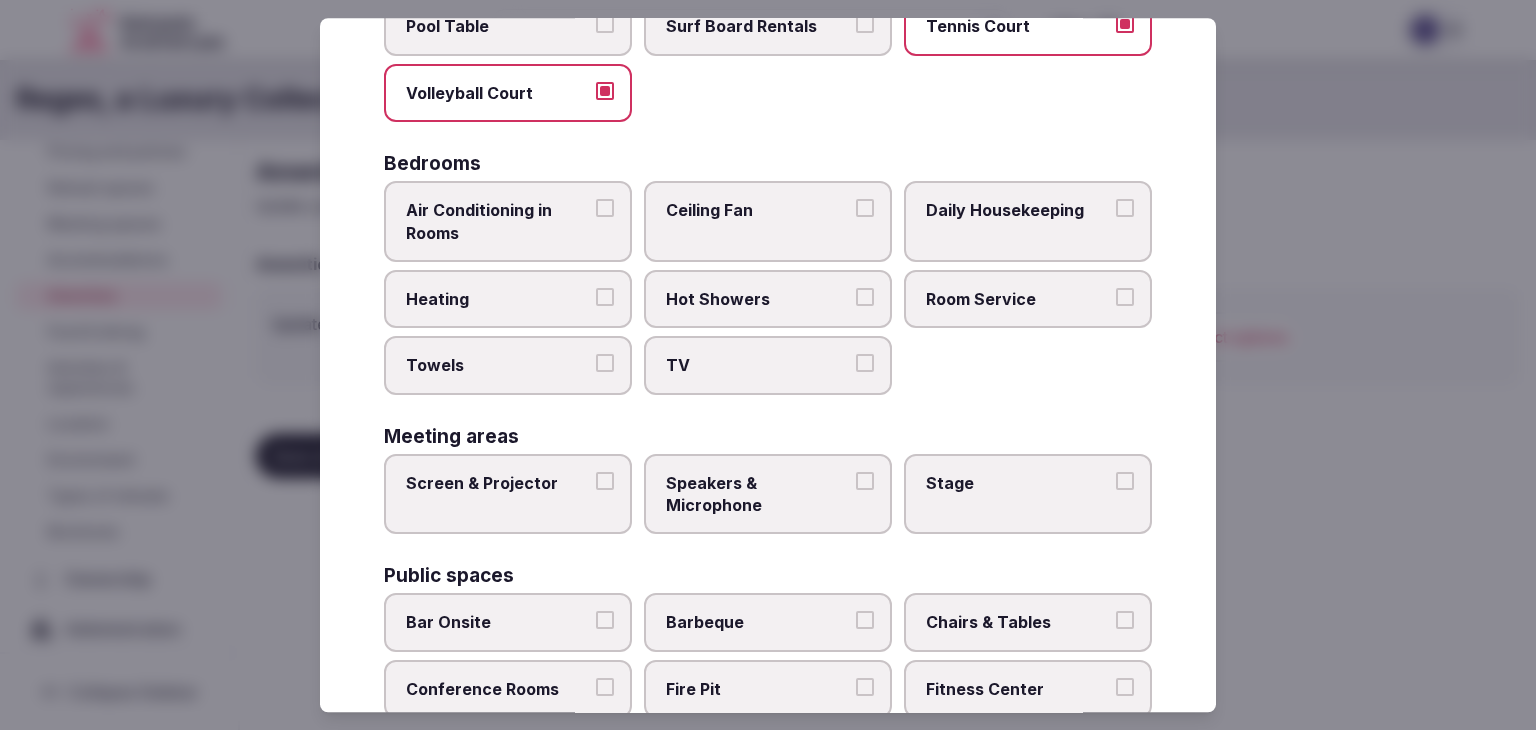 click on "Daily Housekeeping" at bounding box center (1018, 210) 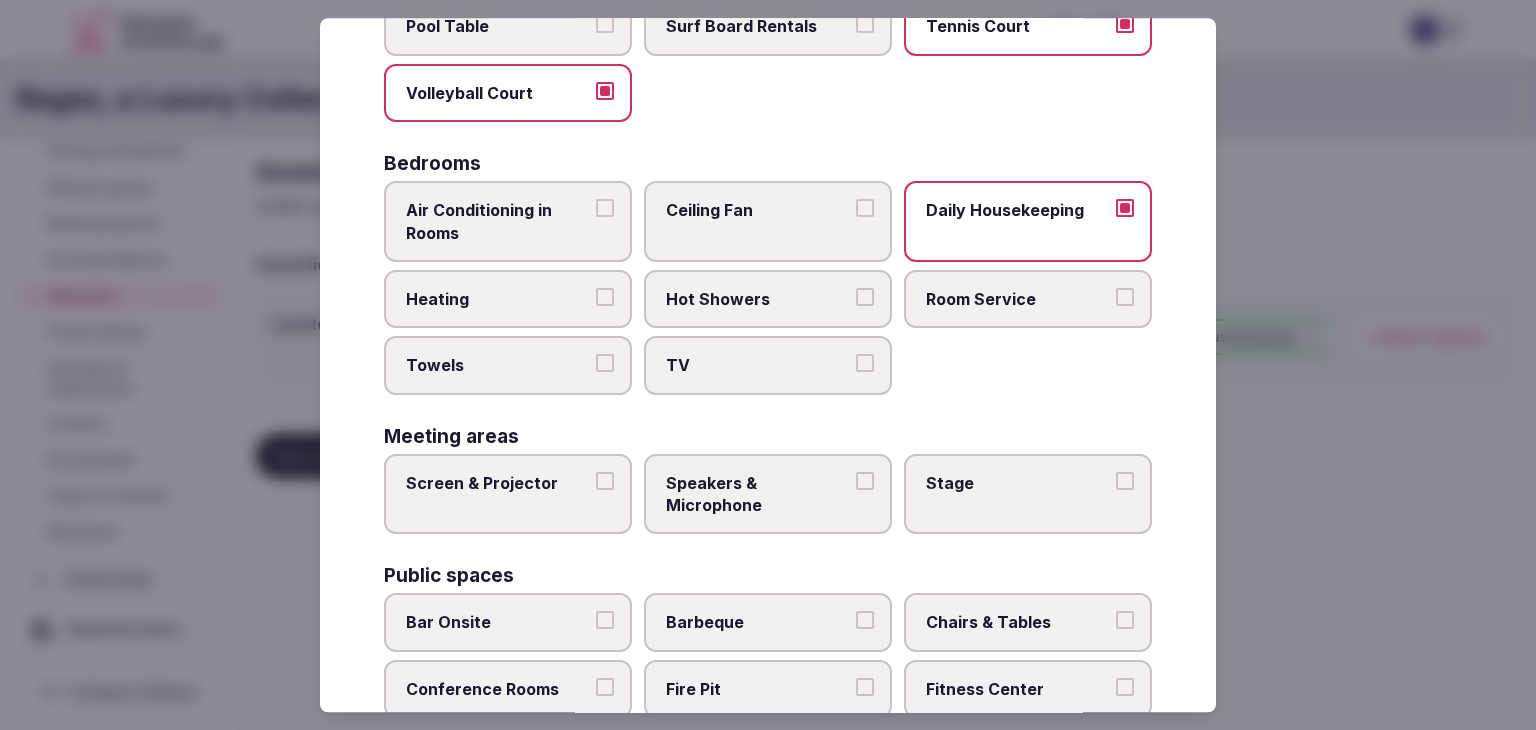 click on "Room Service" at bounding box center (1018, 299) 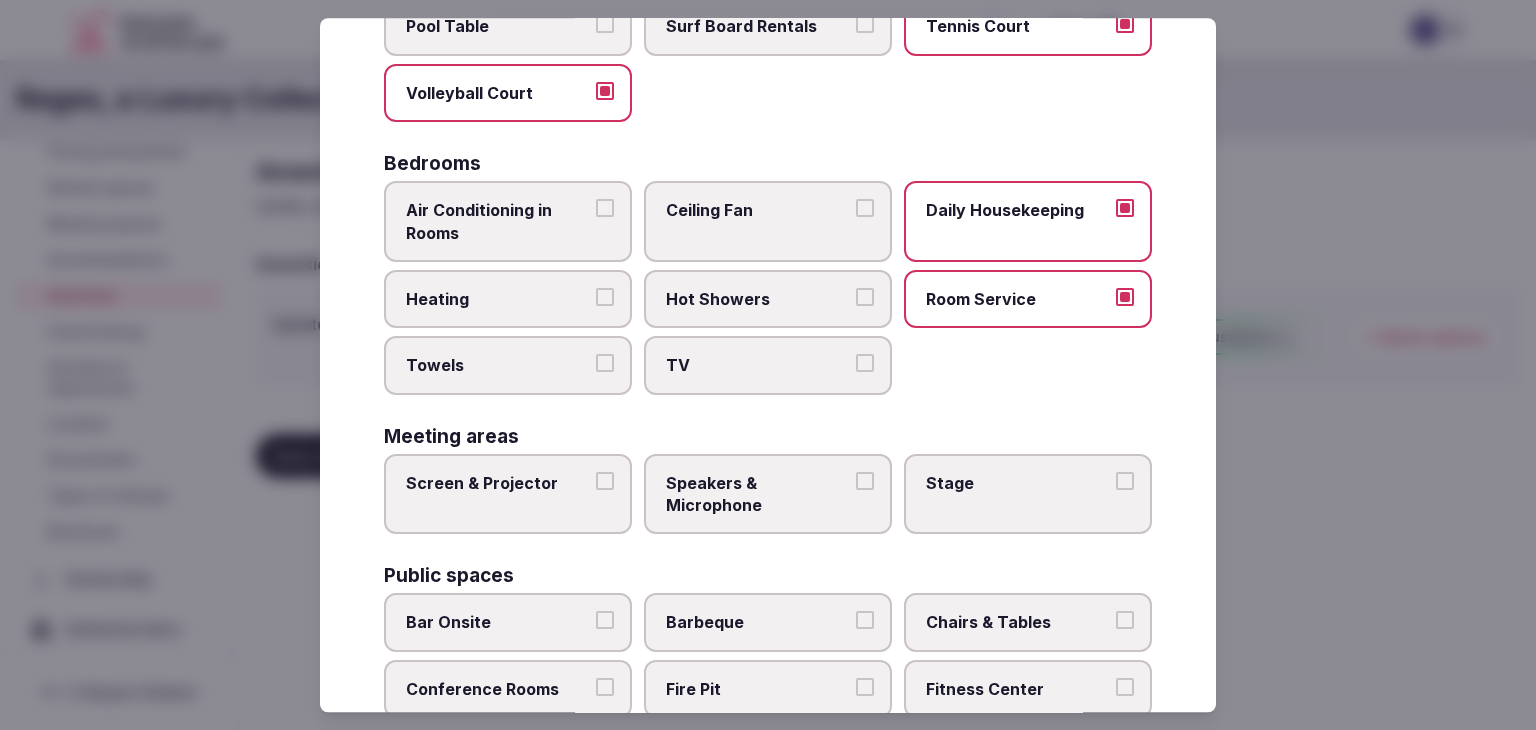 click on "TV" at bounding box center (758, 366) 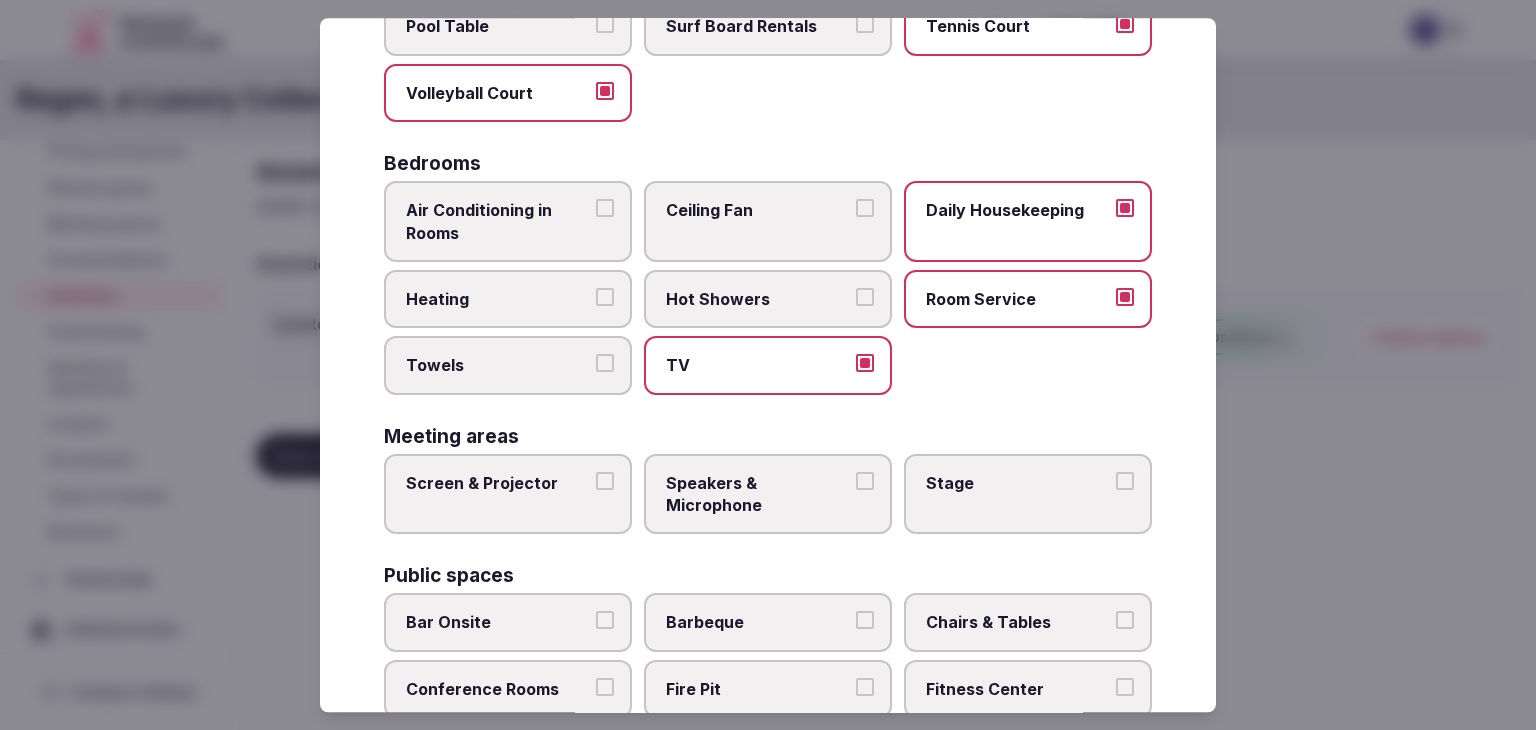 click on "Hot Showers" at bounding box center (758, 299) 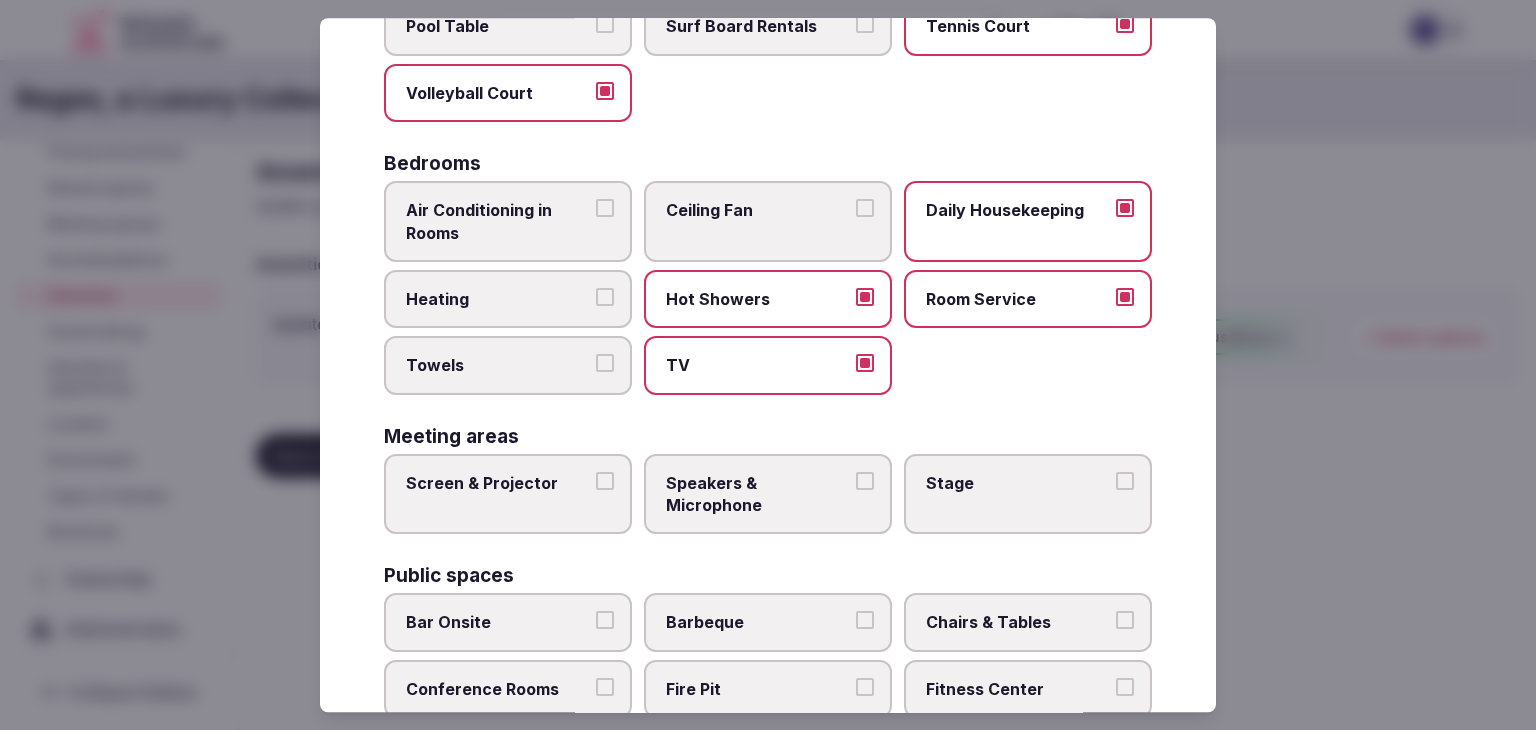 click on "Towels" at bounding box center (498, 366) 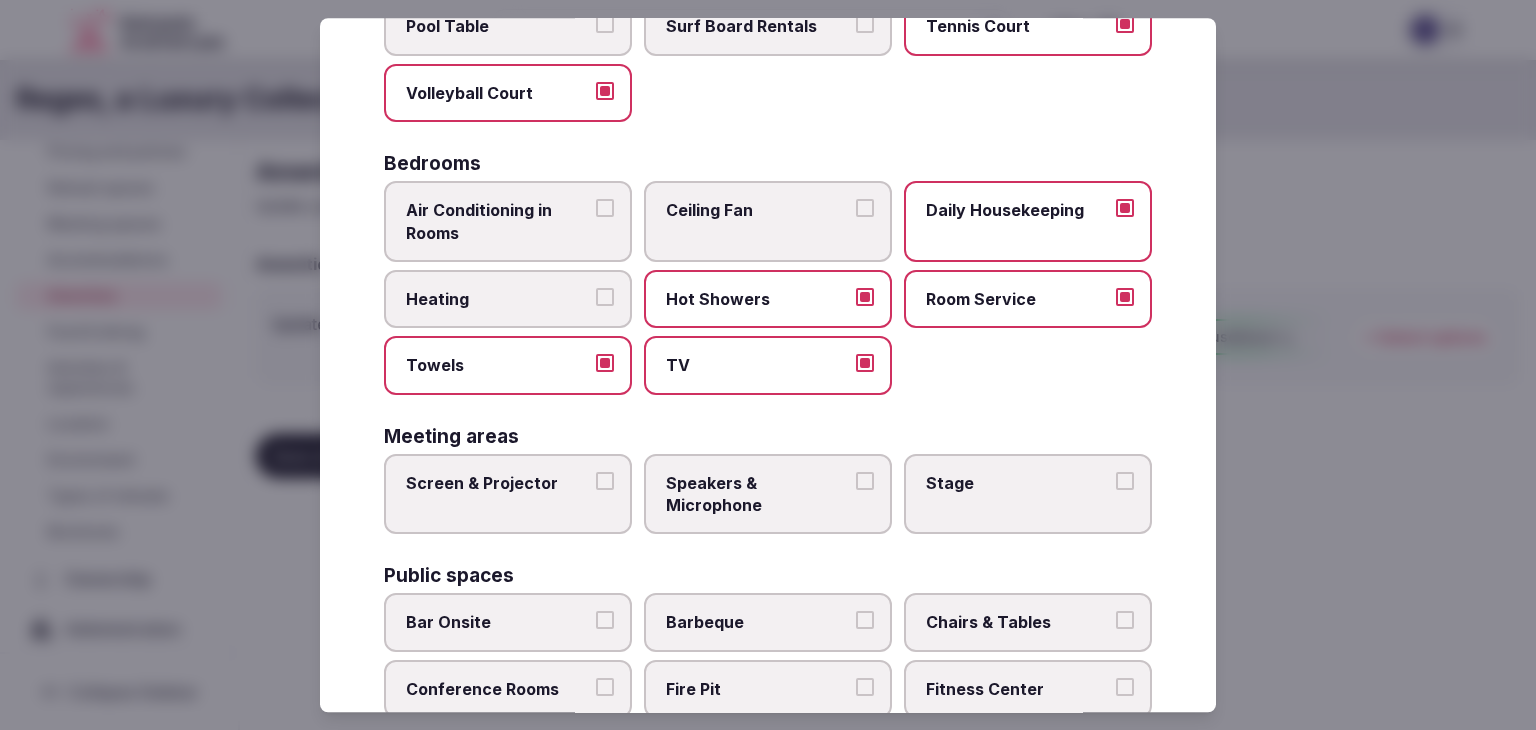 click on "Heating" at bounding box center [498, 299] 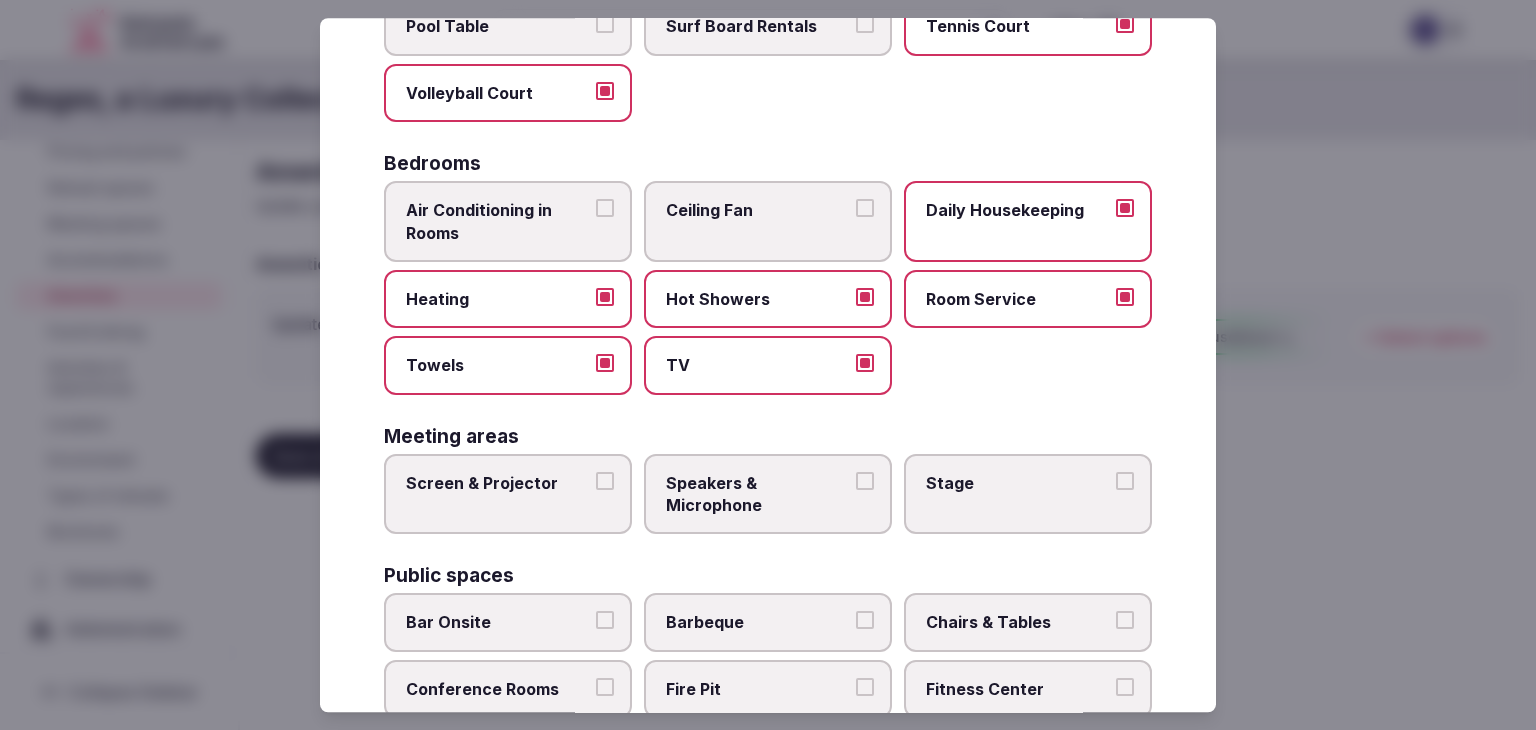 click on "Air Conditioning in Rooms" at bounding box center [498, 221] 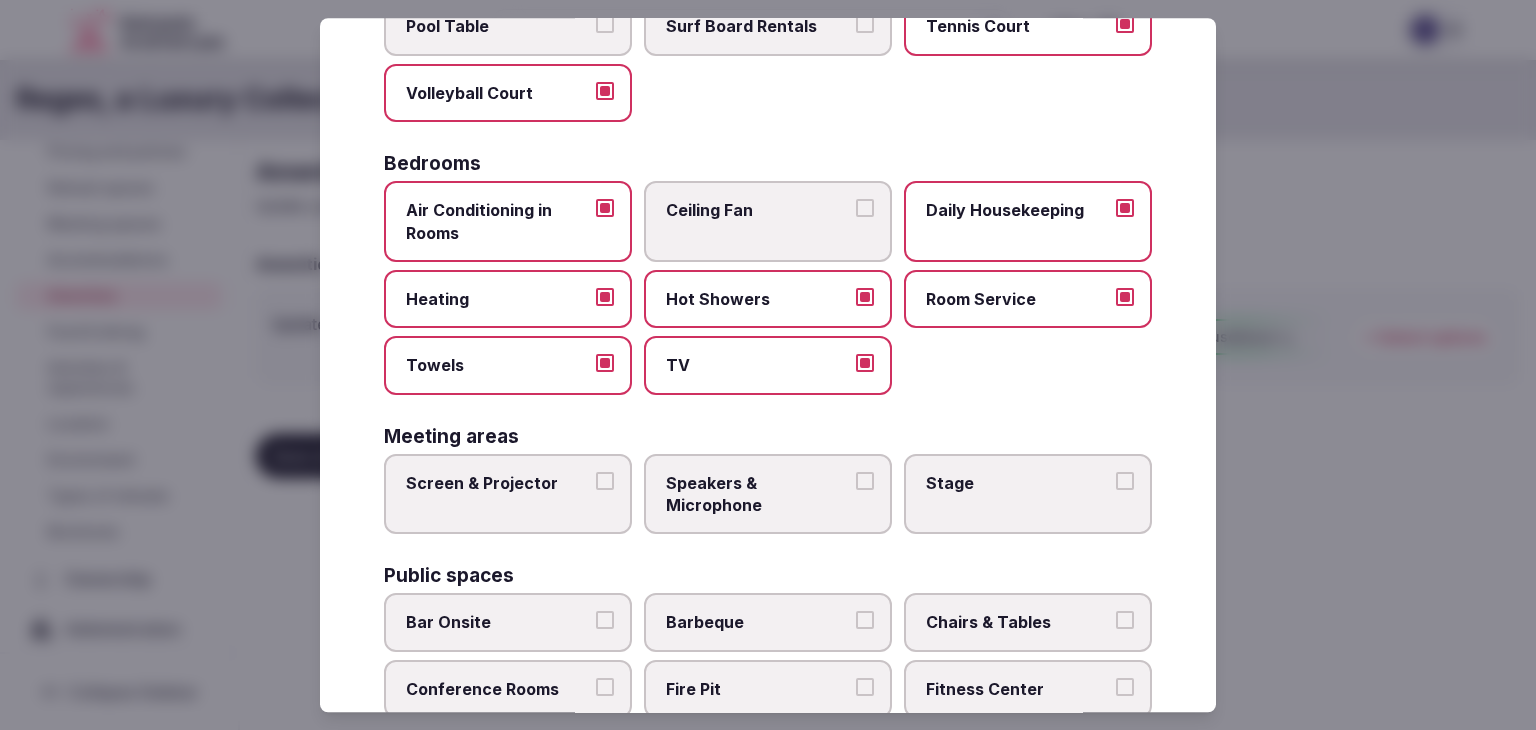scroll, scrollTop: 600, scrollLeft: 0, axis: vertical 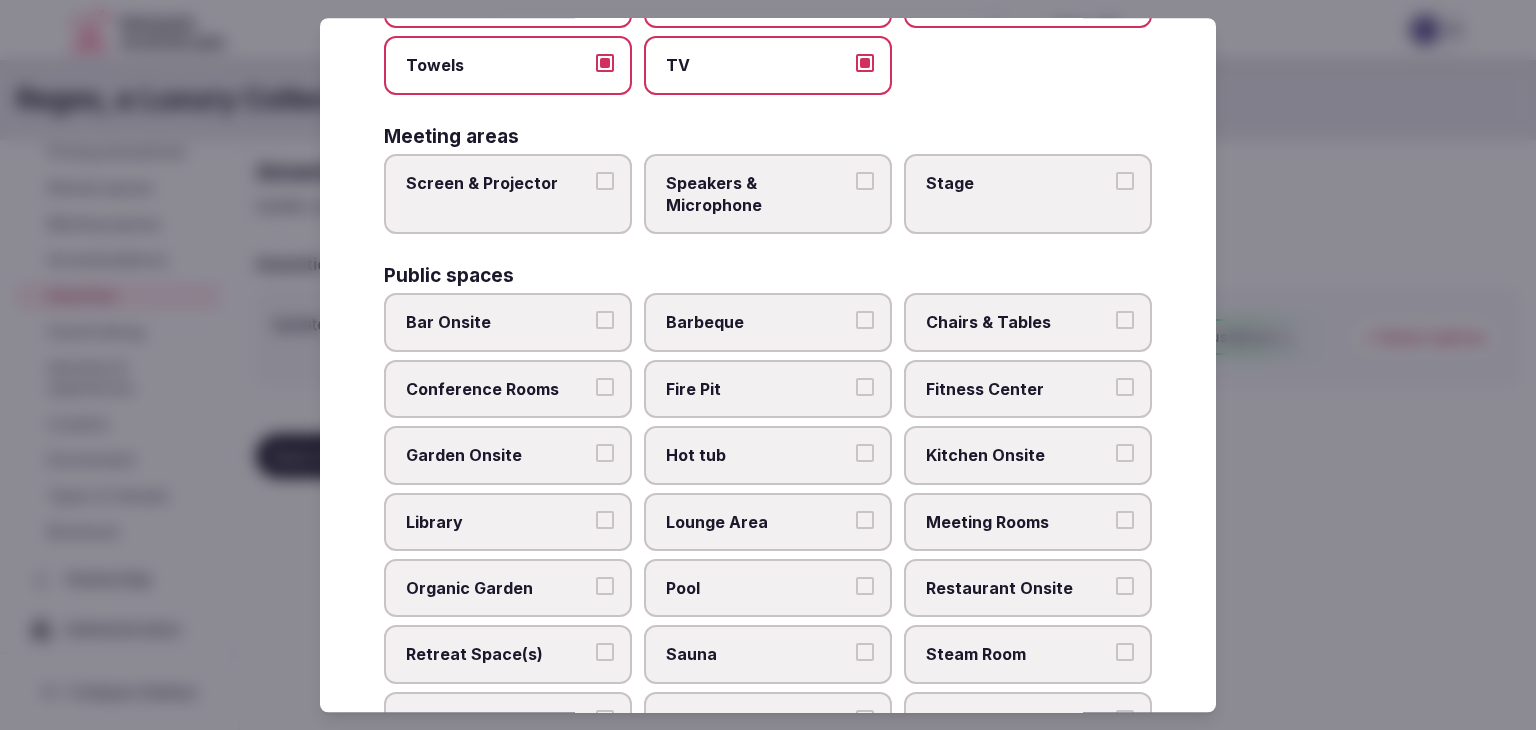 click on "Screen & Projector" at bounding box center [498, 183] 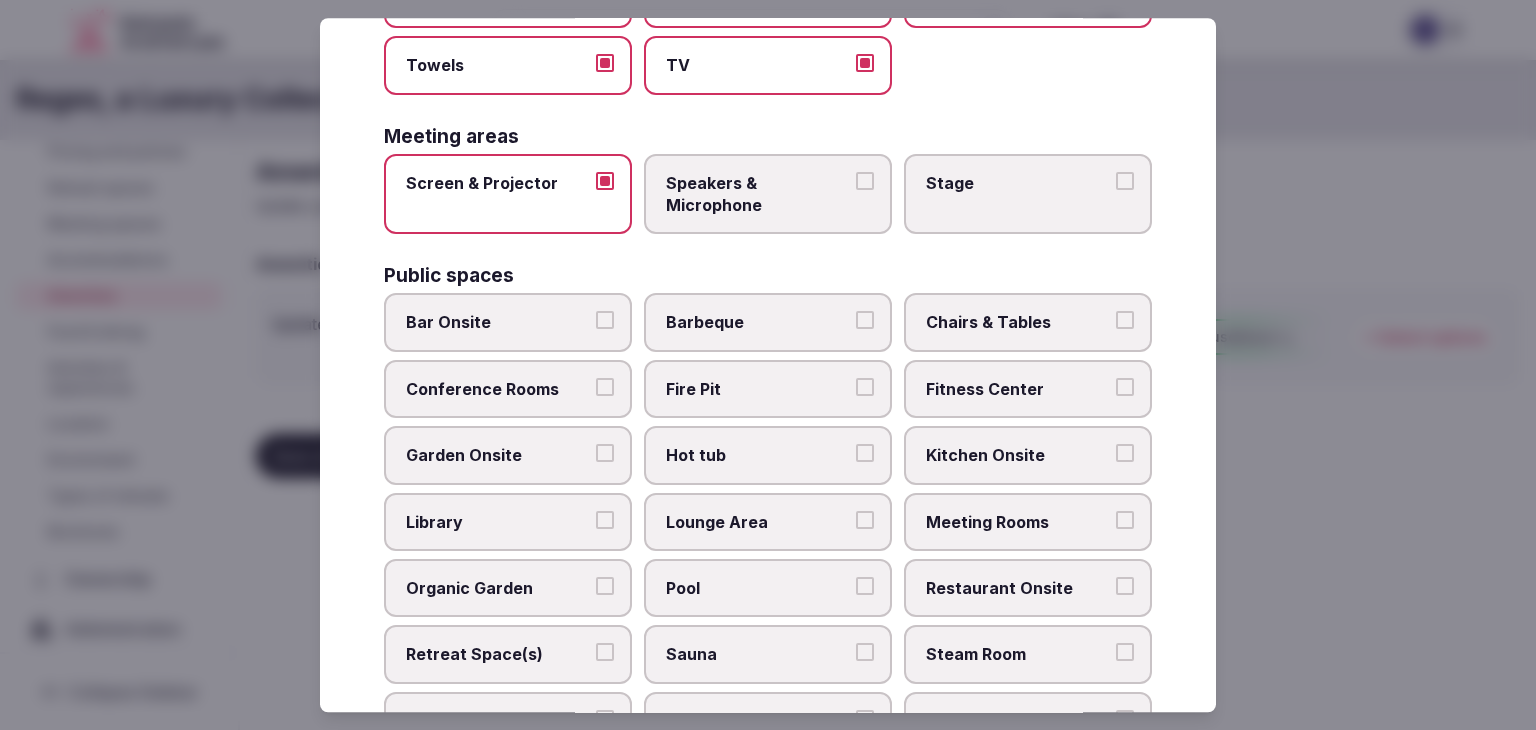 click on "Speakers & Microphone" at bounding box center [758, 194] 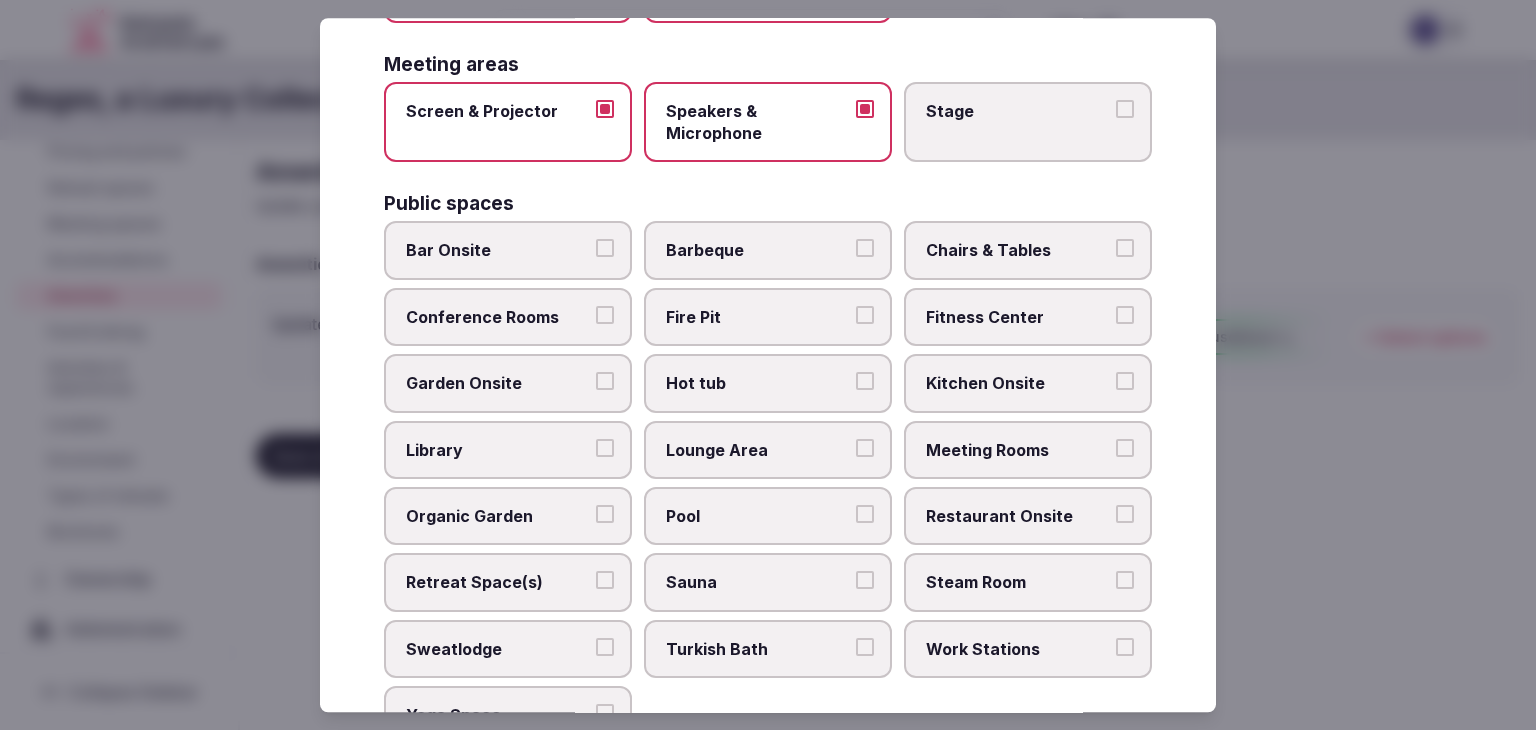 scroll, scrollTop: 700, scrollLeft: 0, axis: vertical 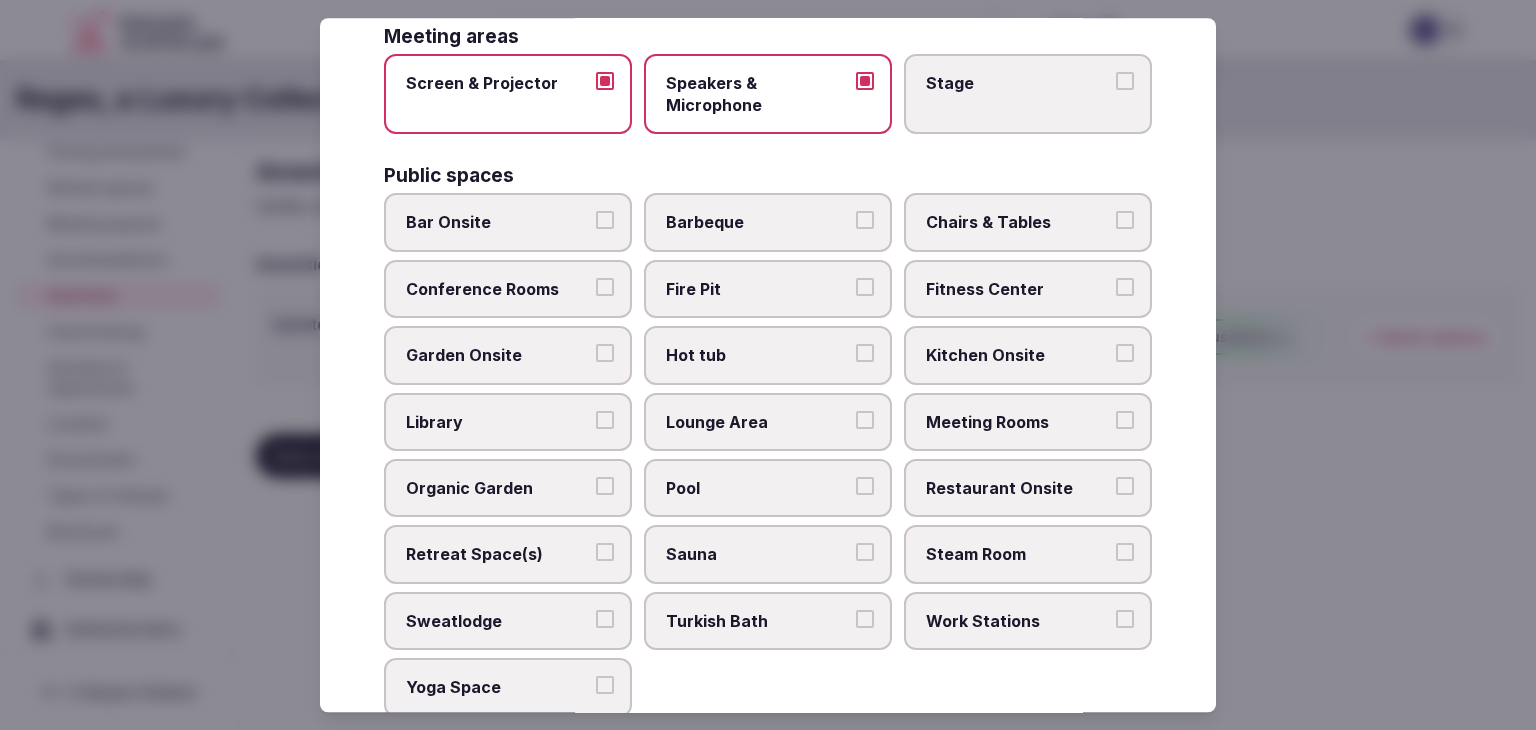 click on "Meeting Rooms" at bounding box center (1018, 422) 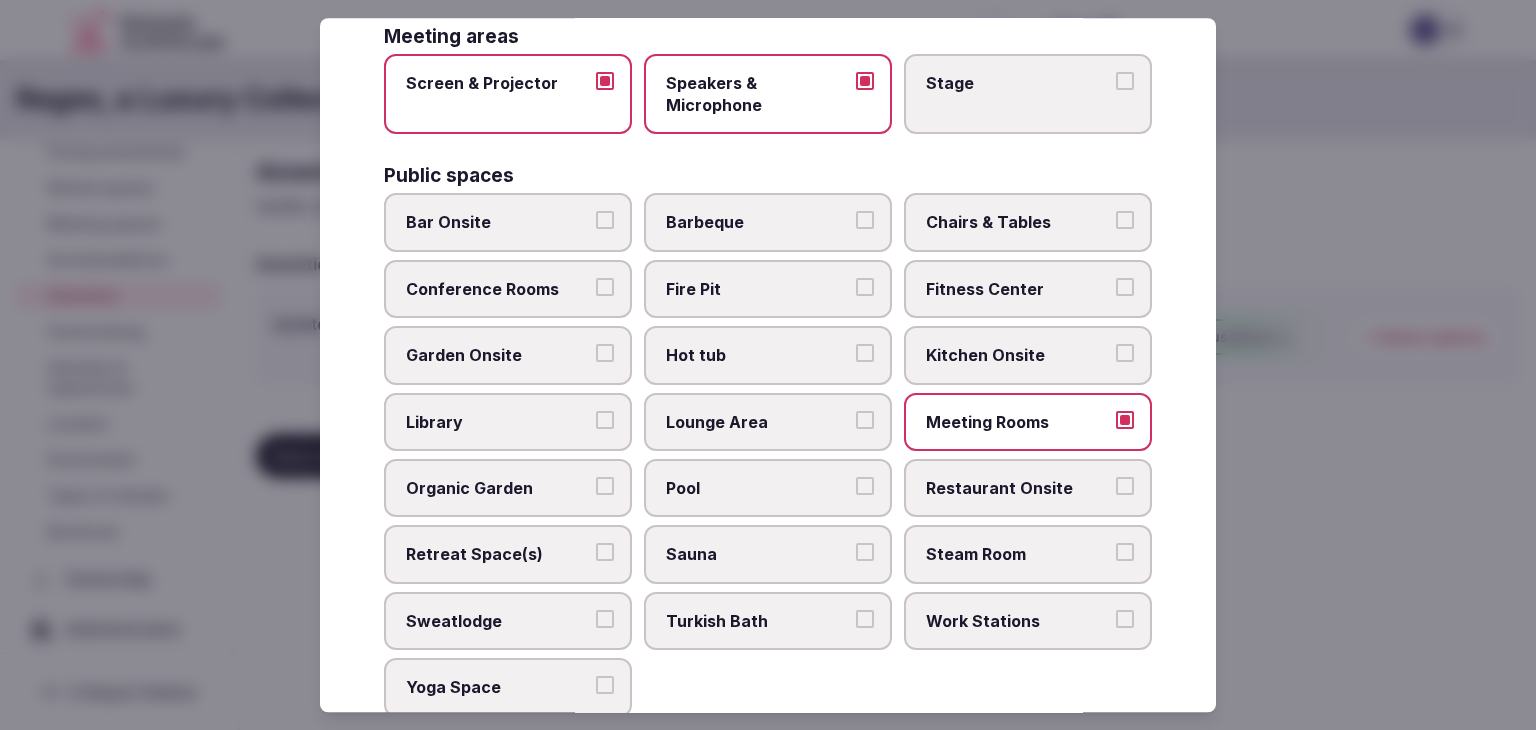 click on "Restaurant Onsite" at bounding box center [1018, 488] 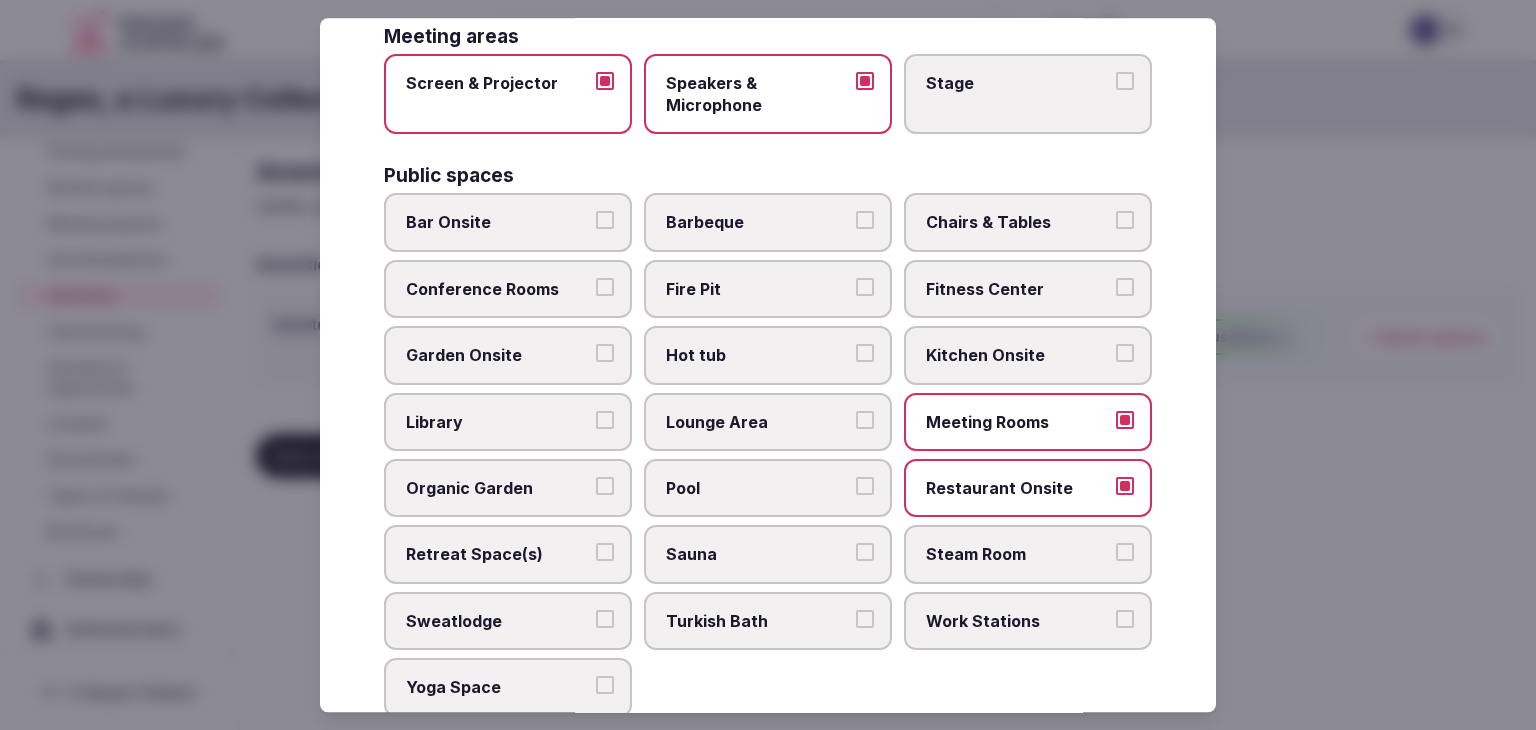 click on "Chairs & Tables" at bounding box center [1018, 223] 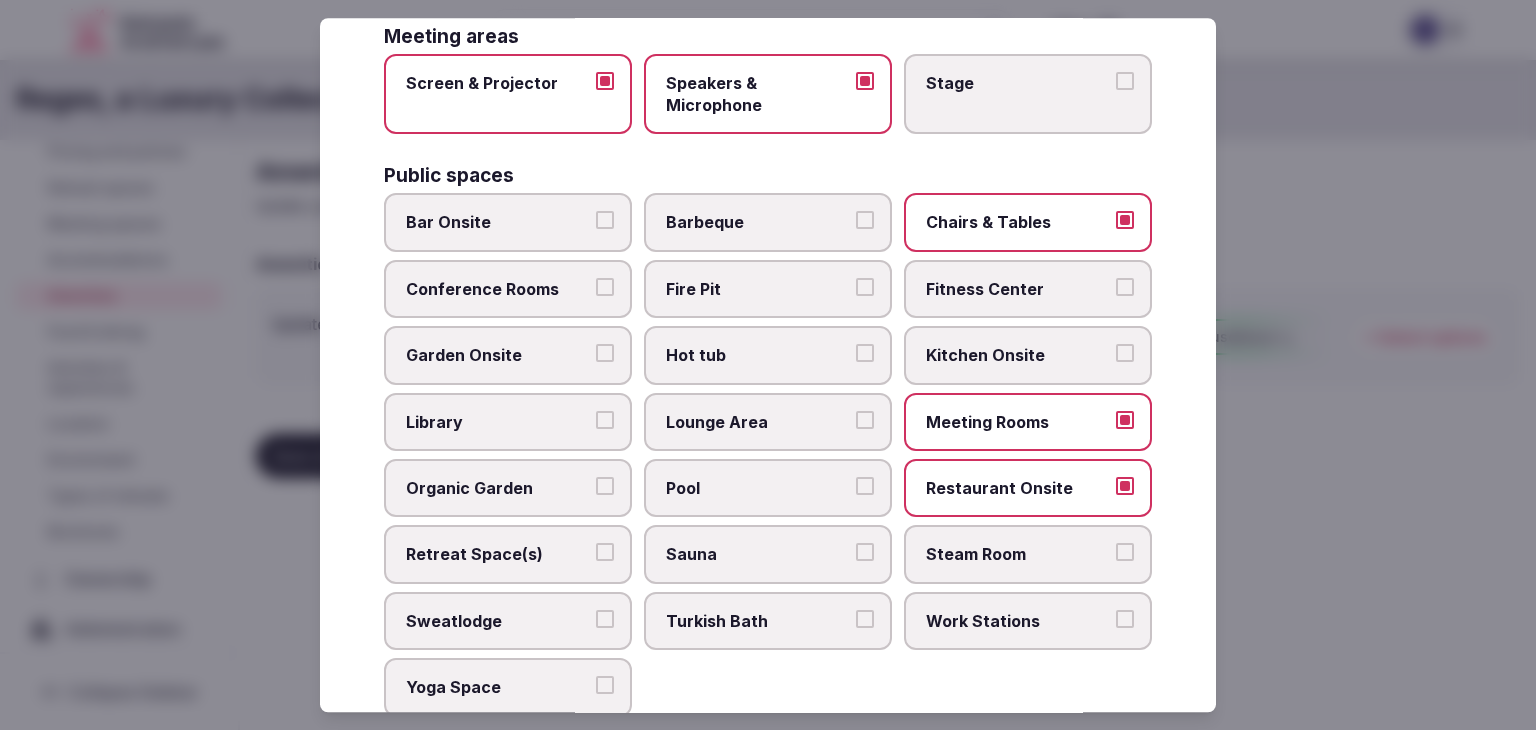 click on "Fitness Center" at bounding box center (1018, 289) 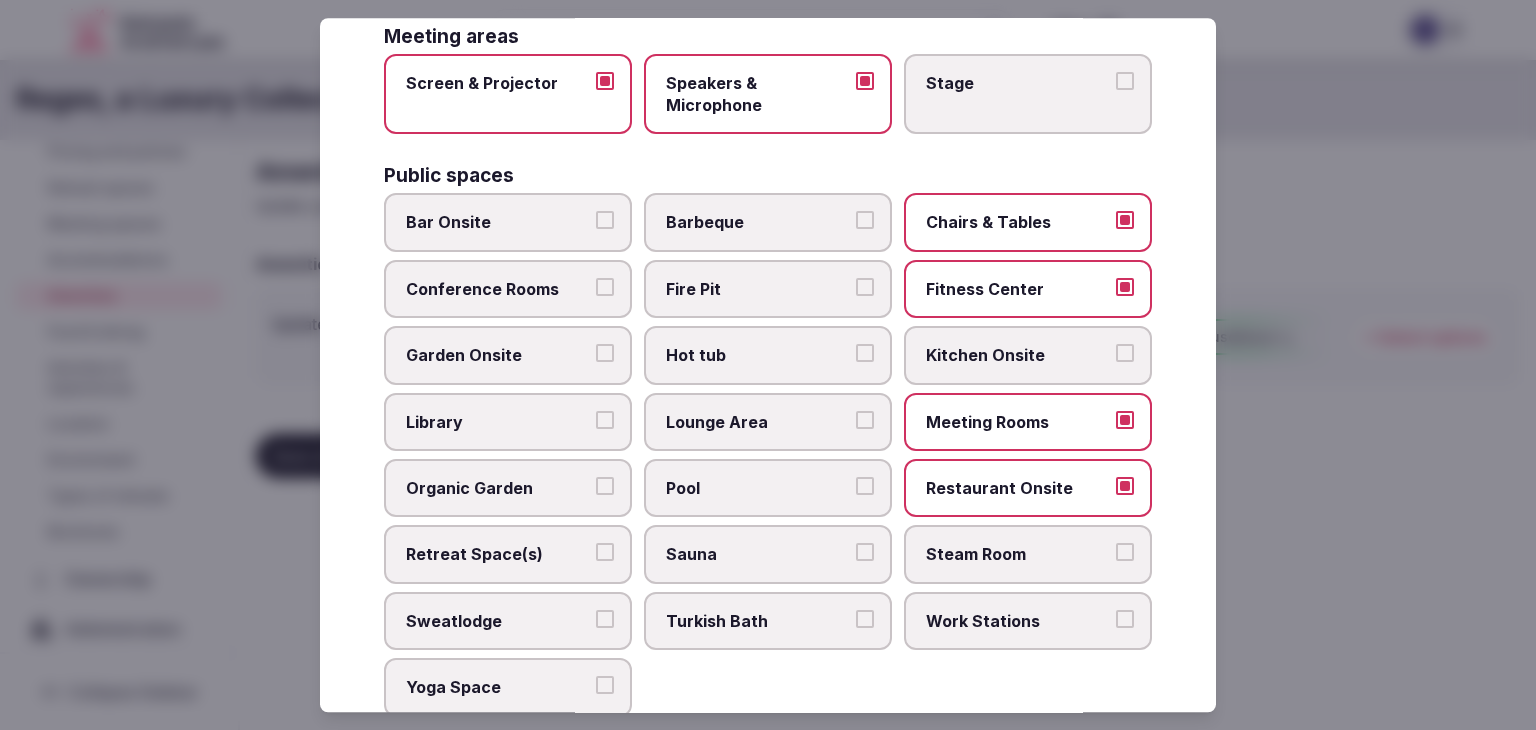 click on "Pool" at bounding box center (758, 488) 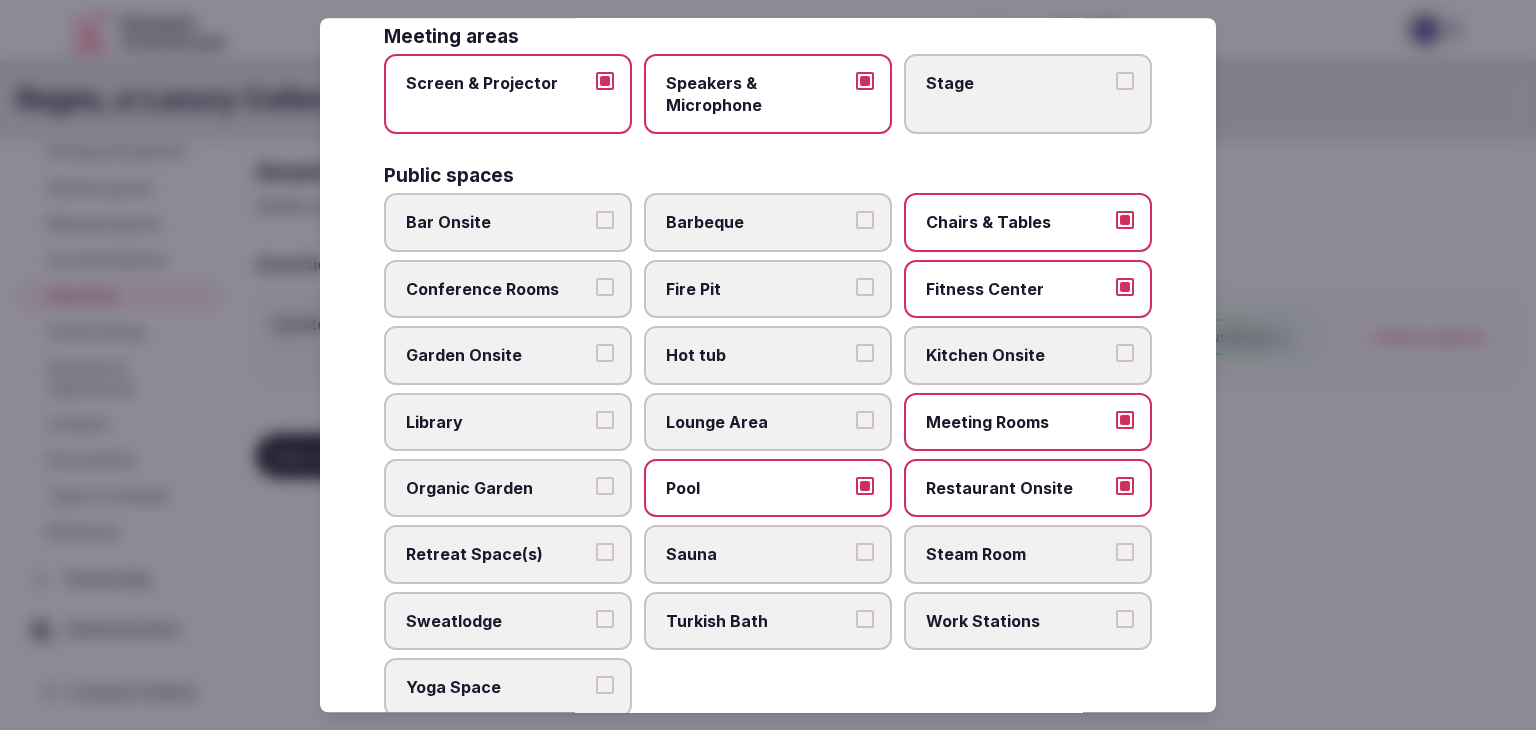 click on "Conference Rooms" at bounding box center [498, 289] 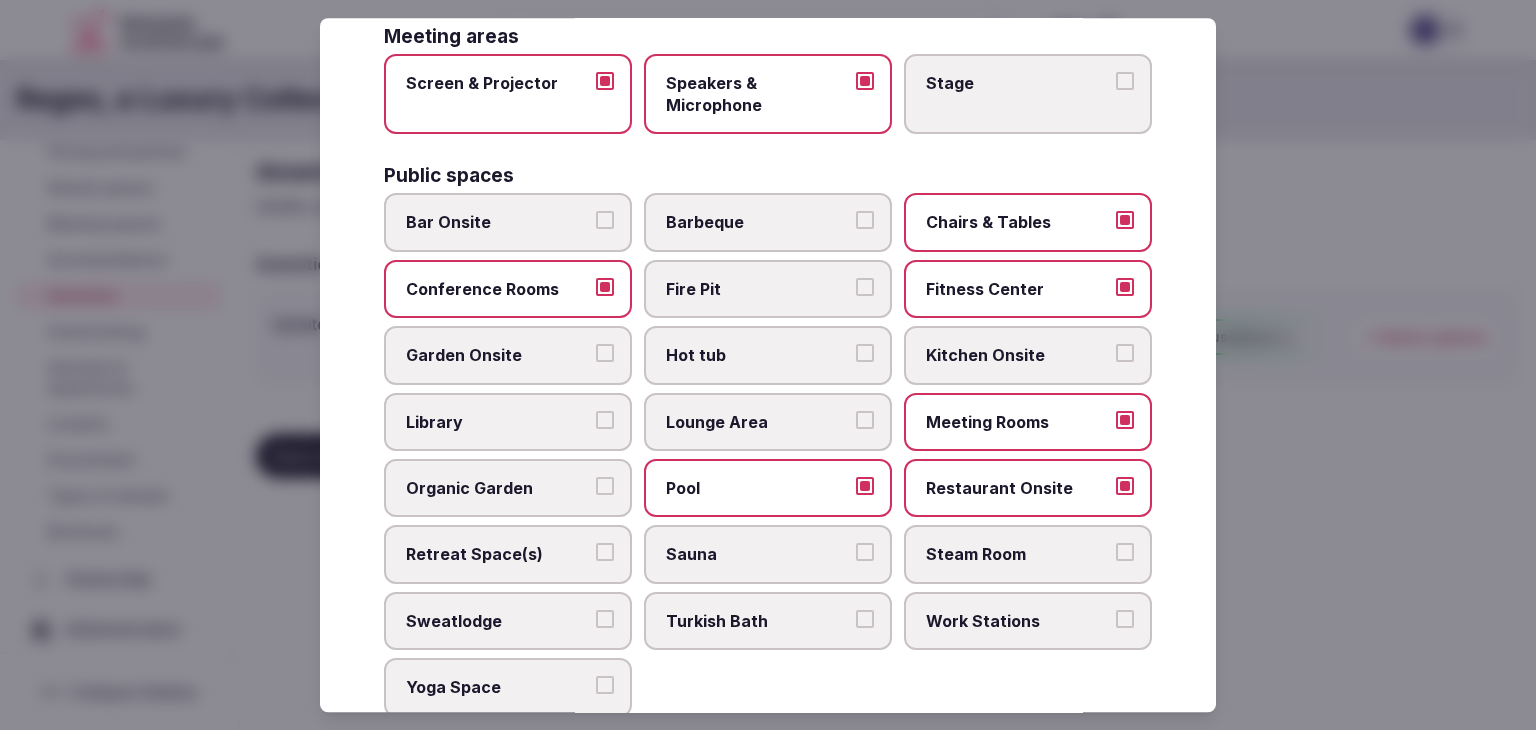 click on "Sauna" at bounding box center [758, 555] 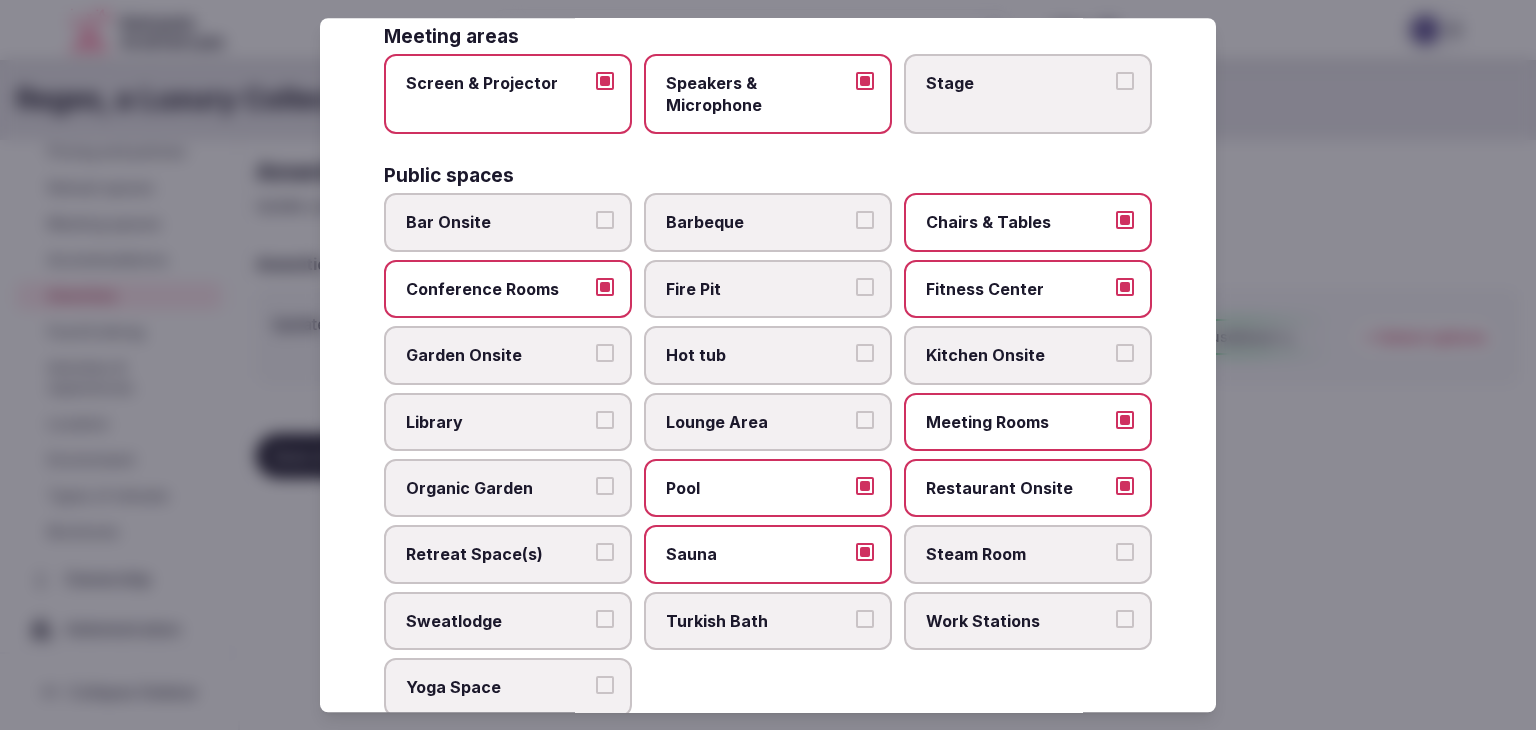 click on "Steam Room" at bounding box center (1018, 555) 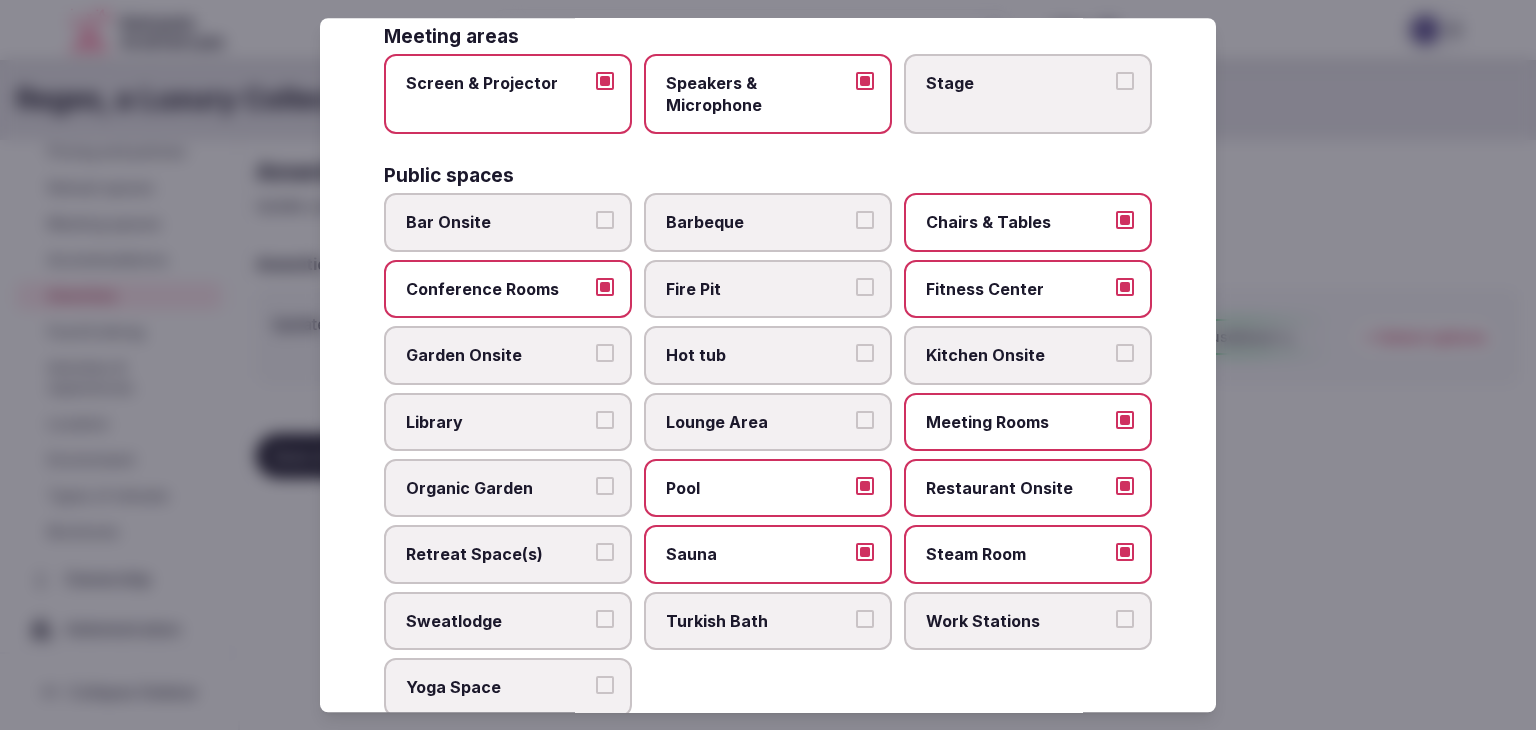 drag, startPoint x: 536, startPoint y: 343, endPoint x: 576, endPoint y: 383, distance: 56.568542 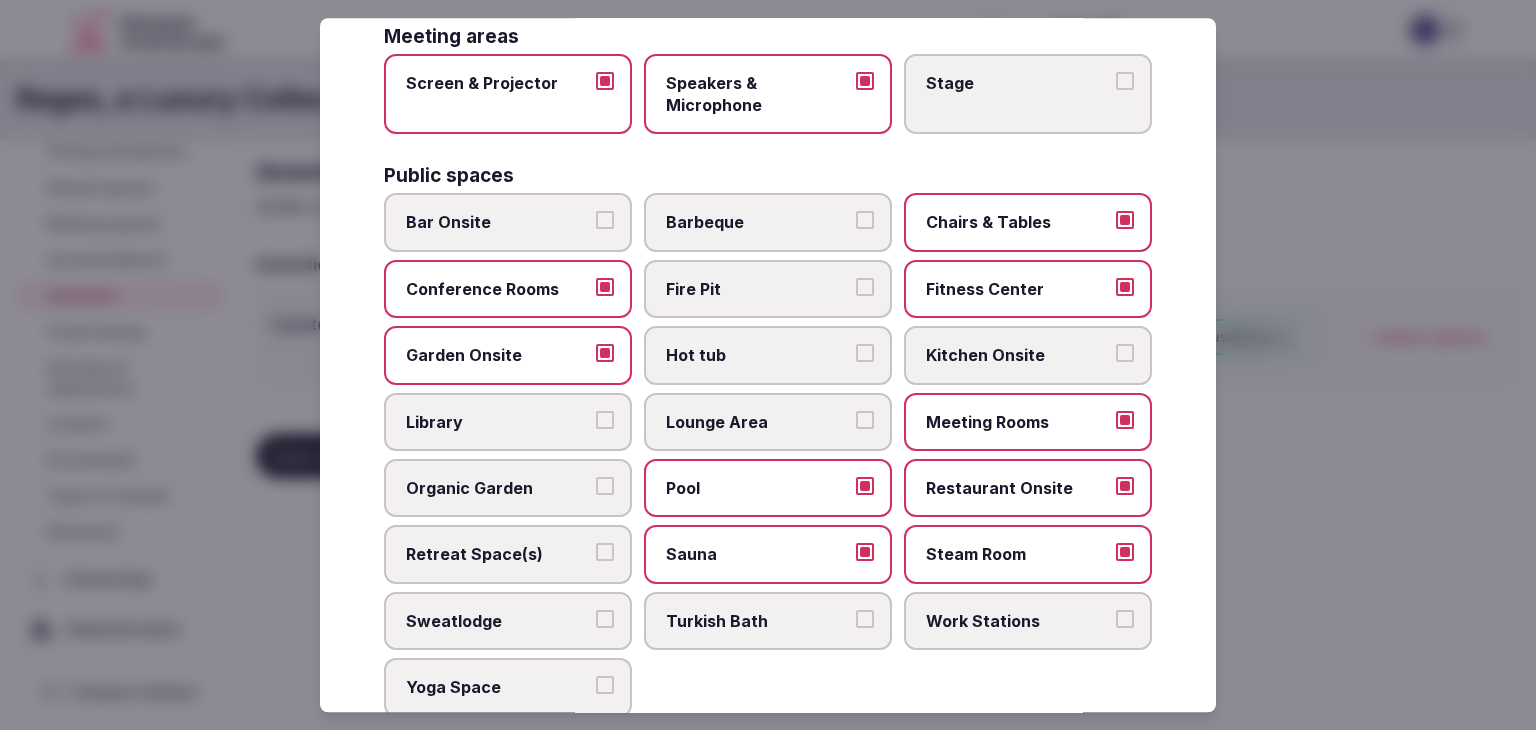 click on "Work Stations" at bounding box center [1028, 621] 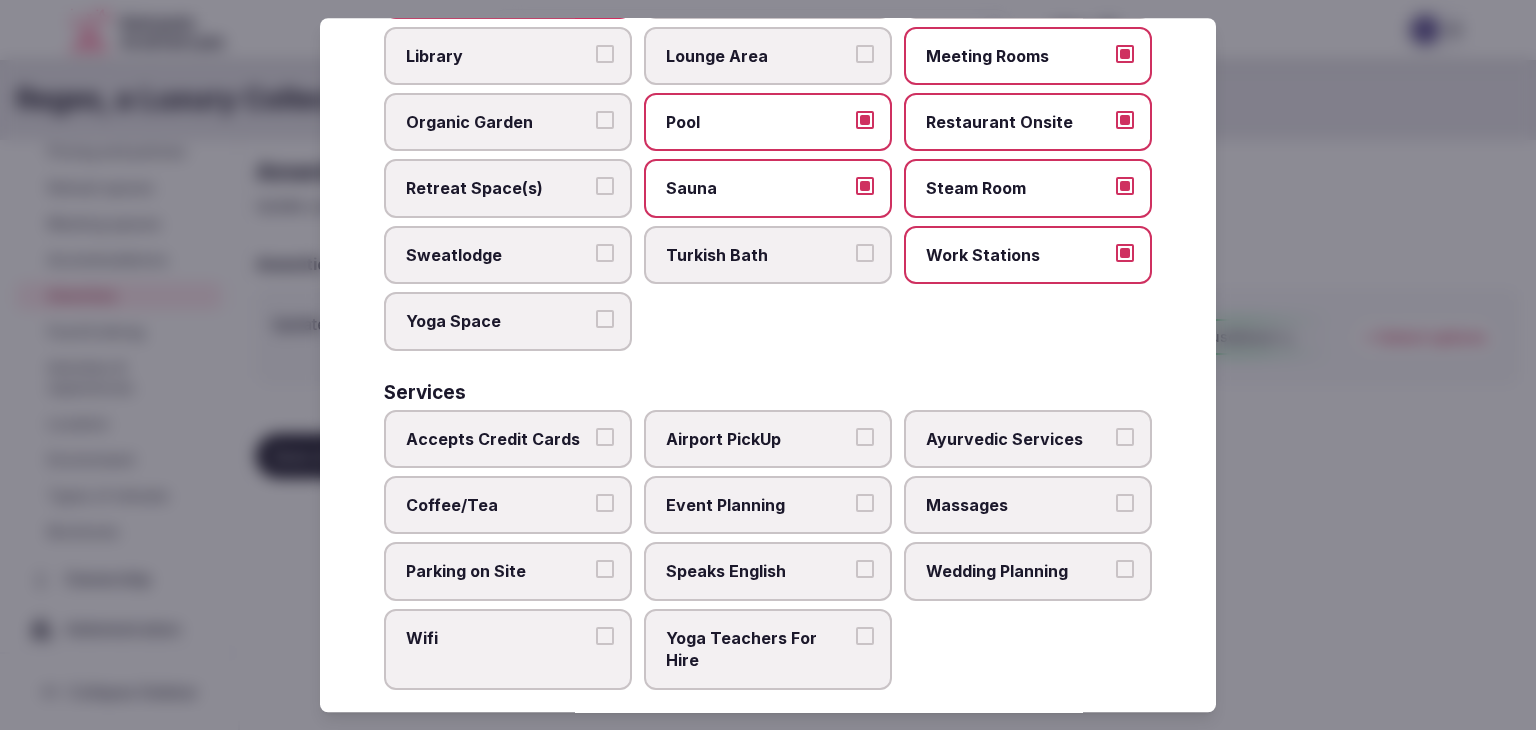 scroll, scrollTop: 1077, scrollLeft: 0, axis: vertical 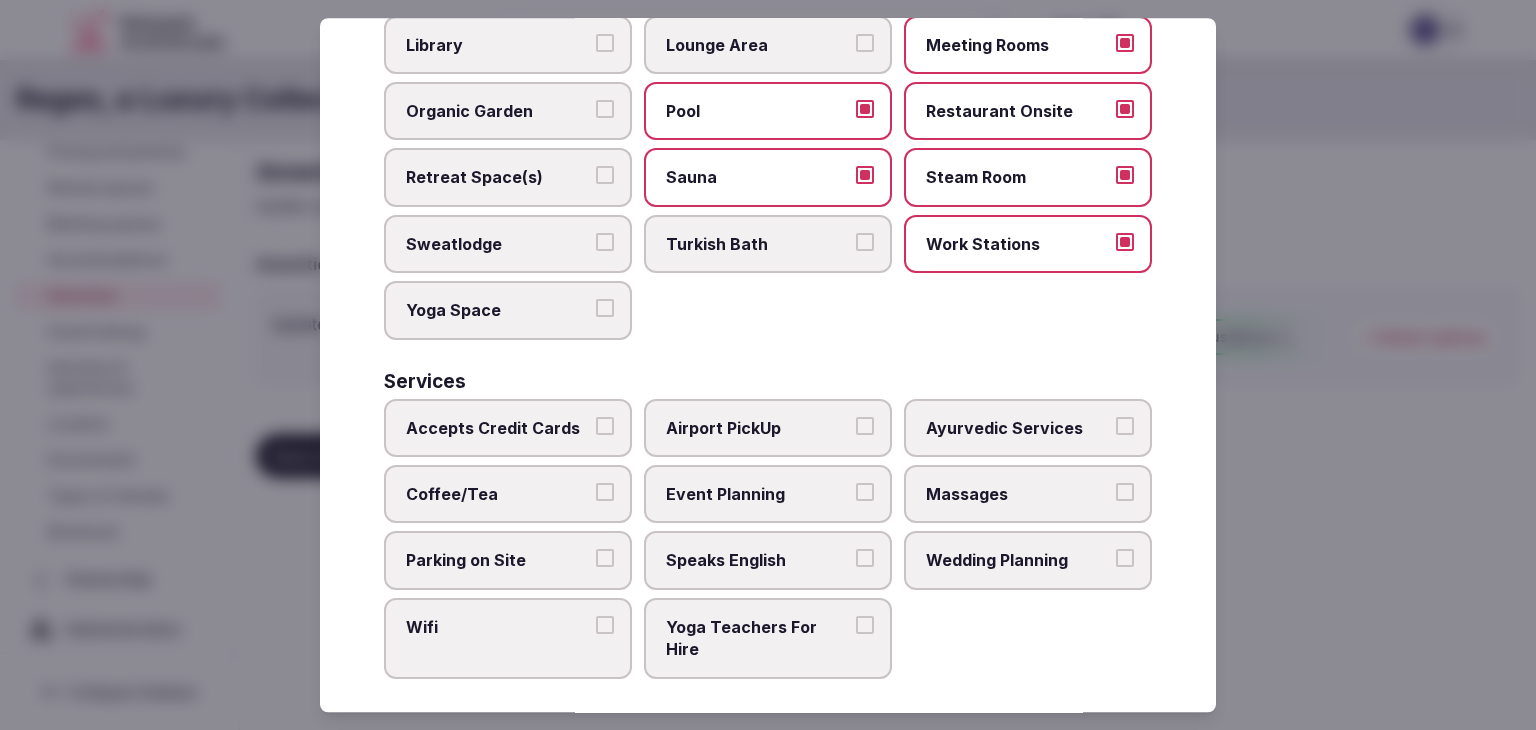 click on "Wifi" at bounding box center [498, 627] 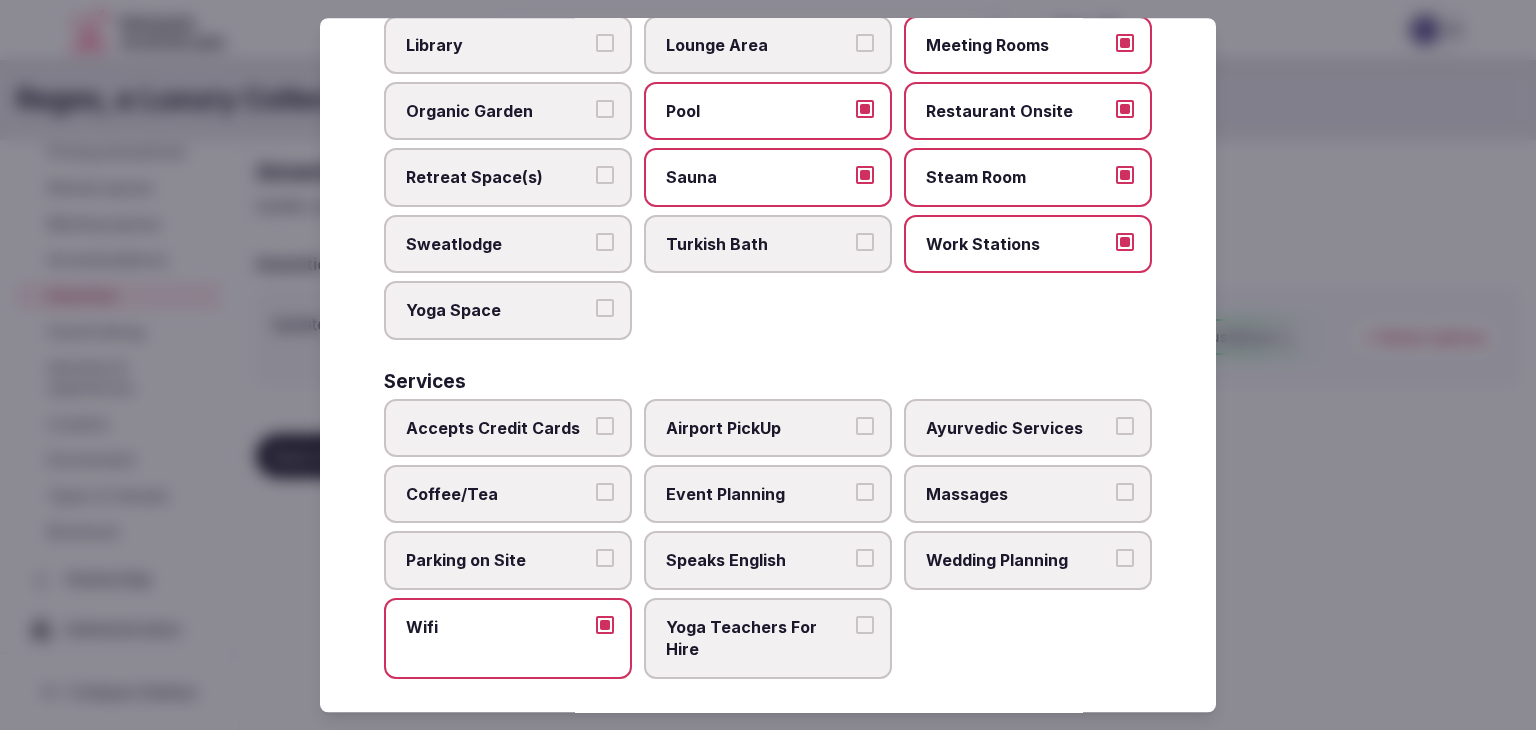 click on "Parking on Site" at bounding box center [498, 561] 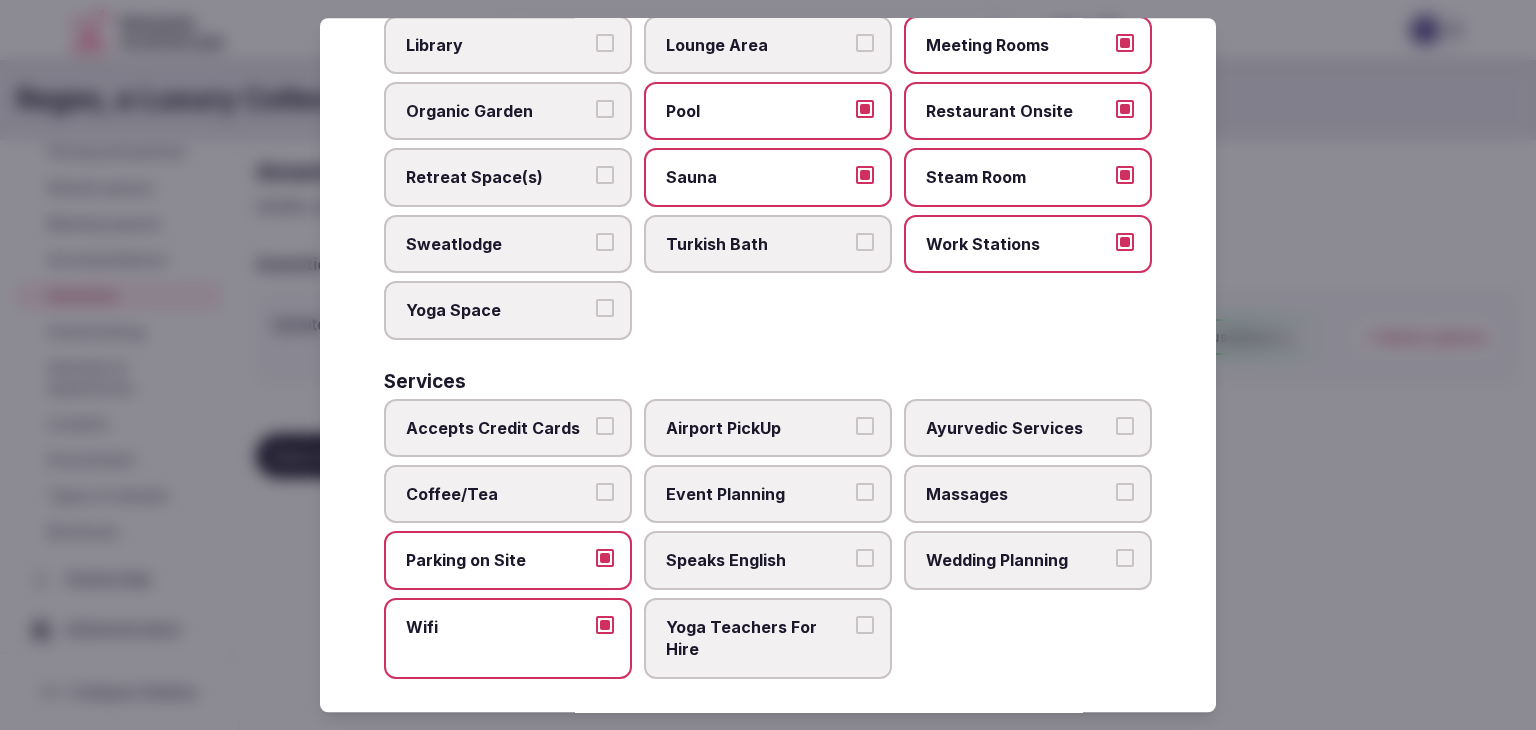 drag, startPoint x: 526, startPoint y: 490, endPoint x: 532, endPoint y: 437, distance: 53.338543 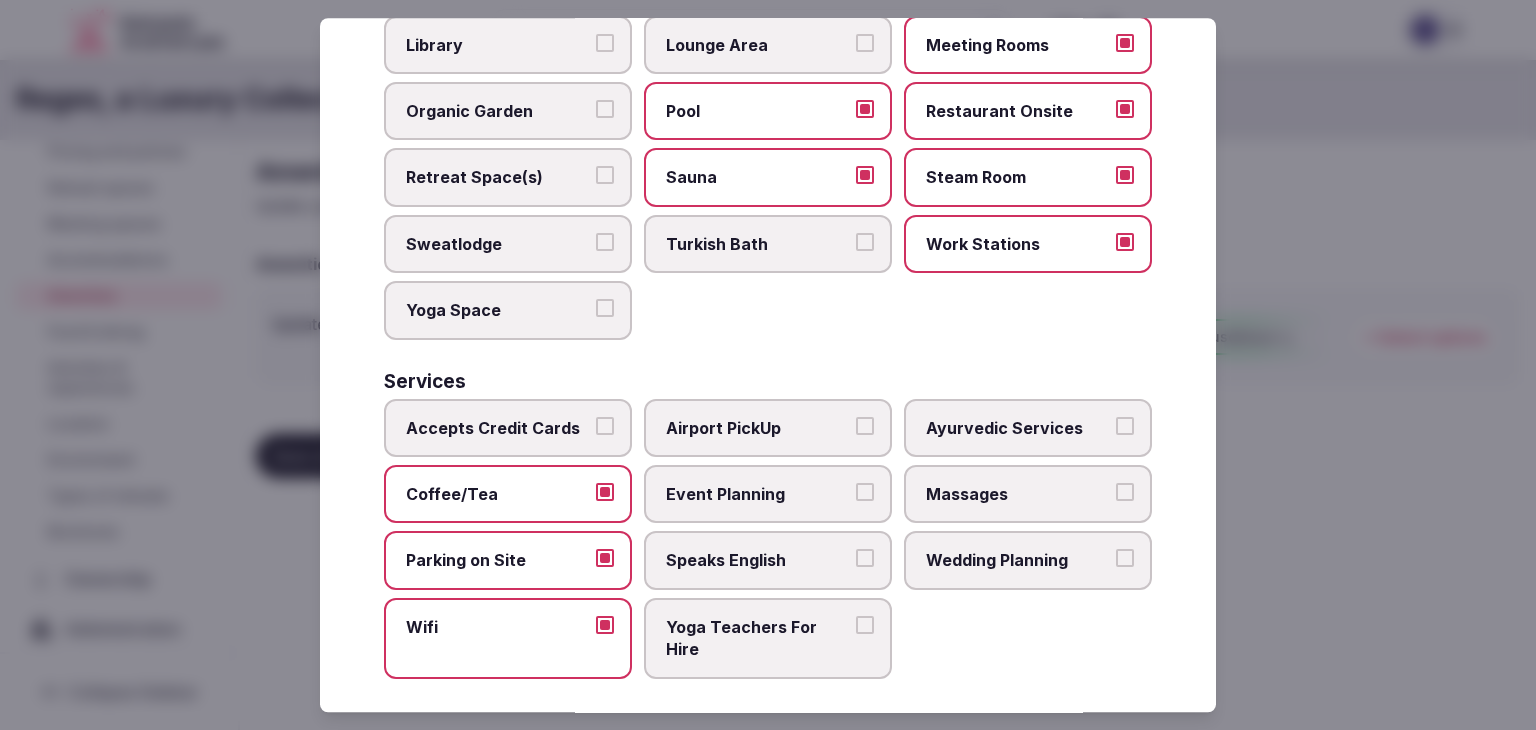 click on "Accepts Credit Cards" at bounding box center [508, 428] 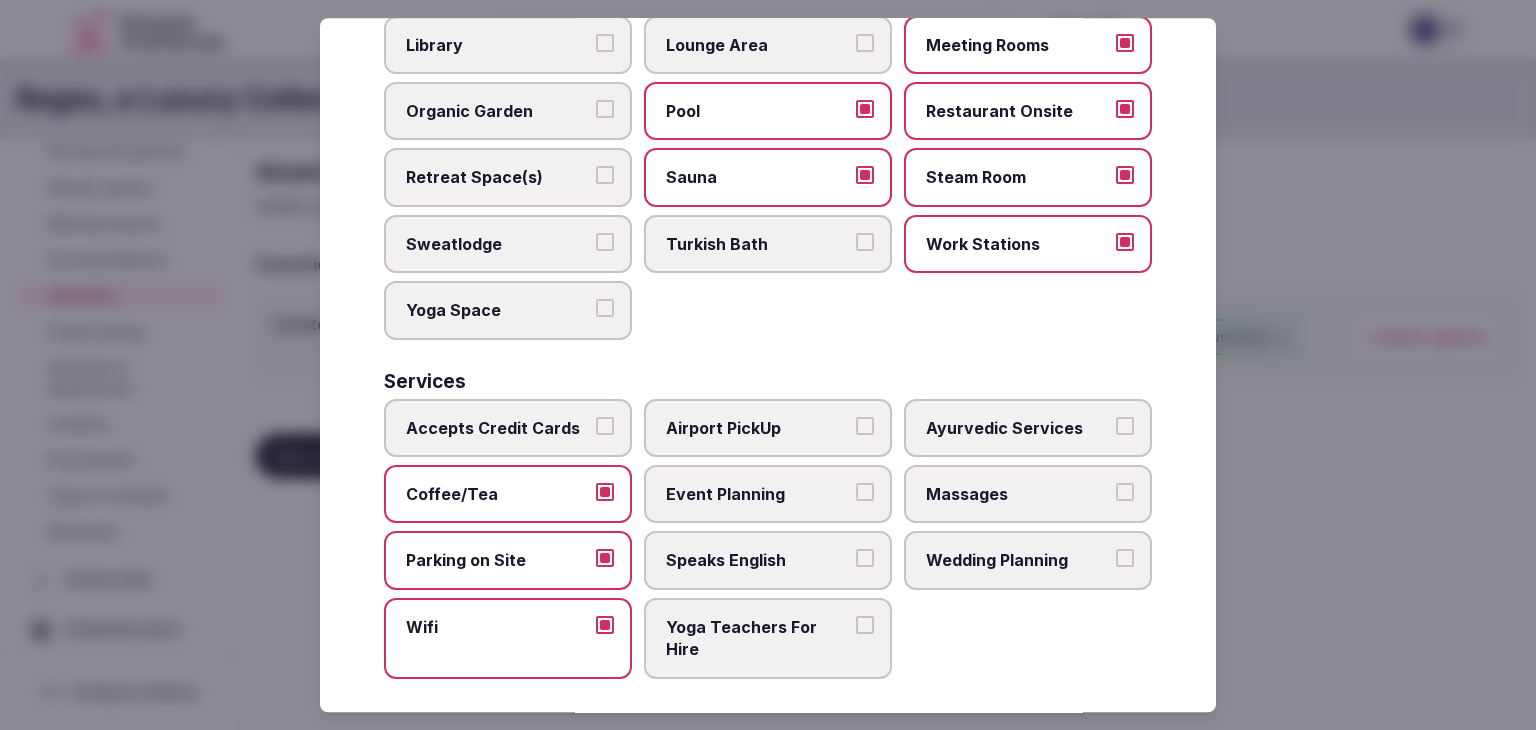 drag, startPoint x: 572, startPoint y: 413, endPoint x: 590, endPoint y: 447, distance: 38.470768 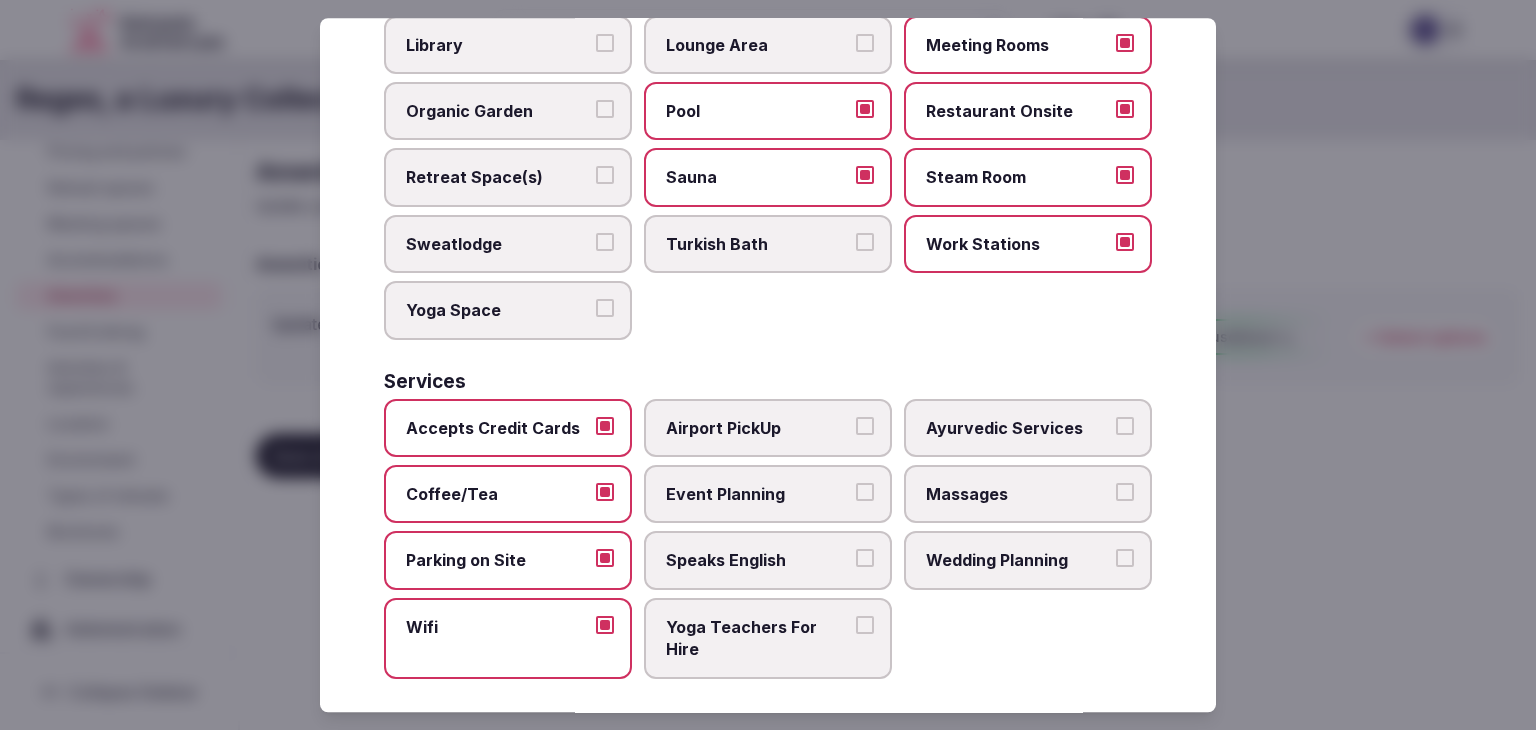 click on "Event Planning" at bounding box center [758, 494] 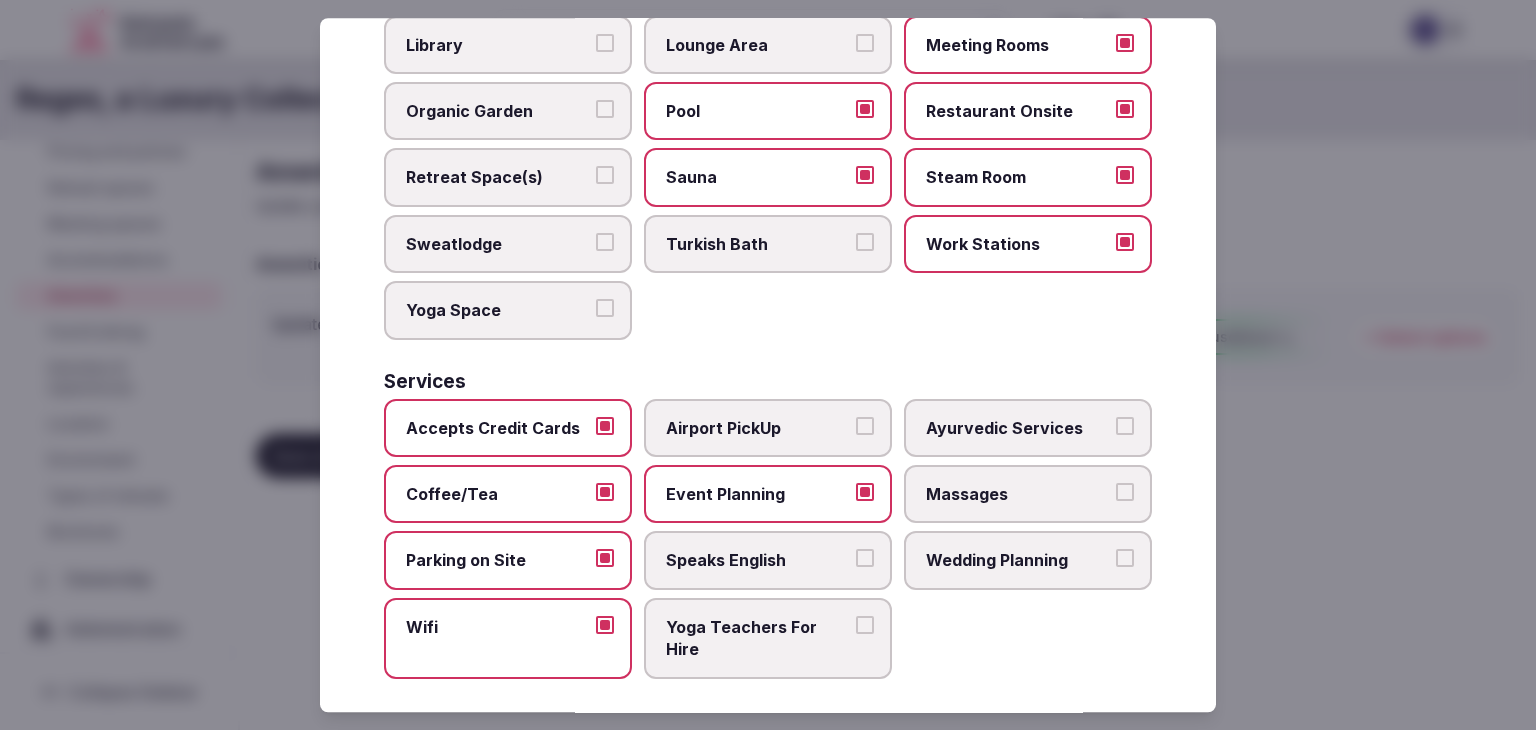 click on "Speaks English" at bounding box center (758, 561) 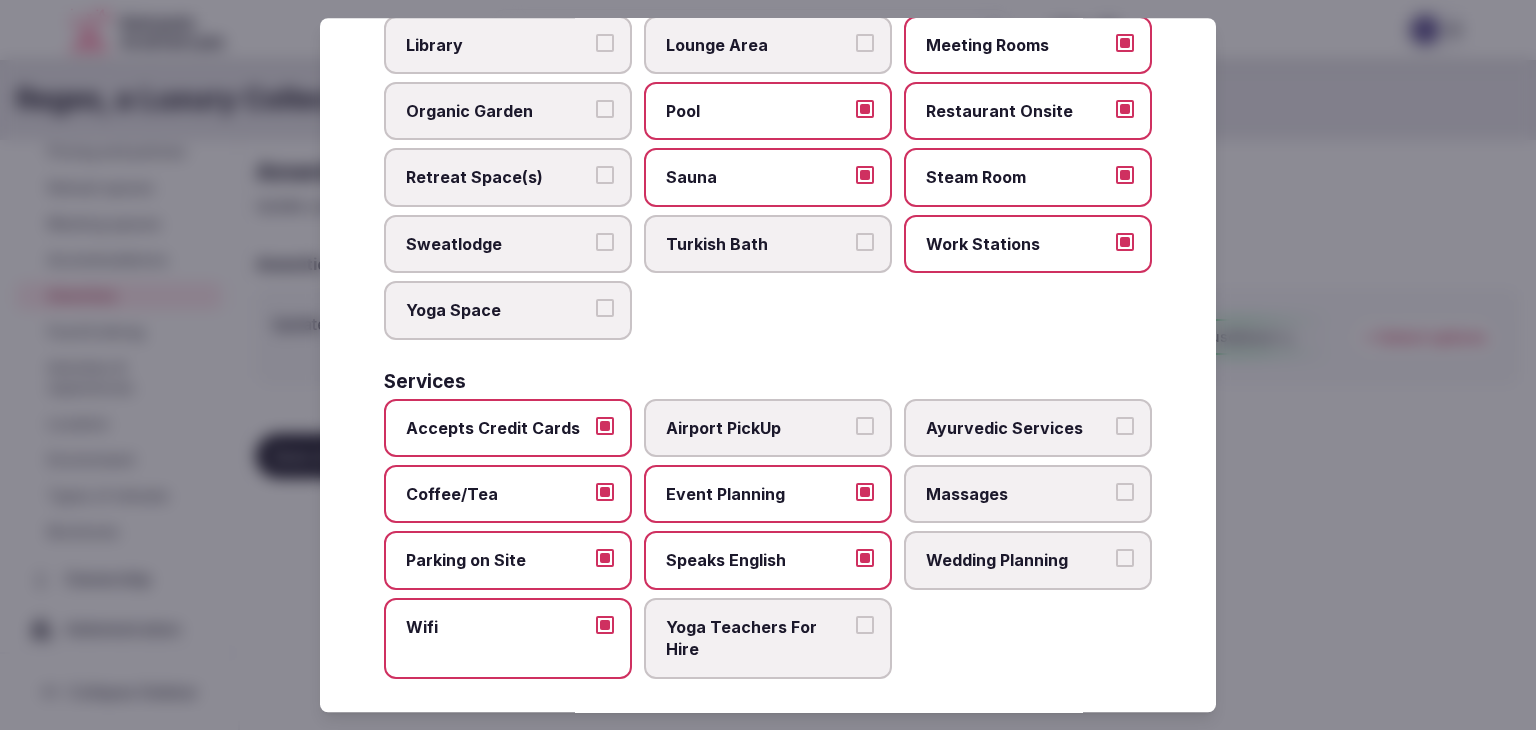 click on "Wedding Planning" at bounding box center [1018, 561] 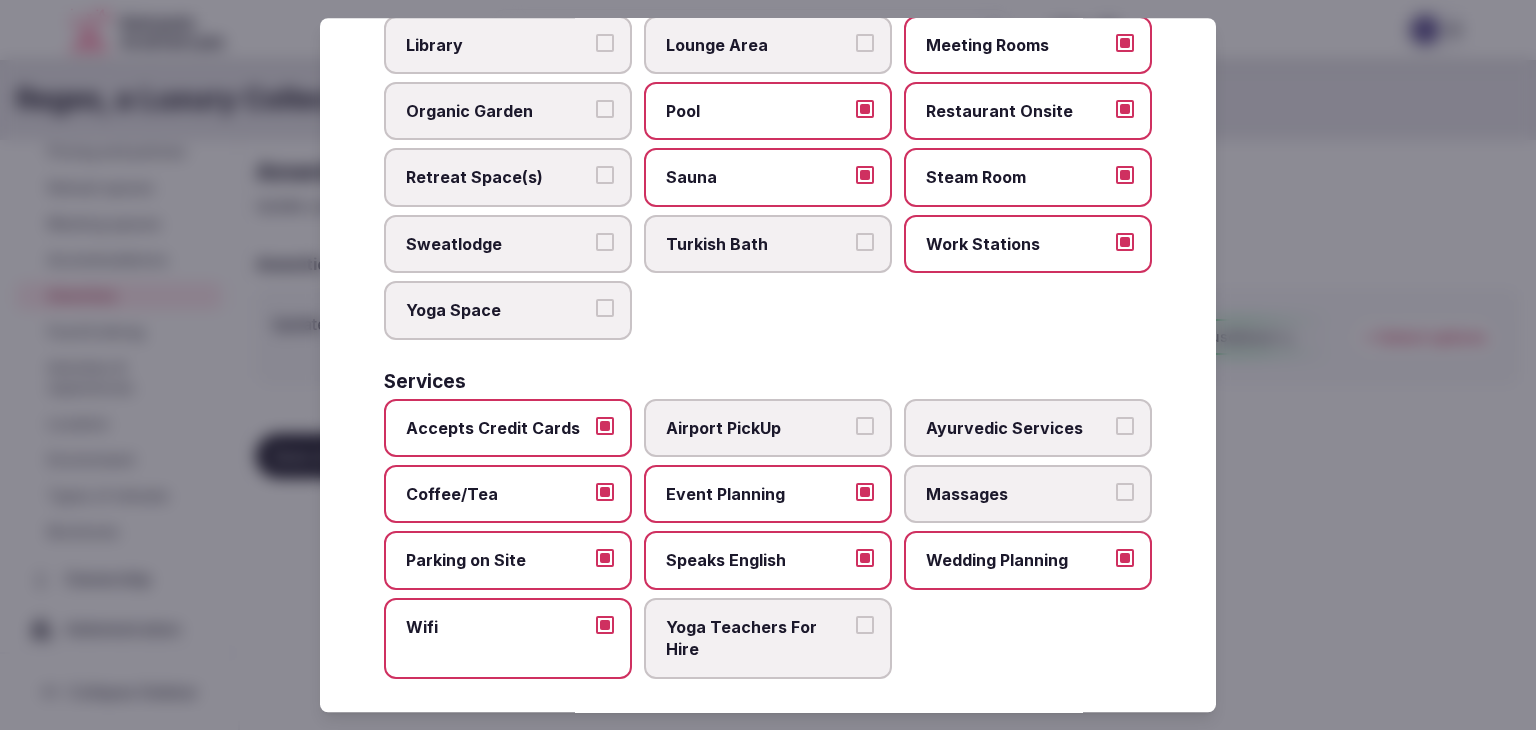 click on "Massages" at bounding box center [1018, 494] 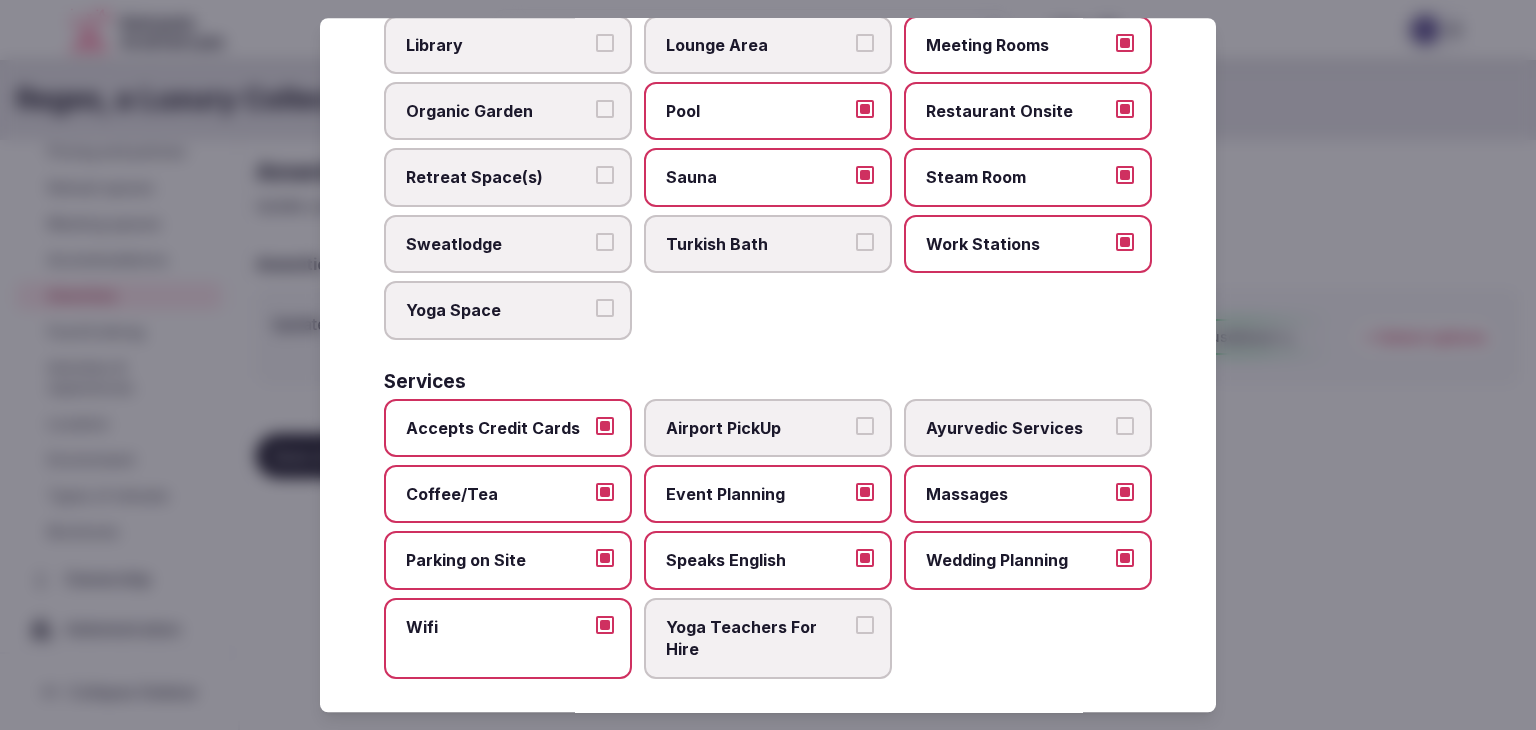 click on "Airport PickUp" at bounding box center (758, 428) 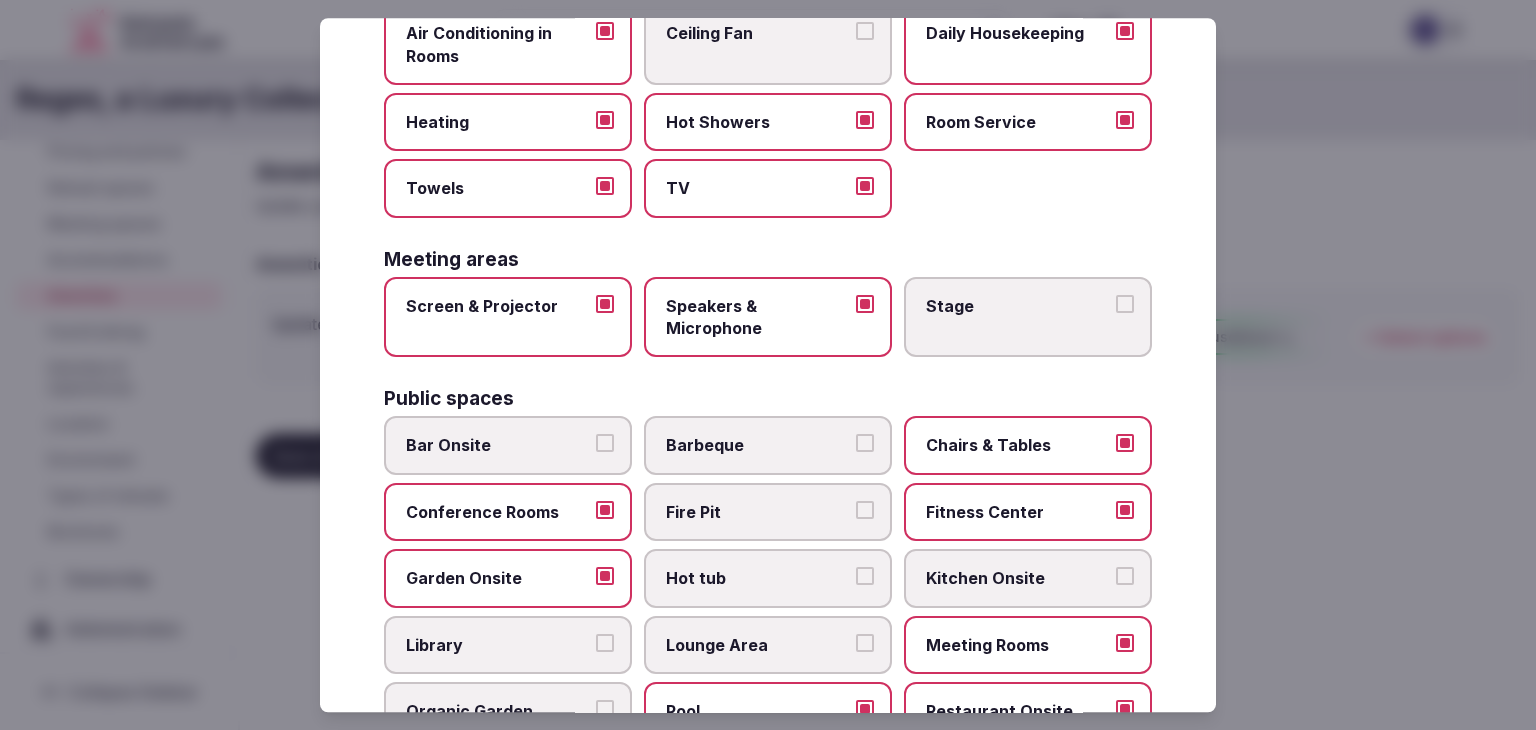 scroll, scrollTop: 0, scrollLeft: 0, axis: both 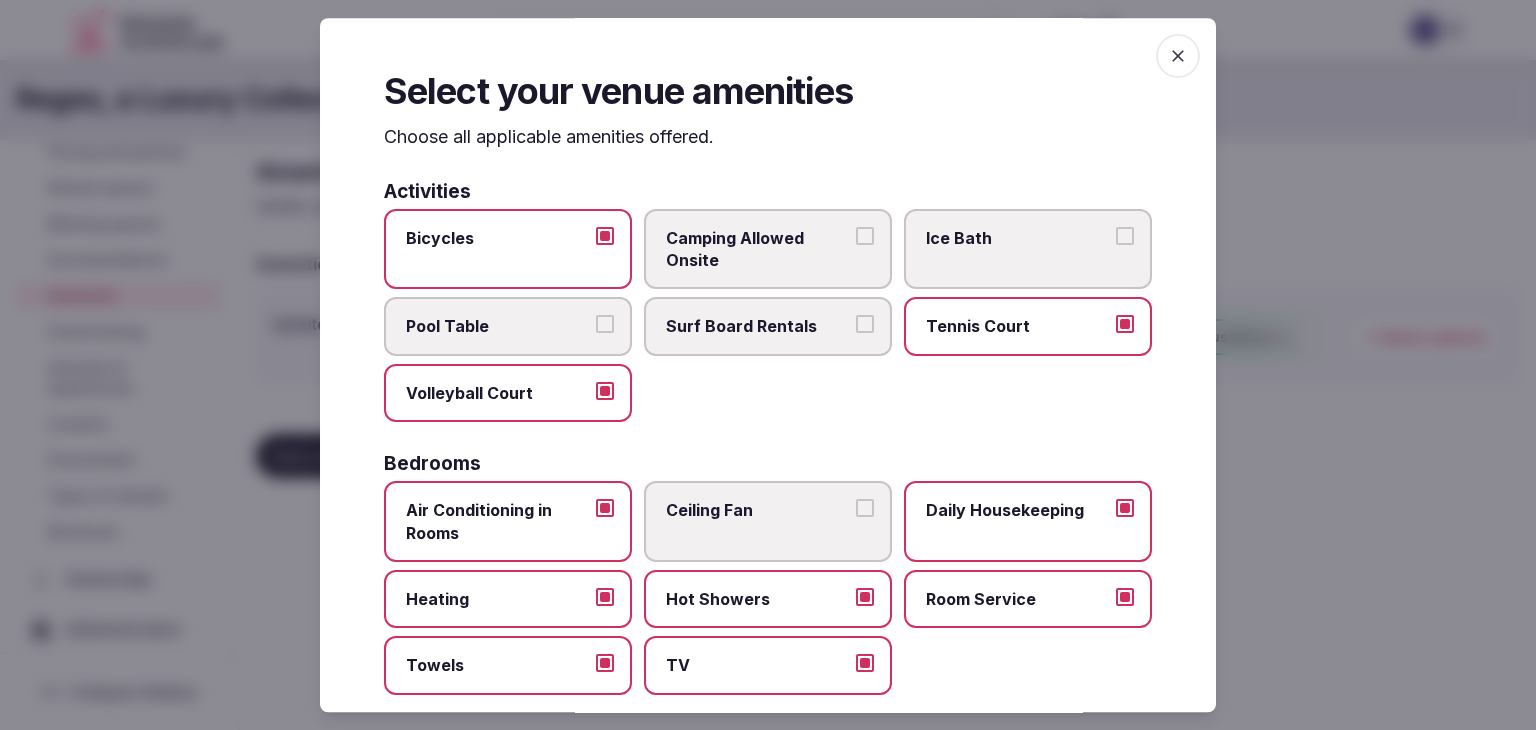 click 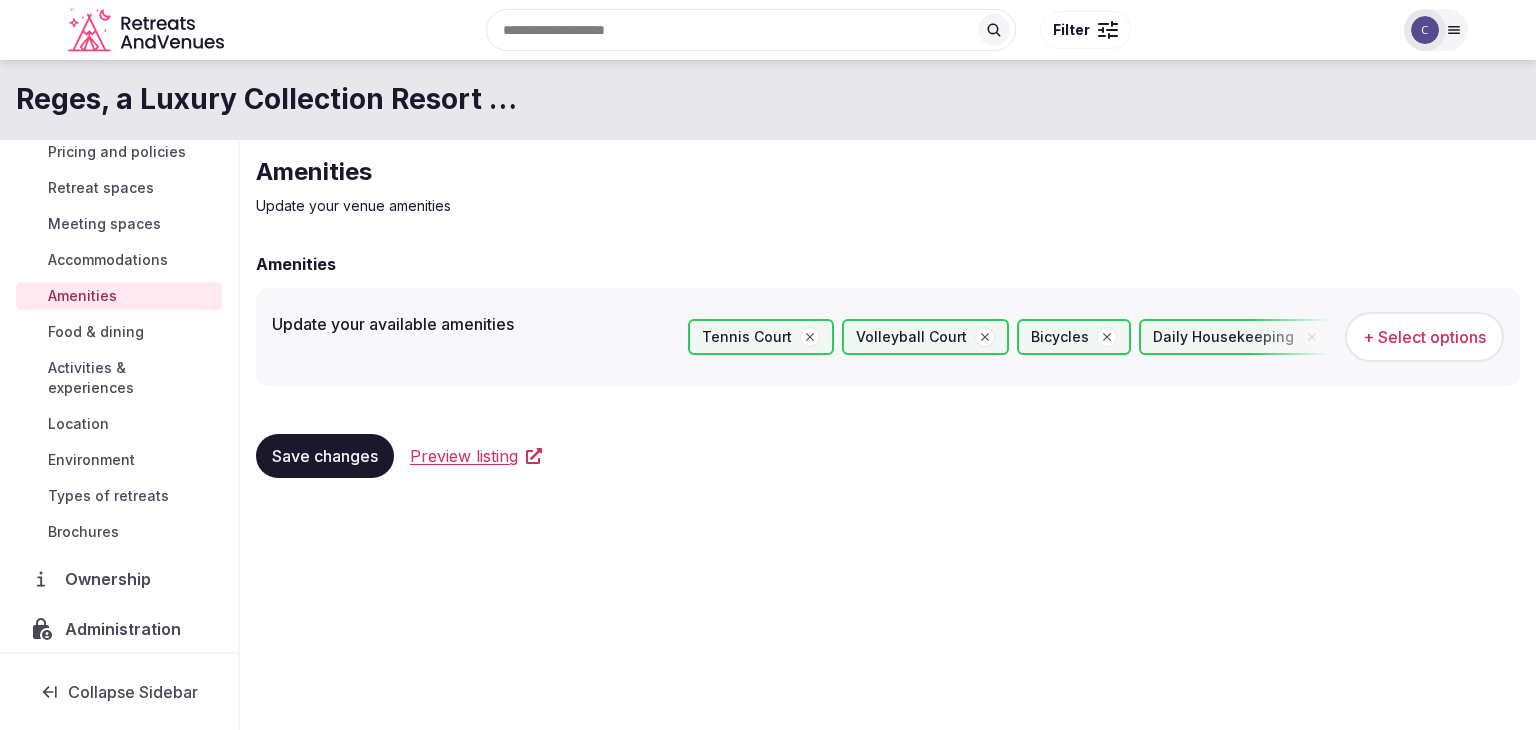 click on "Save changes" at bounding box center (325, 456) 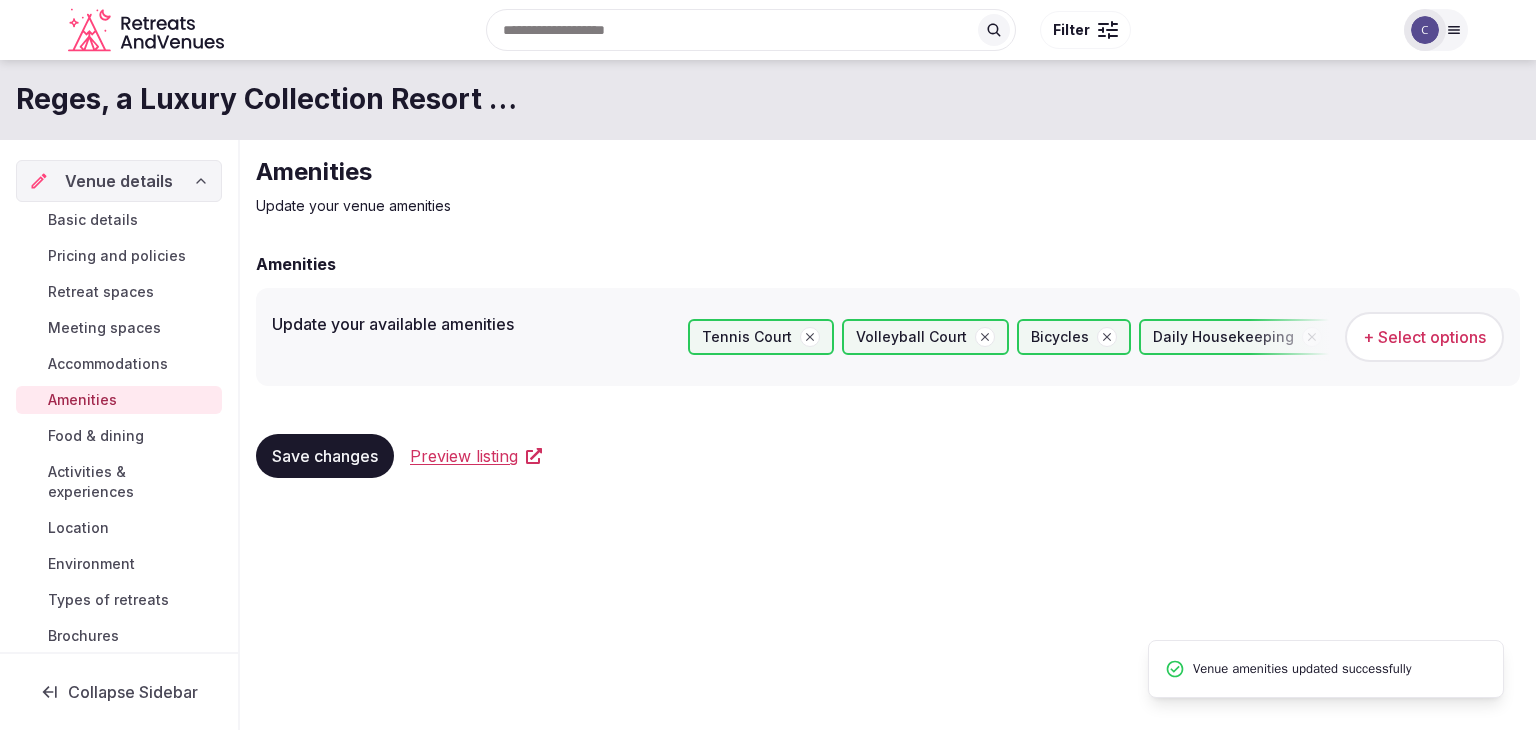 scroll, scrollTop: 0, scrollLeft: 0, axis: both 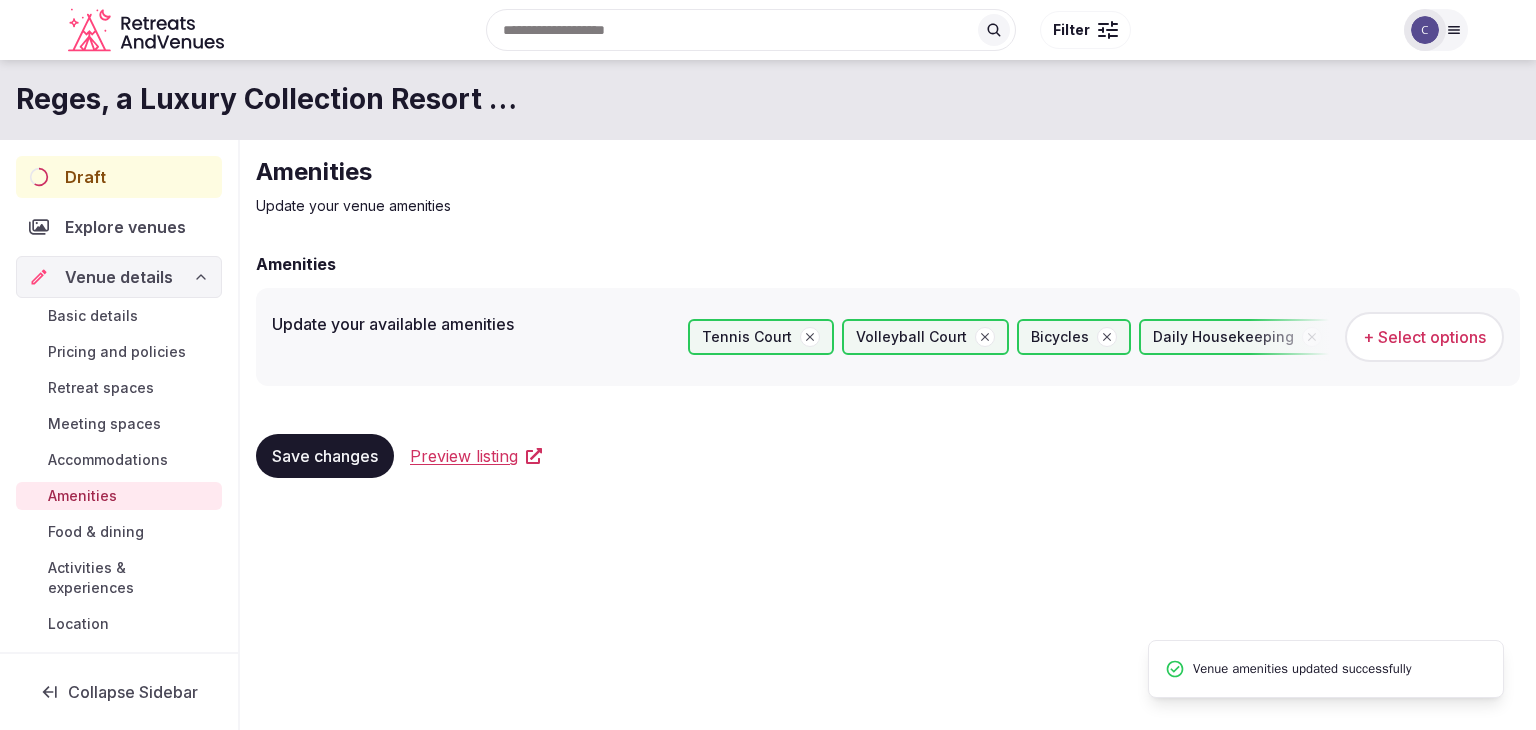click on "Retreat spaces" at bounding box center [101, 388] 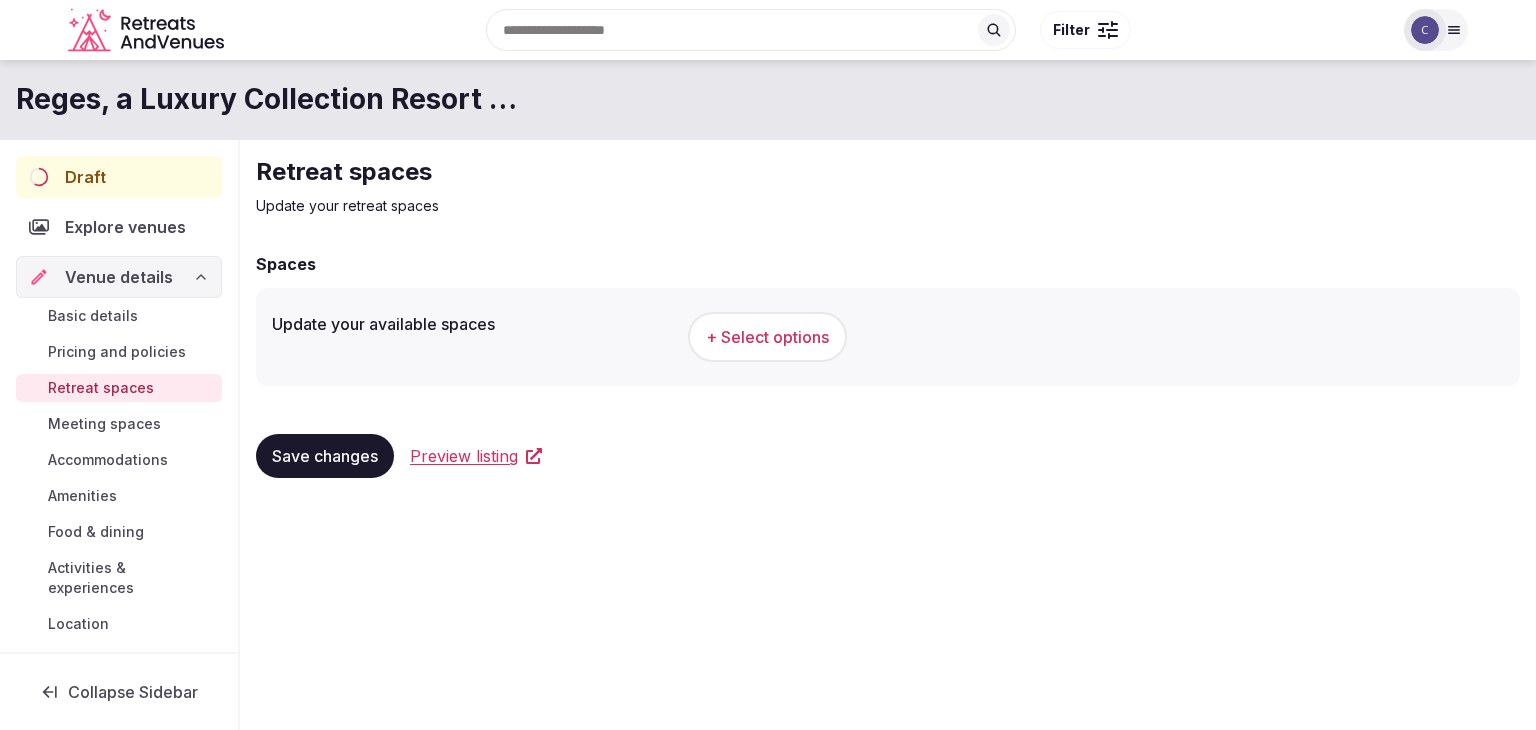 click on "+ Select options" at bounding box center [767, 337] 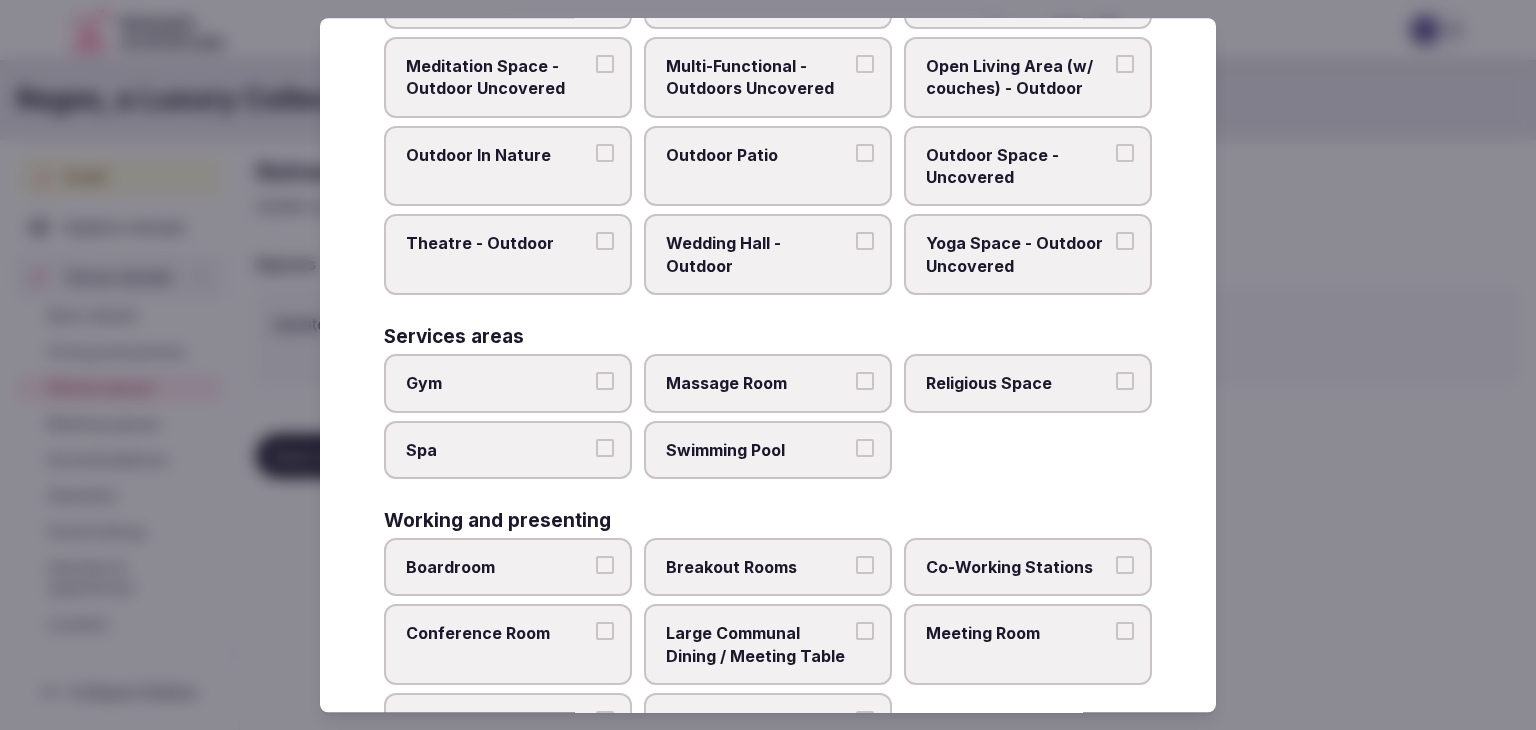 scroll, scrollTop: 904, scrollLeft: 0, axis: vertical 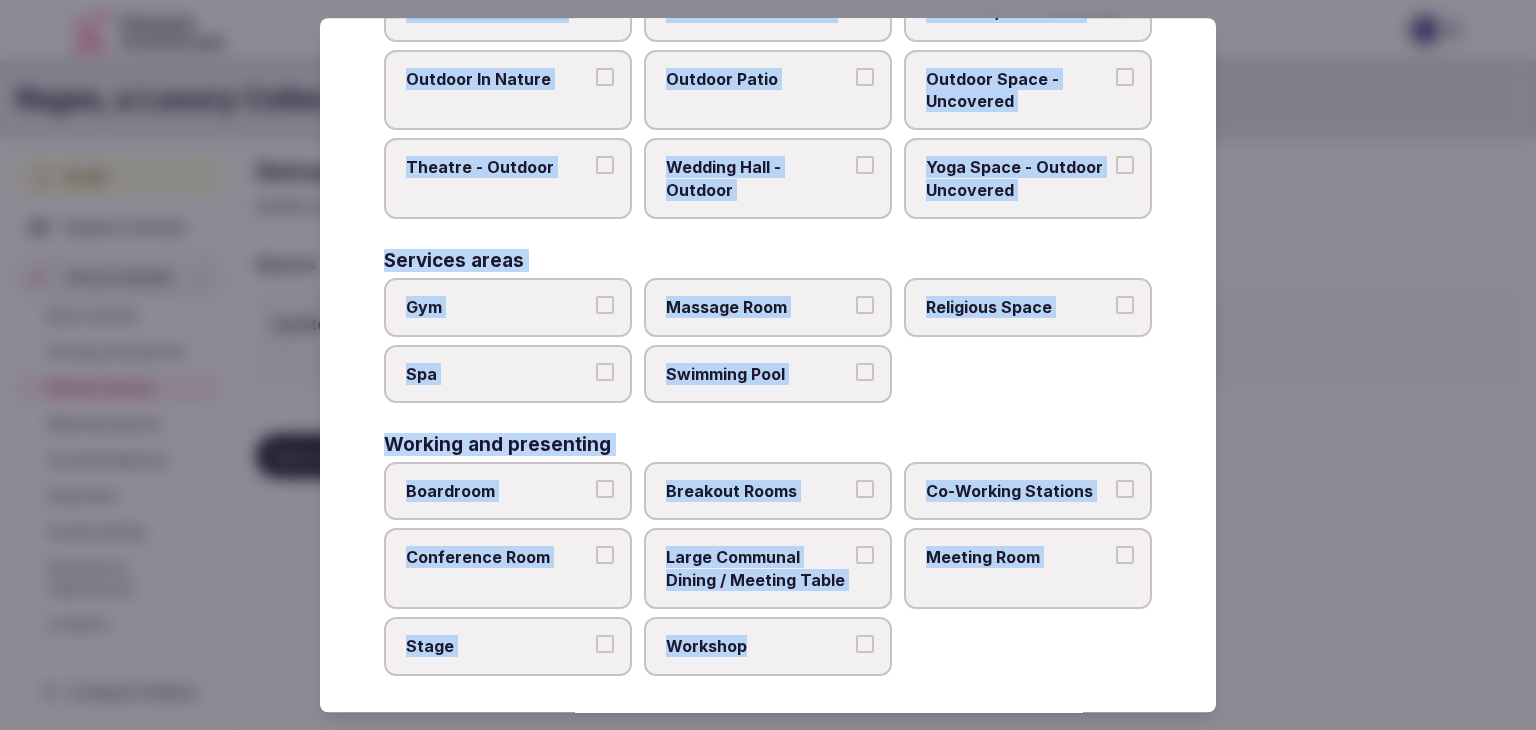 drag, startPoint x: 383, startPoint y: 137, endPoint x: 868, endPoint y: 658, distance: 711.80475 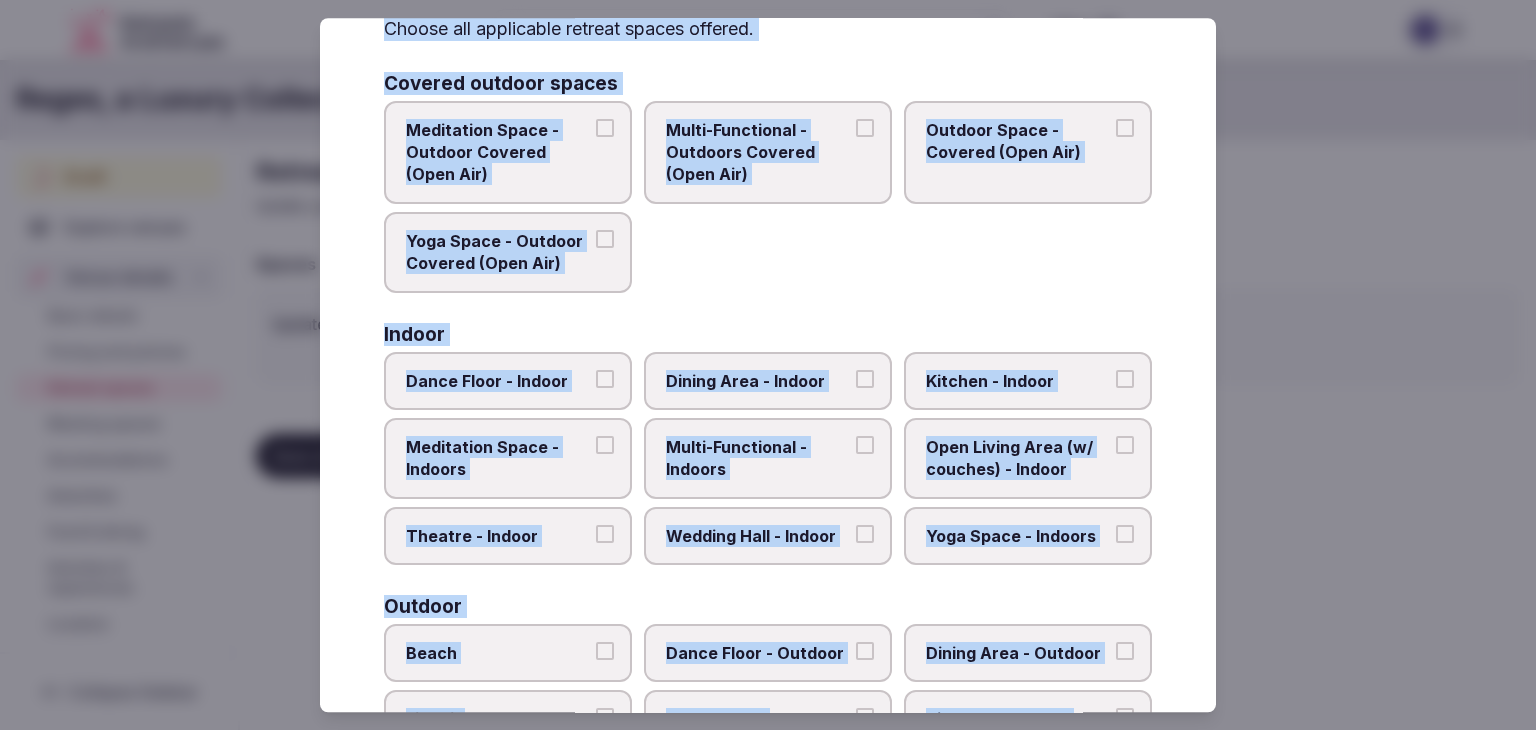 scroll, scrollTop: 204, scrollLeft: 0, axis: vertical 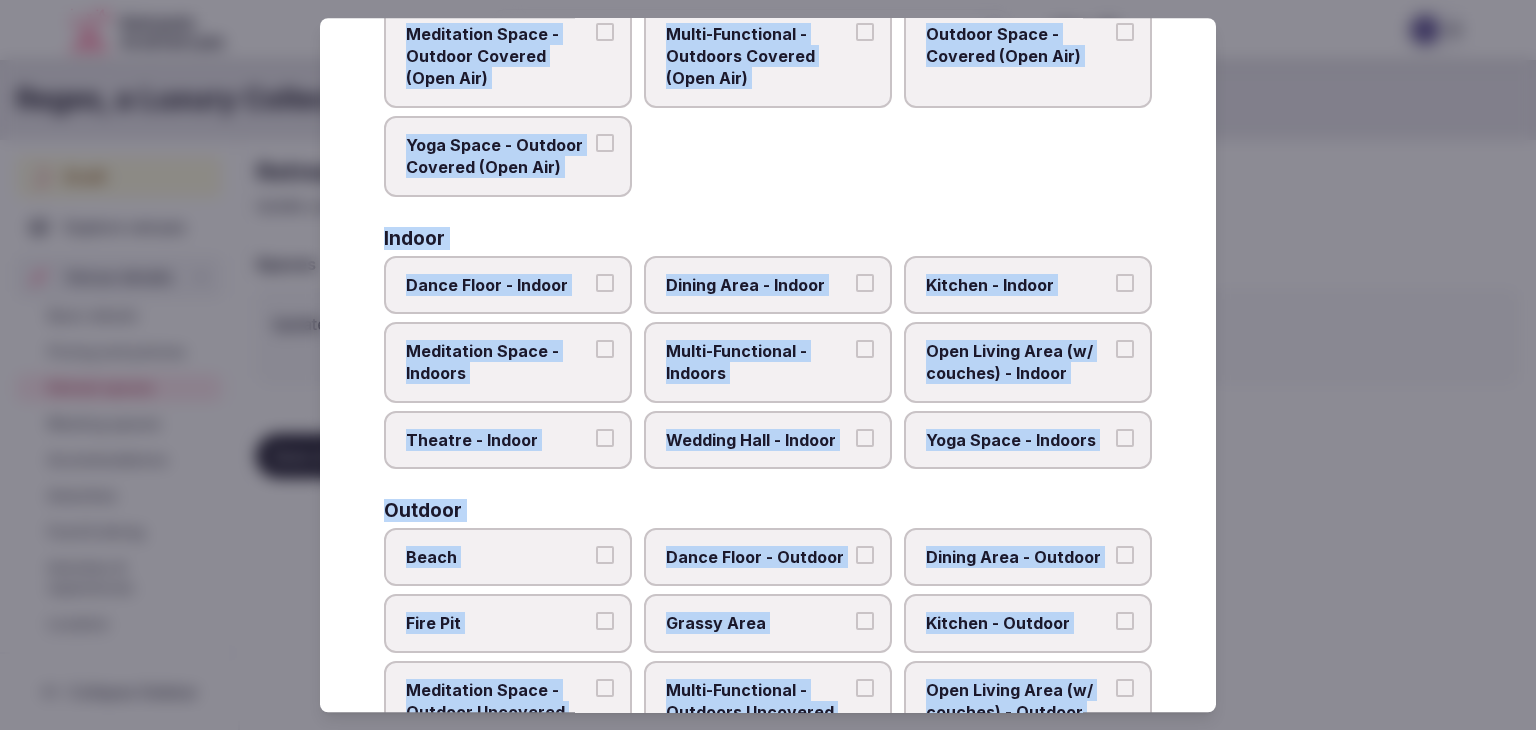 click on "Multi-Functional - Indoors" at bounding box center (758, 362) 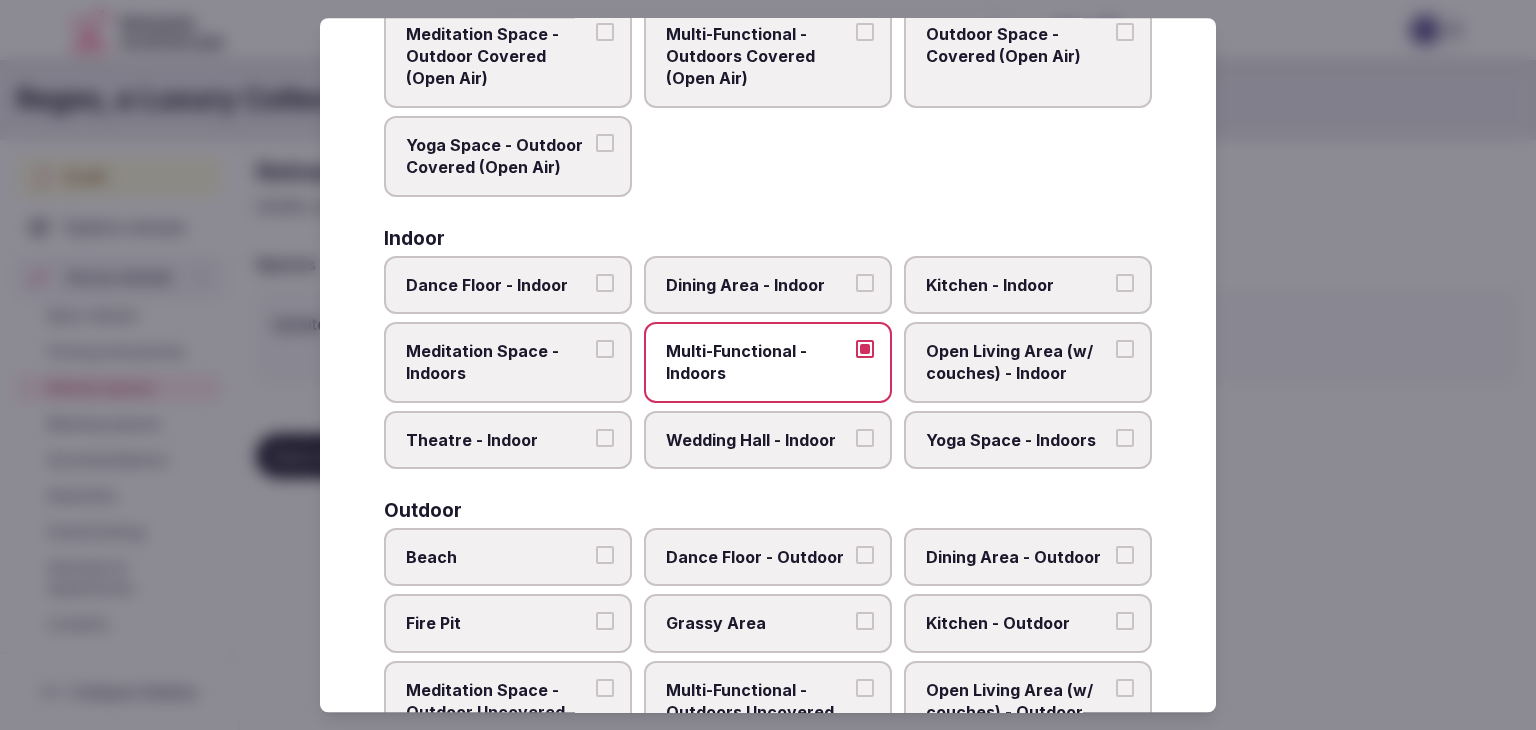 drag, startPoint x: 488, startPoint y: 358, endPoint x: 669, endPoint y: 401, distance: 186.03763 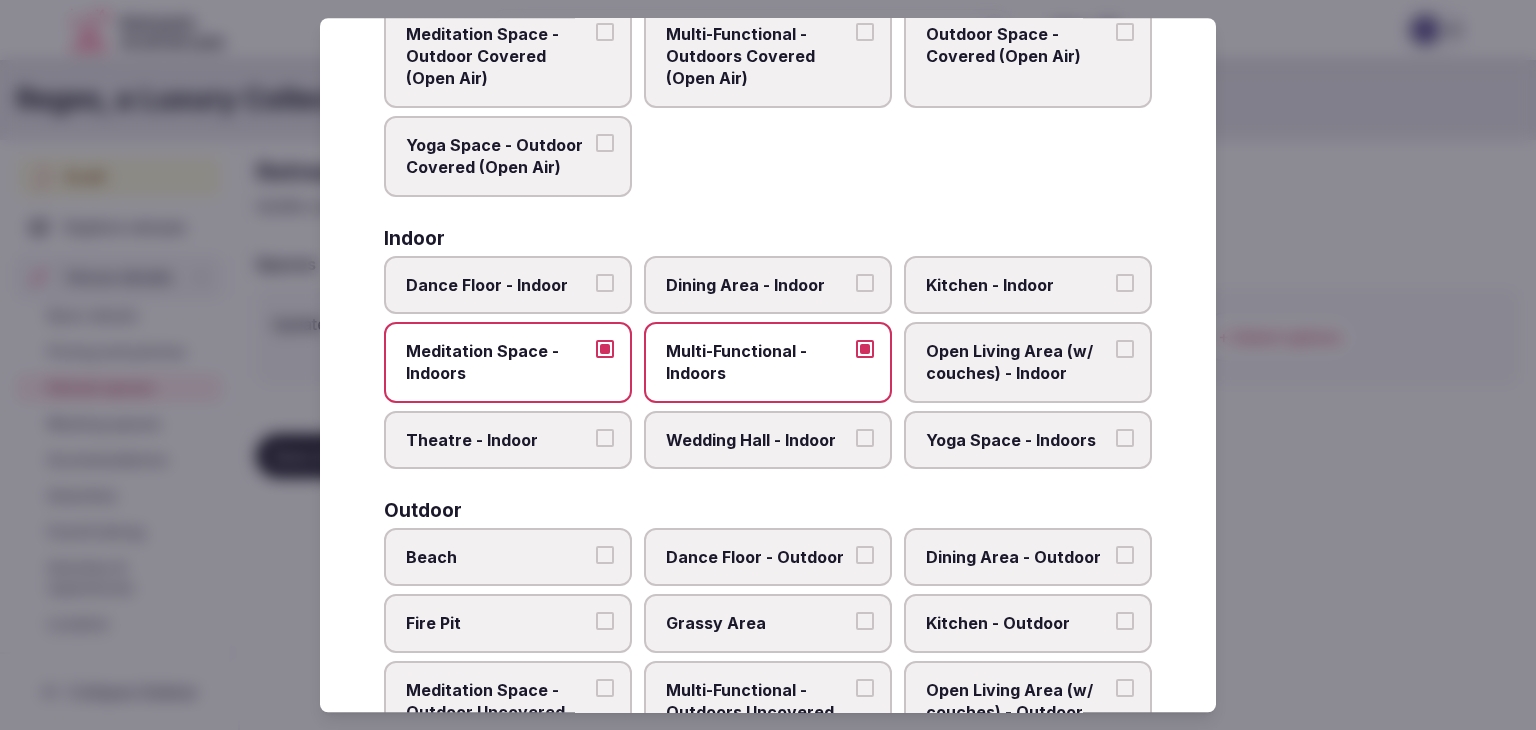click on "Yoga Space - Indoors" at bounding box center [1018, 440] 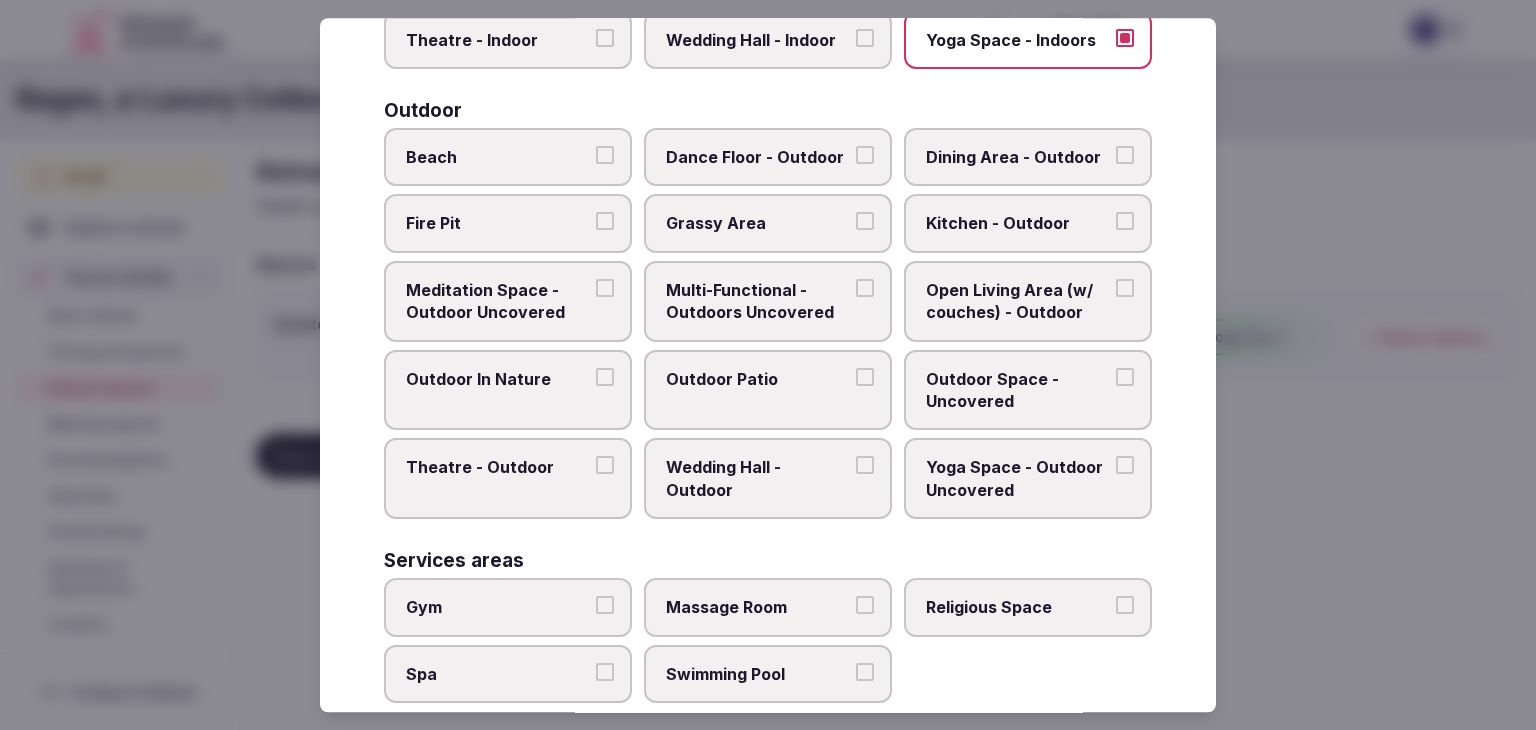 scroll, scrollTop: 904, scrollLeft: 0, axis: vertical 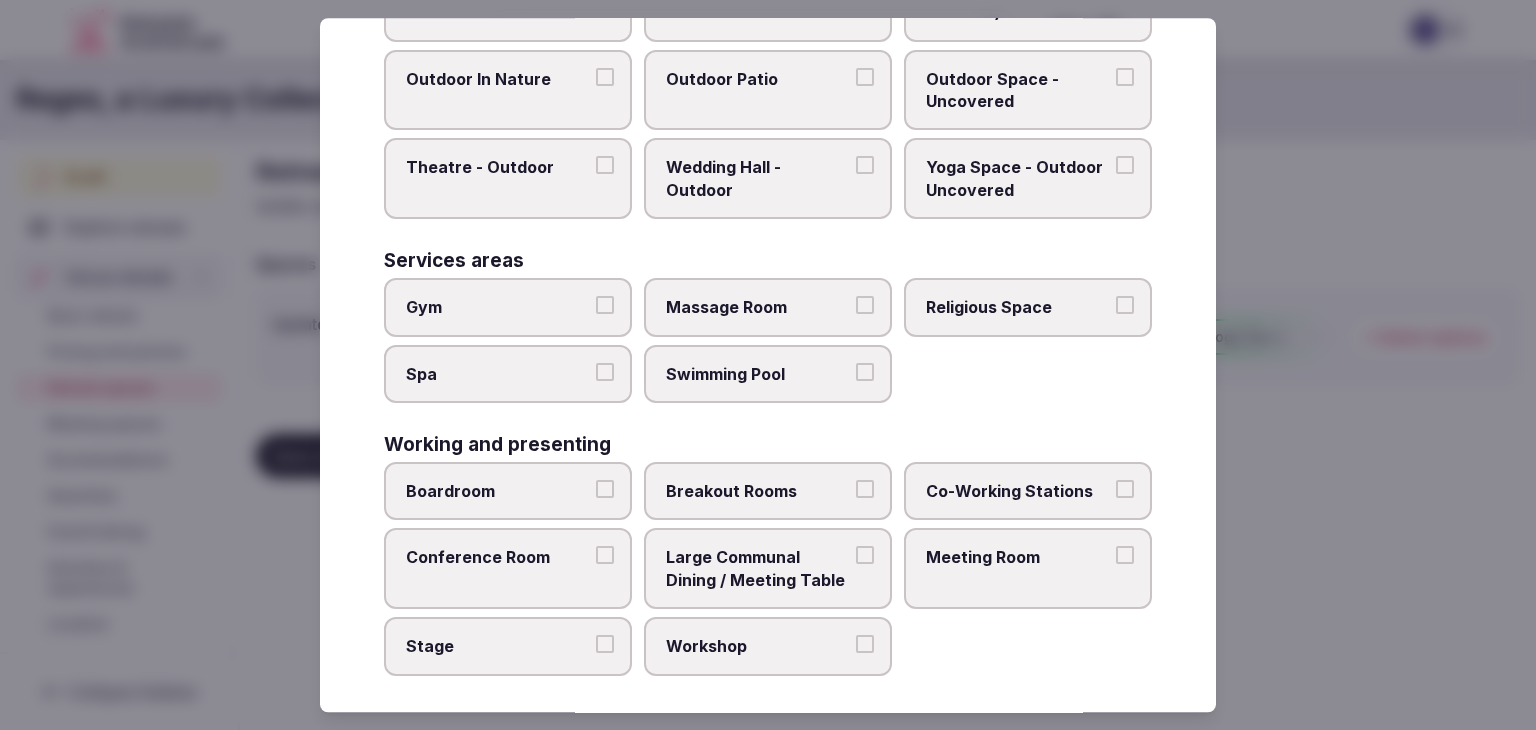click on "Co-Working Stations" at bounding box center (1028, 491) 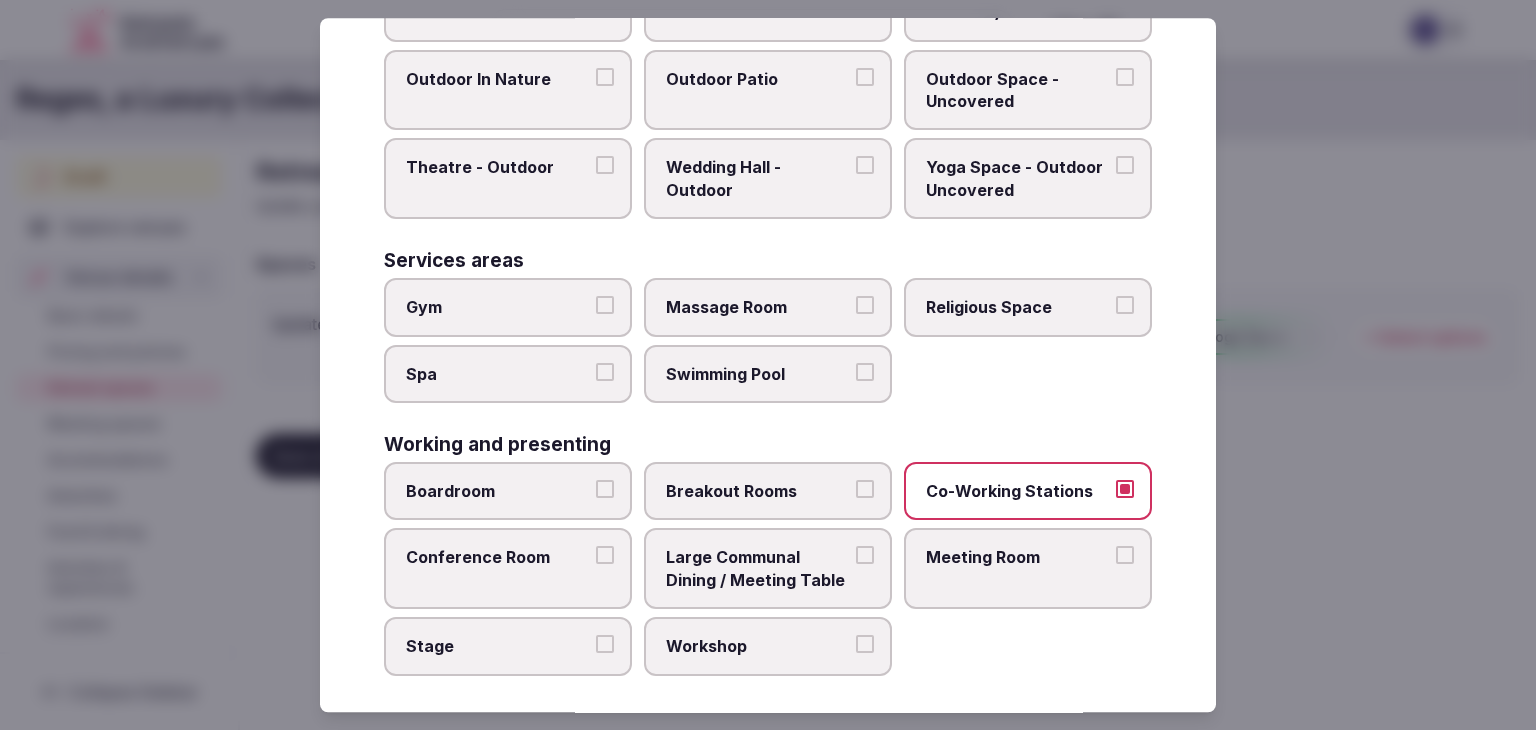 click on "Meeting Room" at bounding box center (1028, 569) 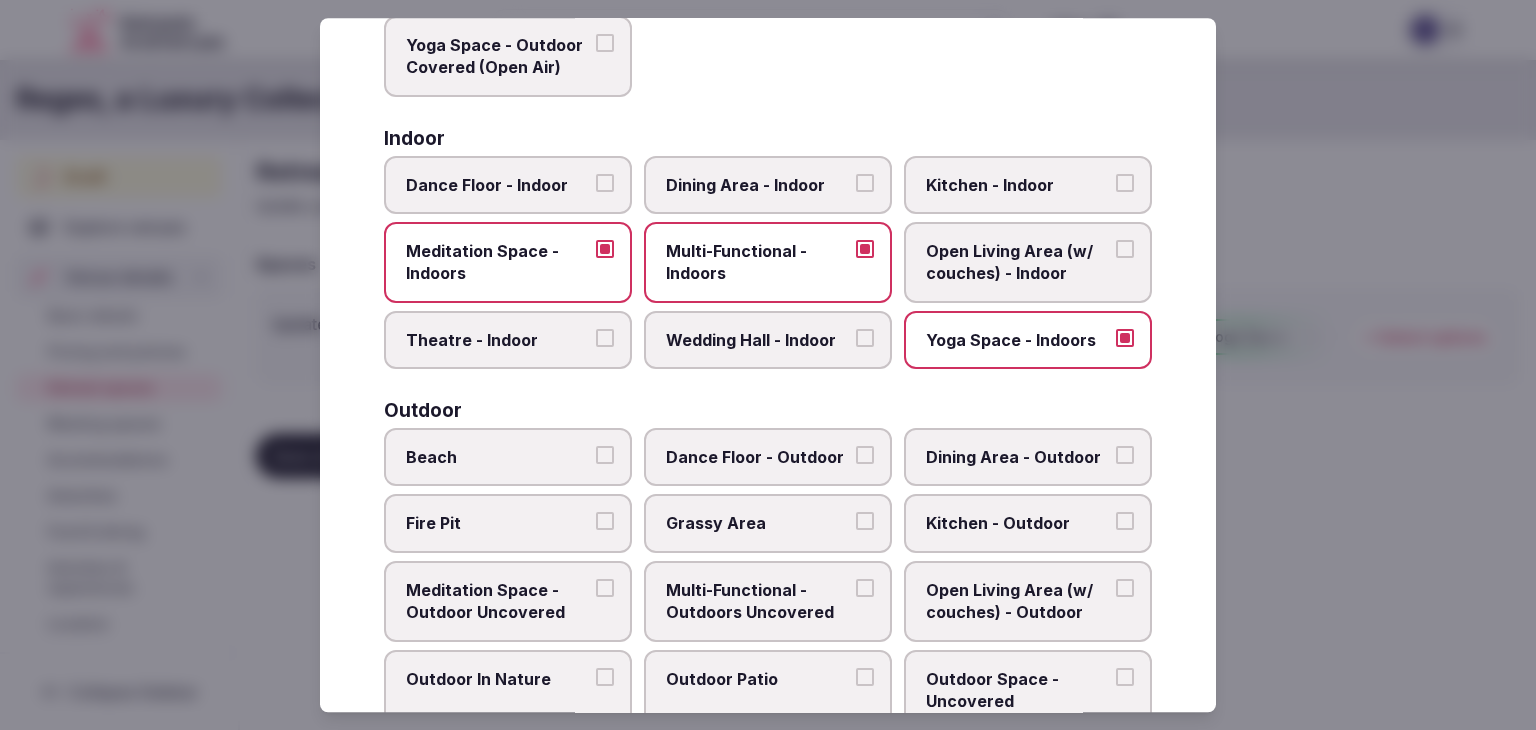 scroll, scrollTop: 904, scrollLeft: 0, axis: vertical 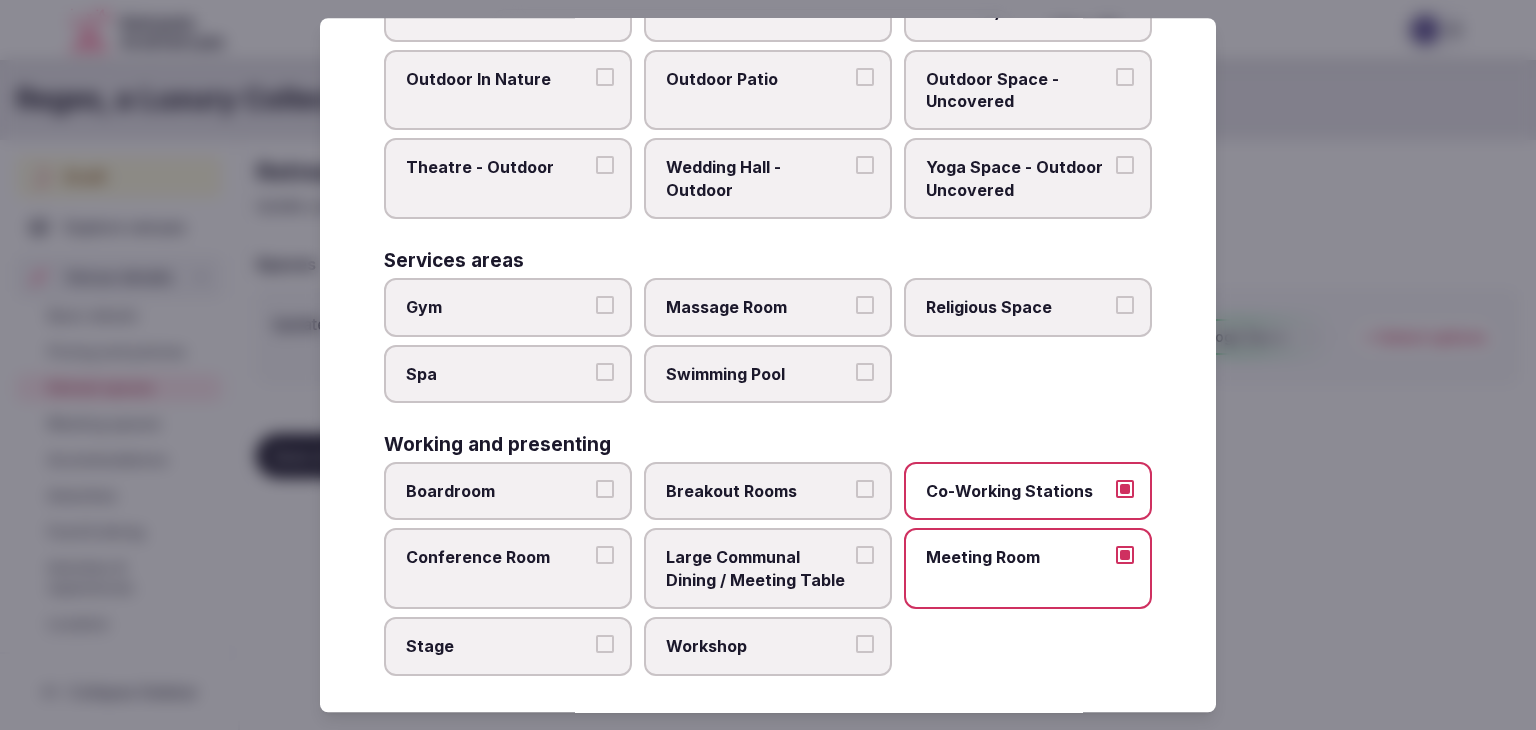 click on "Boardroom" at bounding box center [498, 491] 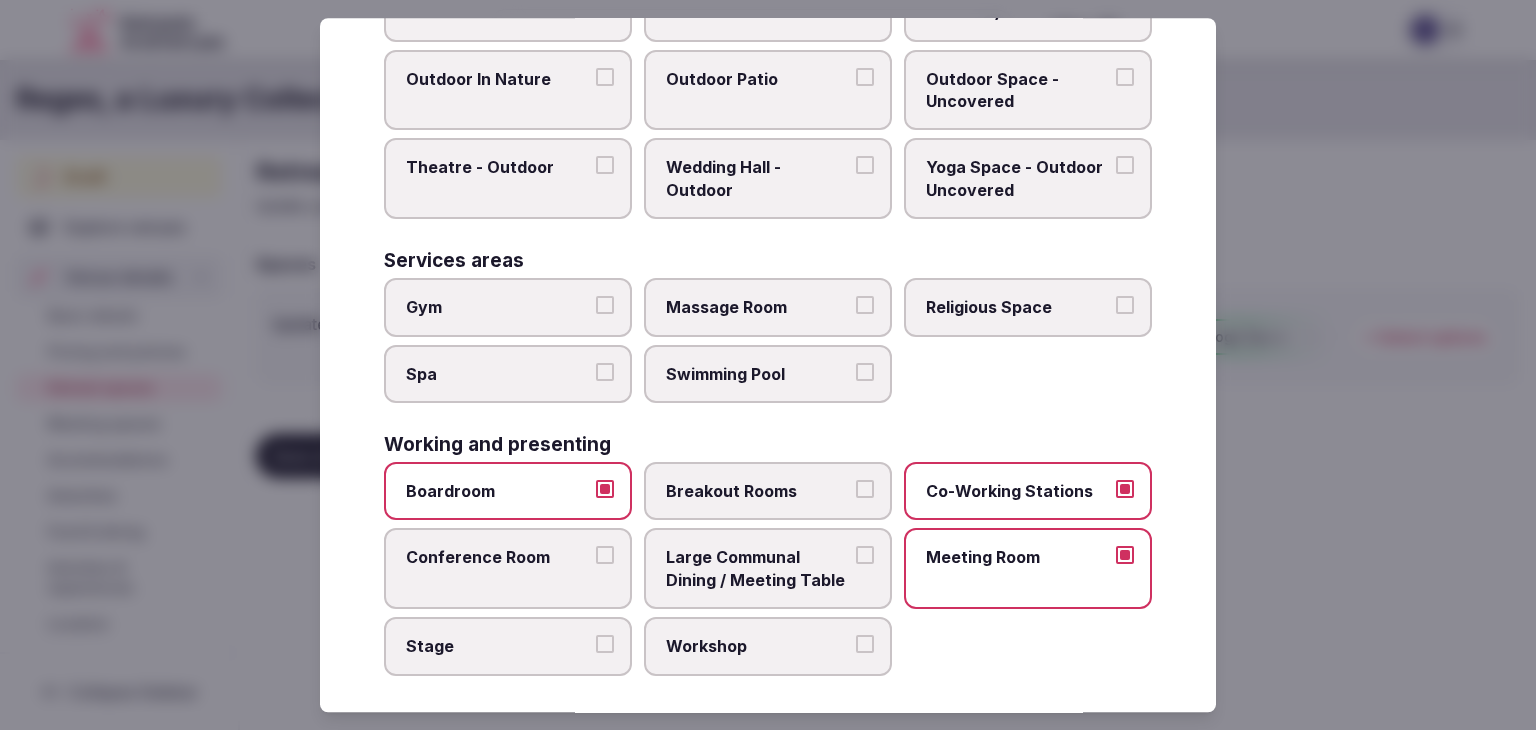 click on "Stage" at bounding box center [498, 646] 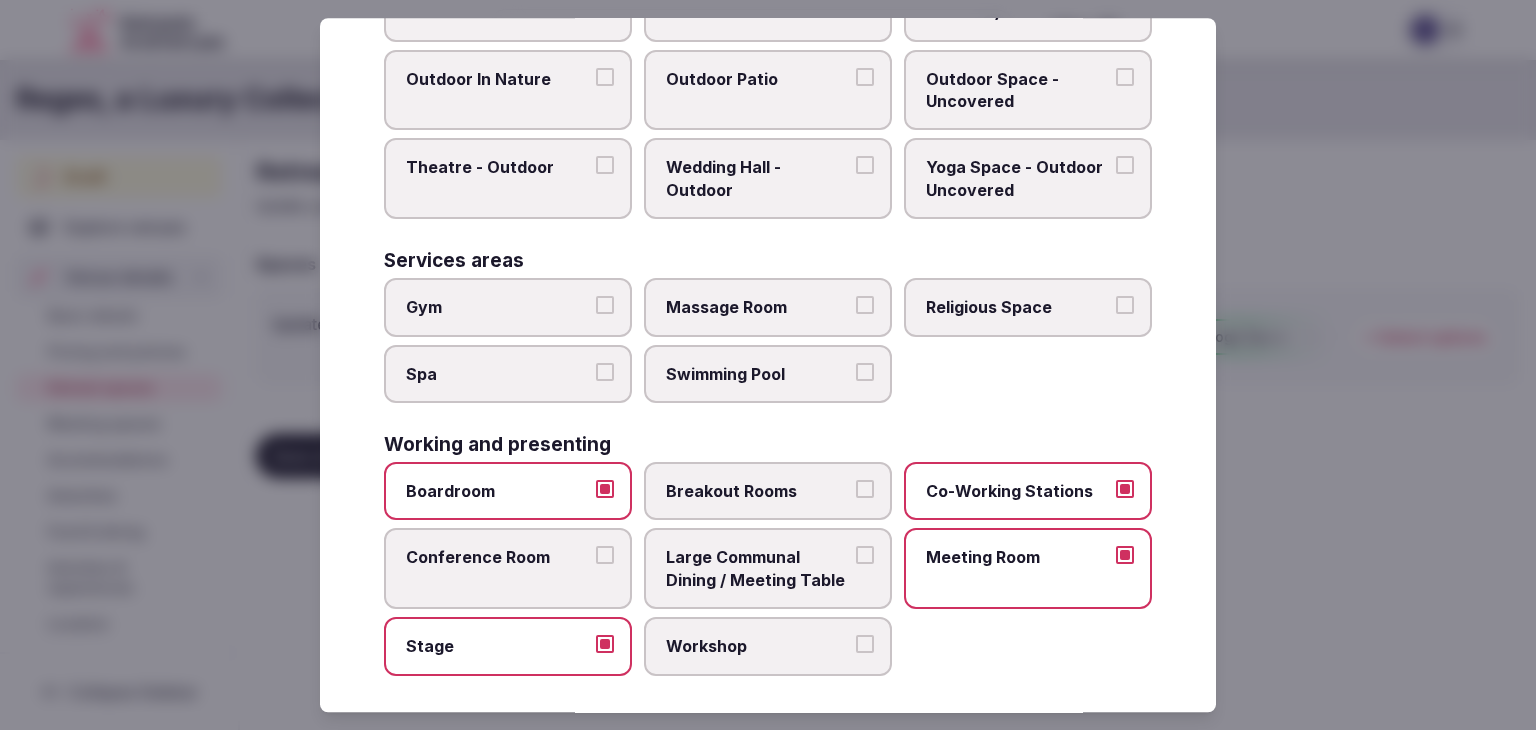 click on "Large Communal Dining / Meeting Table" at bounding box center (758, 569) 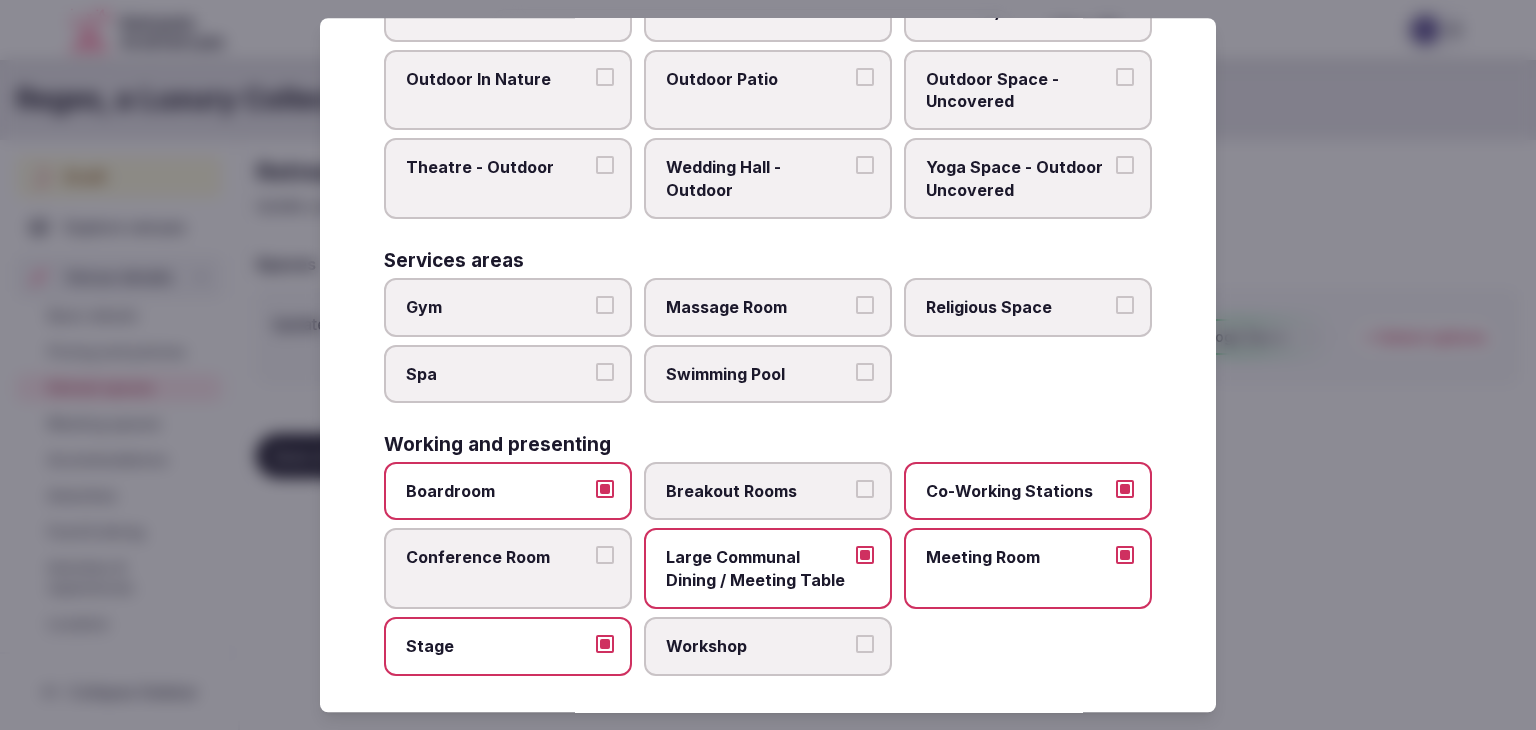 click on "Conference Room" at bounding box center [508, 569] 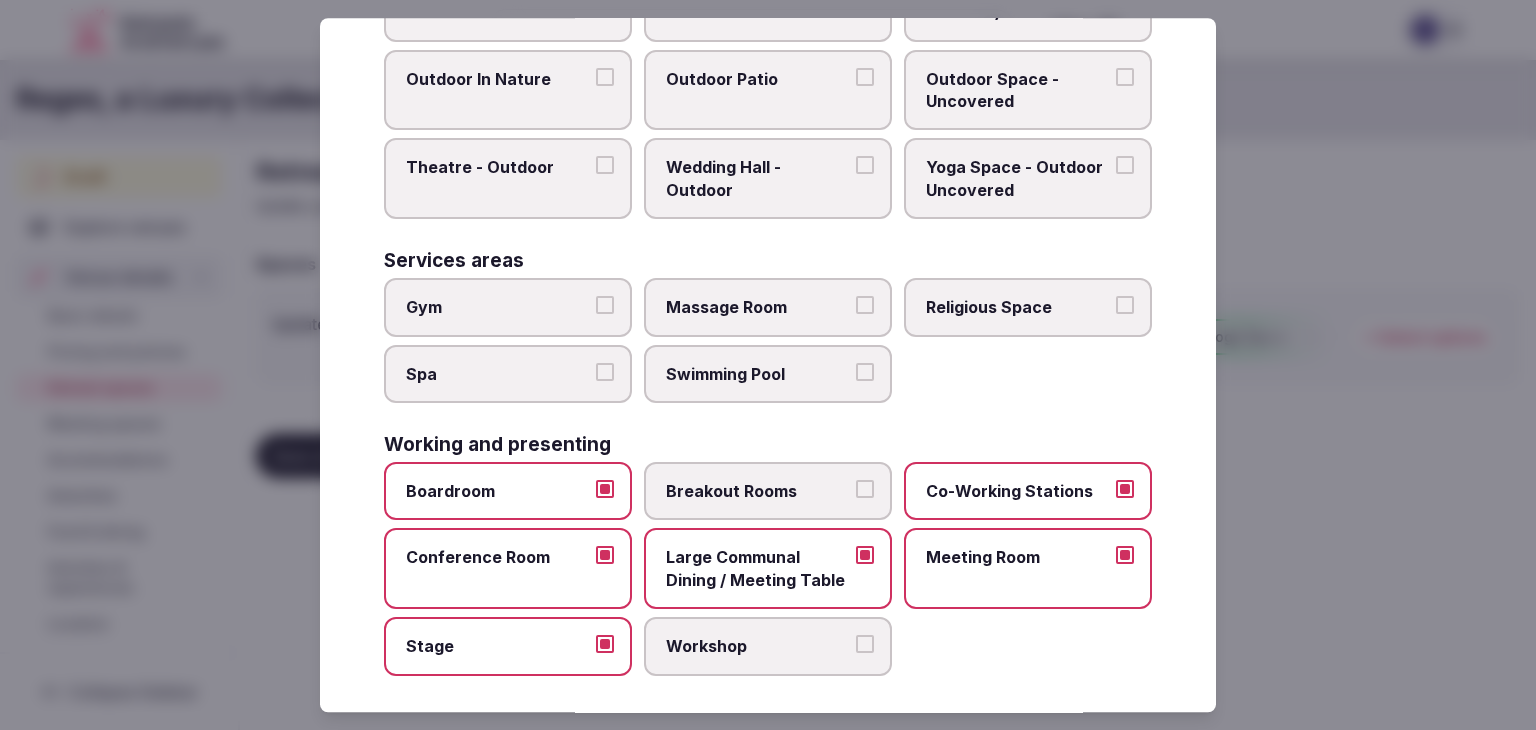 click on "Co-Working Stations" at bounding box center (1018, 491) 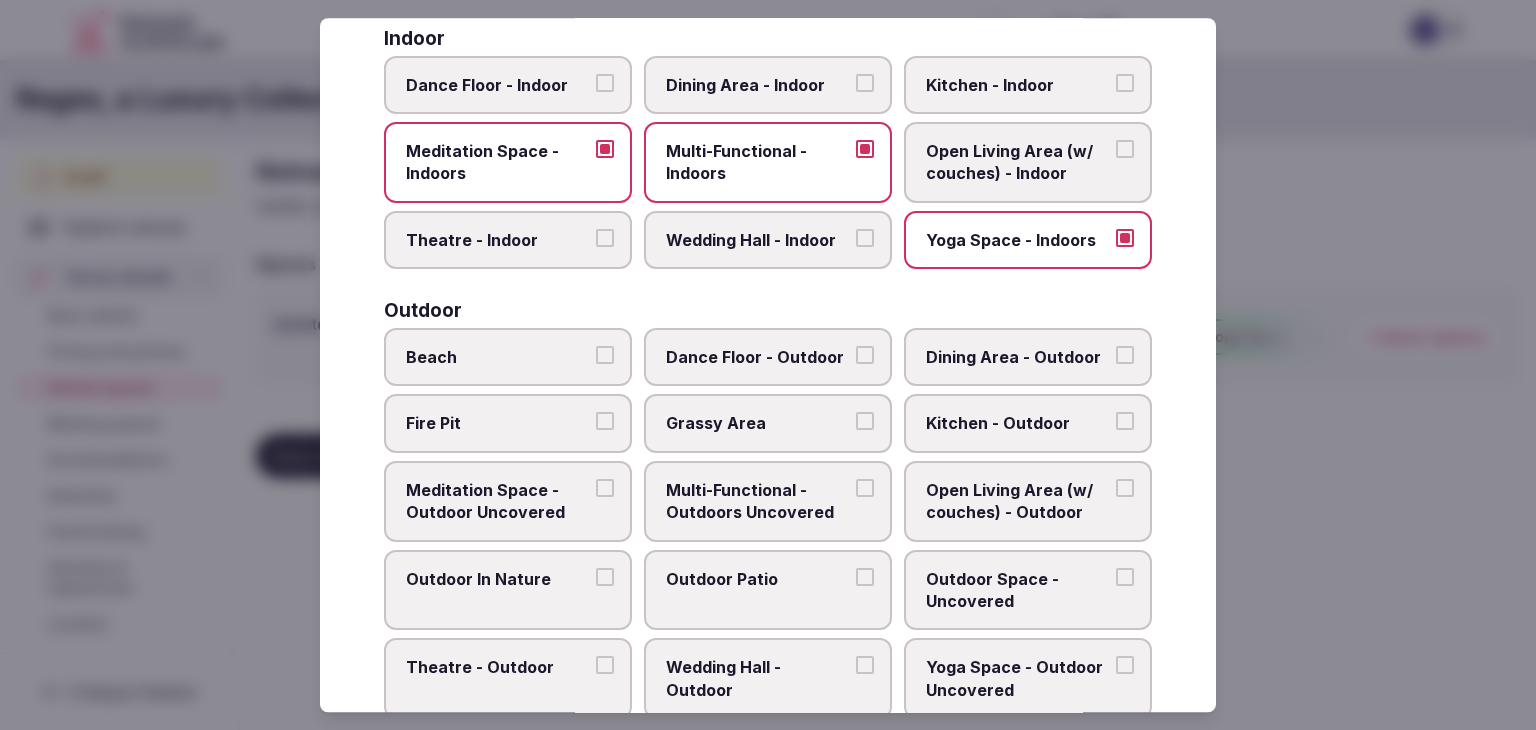 scroll, scrollTop: 604, scrollLeft: 0, axis: vertical 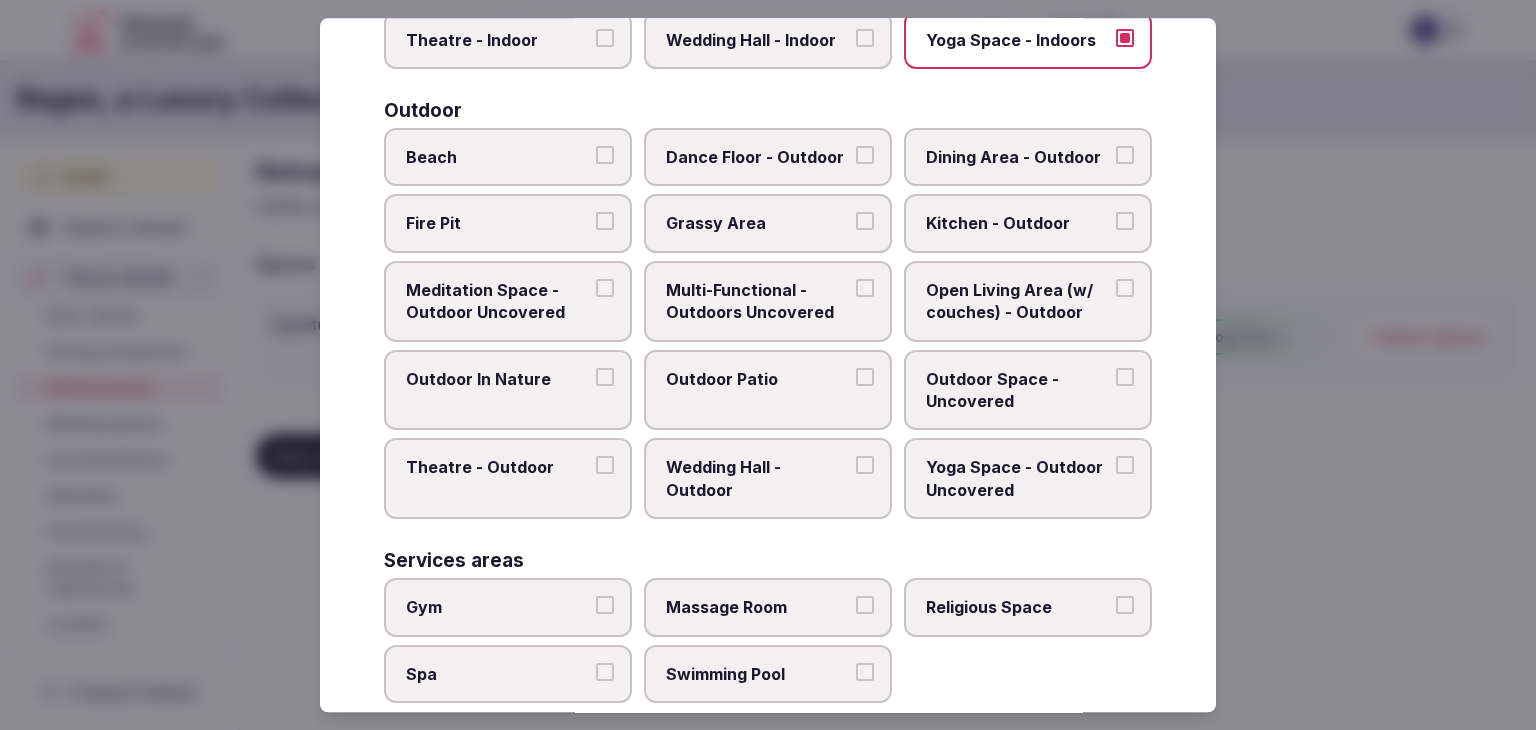 click on "Multi-Functional - Outdoors Uncovered" at bounding box center [758, 301] 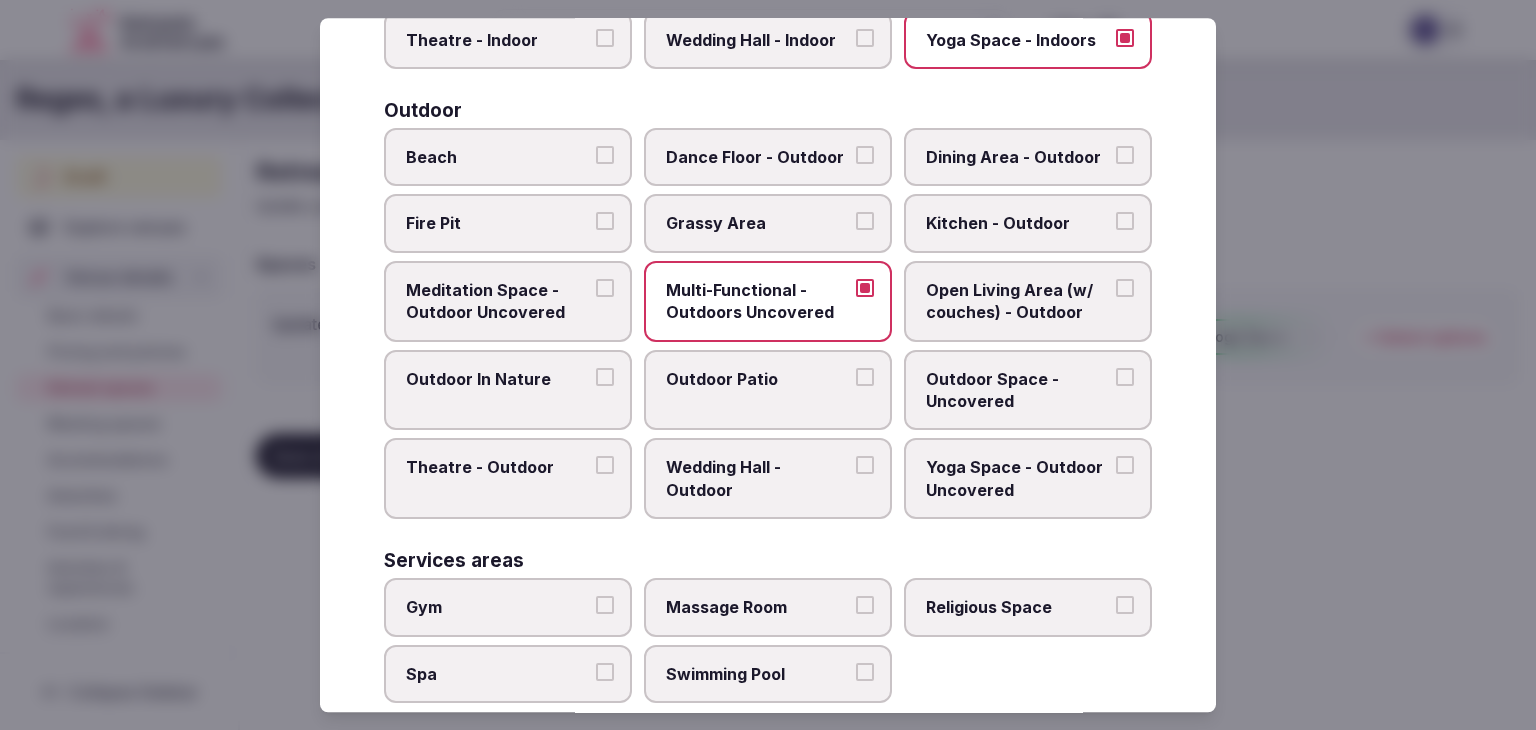 click on "Meditation Space - Outdoor Uncovered" at bounding box center [498, 301] 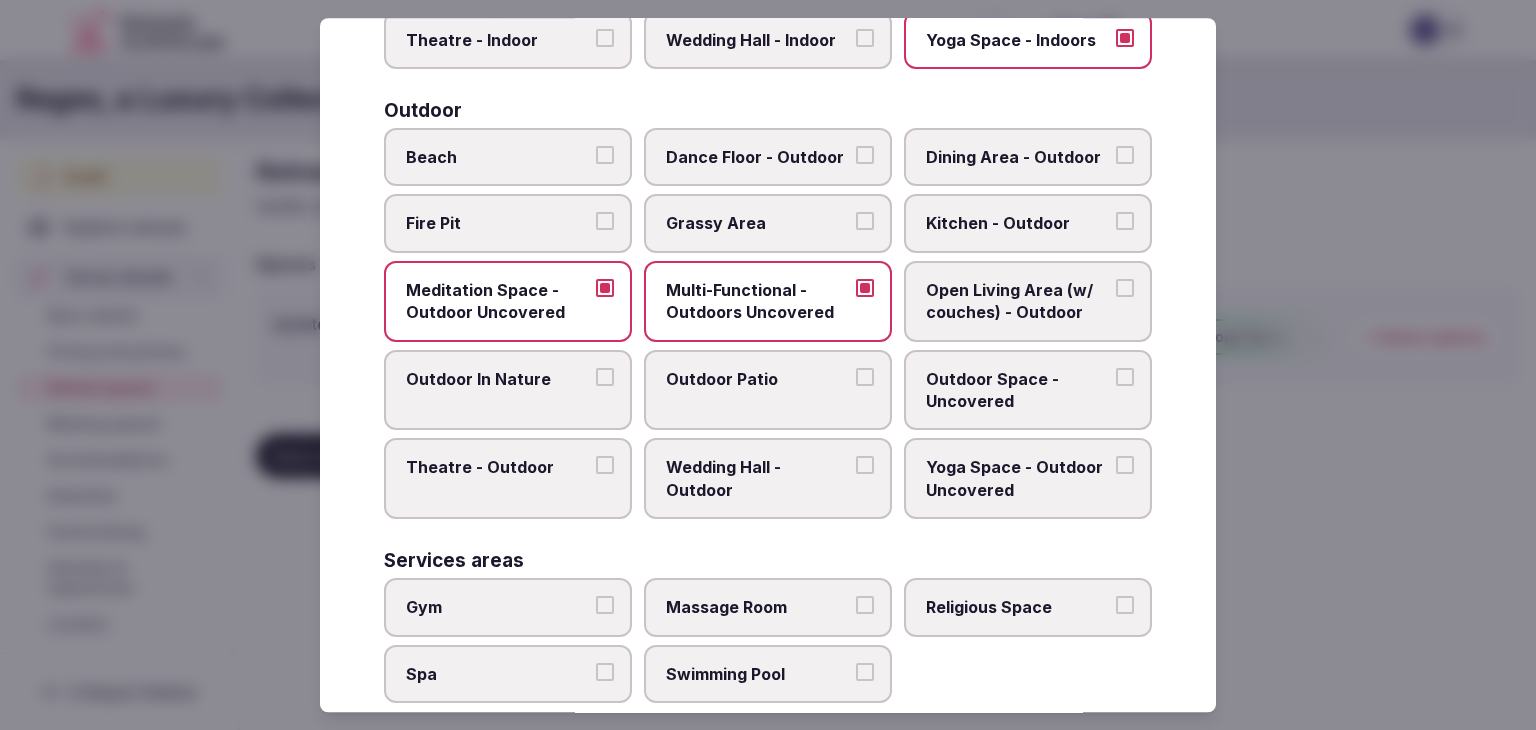click on "Outdoor In Nature" at bounding box center (508, 390) 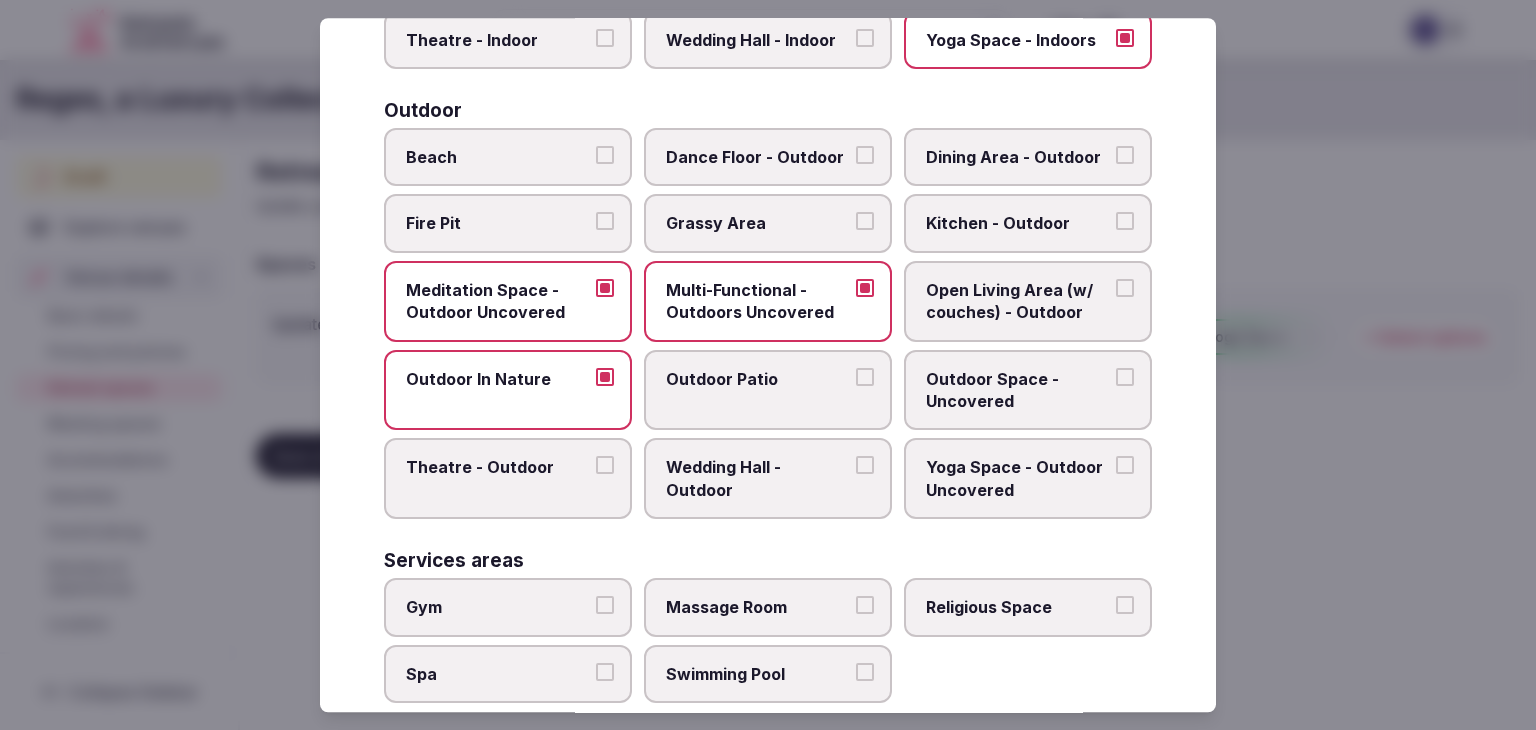 click on "Beach" at bounding box center [498, 157] 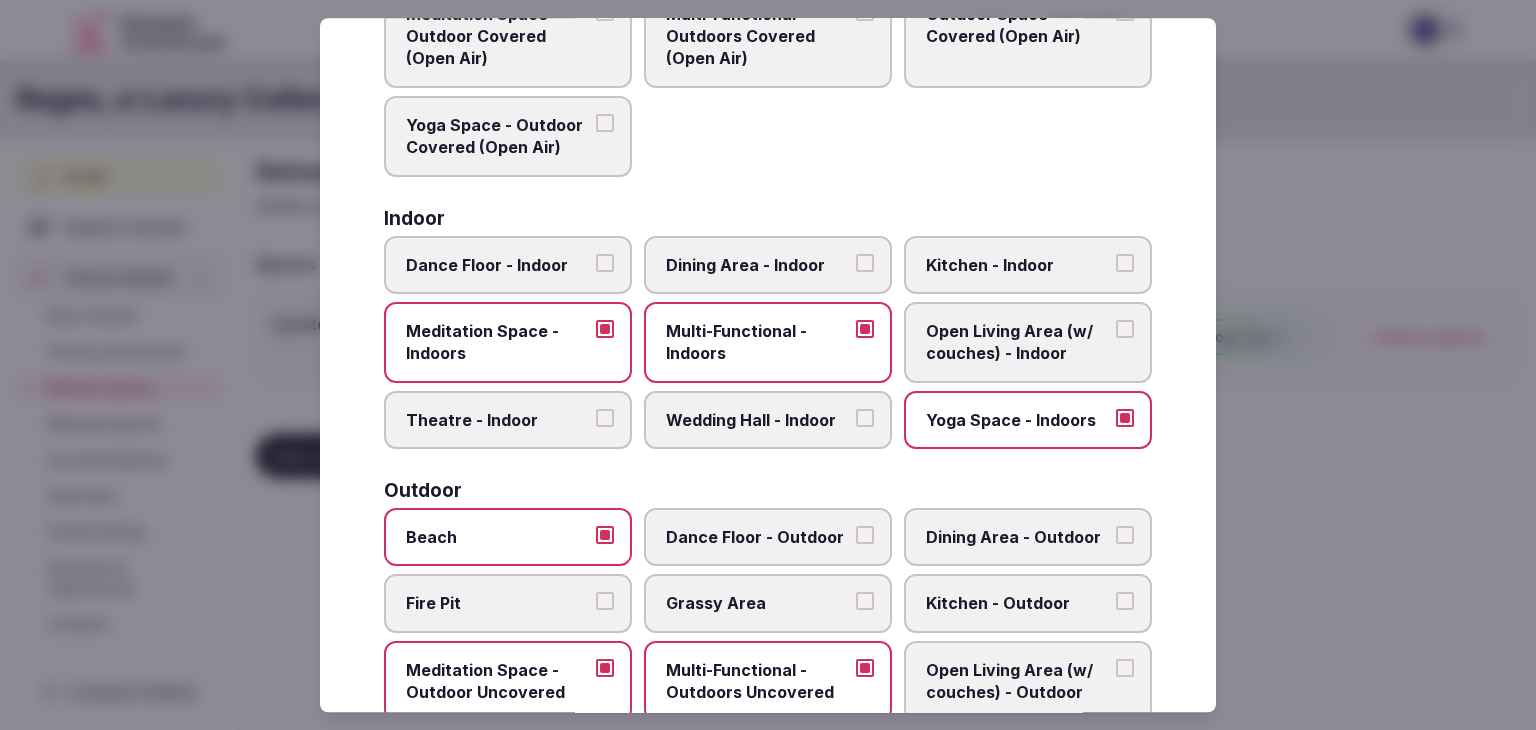scroll, scrollTop: 0, scrollLeft: 0, axis: both 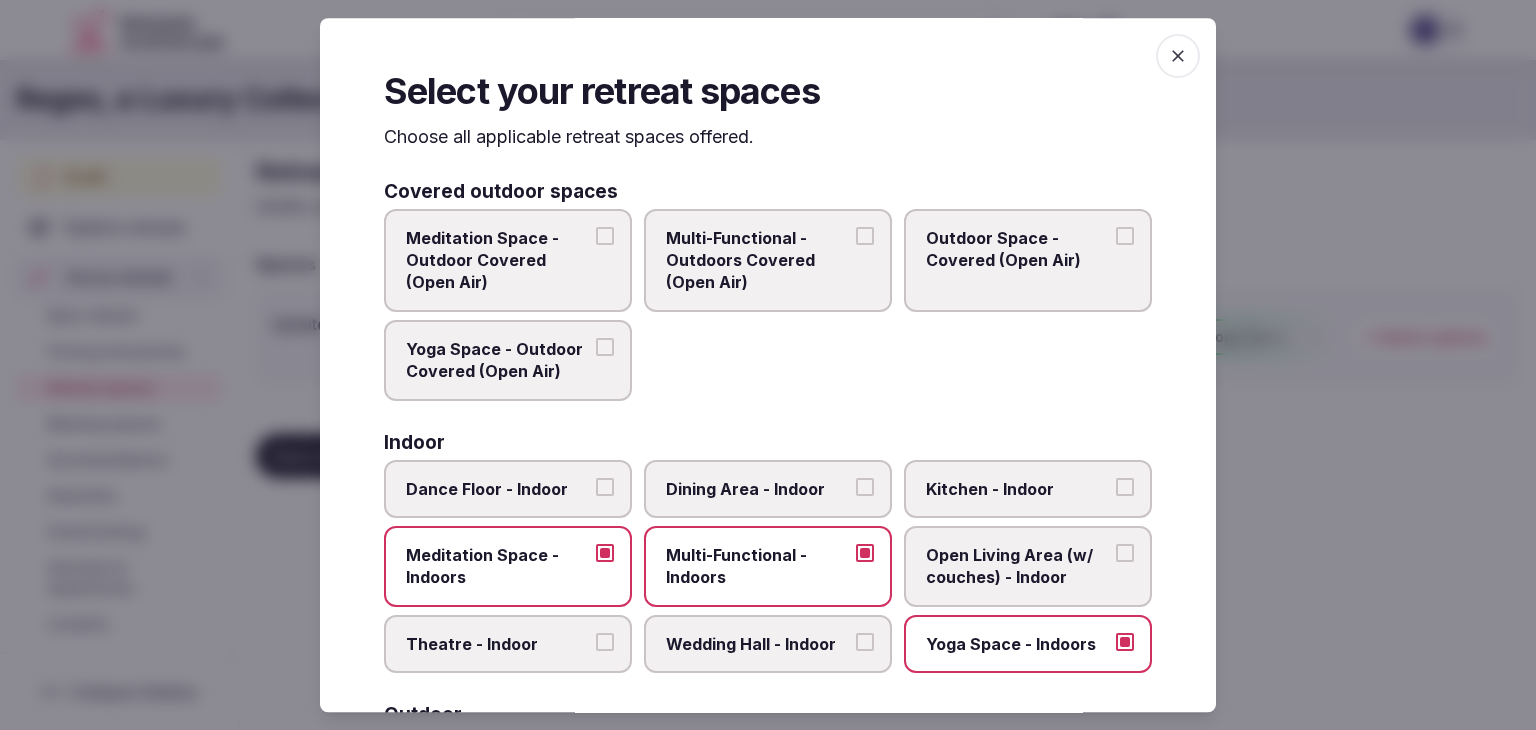 click at bounding box center [1178, 56] 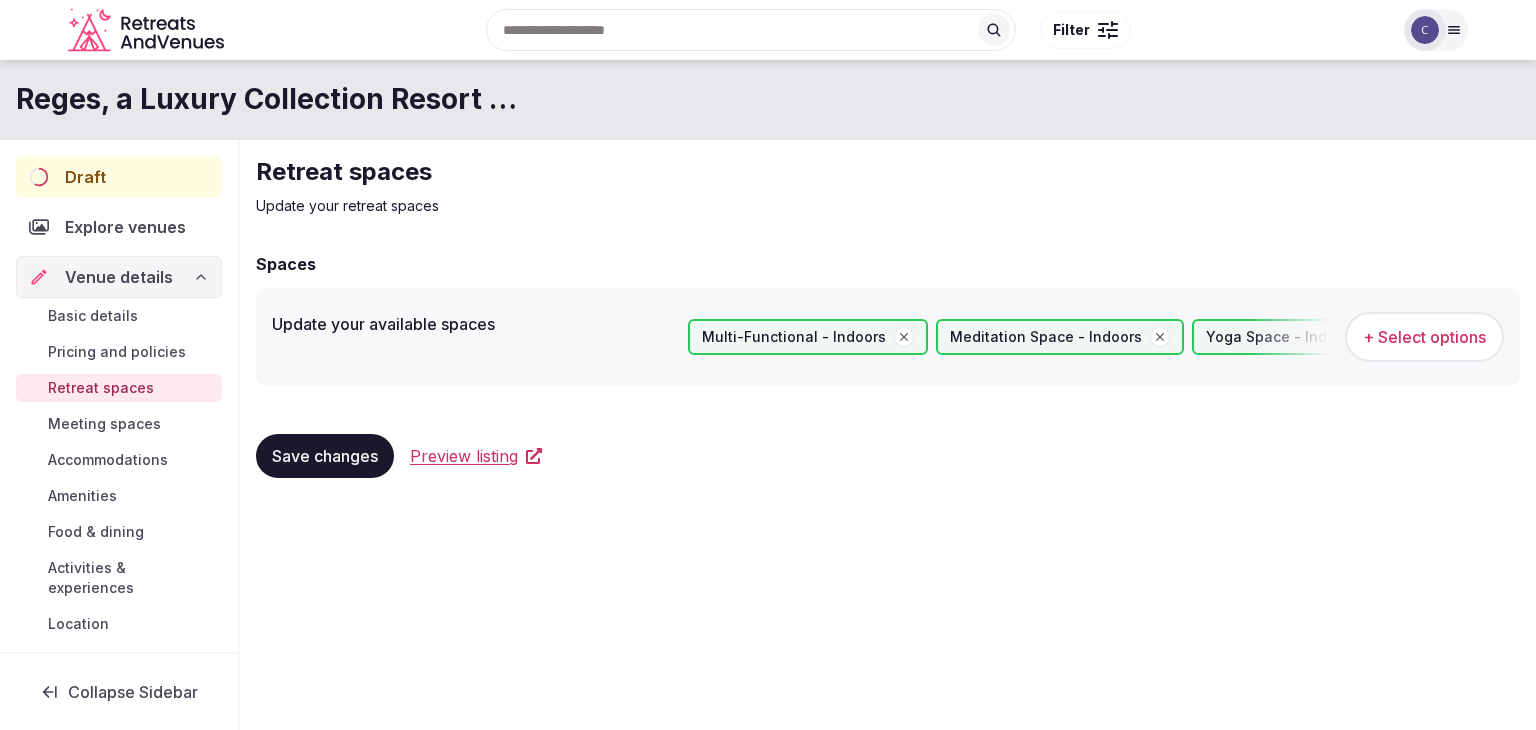 click on "Save changes" at bounding box center [325, 456] 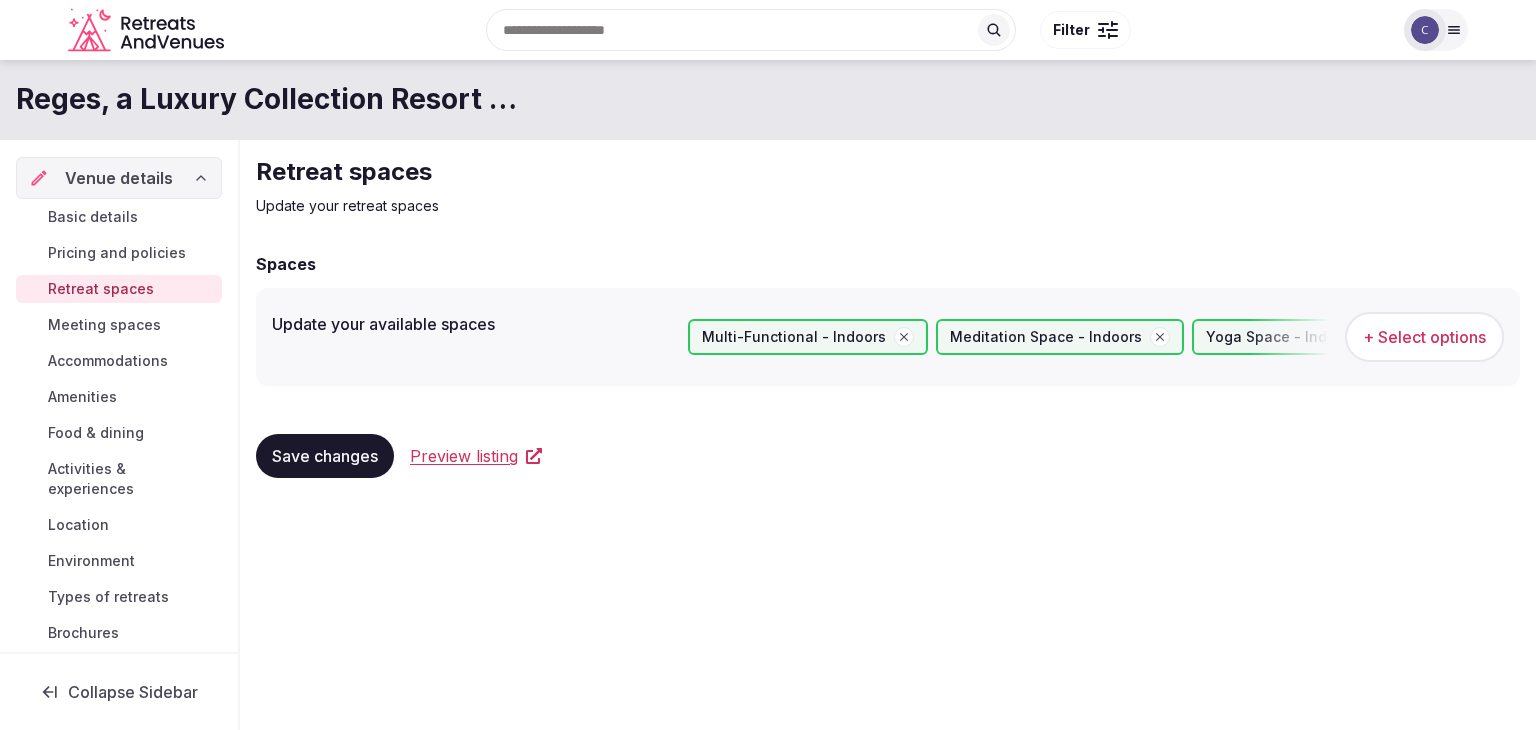 scroll, scrollTop: 100, scrollLeft: 0, axis: vertical 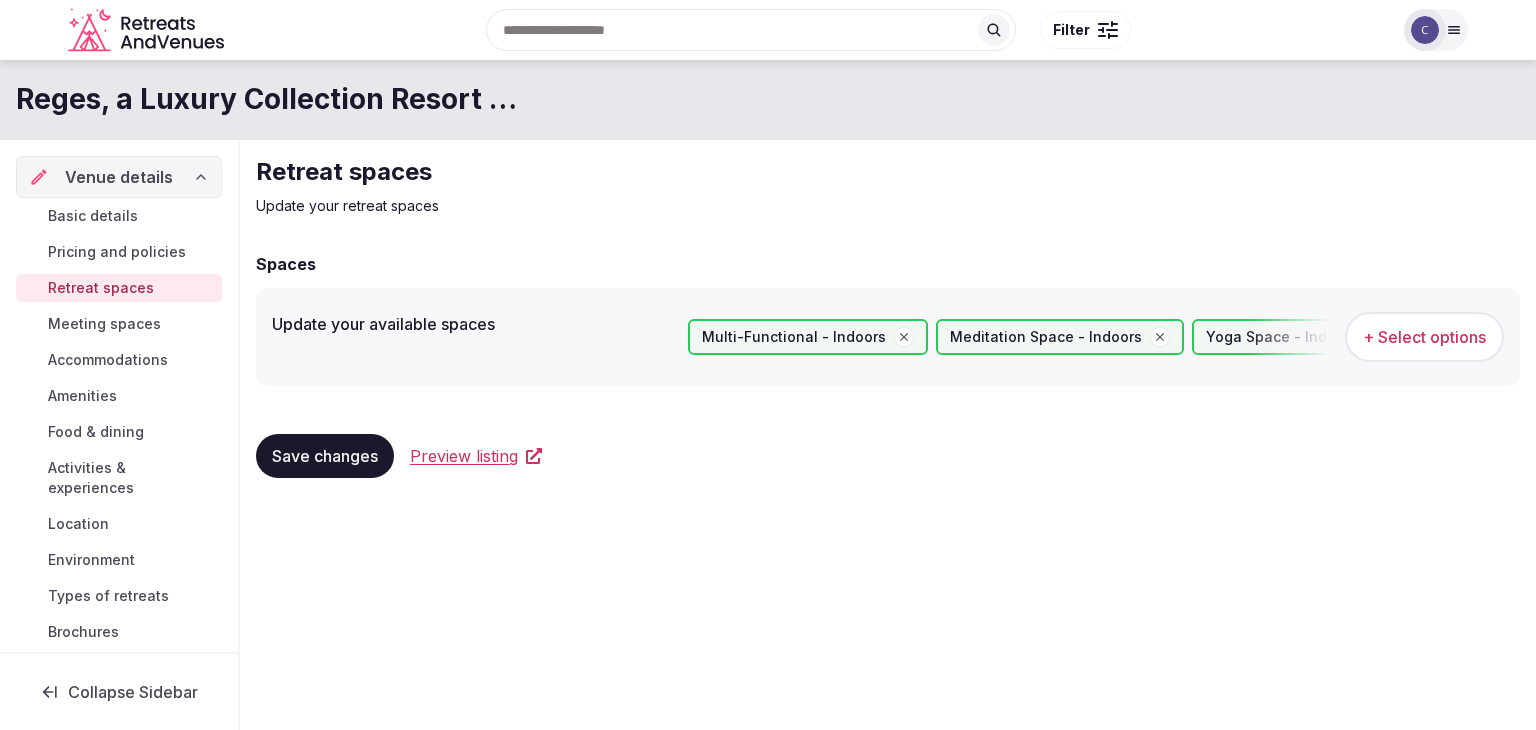 click on "Environment" at bounding box center [91, 560] 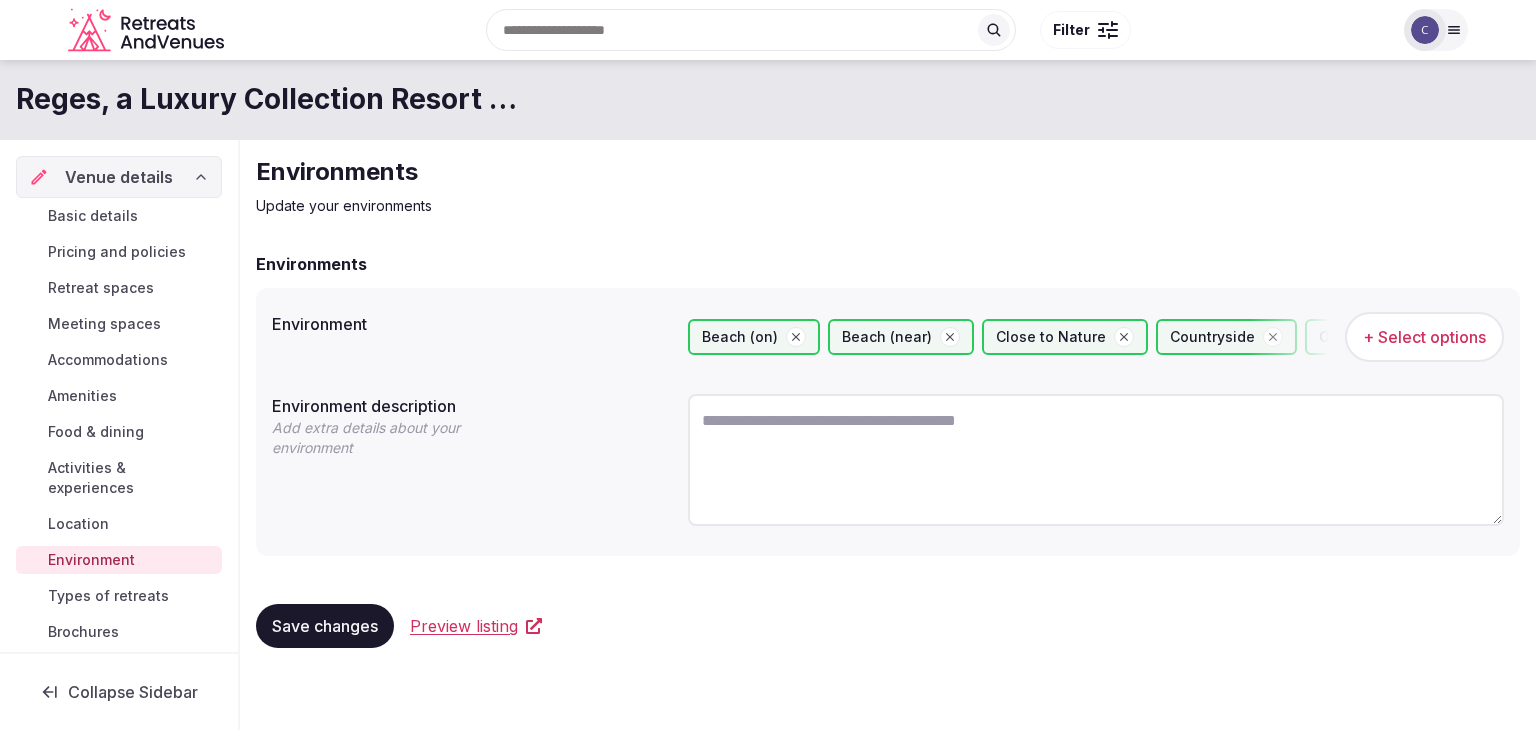 click at bounding box center [1096, 460] 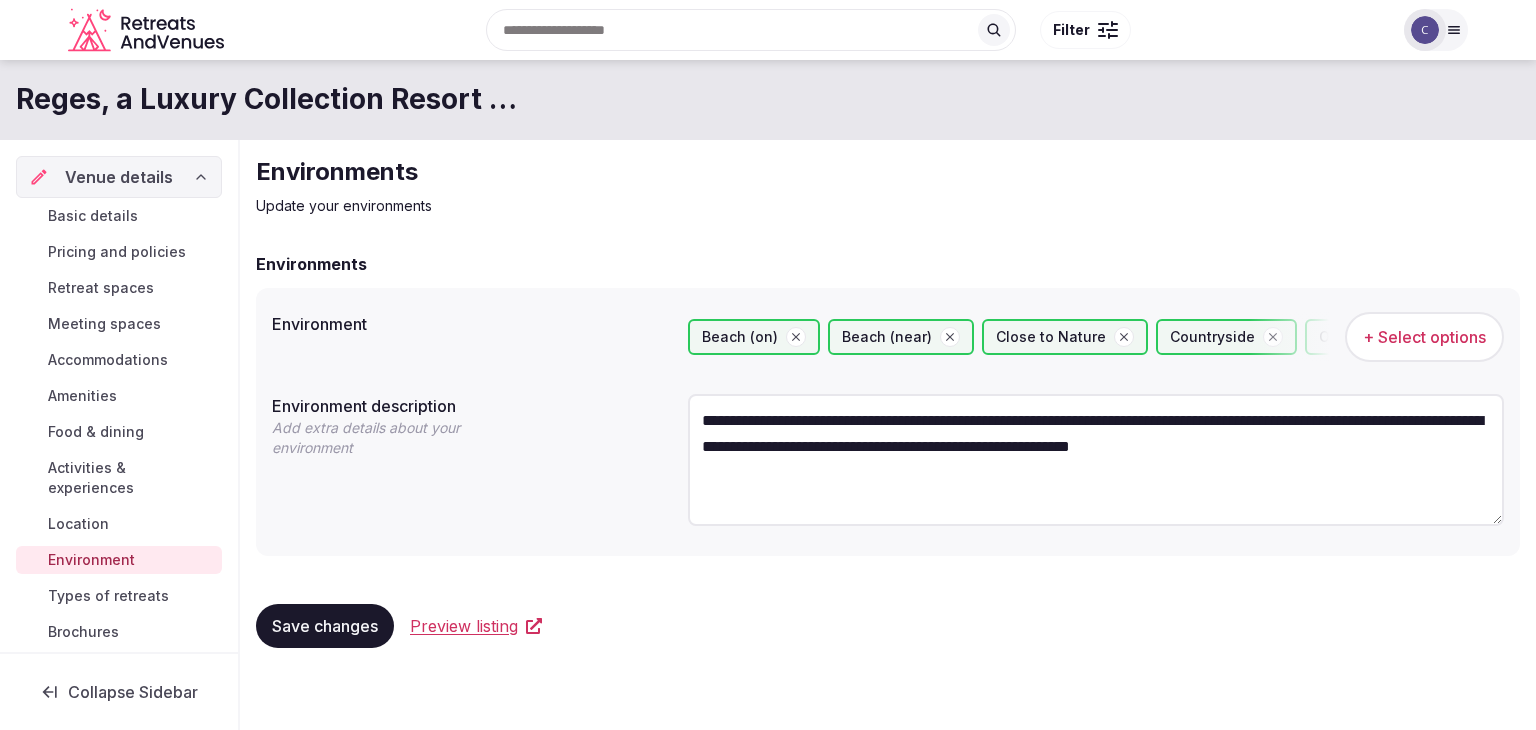 type on "**********" 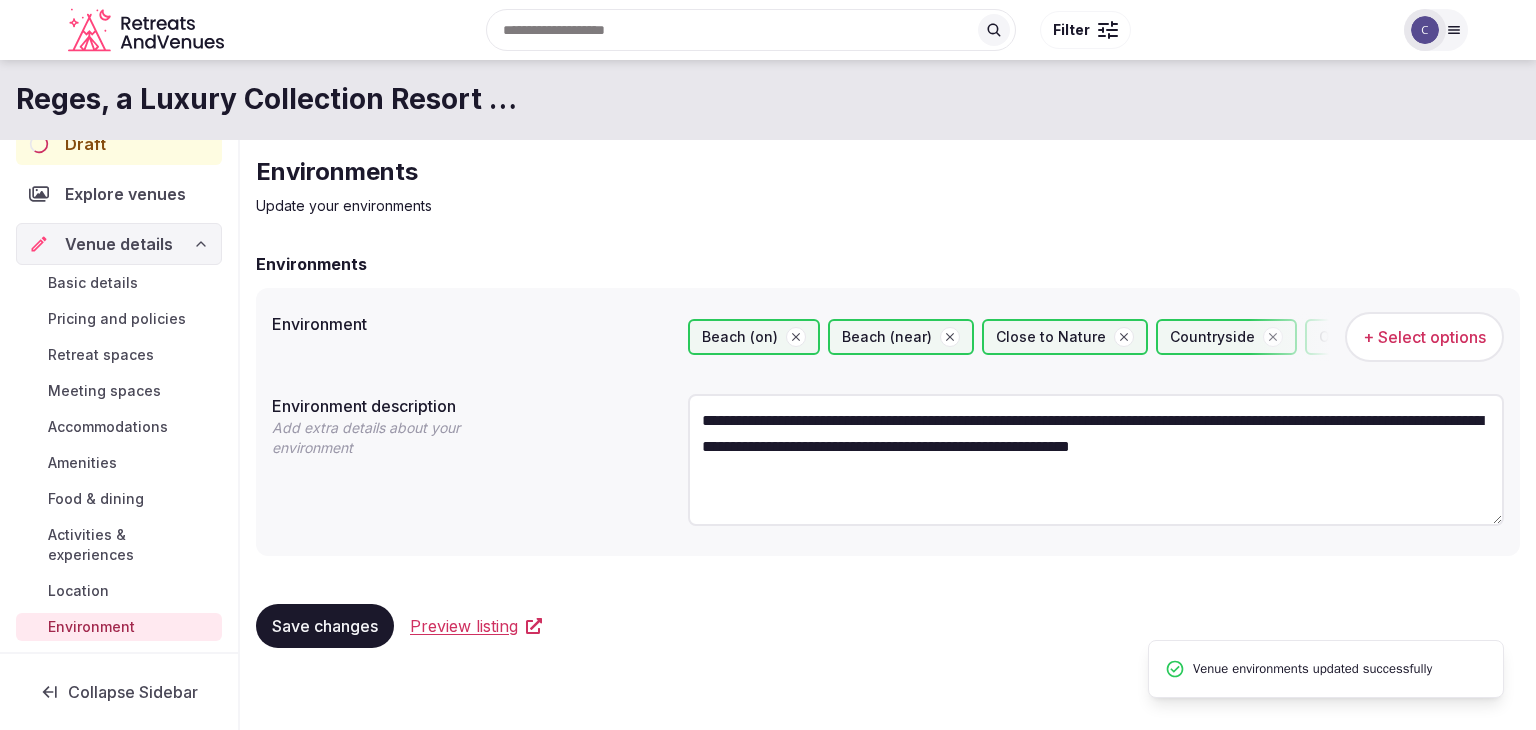 scroll, scrollTop: 0, scrollLeft: 0, axis: both 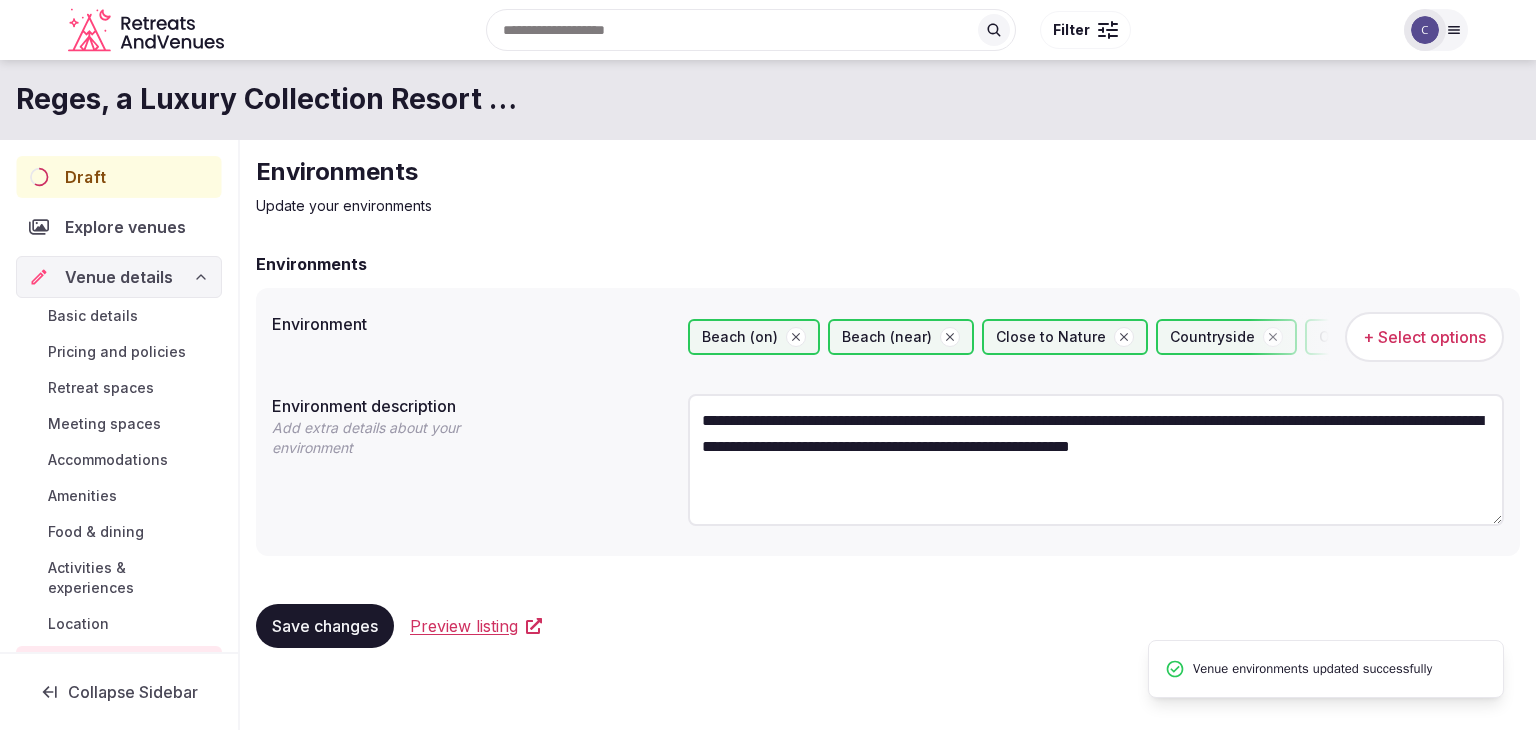 click on "Draft" at bounding box center [118, 177] 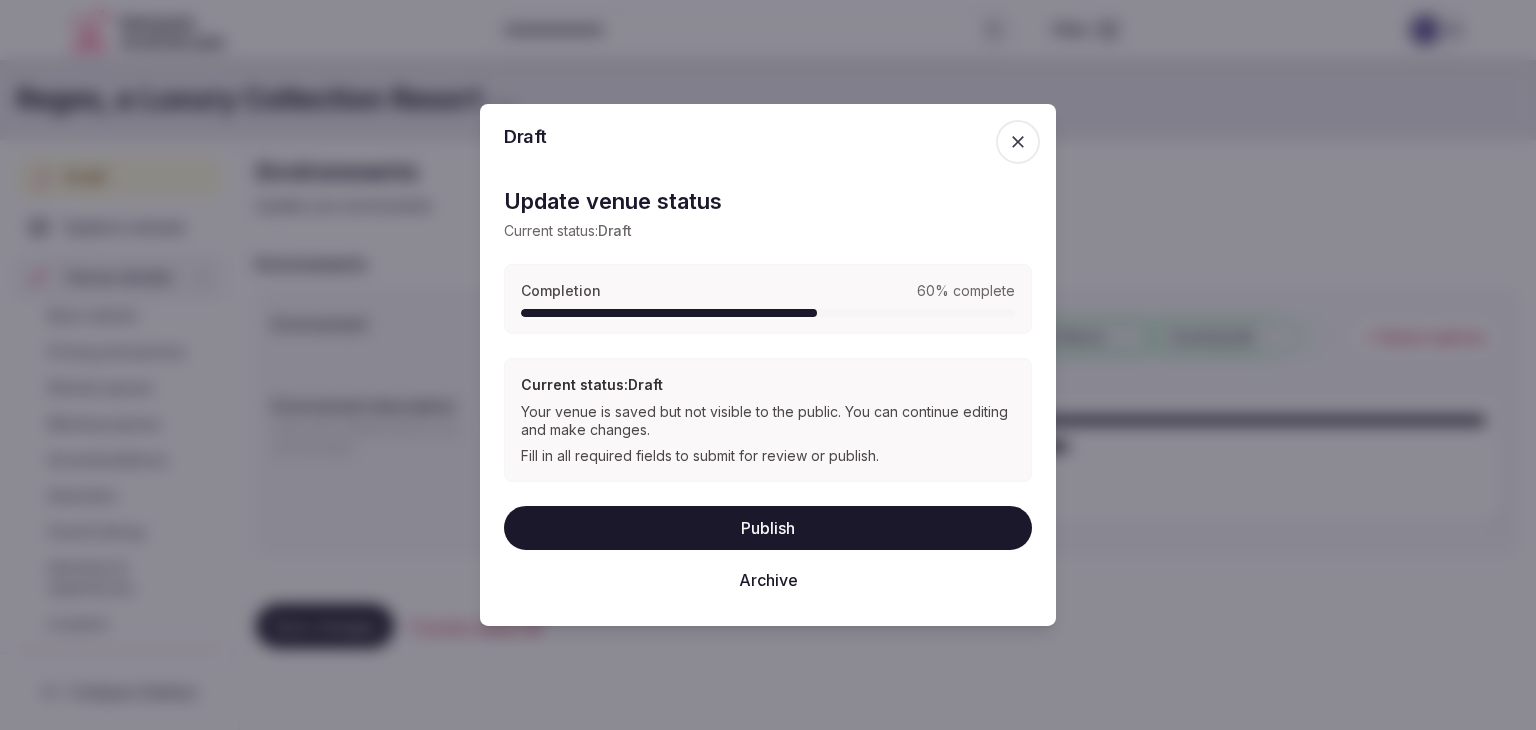 click 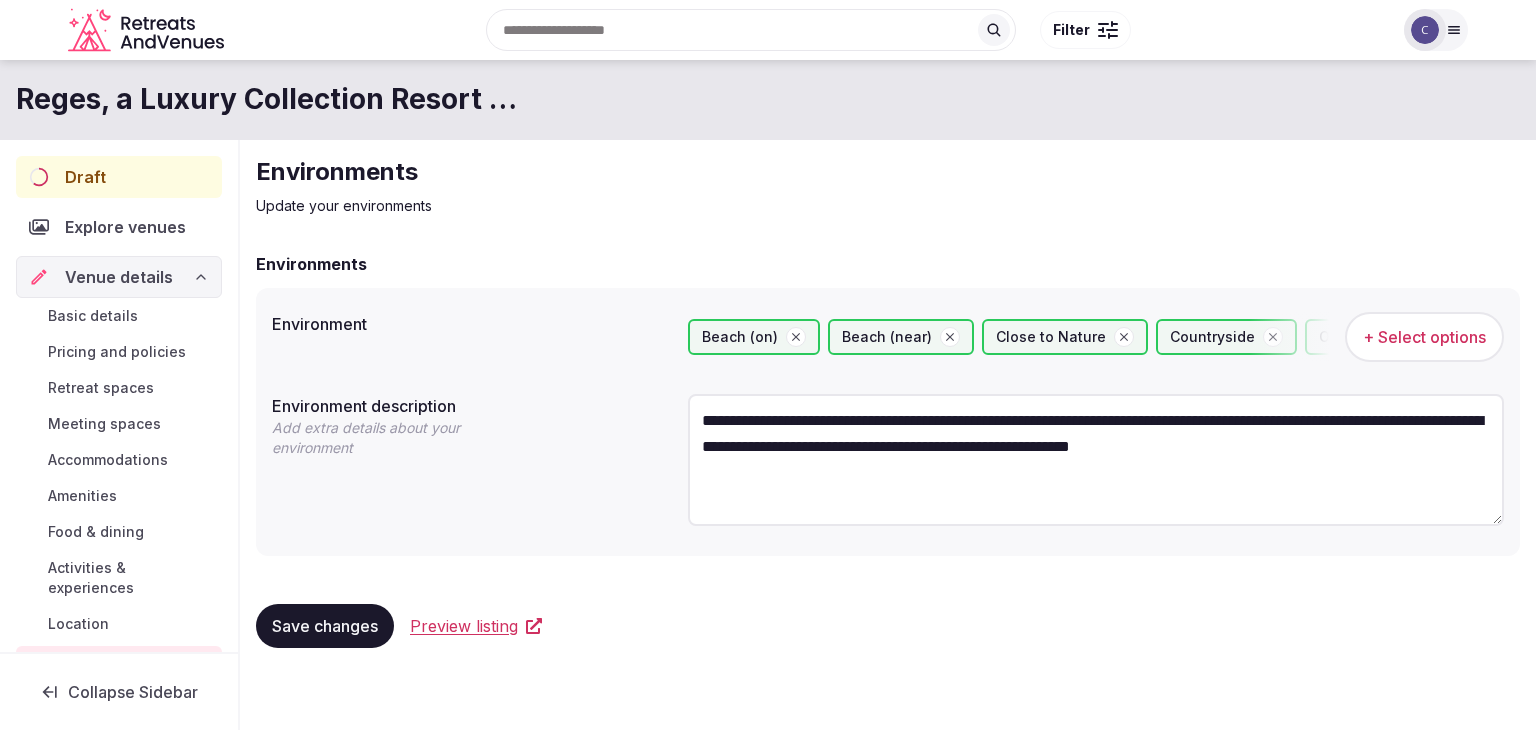 click on "Draft" at bounding box center (119, 177) 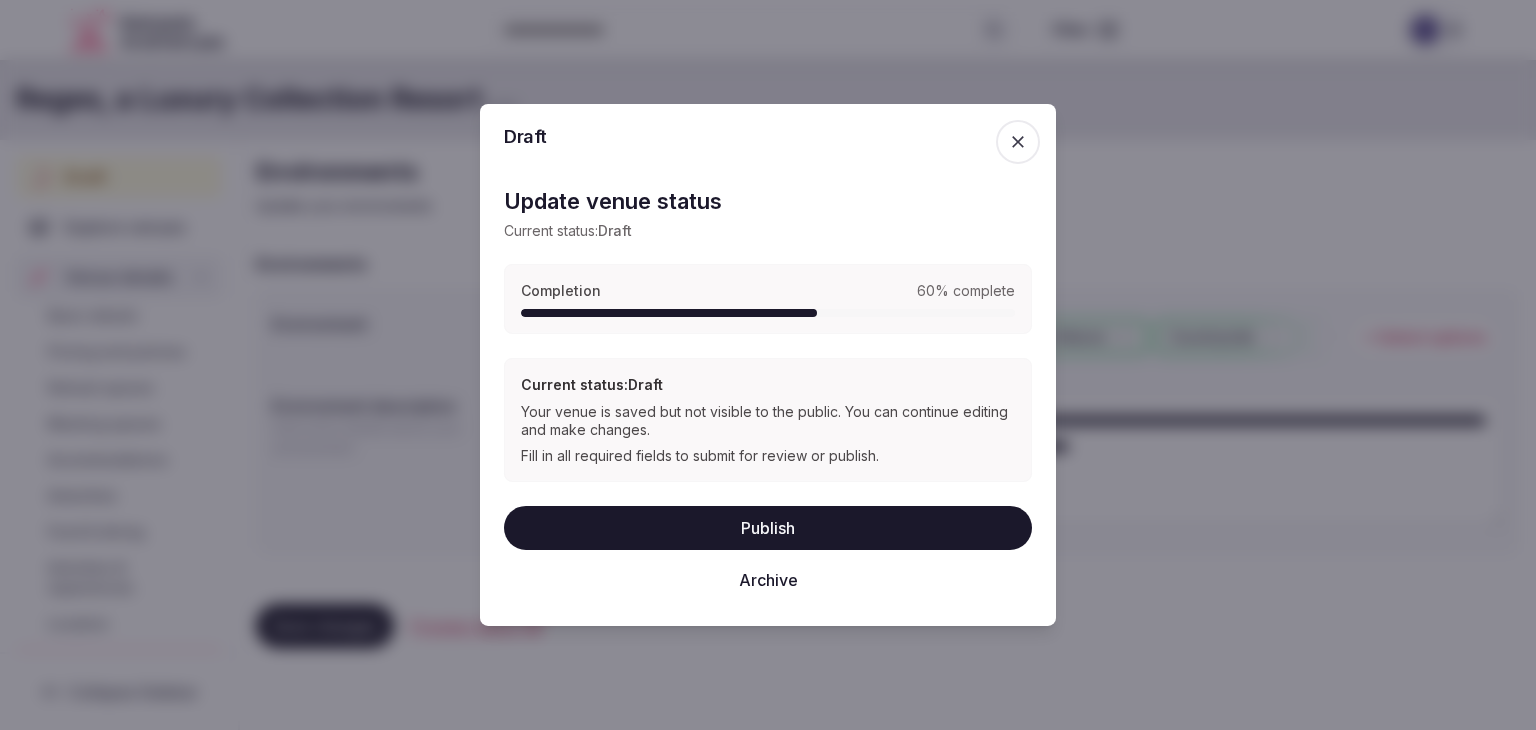 click on "Publish" at bounding box center [768, 528] 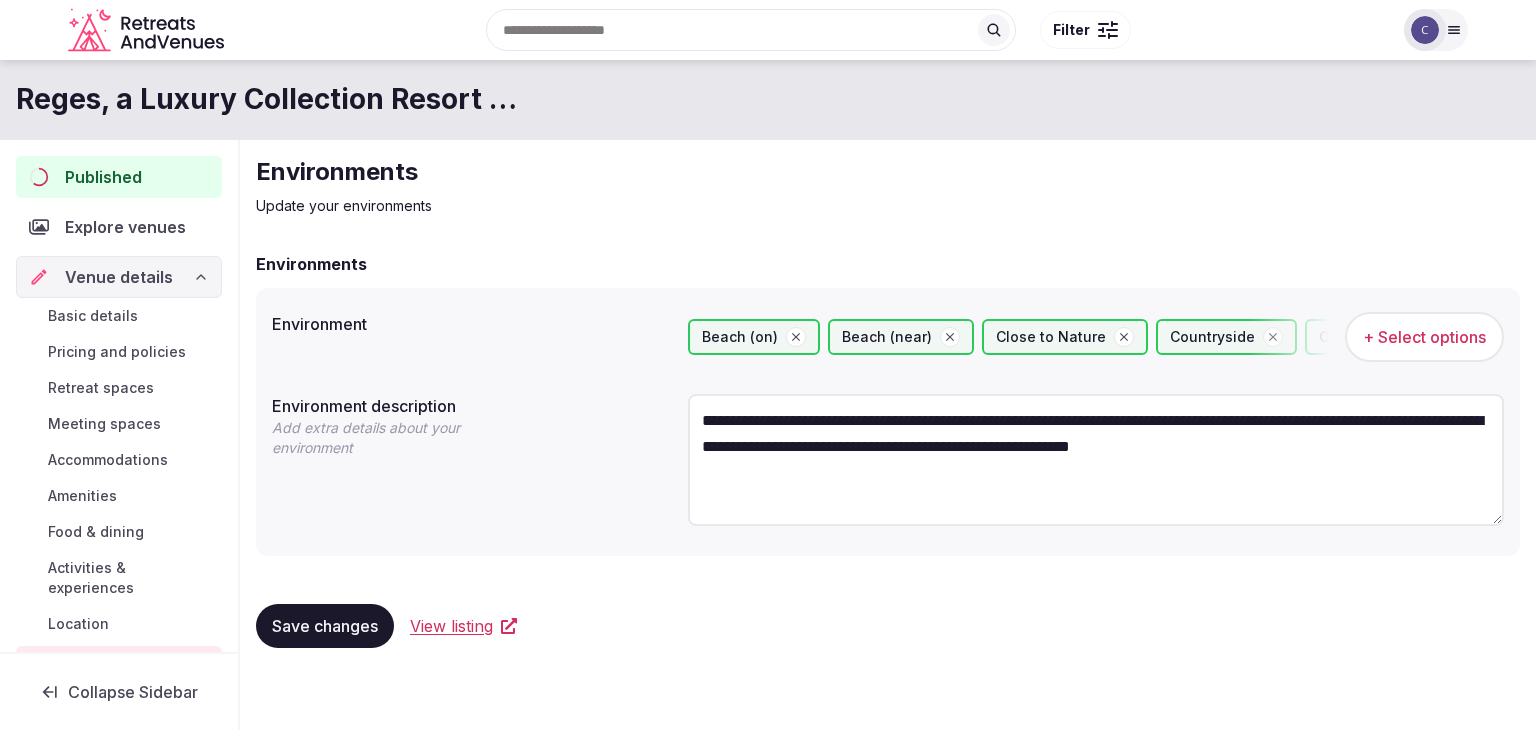 click on "Published" at bounding box center [103, 177] 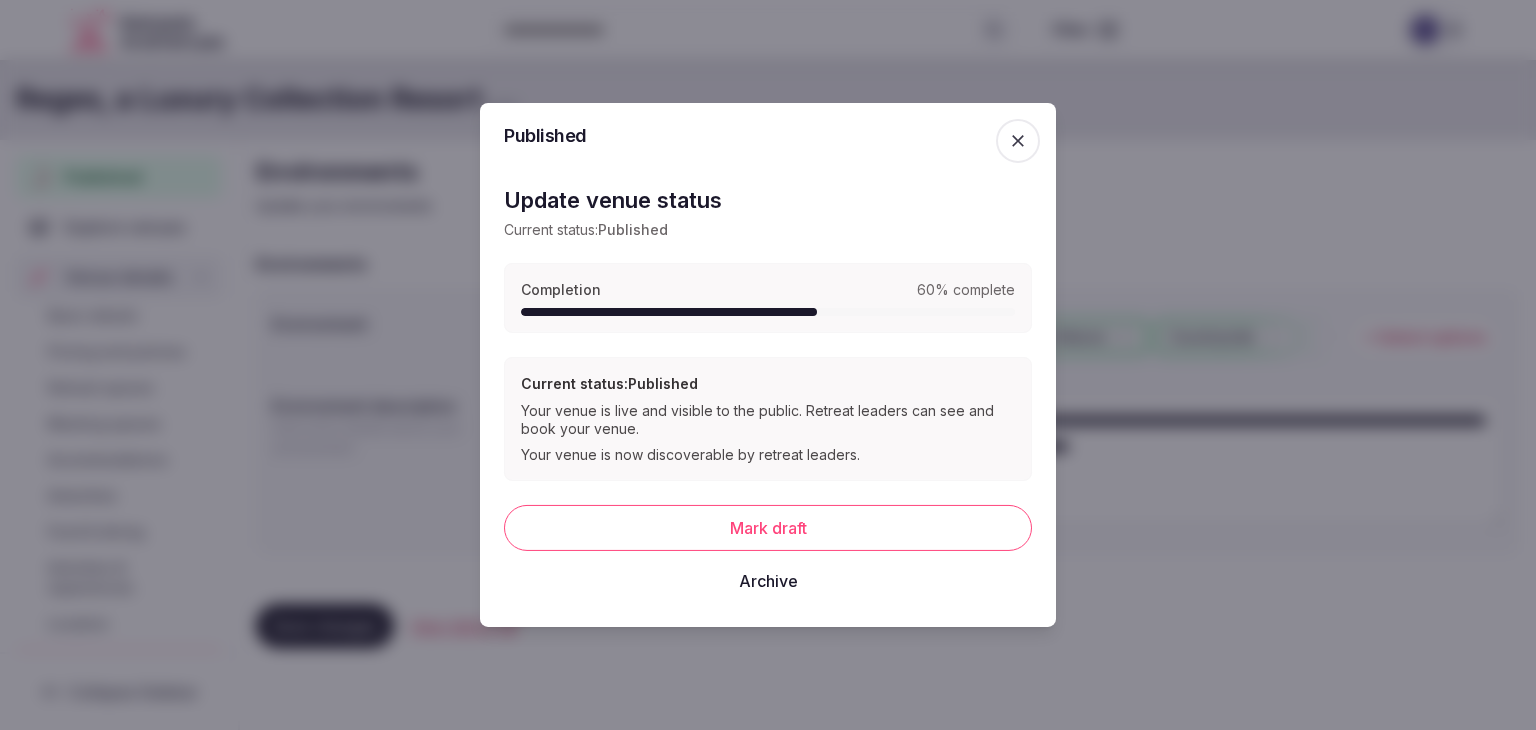 click 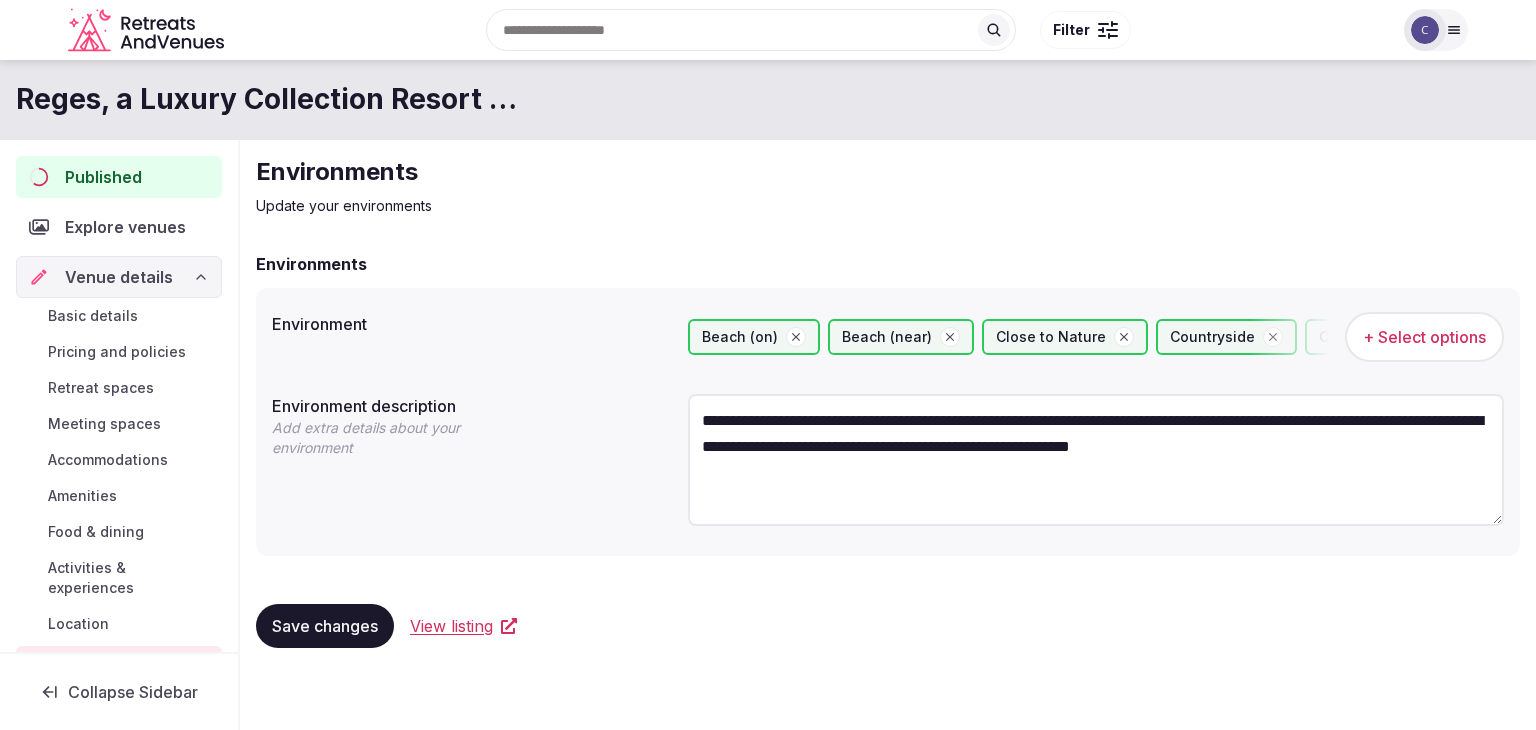 scroll, scrollTop: 200, scrollLeft: 0, axis: vertical 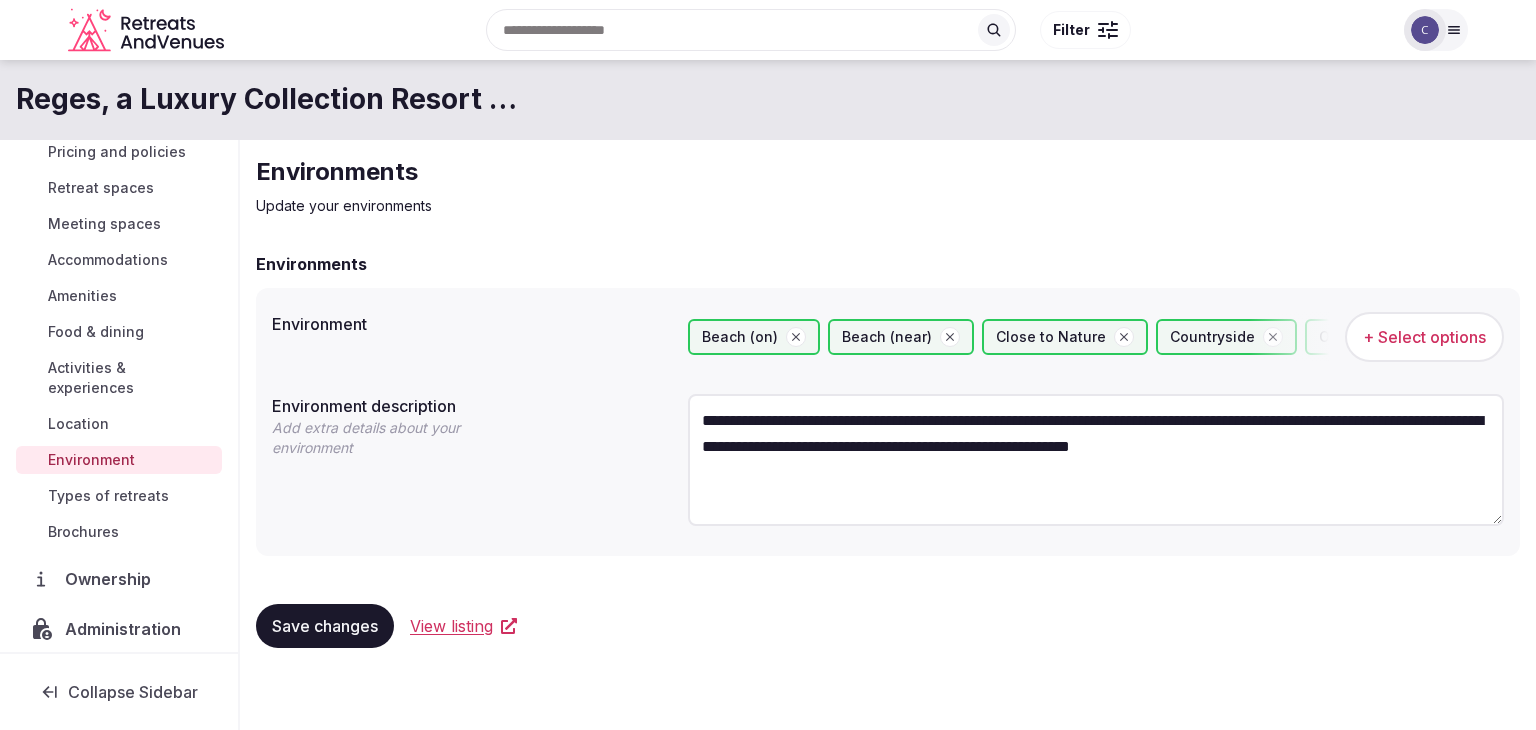 click on "Collapse Sidebar" at bounding box center (133, 692) 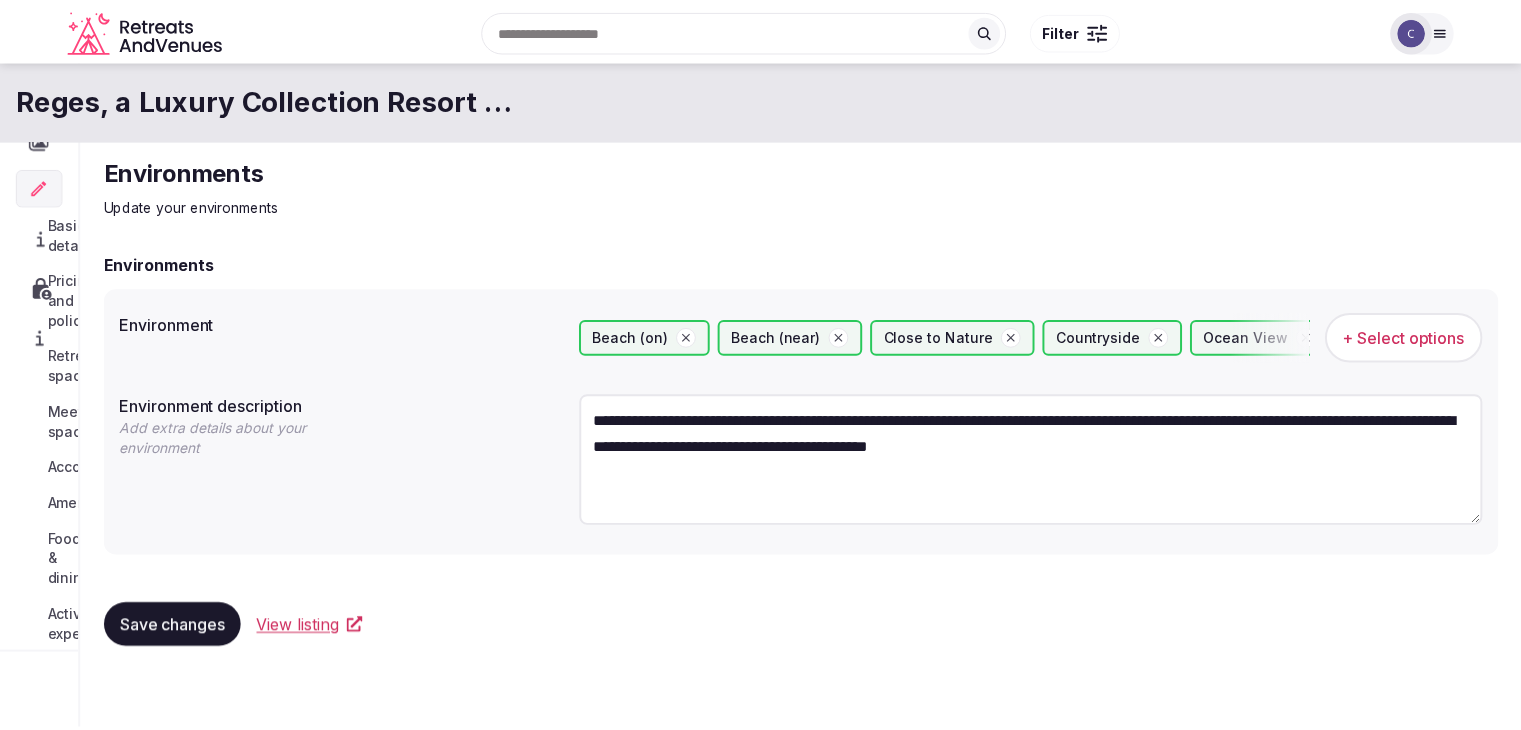scroll, scrollTop: 0, scrollLeft: 0, axis: both 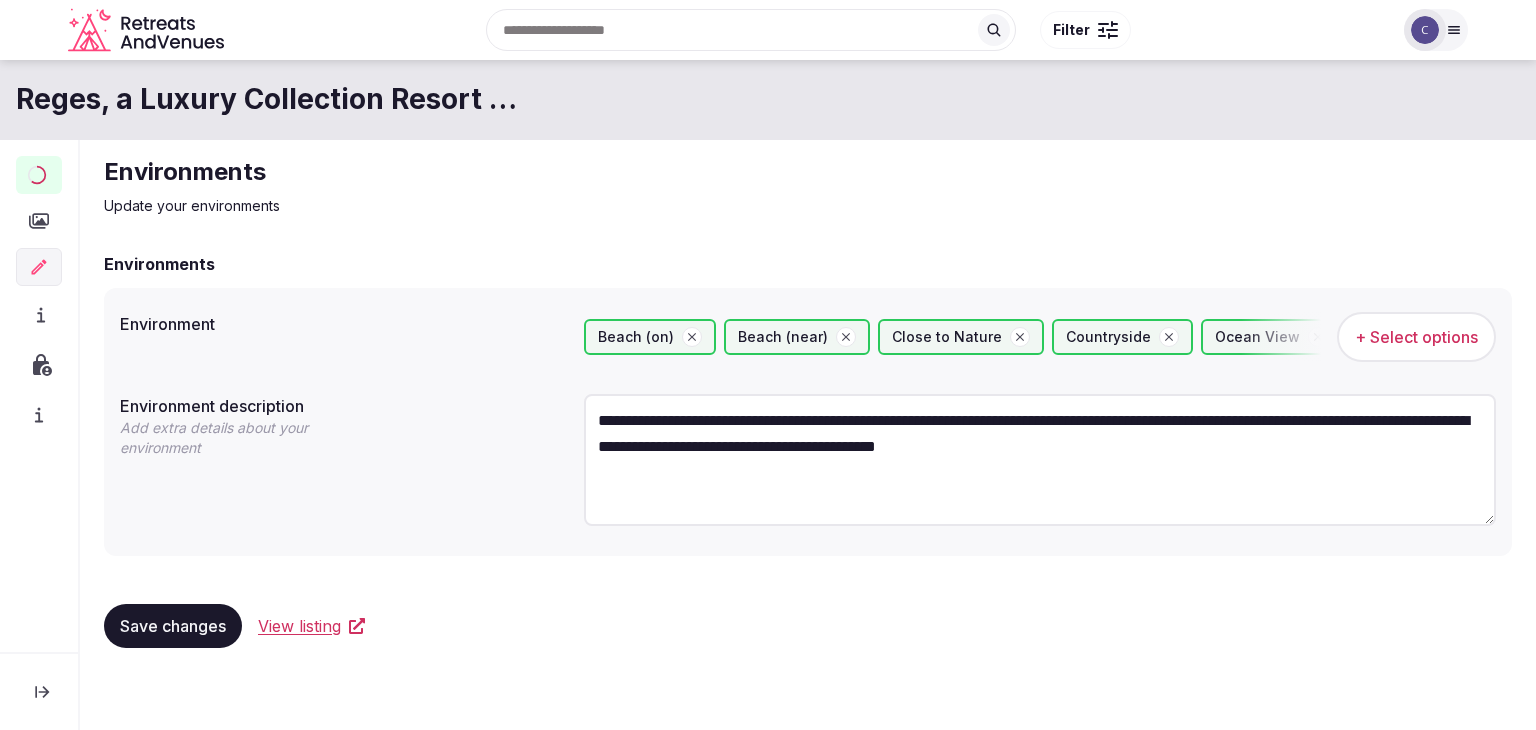 click 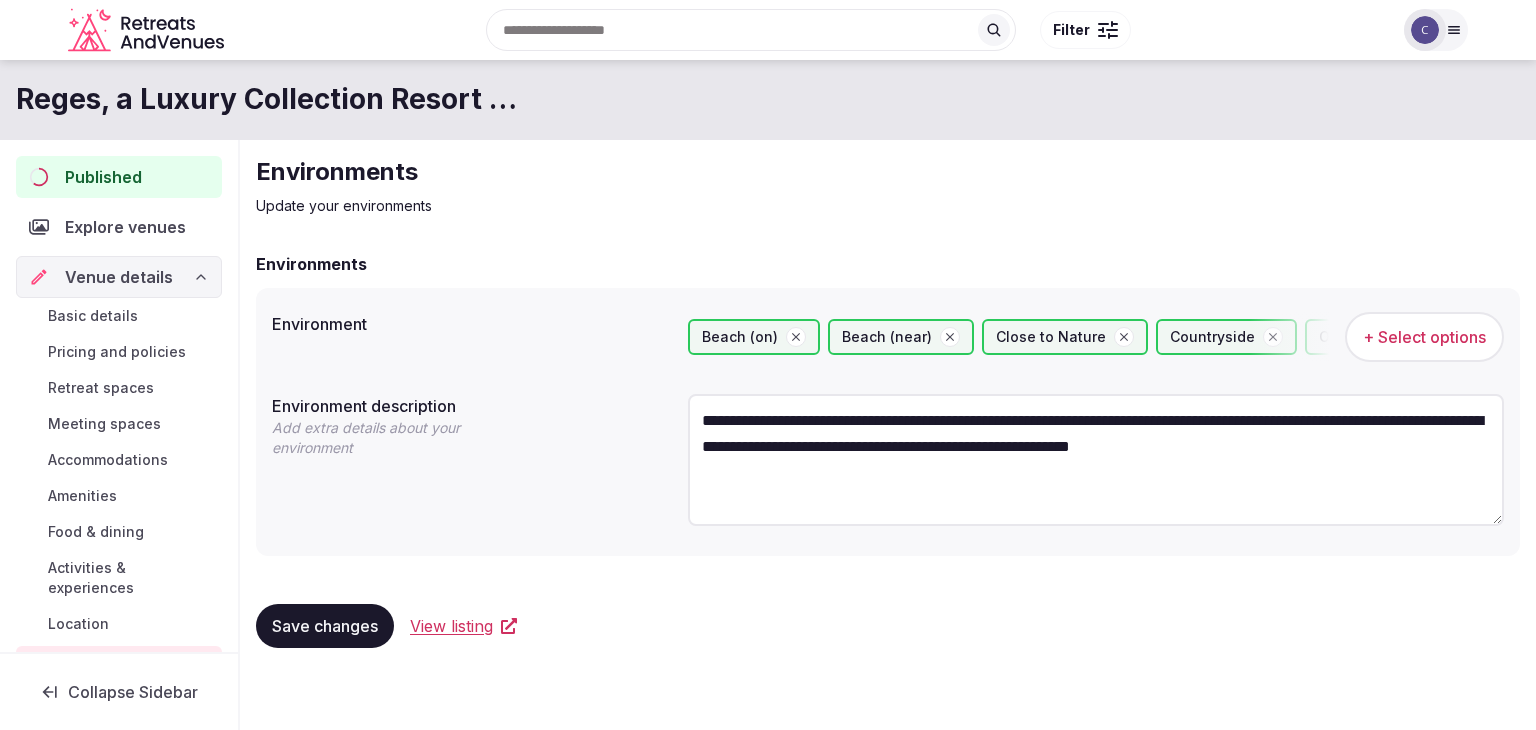 click on "Save changes" at bounding box center [325, 626] 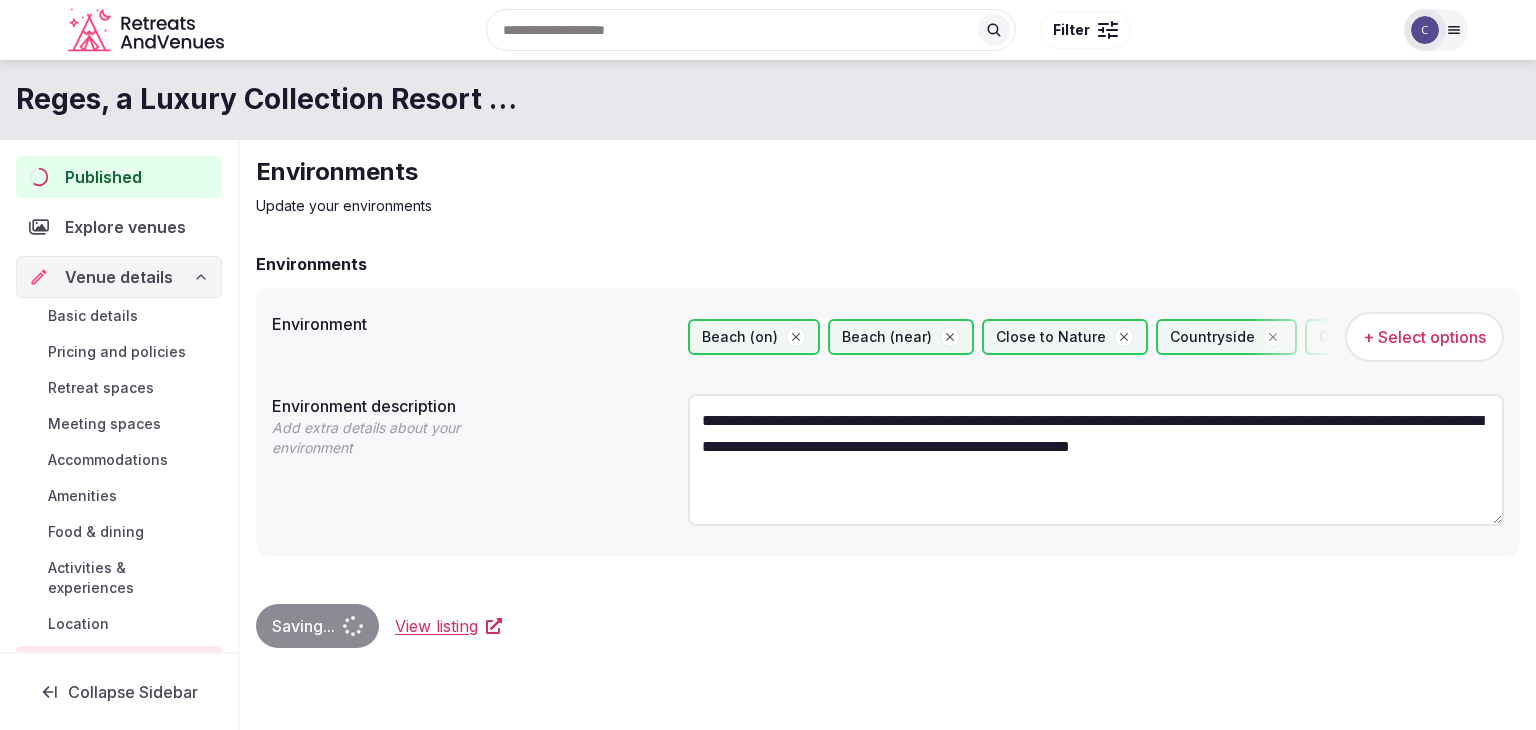click on "Basic details" at bounding box center (93, 316) 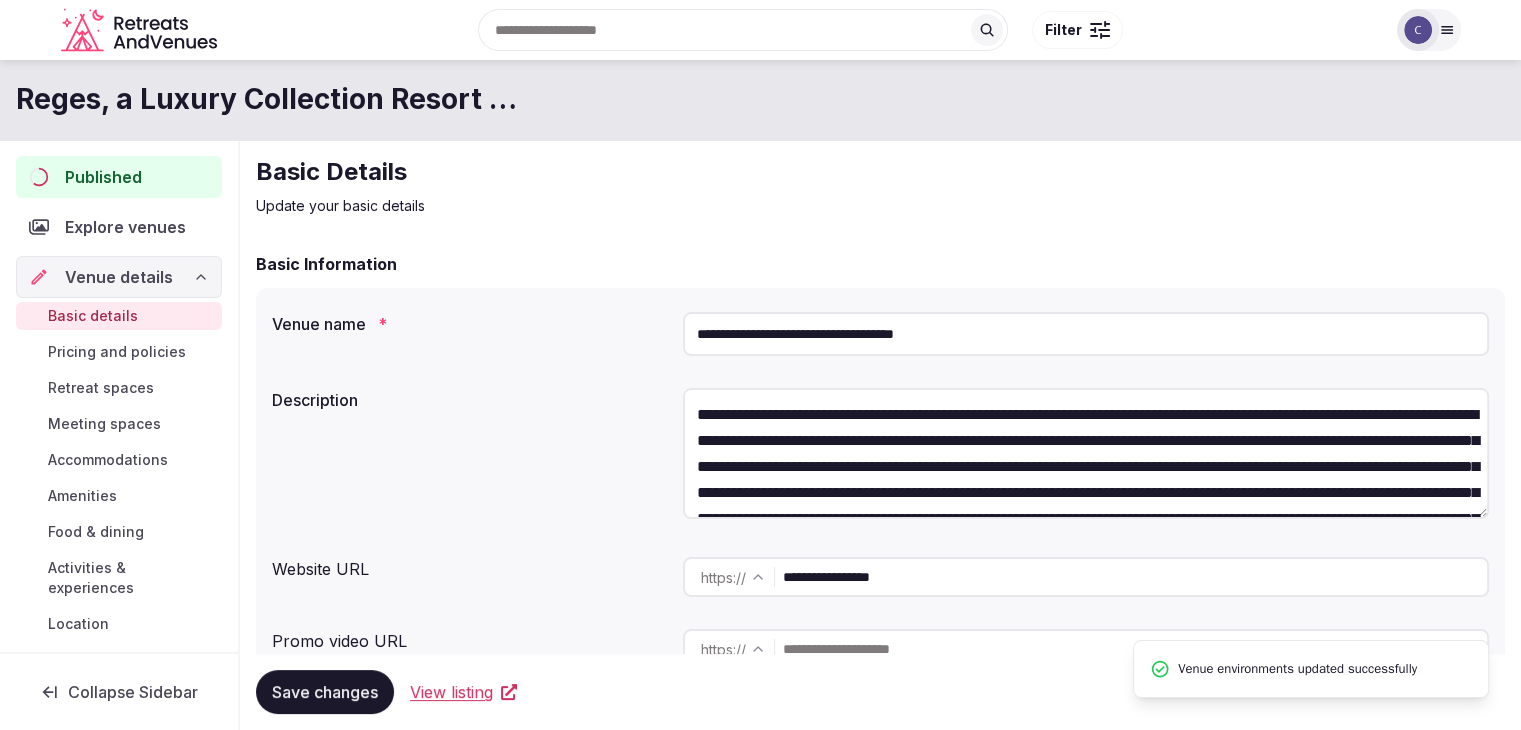 click on "Published" at bounding box center [103, 177] 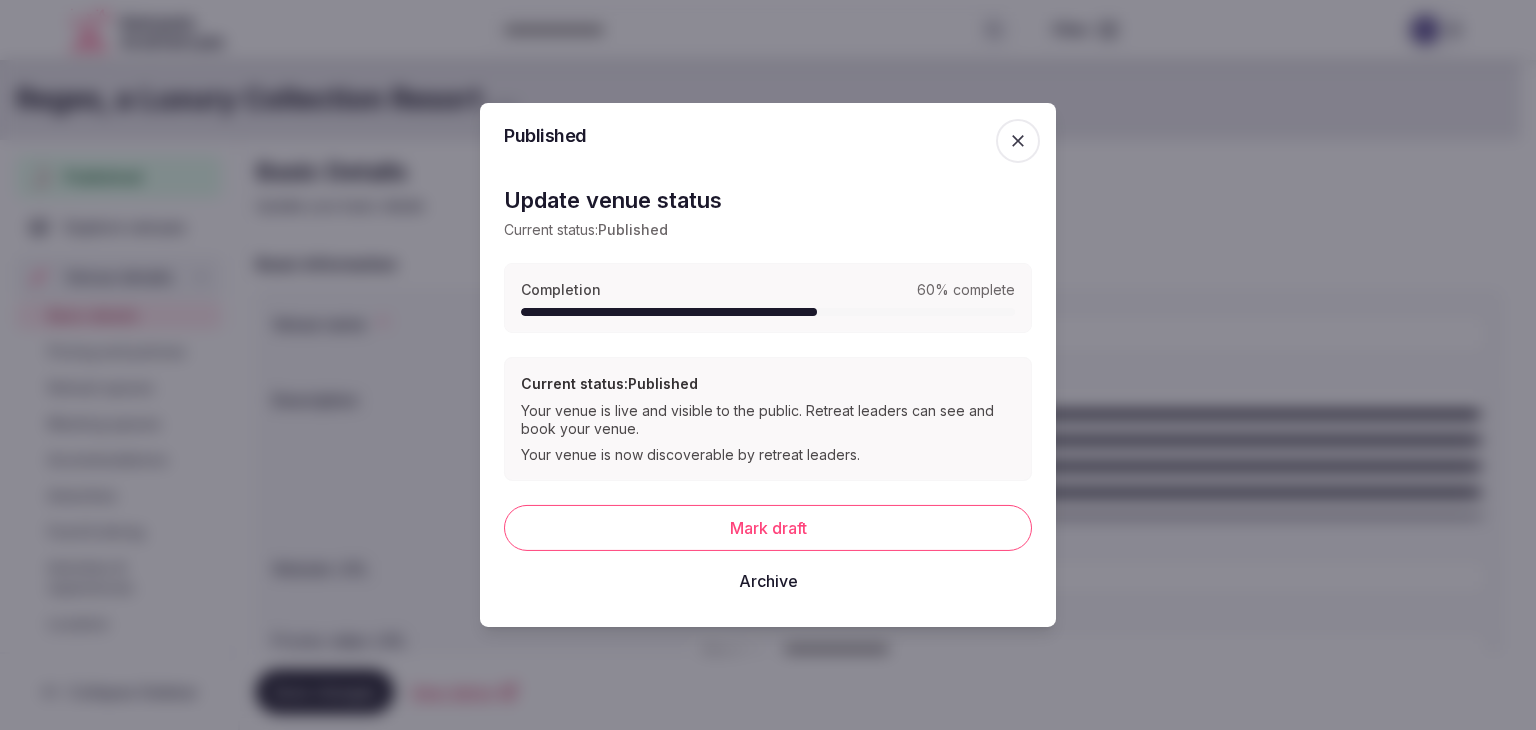 click 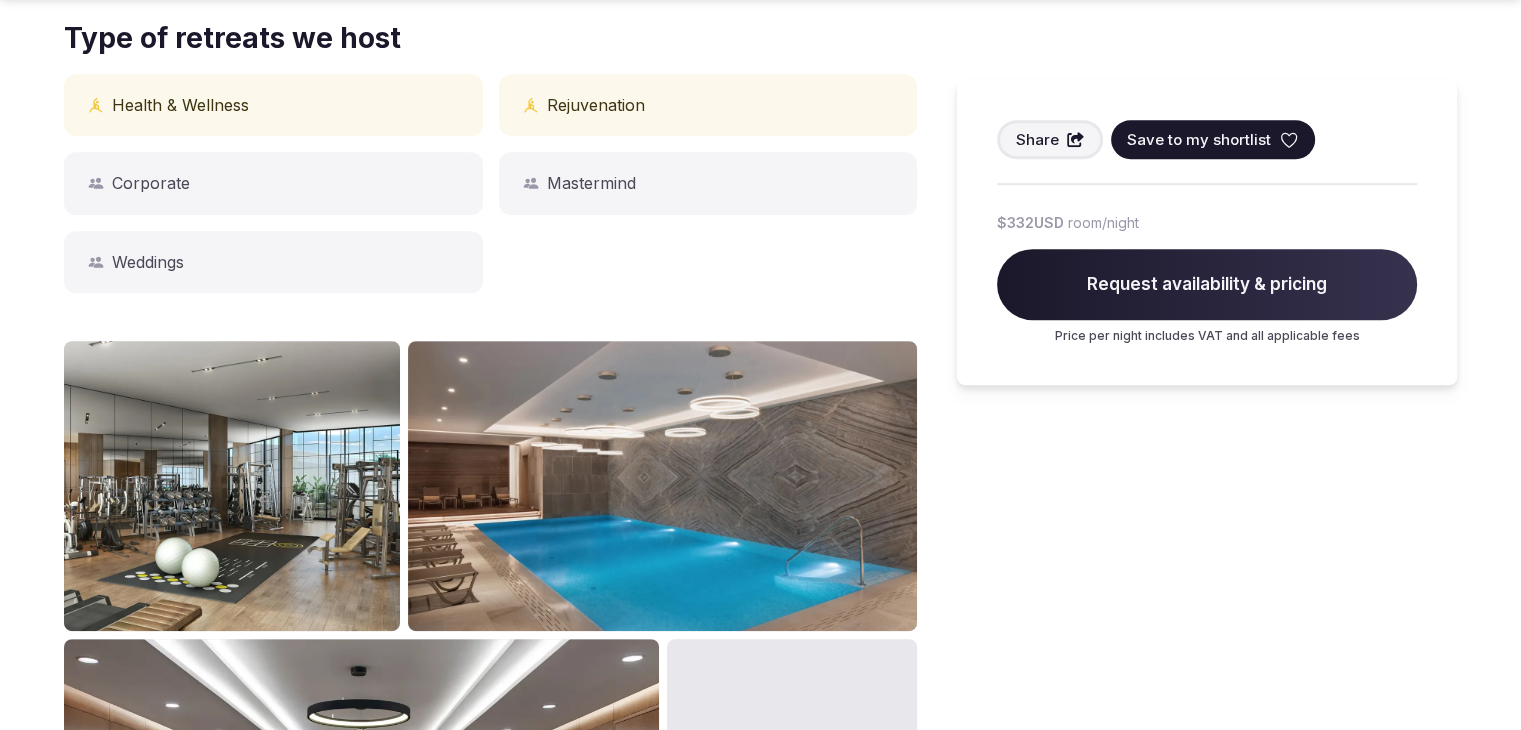 scroll, scrollTop: 1300, scrollLeft: 0, axis: vertical 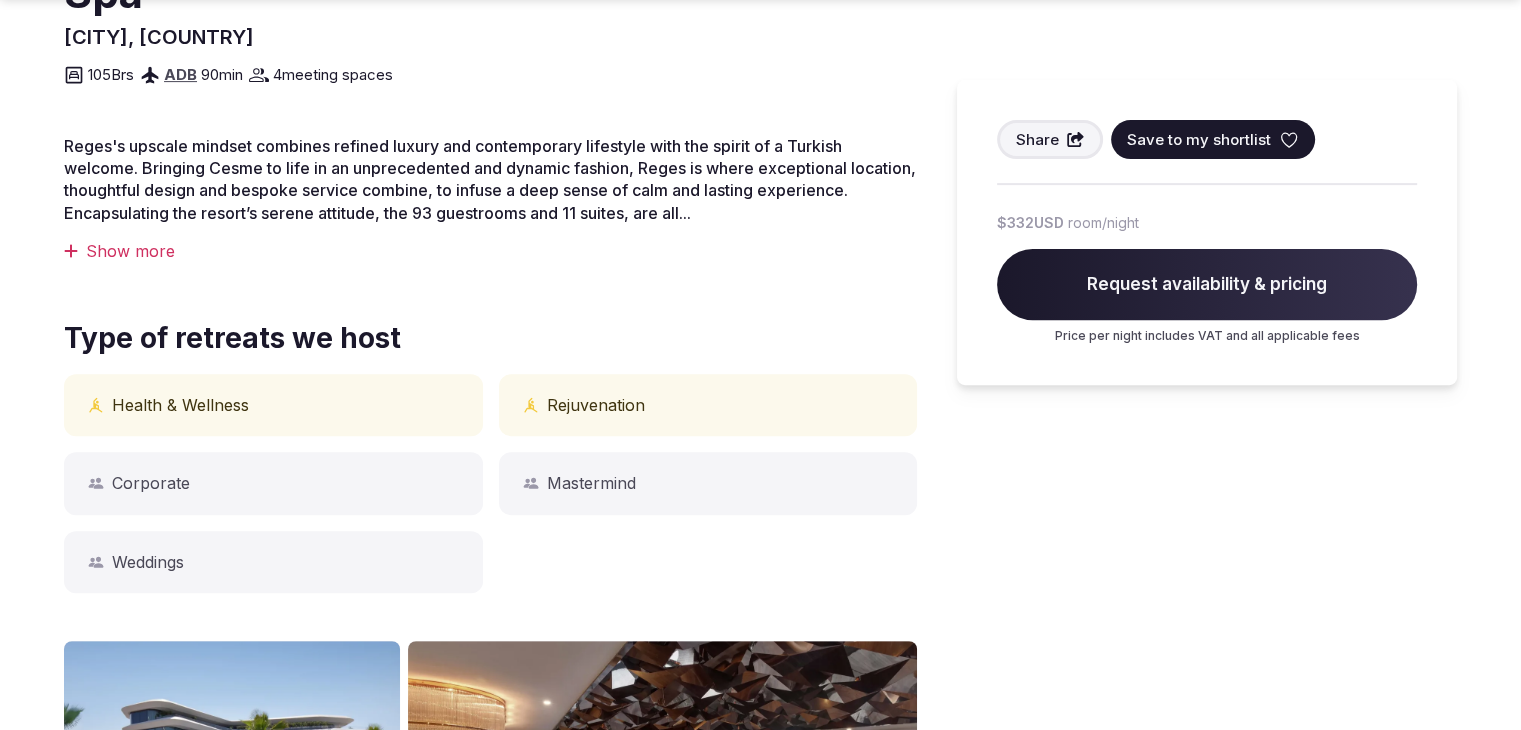 click on "Show more" at bounding box center (490, 251) 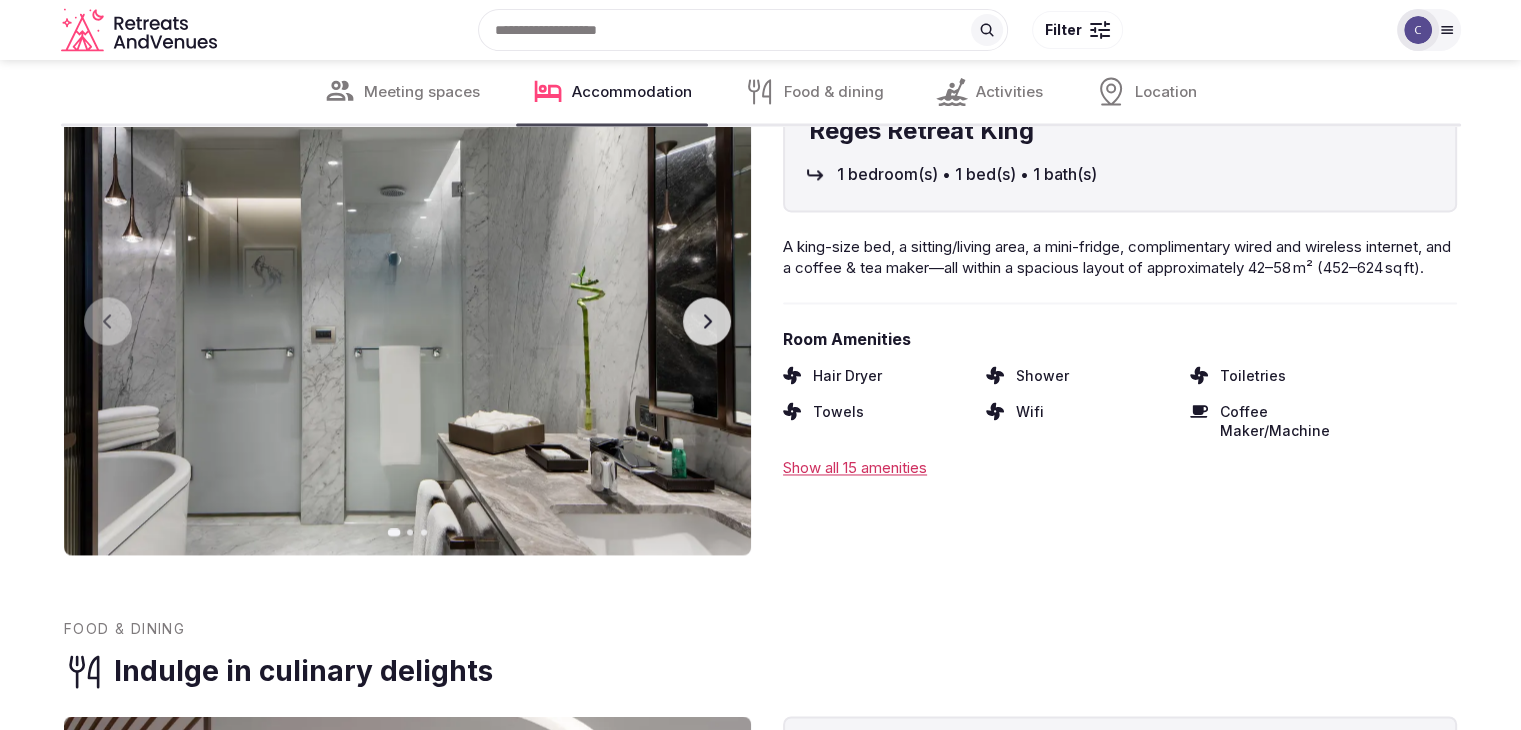 scroll, scrollTop: 3100, scrollLeft: 0, axis: vertical 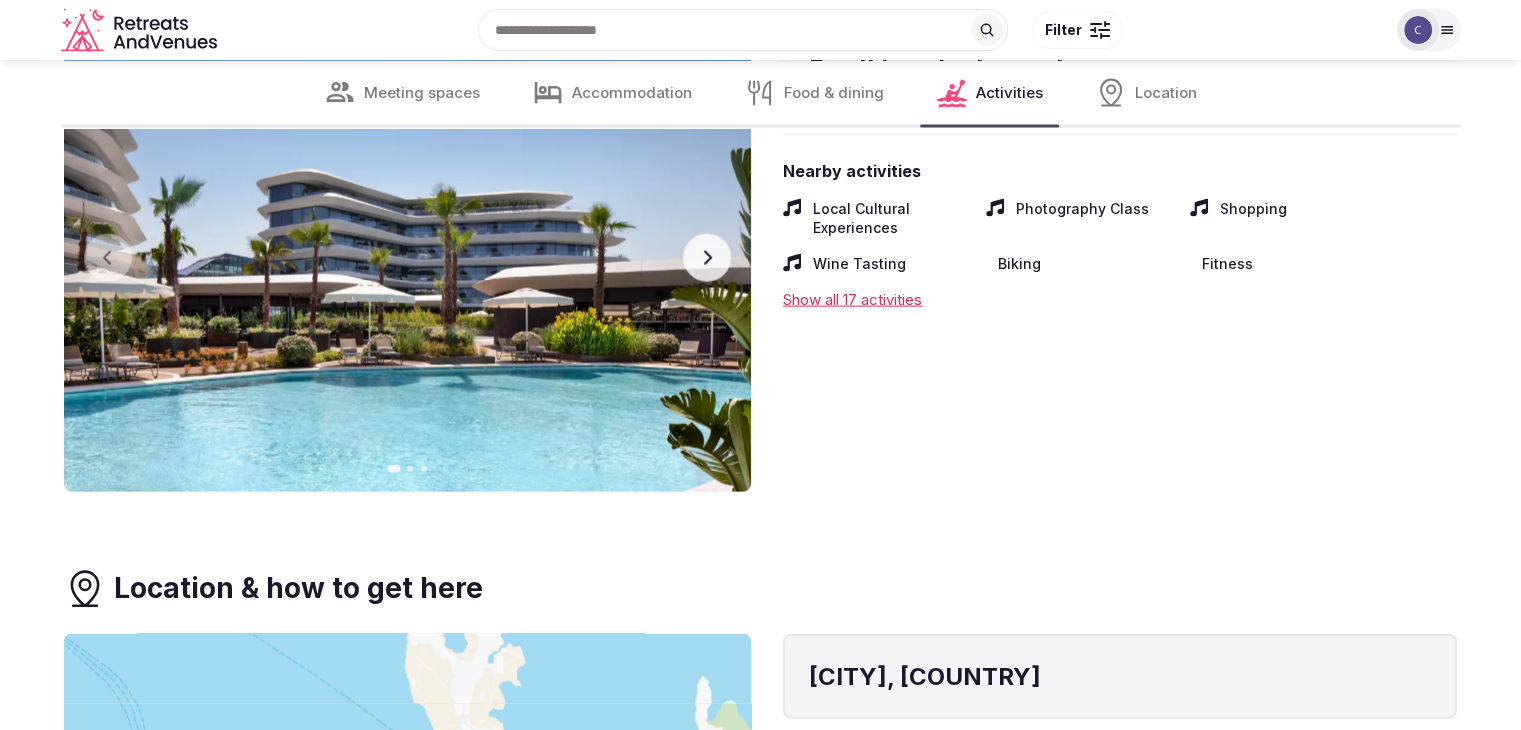click on "Next slide" at bounding box center [707, 258] 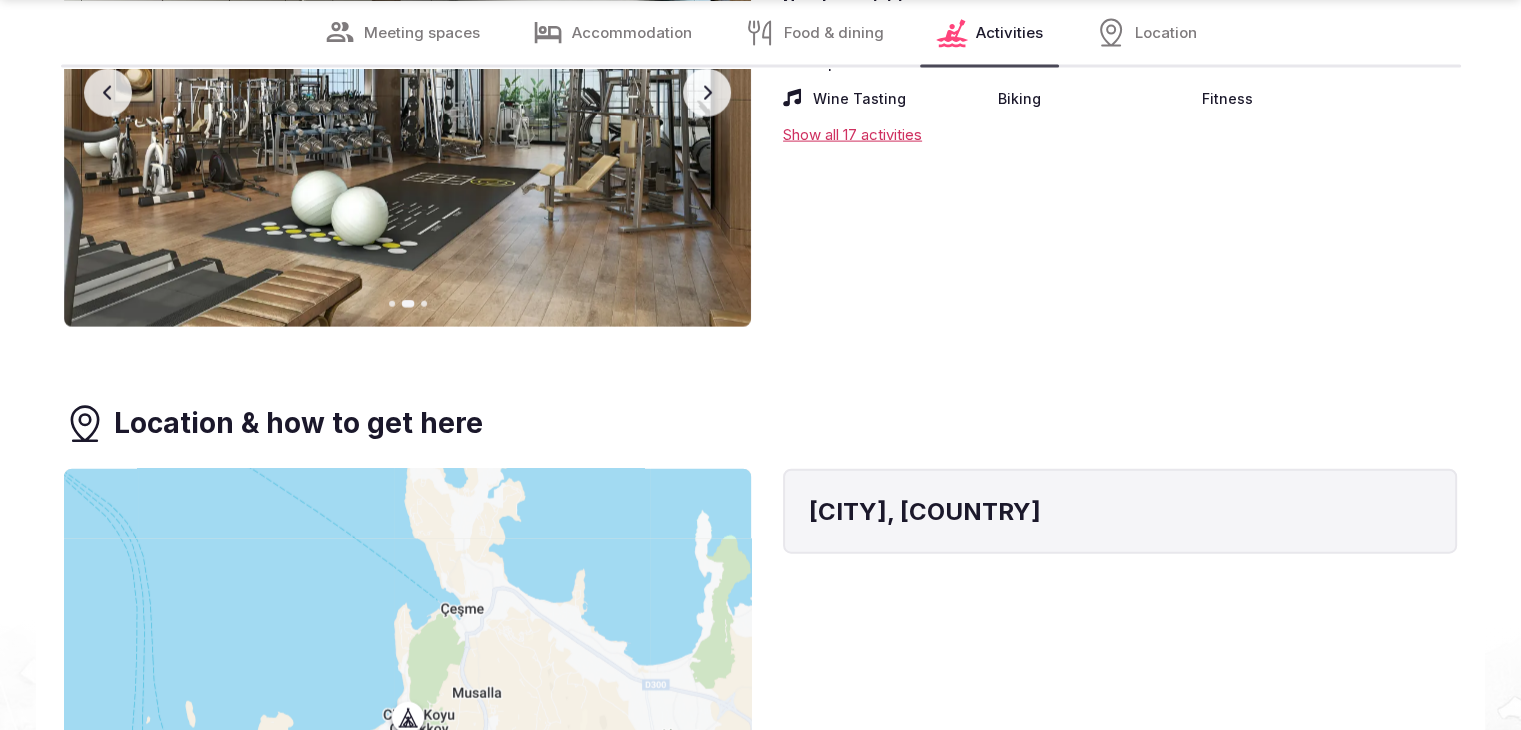 scroll, scrollTop: 4800, scrollLeft: 0, axis: vertical 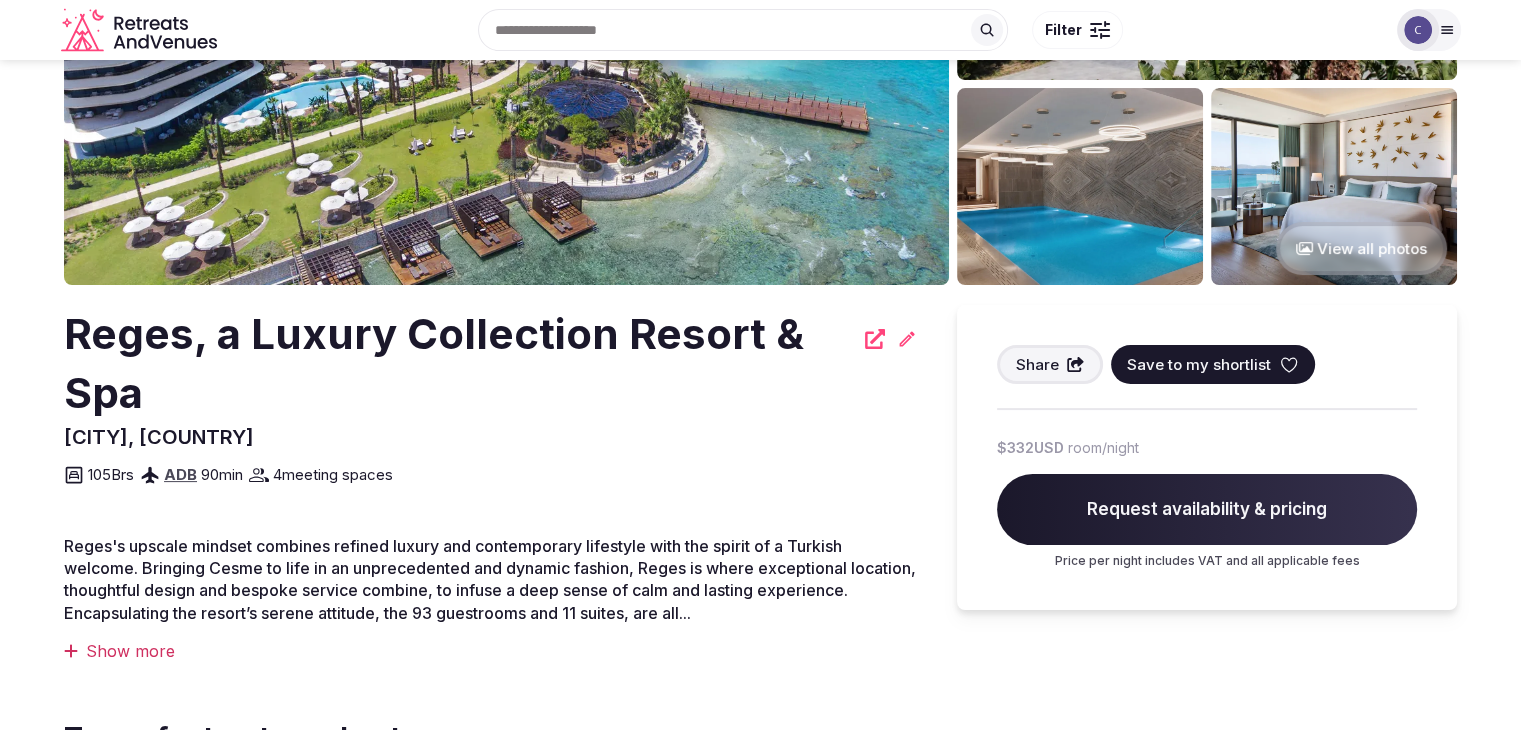 click on "Reges, a Luxury Collection Resort & Spa" at bounding box center (458, 364) 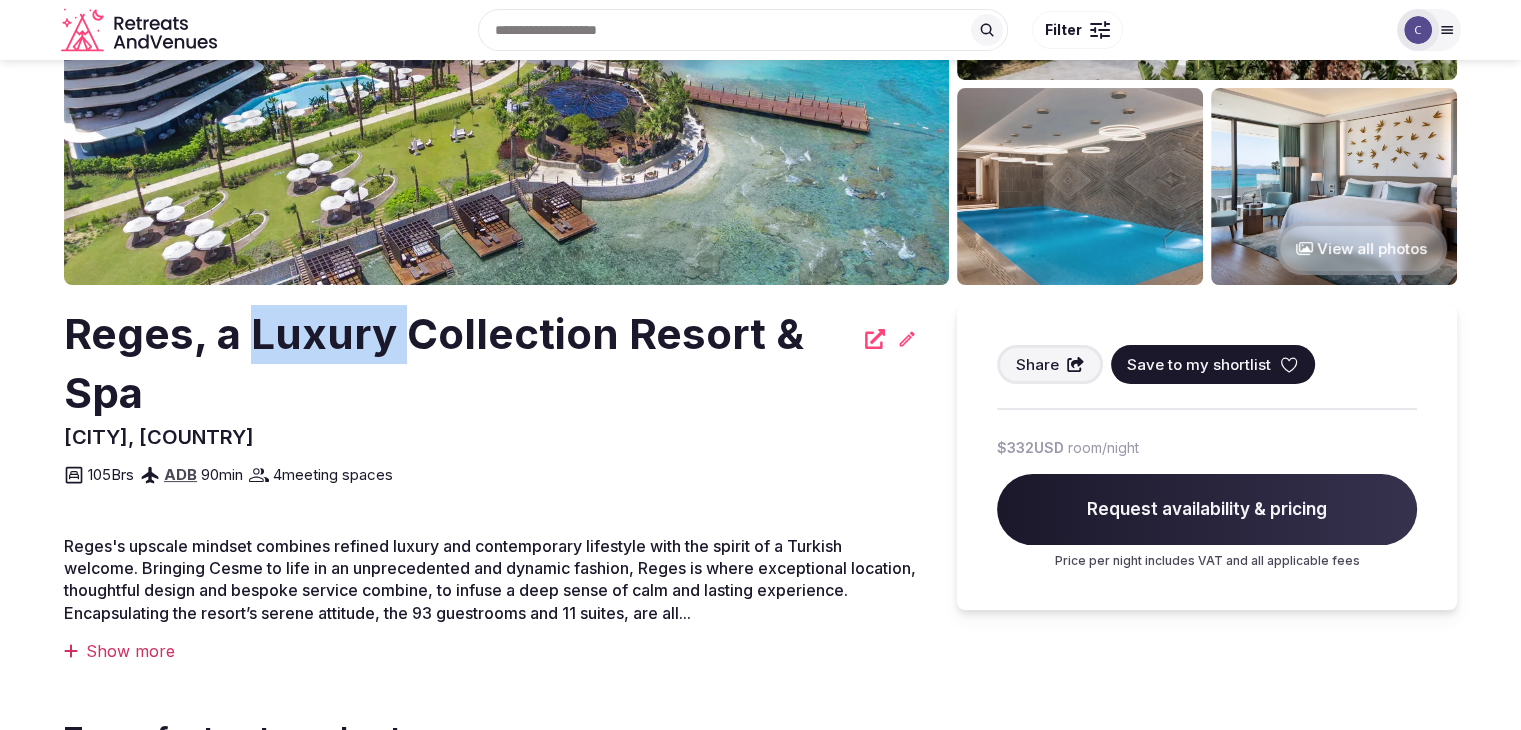 click on "Reges, a Luxury Collection Resort & Spa" at bounding box center (458, 364) 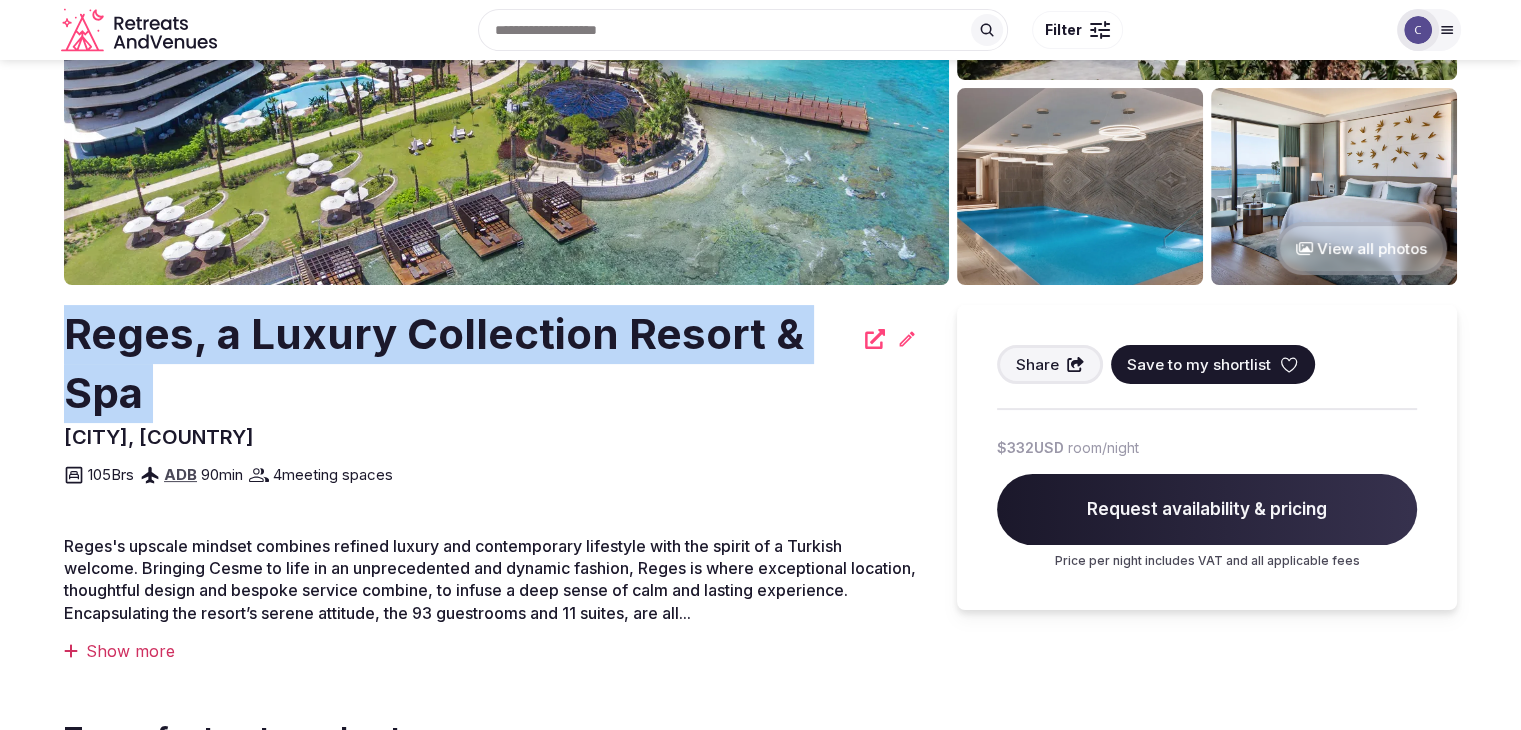 click on "Reges, a Luxury Collection Resort & Spa" at bounding box center [458, 364] 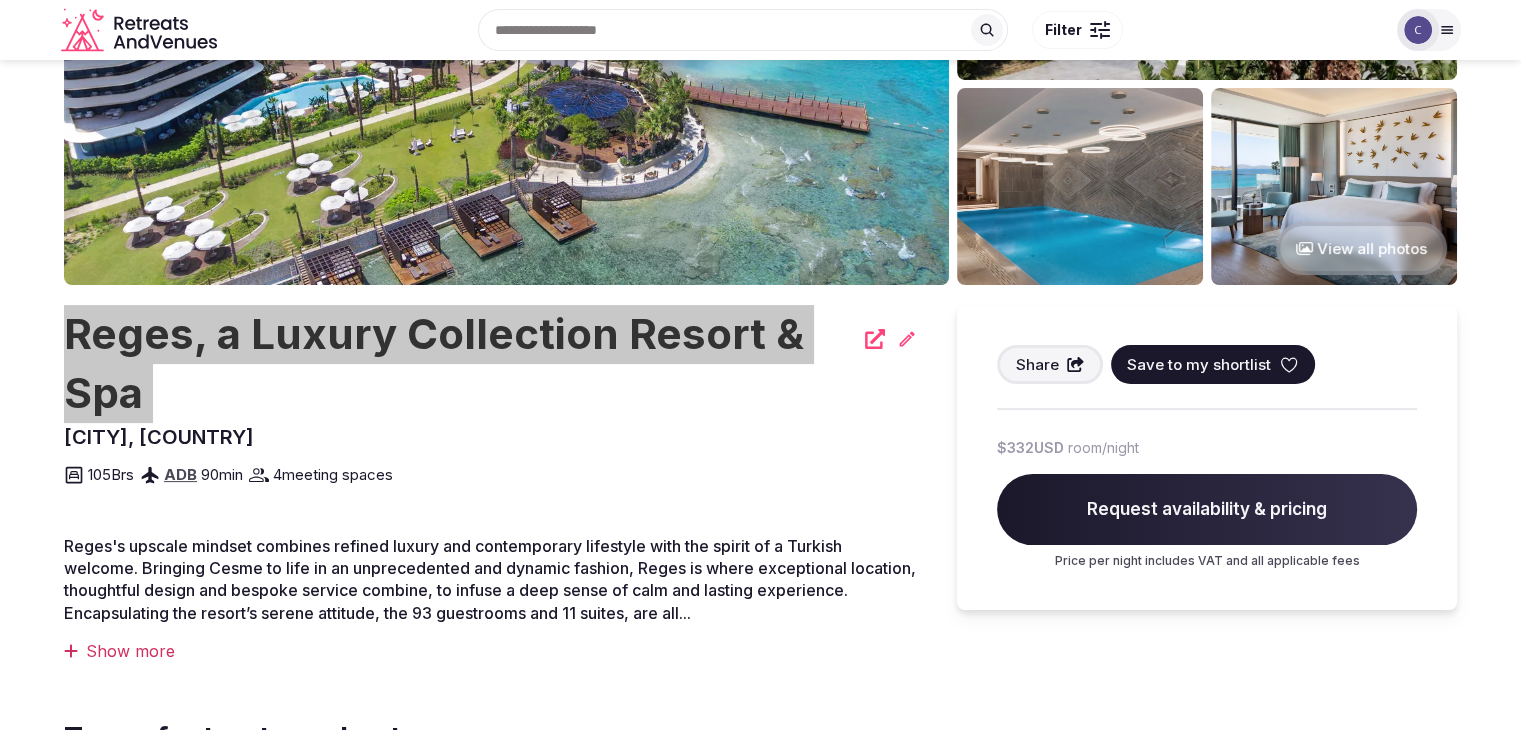 scroll, scrollTop: 0, scrollLeft: 0, axis: both 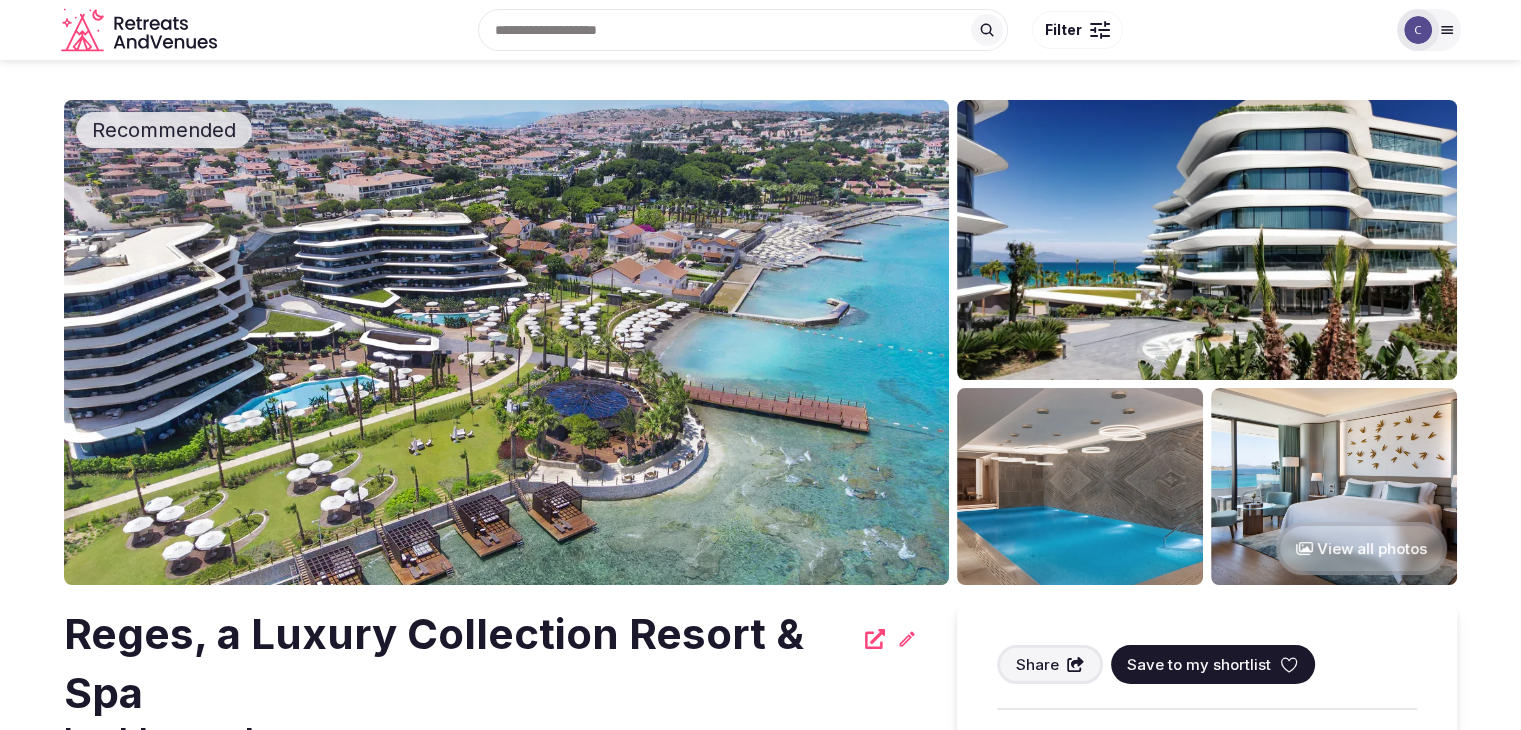 click on "Reges, a Luxury Collection Resort & Spa" at bounding box center (458, 664) 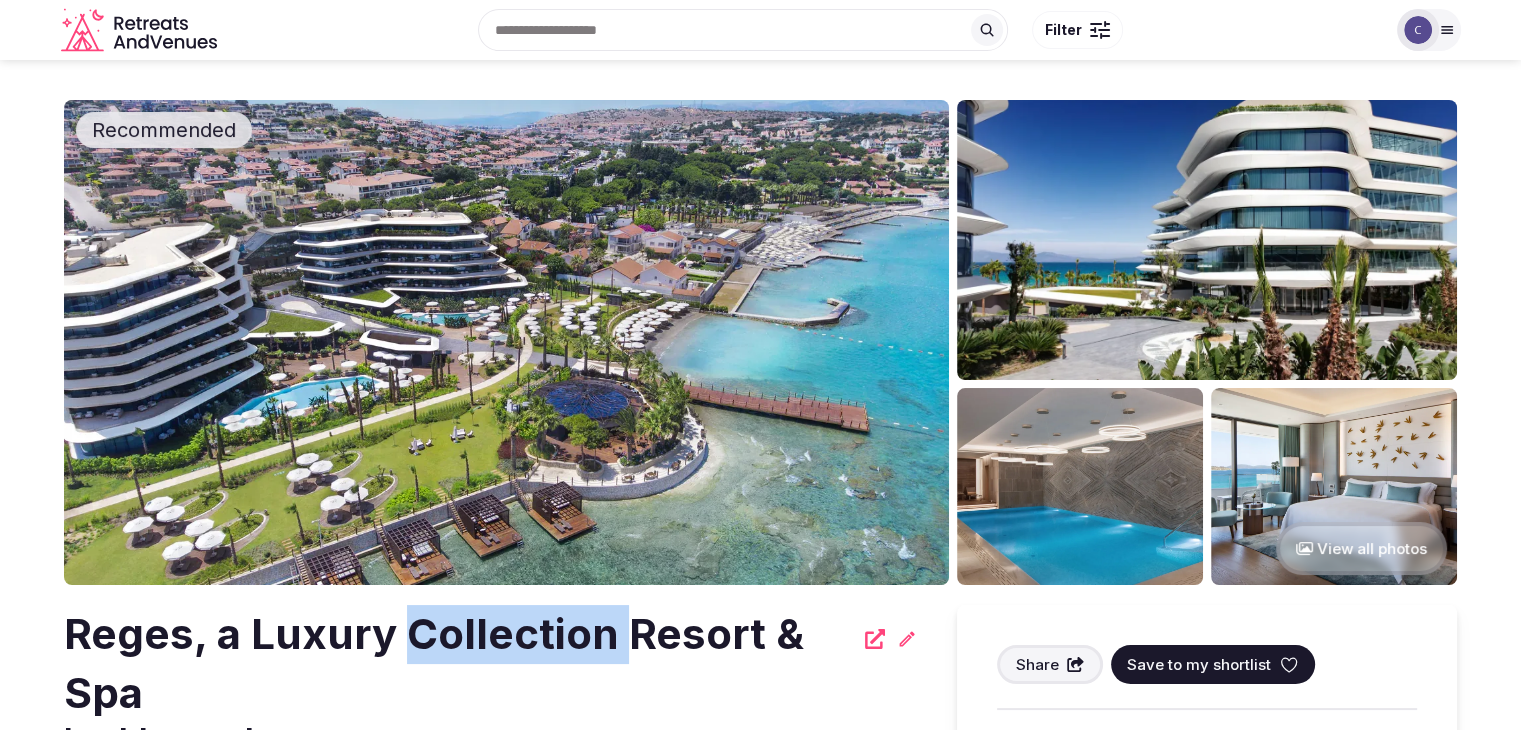 click on "Reges, a Luxury Collection Resort & Spa" at bounding box center [458, 664] 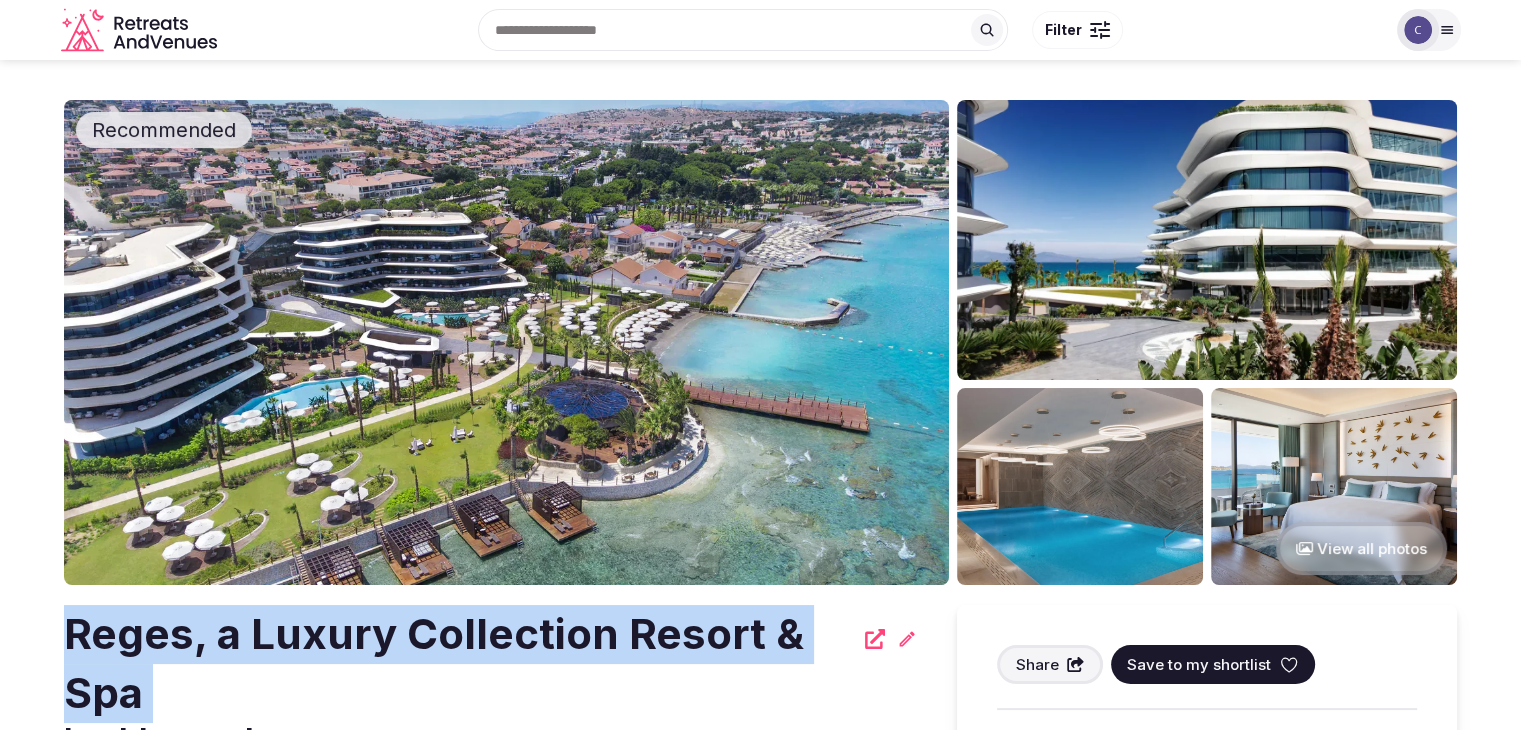 click on "Reges, a Luxury Collection Resort & Spa" at bounding box center (458, 664) 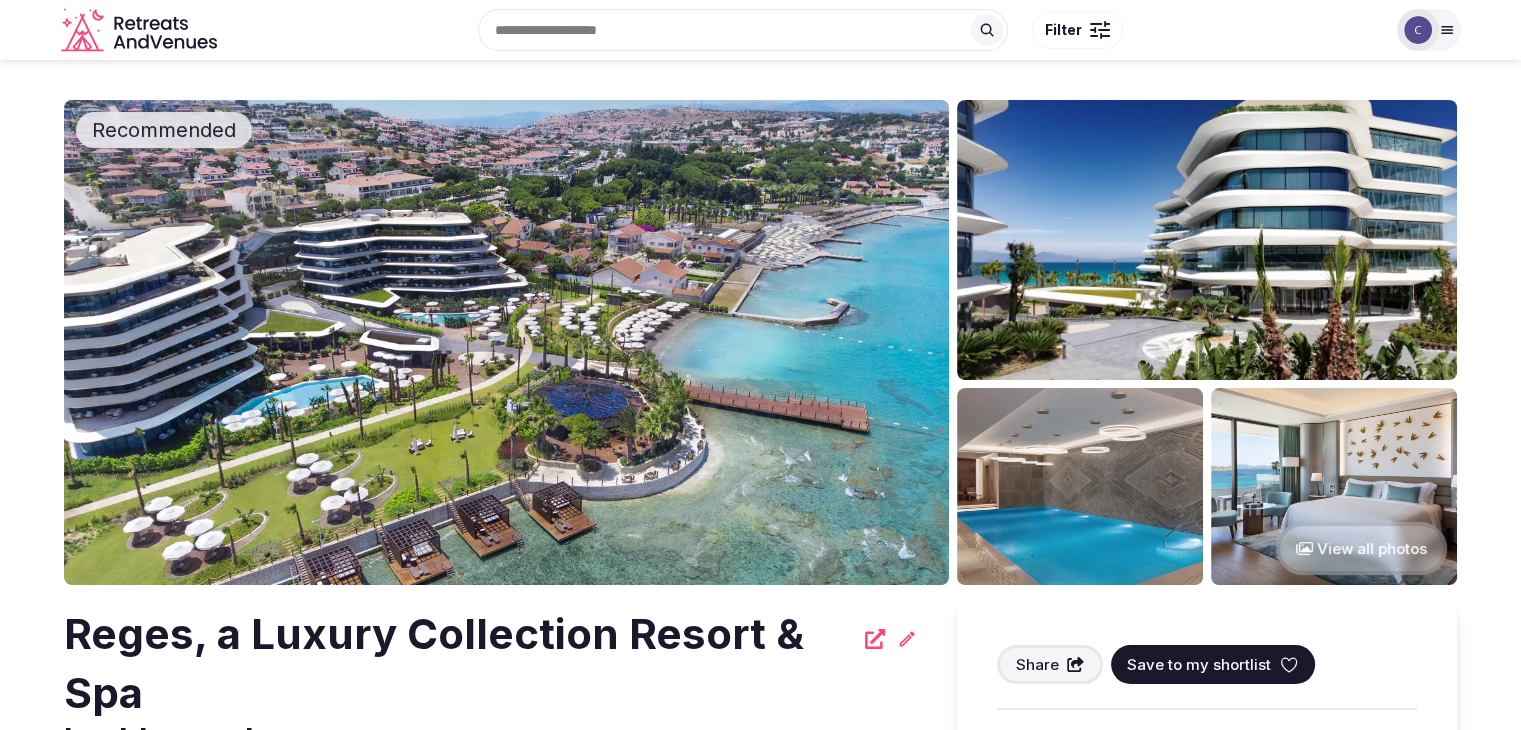 drag, startPoint x: 1438, startPoint y: 25, endPoint x: 1428, endPoint y: 62, distance: 38.327538 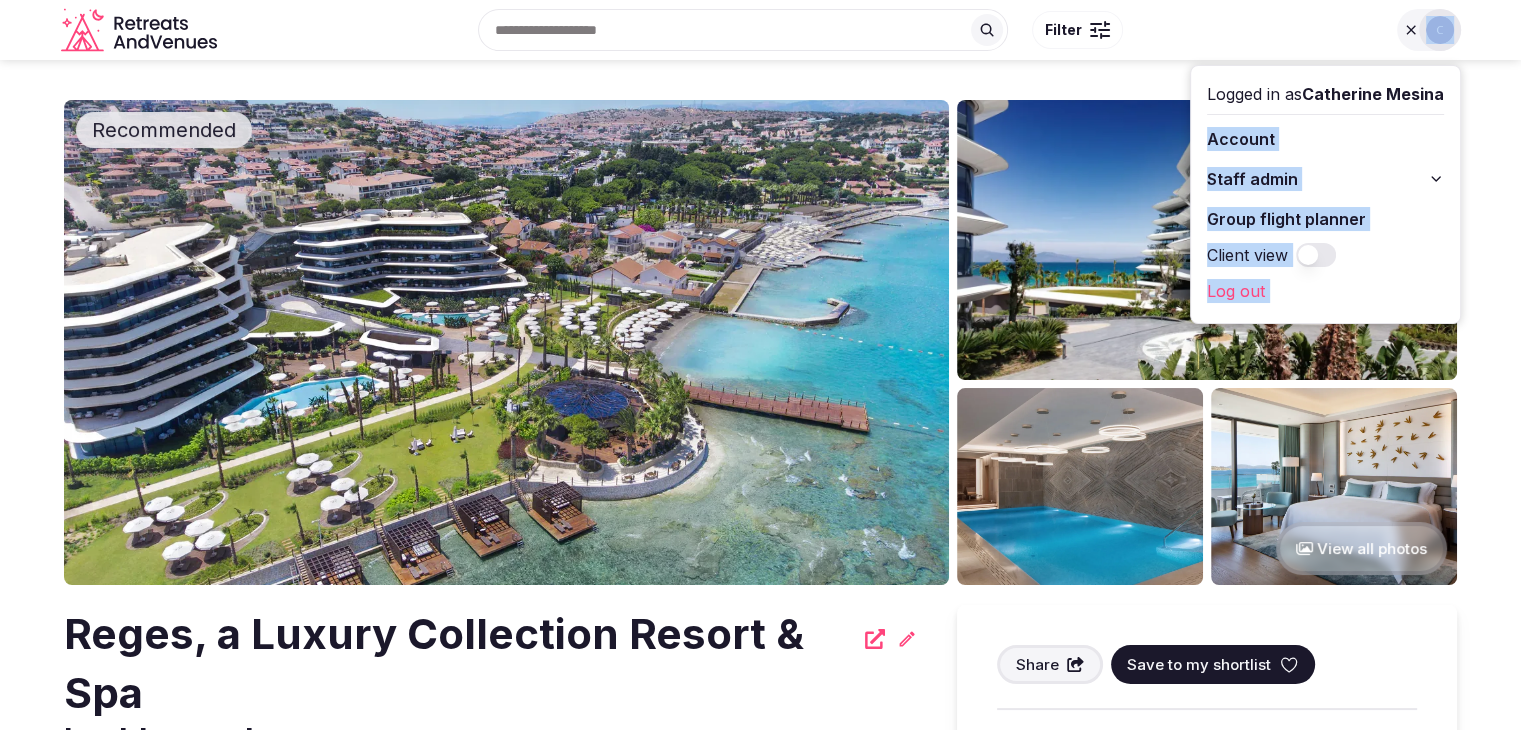 click on "Staff admin" at bounding box center [1325, 179] 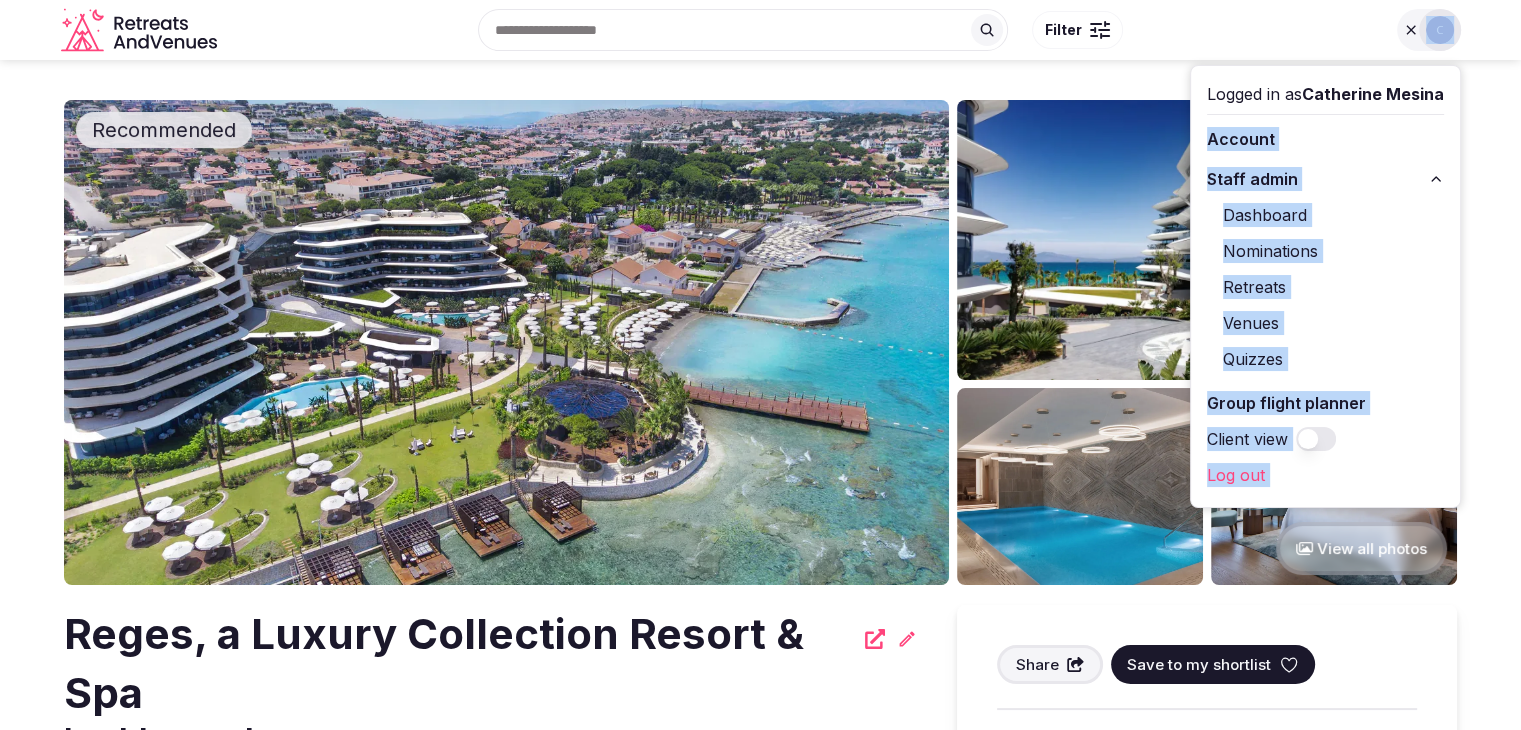 click on "Venues" at bounding box center (1325, 323) 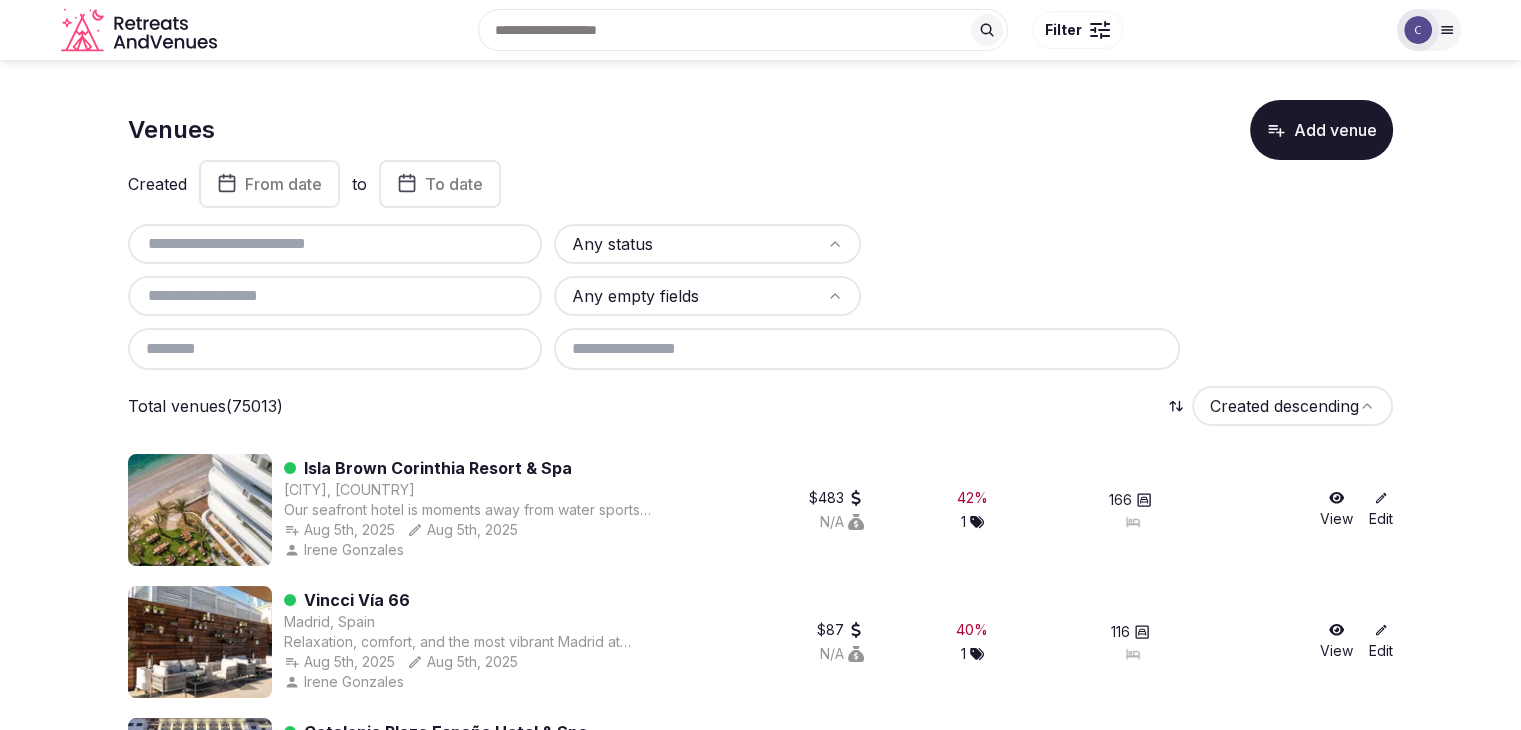 click at bounding box center (335, 244) 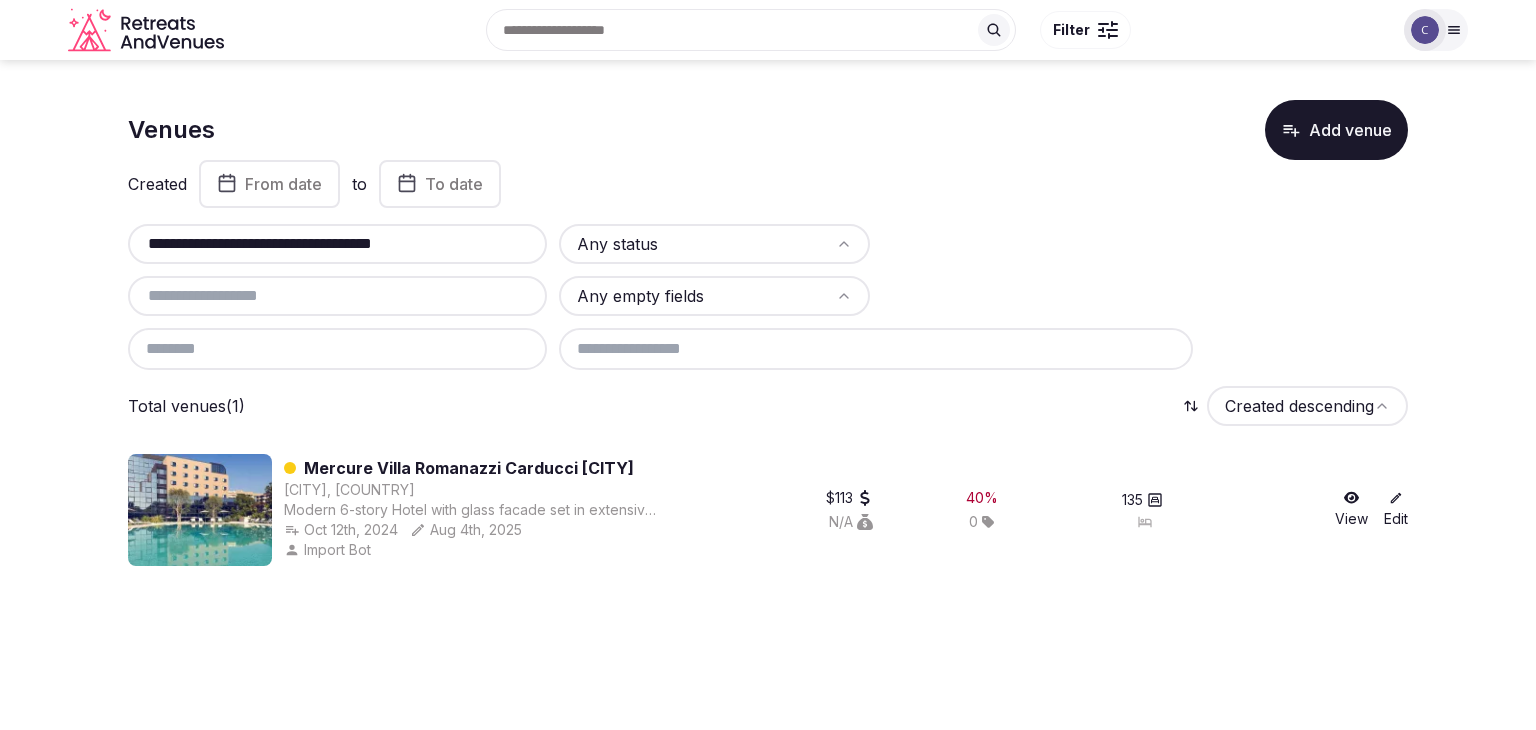 click on "**********" at bounding box center [337, 244] 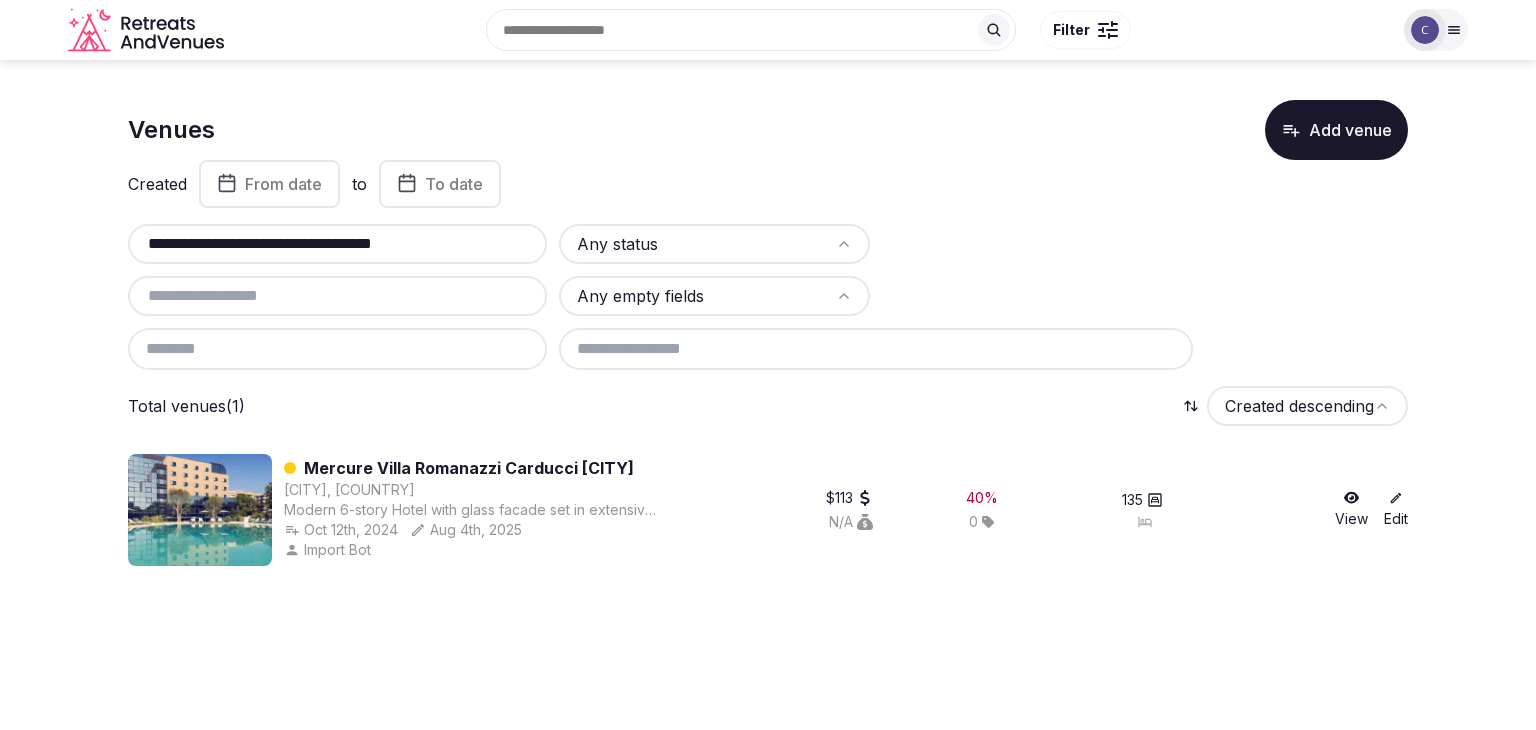 paste 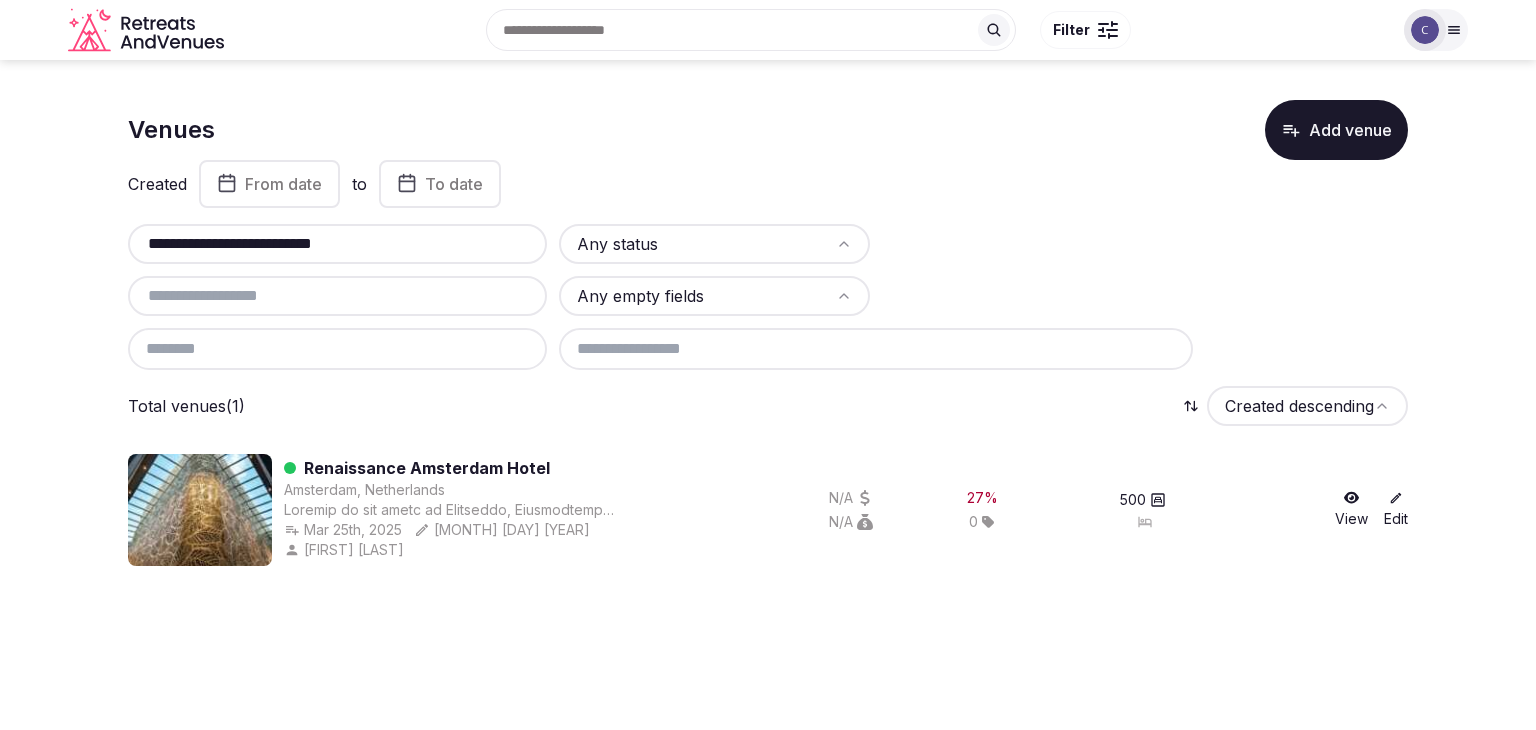 type on "**********" 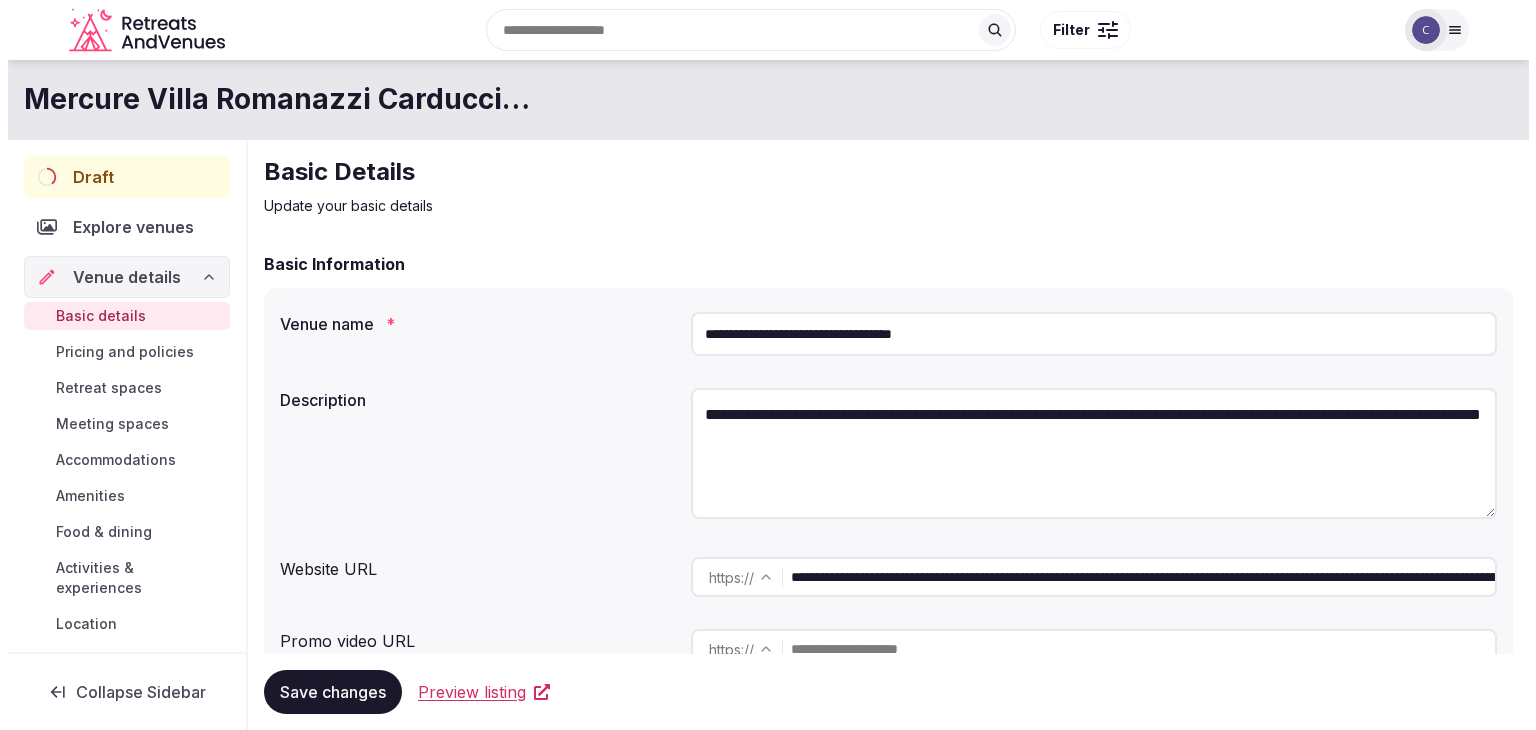 scroll, scrollTop: 0, scrollLeft: 0, axis: both 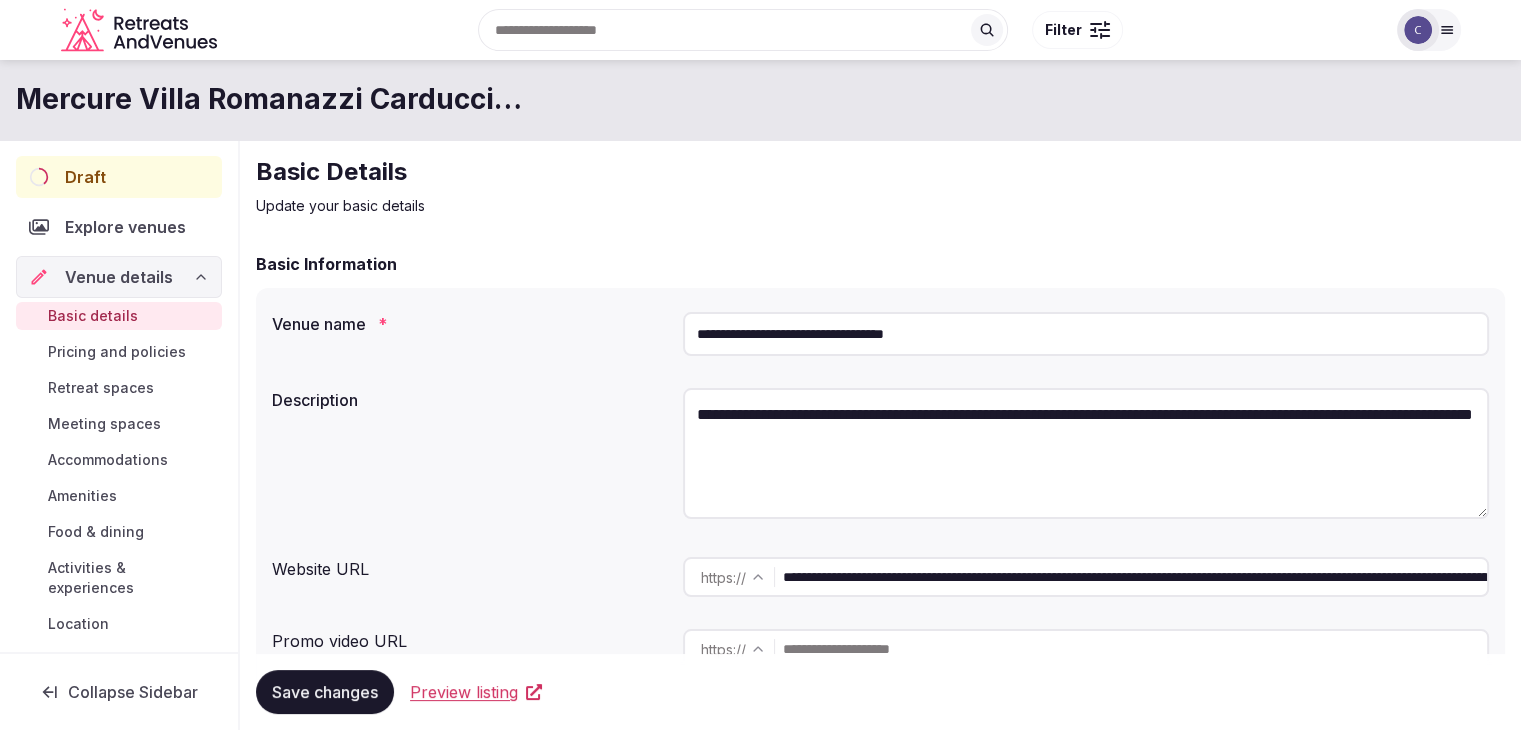click on "Retreat spaces" at bounding box center (101, 388) 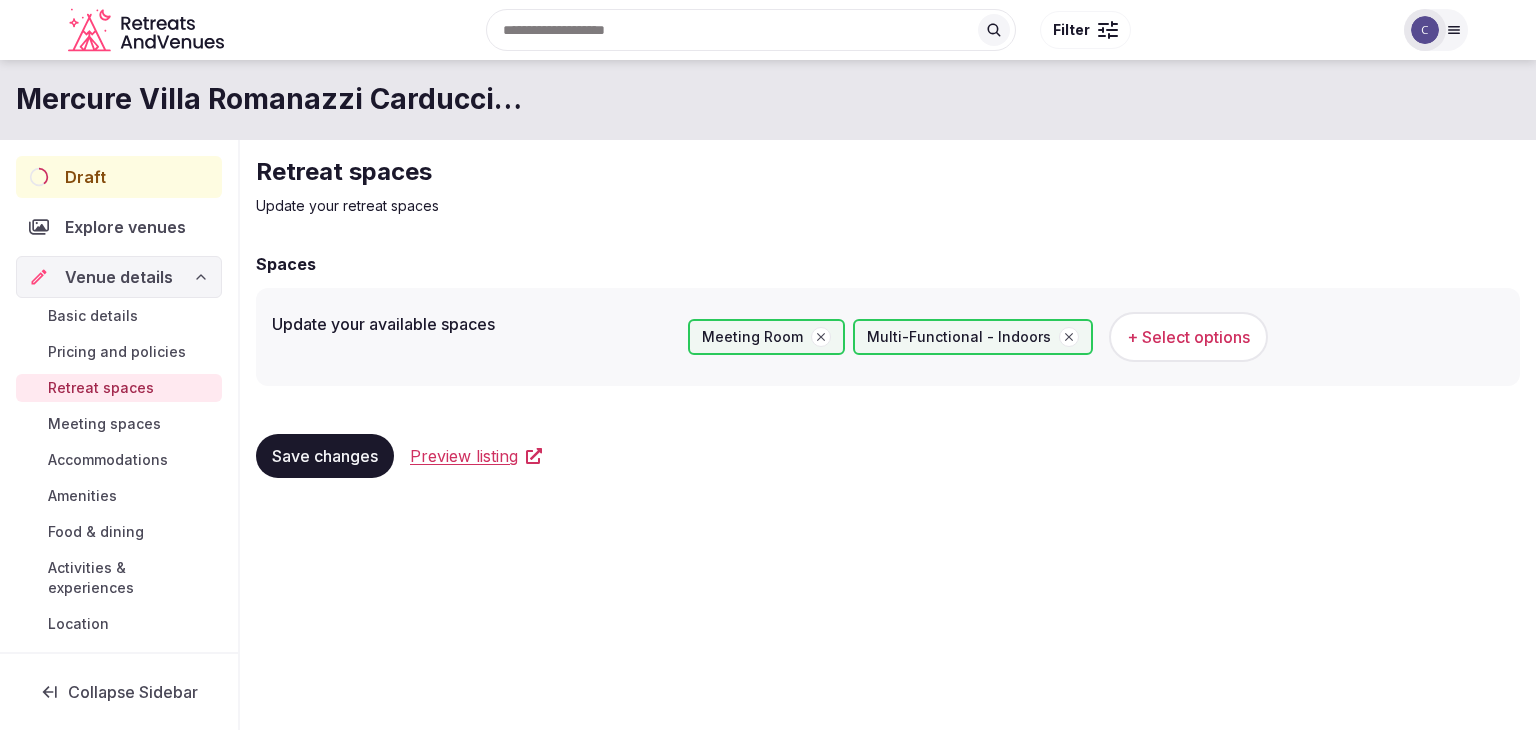 click on "Meeting spaces" at bounding box center (104, 424) 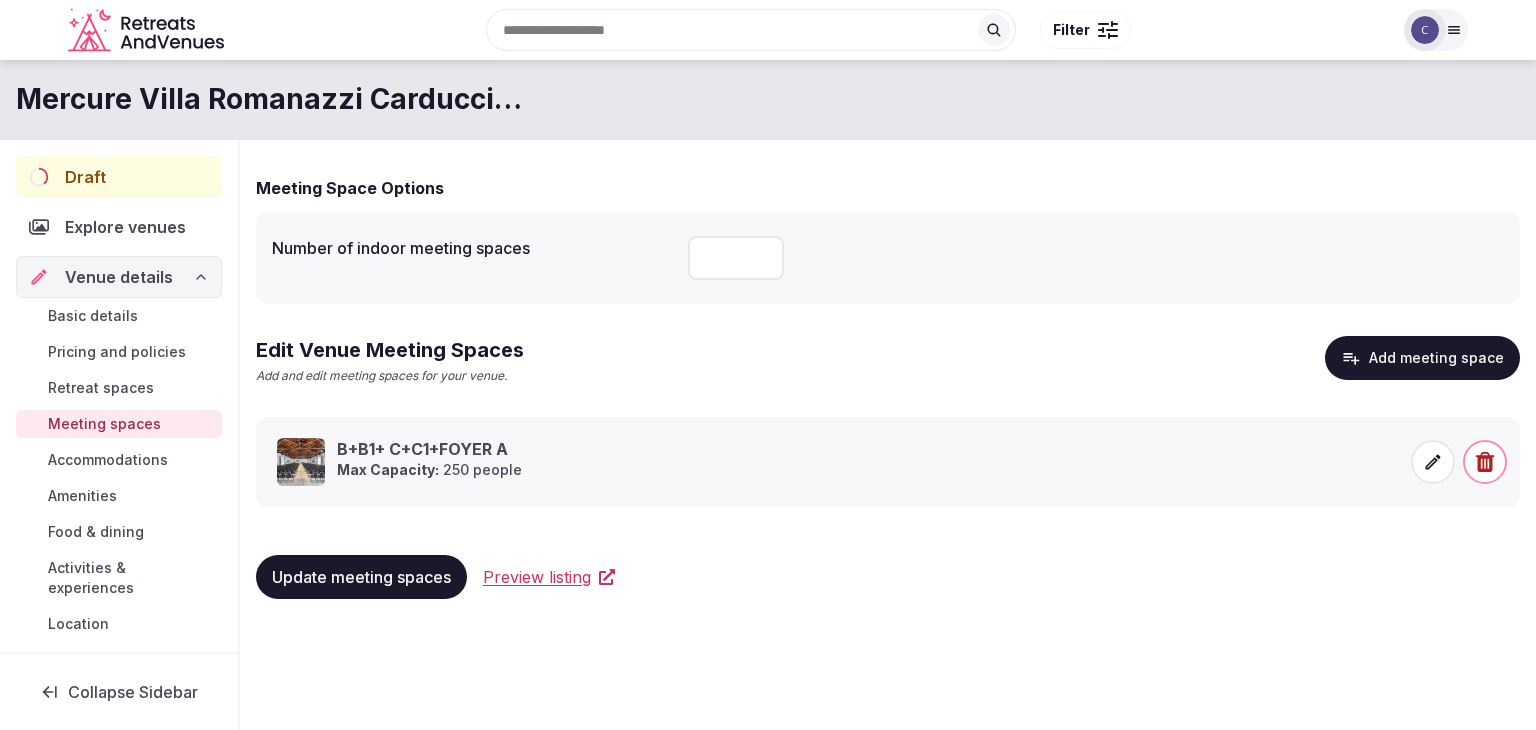 click on "Accommodations" at bounding box center [108, 460] 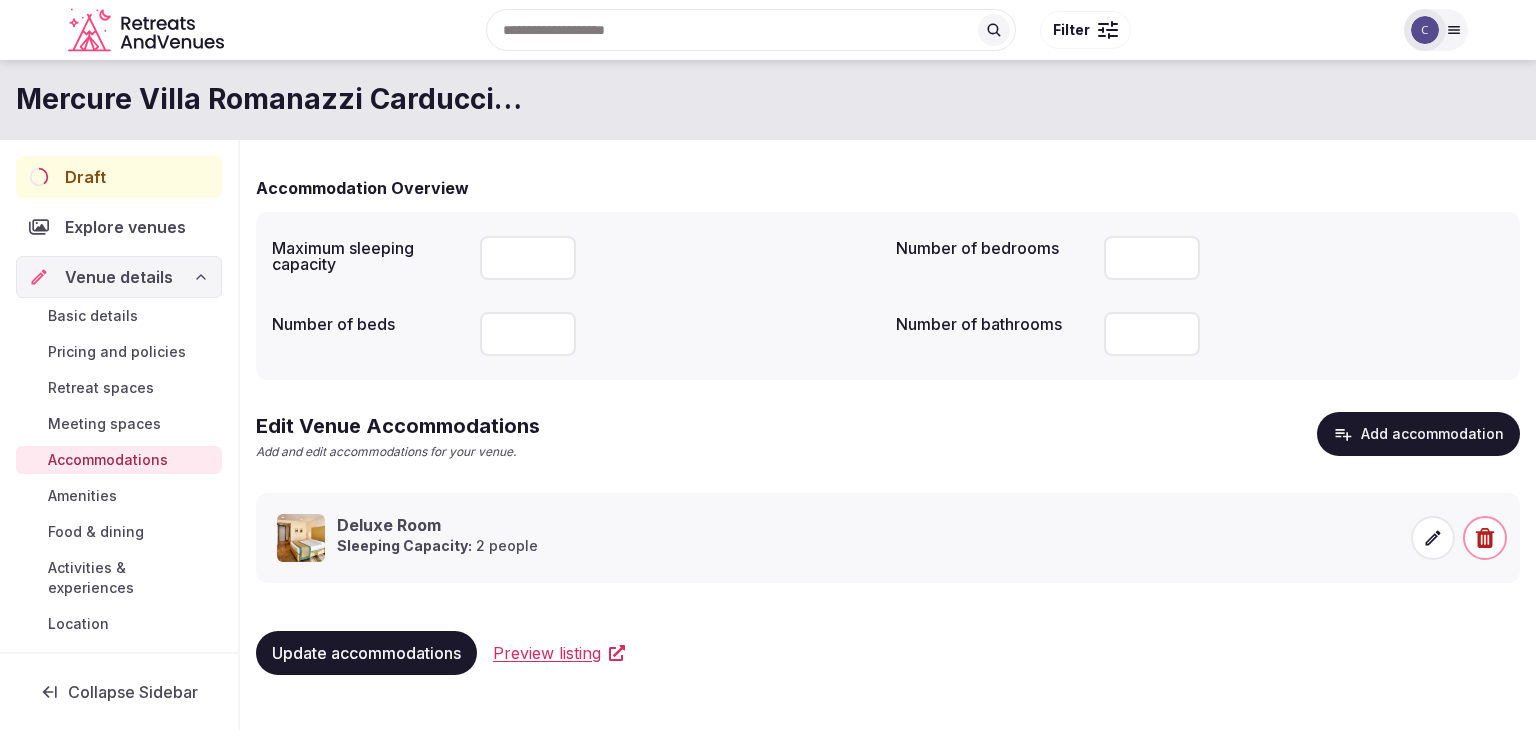 click 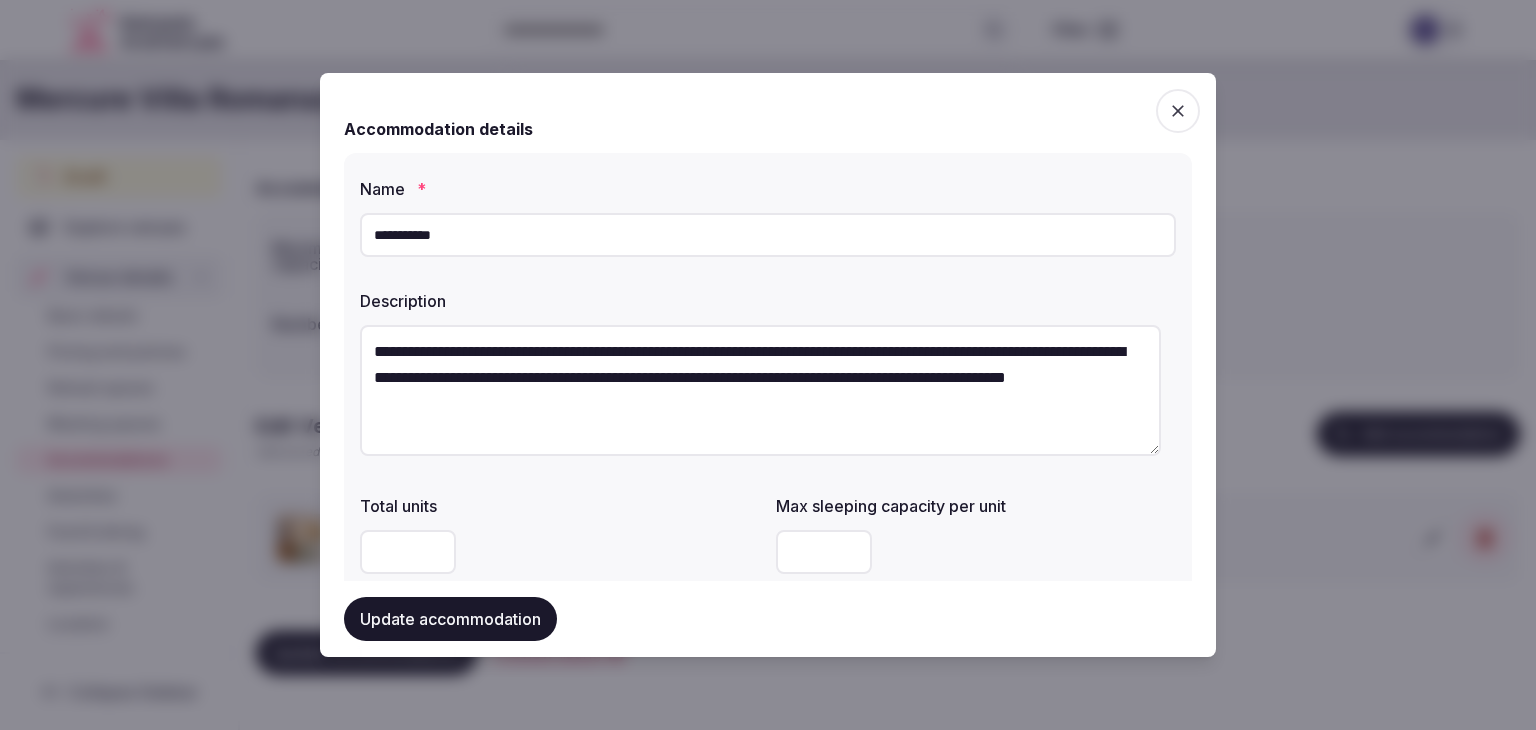 scroll, scrollTop: 26, scrollLeft: 0, axis: vertical 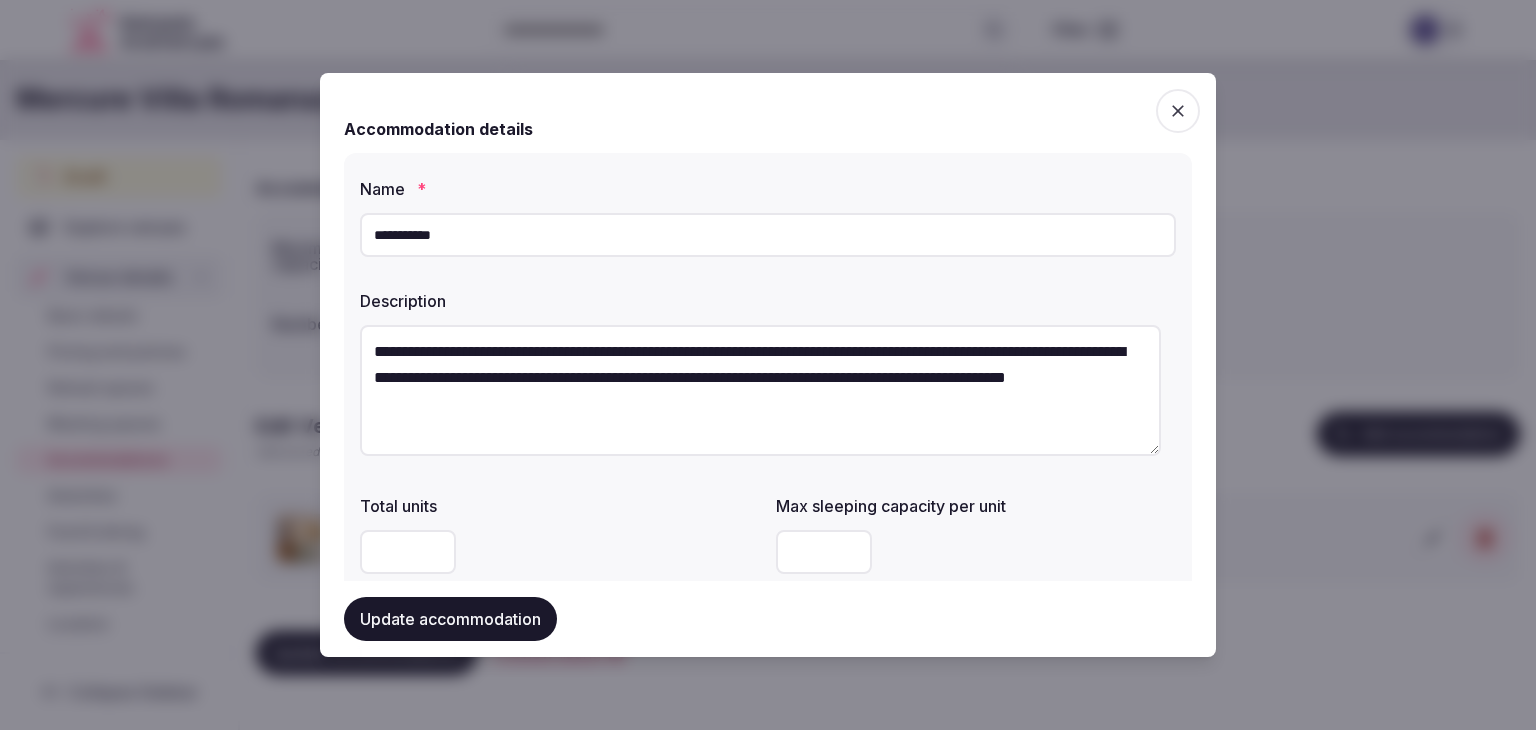 click 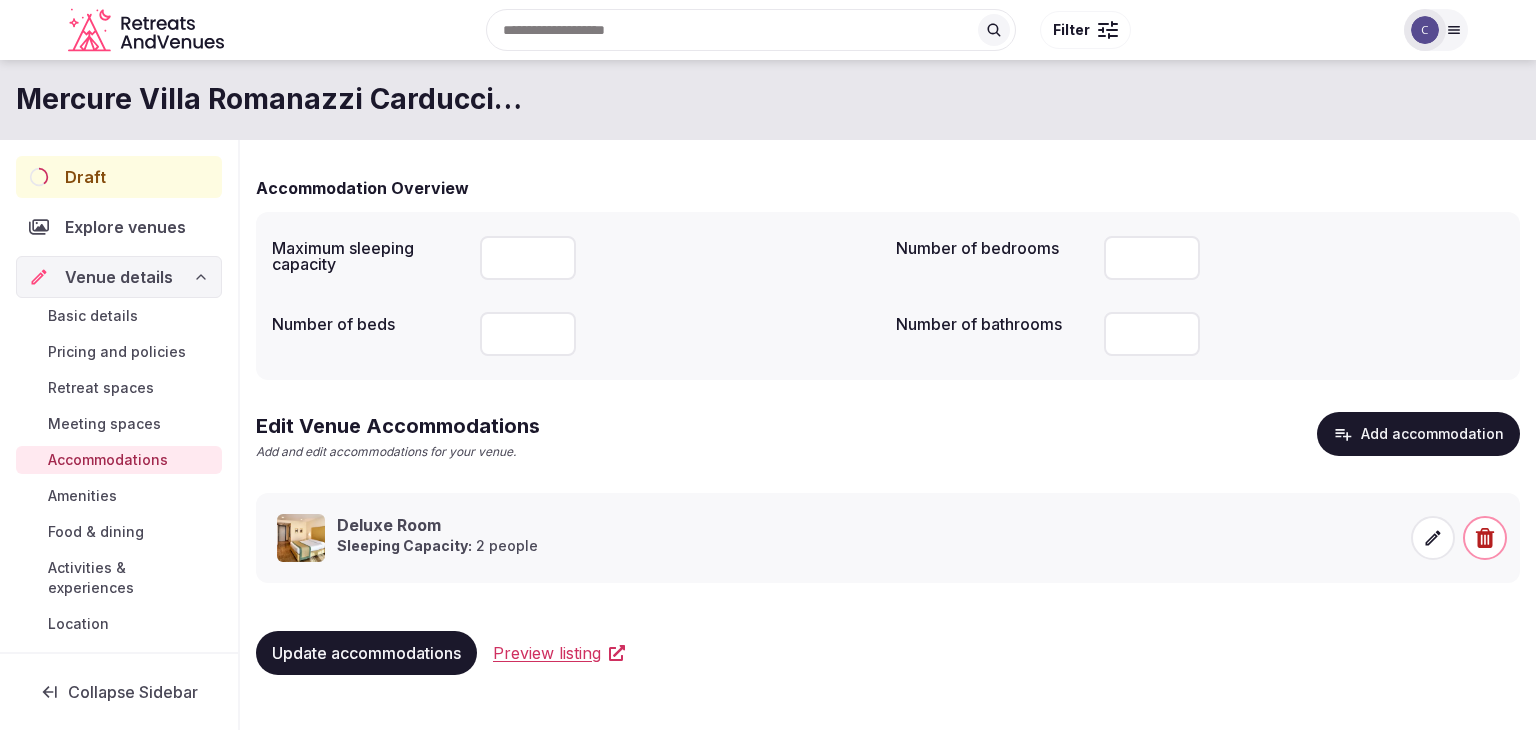 click on "Amenities" at bounding box center [82, 496] 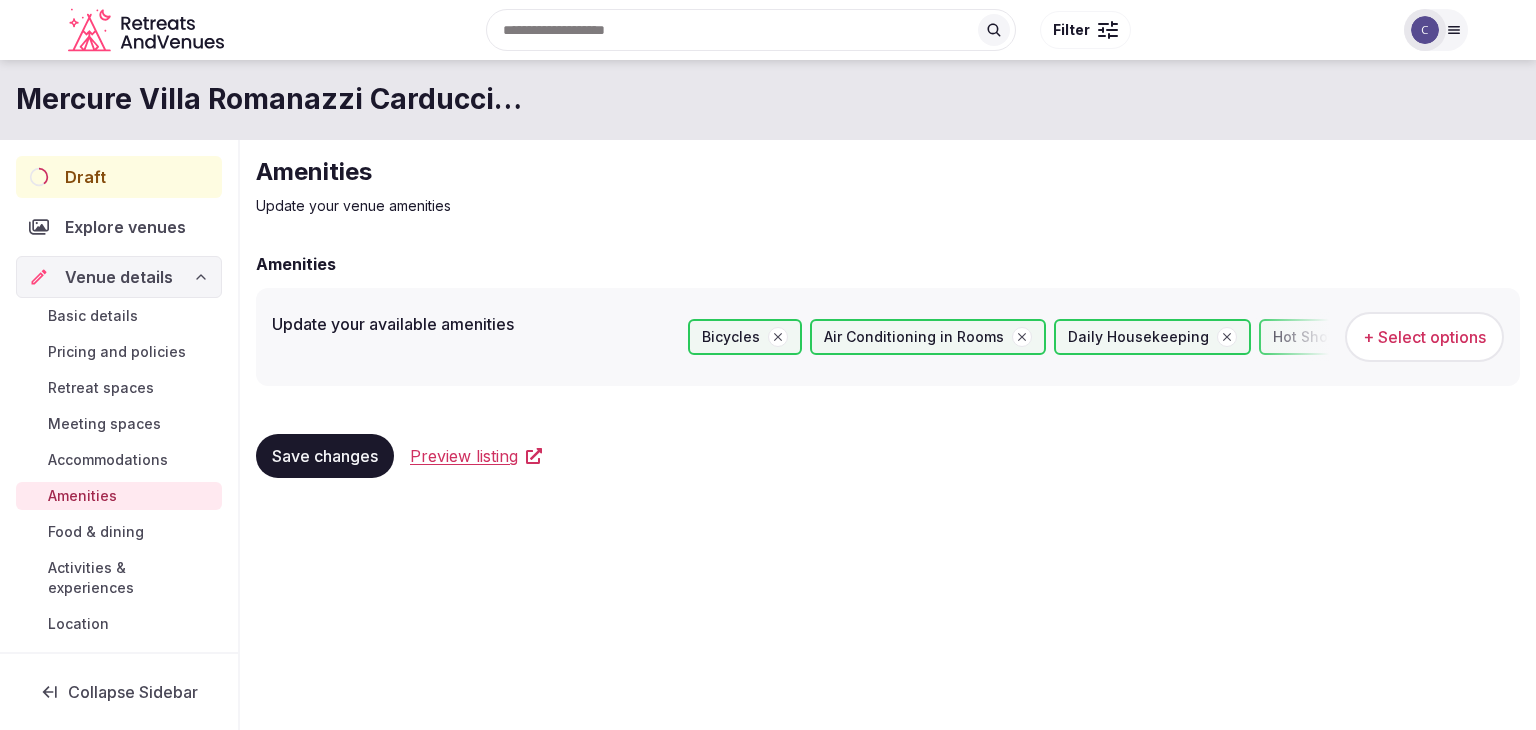 click on "Food & dining" at bounding box center (96, 532) 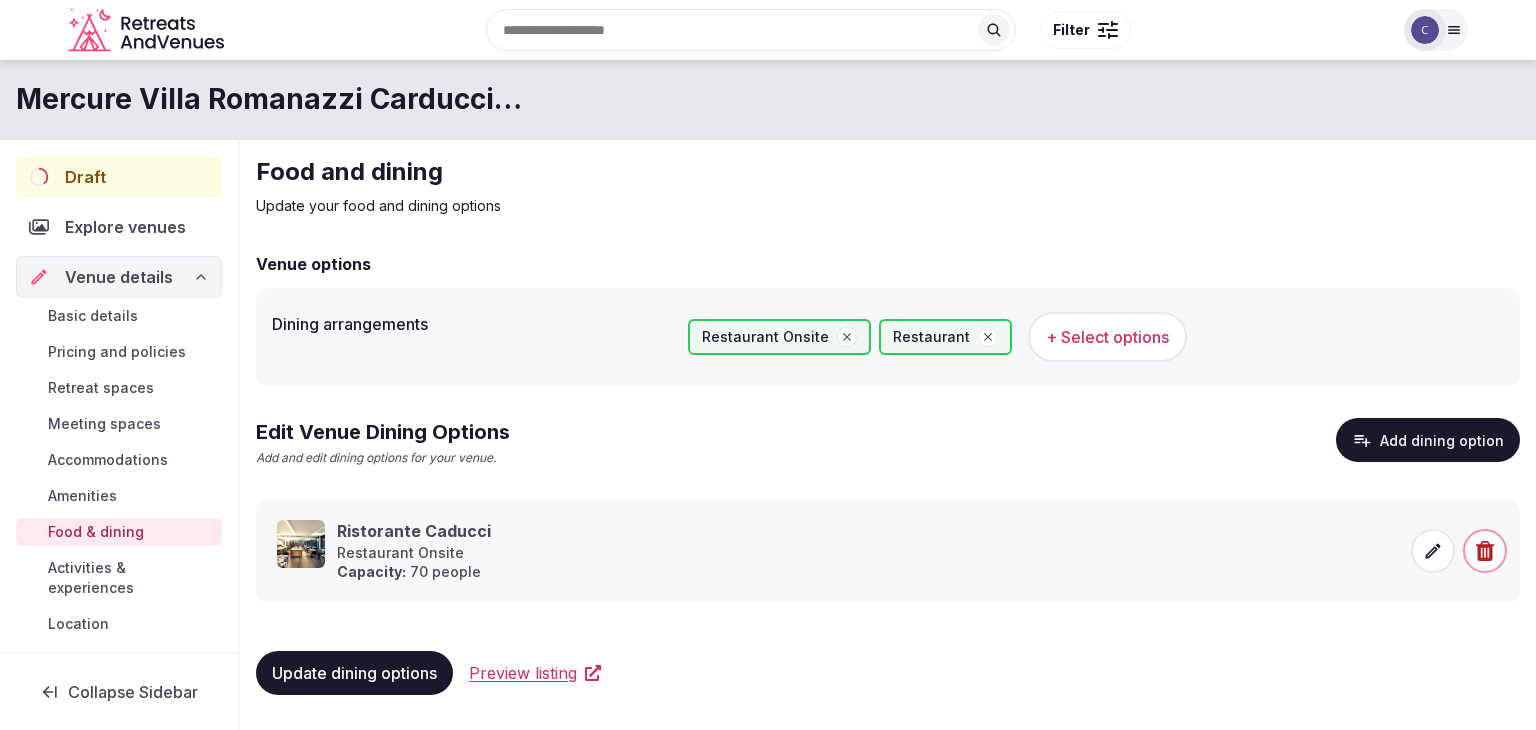 click on "Activities & experiences" at bounding box center [131, 578] 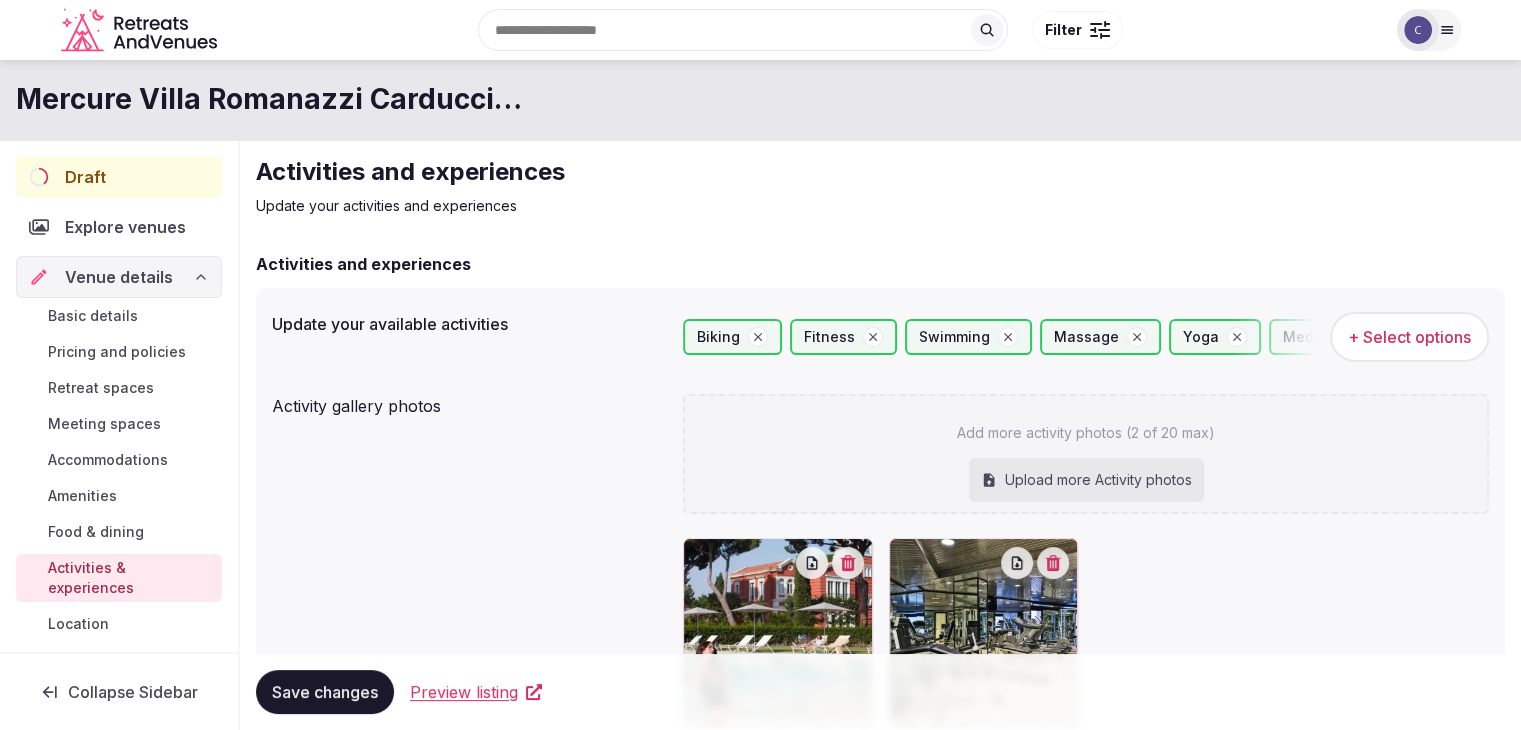 scroll, scrollTop: 100, scrollLeft: 0, axis: vertical 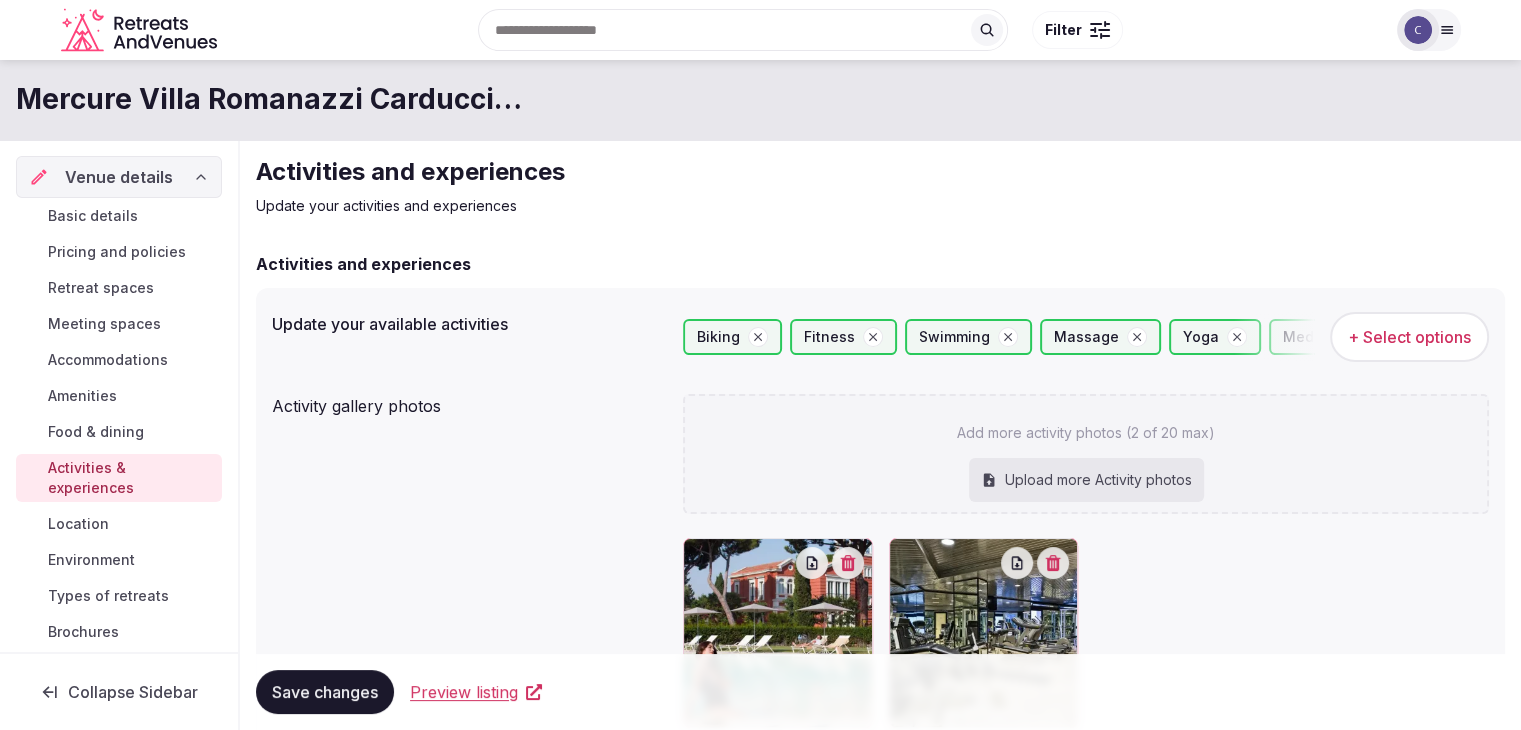 click on "Location" at bounding box center [78, 524] 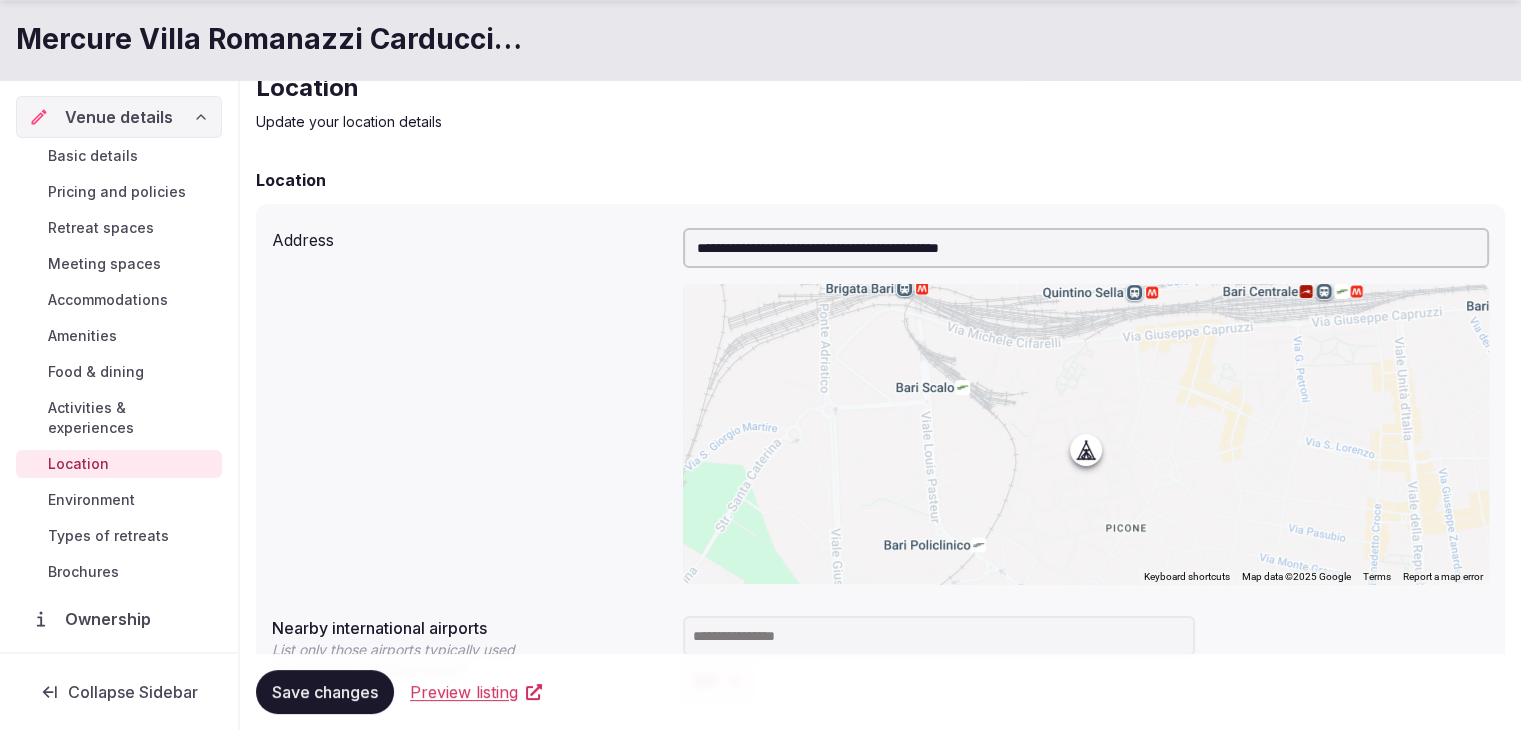 scroll, scrollTop: 300, scrollLeft: 0, axis: vertical 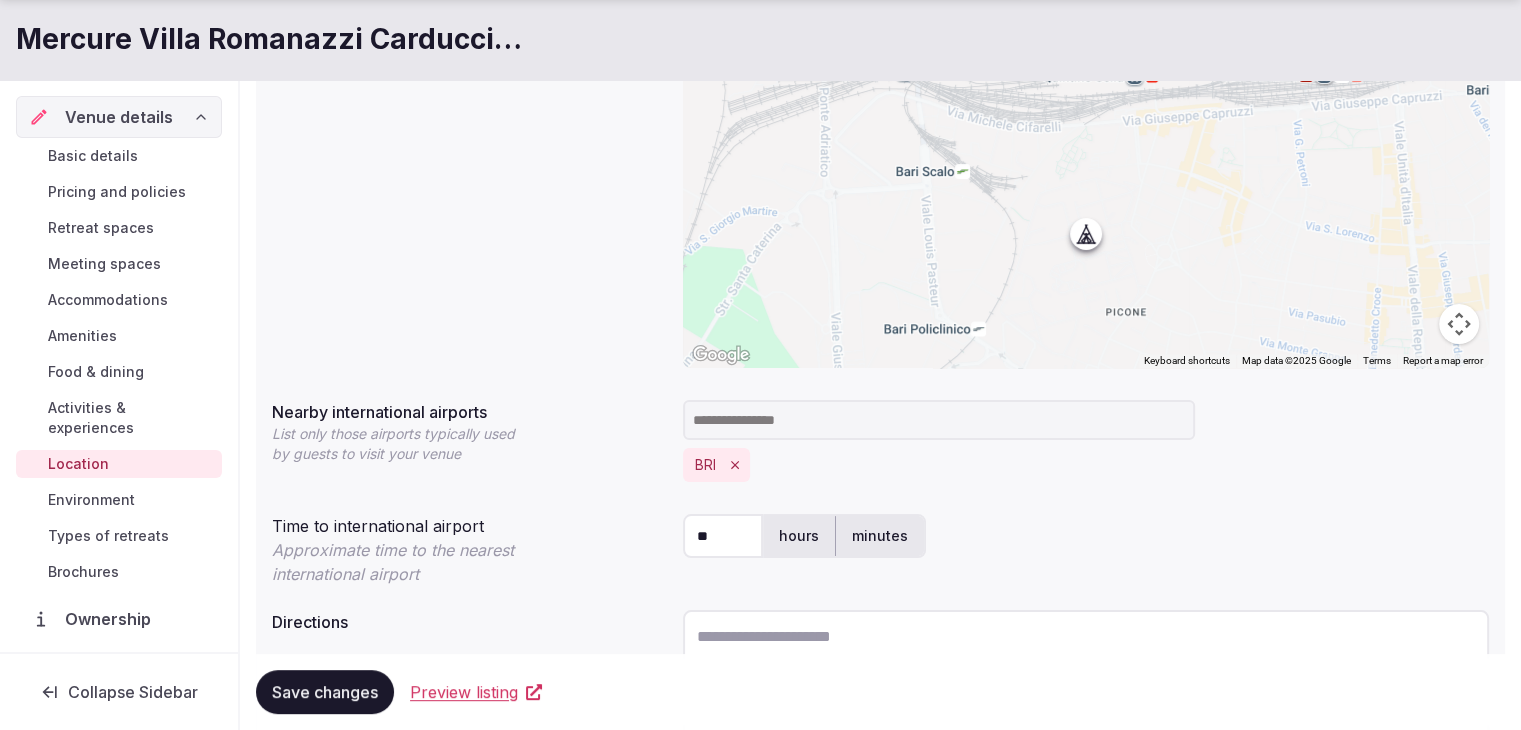 click on "Environment" at bounding box center (91, 500) 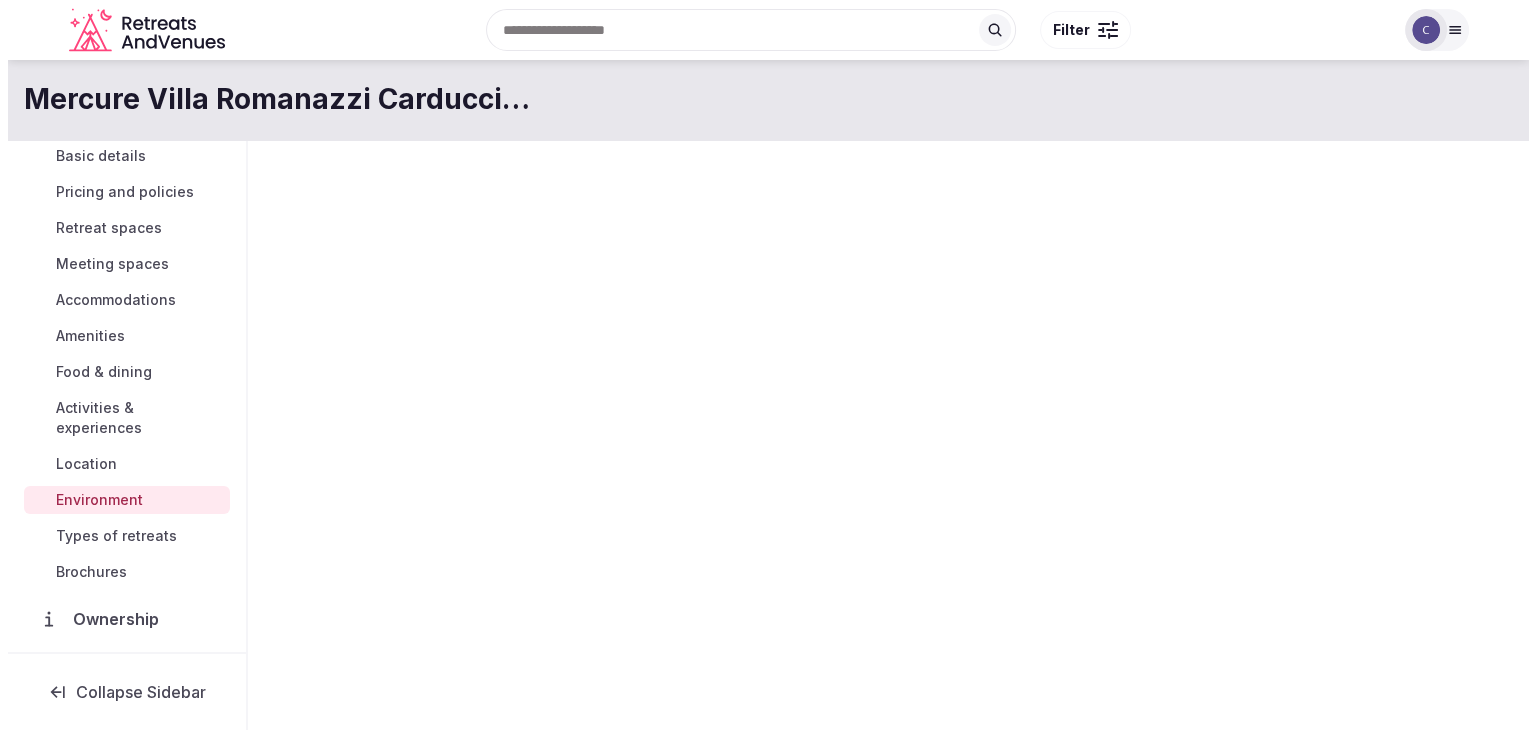 scroll, scrollTop: 0, scrollLeft: 0, axis: both 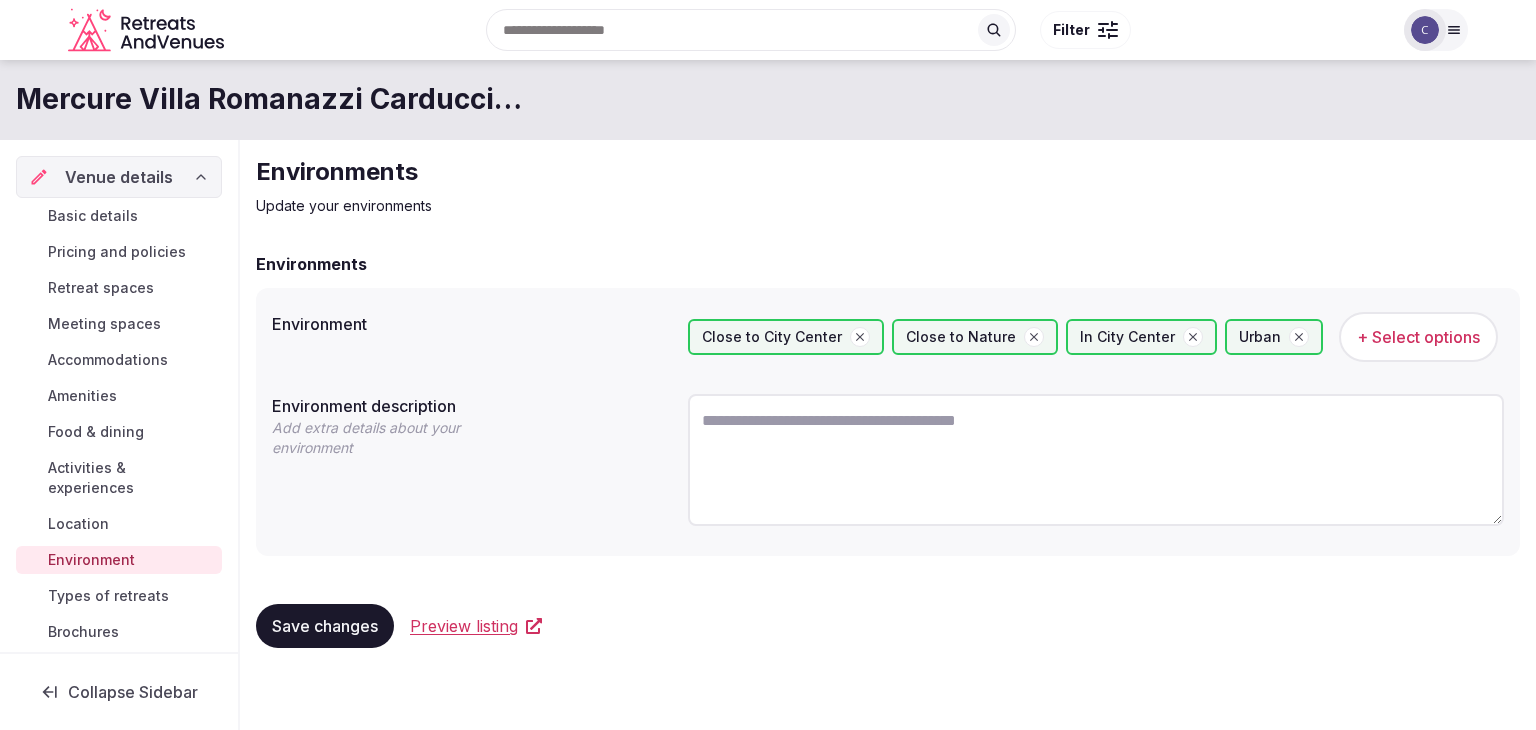 click on "Types of retreats" at bounding box center [108, 596] 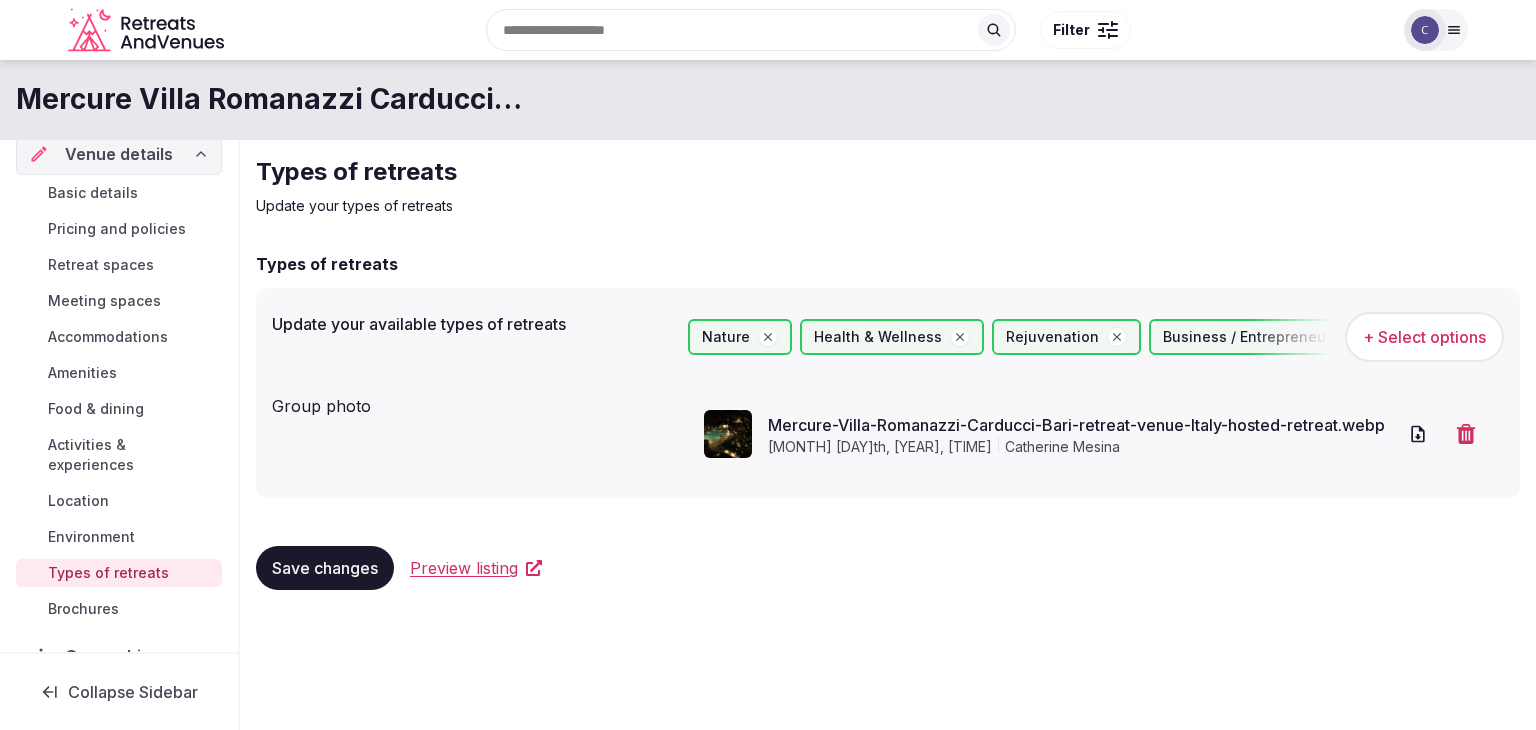 scroll, scrollTop: 0, scrollLeft: 0, axis: both 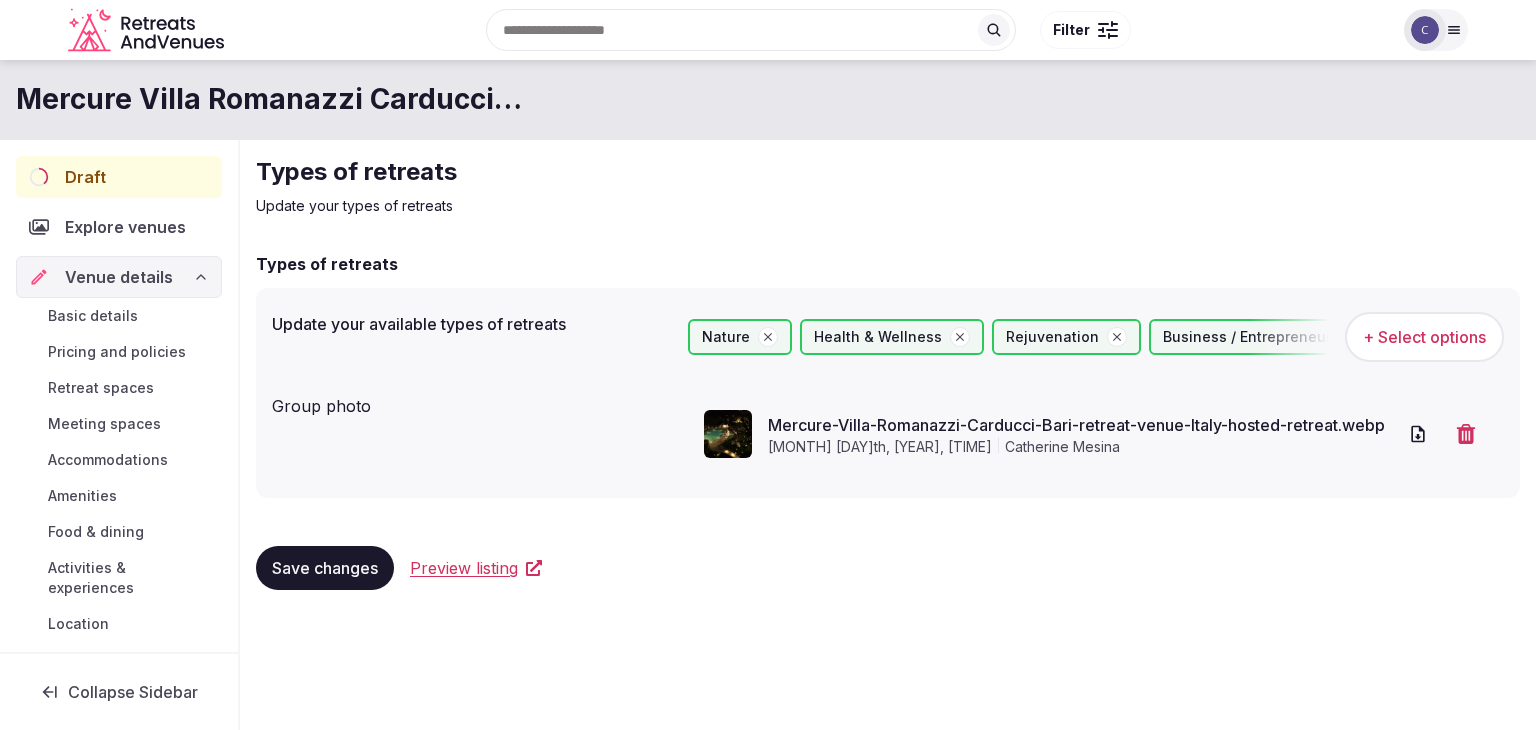 click on "Draft" at bounding box center [119, 177] 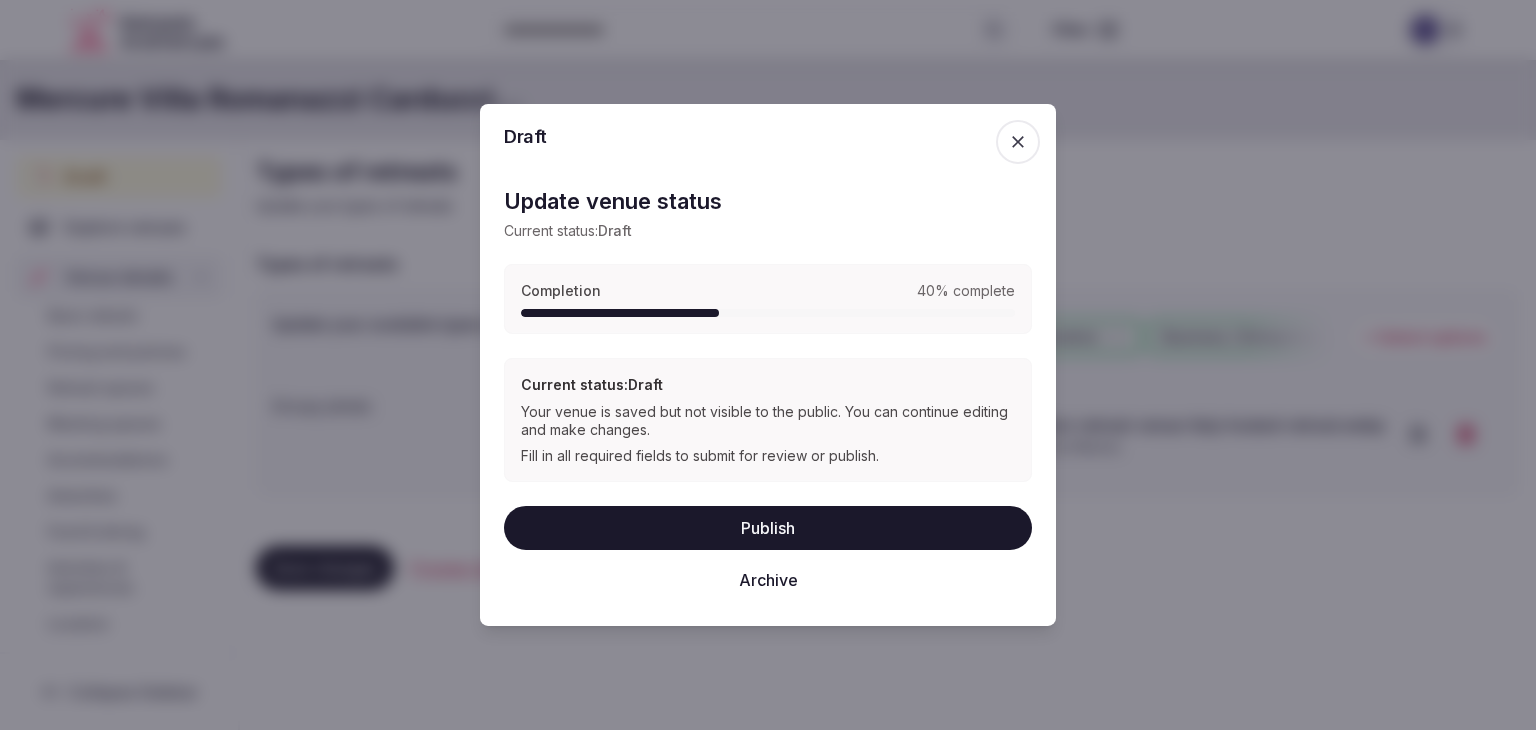 click on "Publish" at bounding box center (768, 528) 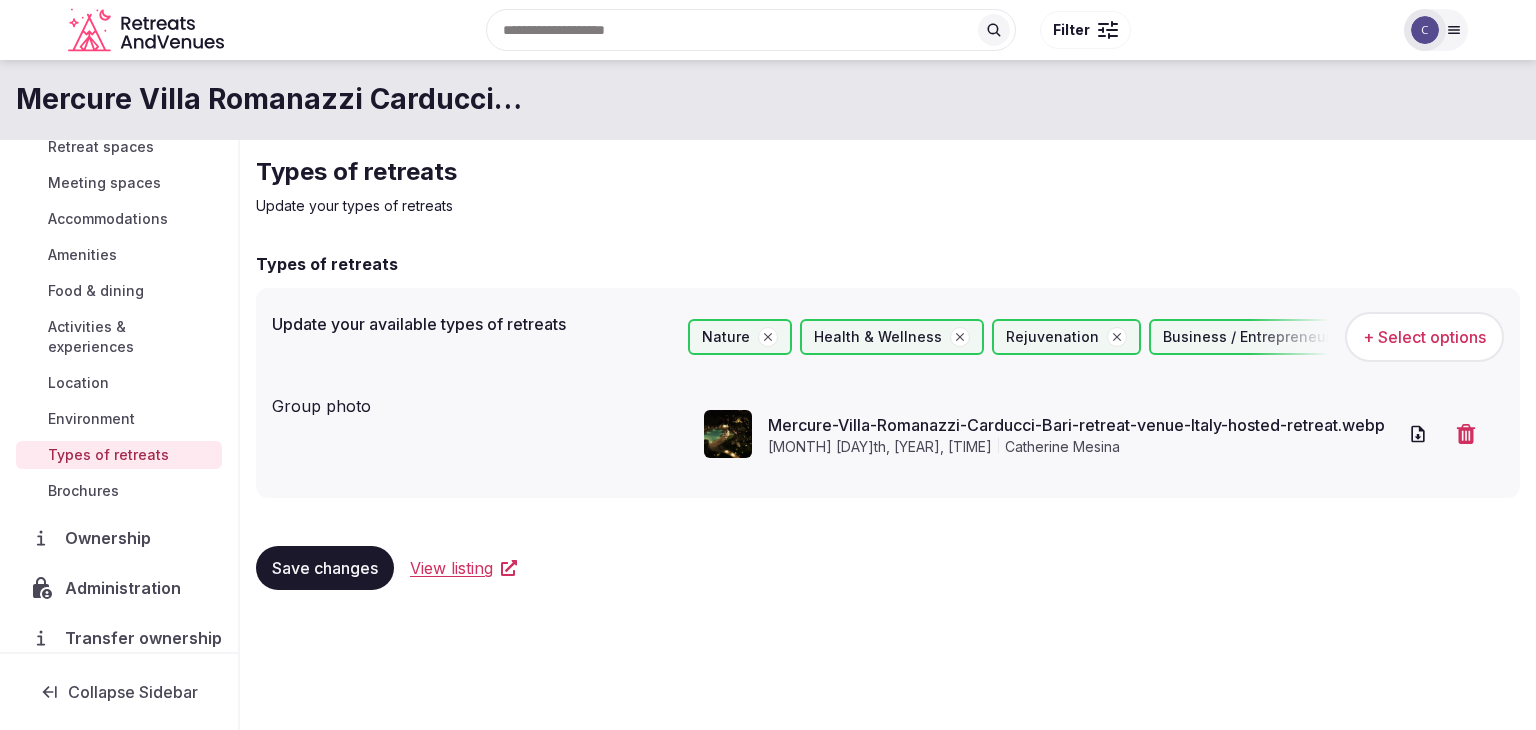 scroll, scrollTop: 261, scrollLeft: 0, axis: vertical 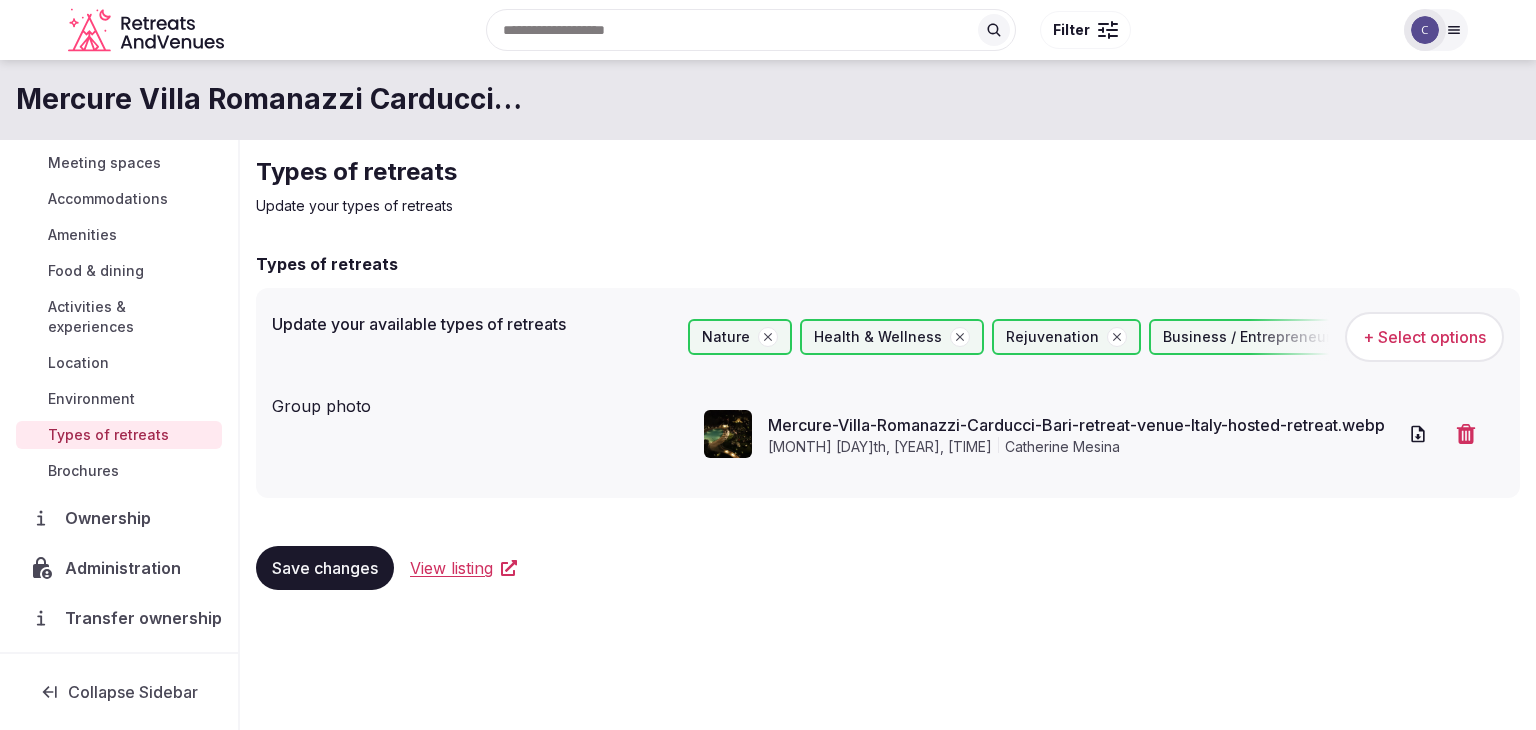 click on "Transfer ownership" at bounding box center (143, 618) 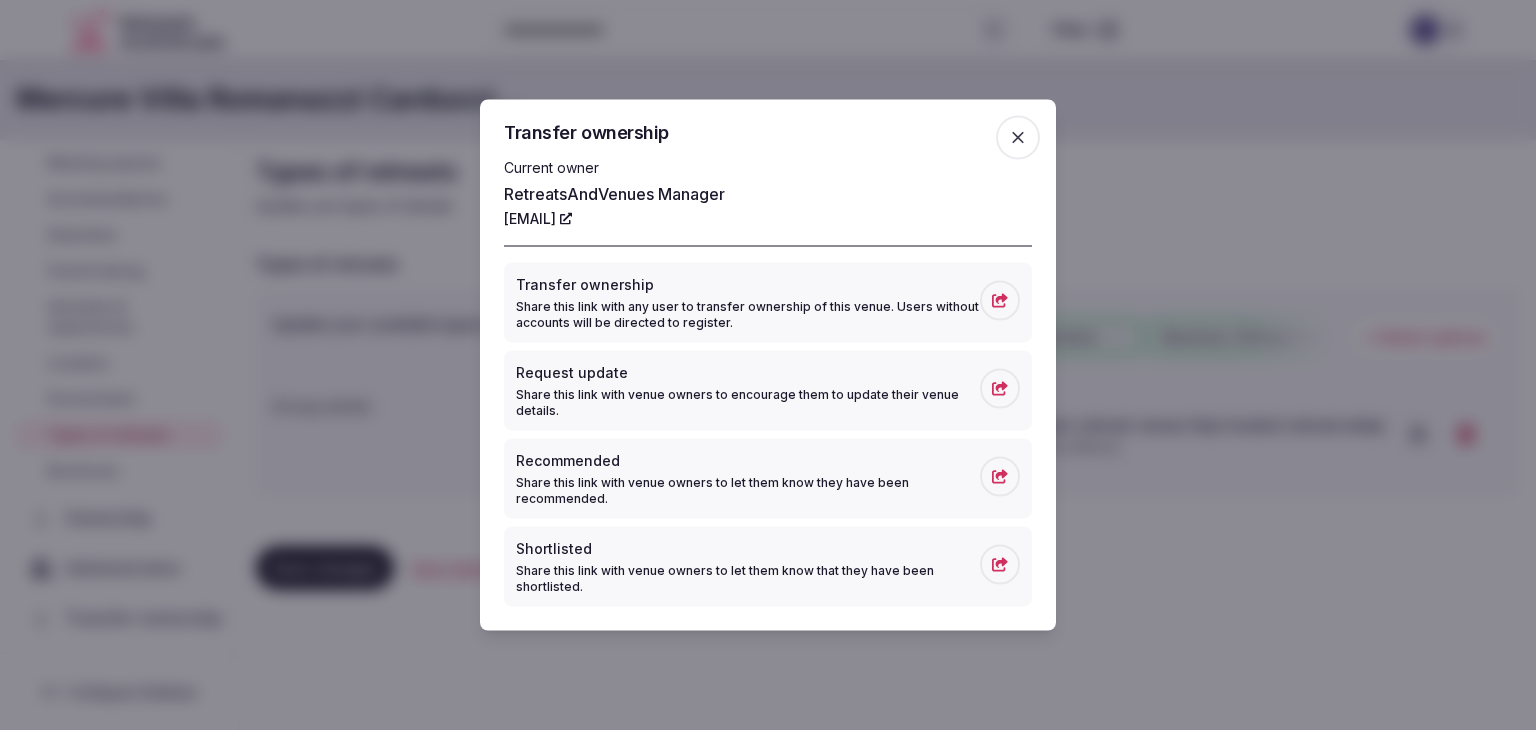 click 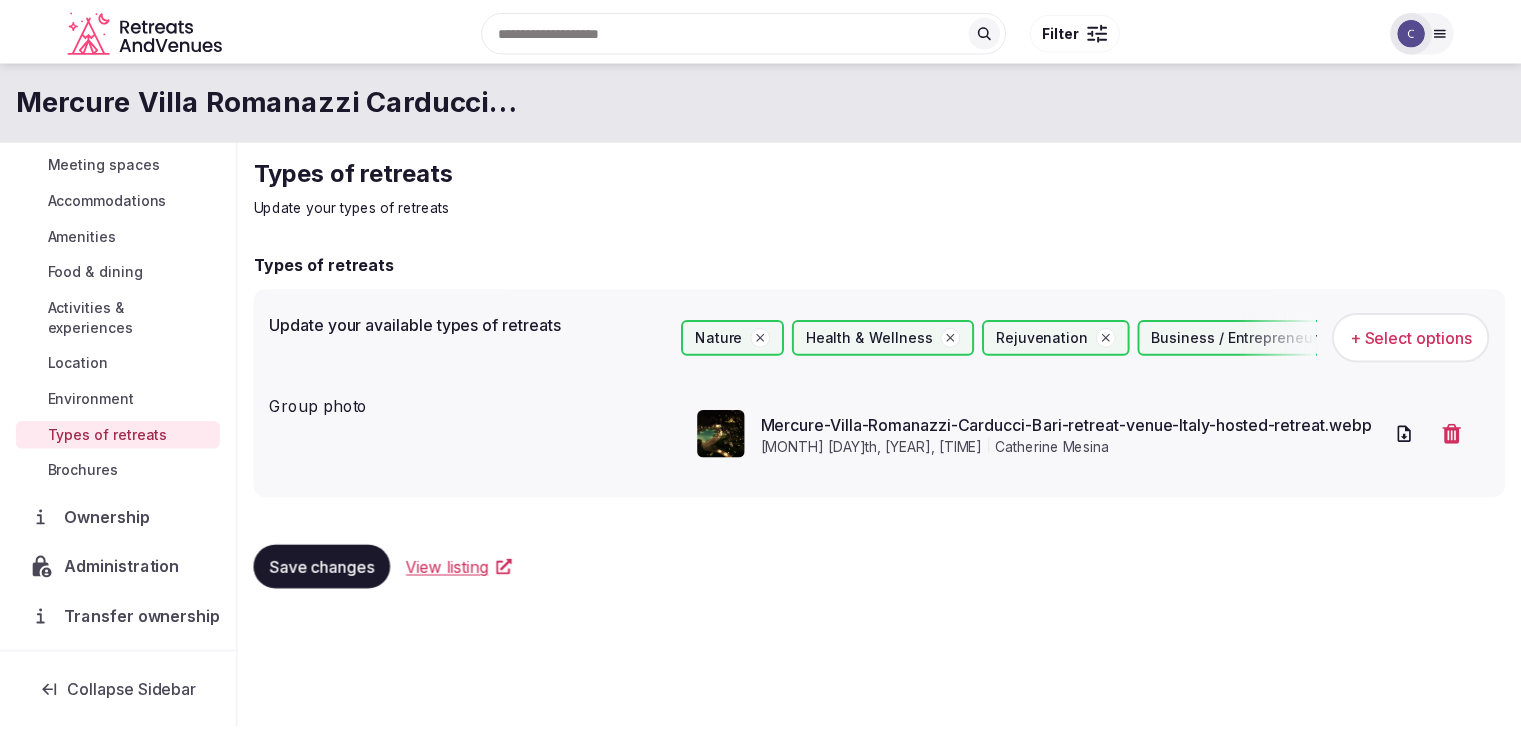 scroll, scrollTop: 0, scrollLeft: 0, axis: both 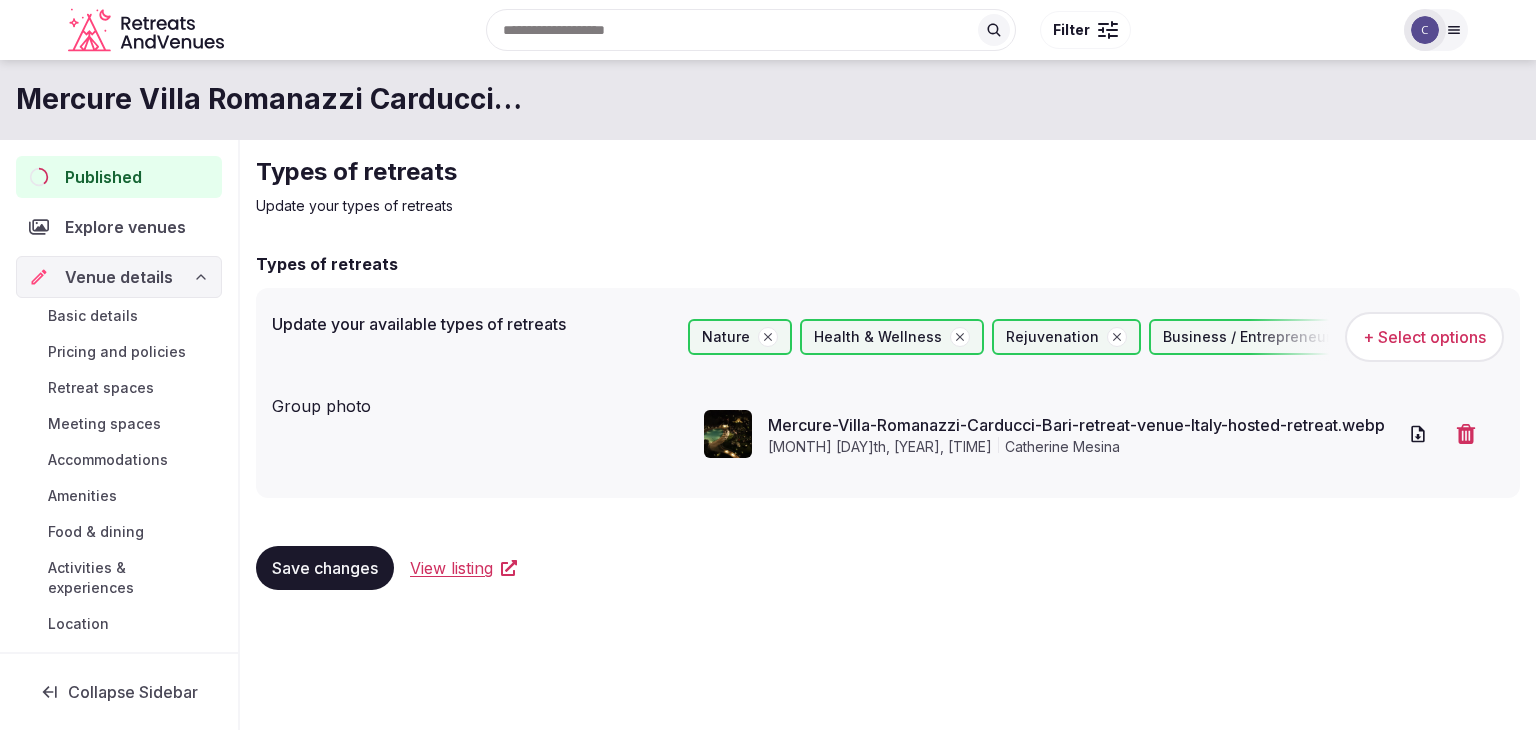 click on "Basic details" at bounding box center [93, 316] 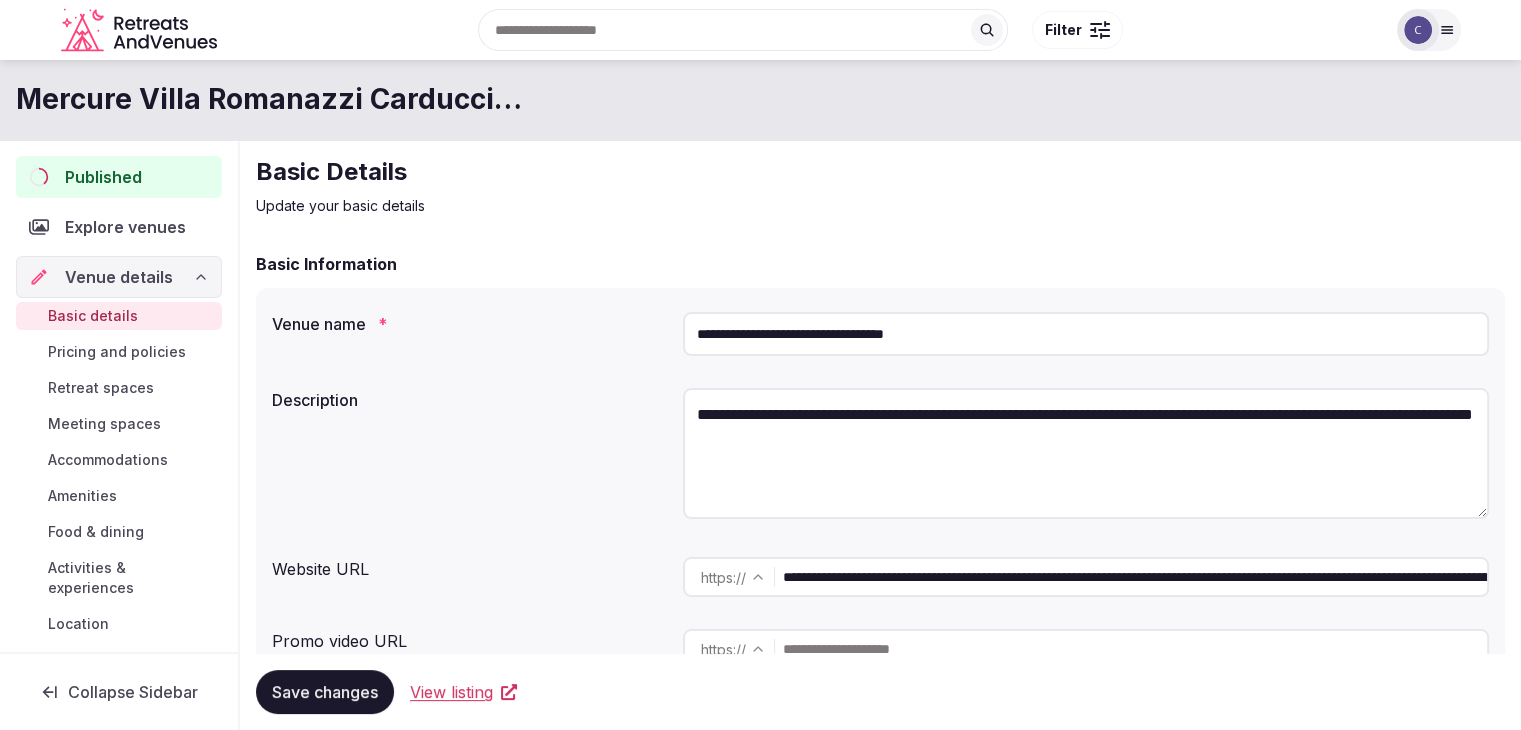 click on "**********" at bounding box center [1086, 453] 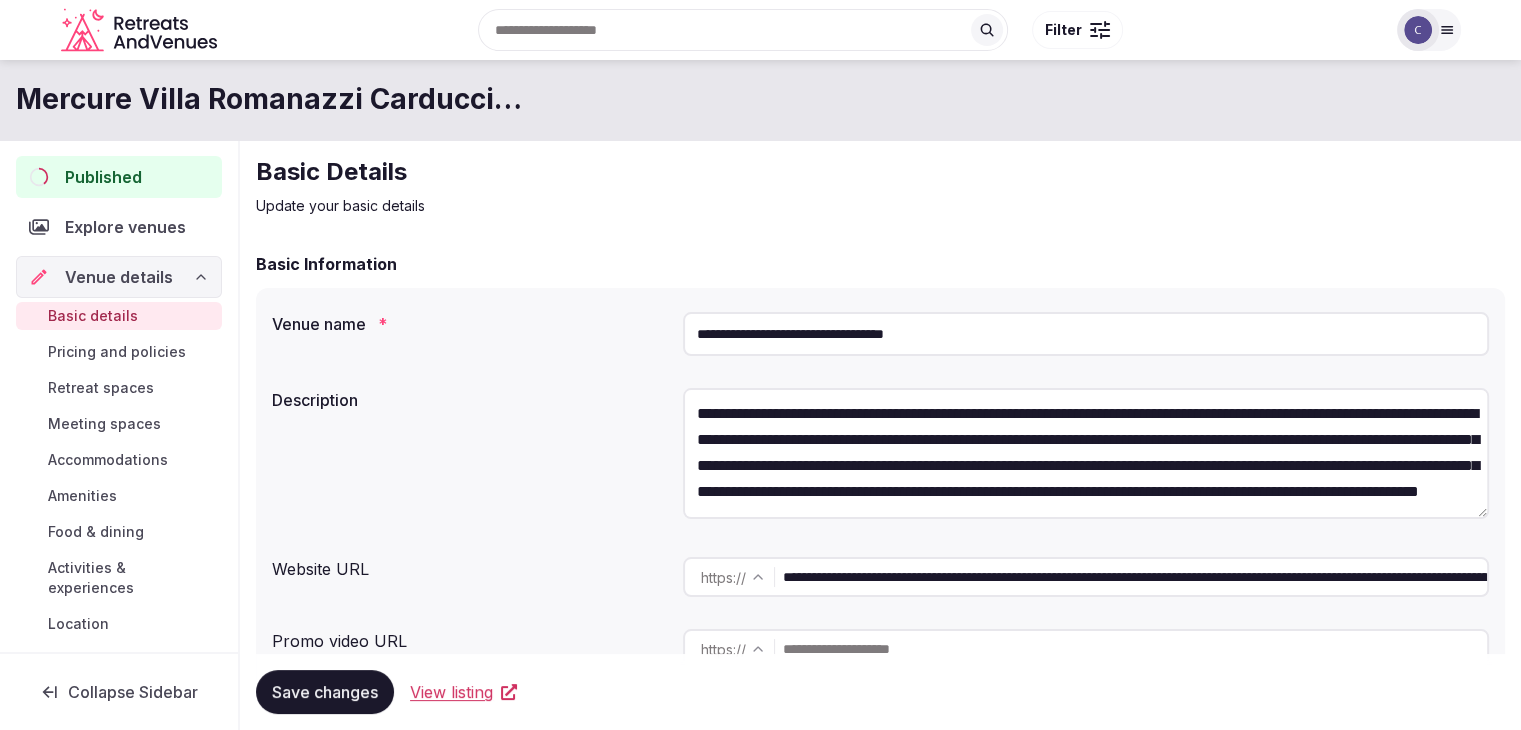 scroll, scrollTop: 52, scrollLeft: 0, axis: vertical 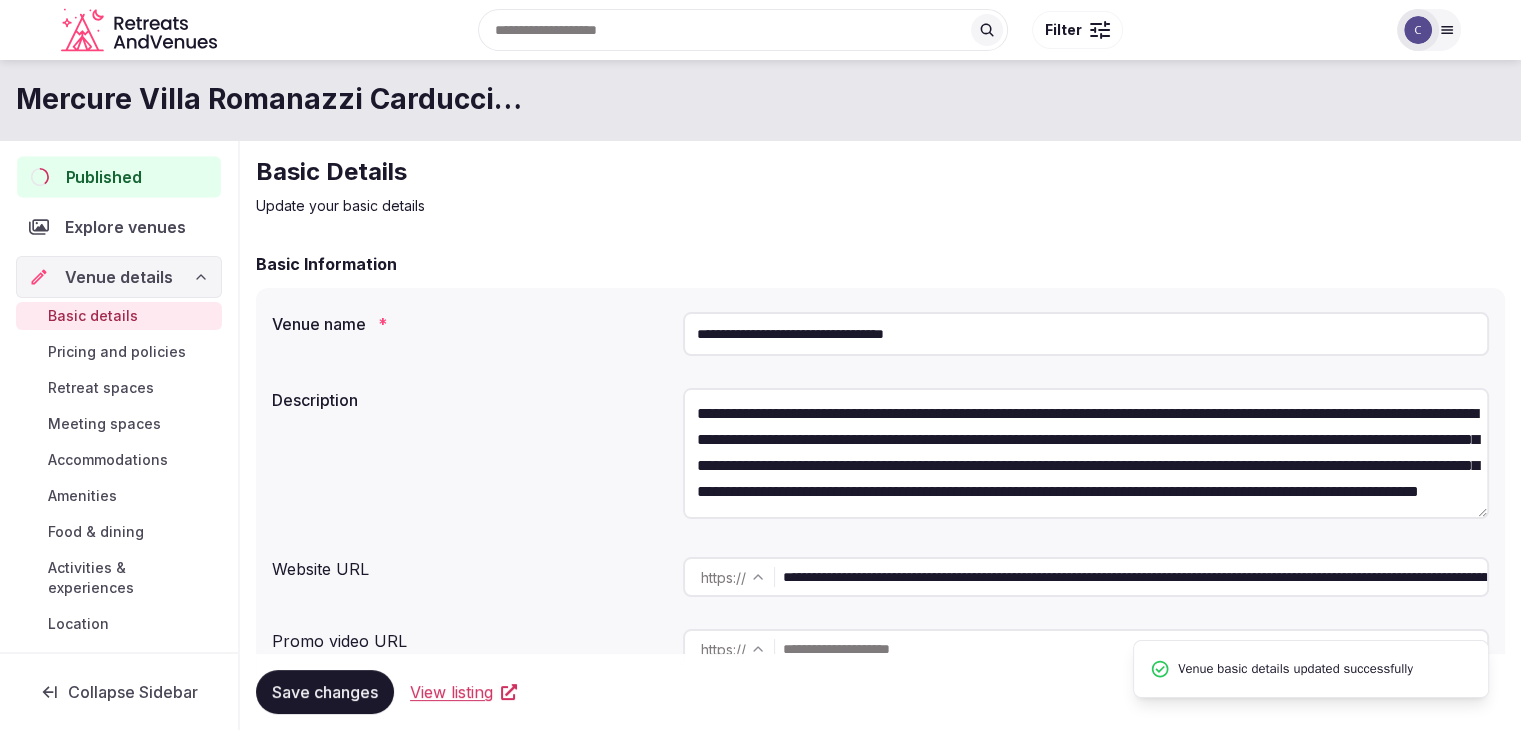 click on "Published" at bounding box center [104, 177] 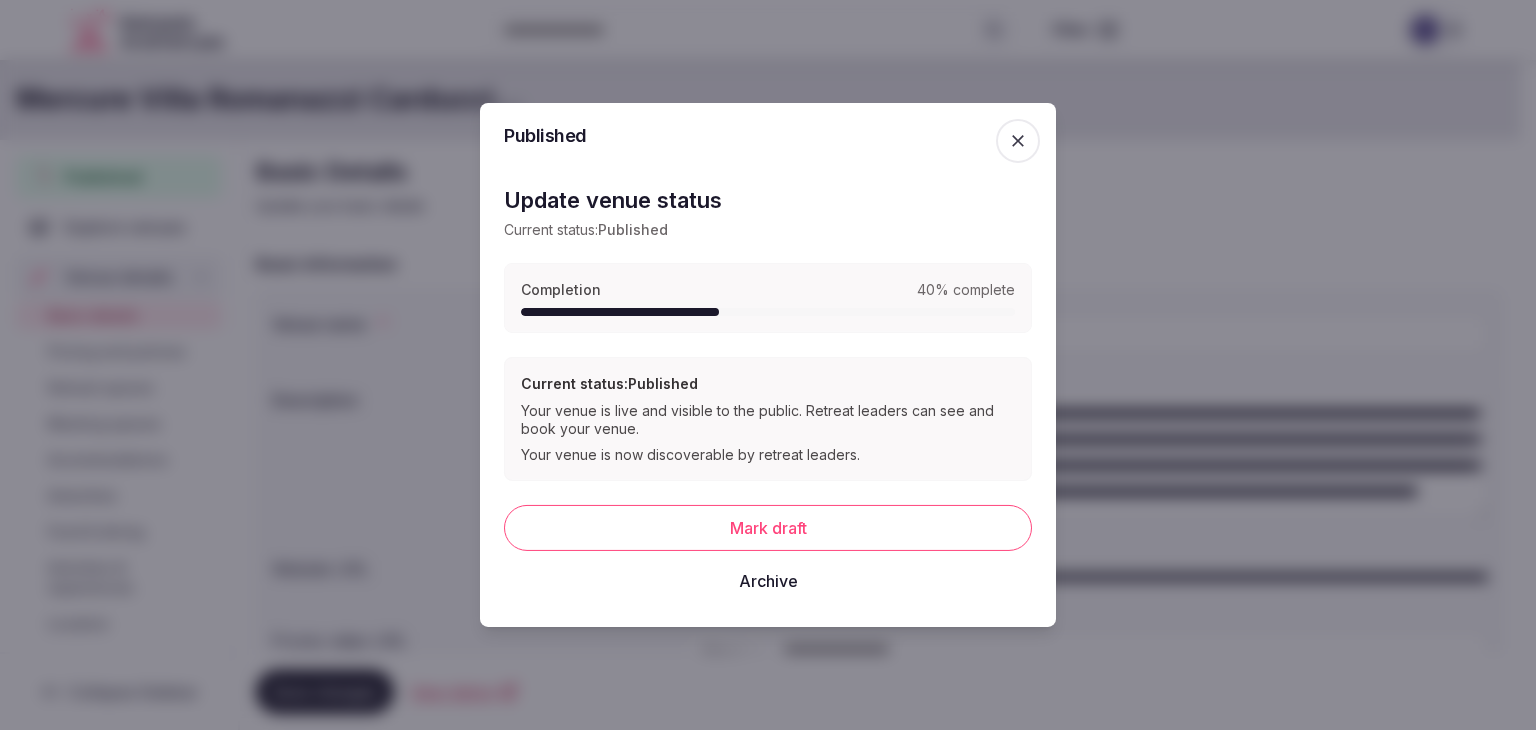 drag, startPoint x: 1021, startPoint y: 138, endPoint x: 683, endPoint y: 457, distance: 464.76337 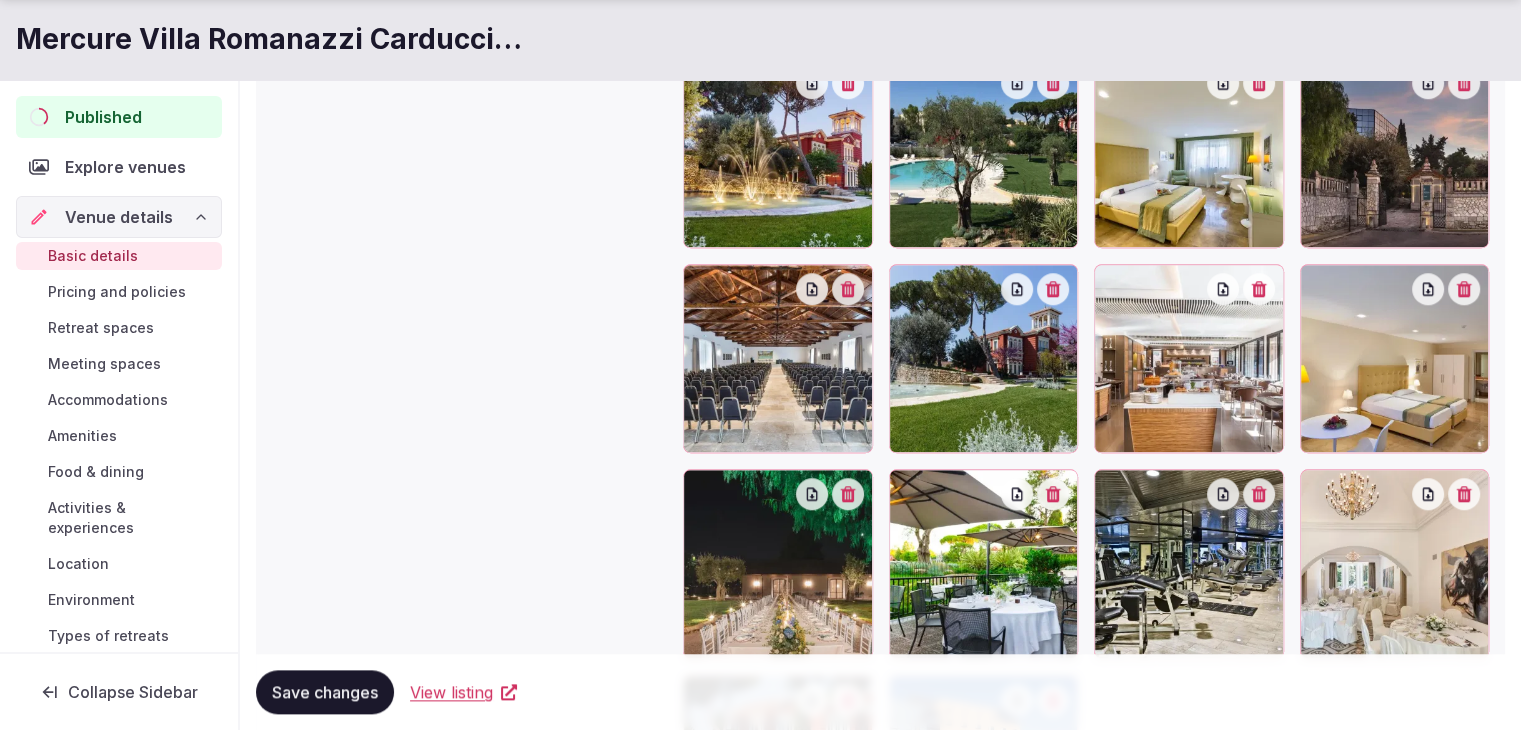 scroll, scrollTop: 1800, scrollLeft: 0, axis: vertical 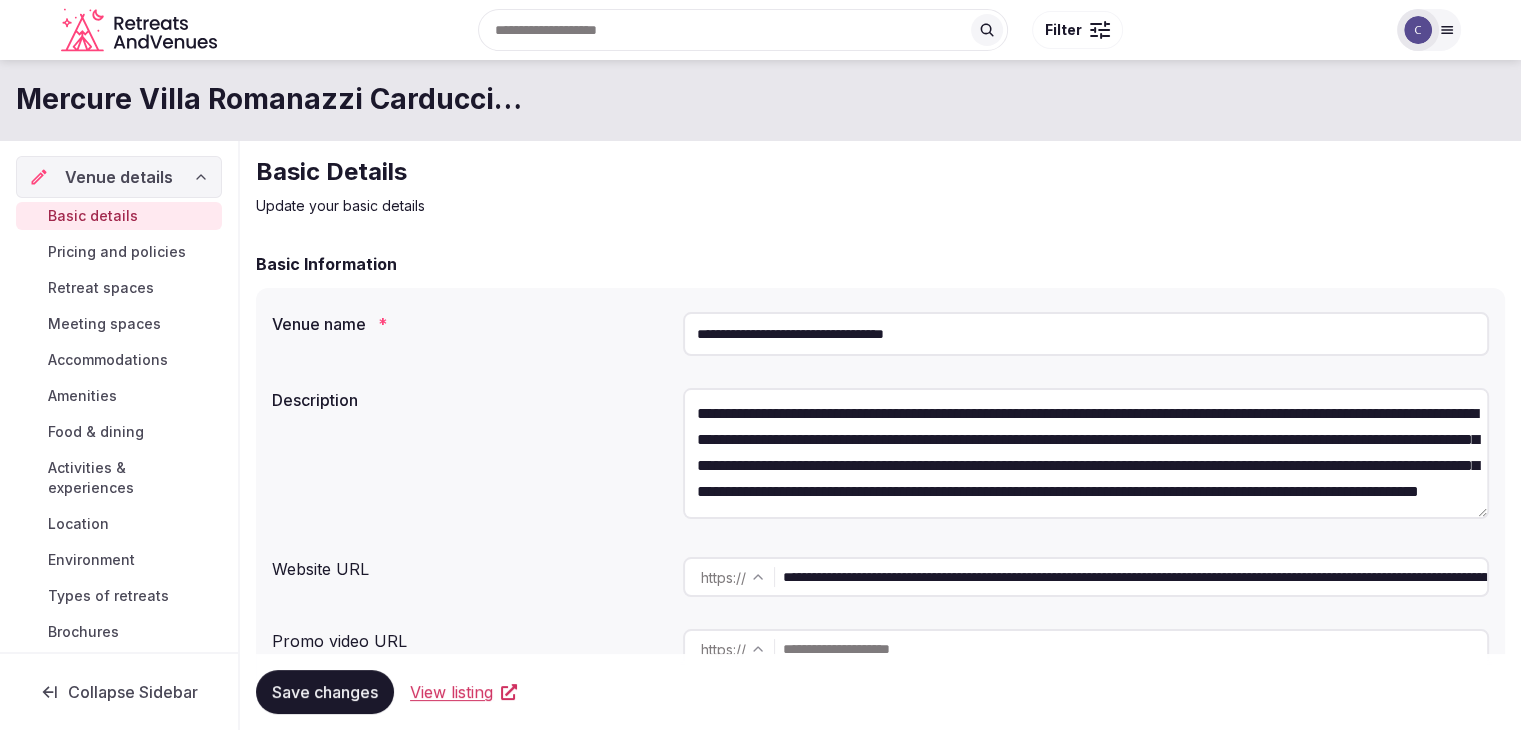 drag, startPoint x: 986, startPoint y: 326, endPoint x: 656, endPoint y: 330, distance: 330.02423 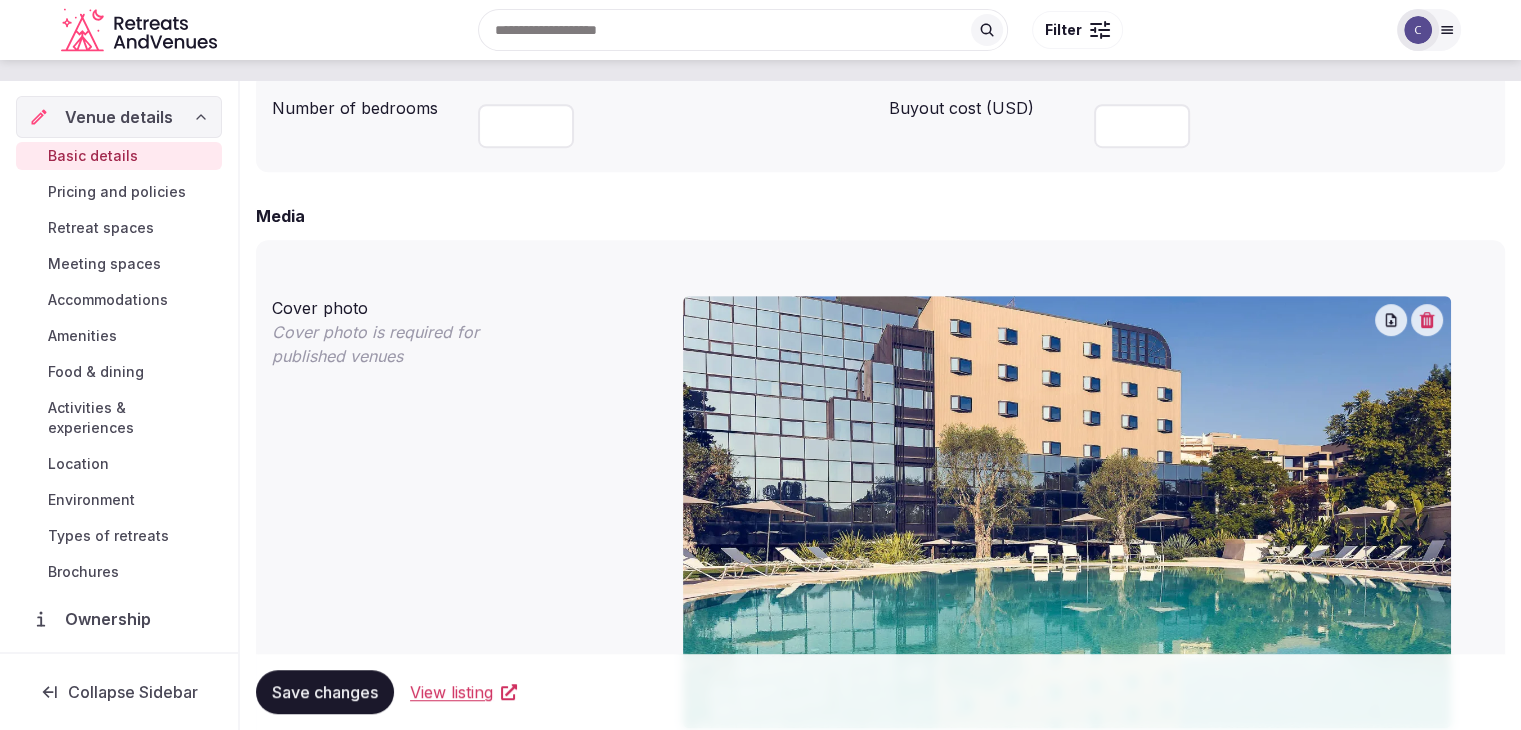 scroll, scrollTop: 600, scrollLeft: 0, axis: vertical 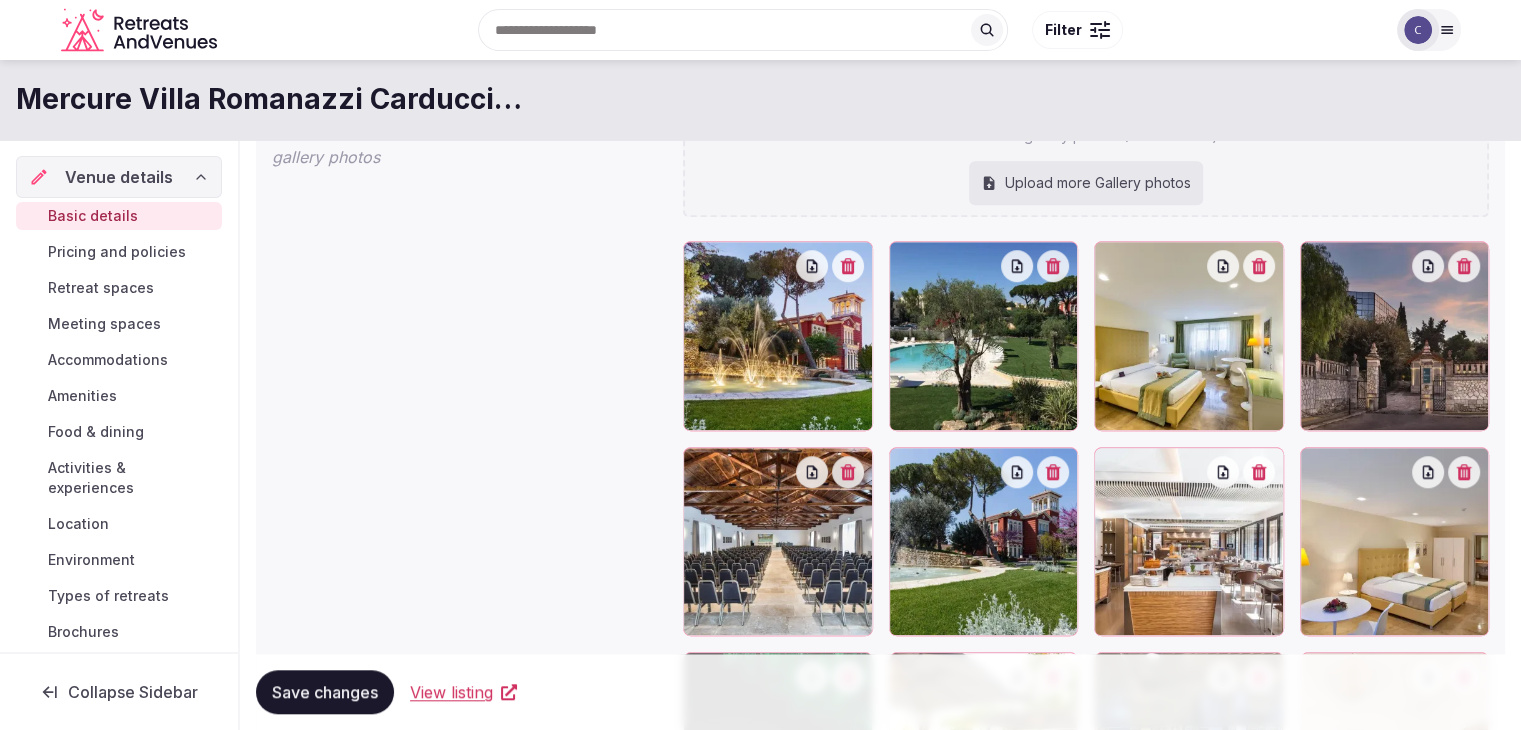 click on "Upload more Gallery photos" at bounding box center (1086, 183) 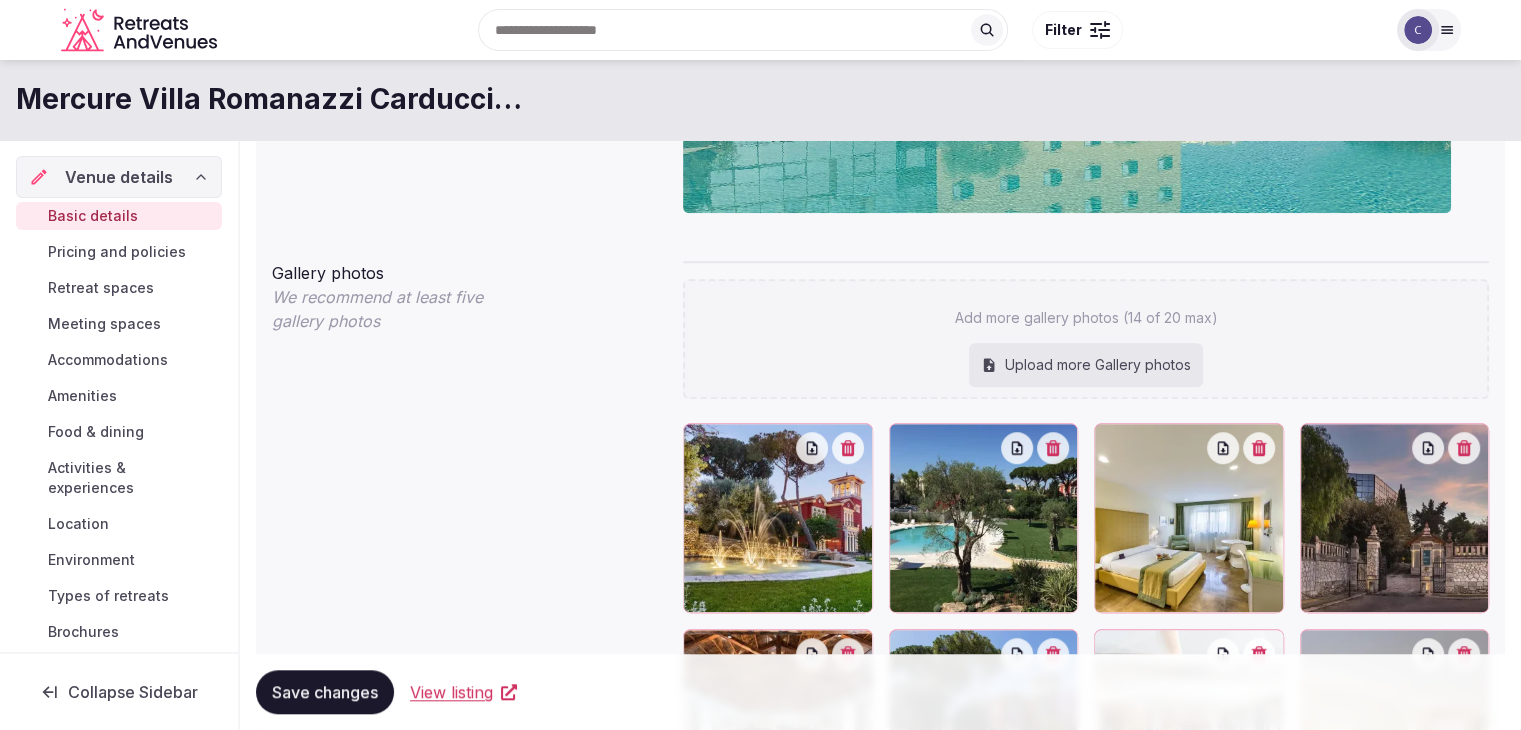 scroll, scrollTop: 1252, scrollLeft: 0, axis: vertical 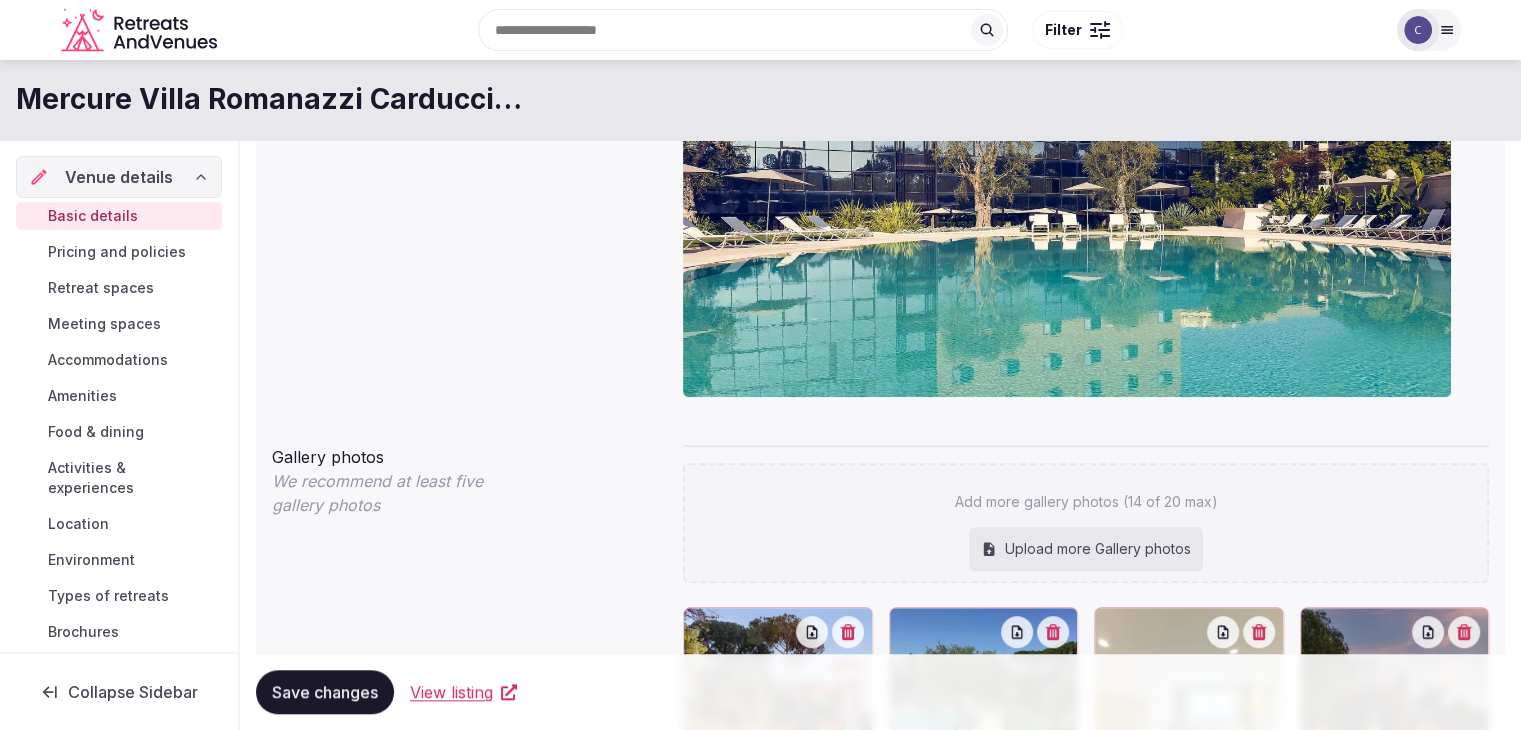 click on "Upload more Gallery photos" at bounding box center [1086, 549] 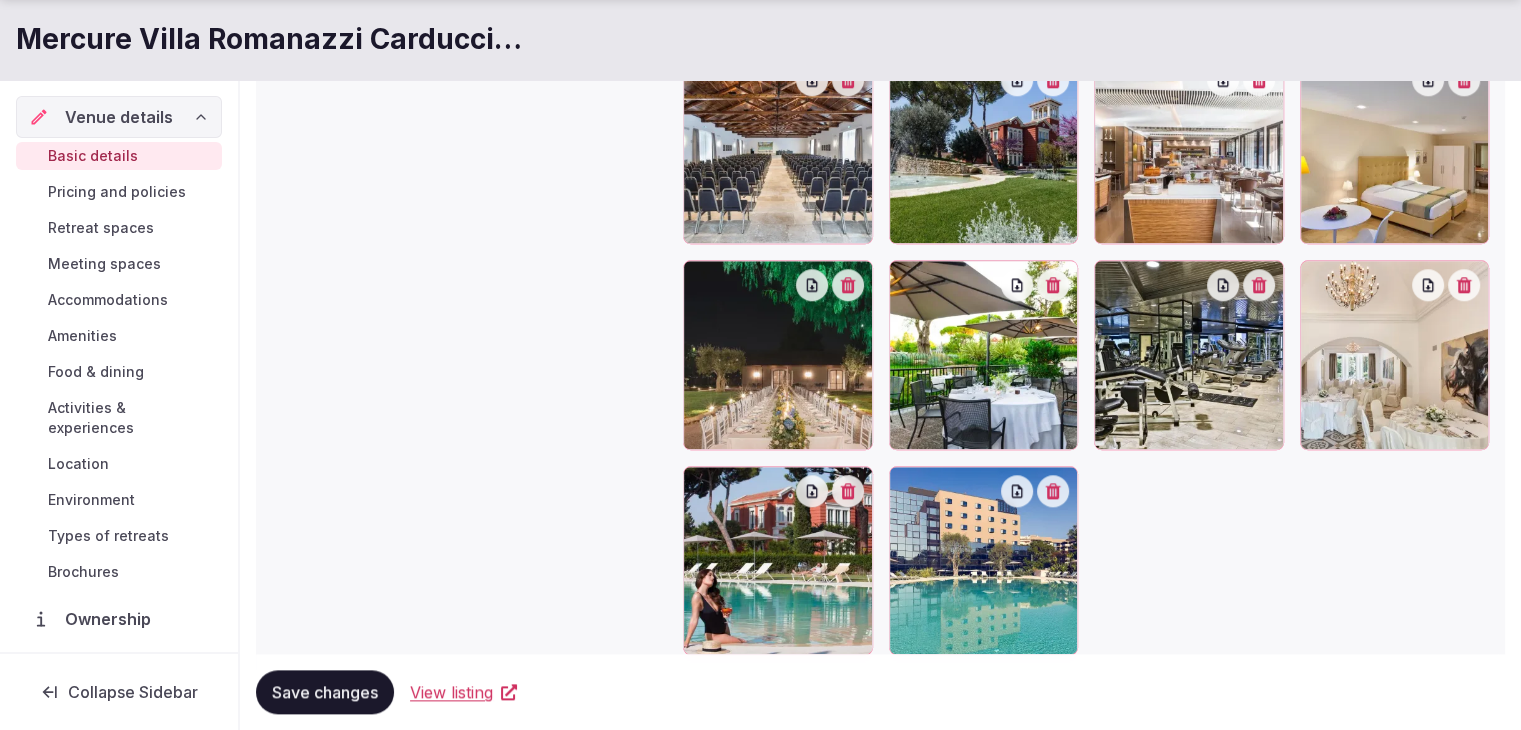 scroll, scrollTop: 2131, scrollLeft: 0, axis: vertical 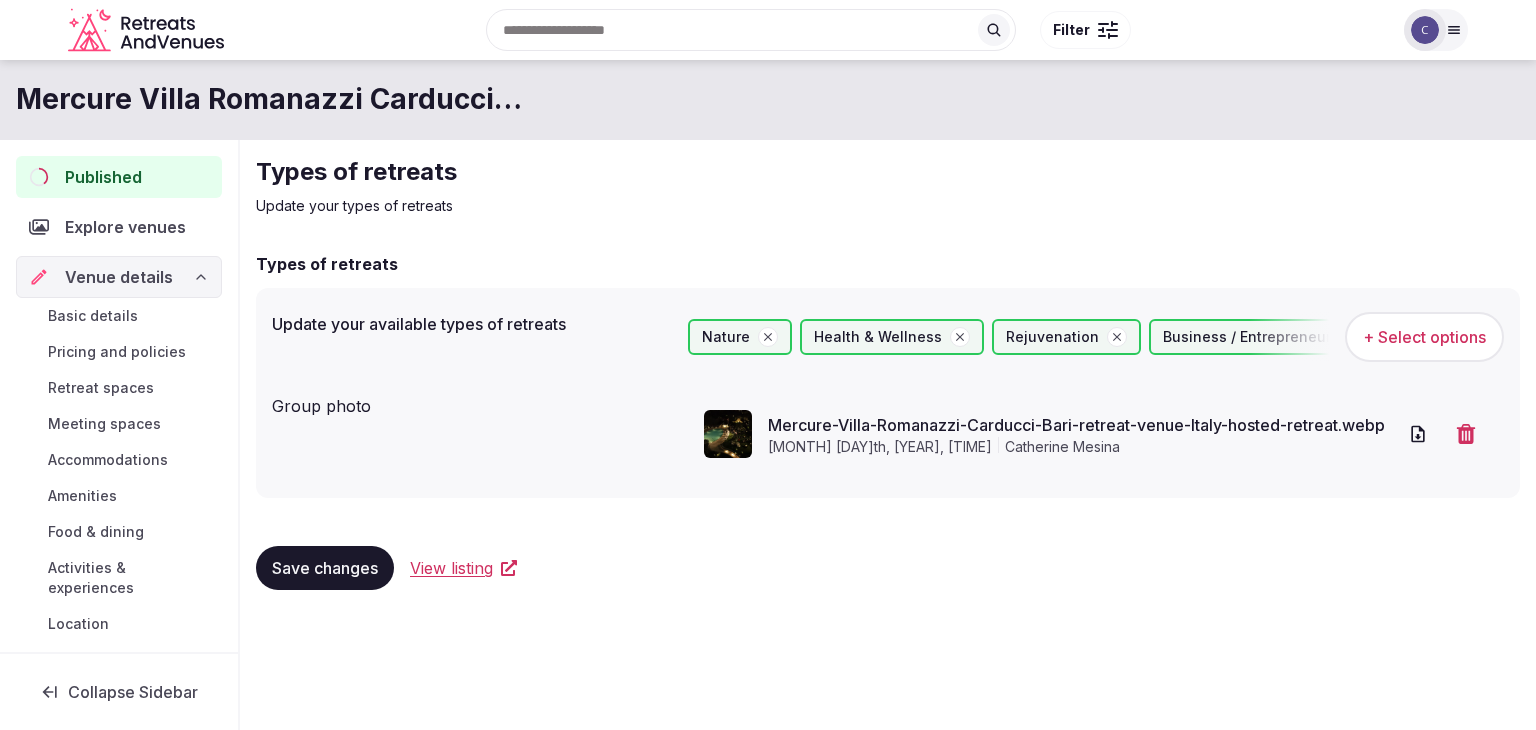 click on "Basic details" at bounding box center [93, 316] 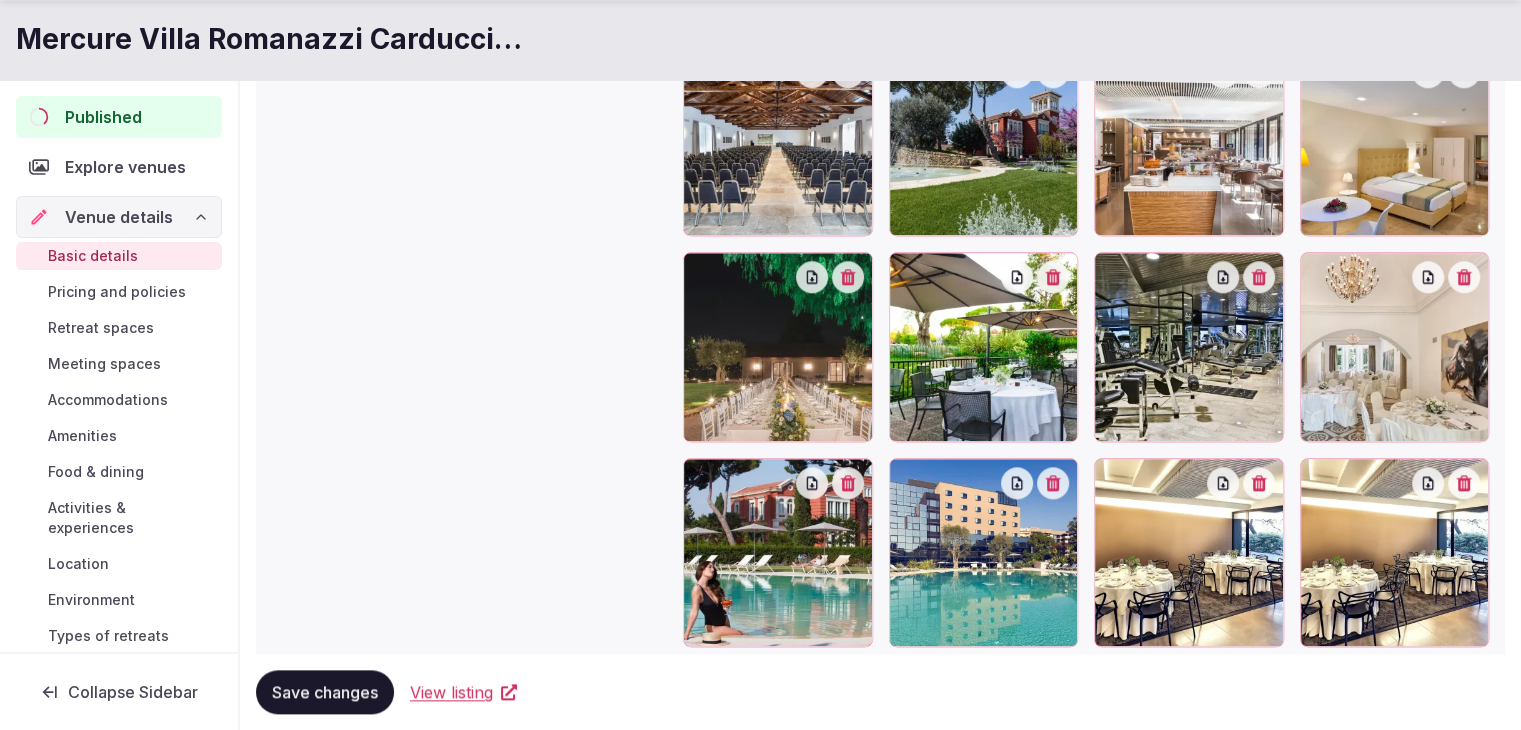 scroll, scrollTop: 2065, scrollLeft: 0, axis: vertical 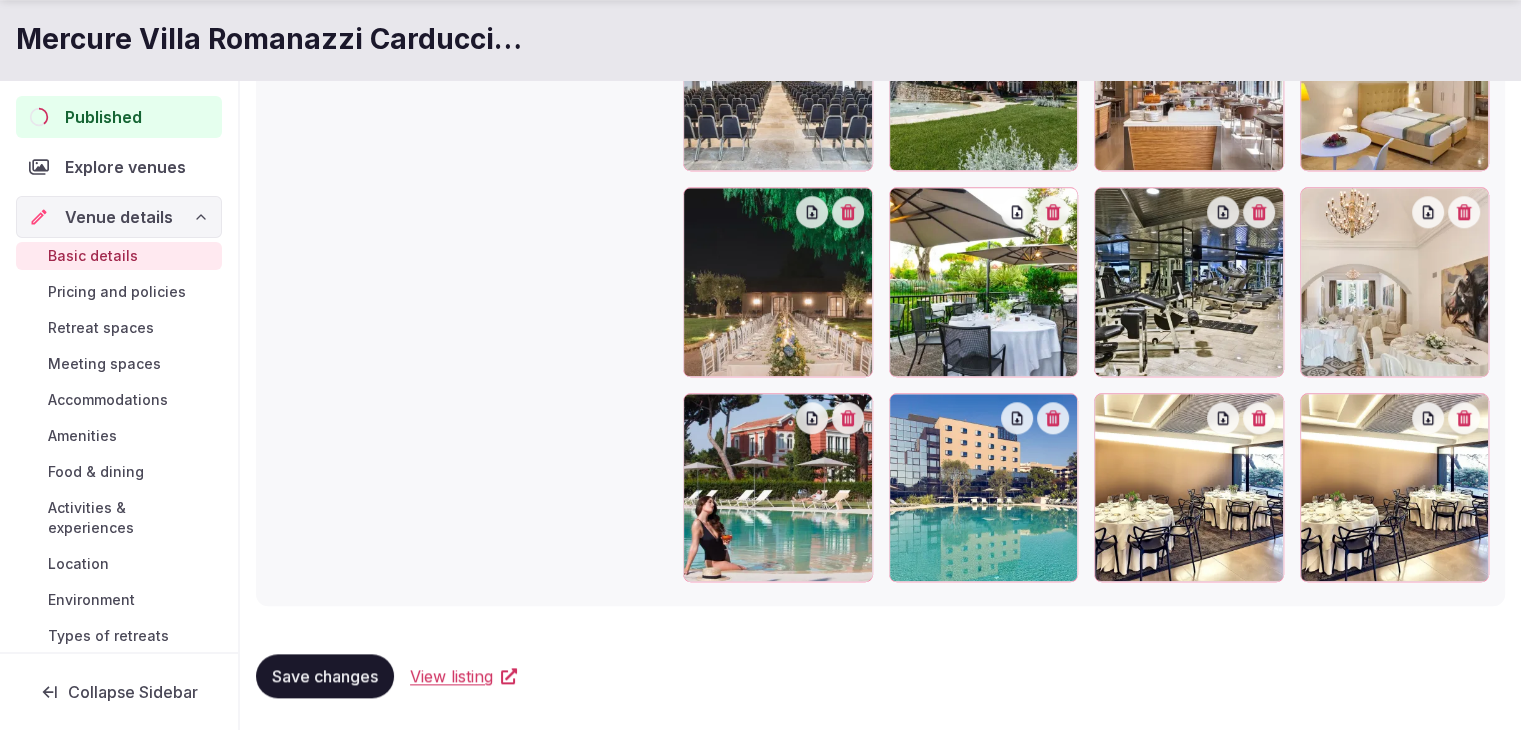 click at bounding box center (1464, 418) 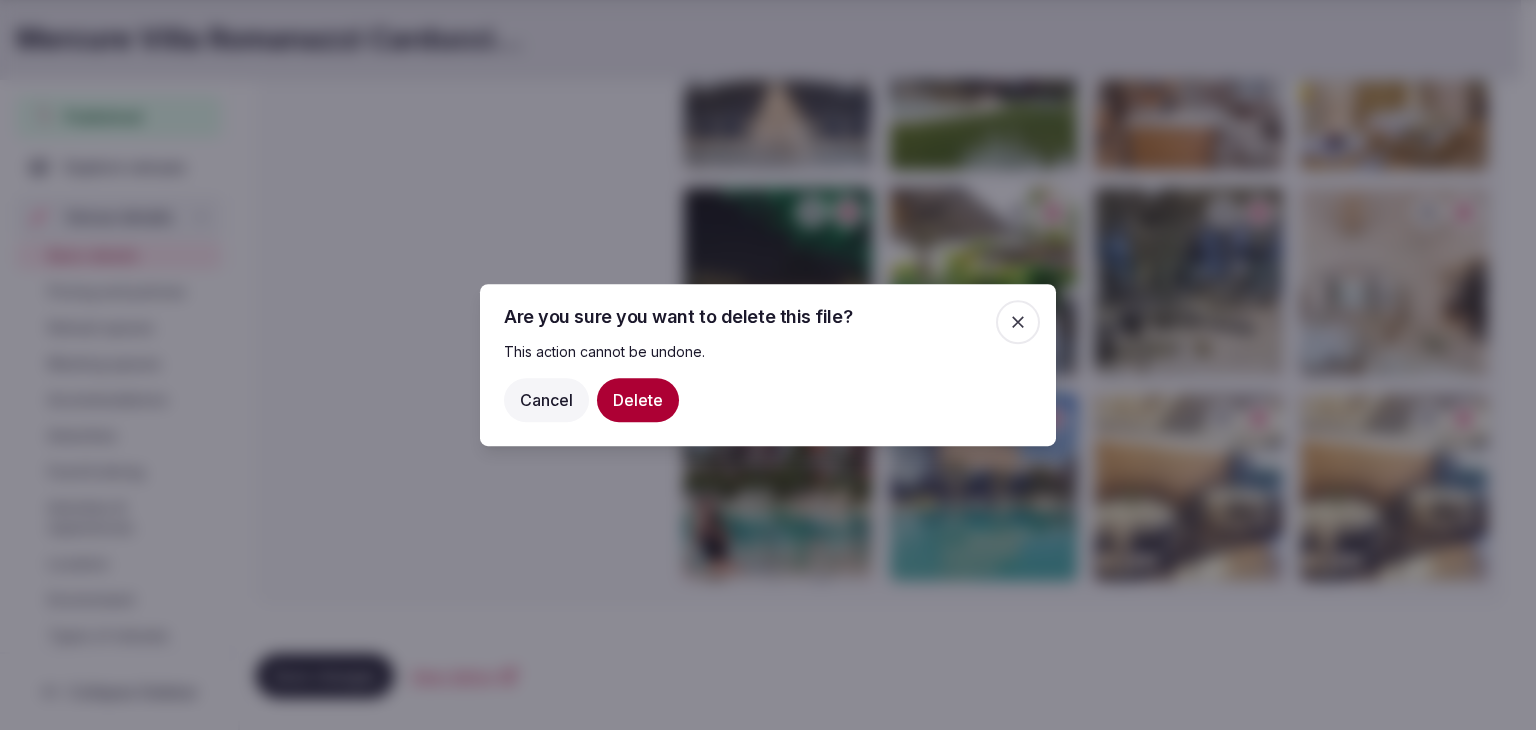 click on "Delete" at bounding box center (638, 400) 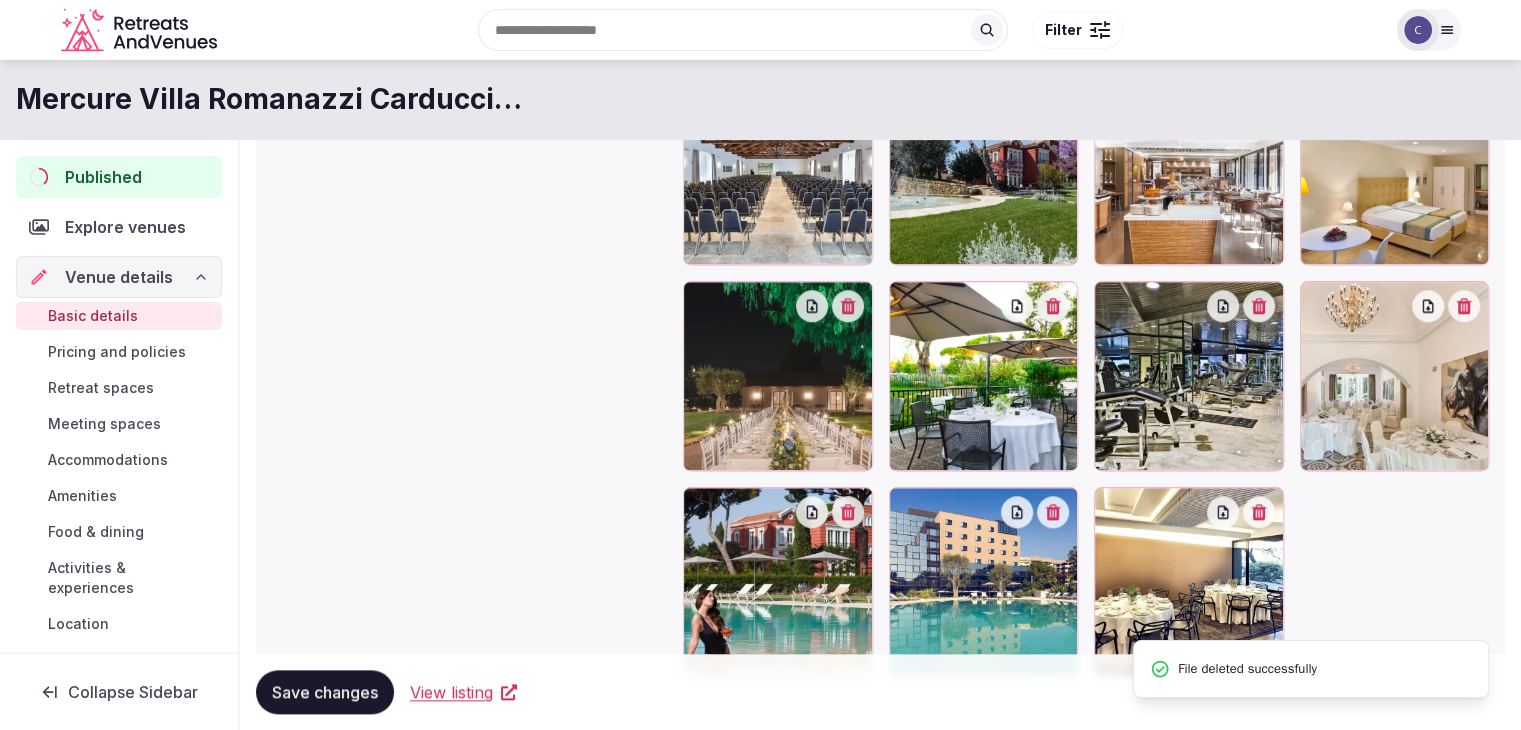 scroll, scrollTop: 1865, scrollLeft: 0, axis: vertical 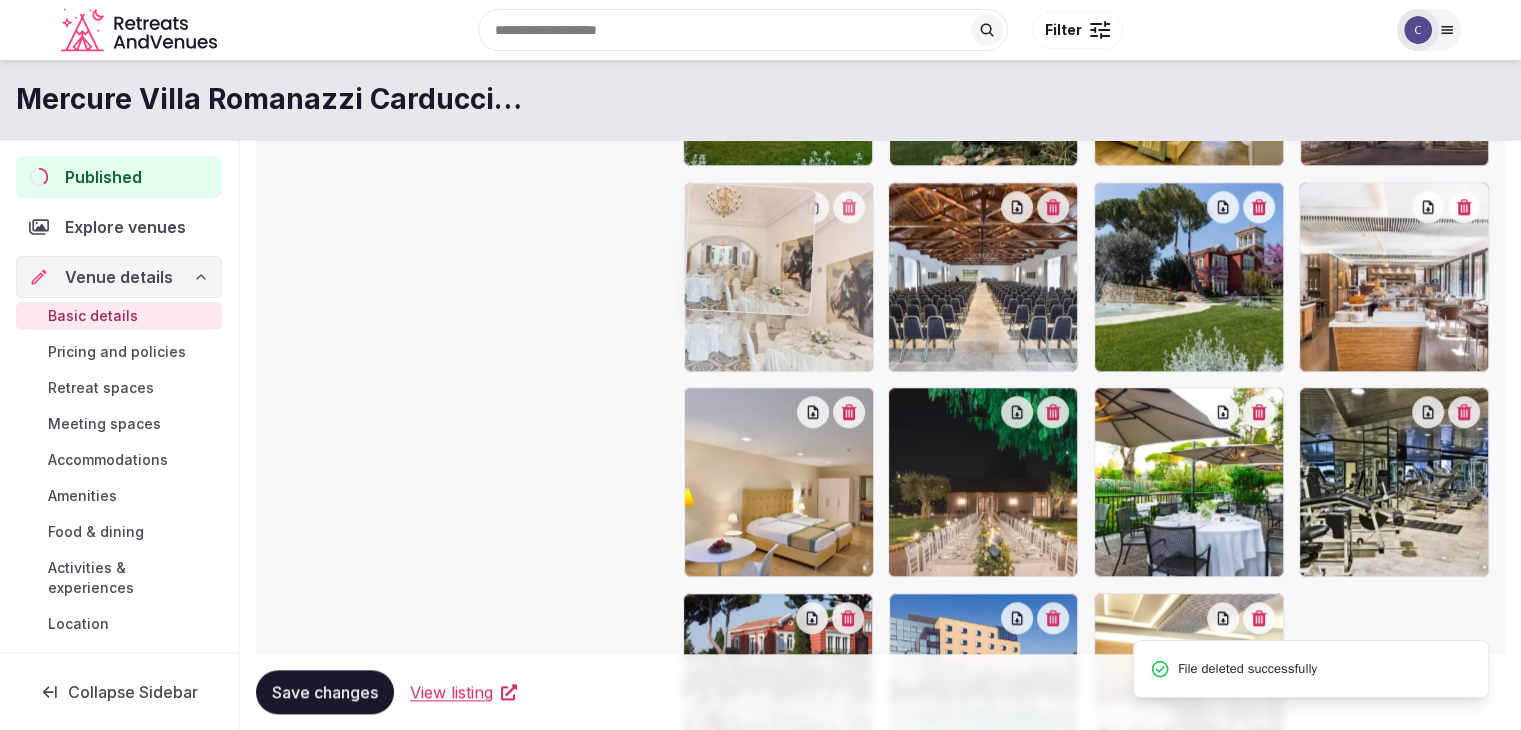 drag, startPoint x: 1323, startPoint y: 412, endPoint x: 724, endPoint y: 226, distance: 627.2137 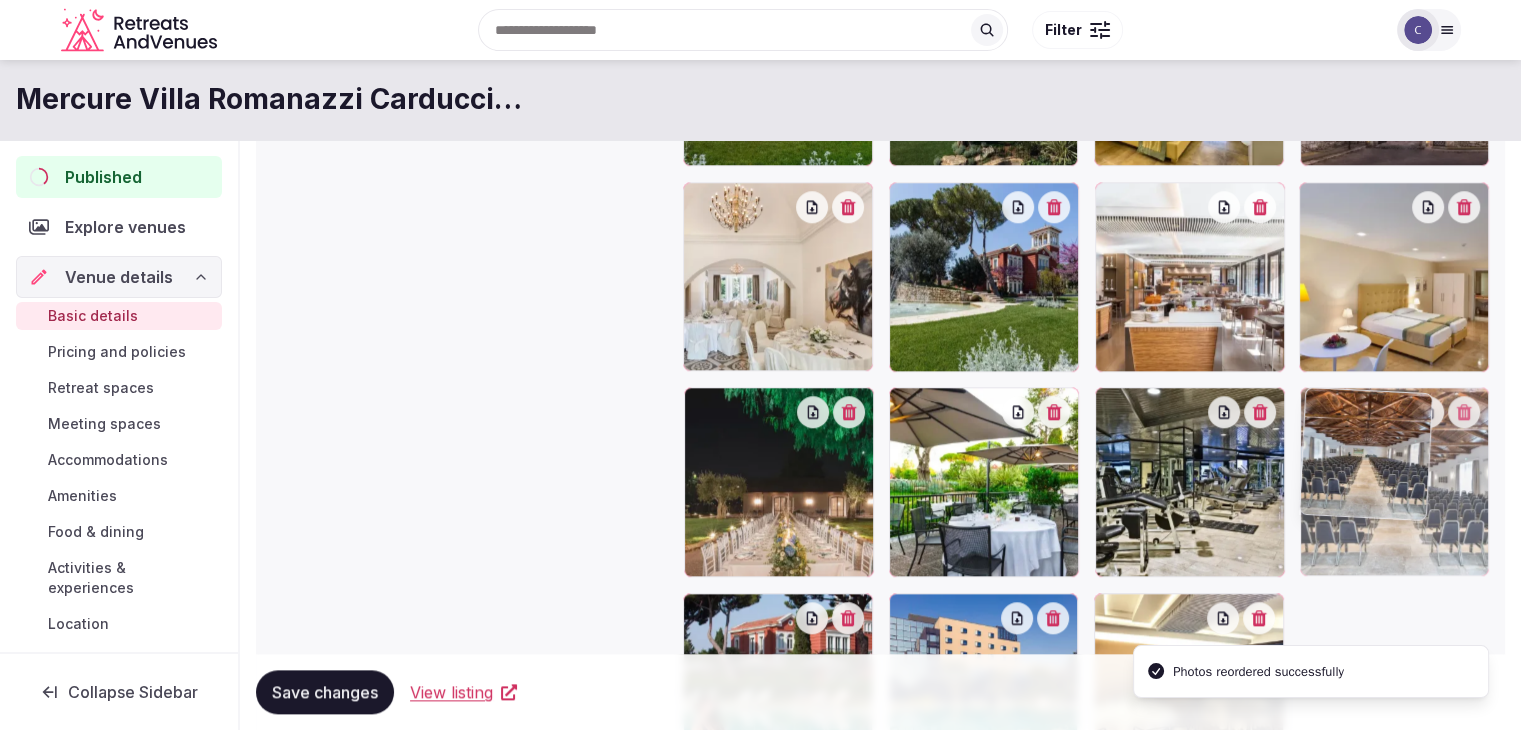 drag, startPoint x: 912, startPoint y: 198, endPoint x: 1348, endPoint y: 364, distance: 466.5319 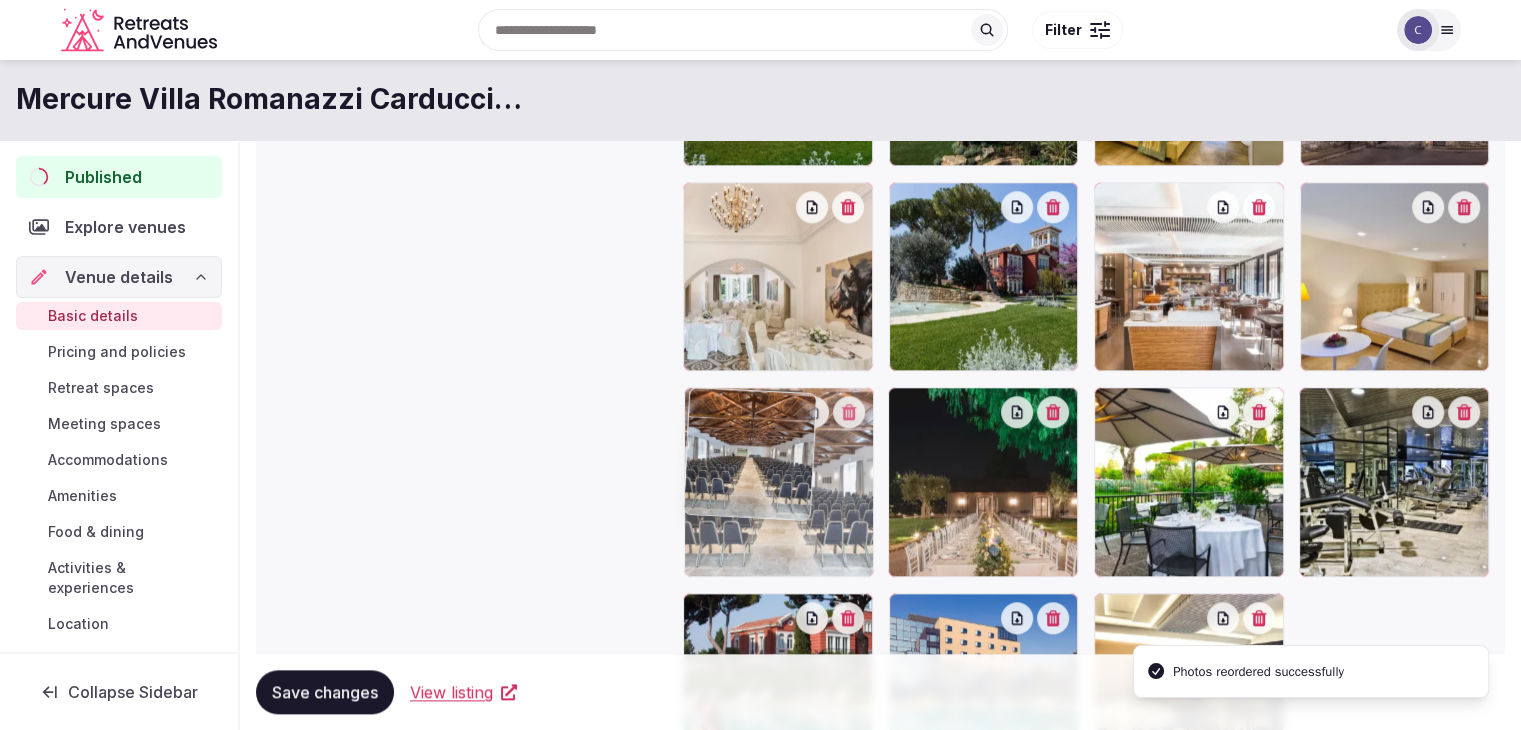drag, startPoint x: 1314, startPoint y: 414, endPoint x: 748, endPoint y: 423, distance: 566.07153 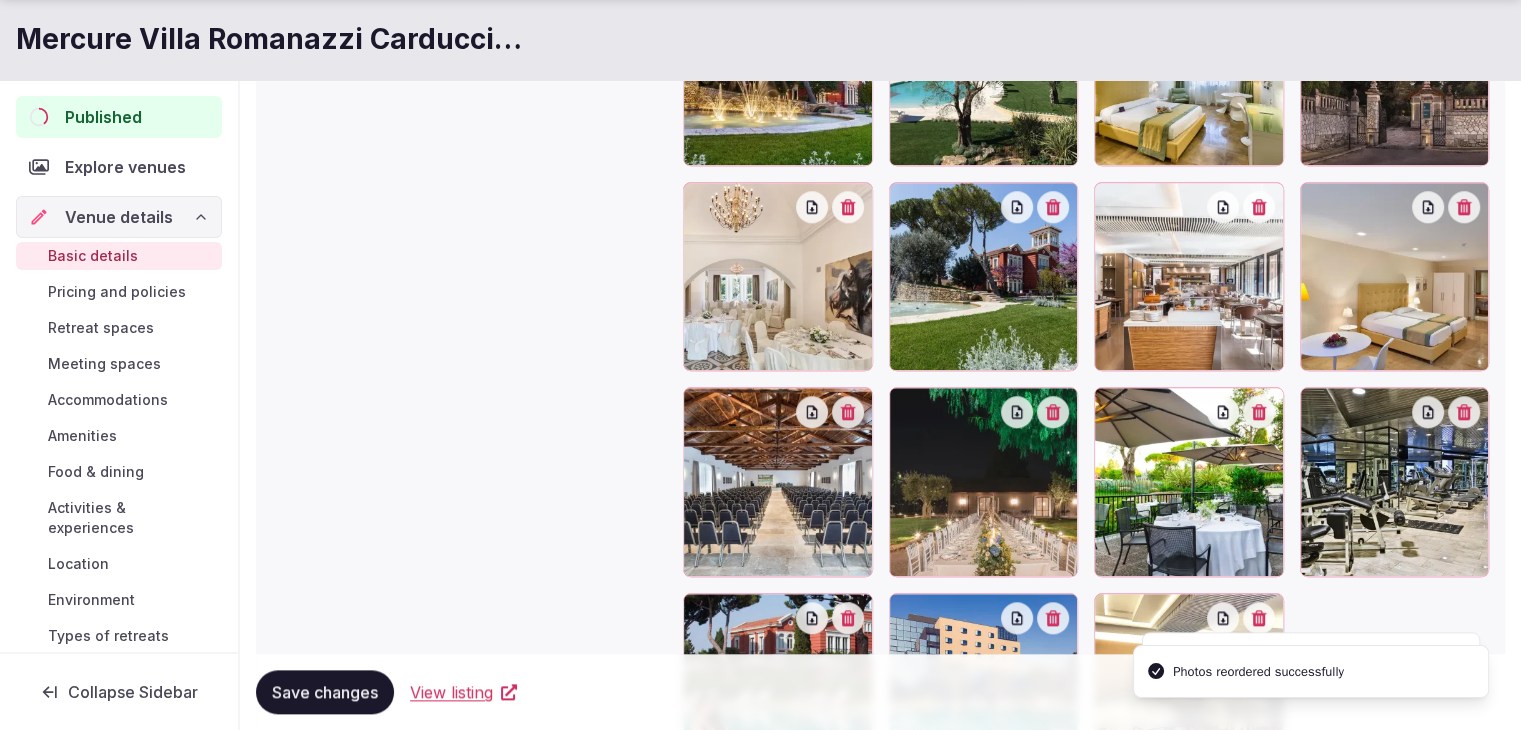 scroll, scrollTop: 2065, scrollLeft: 0, axis: vertical 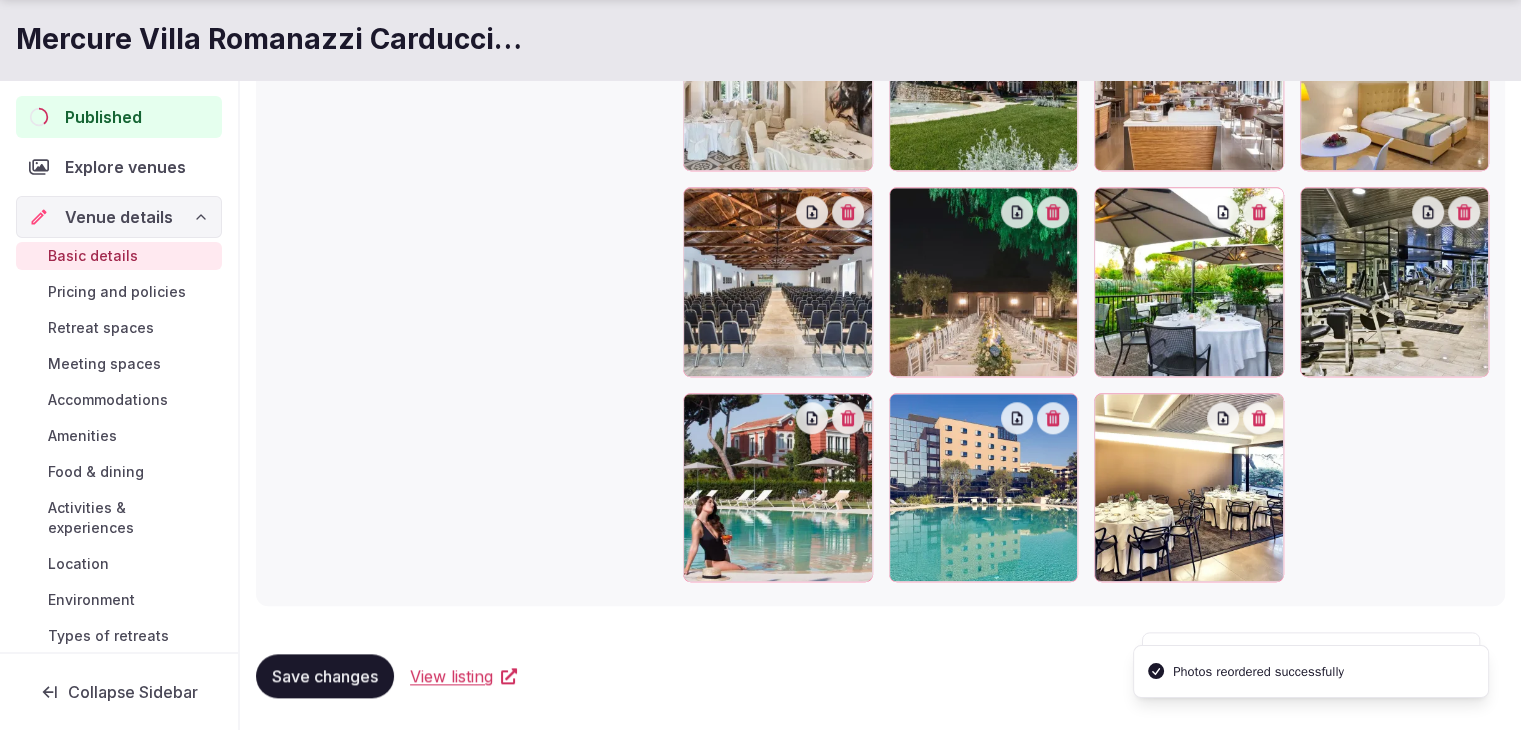 click on "Save changes" at bounding box center (325, 676) 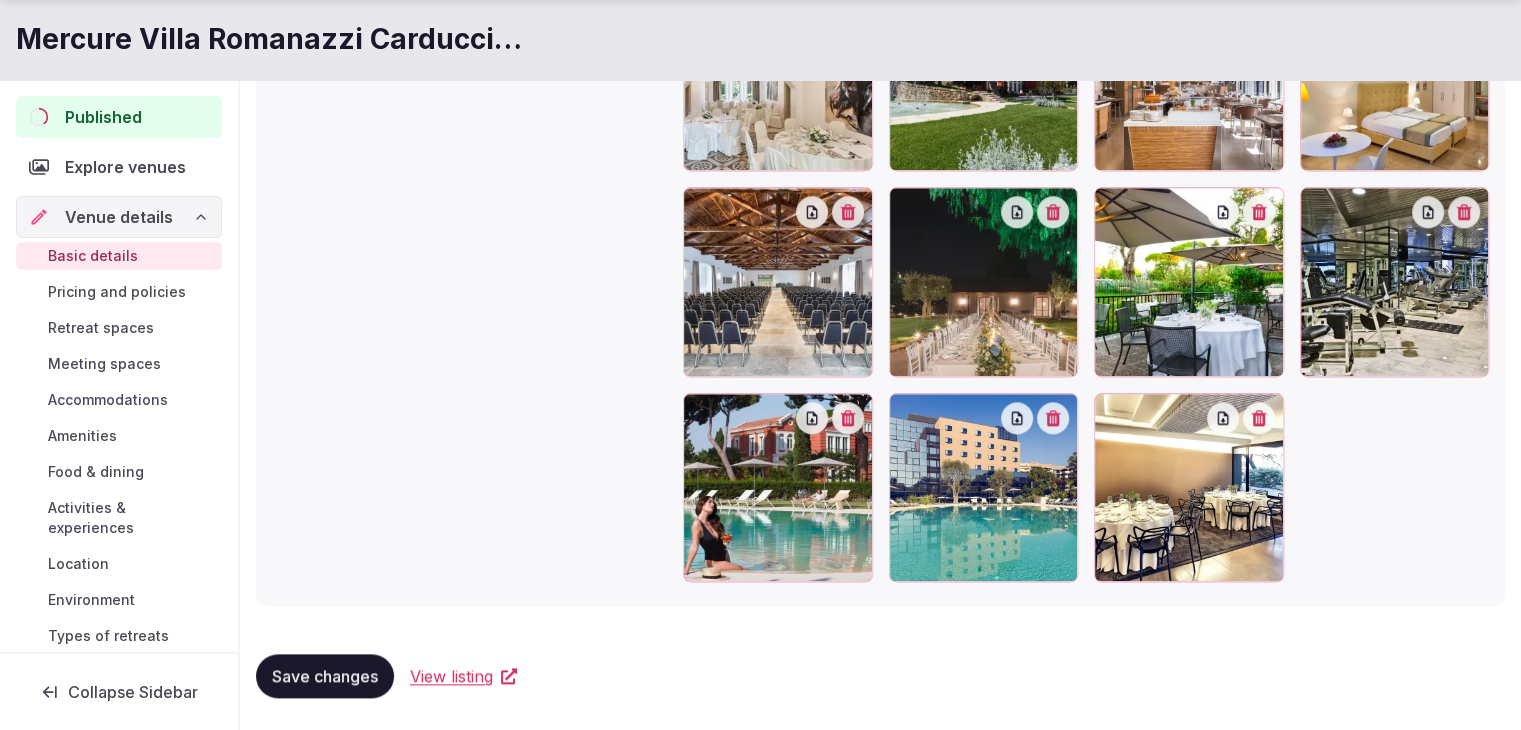 click on "Published" at bounding box center [103, 117] 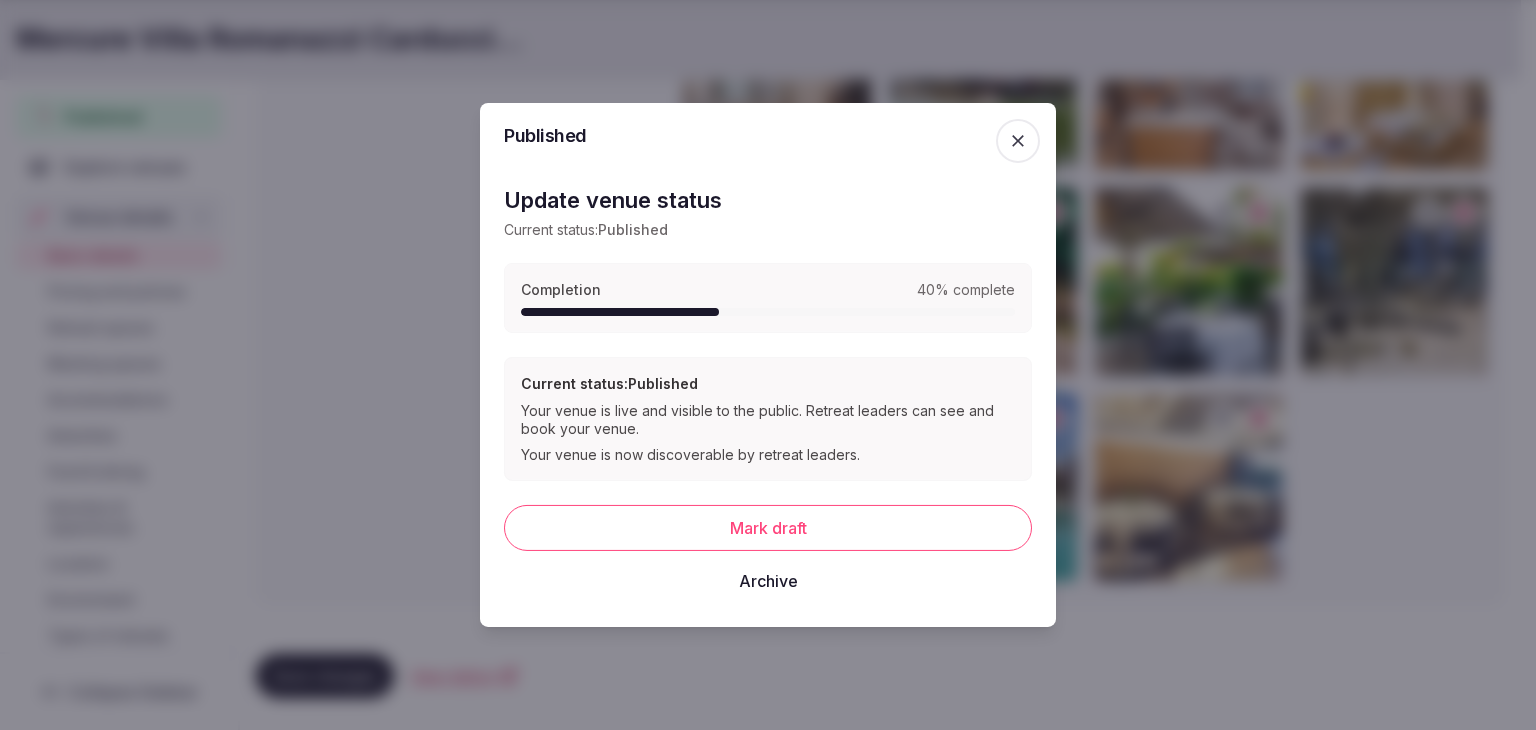 drag, startPoint x: 1017, startPoint y: 134, endPoint x: 706, endPoint y: 332, distance: 368.68008 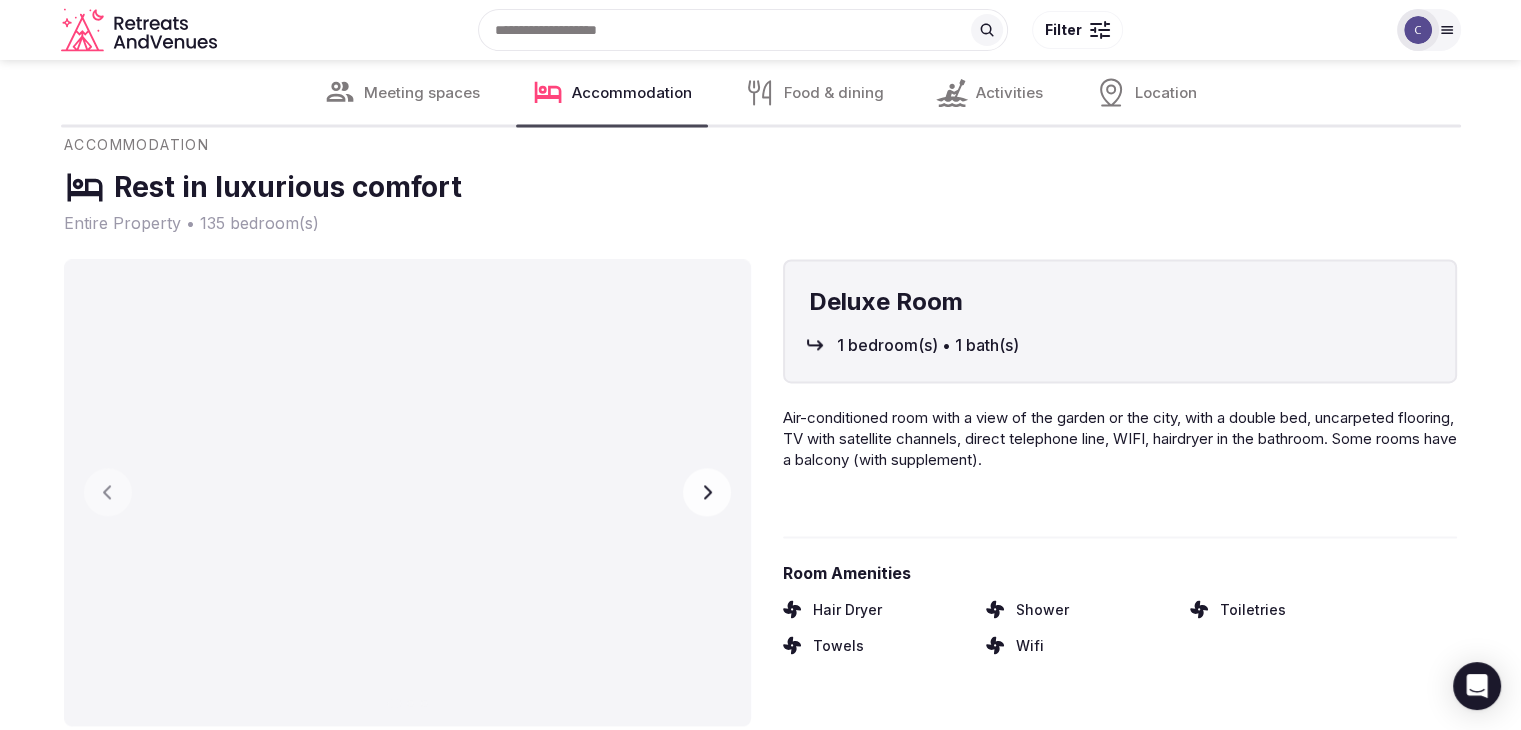 scroll, scrollTop: 2600, scrollLeft: 0, axis: vertical 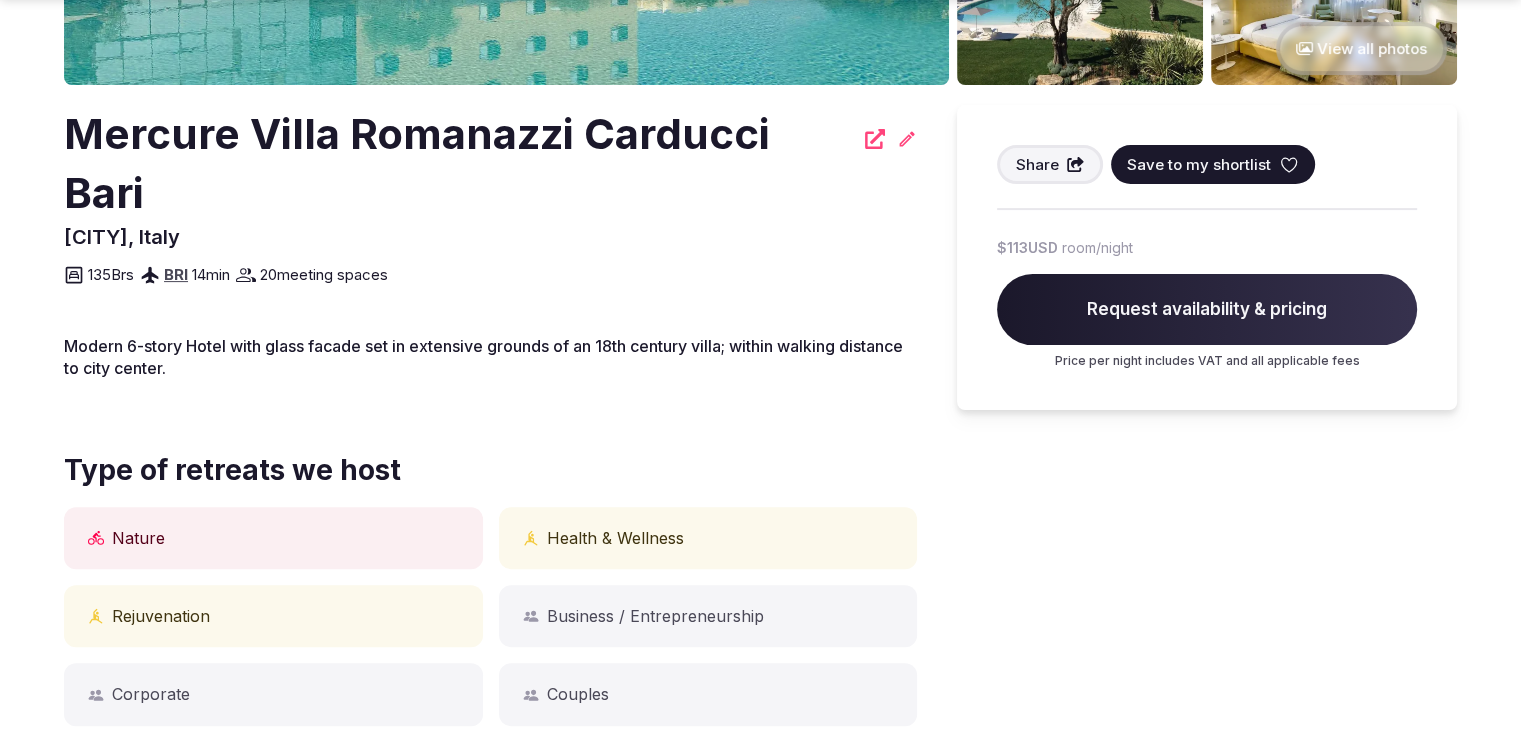 click on "Mercure Villa Romanazzi Carducci Bari" at bounding box center [458, 164] 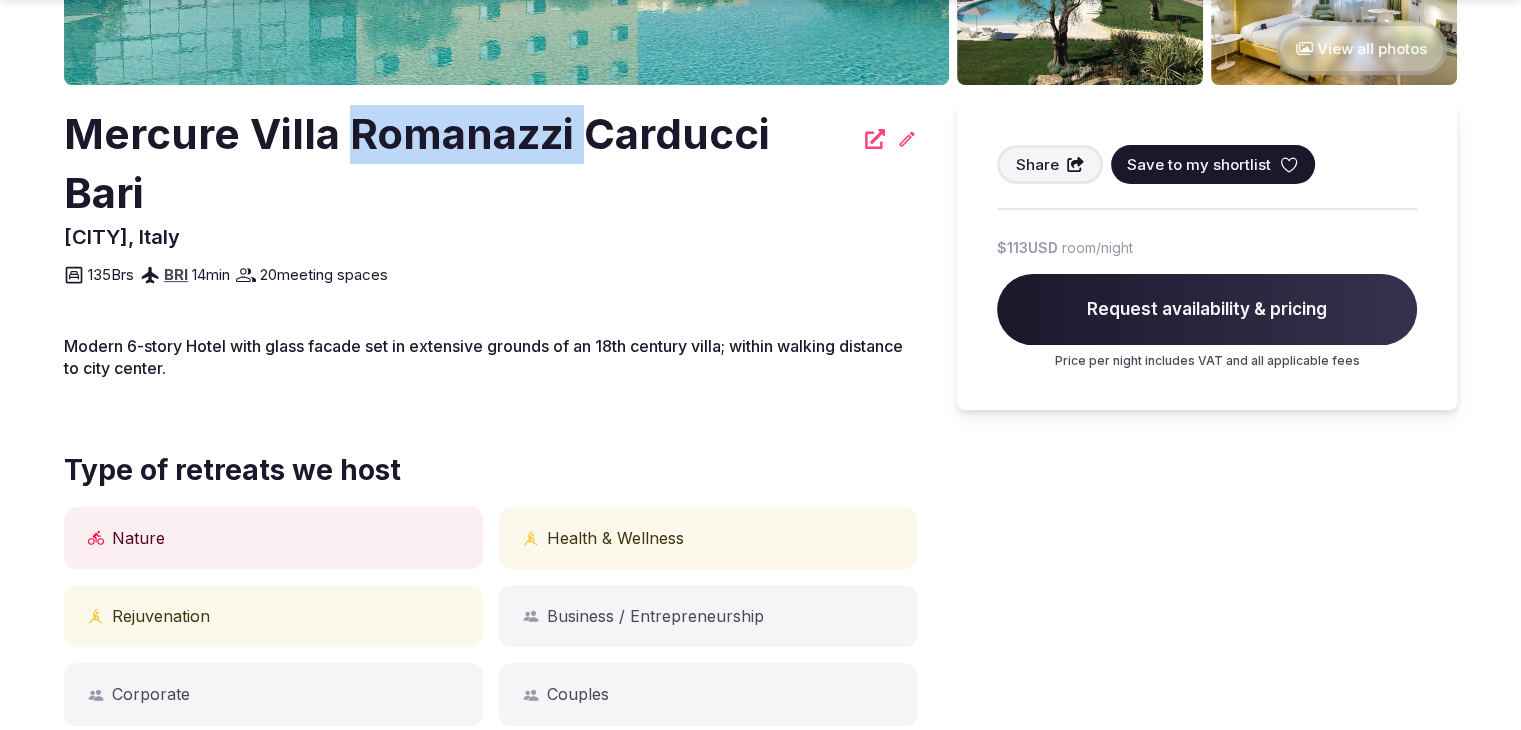 click on "Mercure Villa Romanazzi Carducci Bari" at bounding box center [458, 164] 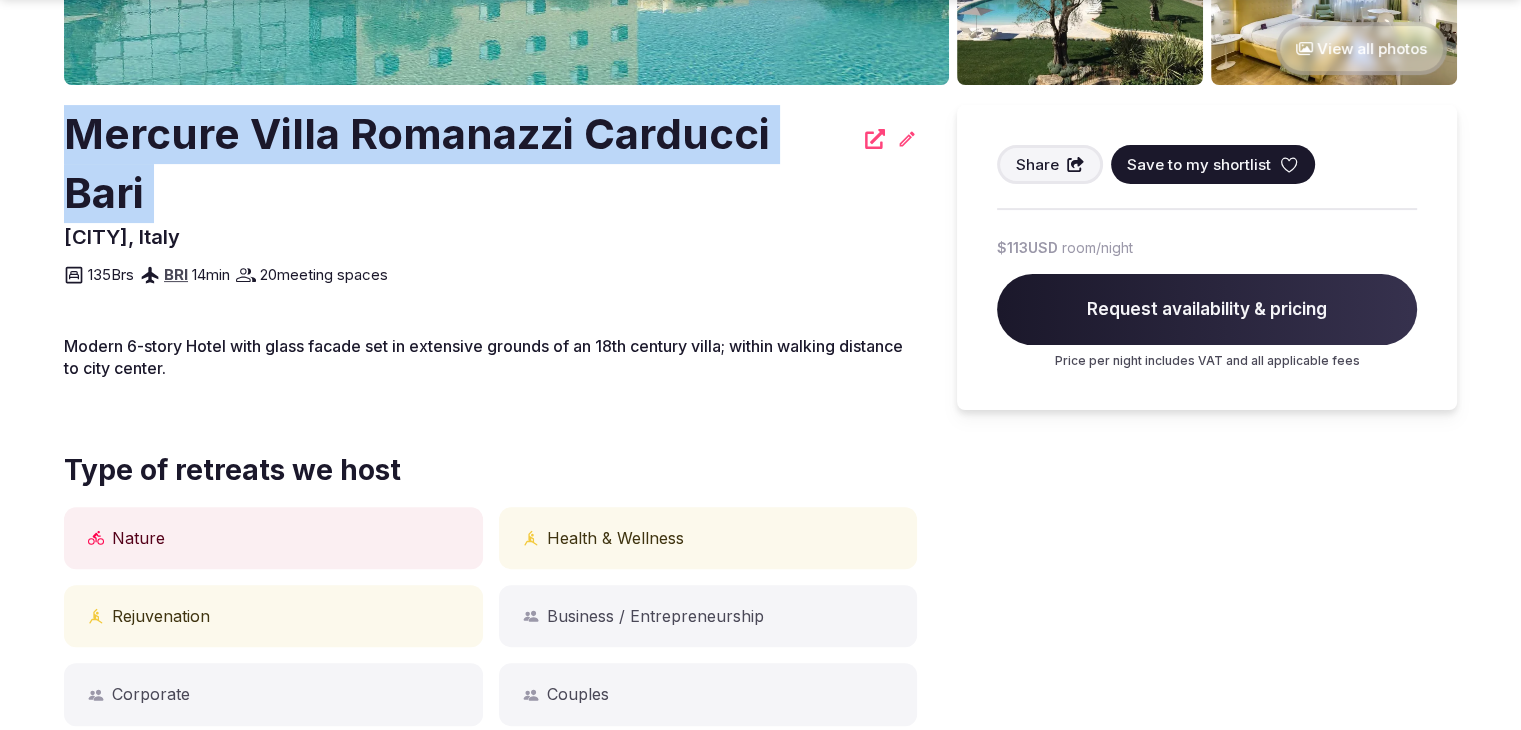 click on "Mercure Villa Romanazzi Carducci Bari" at bounding box center [458, 164] 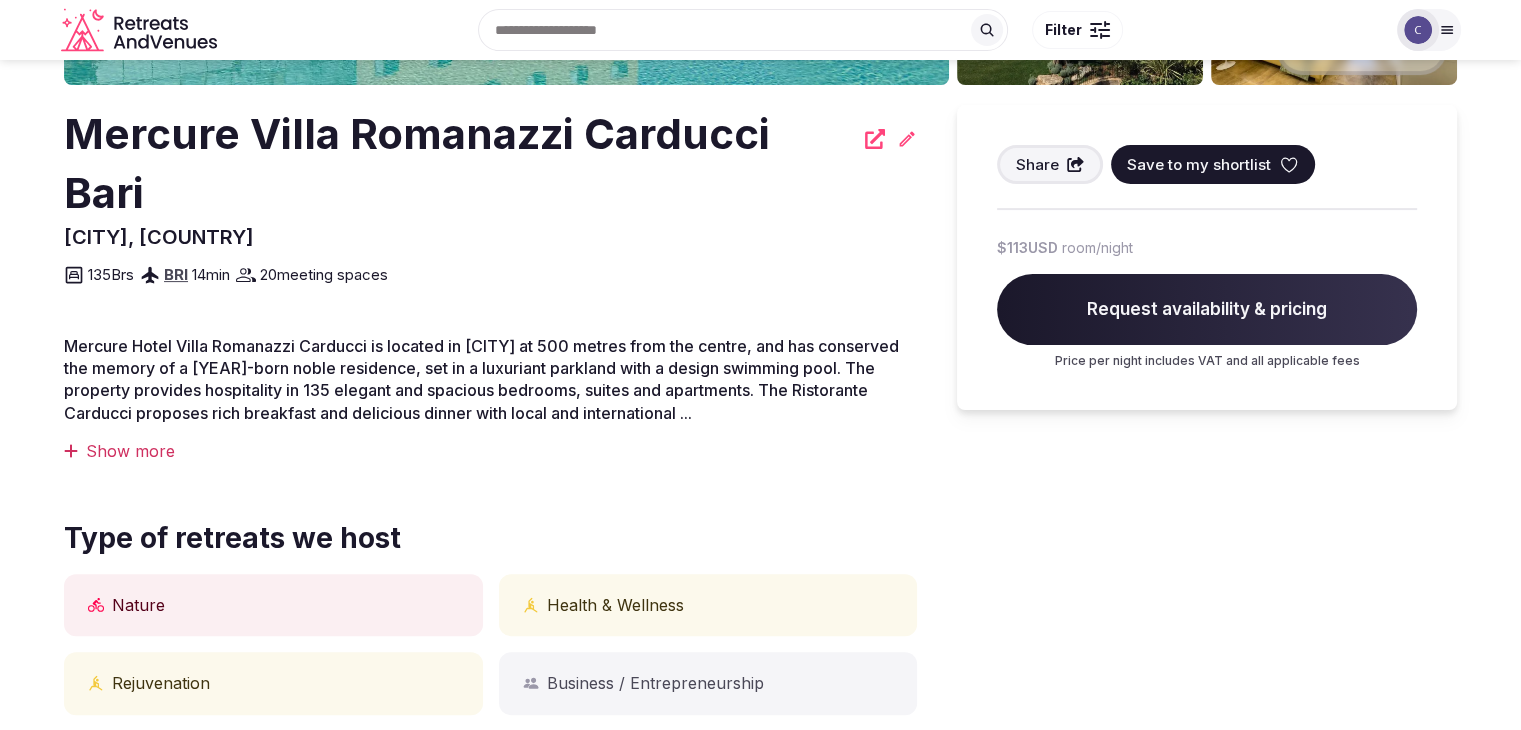scroll, scrollTop: 500, scrollLeft: 0, axis: vertical 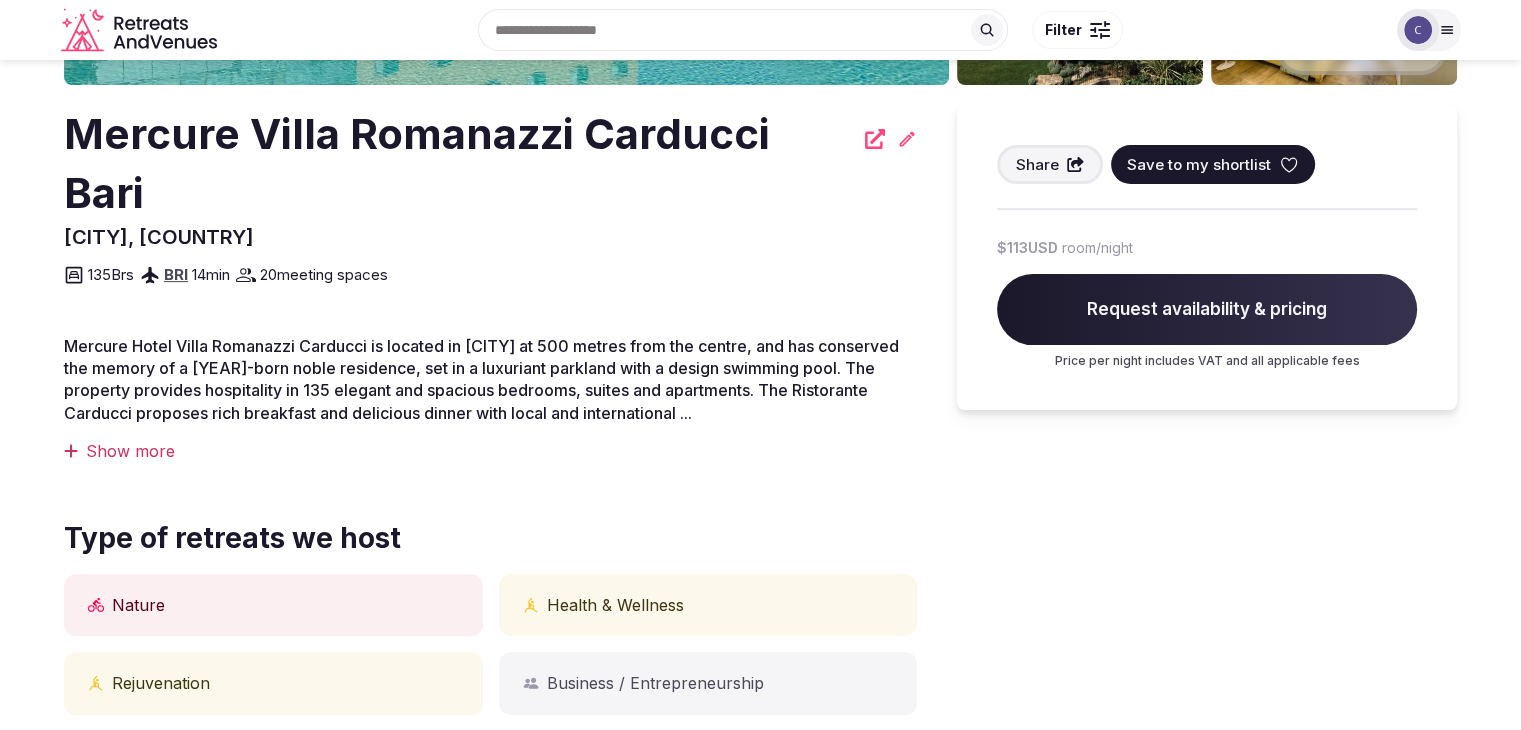 click on "Show more" at bounding box center [490, 451] 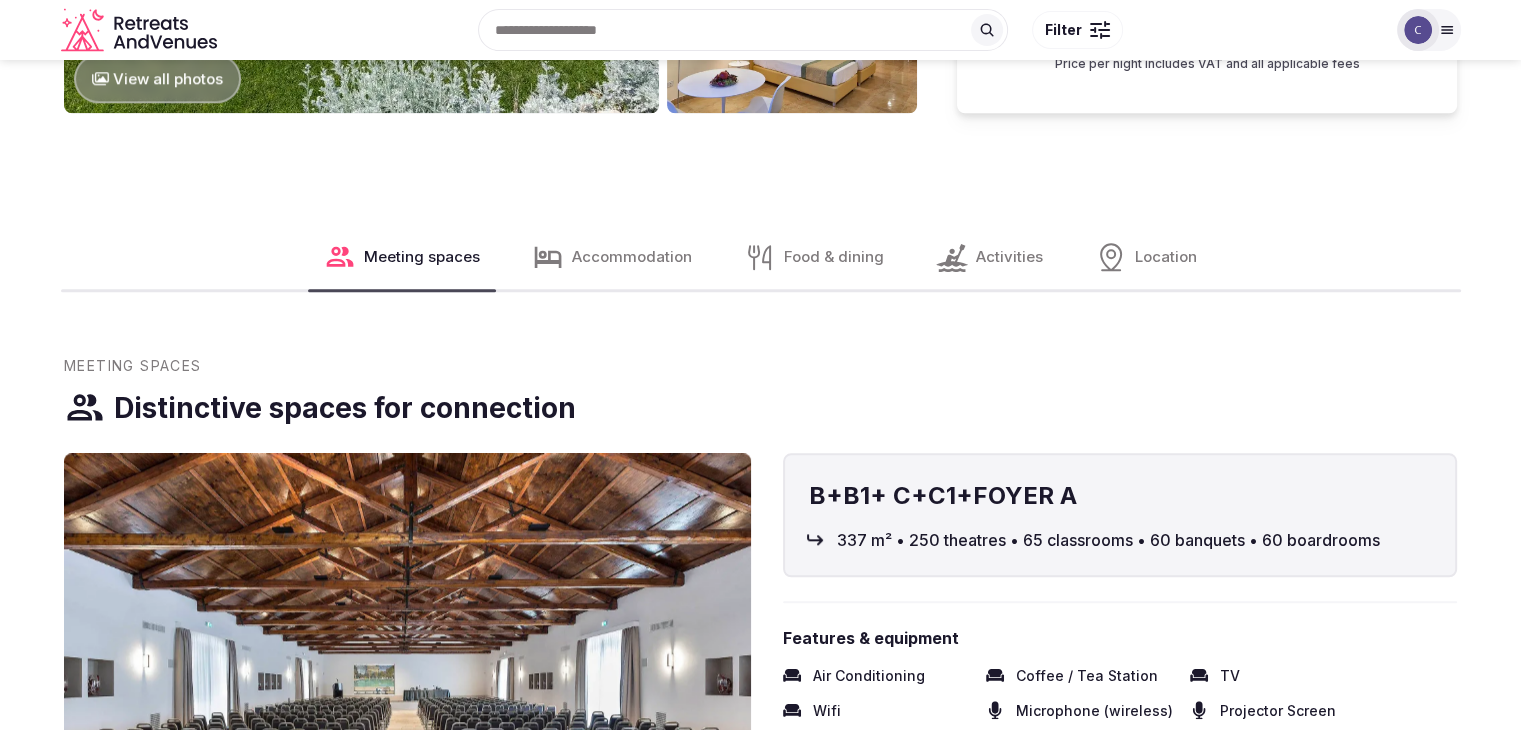 scroll, scrollTop: 1800, scrollLeft: 0, axis: vertical 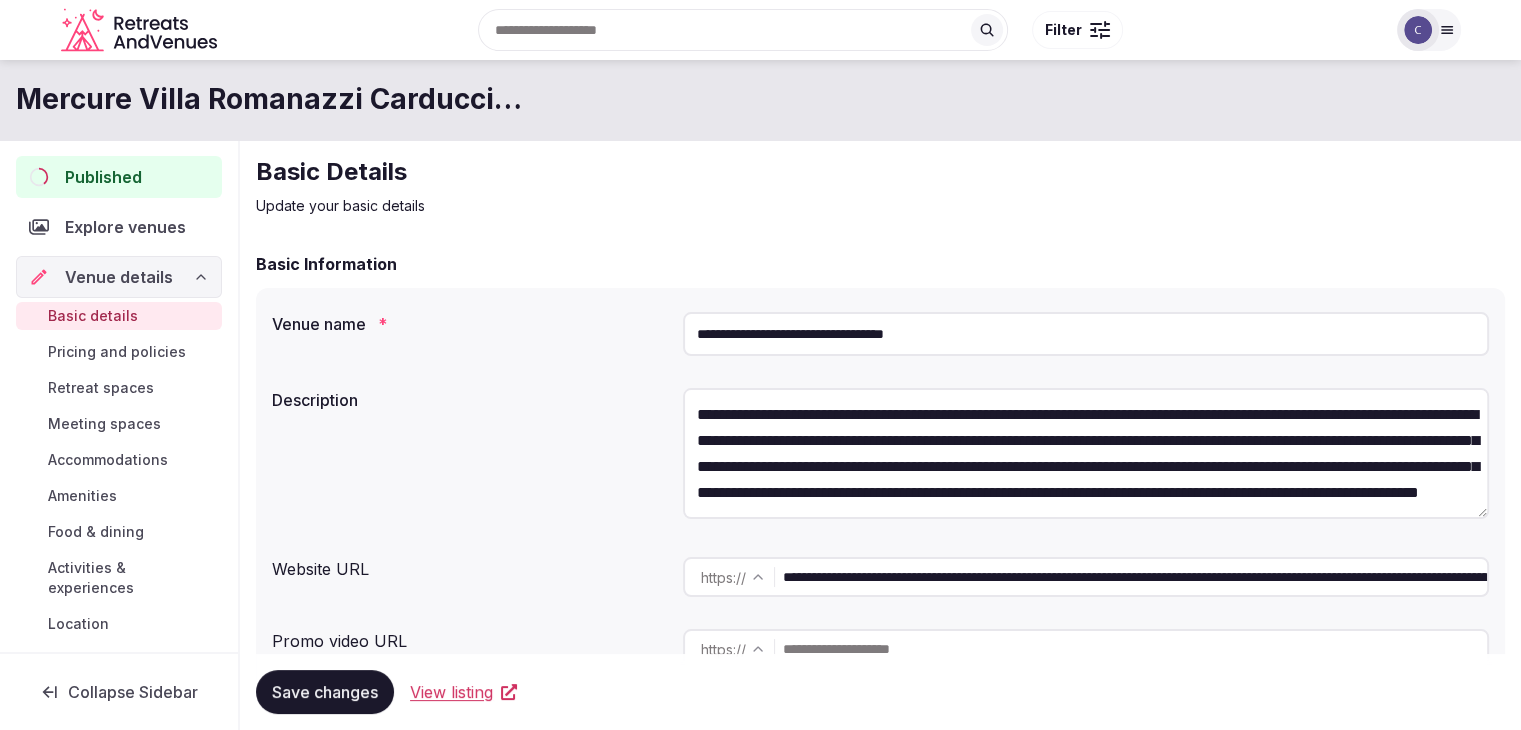 click on "Published" at bounding box center [119, 177] 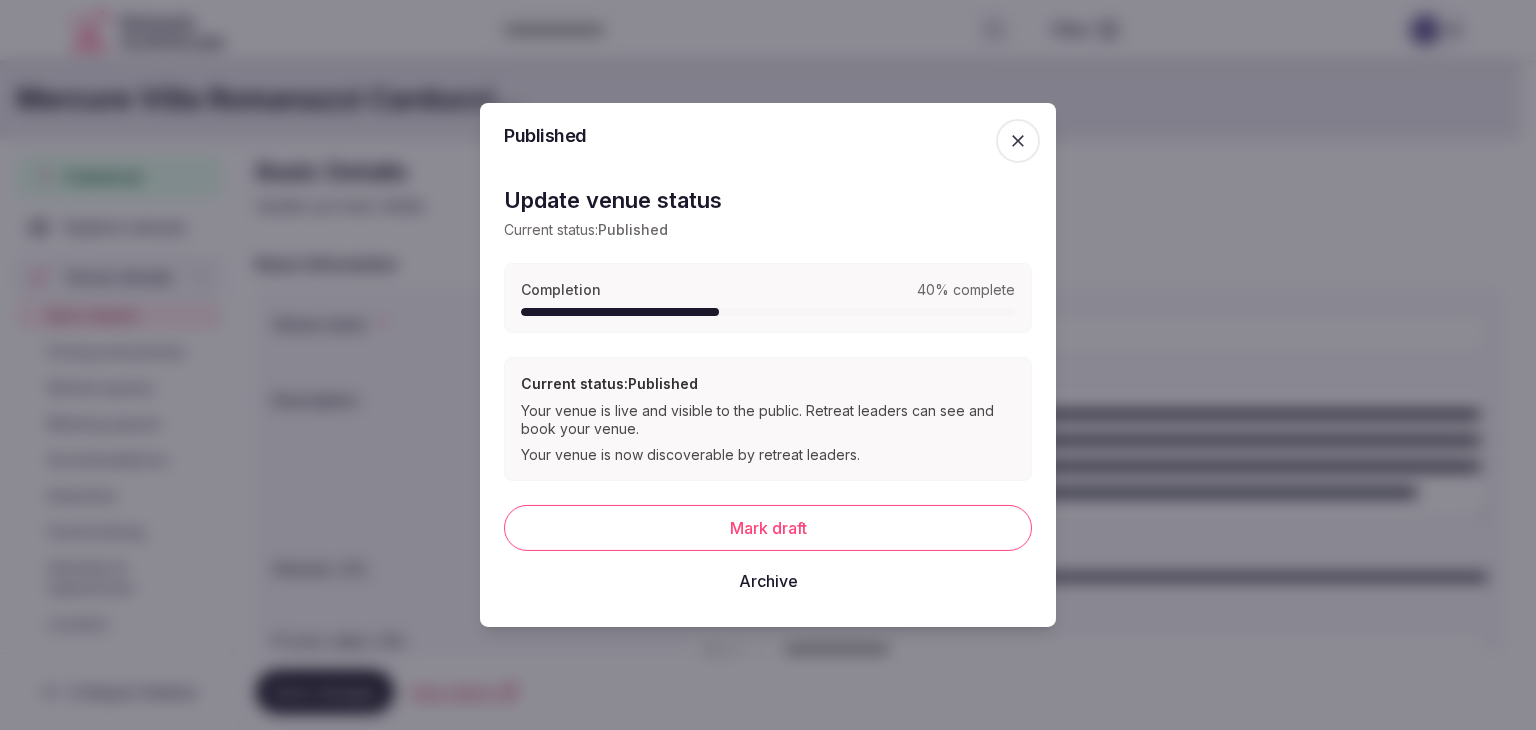 click 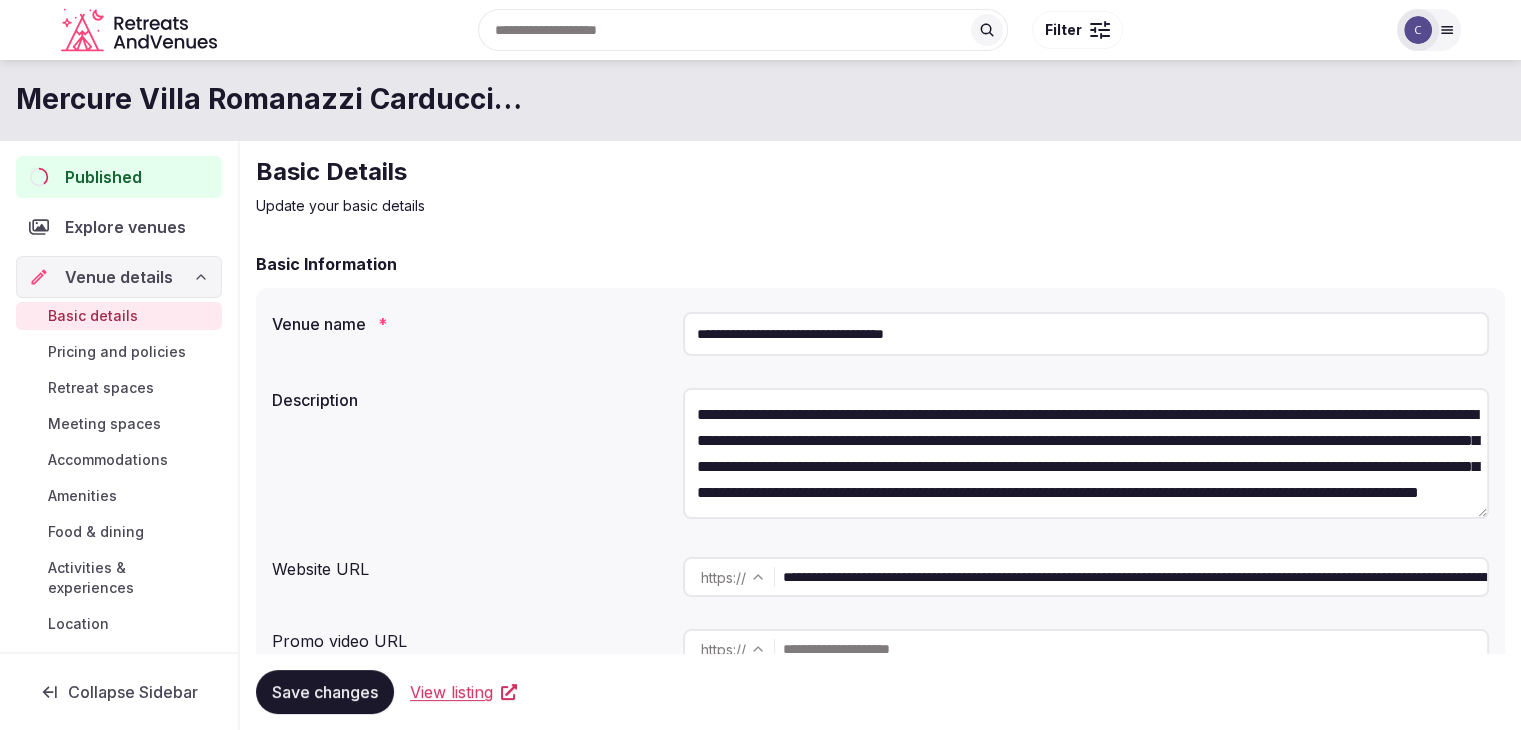 click on "Pricing and policies" at bounding box center (117, 352) 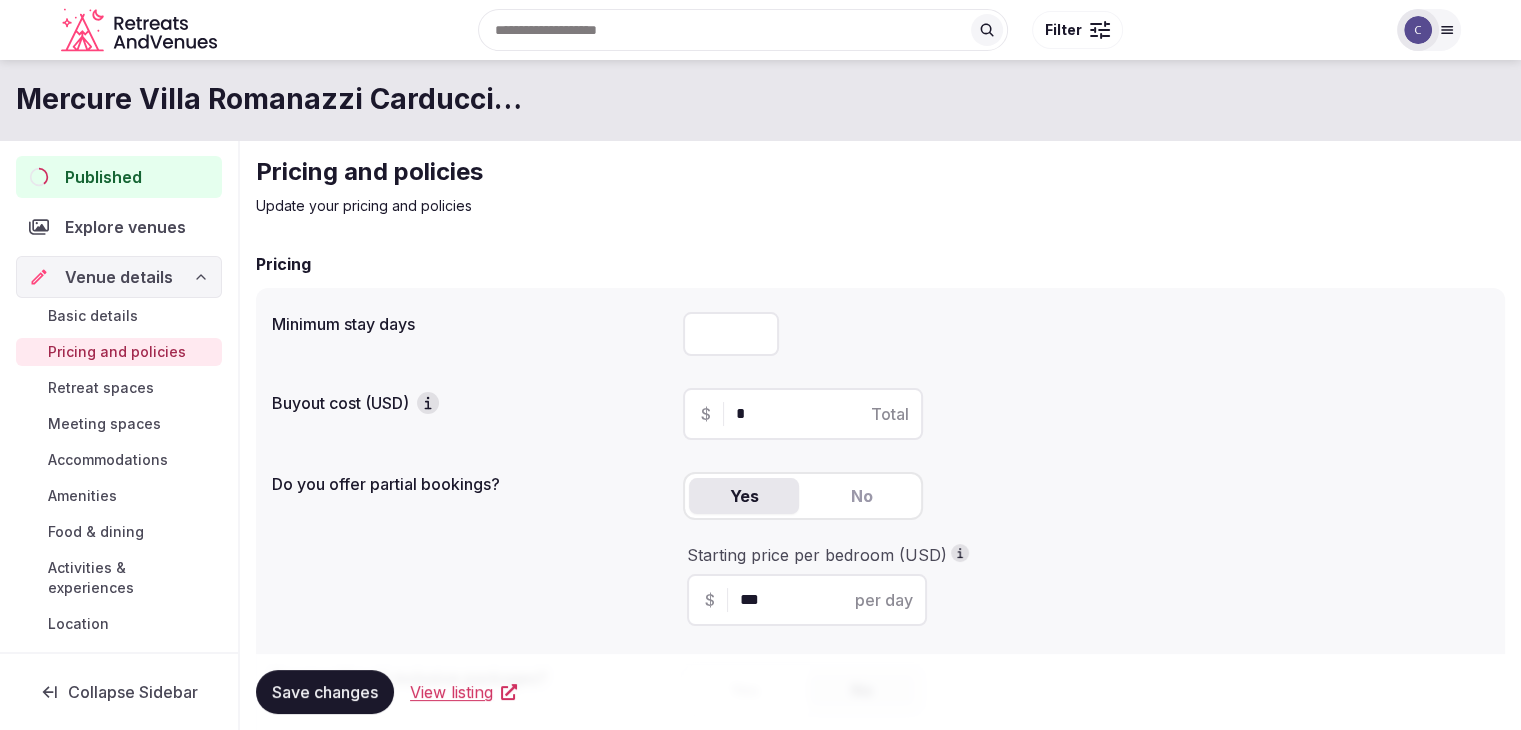 click at bounding box center [731, 334] 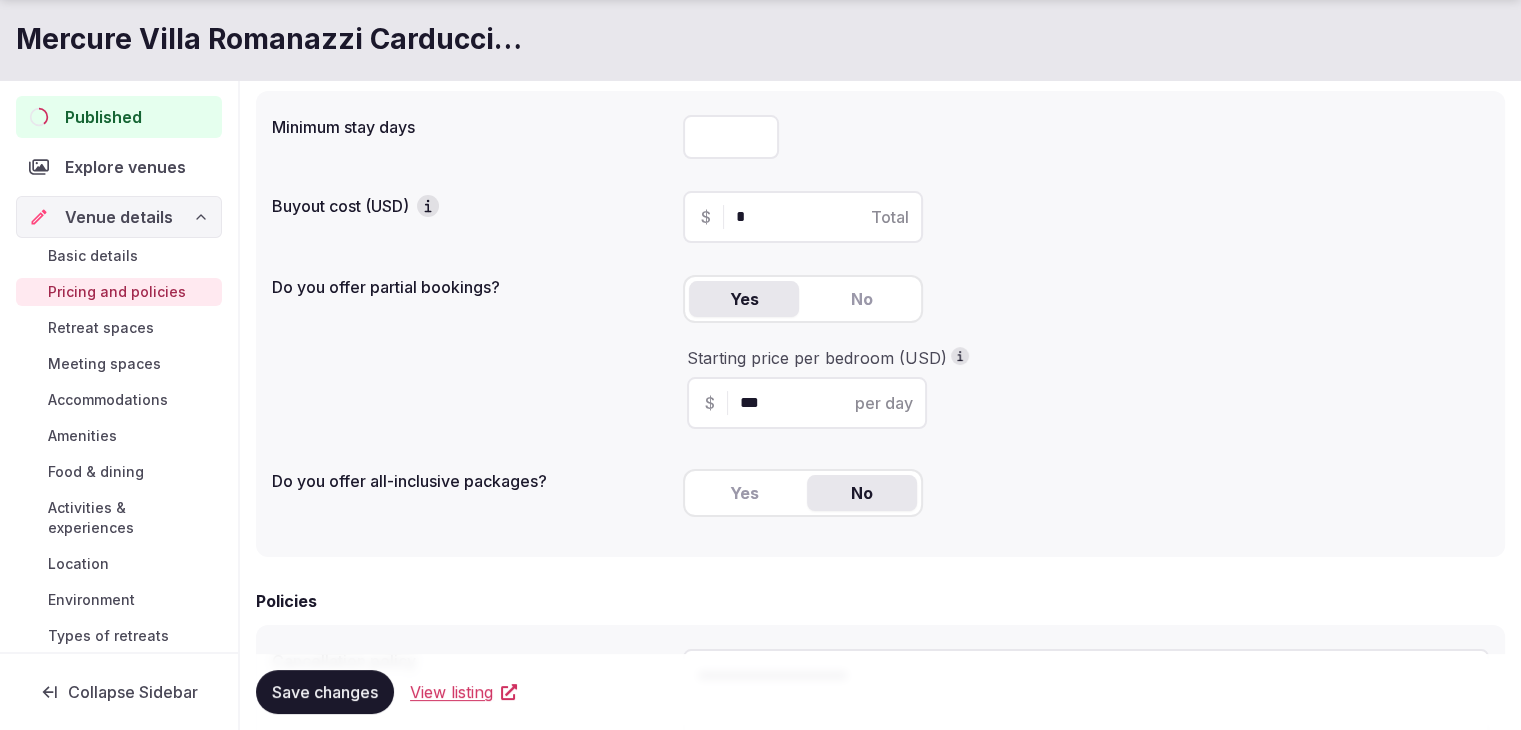 scroll, scrollTop: 200, scrollLeft: 0, axis: vertical 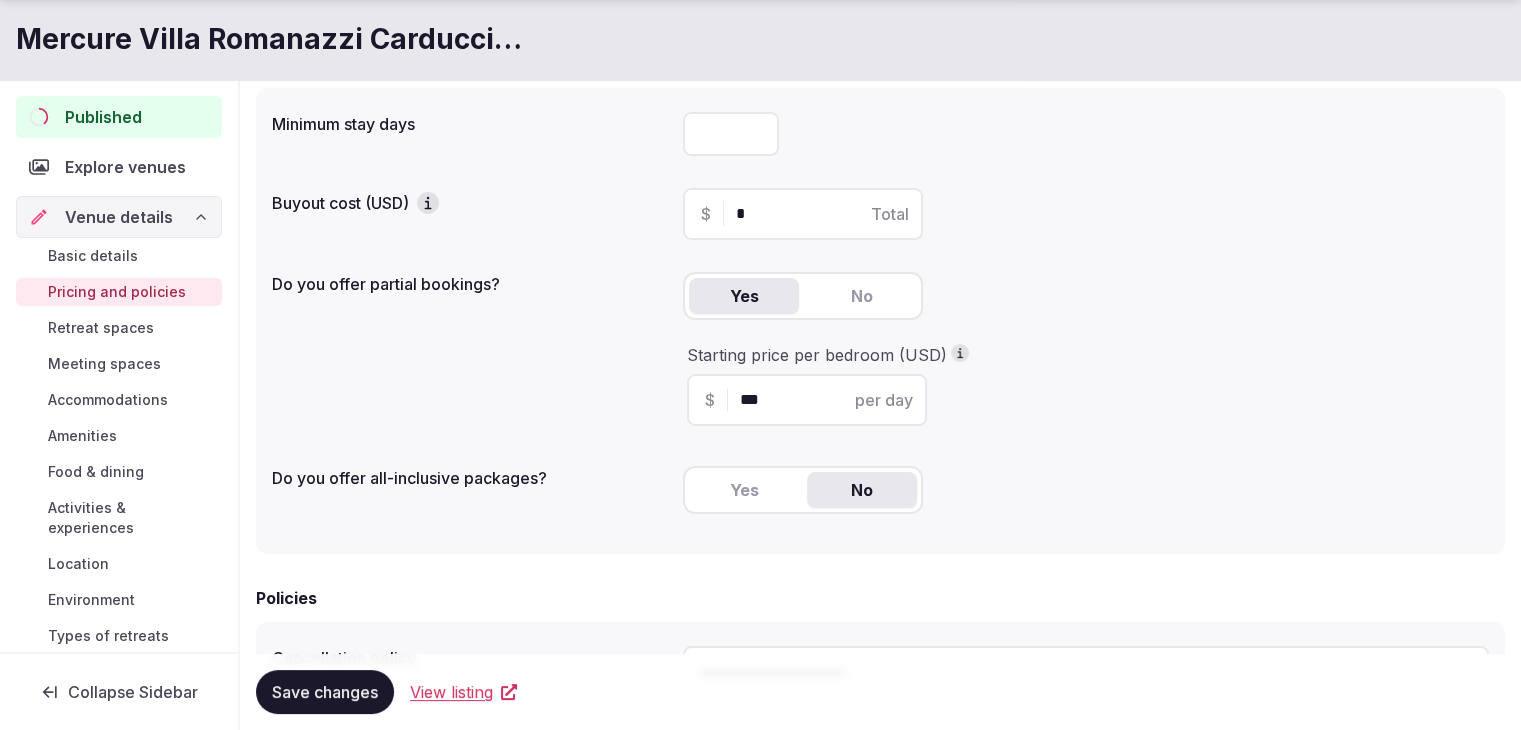 click on "Save changes" at bounding box center [325, 692] 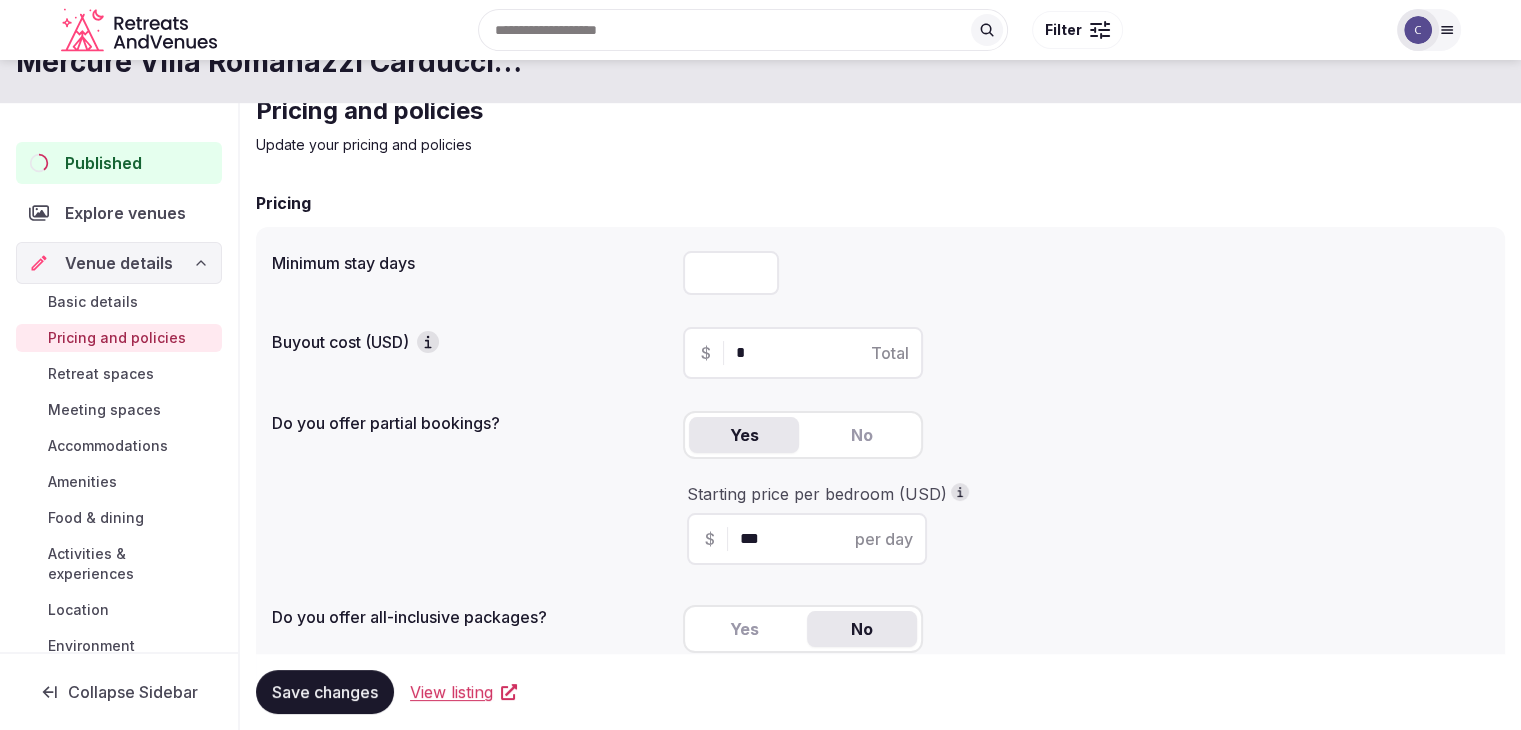 scroll, scrollTop: 0, scrollLeft: 0, axis: both 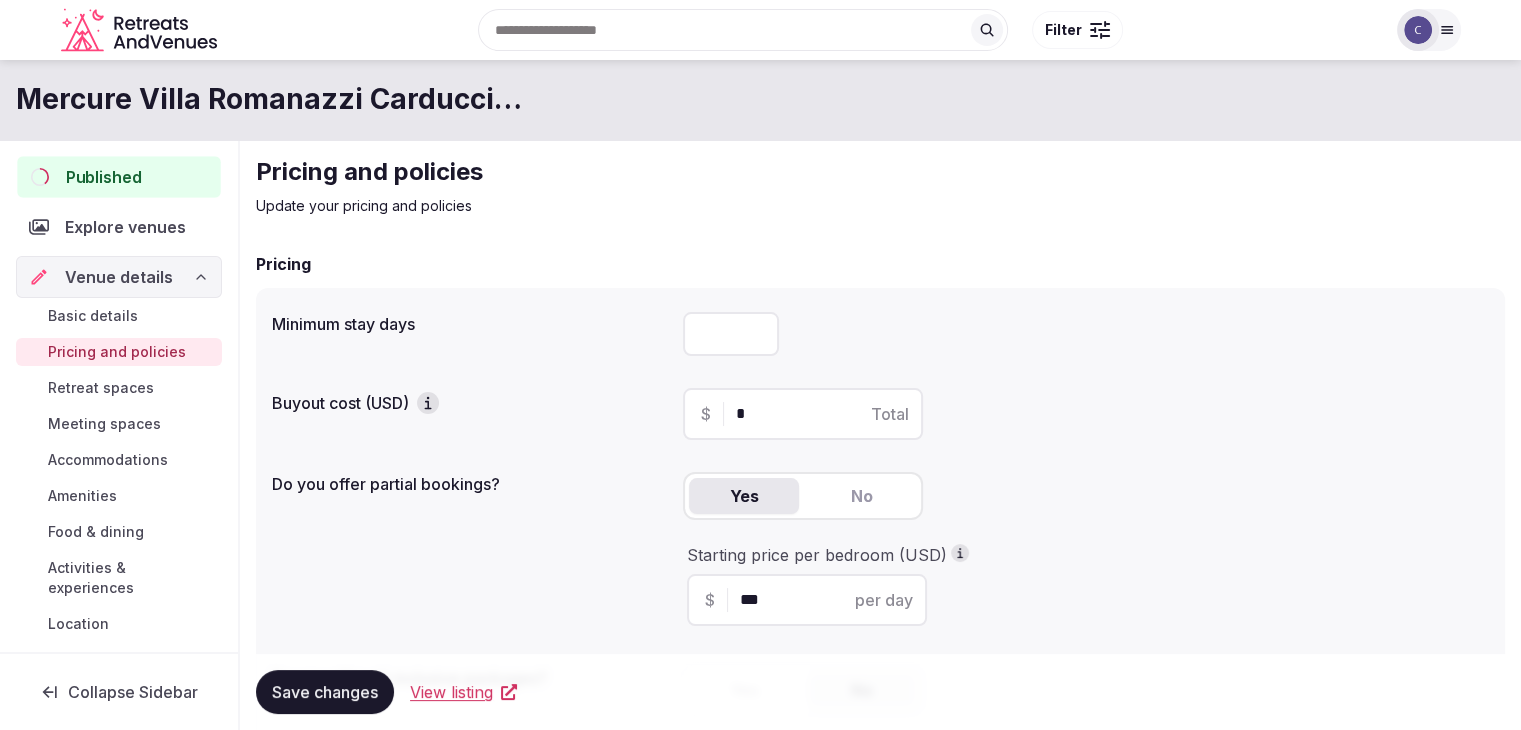 click on "Published" at bounding box center (104, 177) 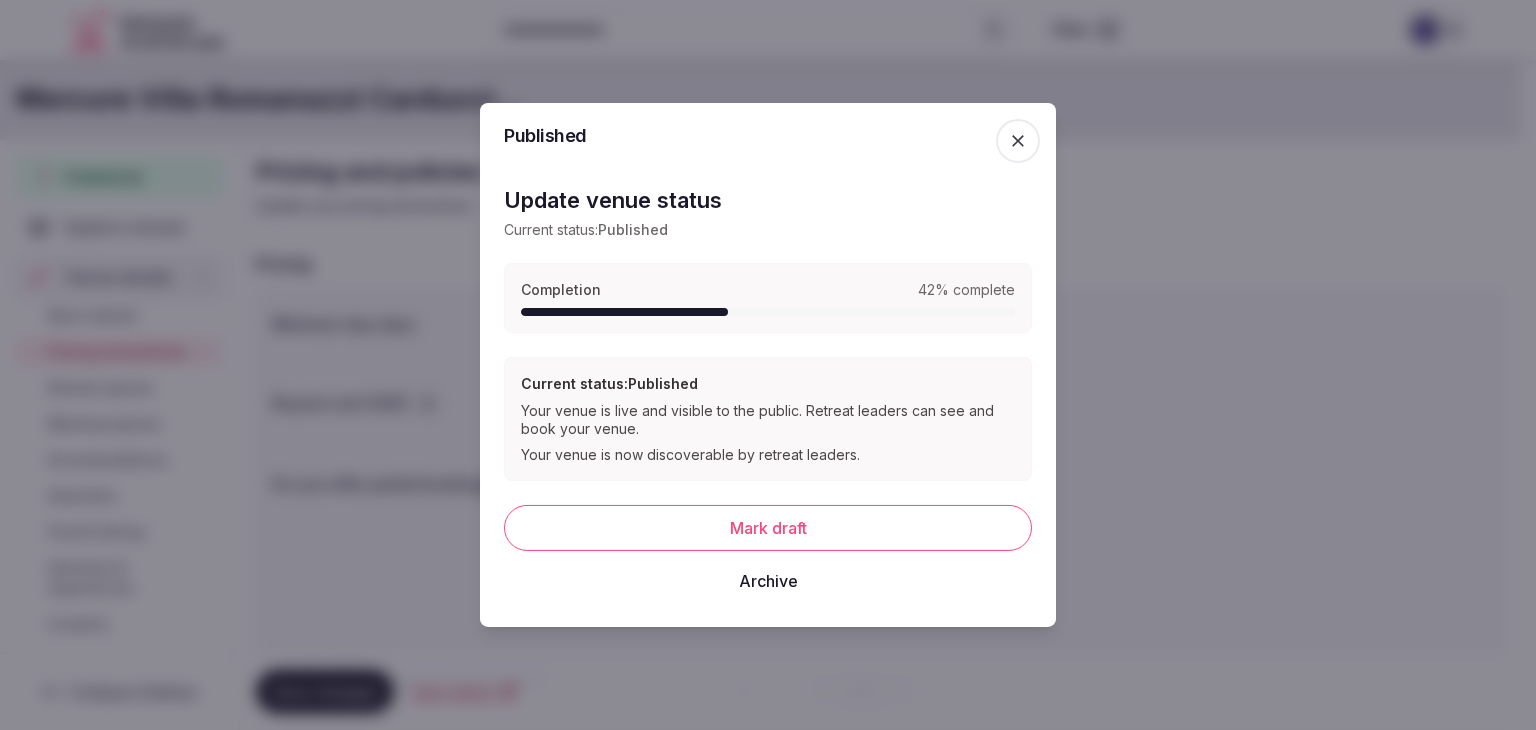 click 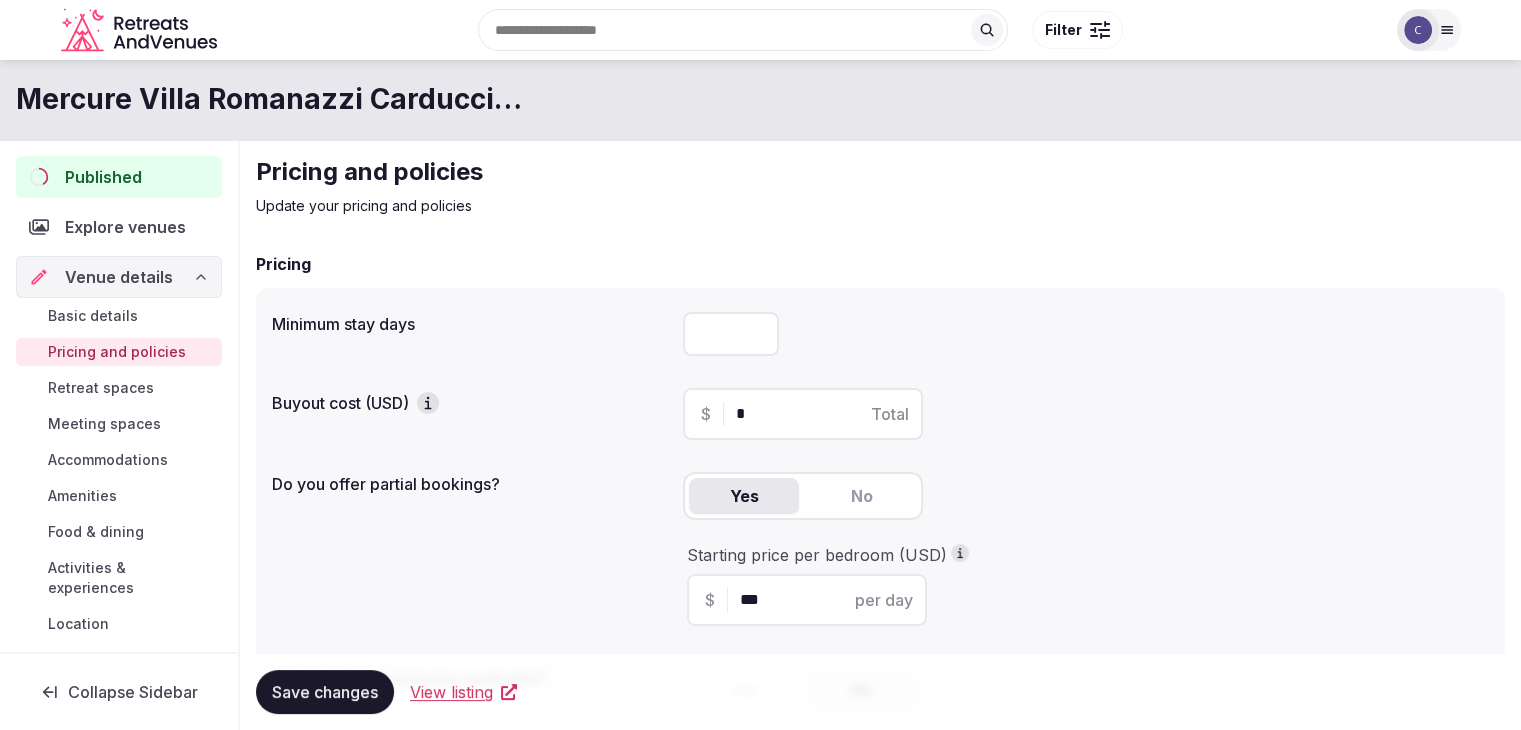 click on "Basic details" at bounding box center [119, 316] 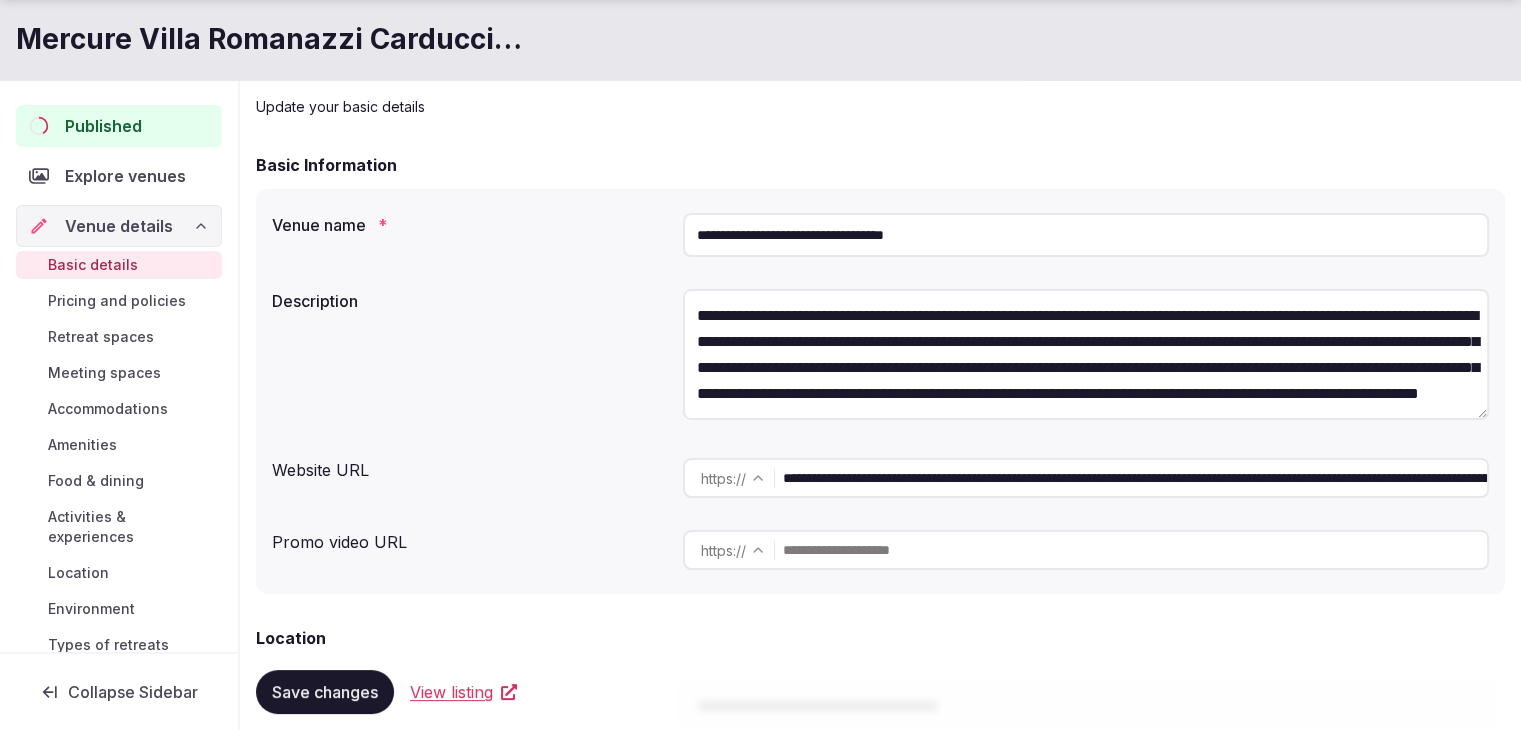 scroll, scrollTop: 100, scrollLeft: 0, axis: vertical 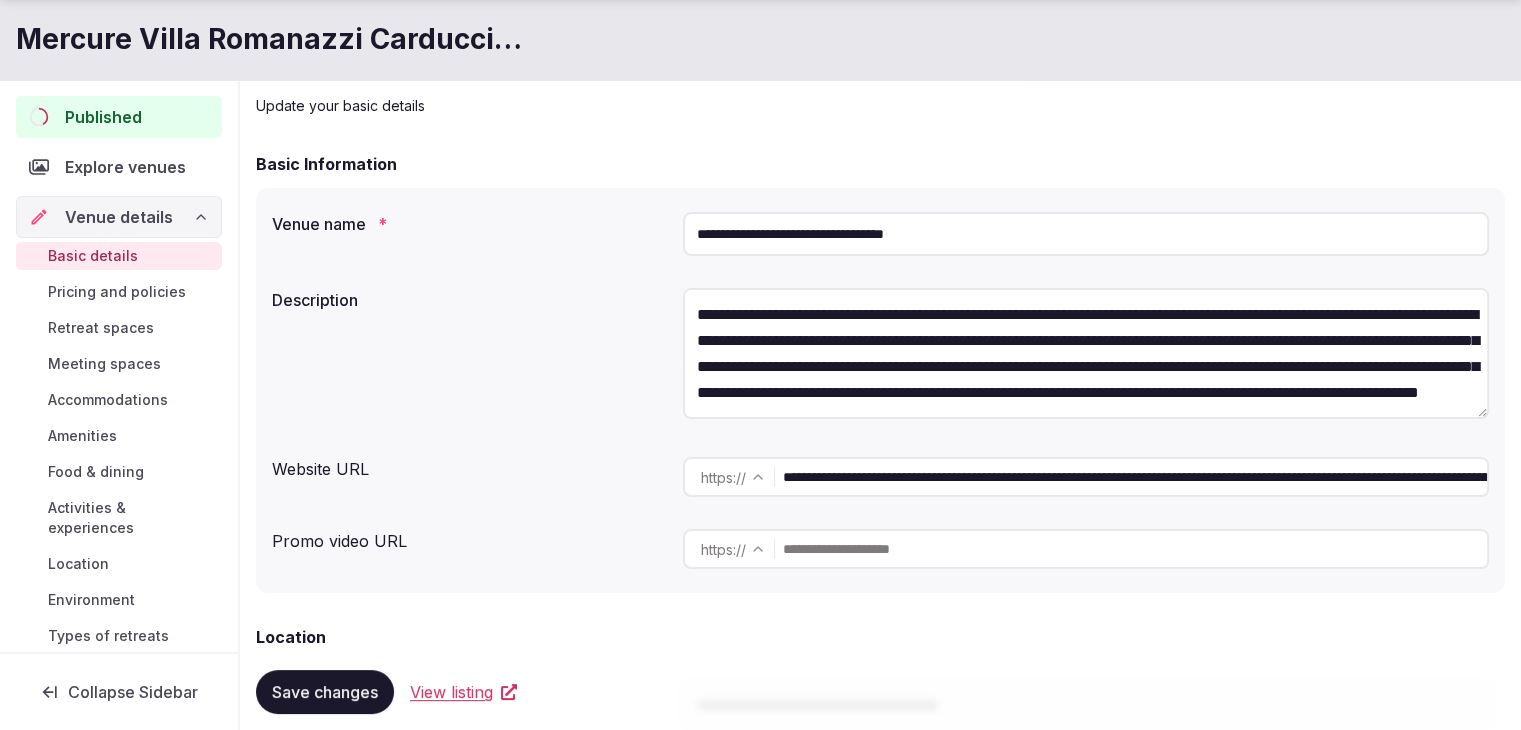 click on "**********" at bounding box center (1135, 477) 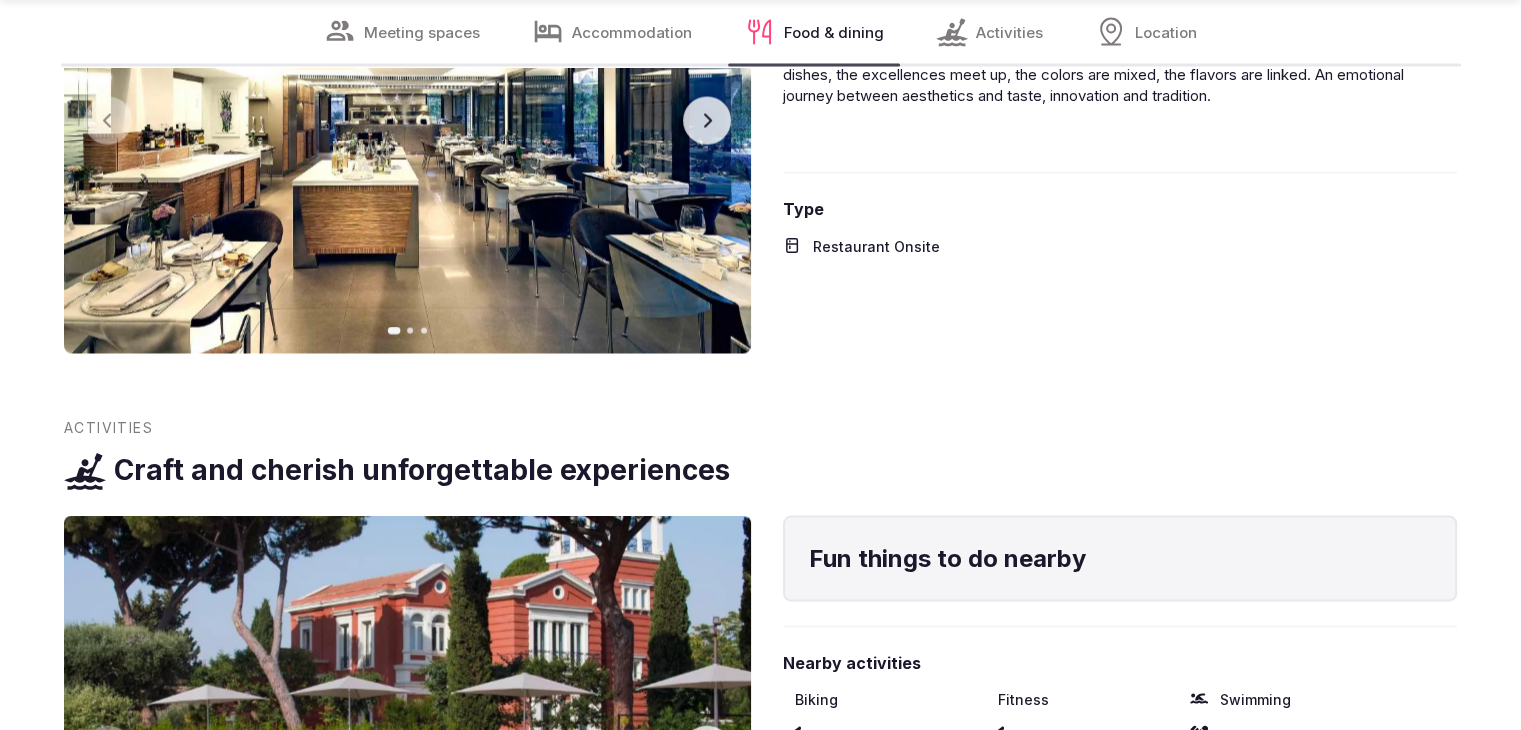 scroll, scrollTop: 4000, scrollLeft: 0, axis: vertical 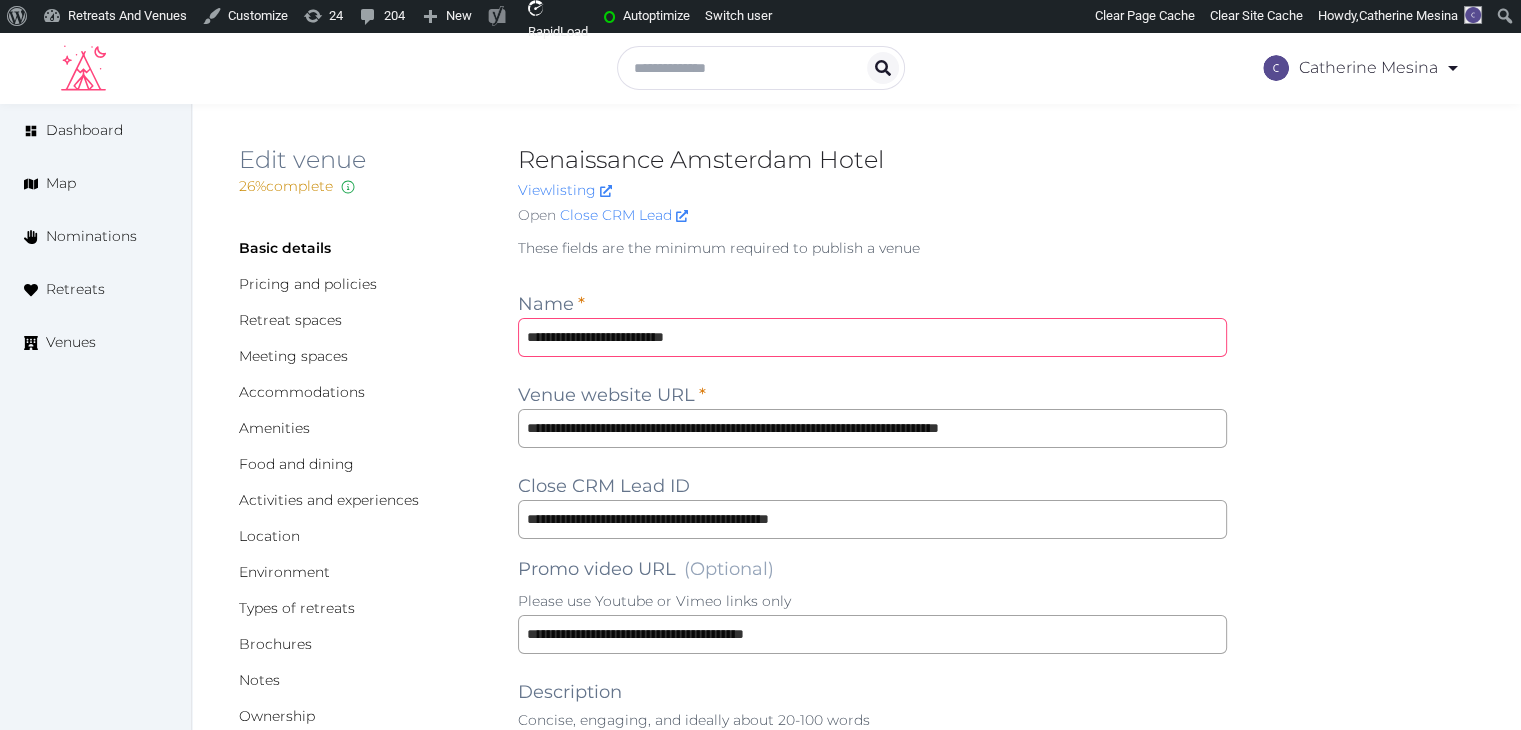 click on "**********" at bounding box center [872, 337] 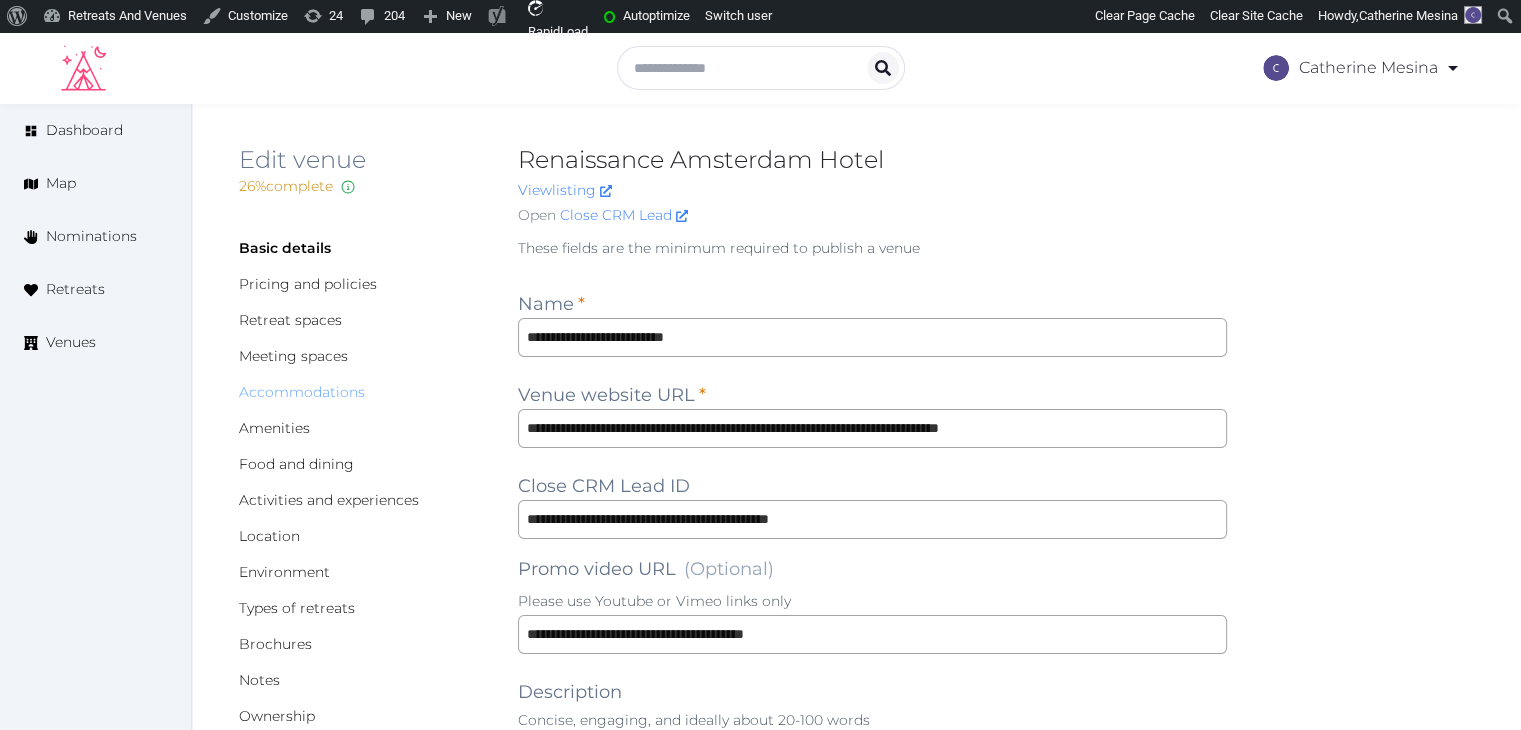 click on "Accommodations" at bounding box center (302, 392) 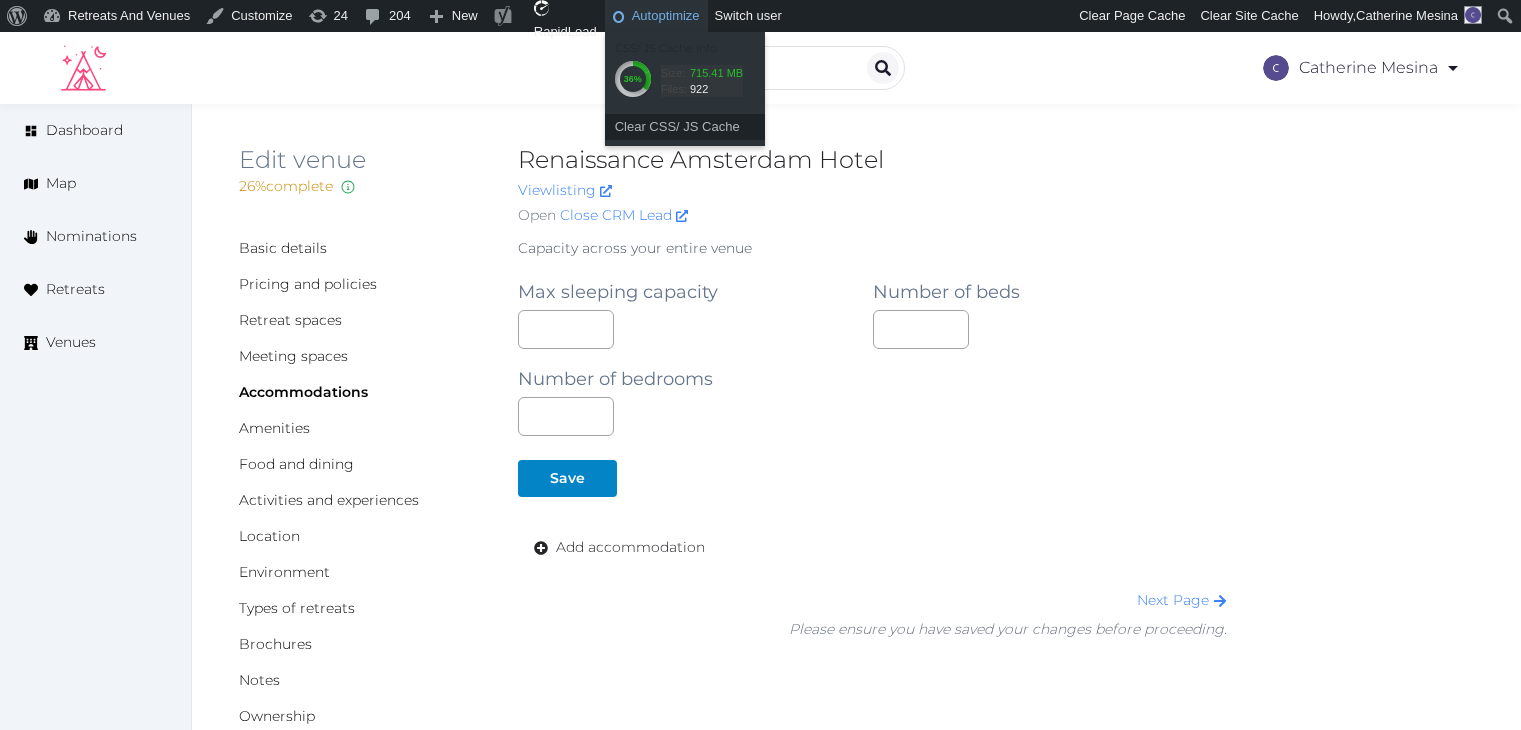 scroll, scrollTop: 0, scrollLeft: 0, axis: both 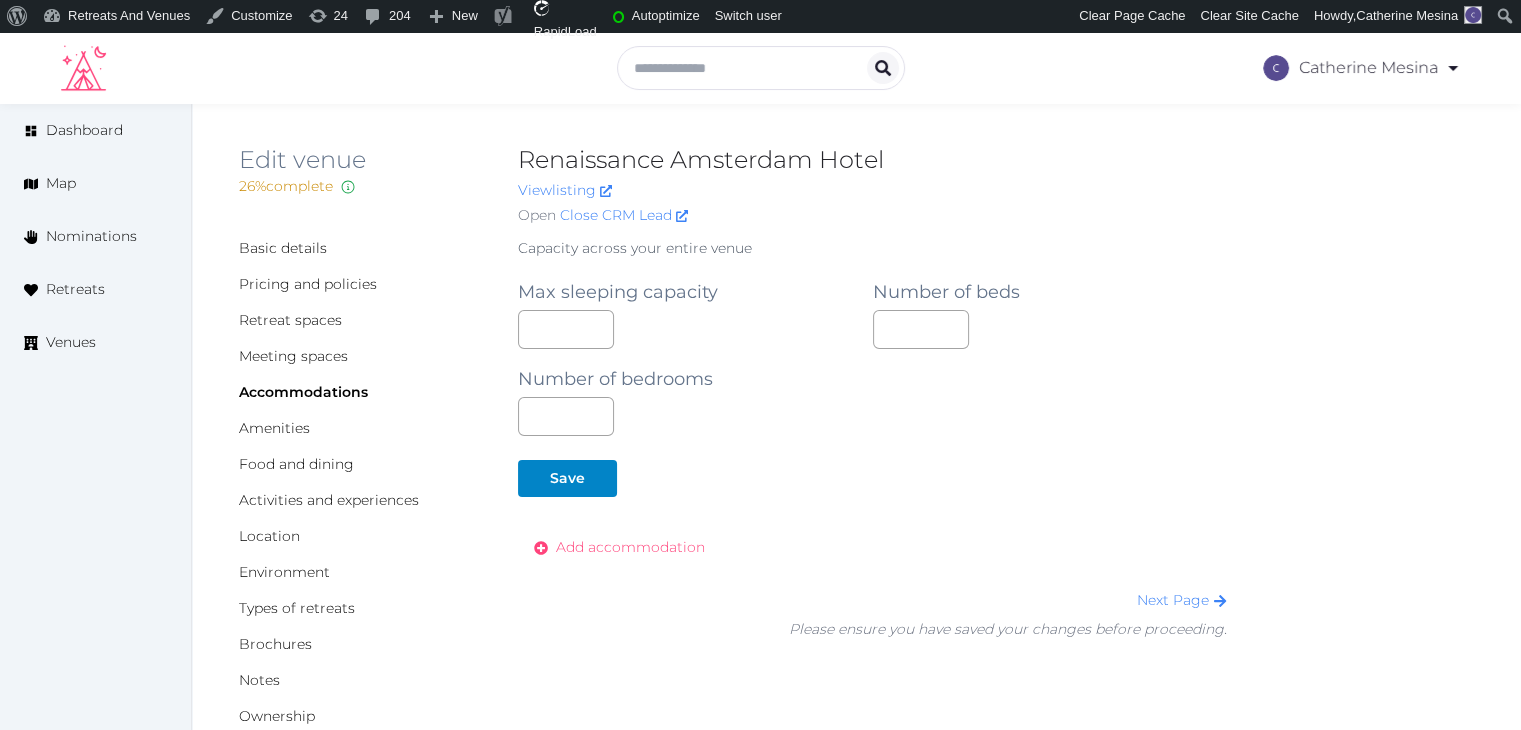 click on "Add accommodation" at bounding box center [630, 547] 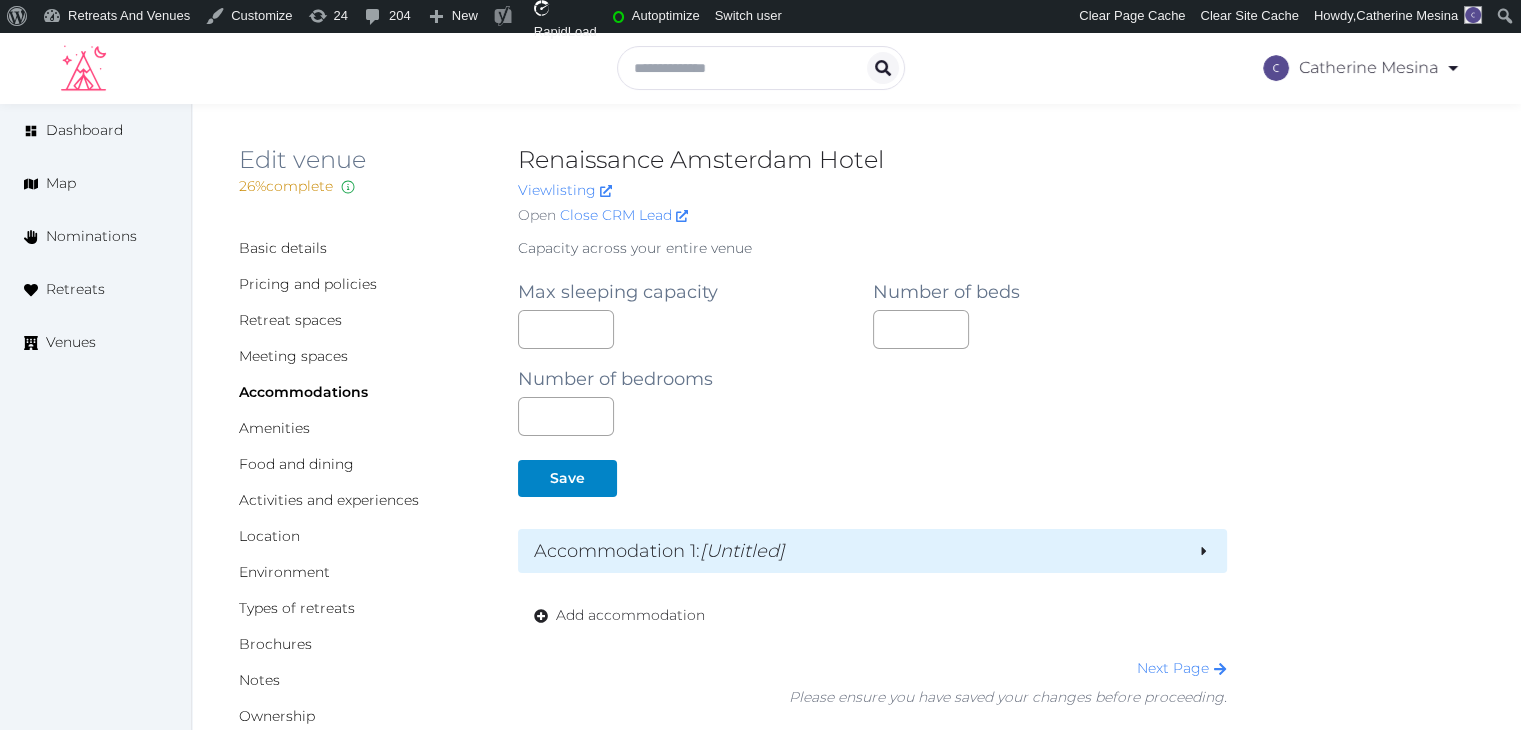 drag, startPoint x: 798, startPoint y: 545, endPoint x: 807, endPoint y: 598, distance: 53.75872 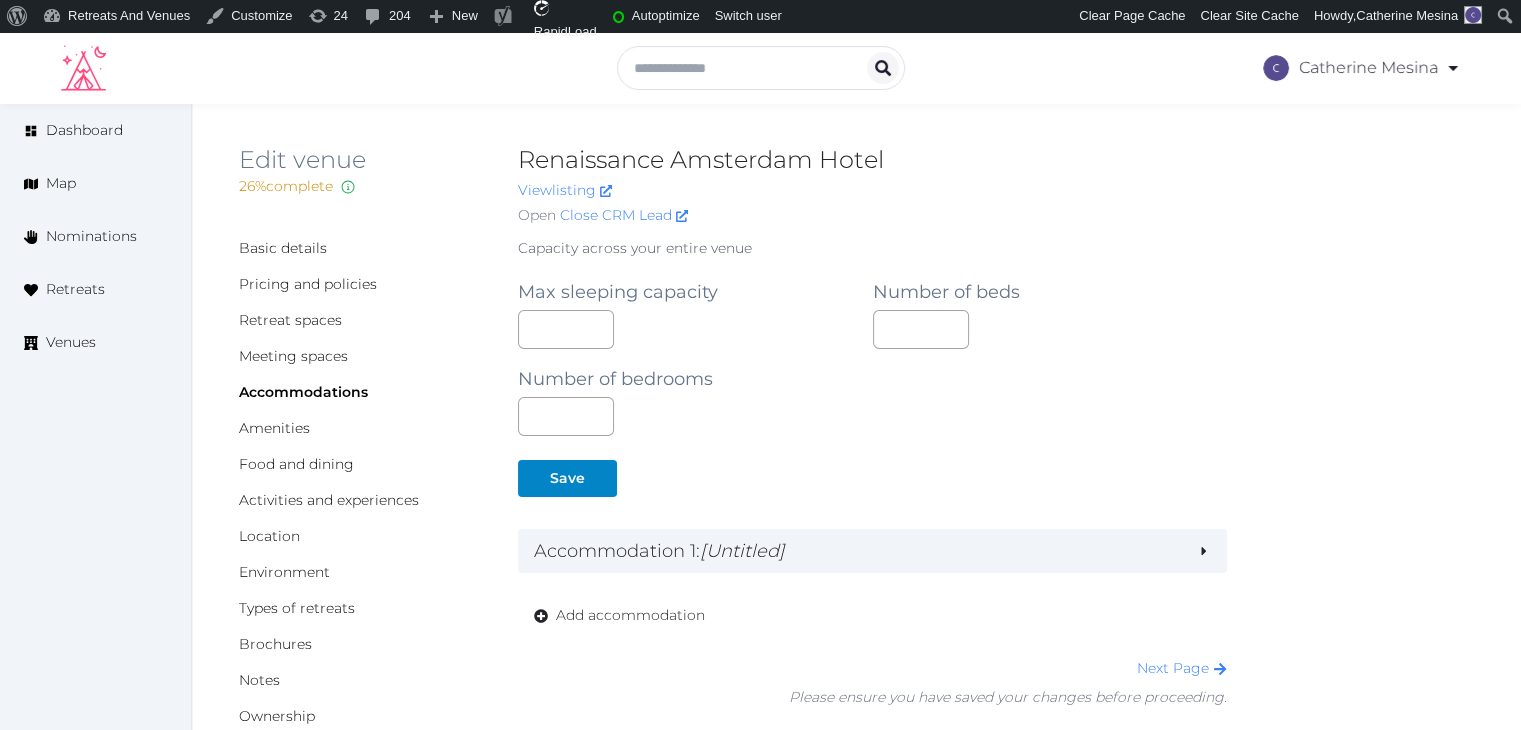 click on "Accommodation 1 :  [Untitled]" at bounding box center [857, 551] 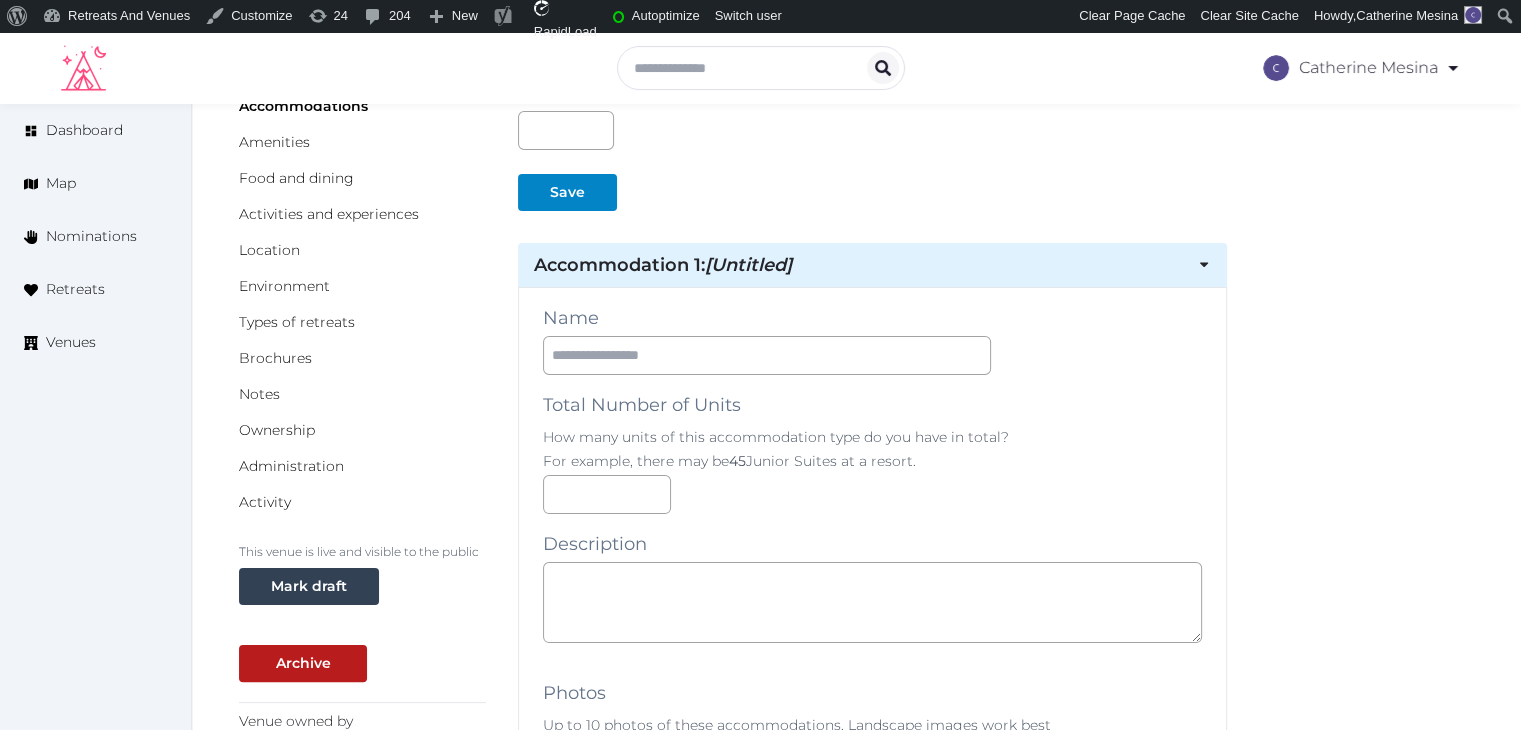 scroll, scrollTop: 300, scrollLeft: 0, axis: vertical 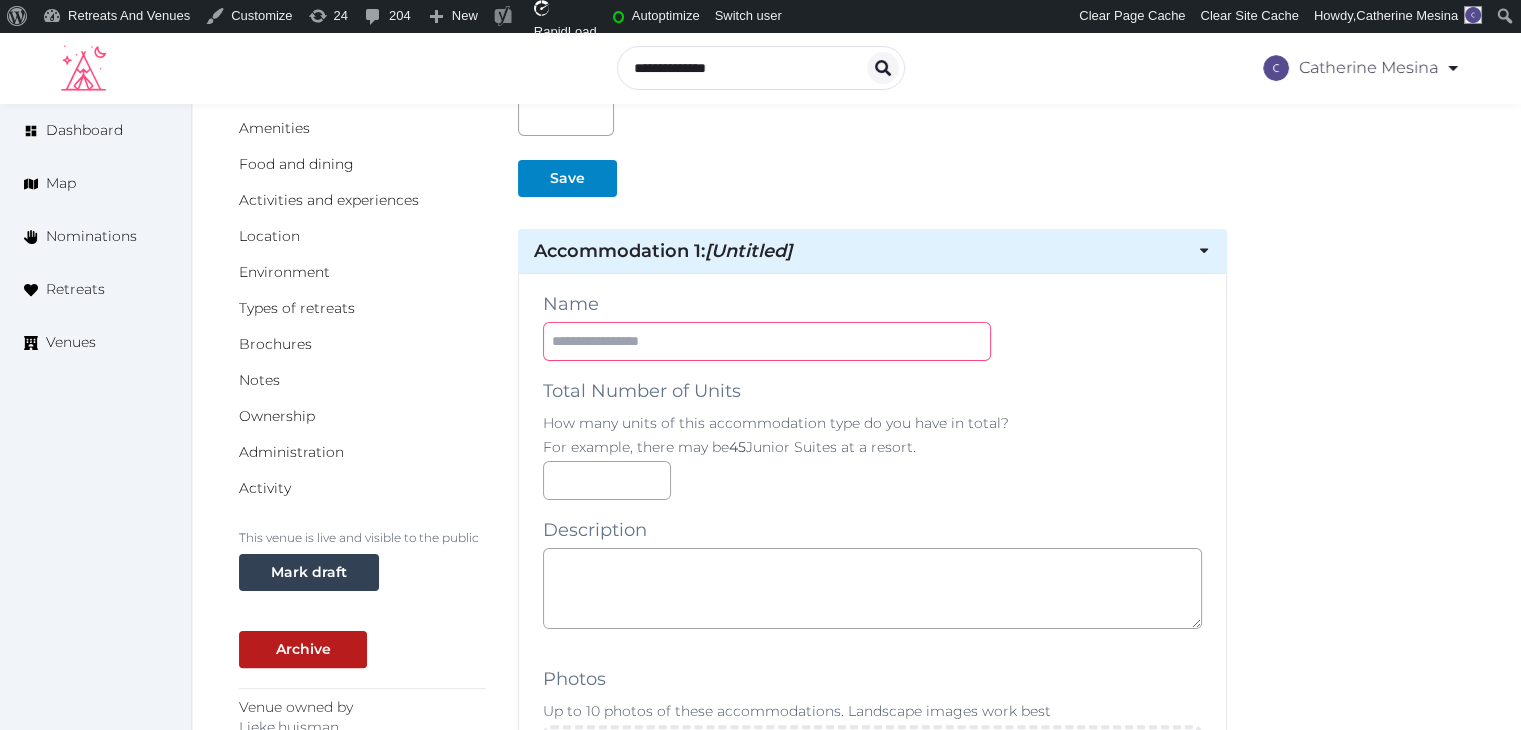 click at bounding box center (767, 341) 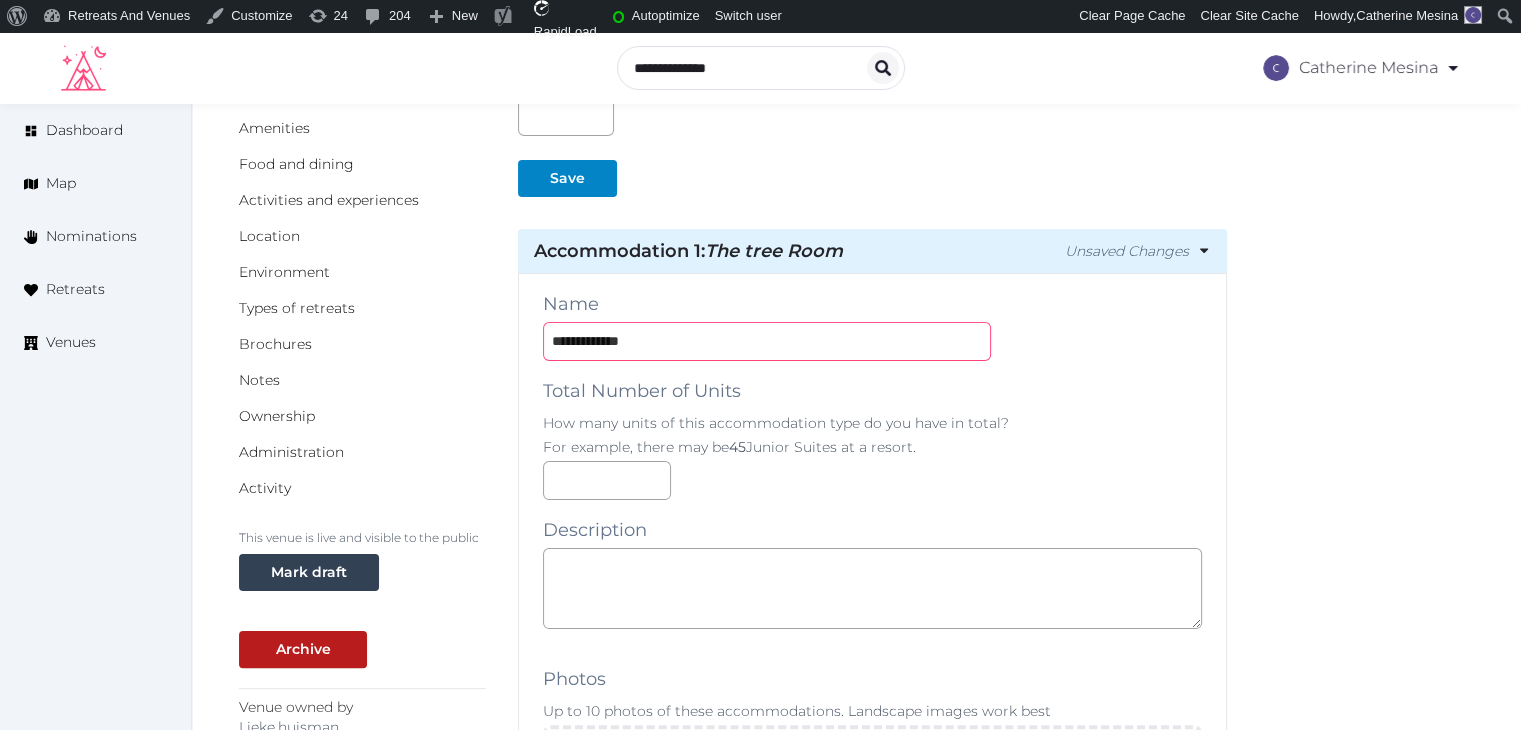 click on "**********" at bounding box center (767, 341) 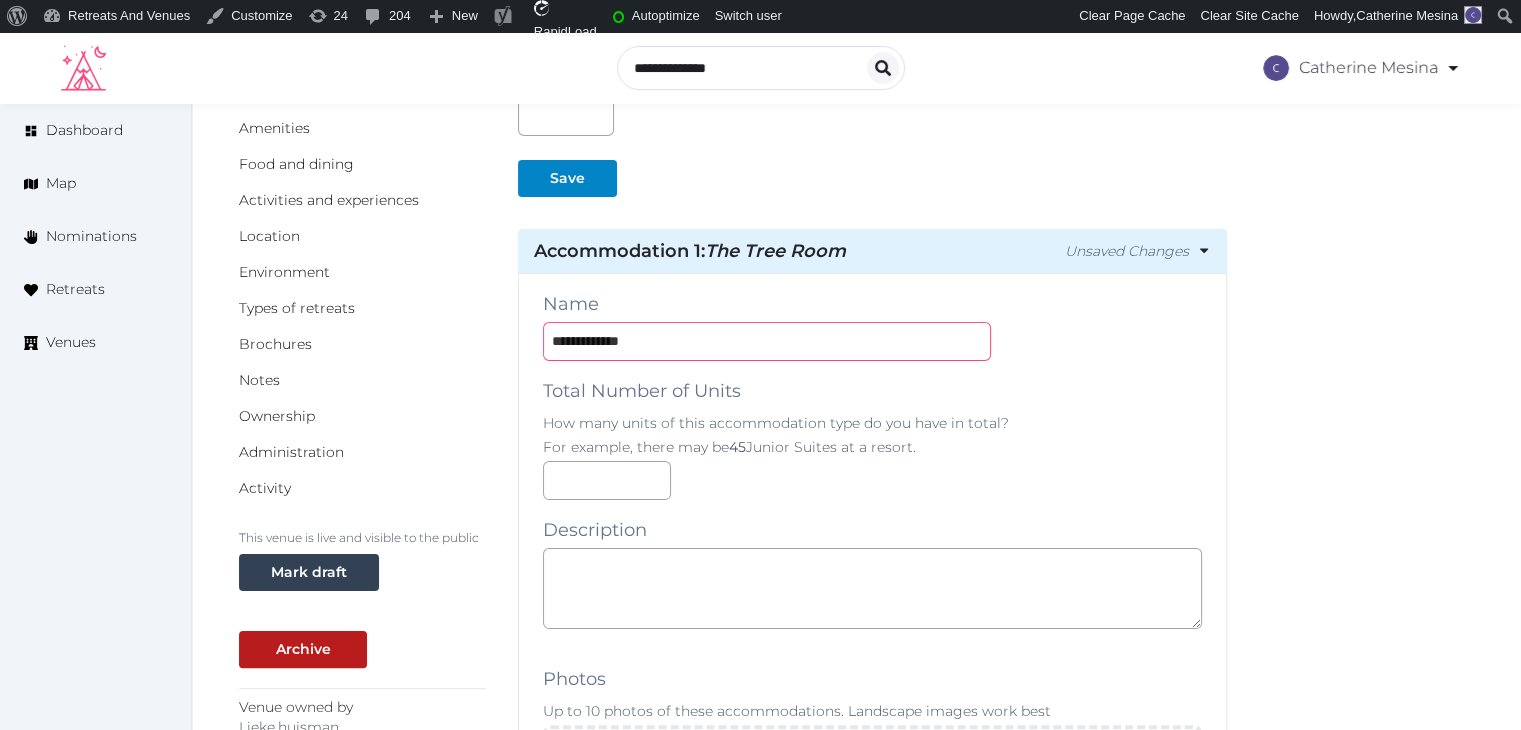 type on "**********" 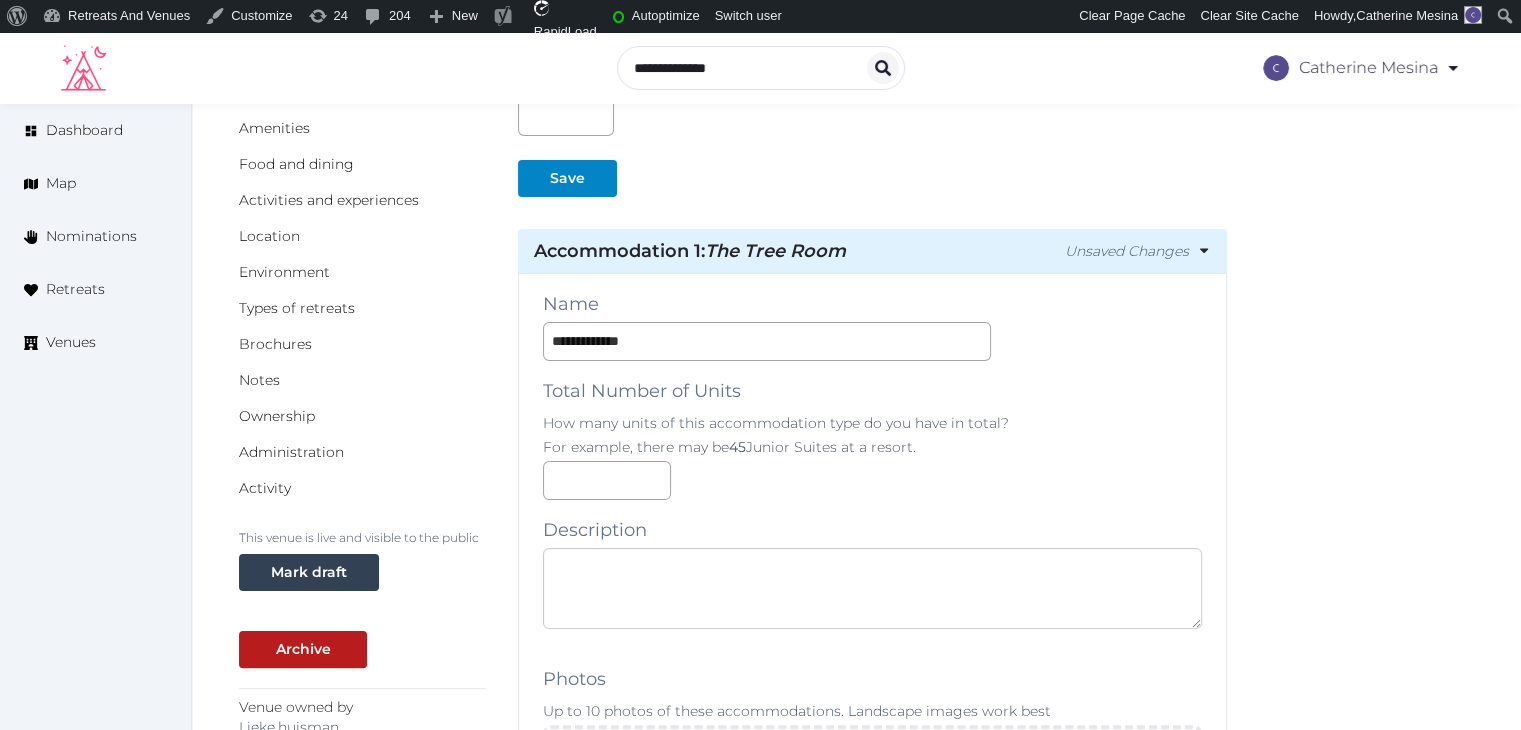 click at bounding box center [872, 588] 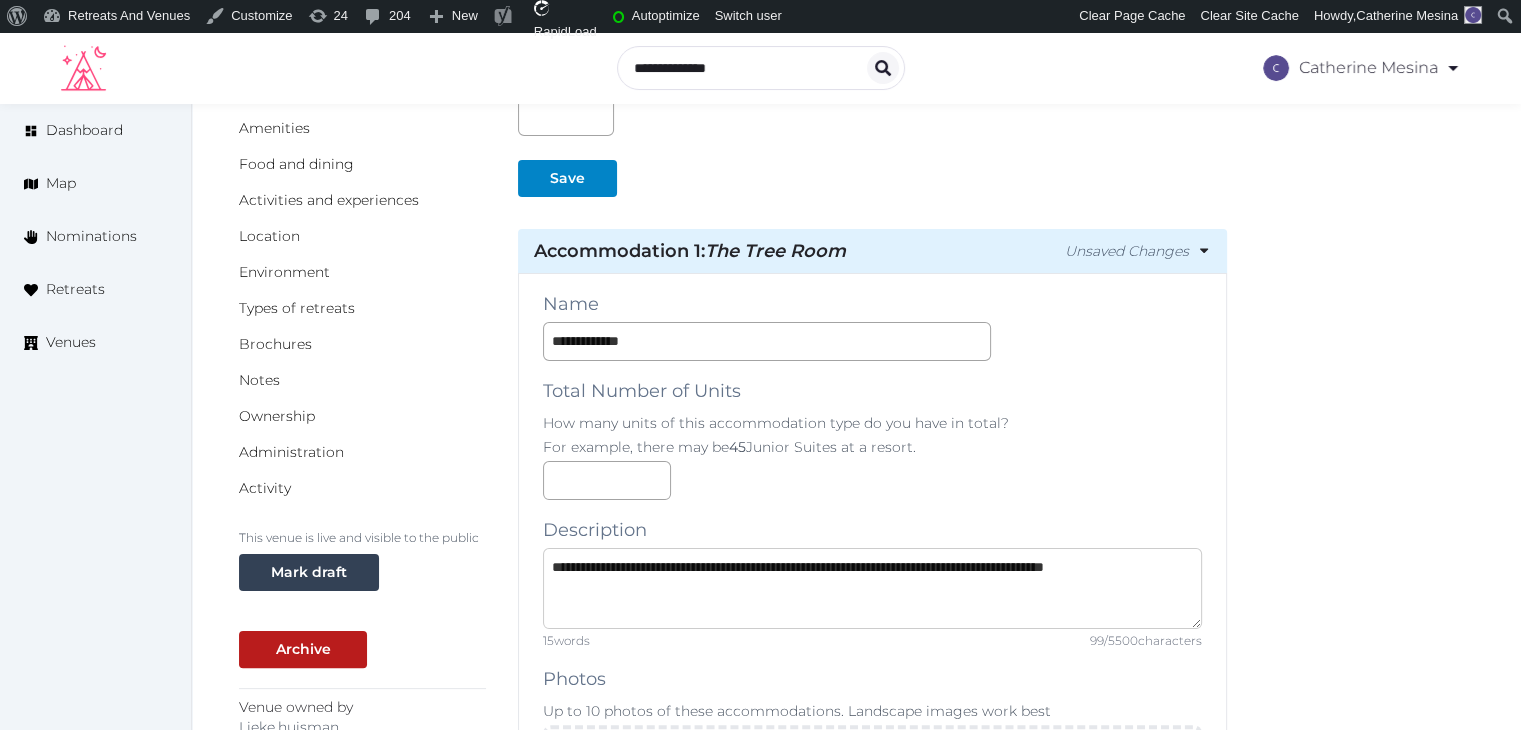 scroll, scrollTop: 0, scrollLeft: 0, axis: both 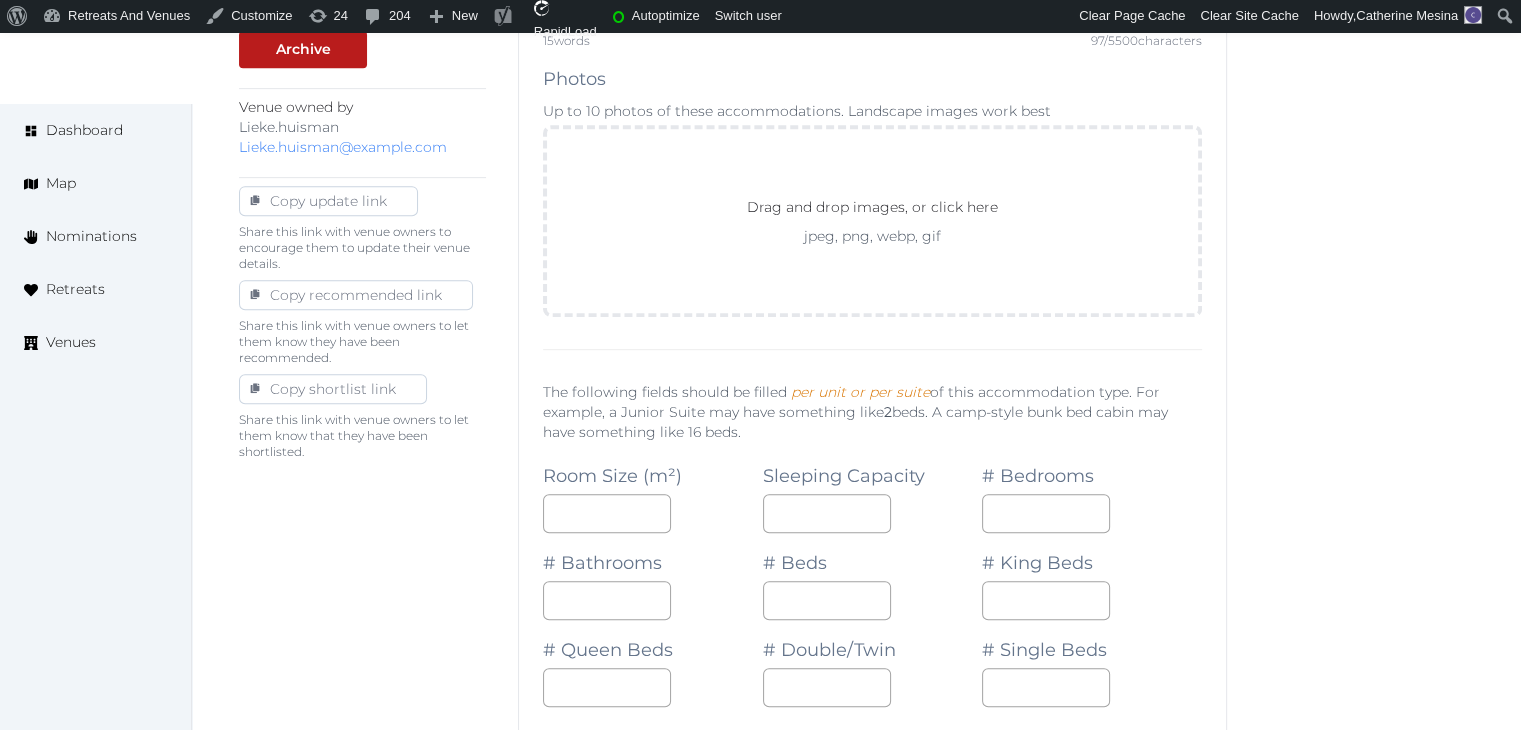 type on "**********" 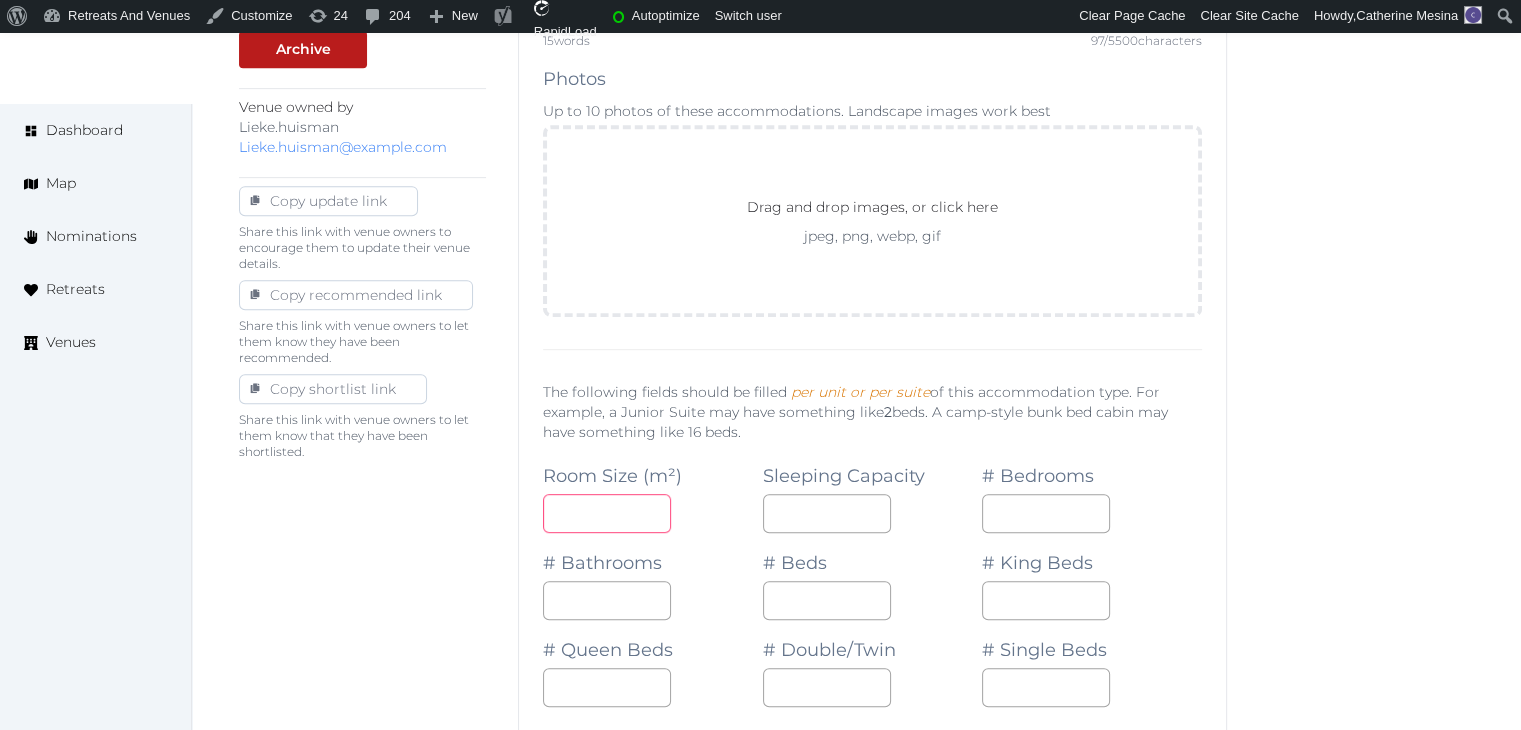 click at bounding box center [607, 513] 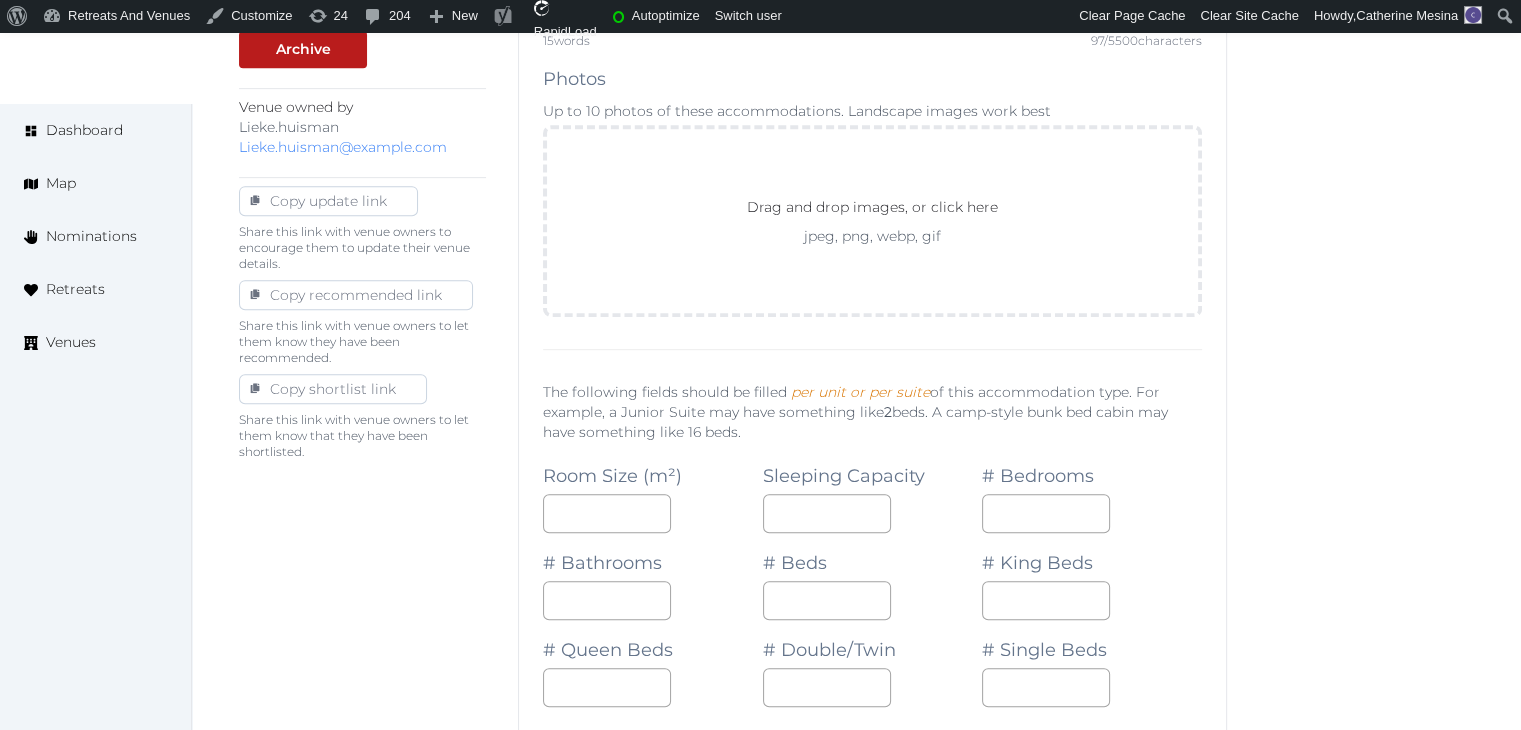 drag, startPoint x: 821, startPoint y: 534, endPoint x: 826, endPoint y: 523, distance: 12.083046 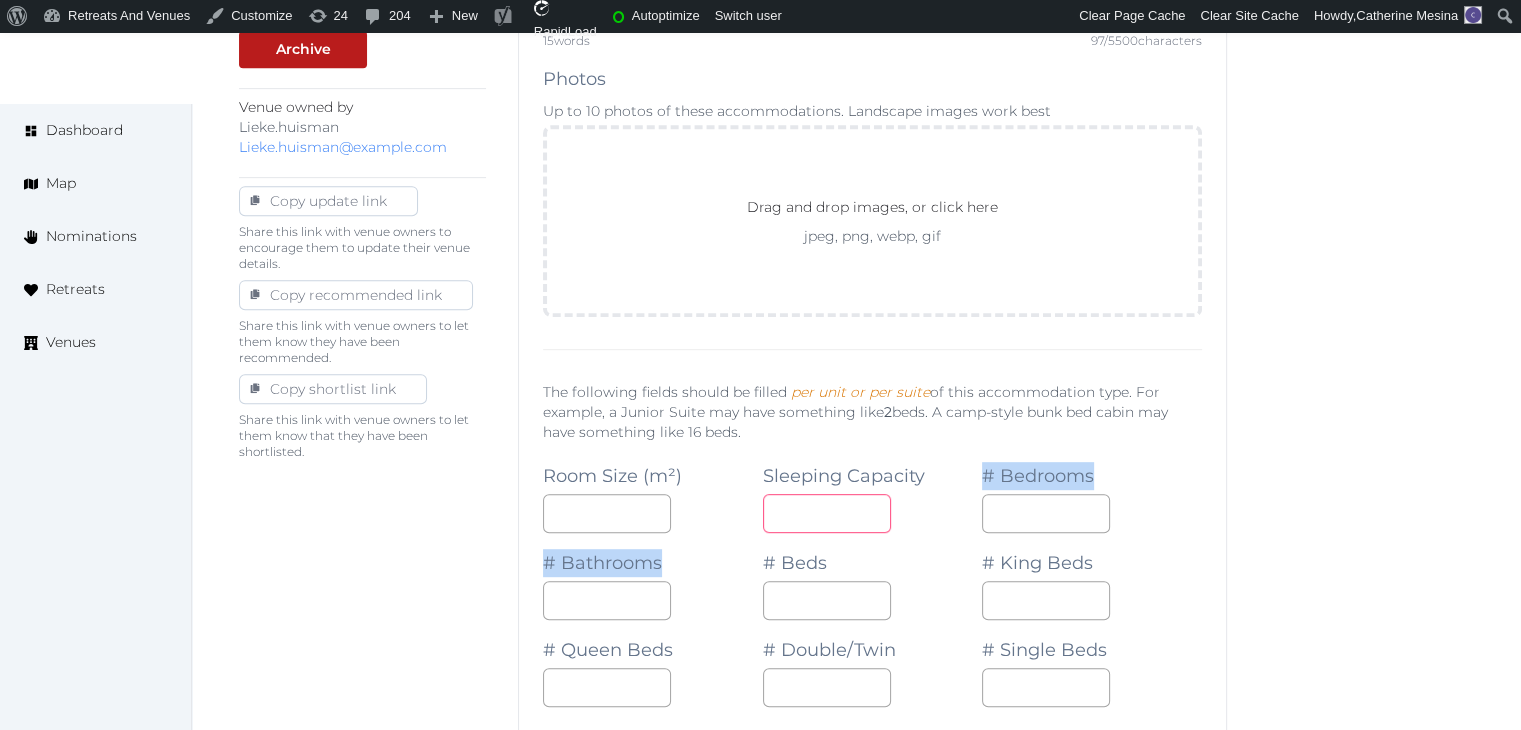 click at bounding box center (827, 513) 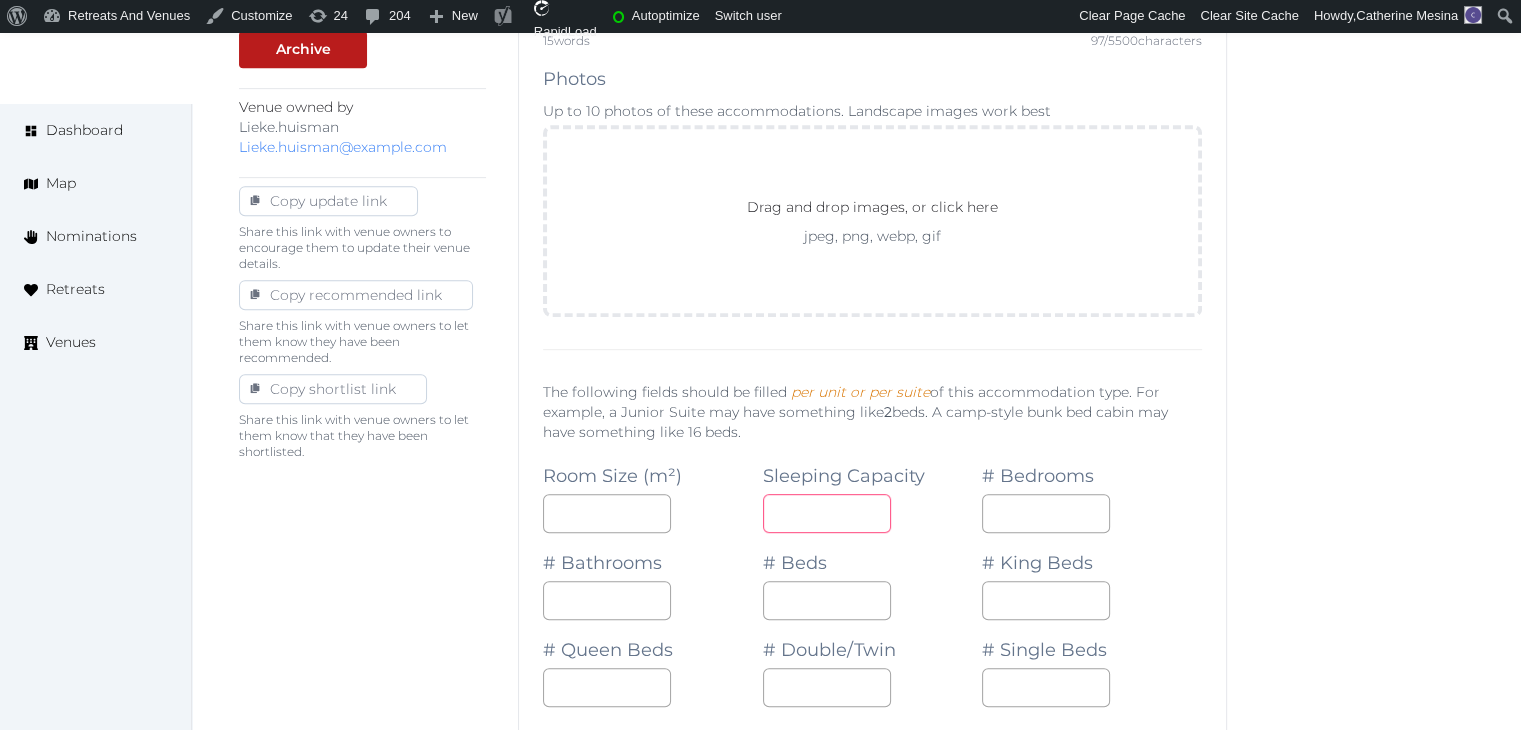 type on "*" 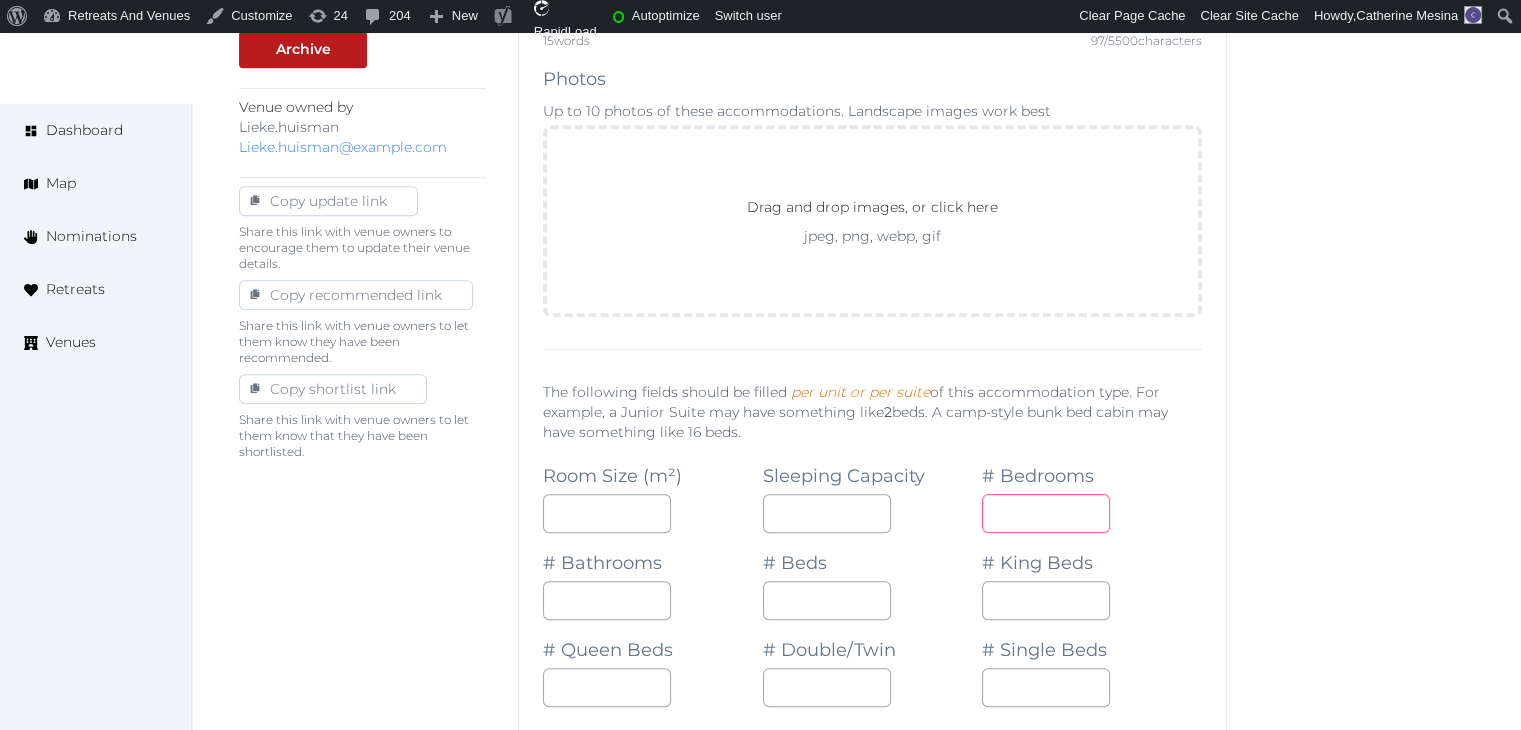 click at bounding box center [1046, 513] 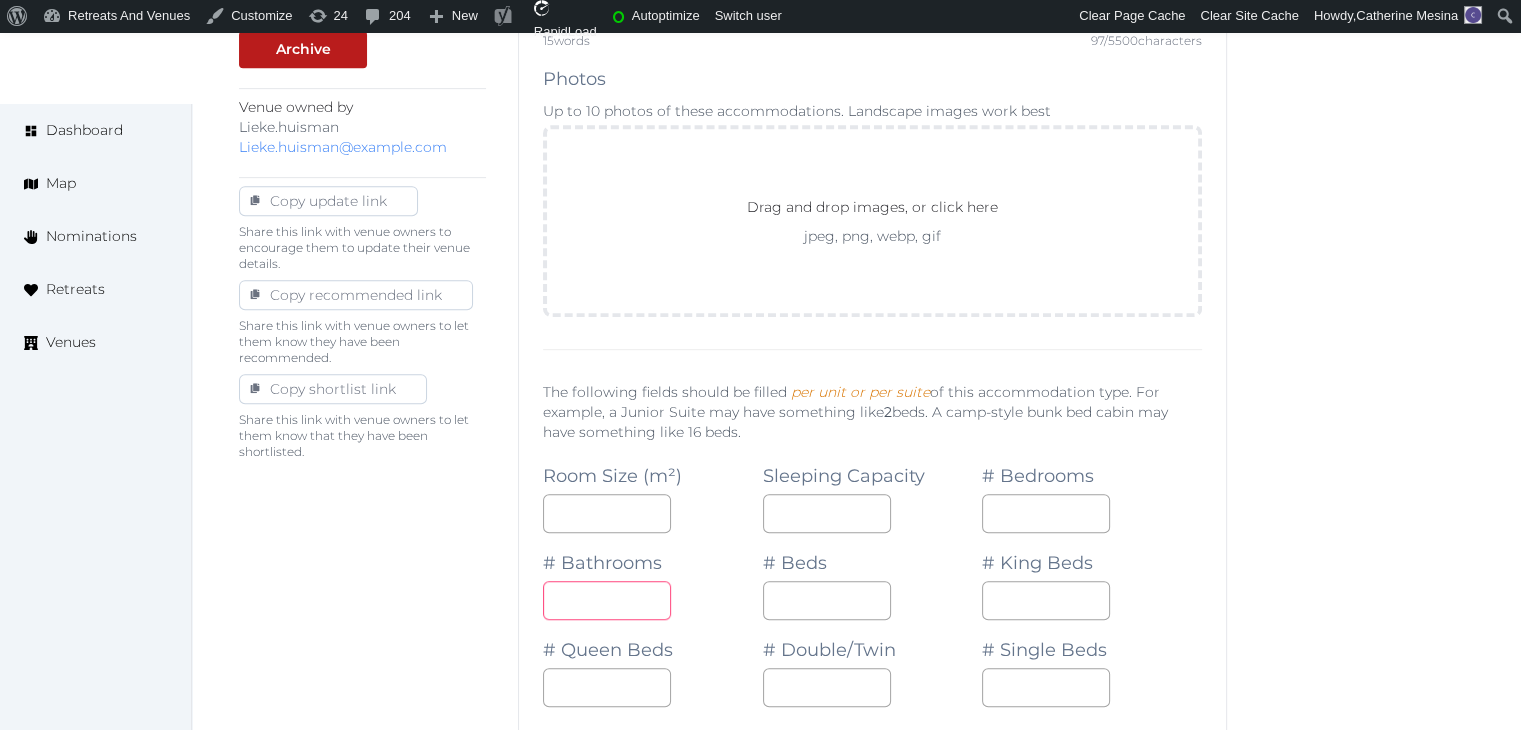 click at bounding box center [607, 600] 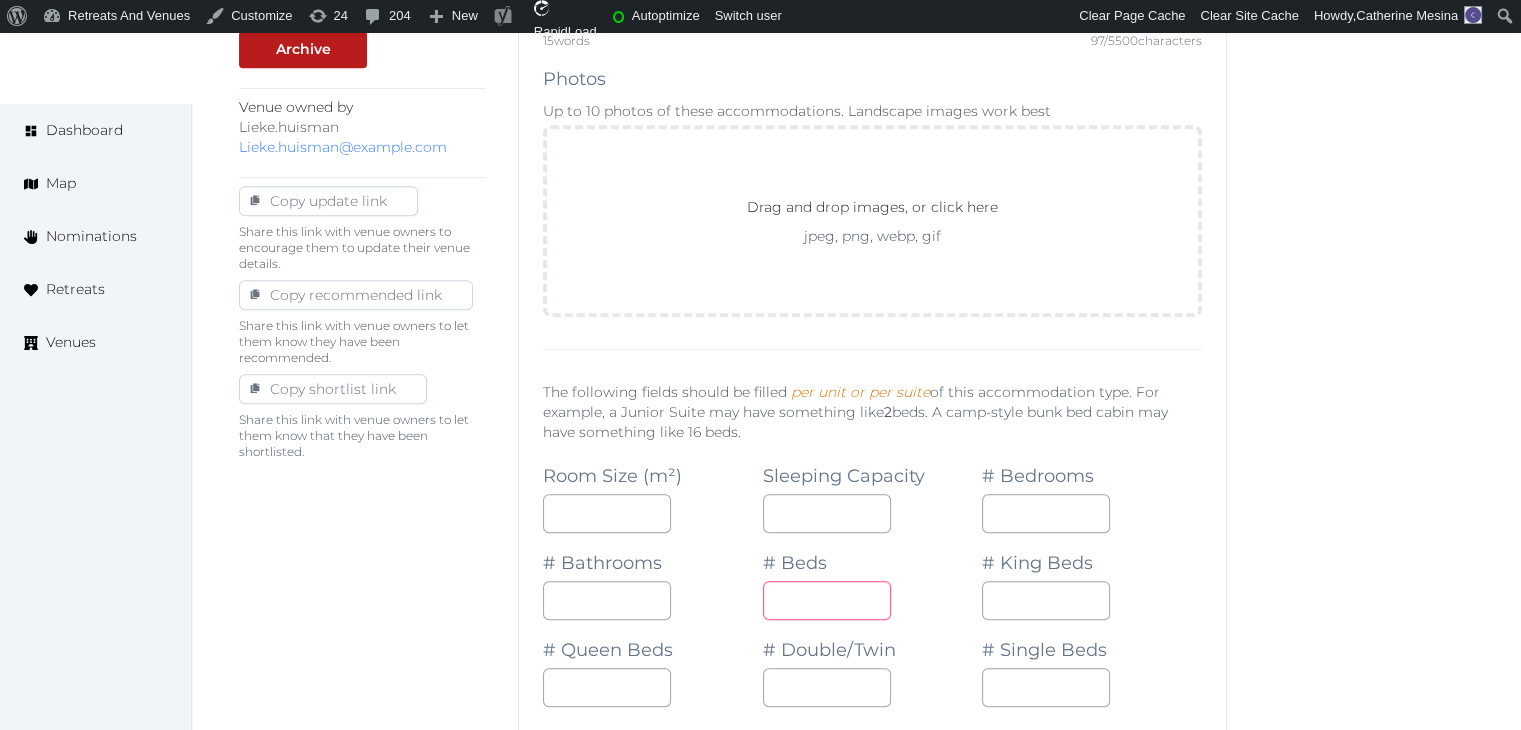 click at bounding box center [827, 600] 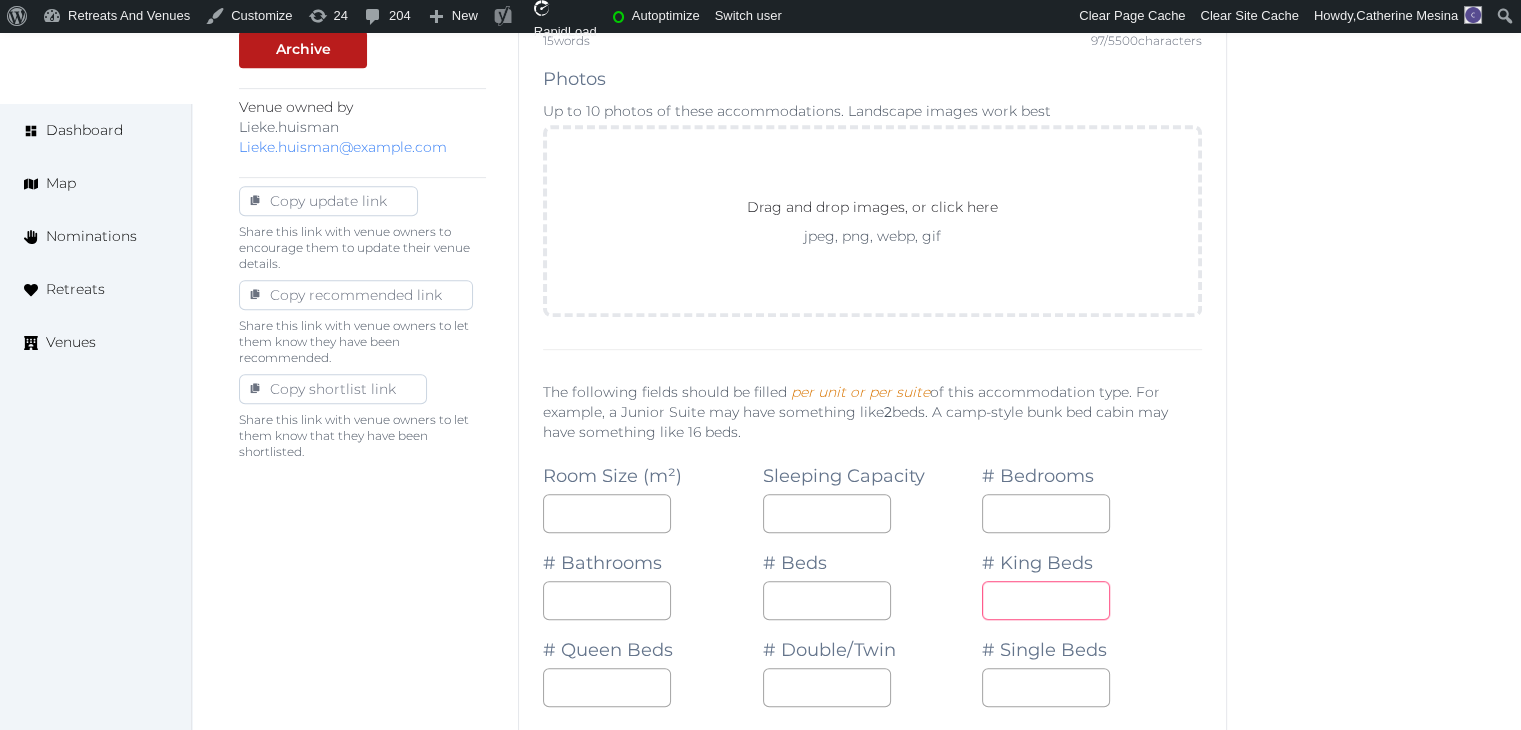 click at bounding box center [1046, 600] 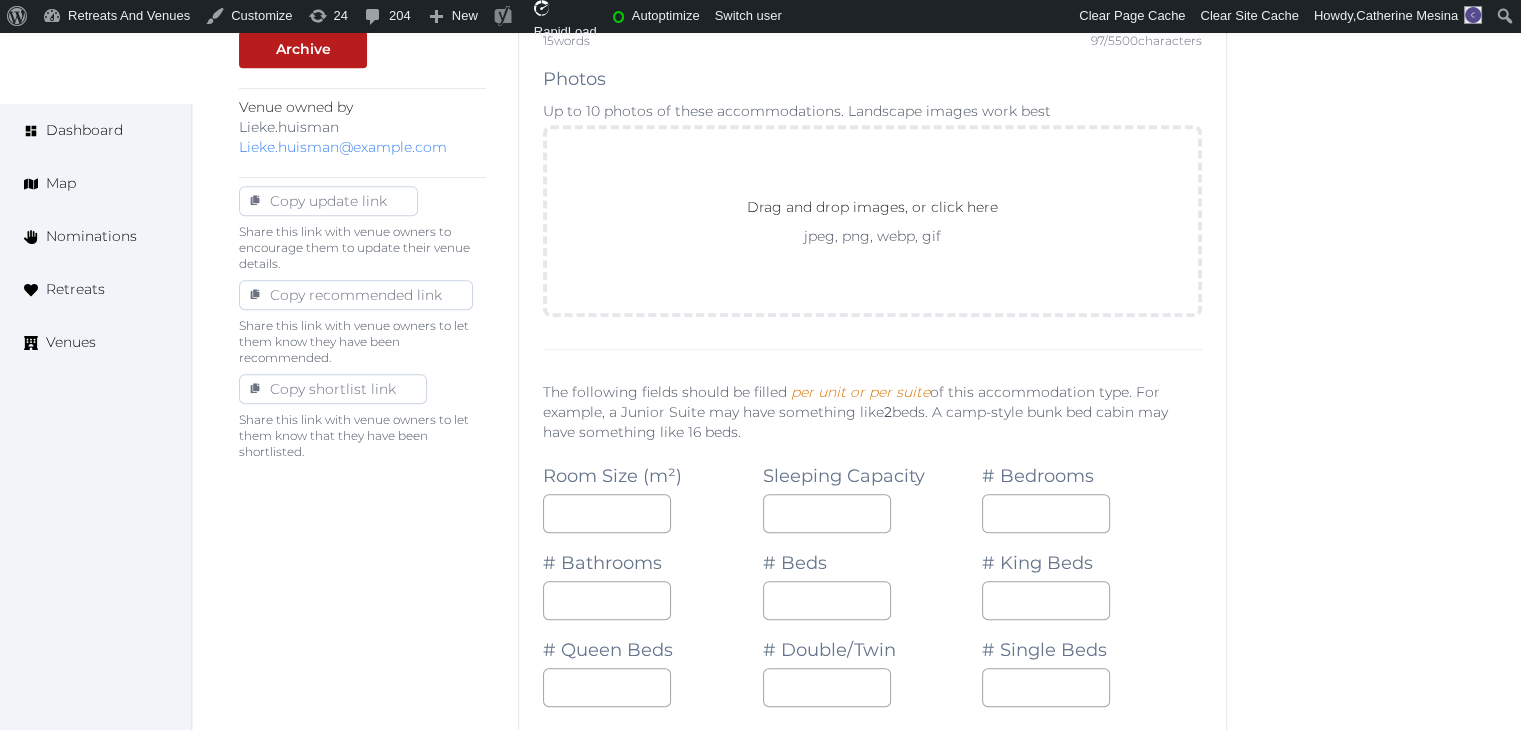 click on "# Single Beds" at bounding box center (1092, 663) 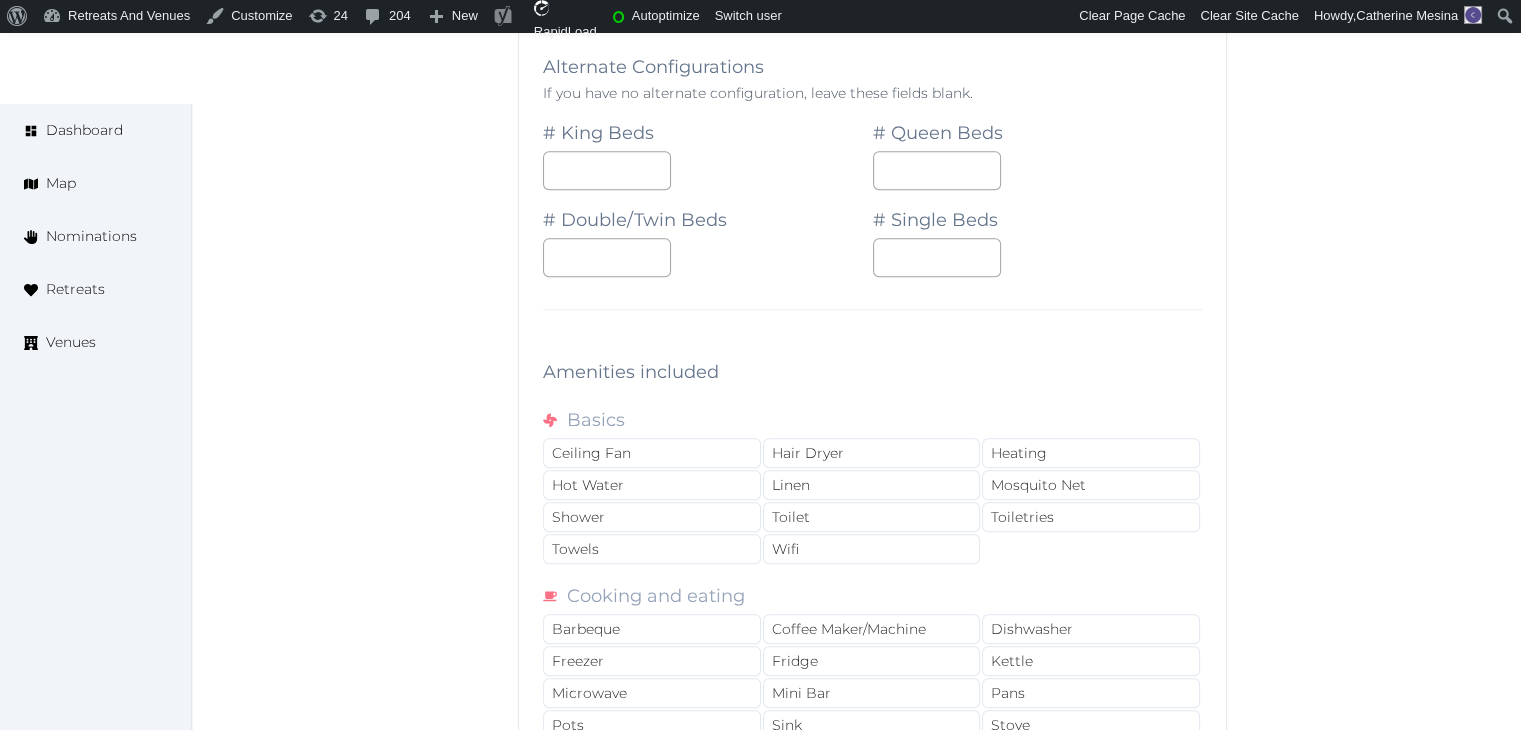 scroll, scrollTop: 2000, scrollLeft: 0, axis: vertical 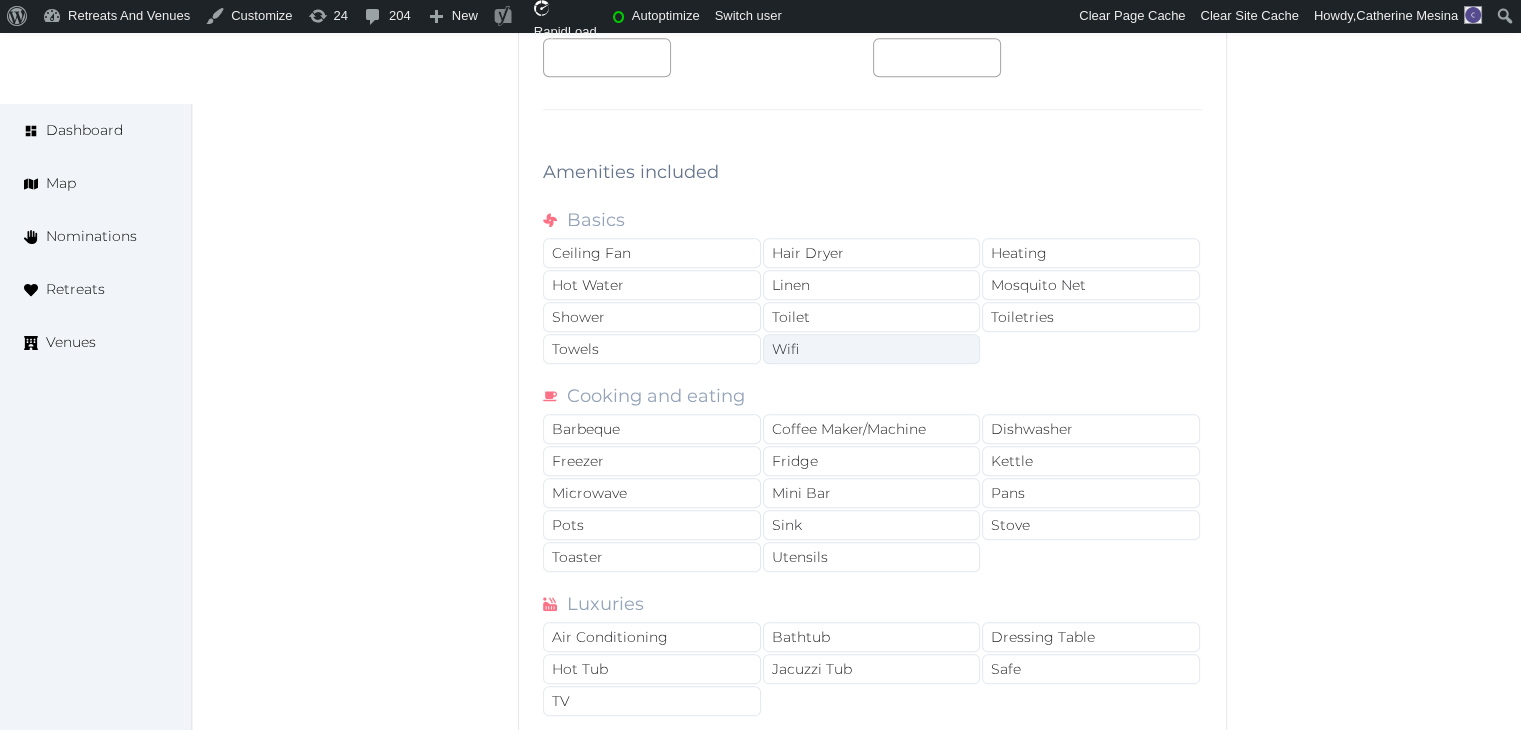 click on "Wifi" at bounding box center [872, 349] 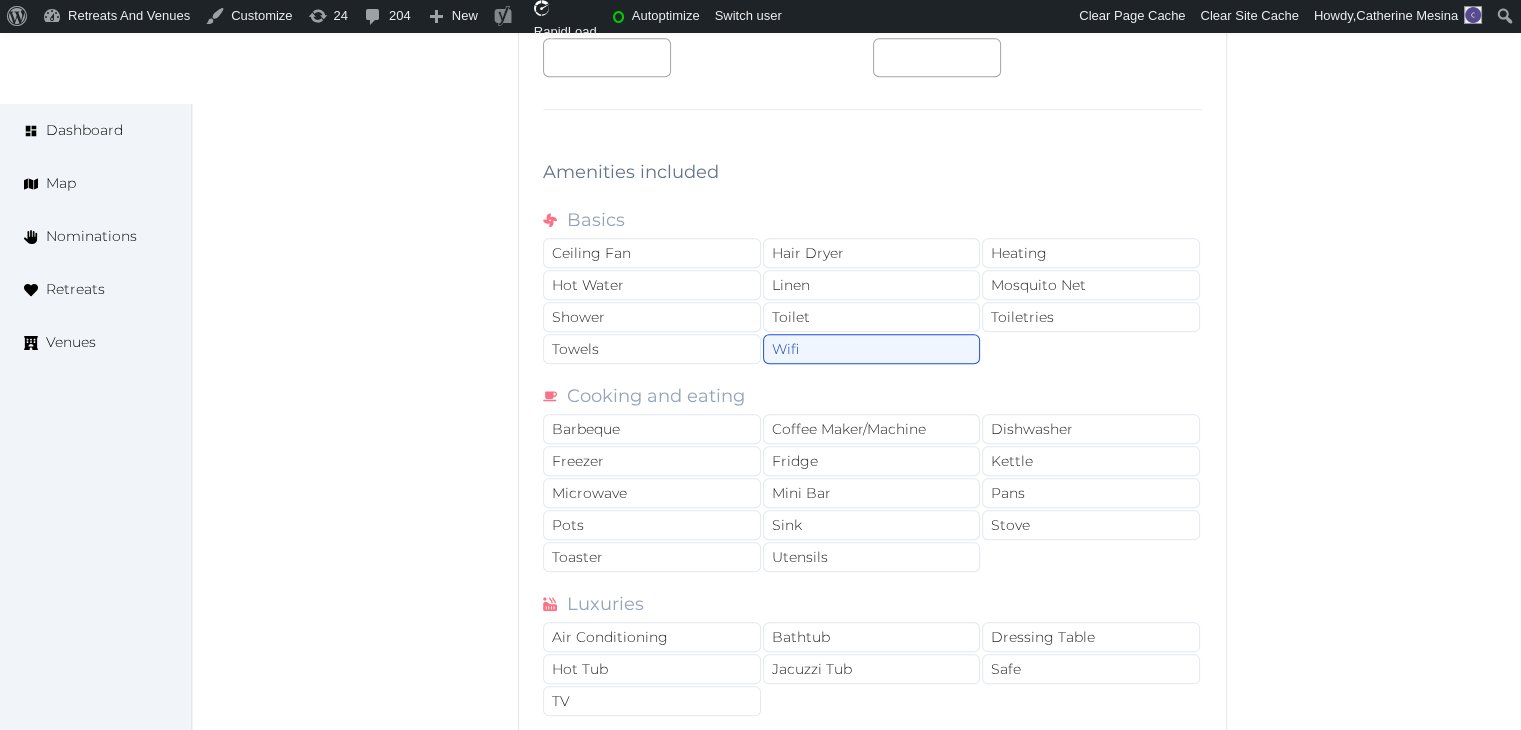 scroll, scrollTop: 2400, scrollLeft: 0, axis: vertical 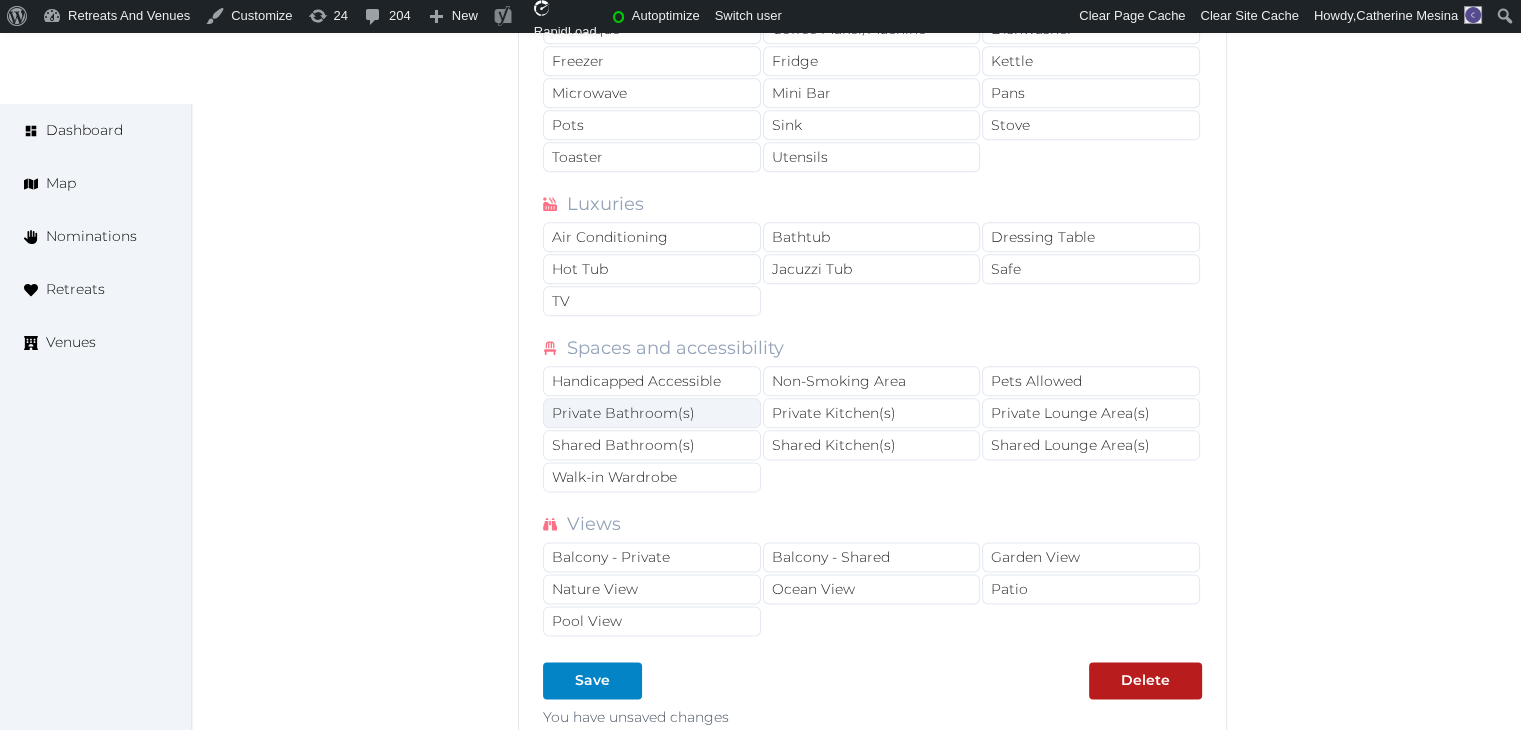 click on "Private Bathroom(s)" at bounding box center [652, 413] 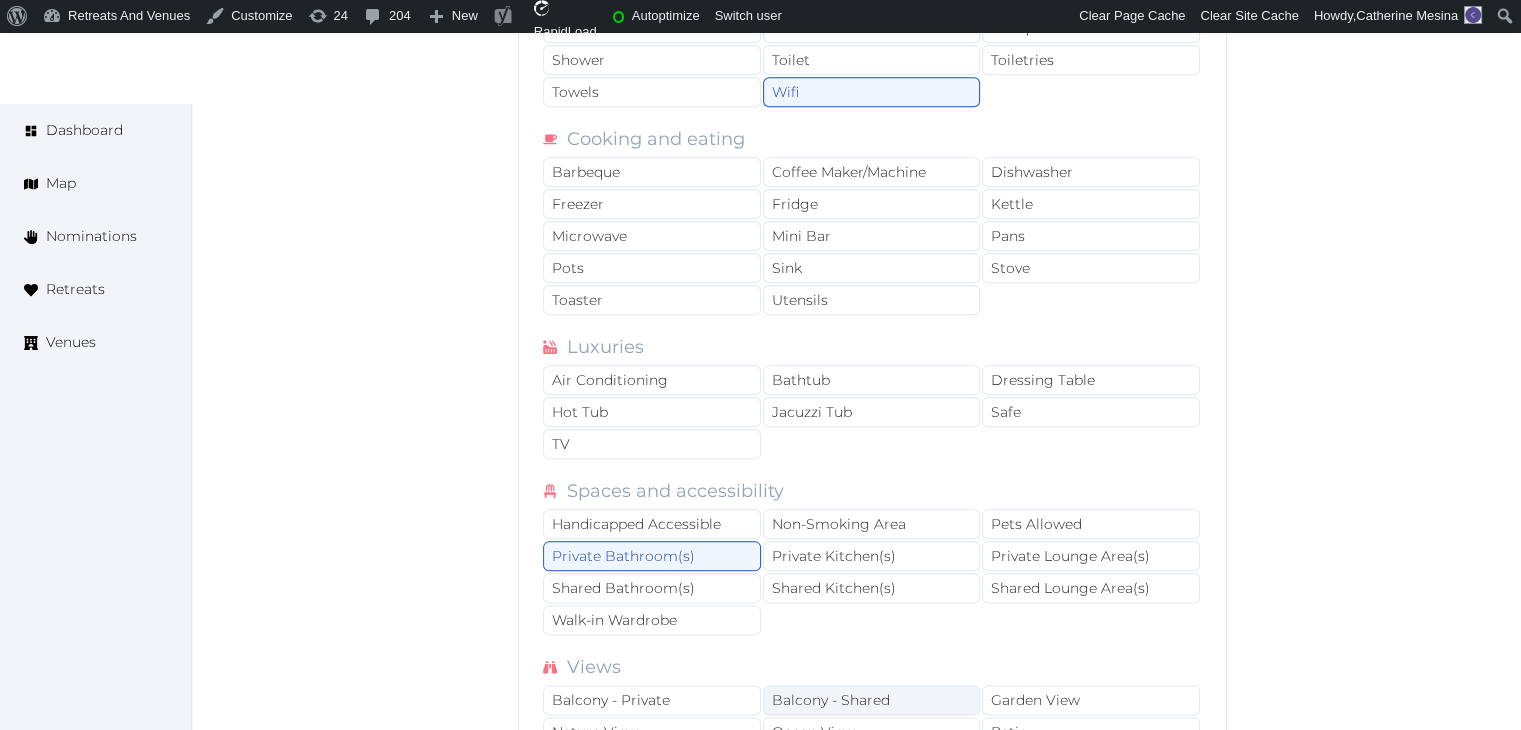 scroll, scrollTop: 2000, scrollLeft: 0, axis: vertical 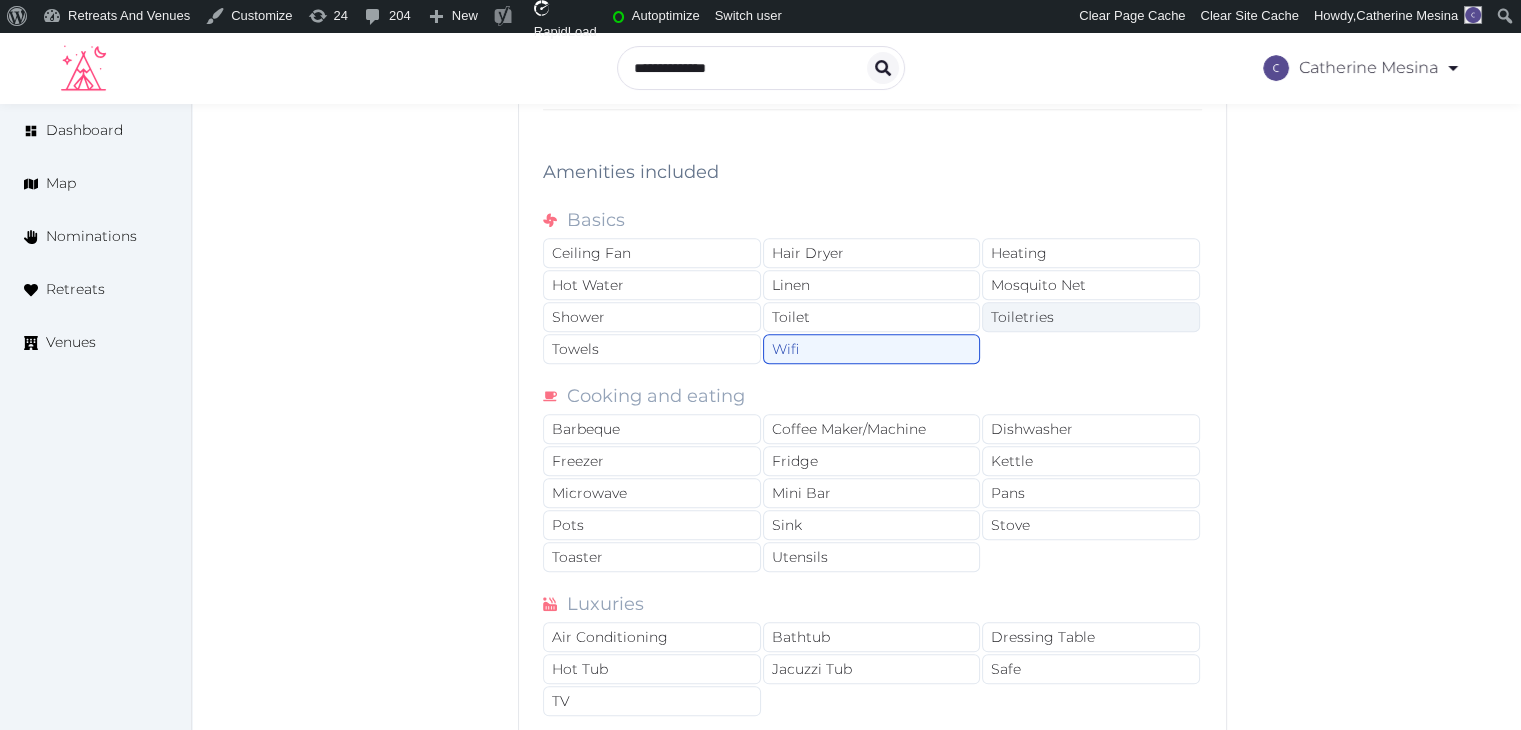 click on "Toiletries" at bounding box center [1091, 317] 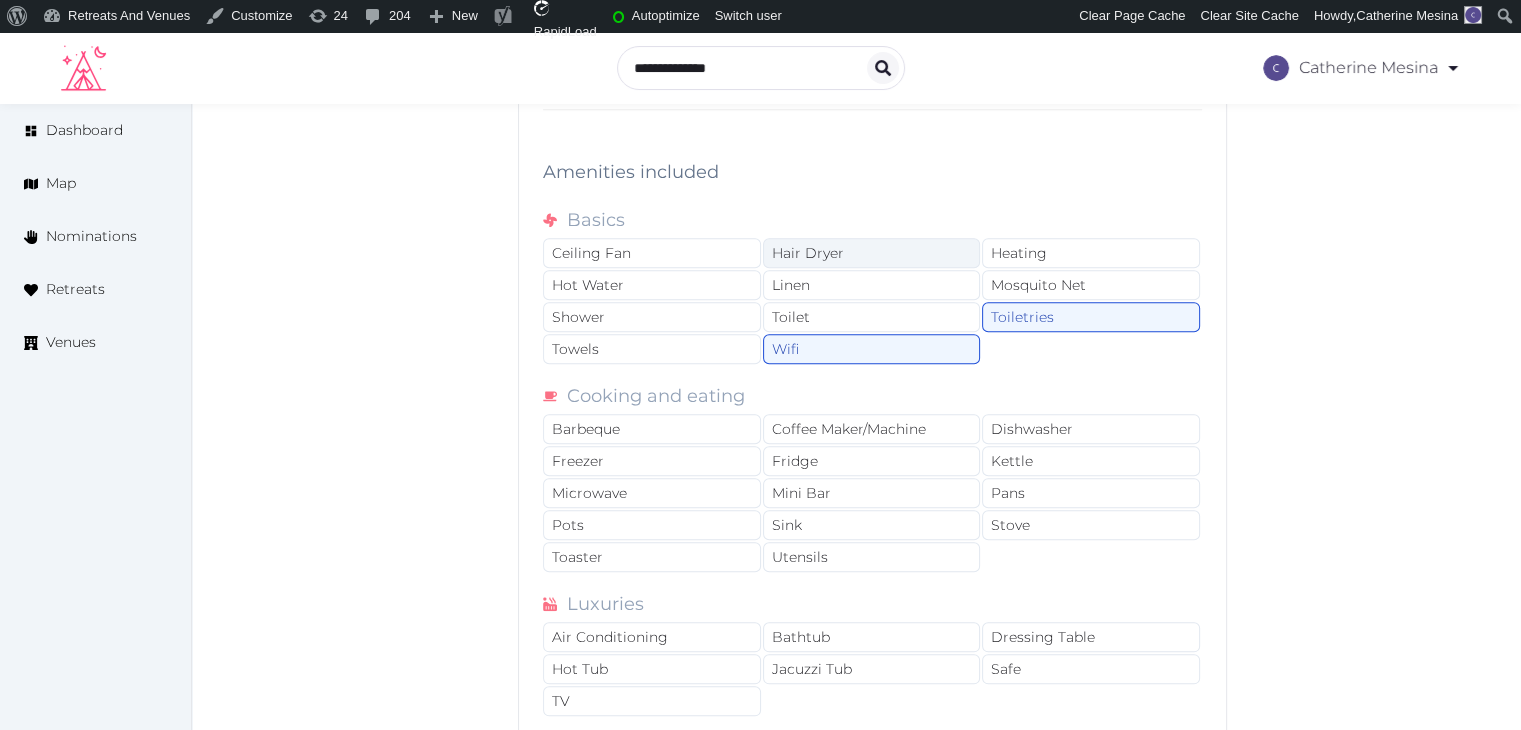 click on "Hair Dryer" at bounding box center (872, 253) 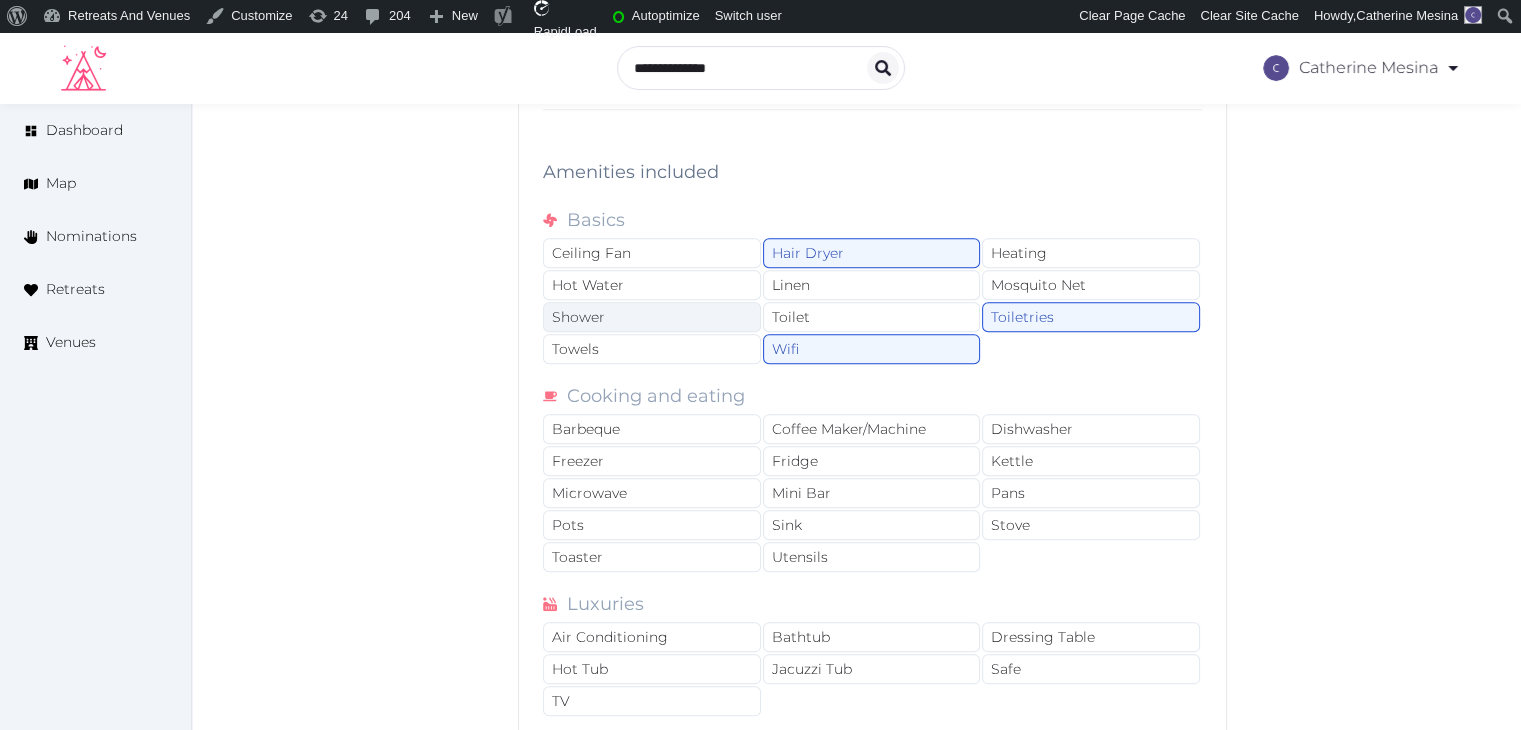 click on "Shower" at bounding box center (652, 317) 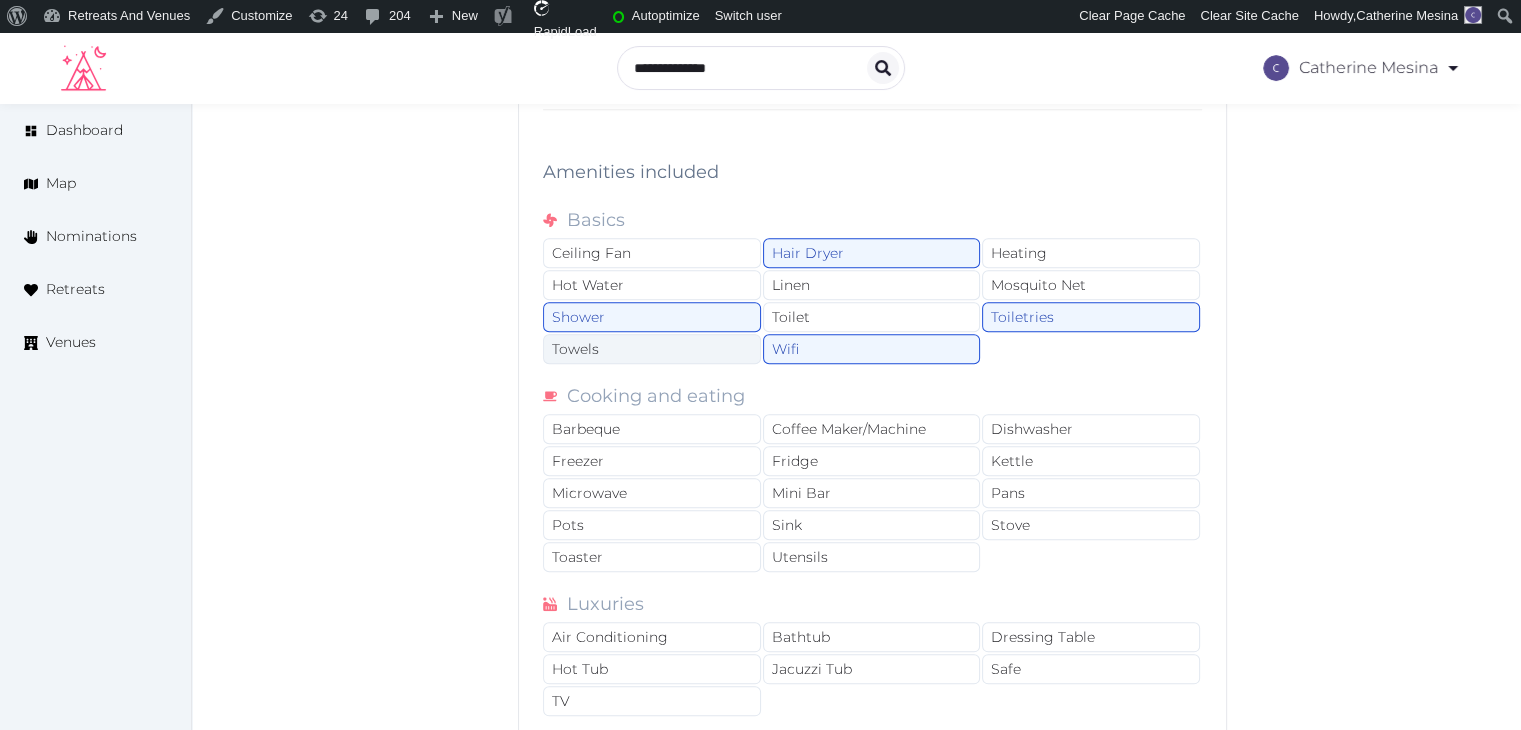 click on "Towels" at bounding box center [652, 349] 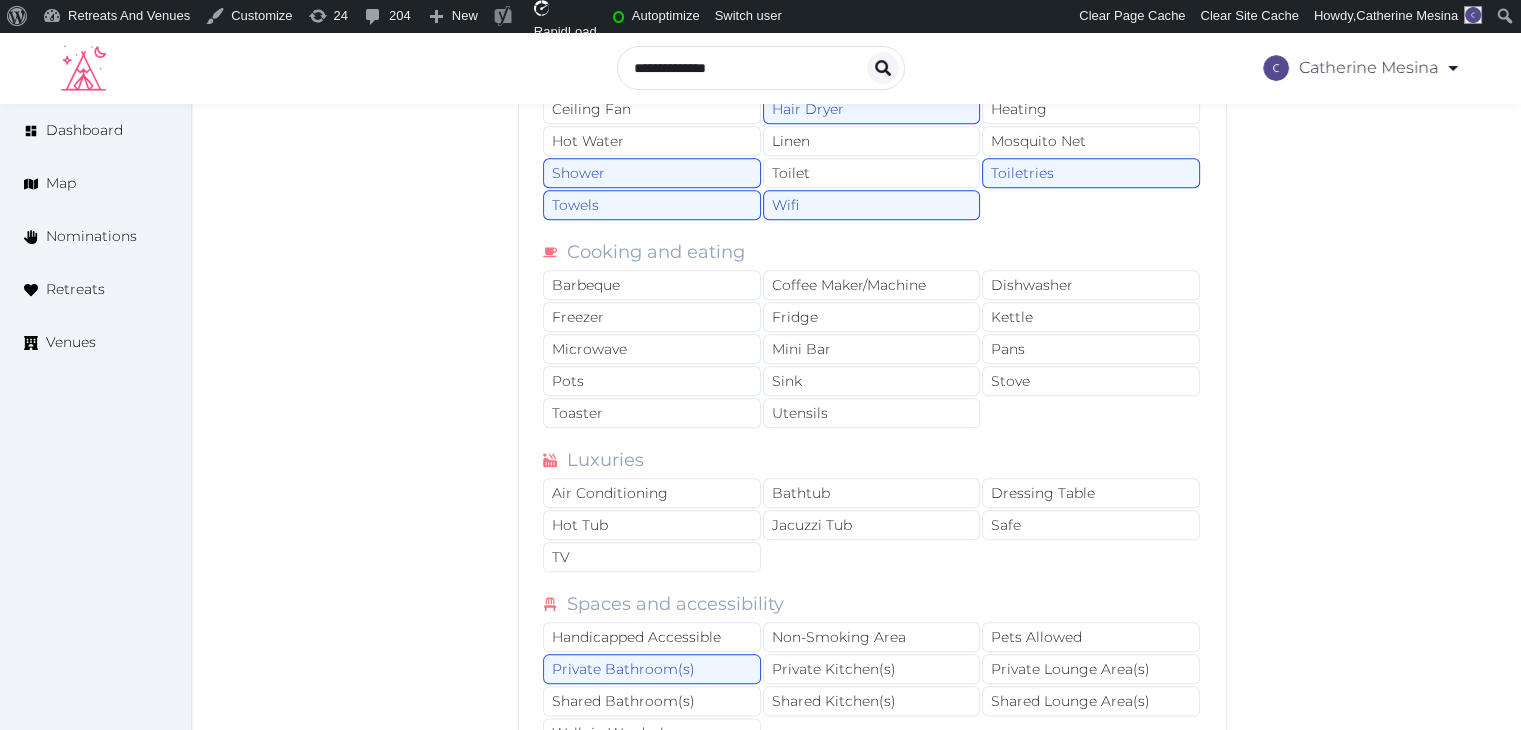 scroll, scrollTop: 2300, scrollLeft: 0, axis: vertical 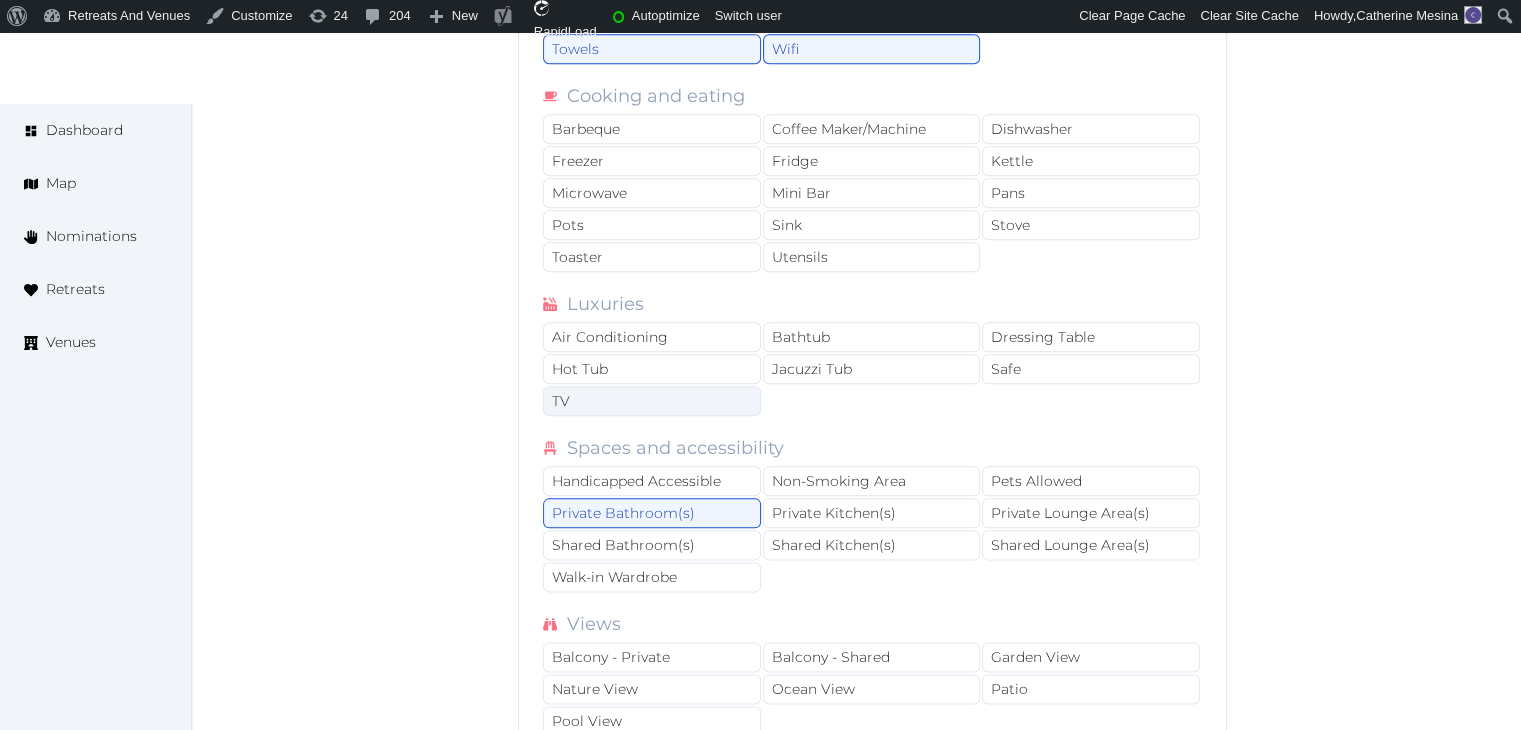 click on "TV" at bounding box center (652, 401) 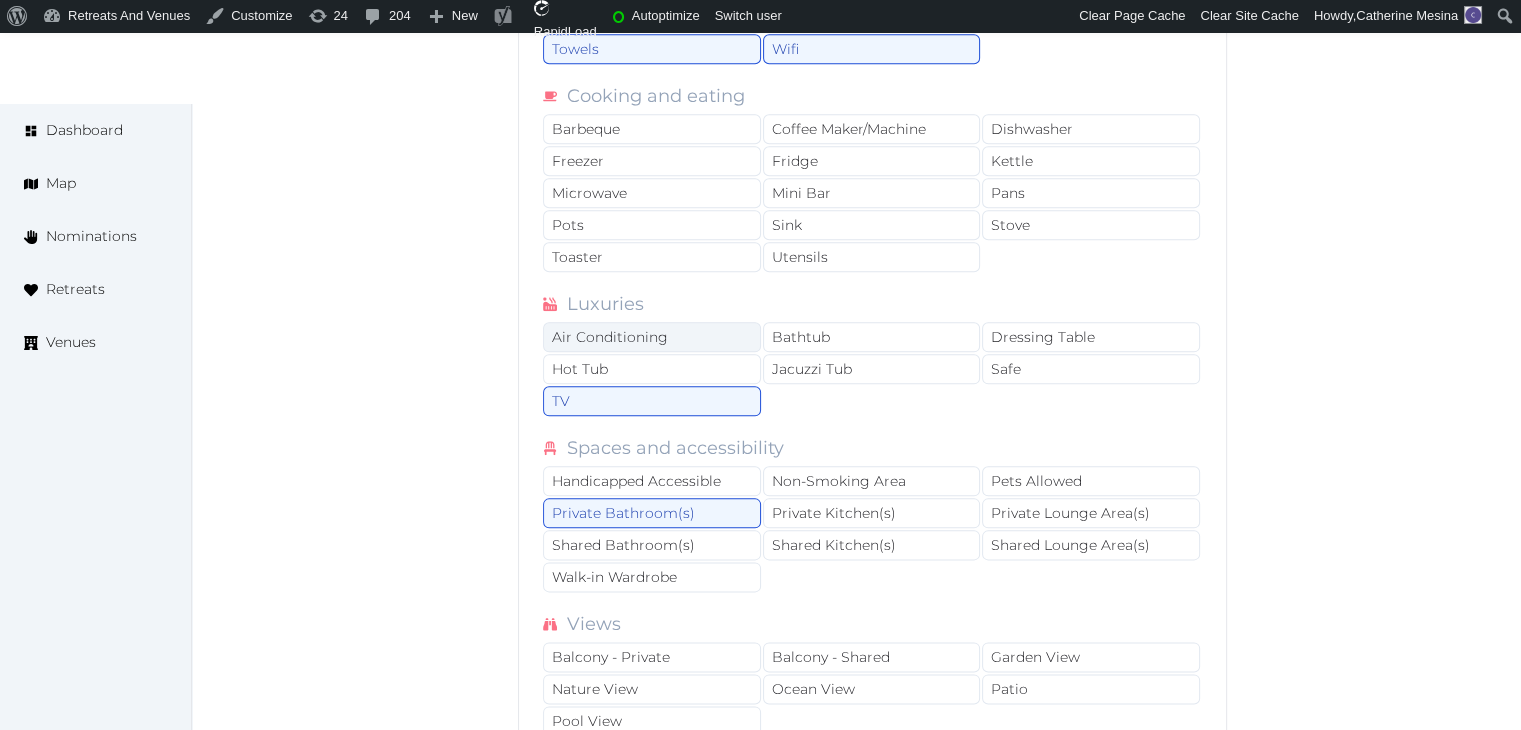 click on "Air Conditioning" at bounding box center [652, 337] 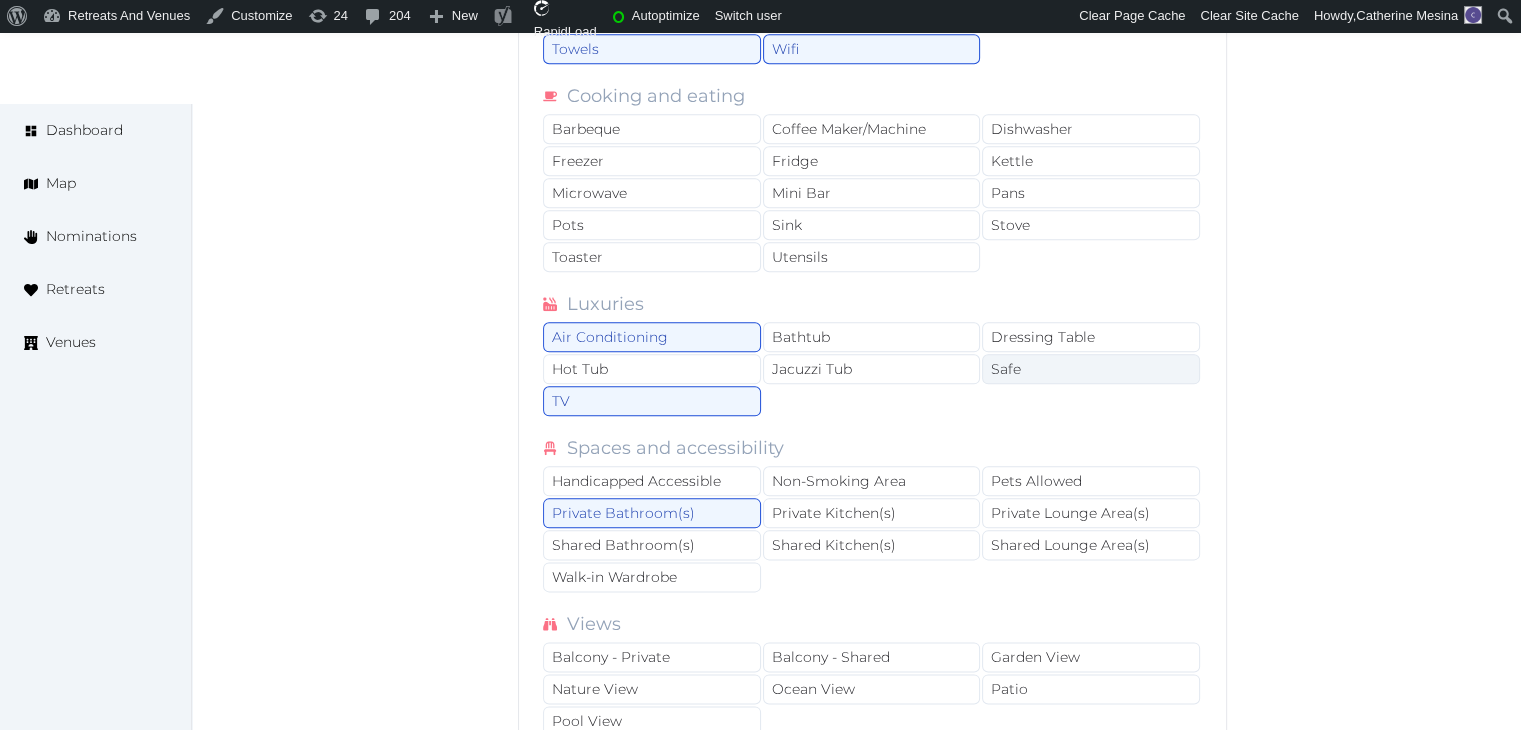click on "Safe" at bounding box center (1091, 369) 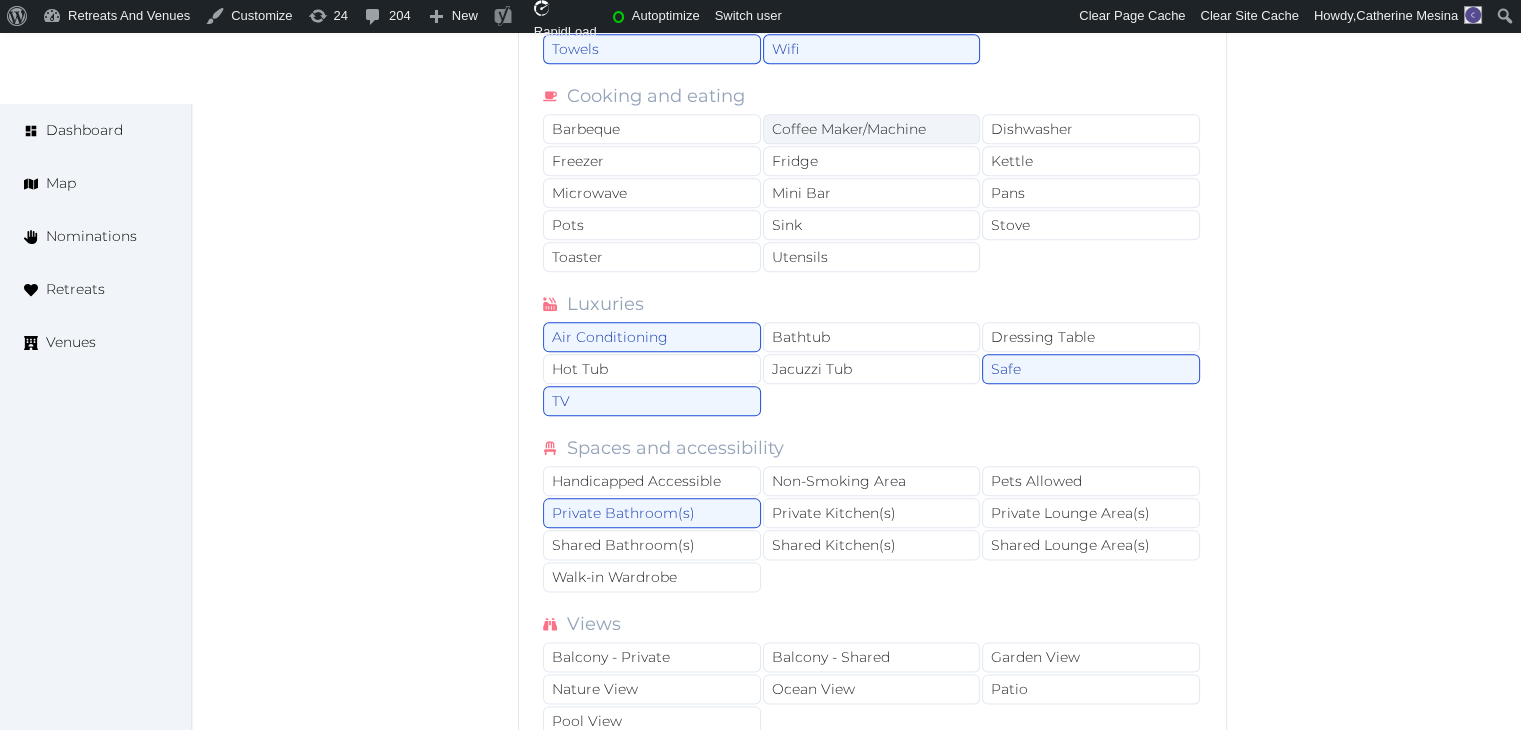 click on "Coffee Maker/Machine" at bounding box center [872, 129] 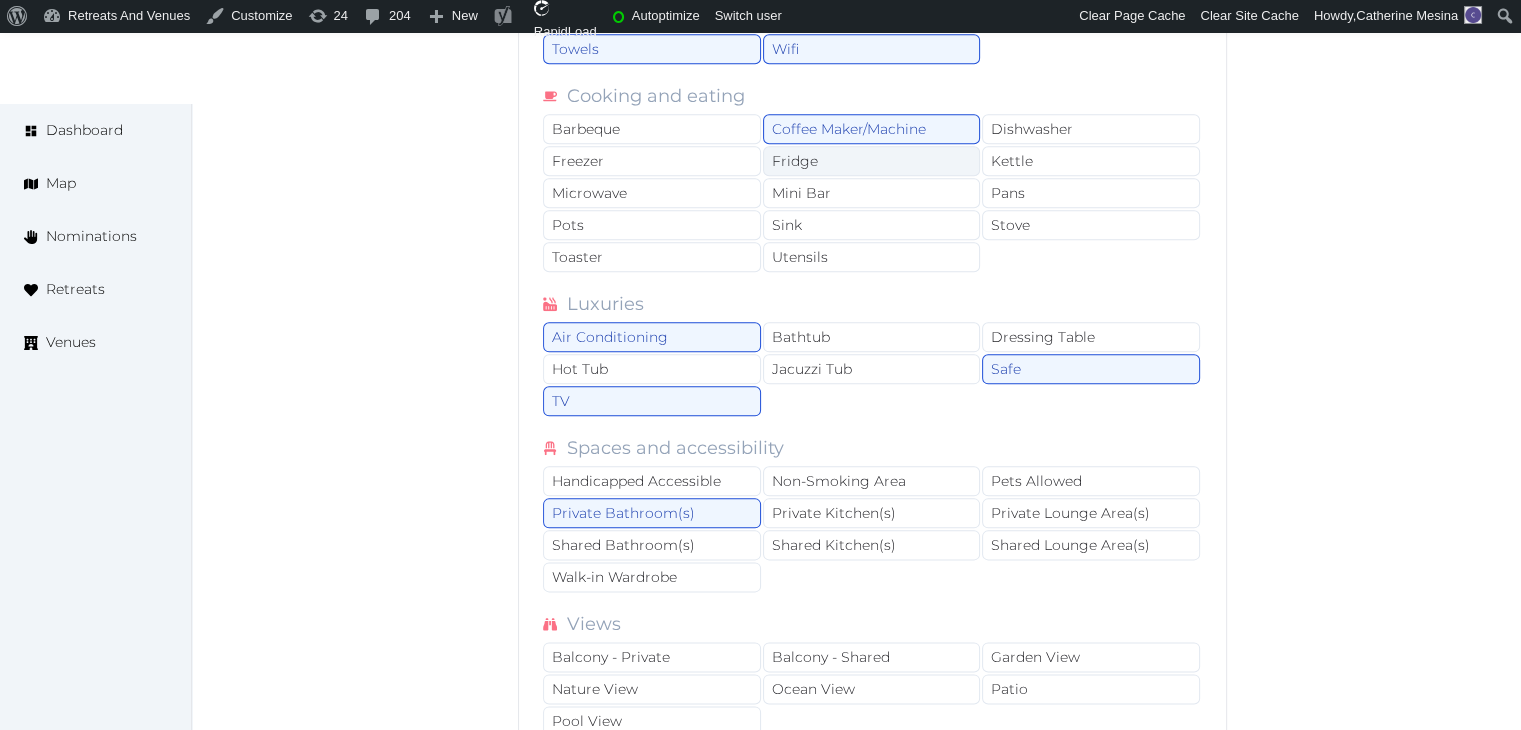 click on "Fridge" at bounding box center [872, 161] 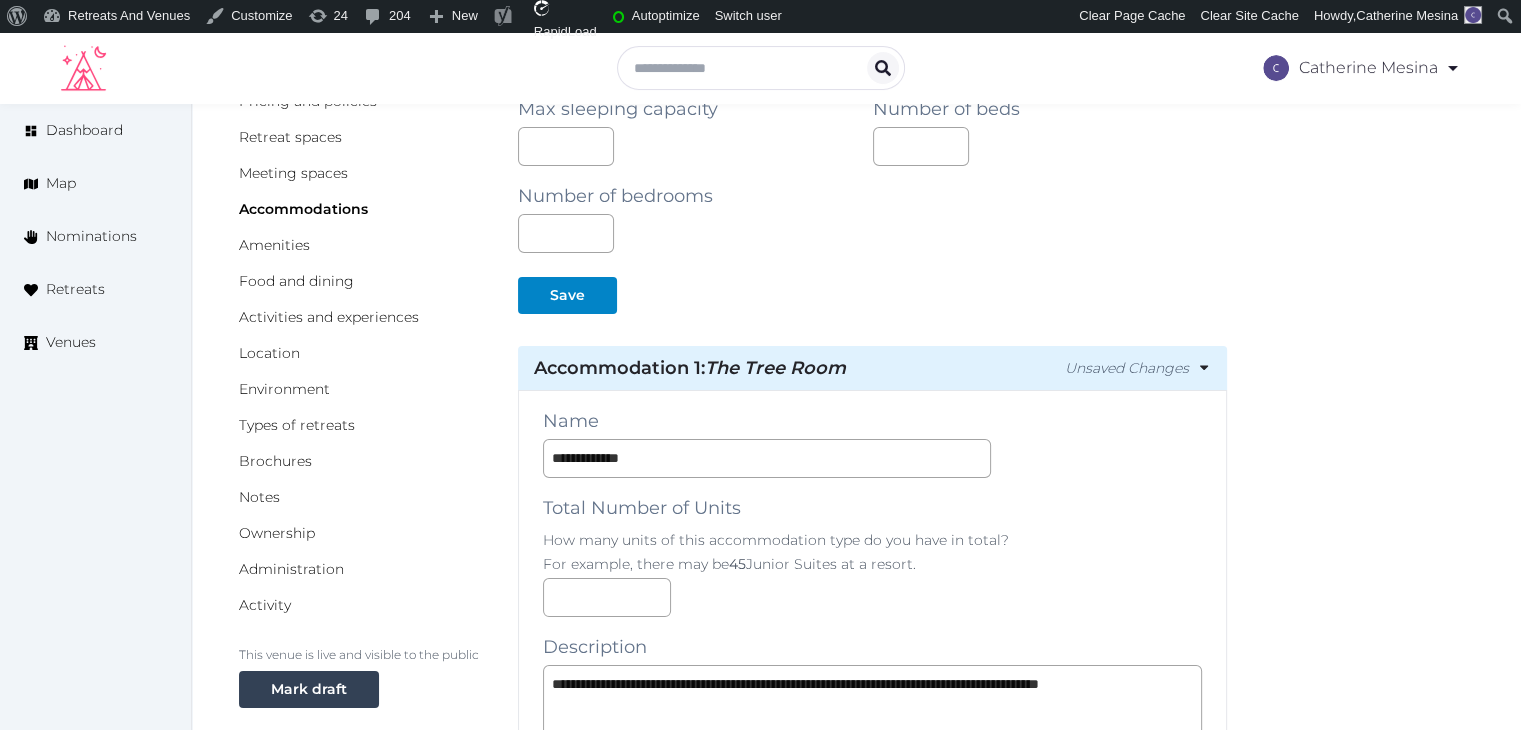 scroll, scrollTop: 0, scrollLeft: 0, axis: both 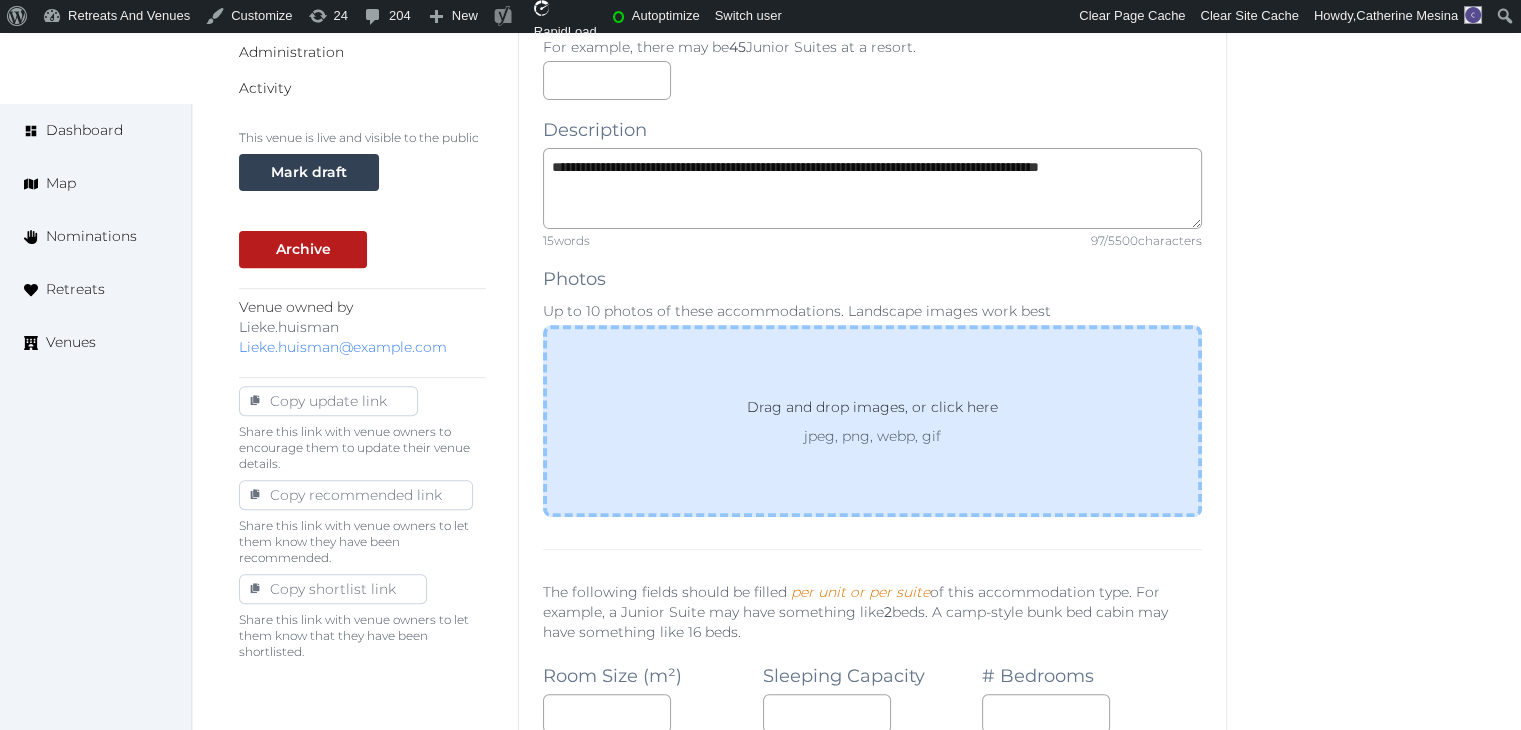 click on "Drag and drop images, or click here jpeg, png, webp, gif" at bounding box center (872, 421) 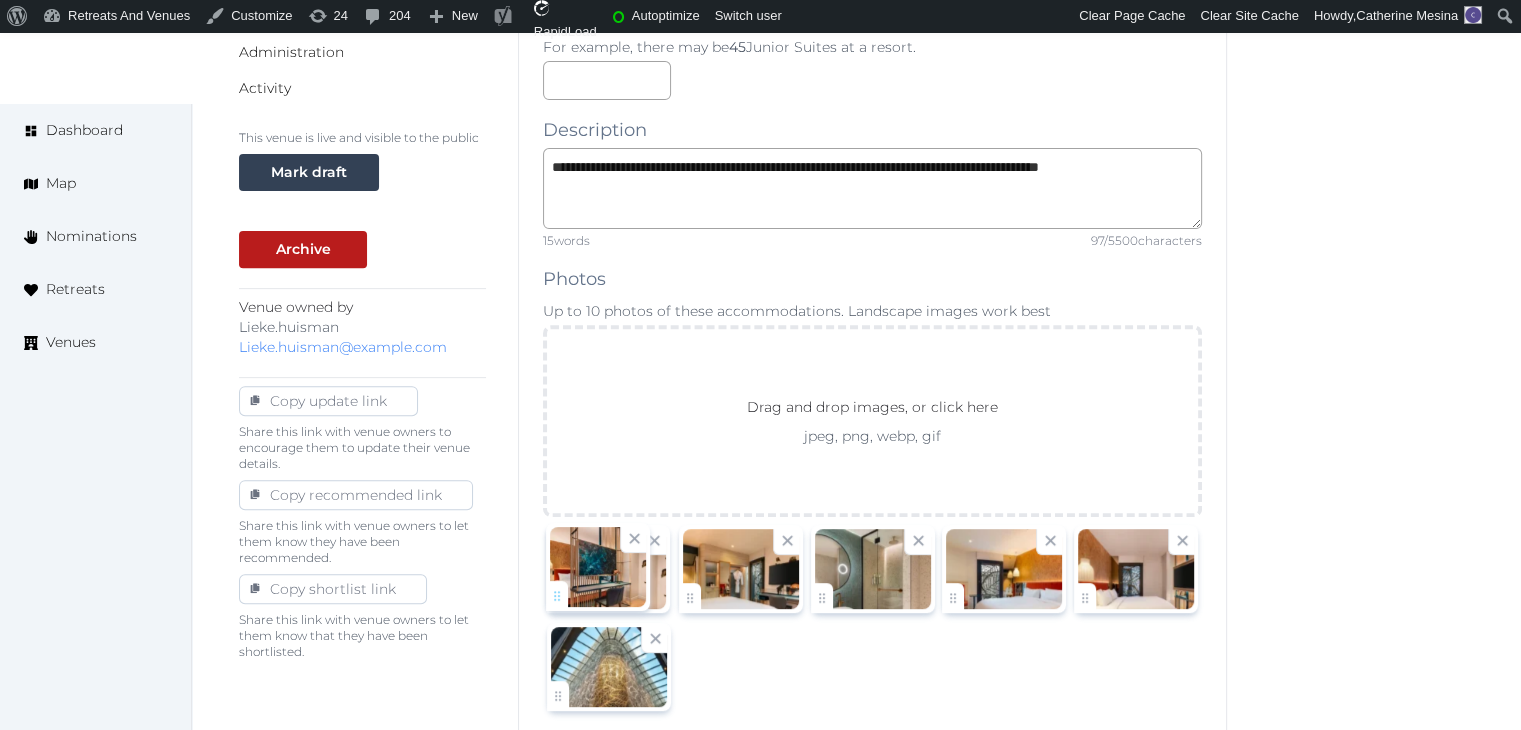 drag, startPoint x: 828, startPoint y: 601, endPoint x: 601, endPoint y: 596, distance: 227.05505 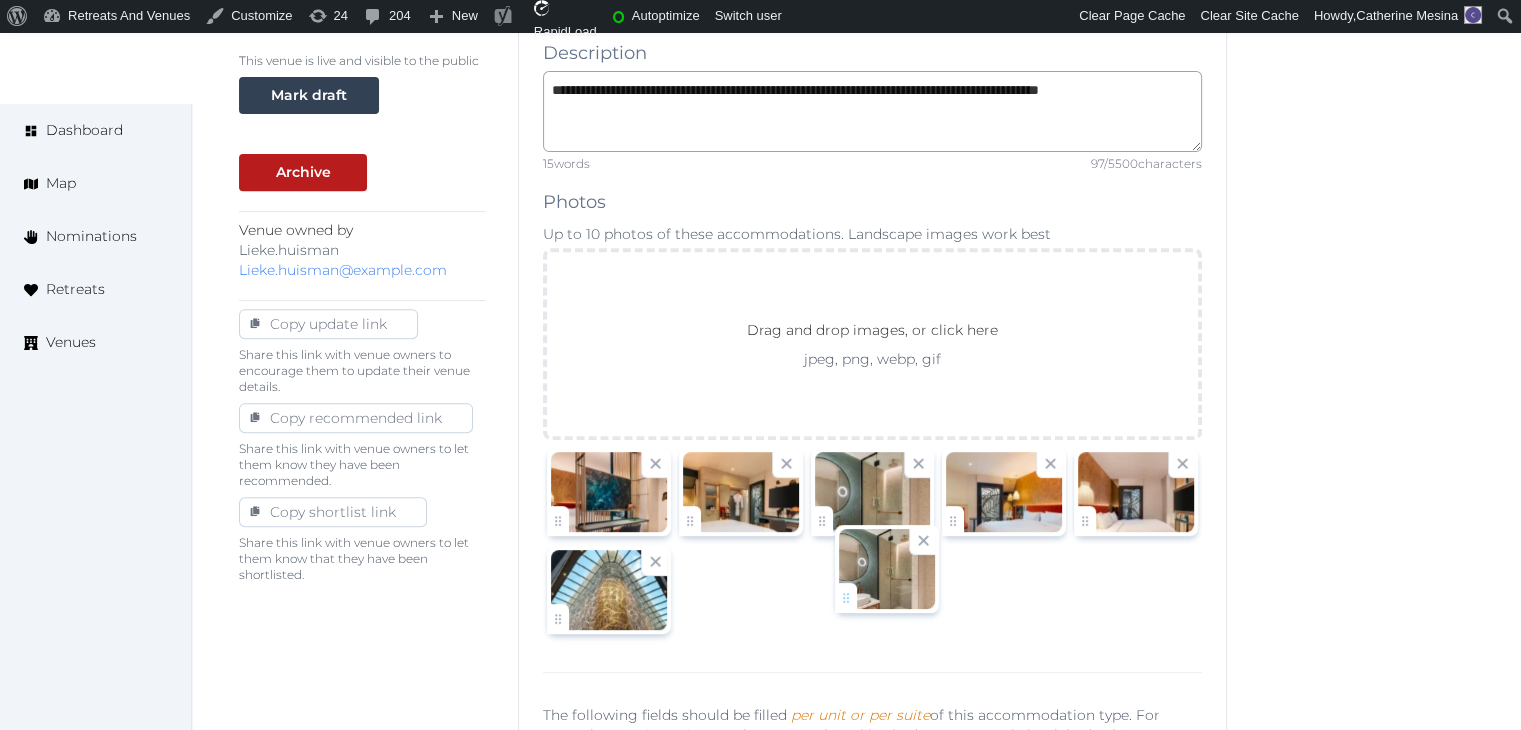 scroll, scrollTop: 804, scrollLeft: 0, axis: vertical 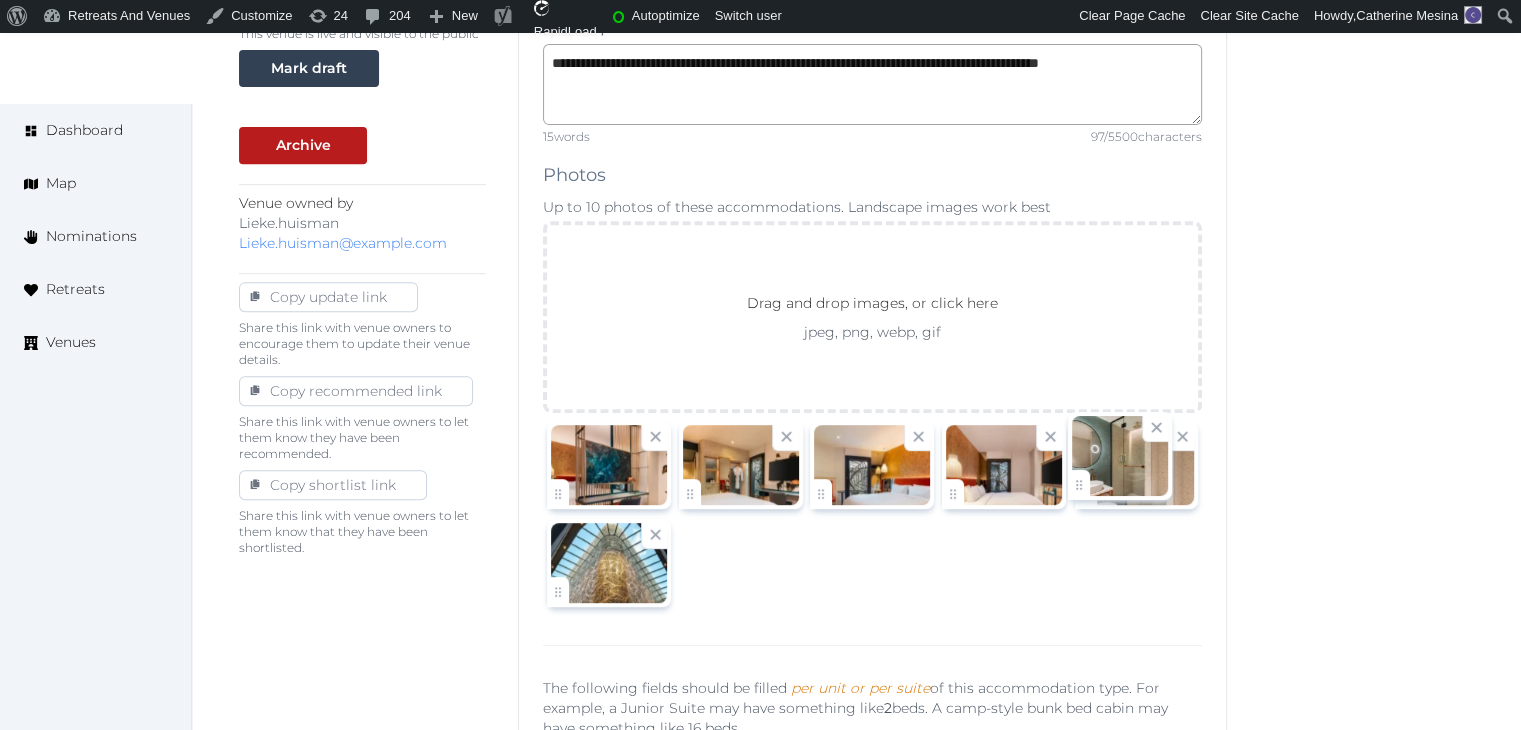 drag, startPoint x: 826, startPoint y: 599, endPoint x: 1135, endPoint y: 488, distance: 328.33215 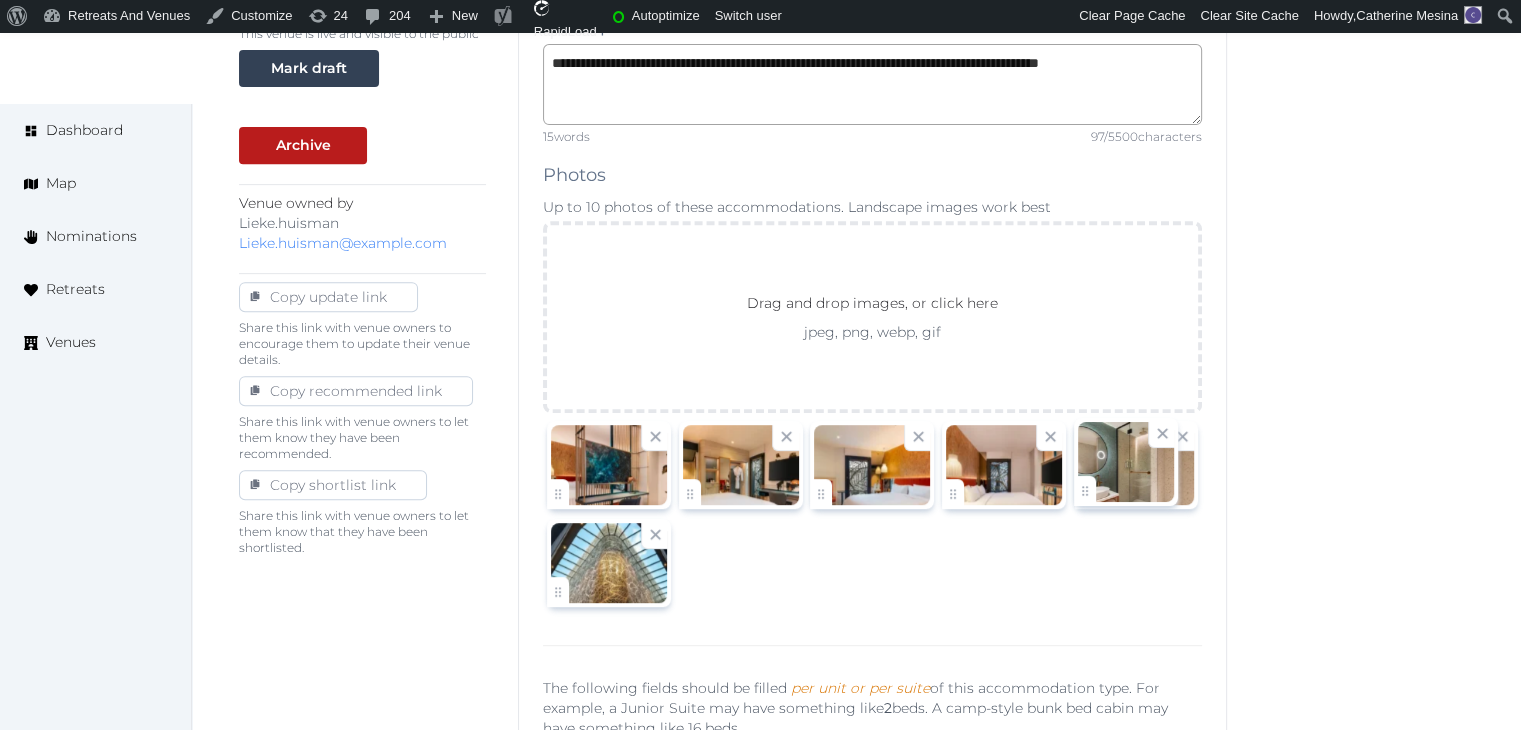 click on "Catherine Mesina   Account My Venue Listings My Retreats Logout      Dashboard Map Nominations Retreats Venues Edit venue 26 %  complete Fill out all the fields in your listing to increase its completion percentage.   A higher completion percentage will make your listing more attractive and result in better matches. Renaissance Amsterdam Hotel   View  listing   Open    Close CRM Lead Basic details Pricing and policies Retreat spaces Meeting spaces Accommodations Amenities Food and dining Activities and experiences Location Environment Types of retreats Brochures Notes Ownership Administration Activity This venue is live and visible to the public Mark draft Archive Venue owned by lieke.huisman Lieke.huisman@renaissanceamsterdam.com Copy update link Share this link with venue owners to encourage them to update their venue details. Copy recommended link Share this link with venue owners to let them know they have been recommended. *** Save  :" at bounding box center [760, 1072] 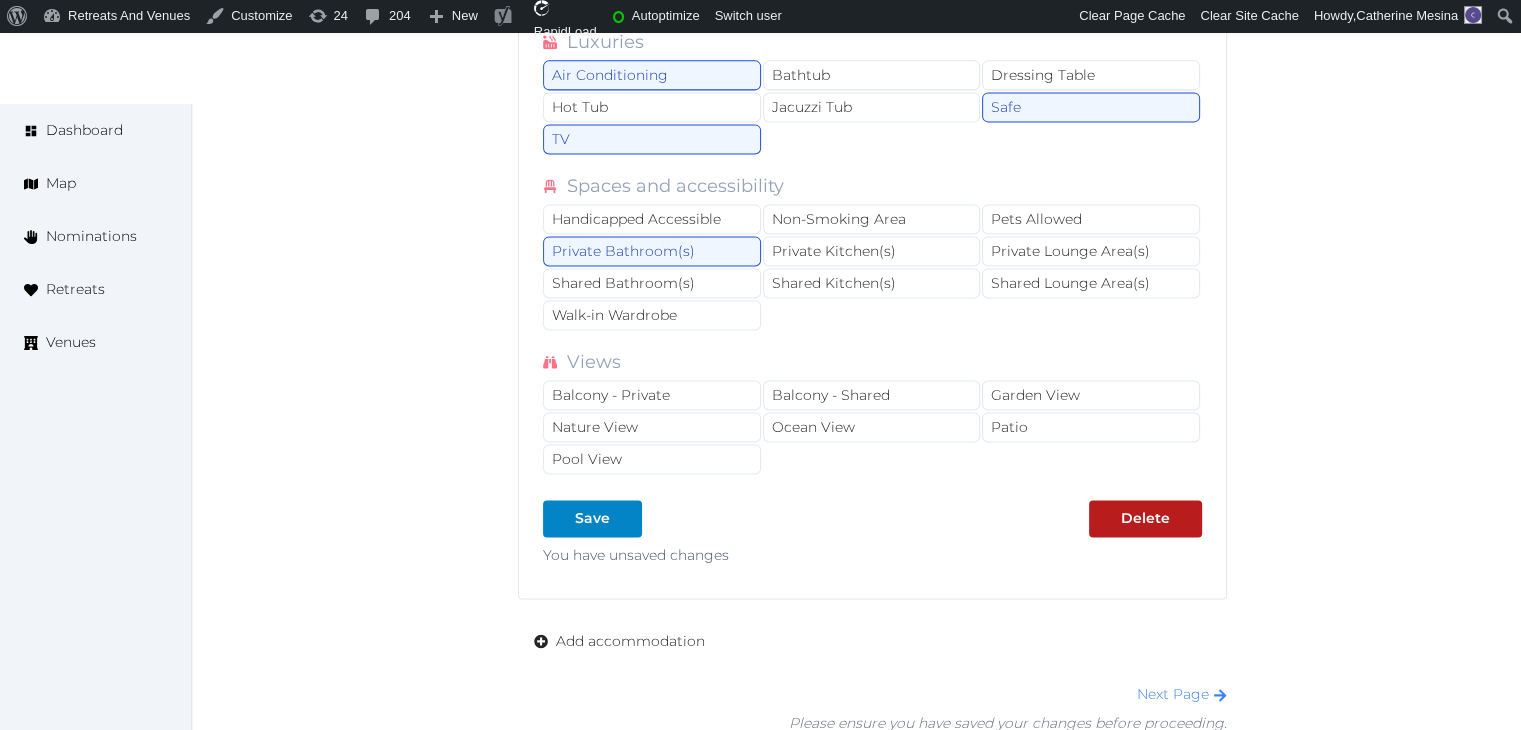 scroll, scrollTop: 2904, scrollLeft: 0, axis: vertical 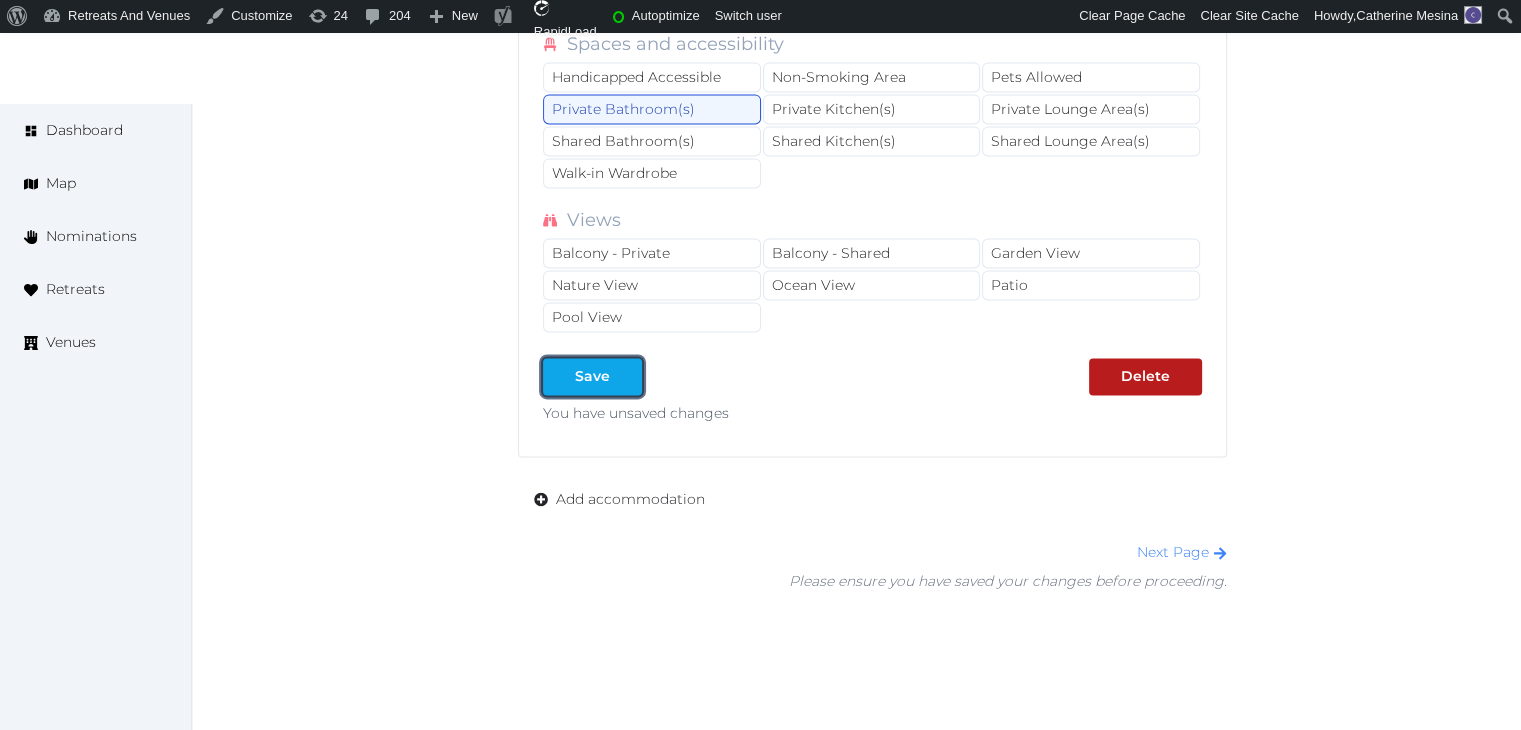 click at bounding box center [626, 376] 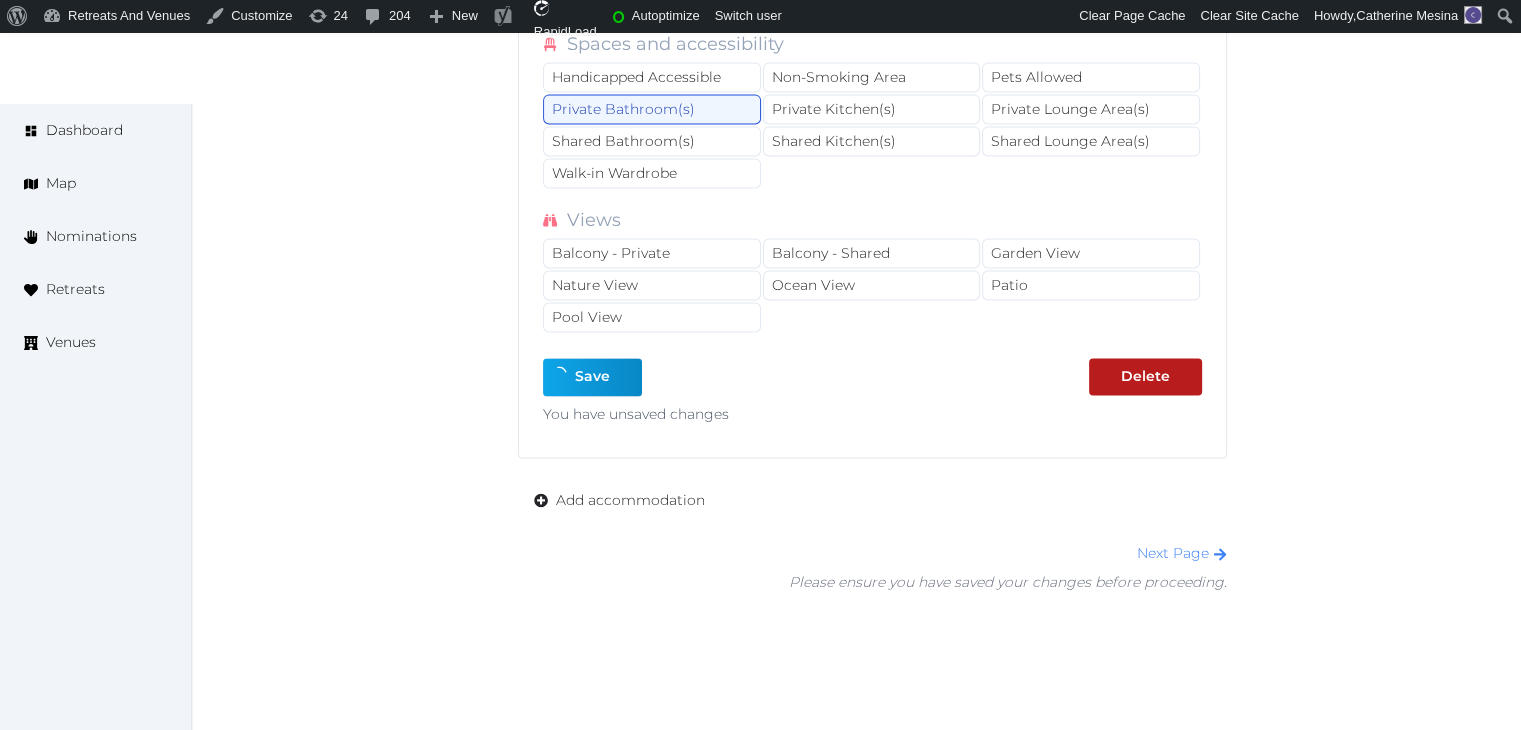 type on "*" 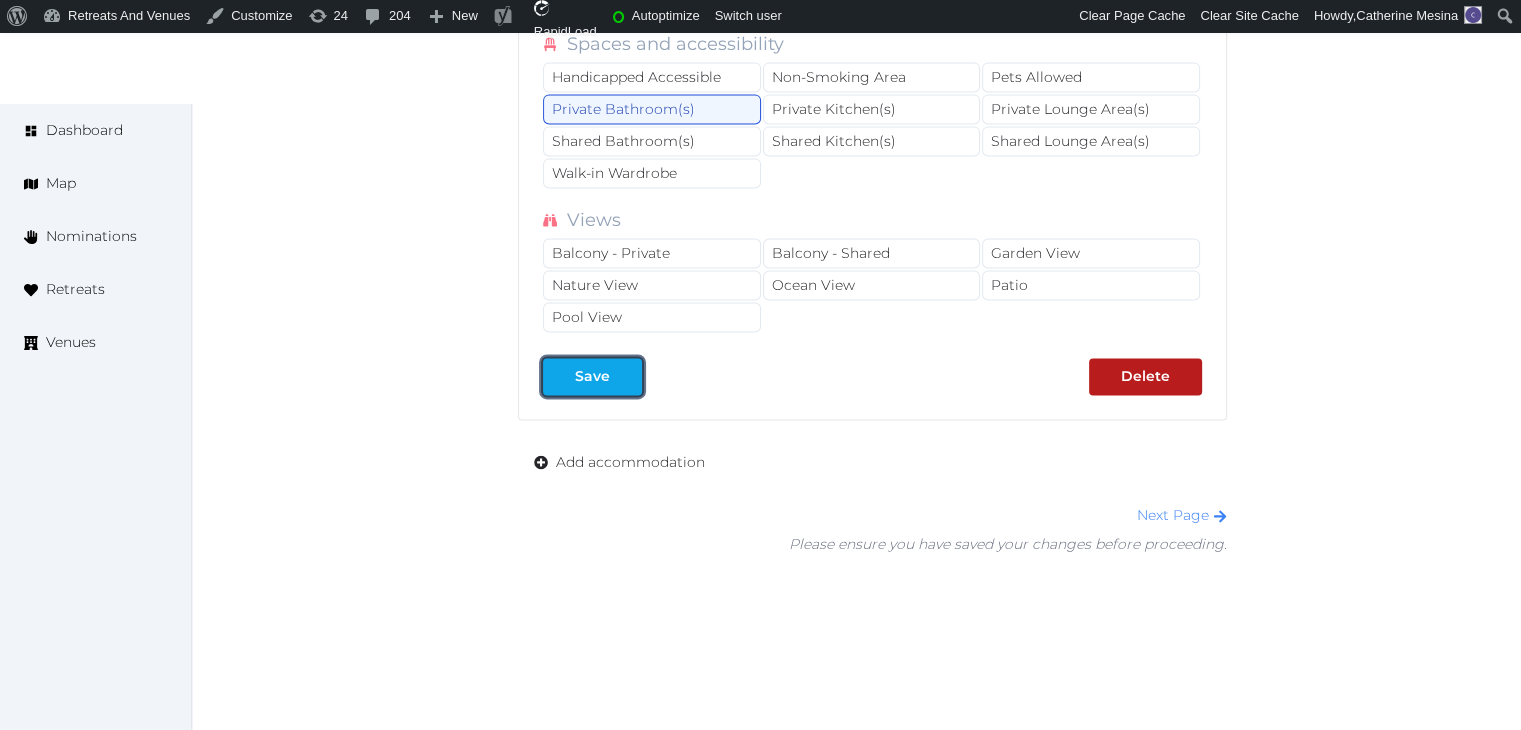 click at bounding box center (626, 376) 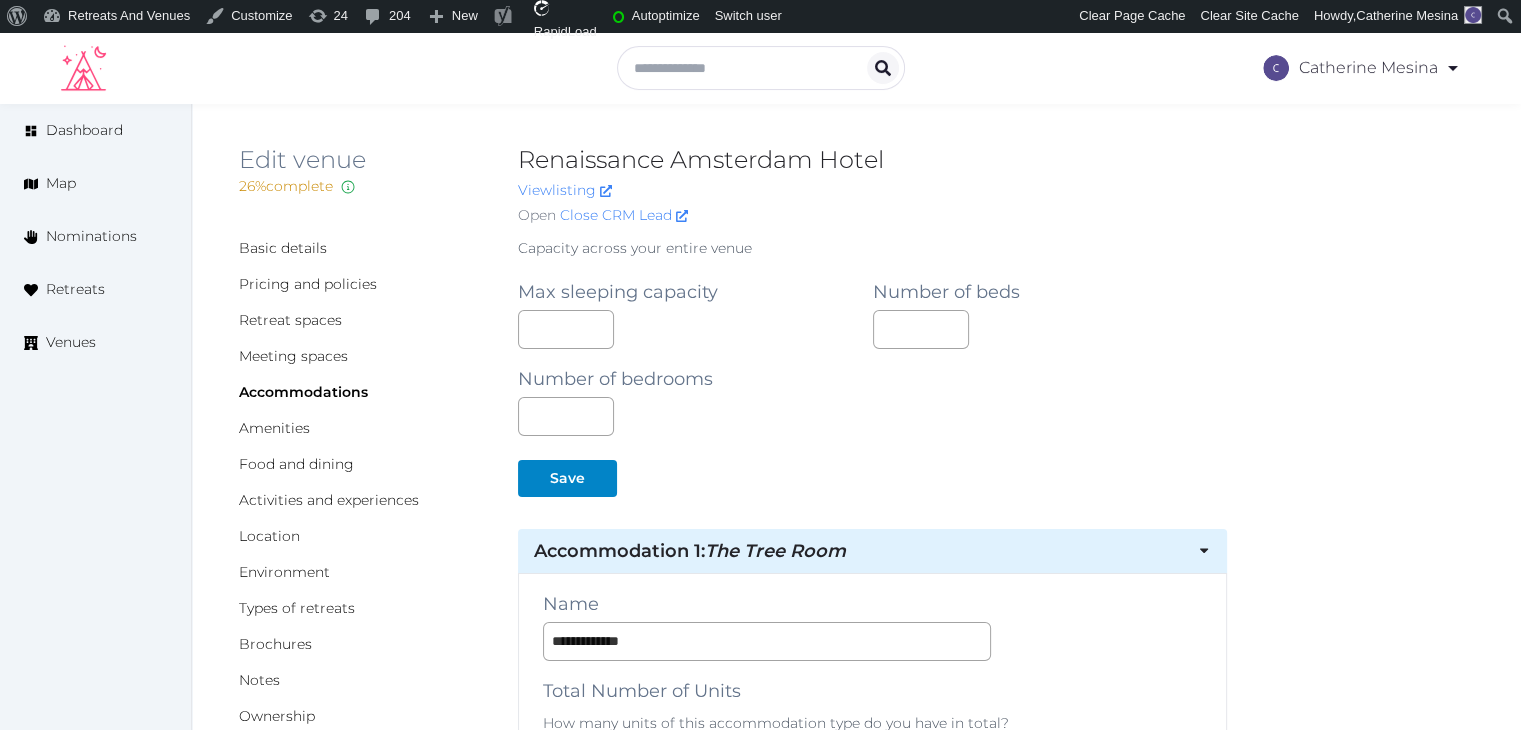 scroll, scrollTop: 0, scrollLeft: 0, axis: both 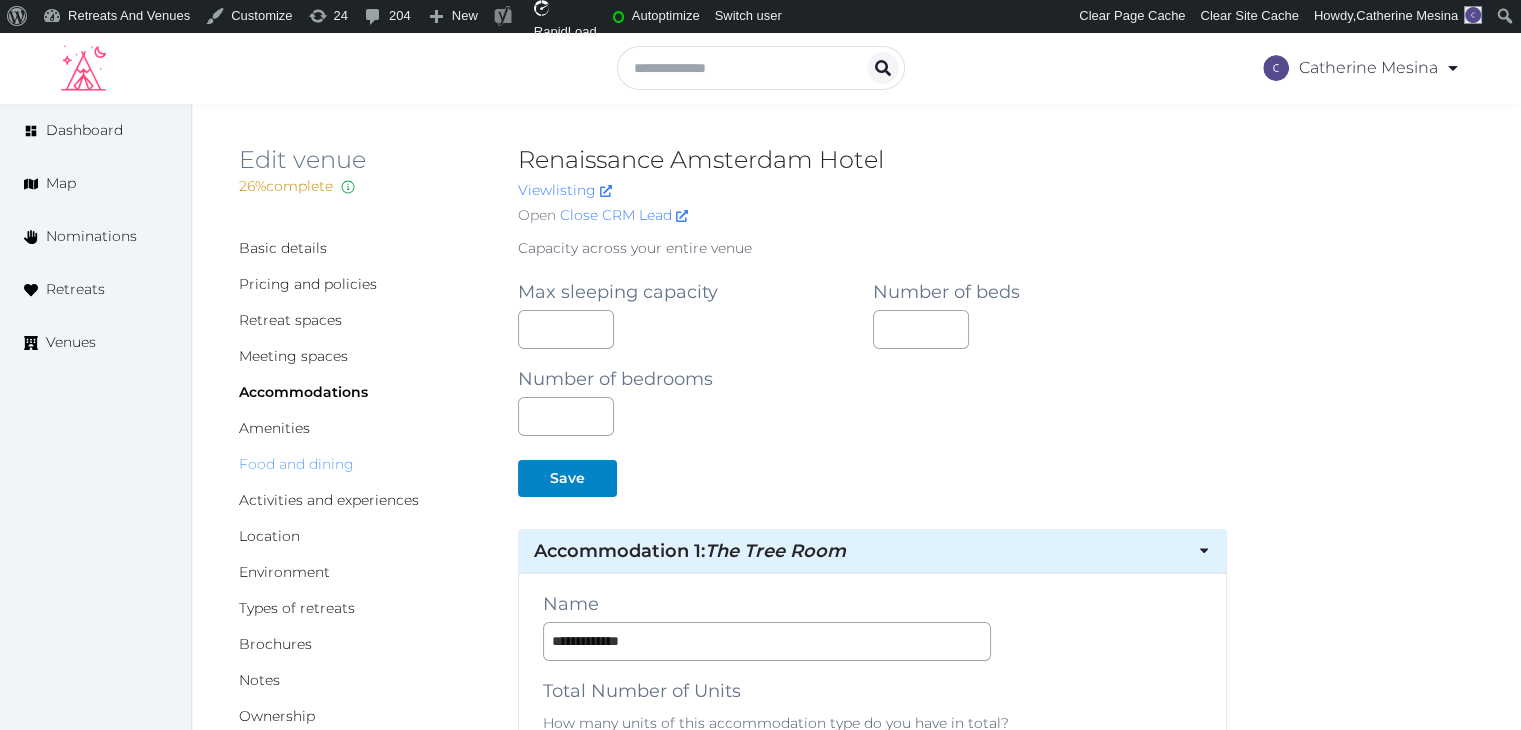 click on "Food and dining" at bounding box center [296, 464] 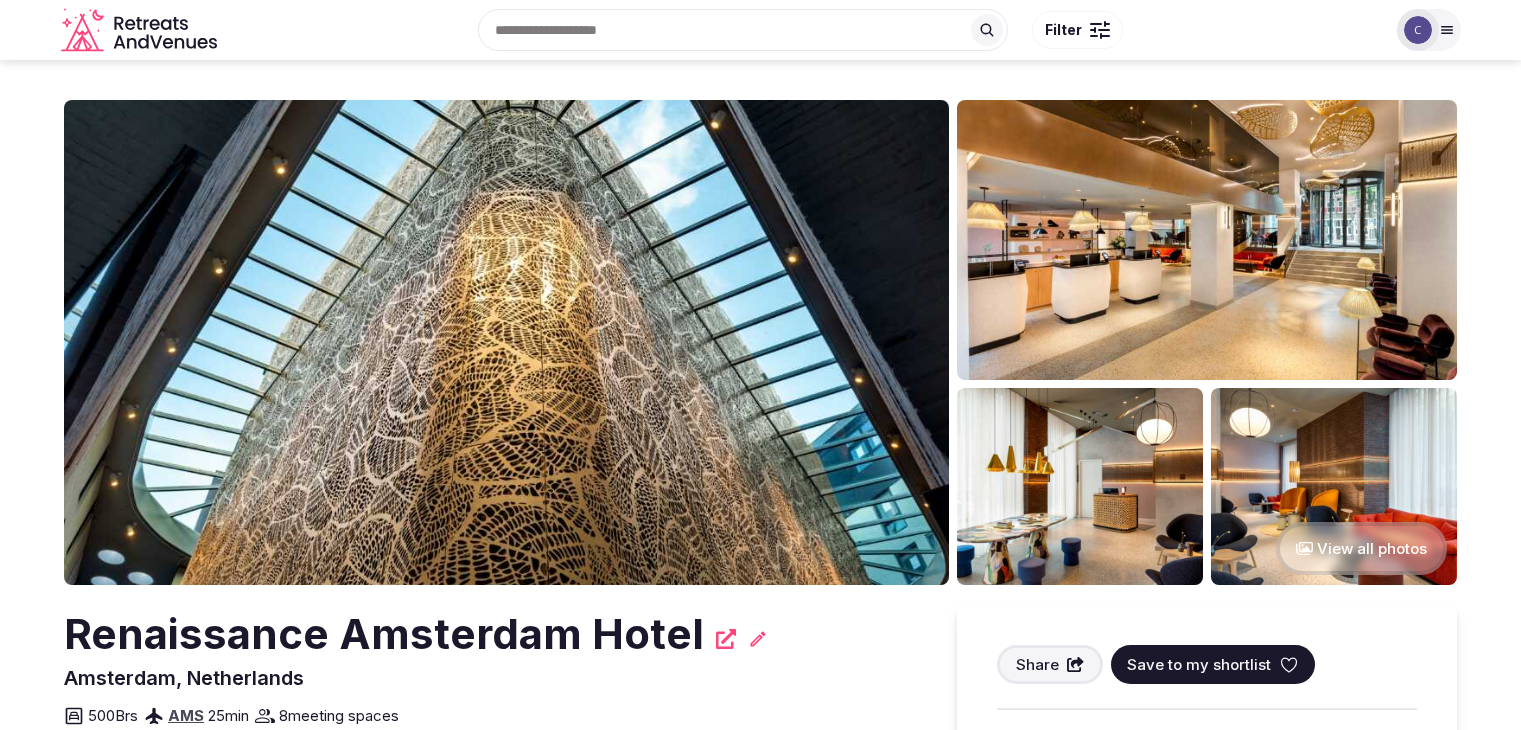 scroll, scrollTop: 0, scrollLeft: 0, axis: both 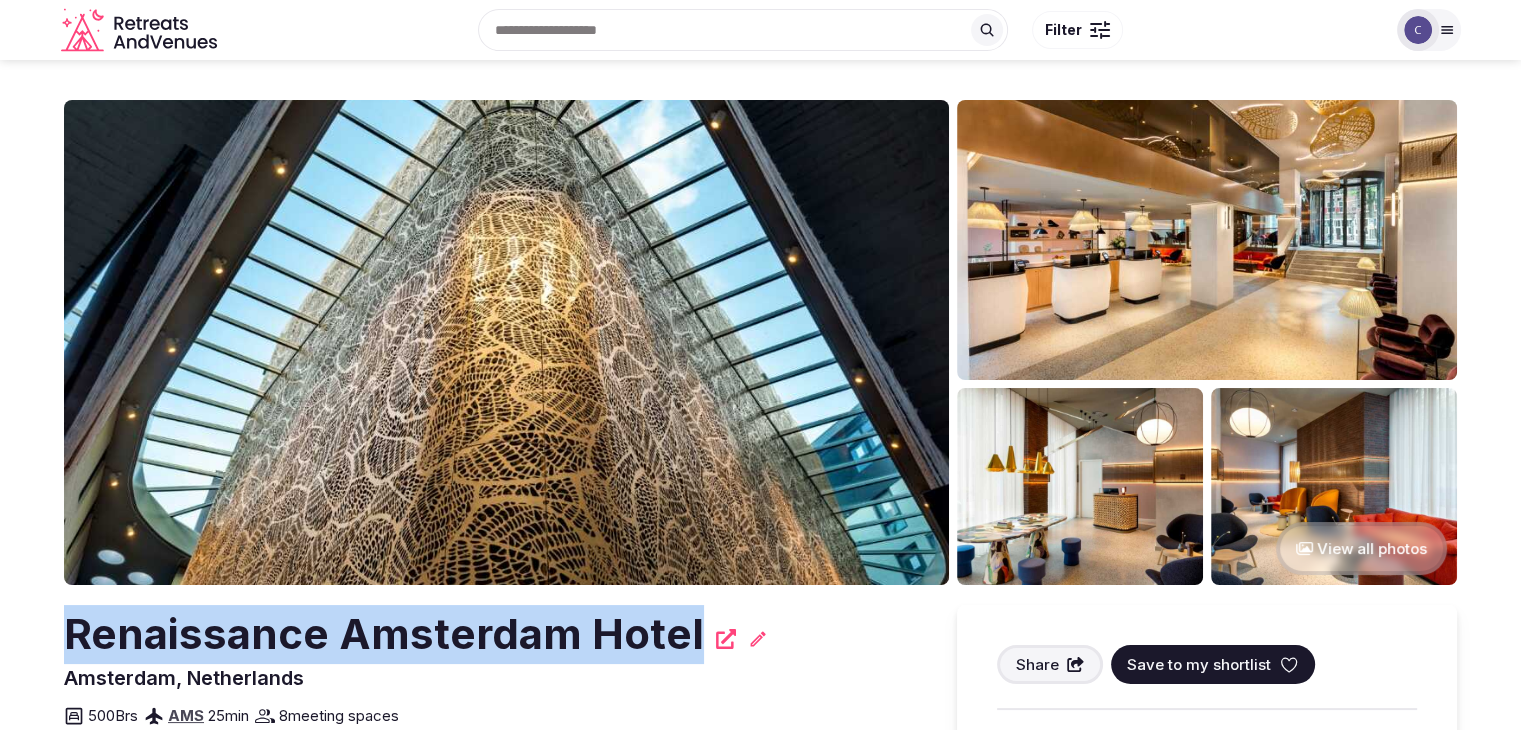 drag, startPoint x: 186, startPoint y: 636, endPoint x: 686, endPoint y: 636, distance: 500 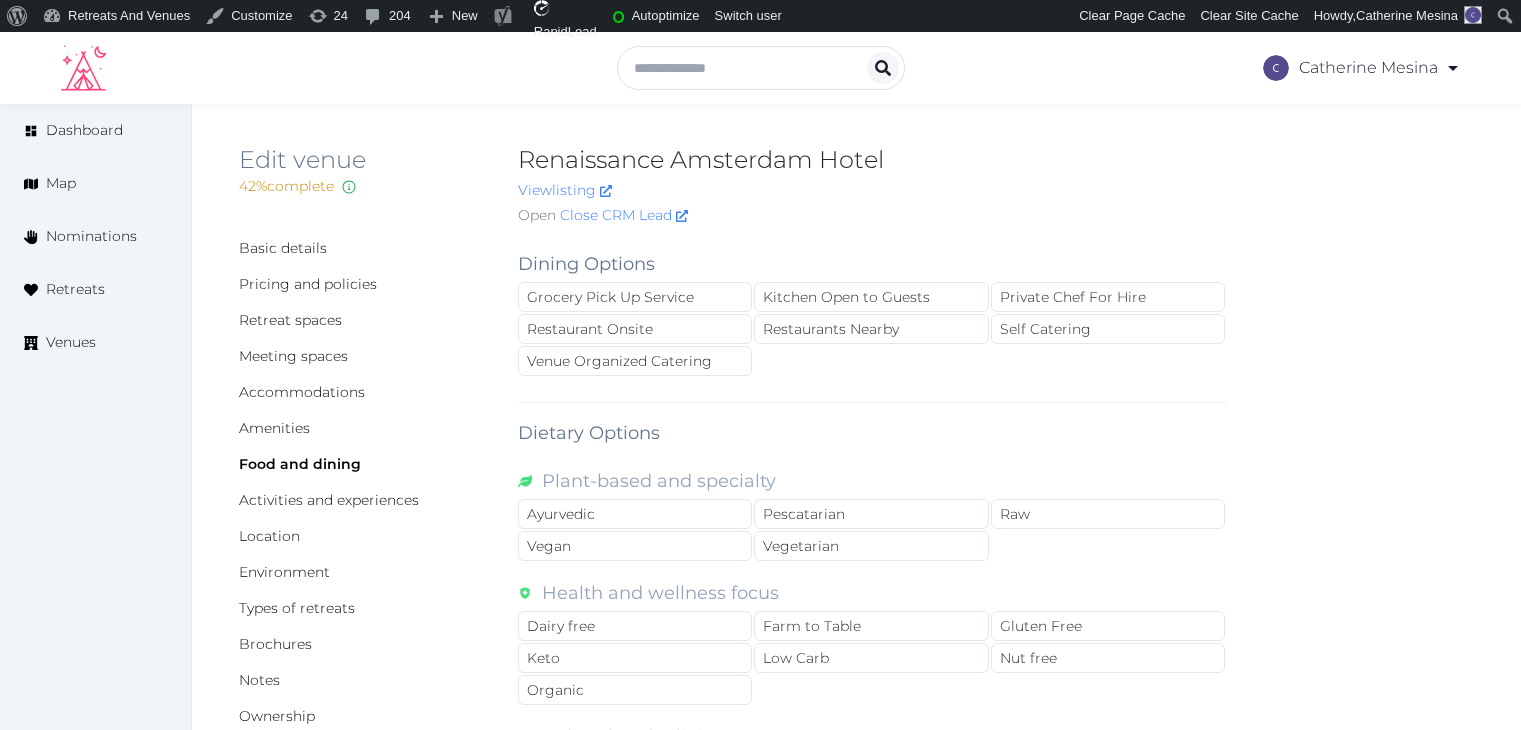 scroll, scrollTop: 0, scrollLeft: 0, axis: both 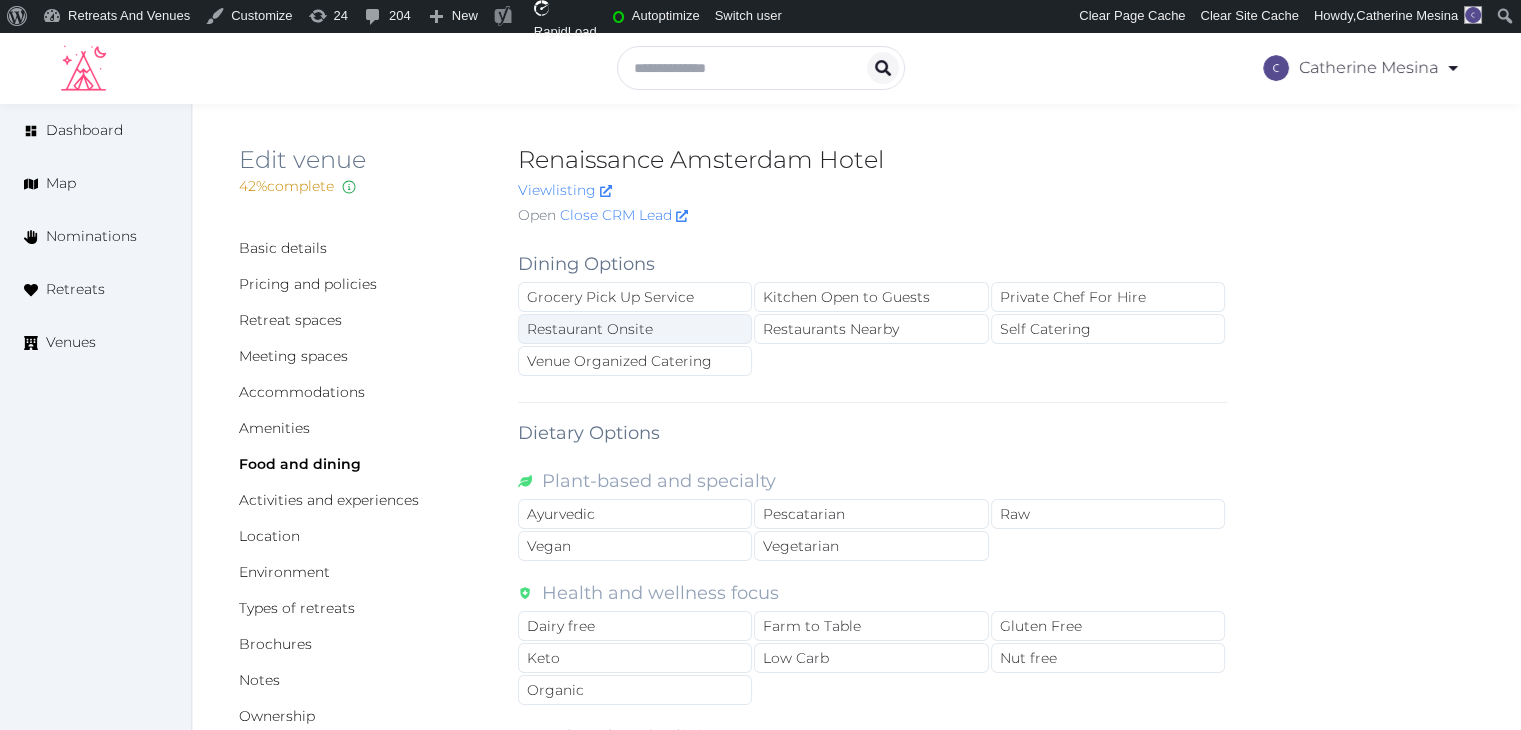 click on "Restaurant Onsite" at bounding box center (635, 329) 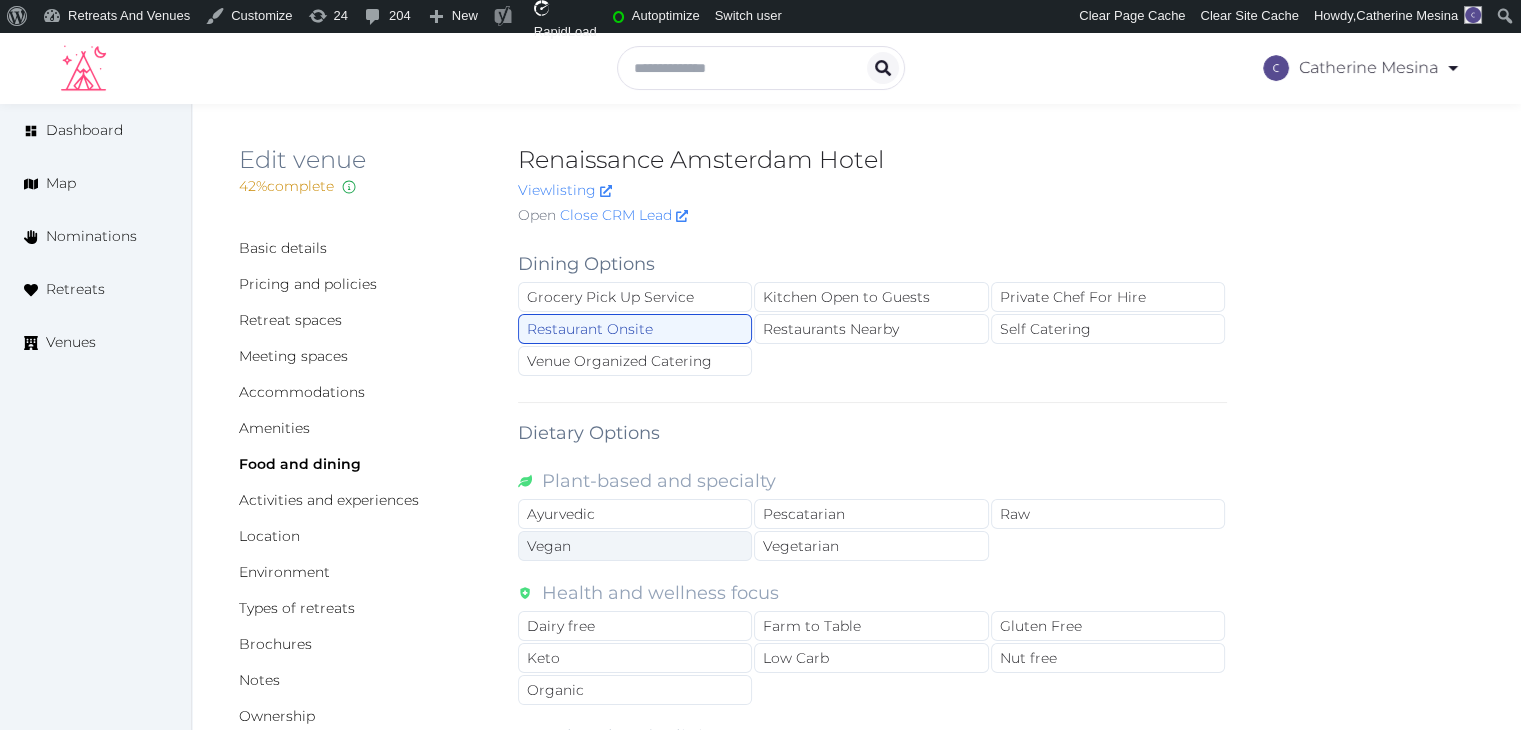 scroll, scrollTop: 500, scrollLeft: 0, axis: vertical 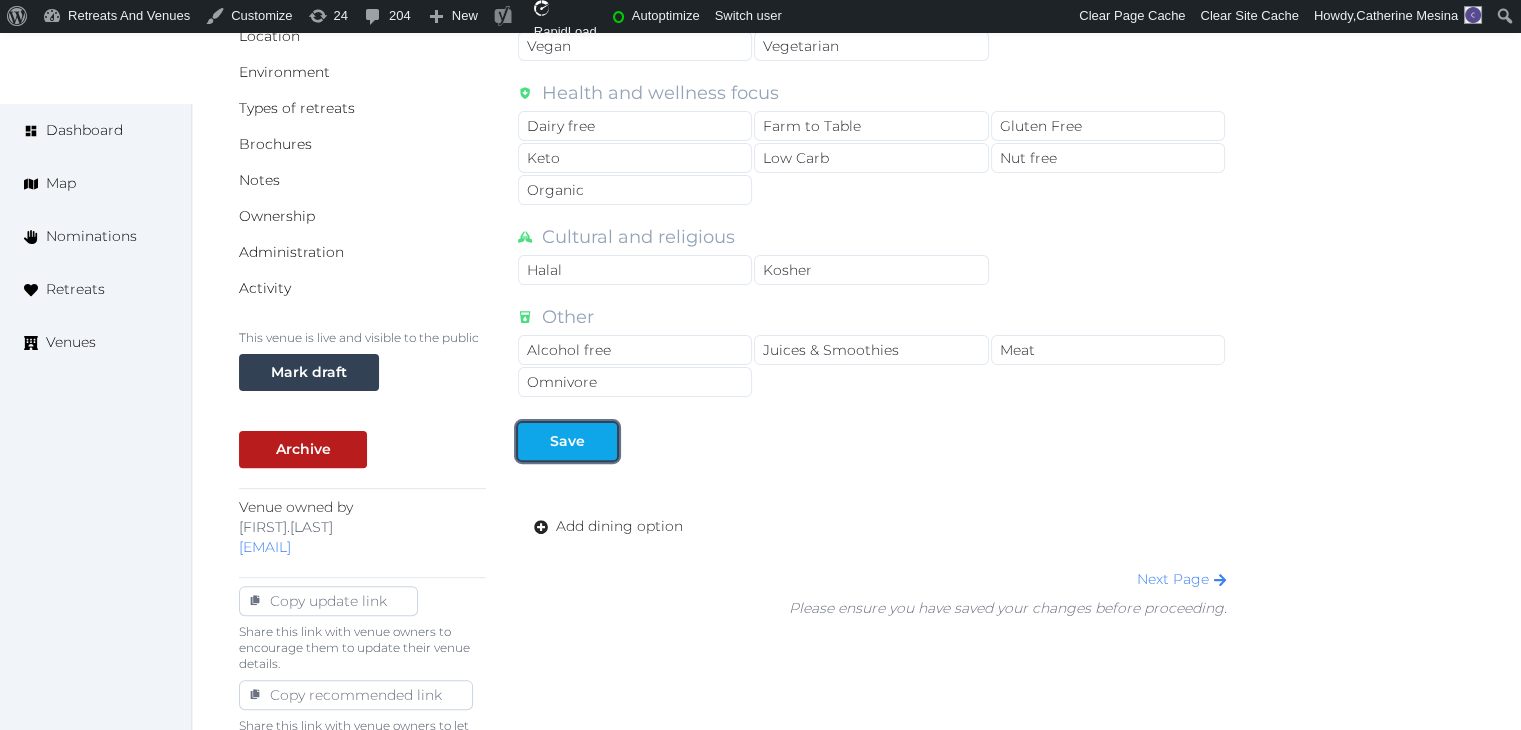 click on "Save" at bounding box center (567, 441) 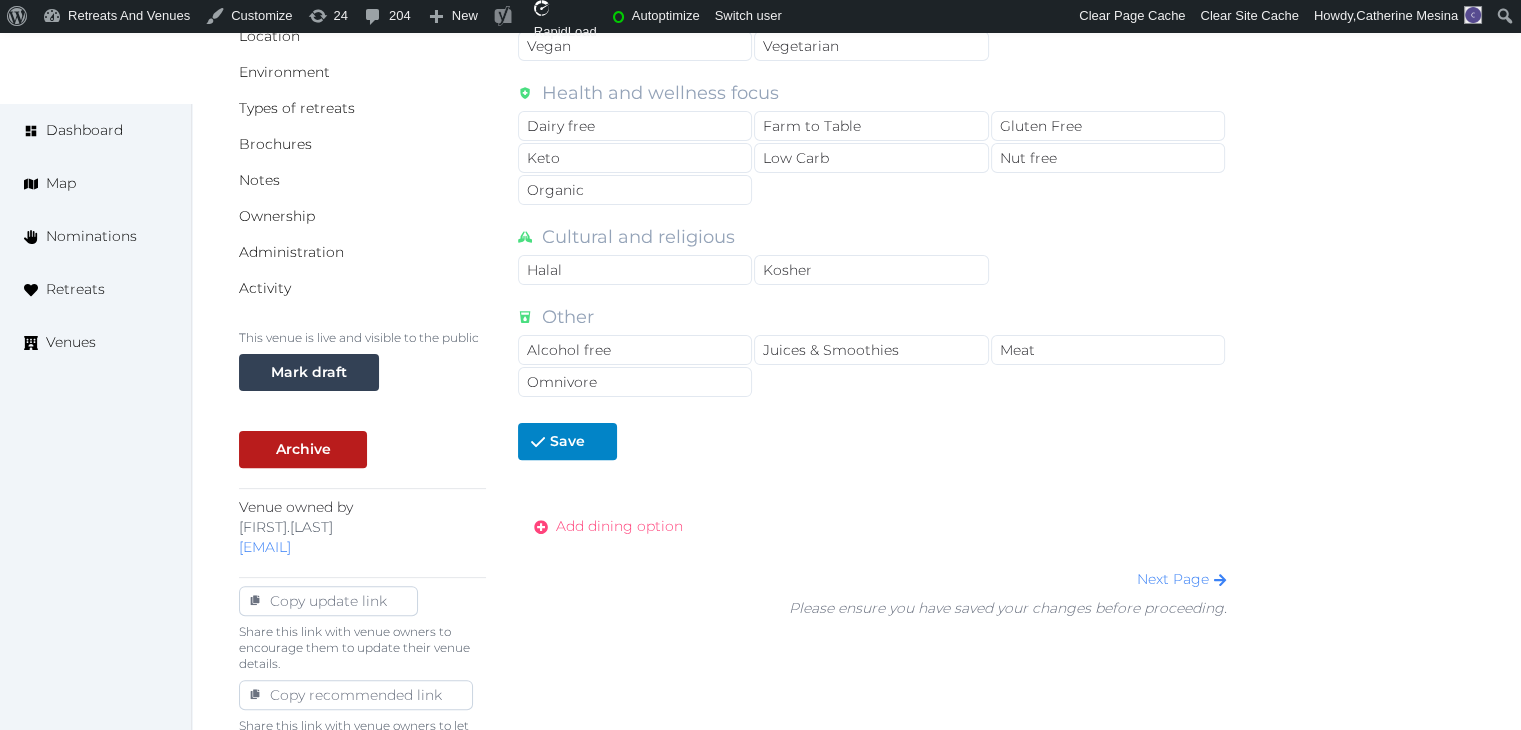 click on "Add dining option" at bounding box center [619, 526] 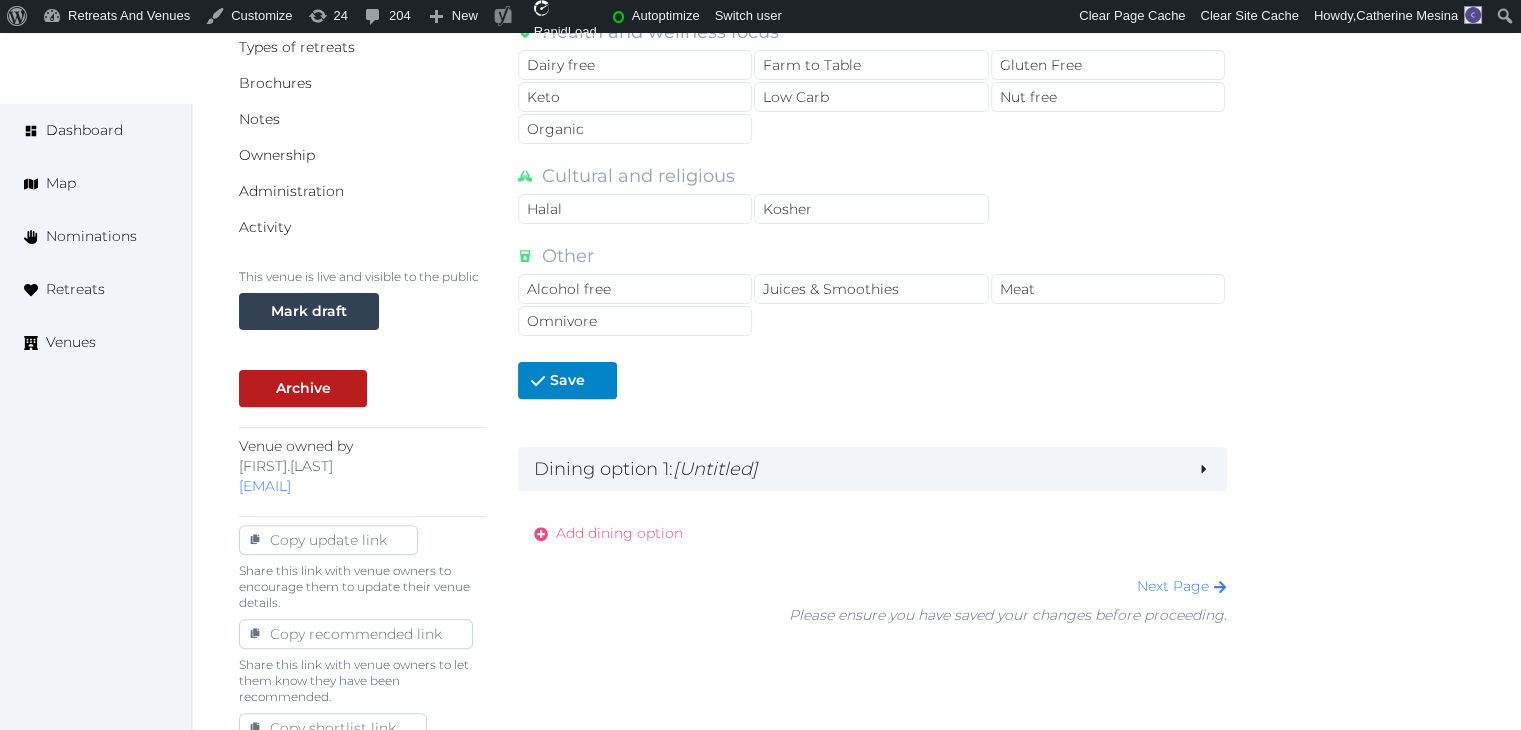 scroll, scrollTop: 676, scrollLeft: 0, axis: vertical 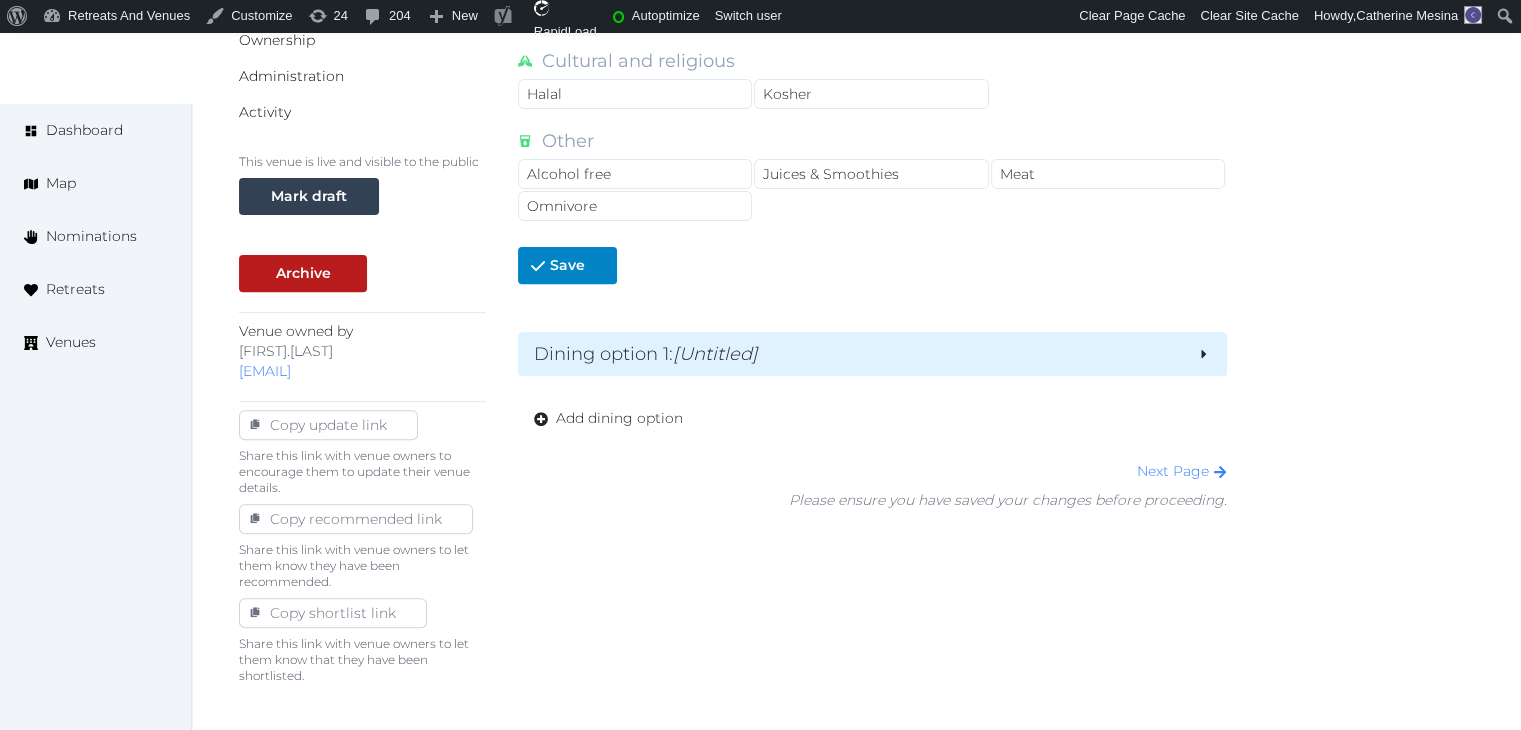 click on "Dining option 1 :  [Untitled]" at bounding box center (857, 354) 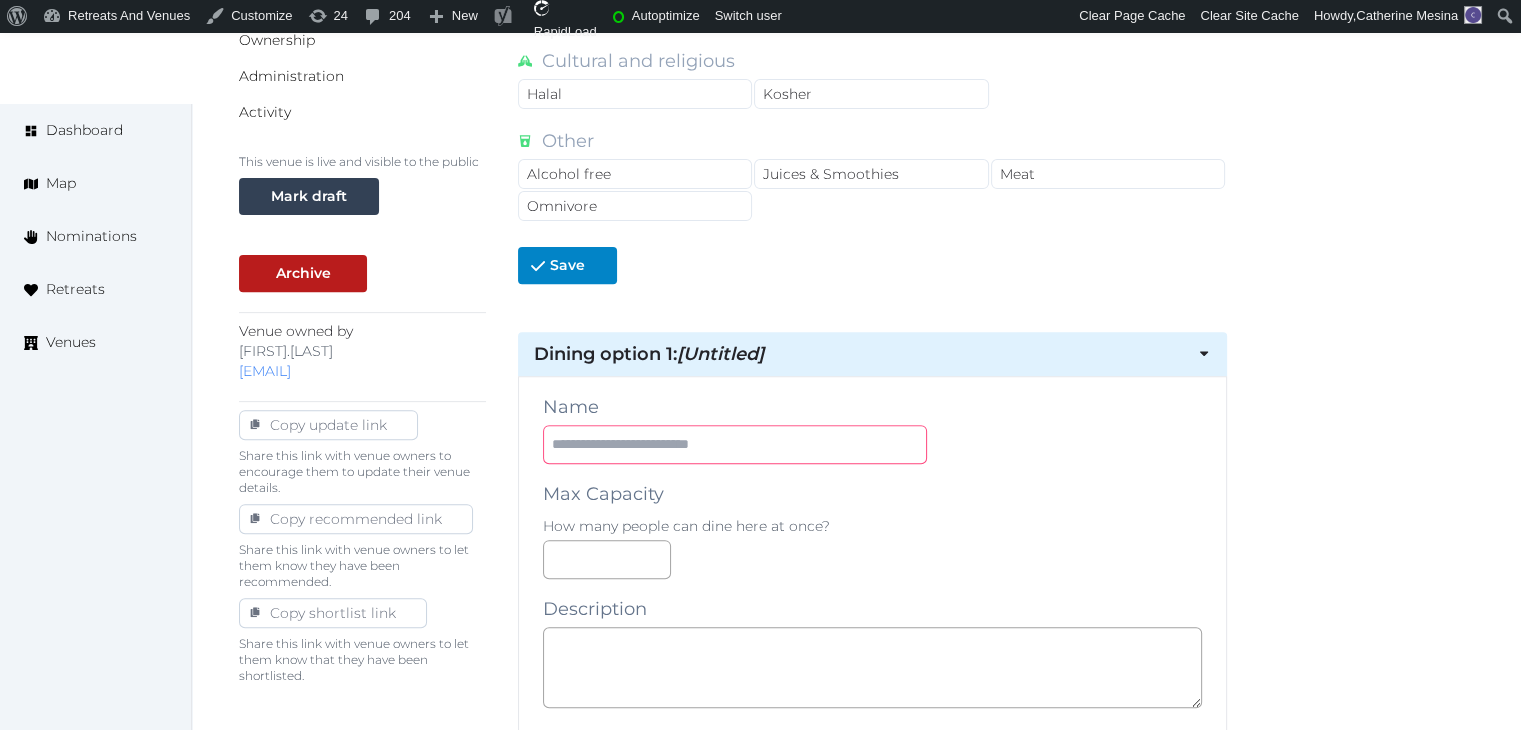 click at bounding box center [735, 444] 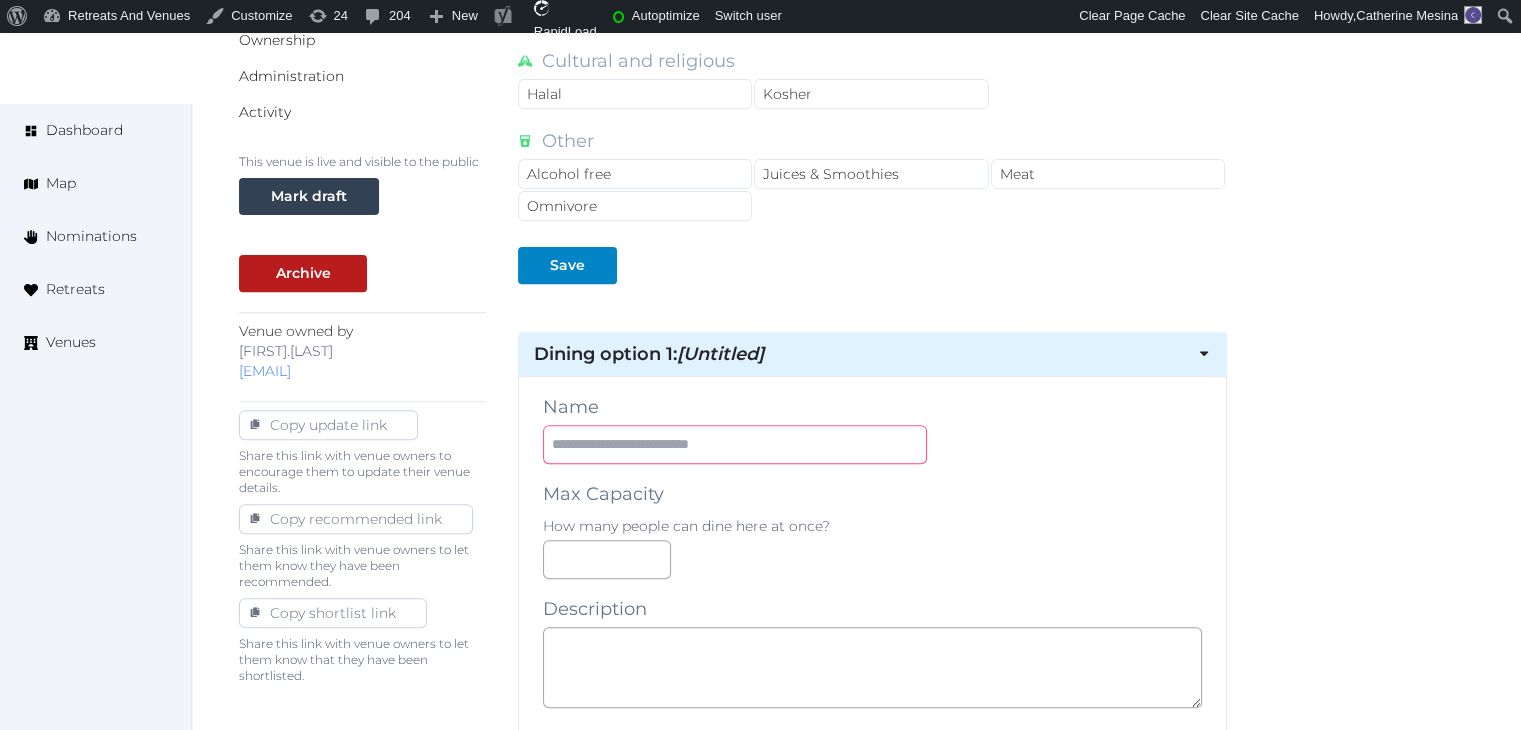 paste on "**********" 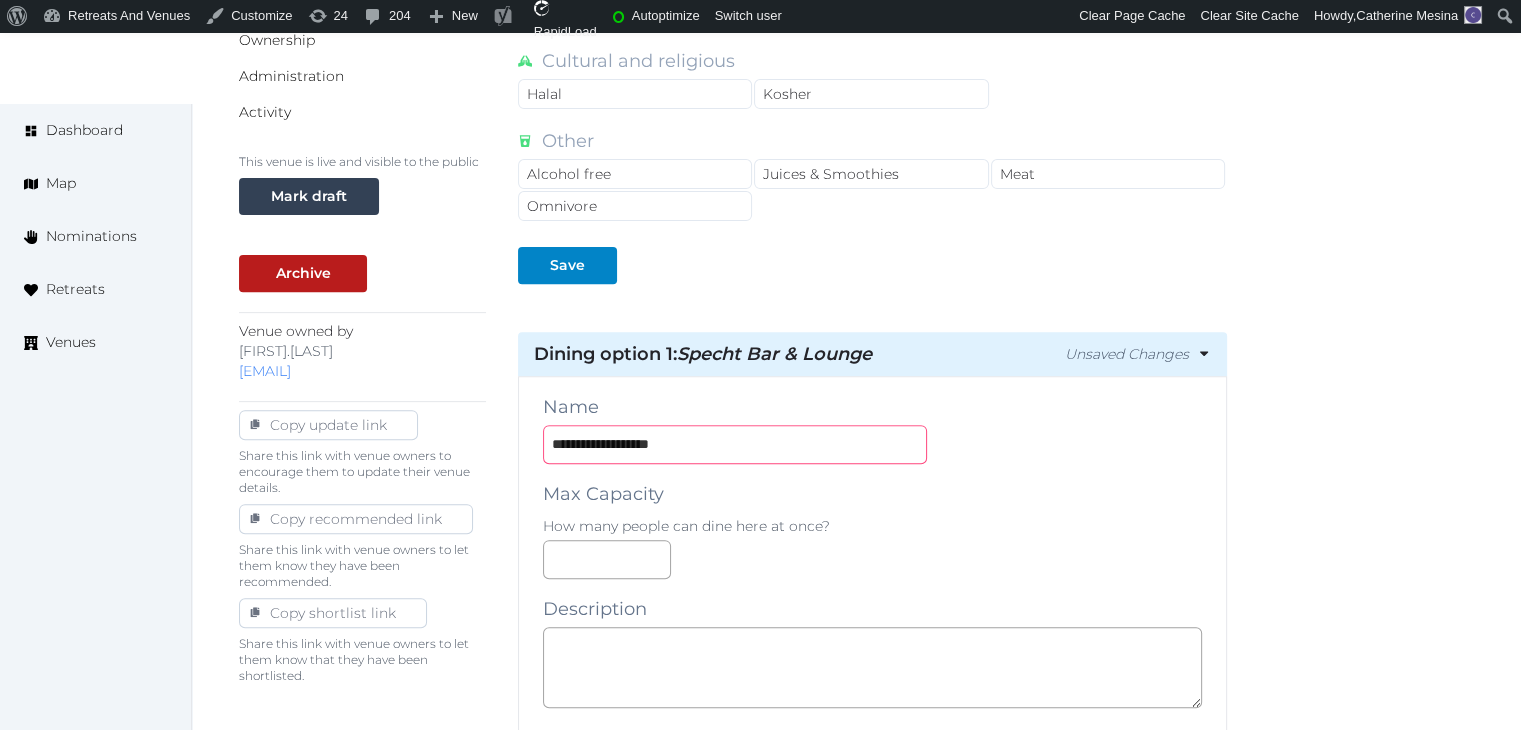 type on "**********" 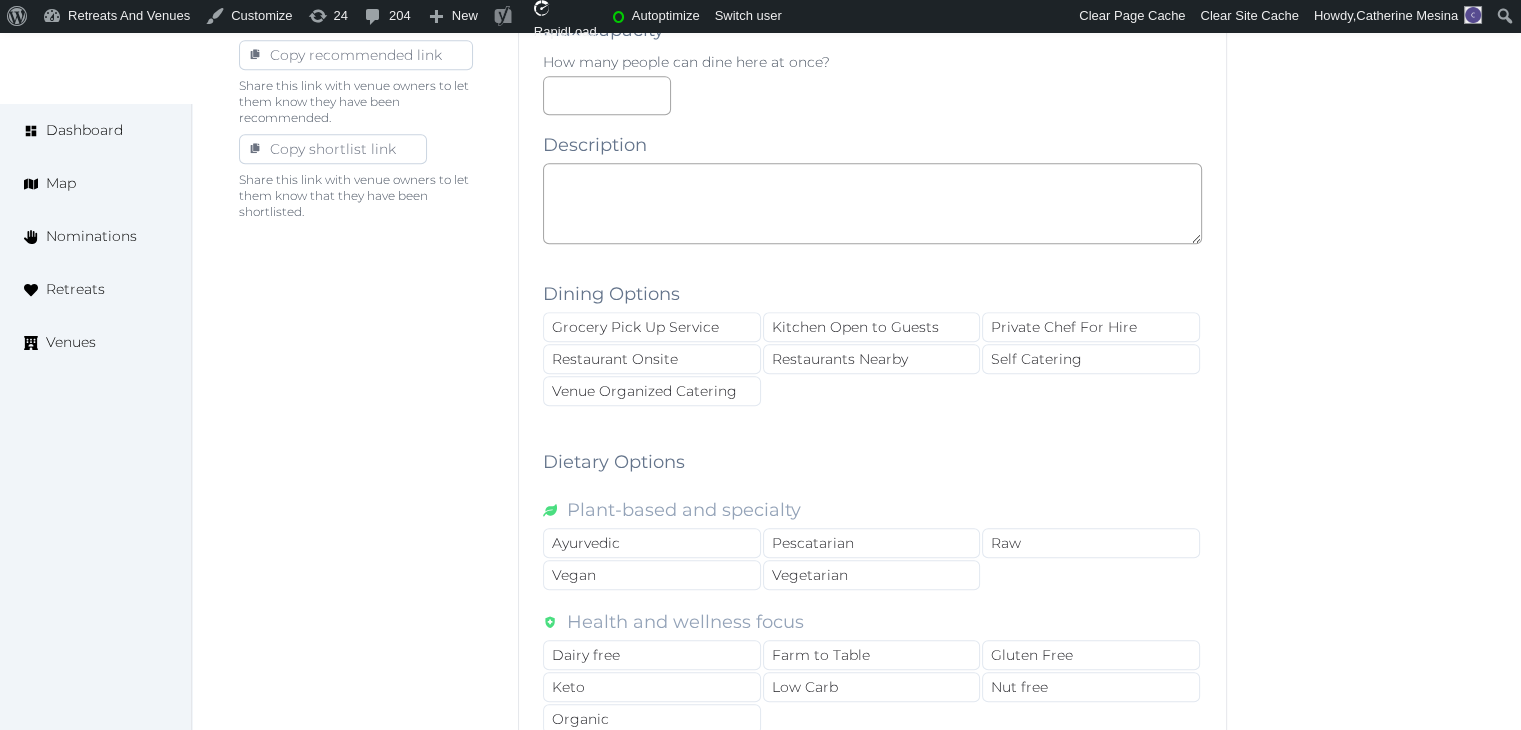 scroll, scrollTop: 1176, scrollLeft: 0, axis: vertical 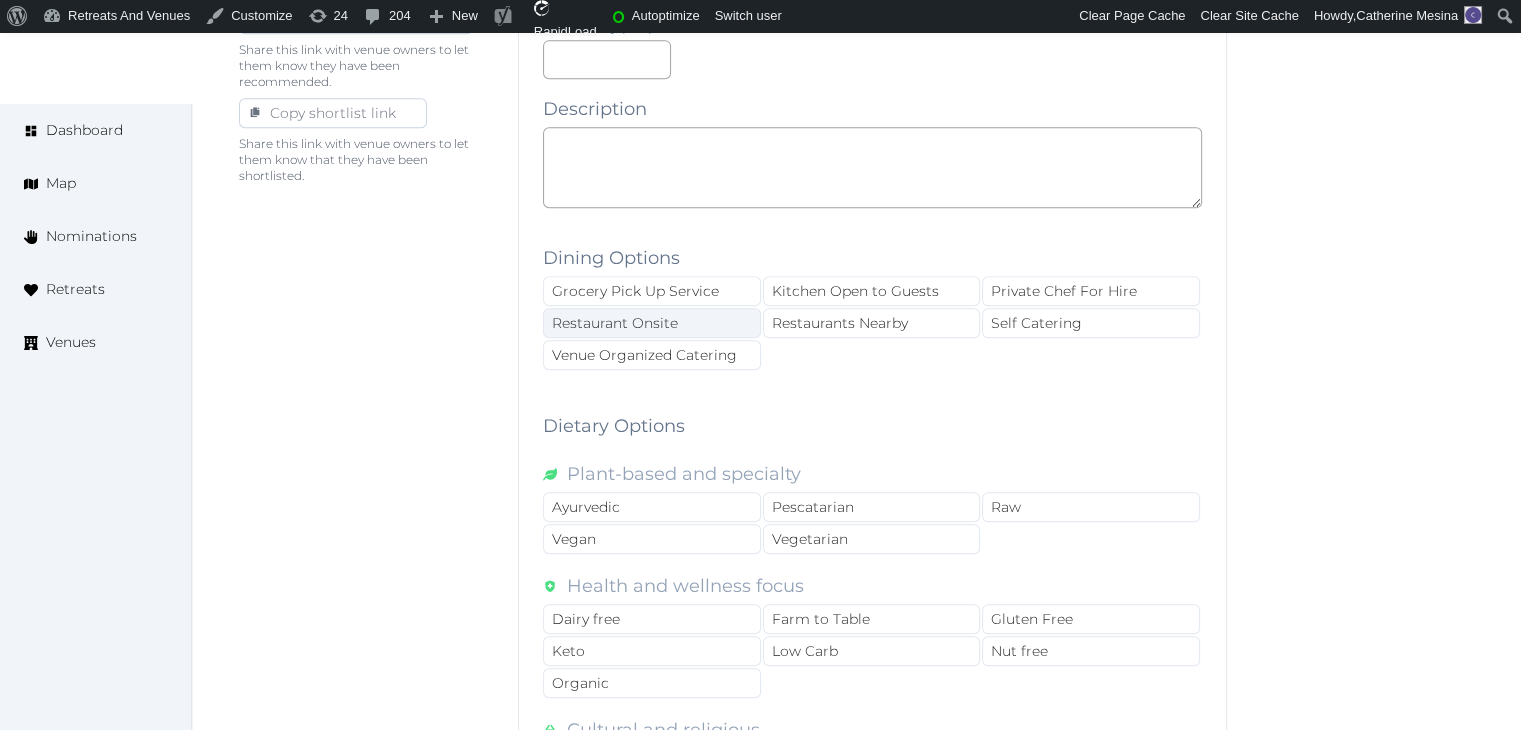 click on "Restaurant Onsite" at bounding box center (652, 323) 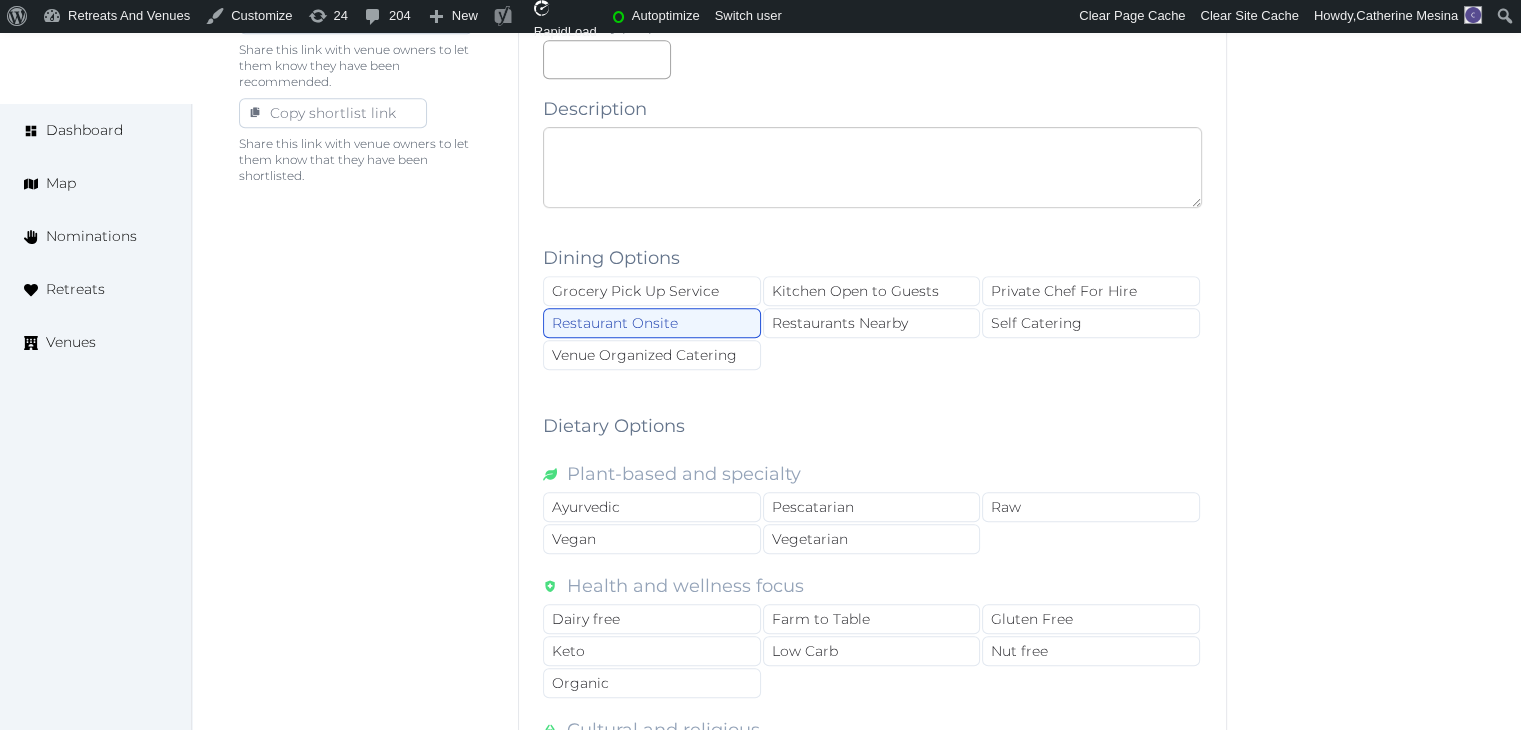 drag, startPoint x: 809, startPoint y: 173, endPoint x: 805, endPoint y: 188, distance: 15.524175 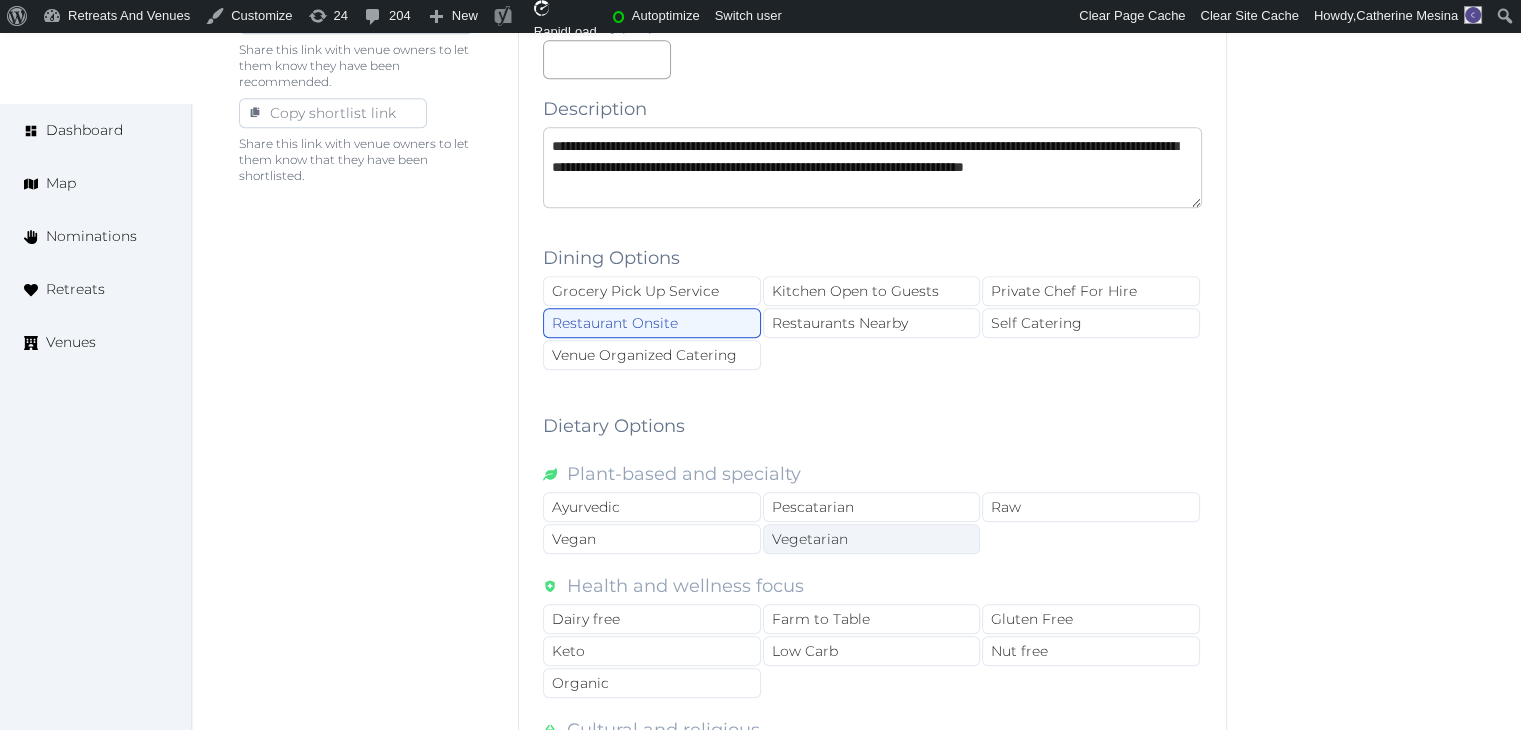 scroll, scrollTop: 32, scrollLeft: 0, axis: vertical 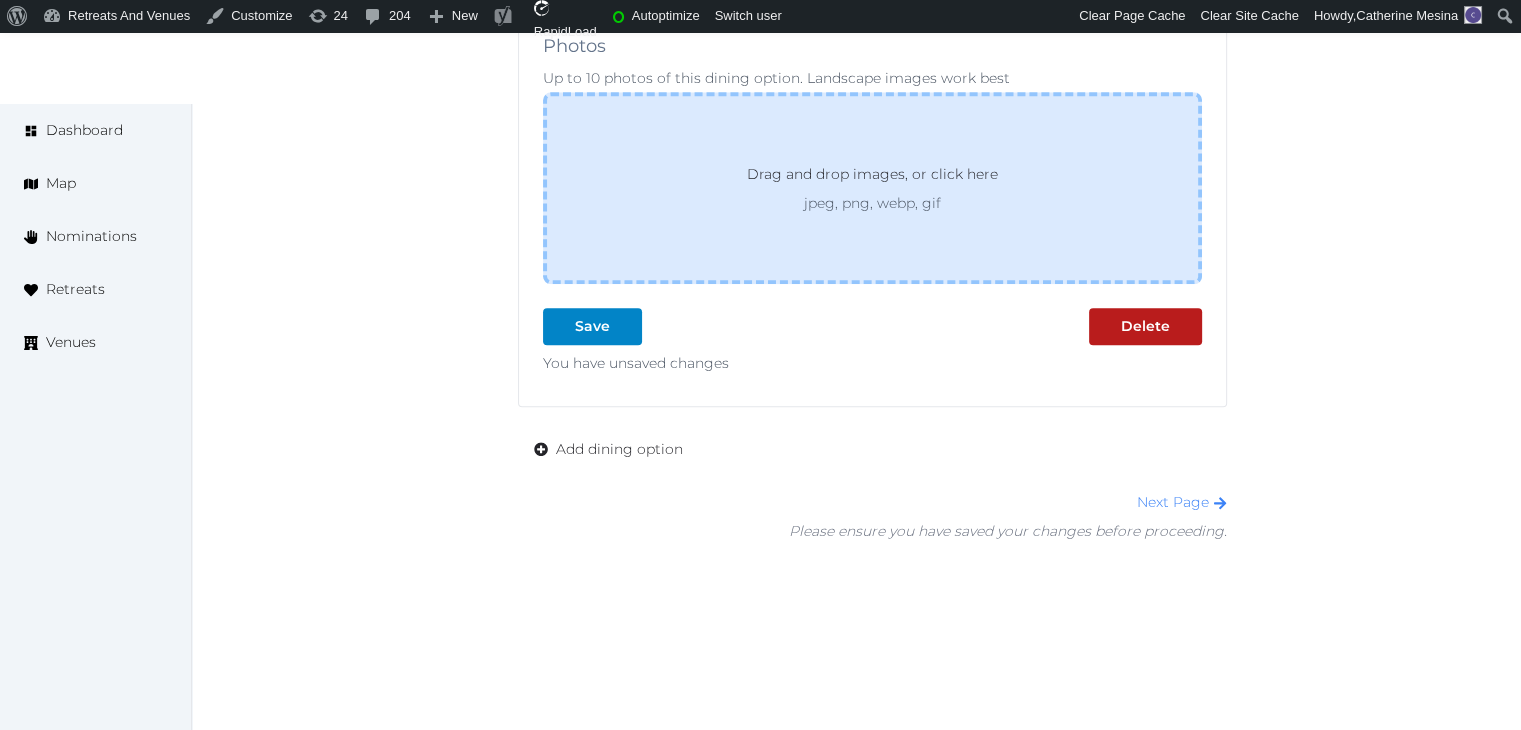 type on "**********" 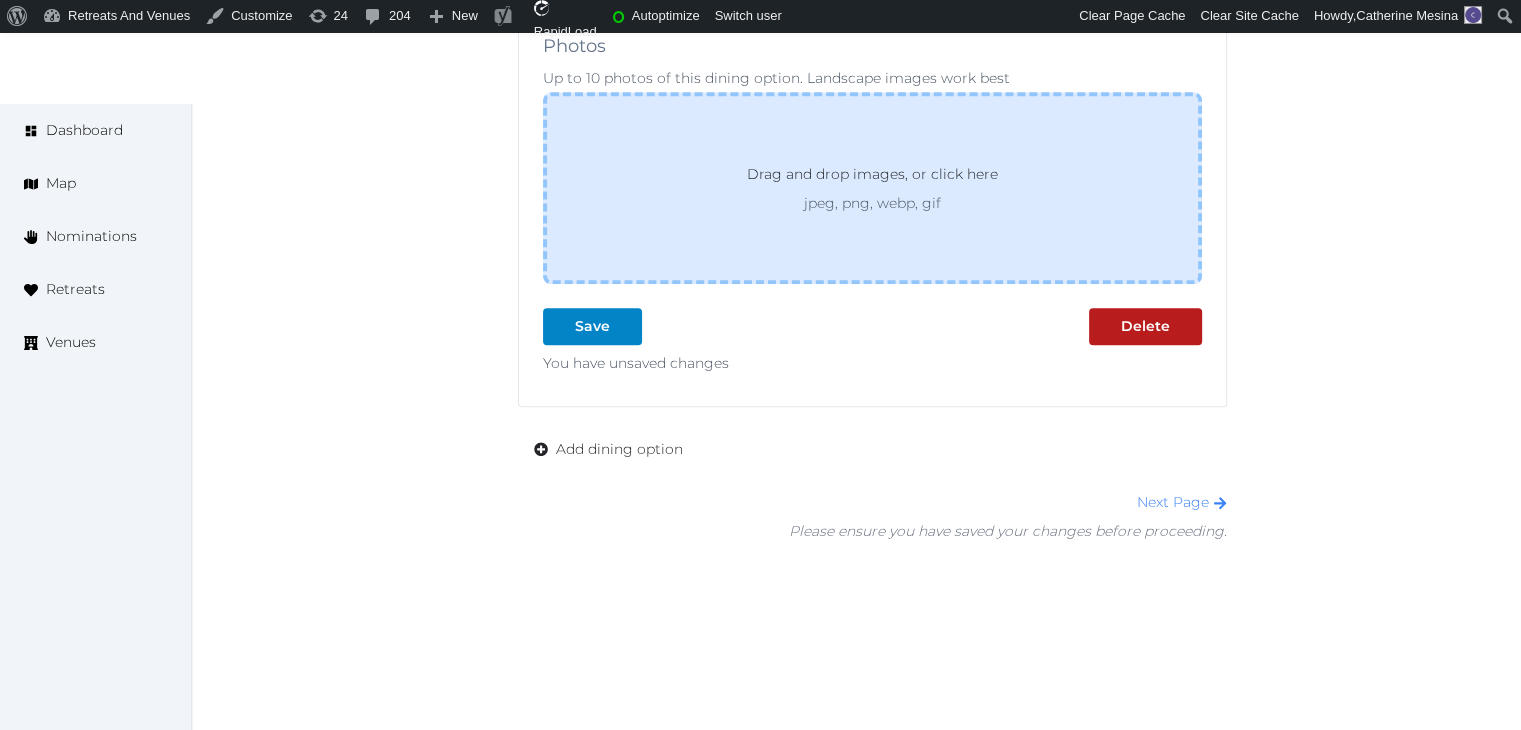 click on "Drag and drop images, or click here" at bounding box center [872, 178] 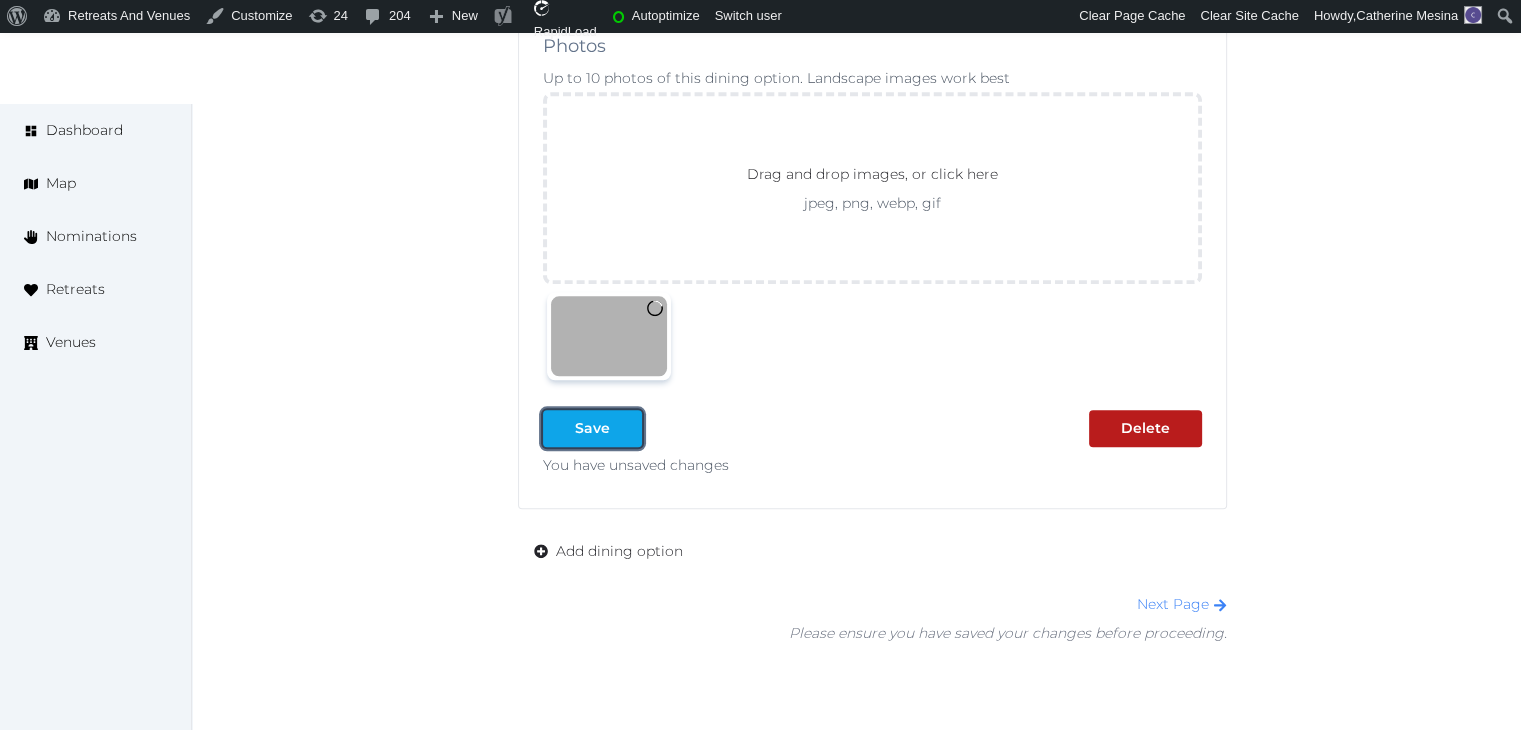 click at bounding box center [559, 428] 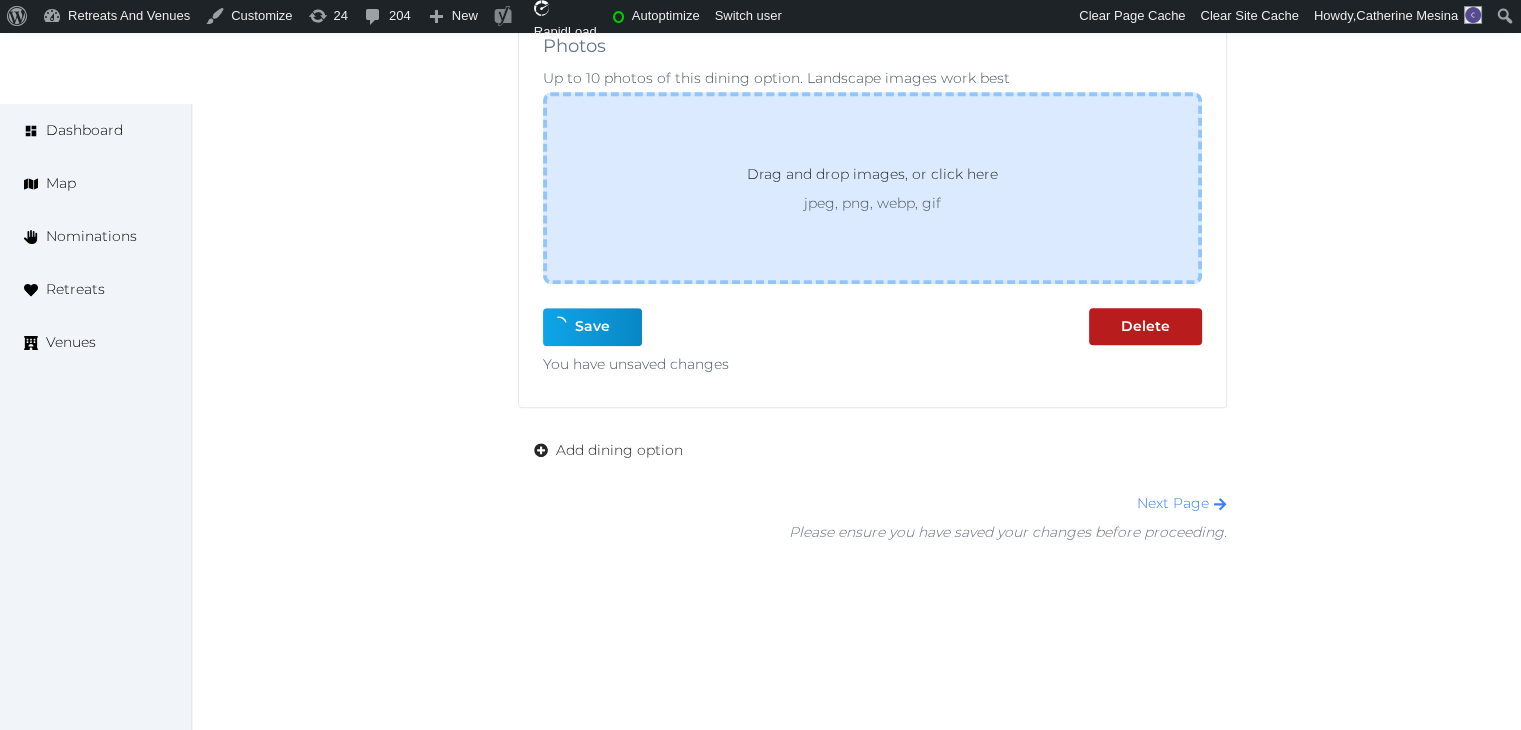 click on "jpeg, png, webp, gif" at bounding box center [872, 203] 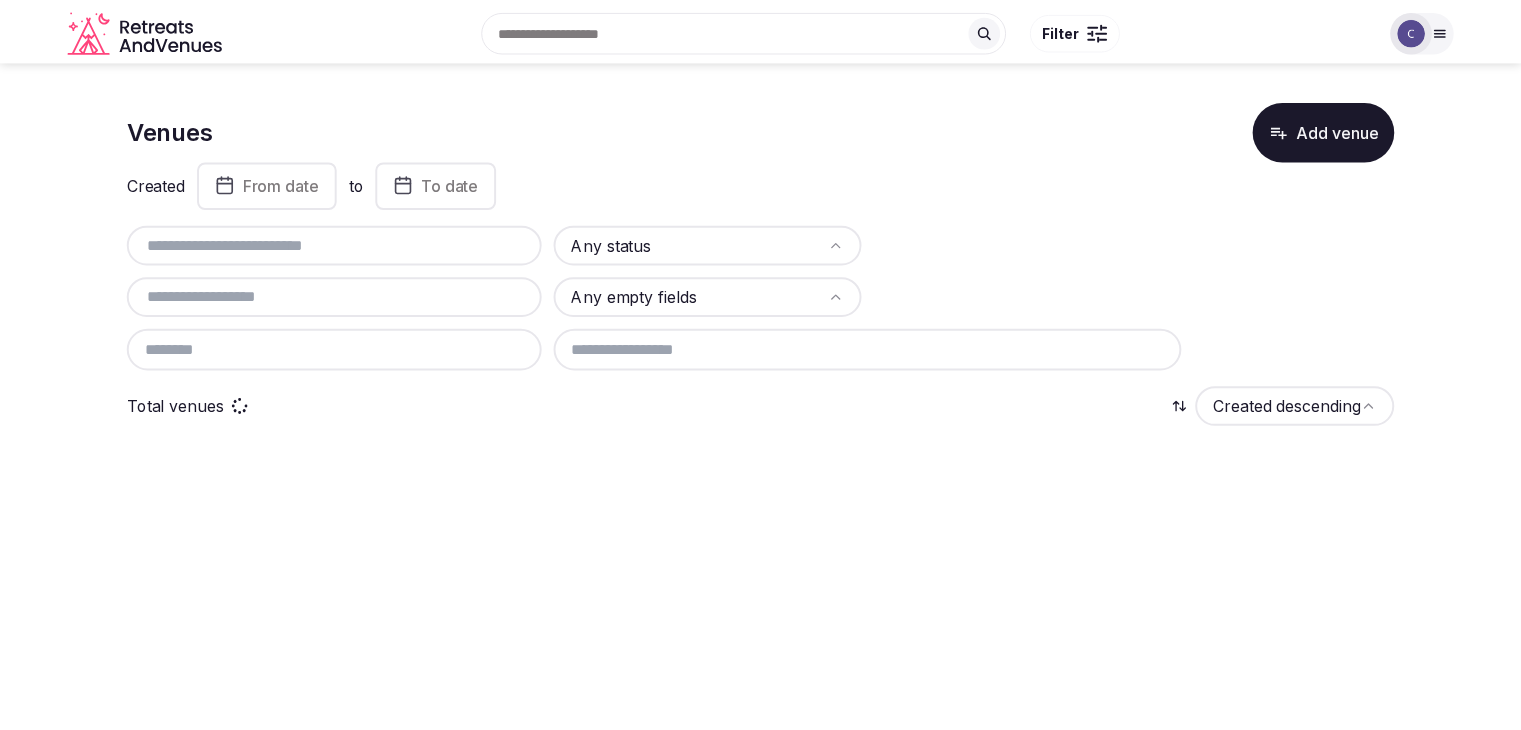 scroll, scrollTop: 0, scrollLeft: 0, axis: both 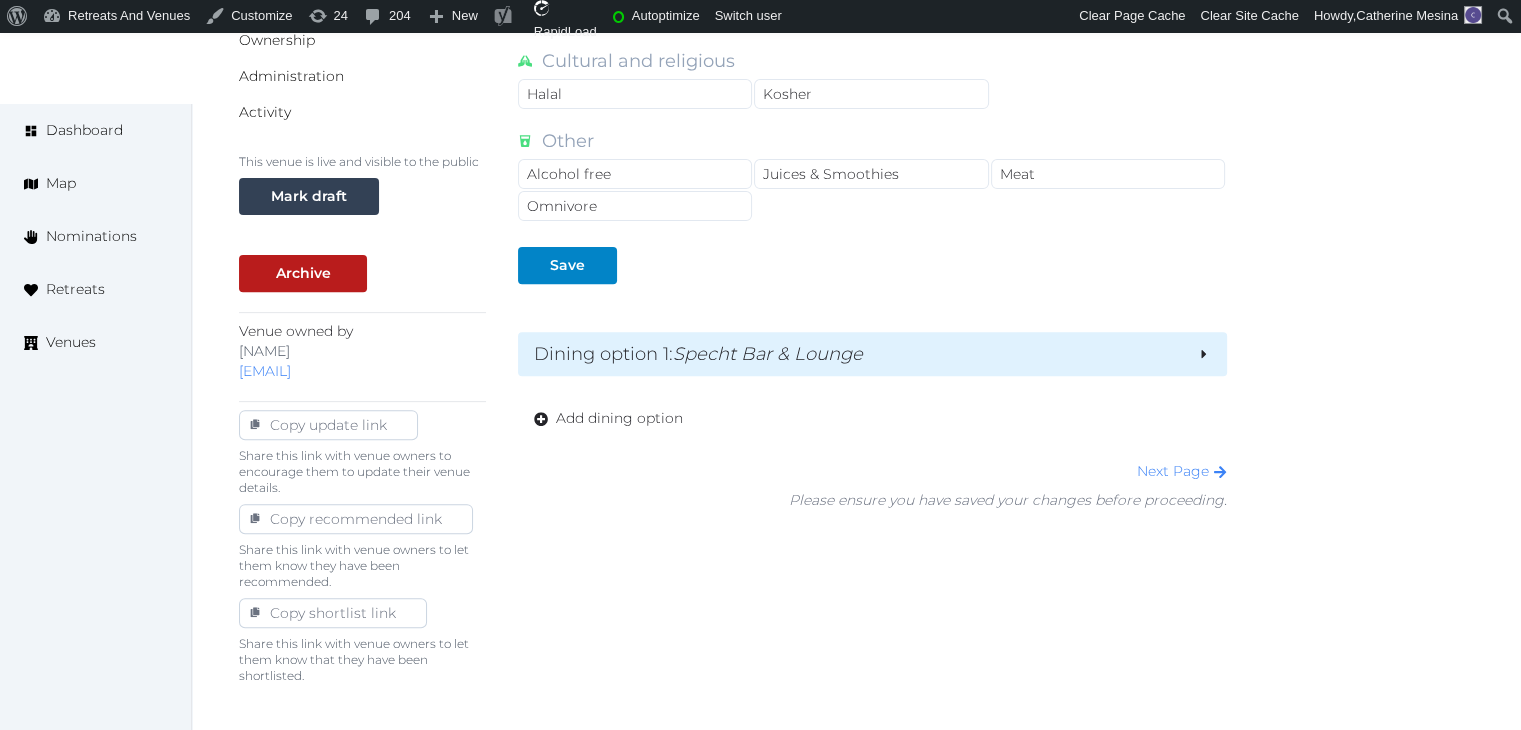 click on "Dining option 1 :  Specht Bar & Lounge" at bounding box center [857, 354] 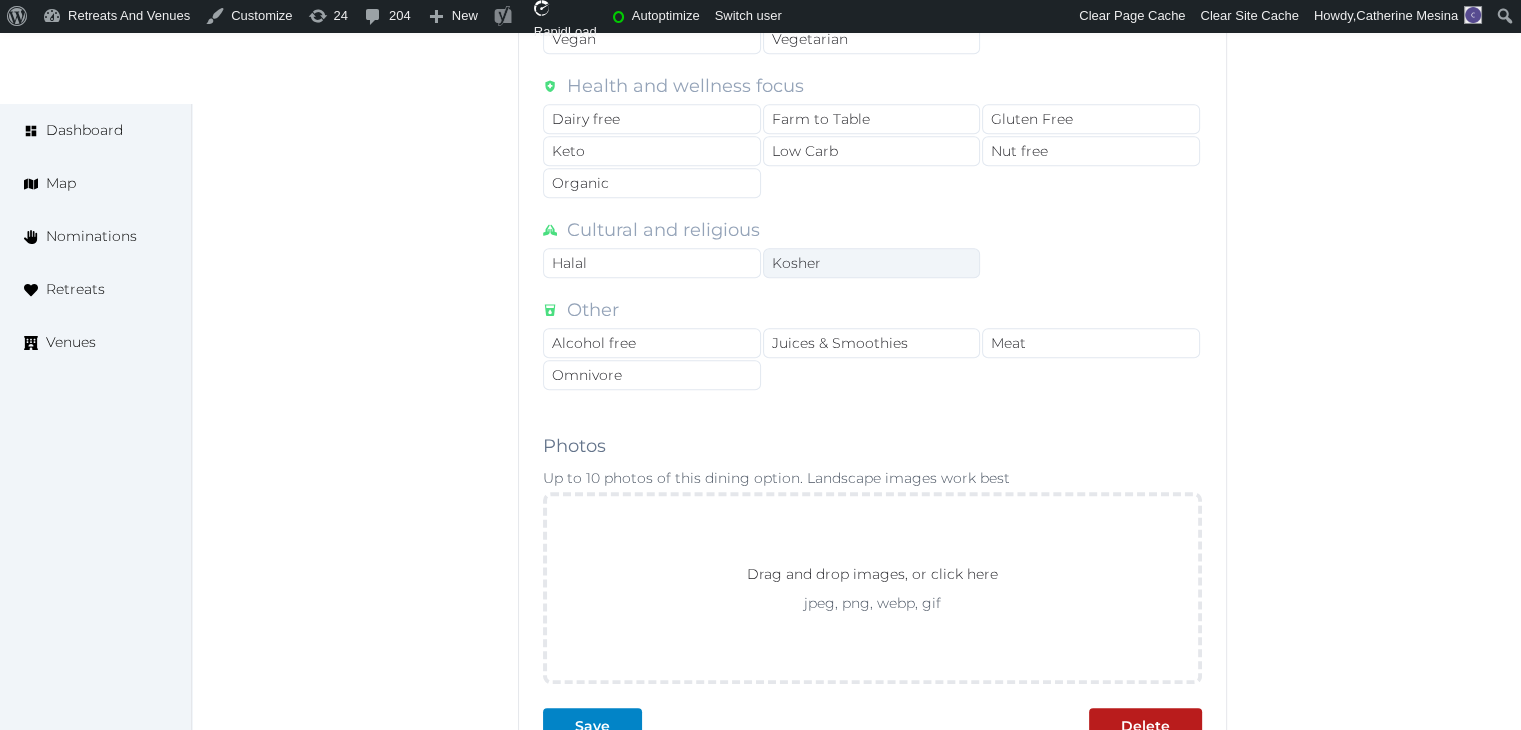 scroll, scrollTop: 2064, scrollLeft: 0, axis: vertical 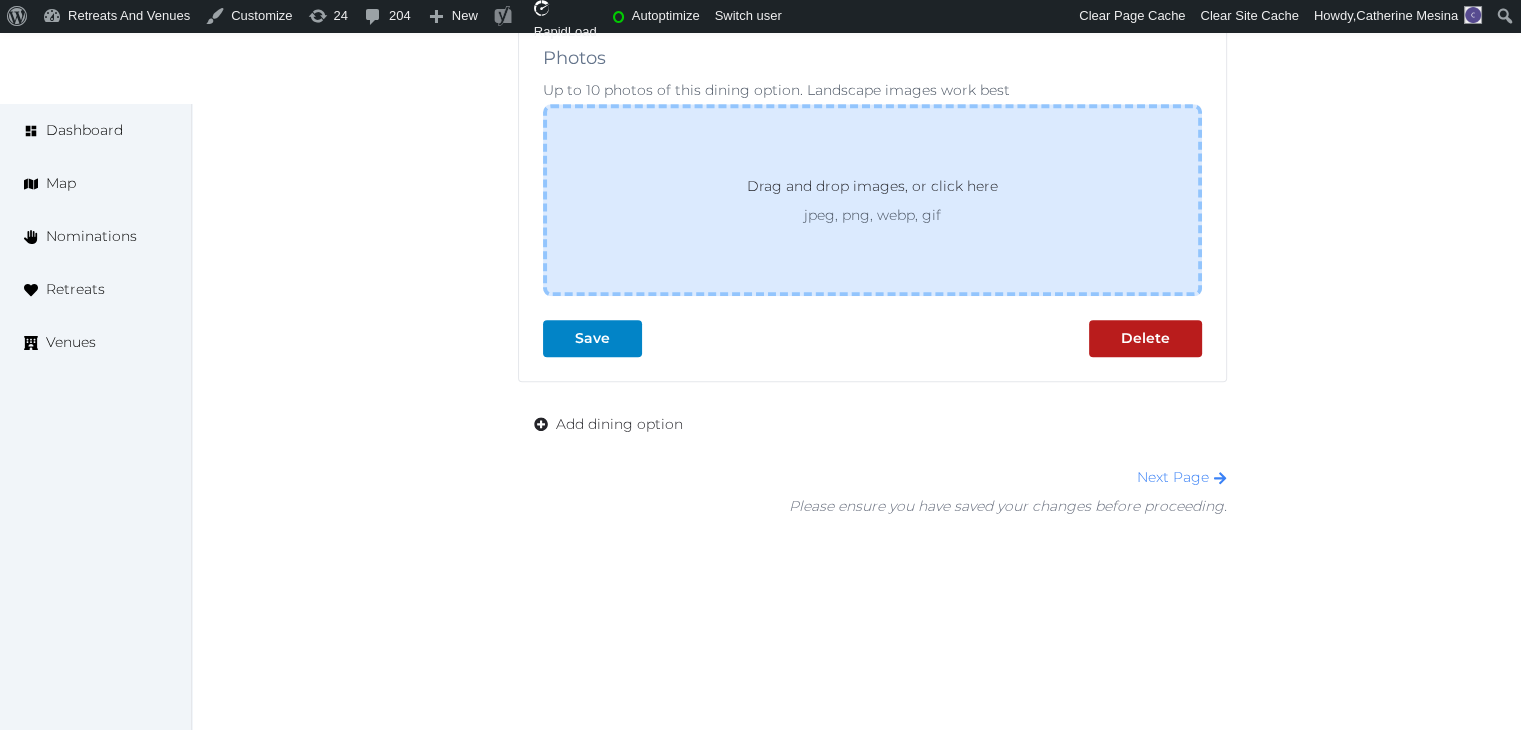 click on "Drag and drop images, or click here jpeg, png, webp, gif" at bounding box center (872, 200) 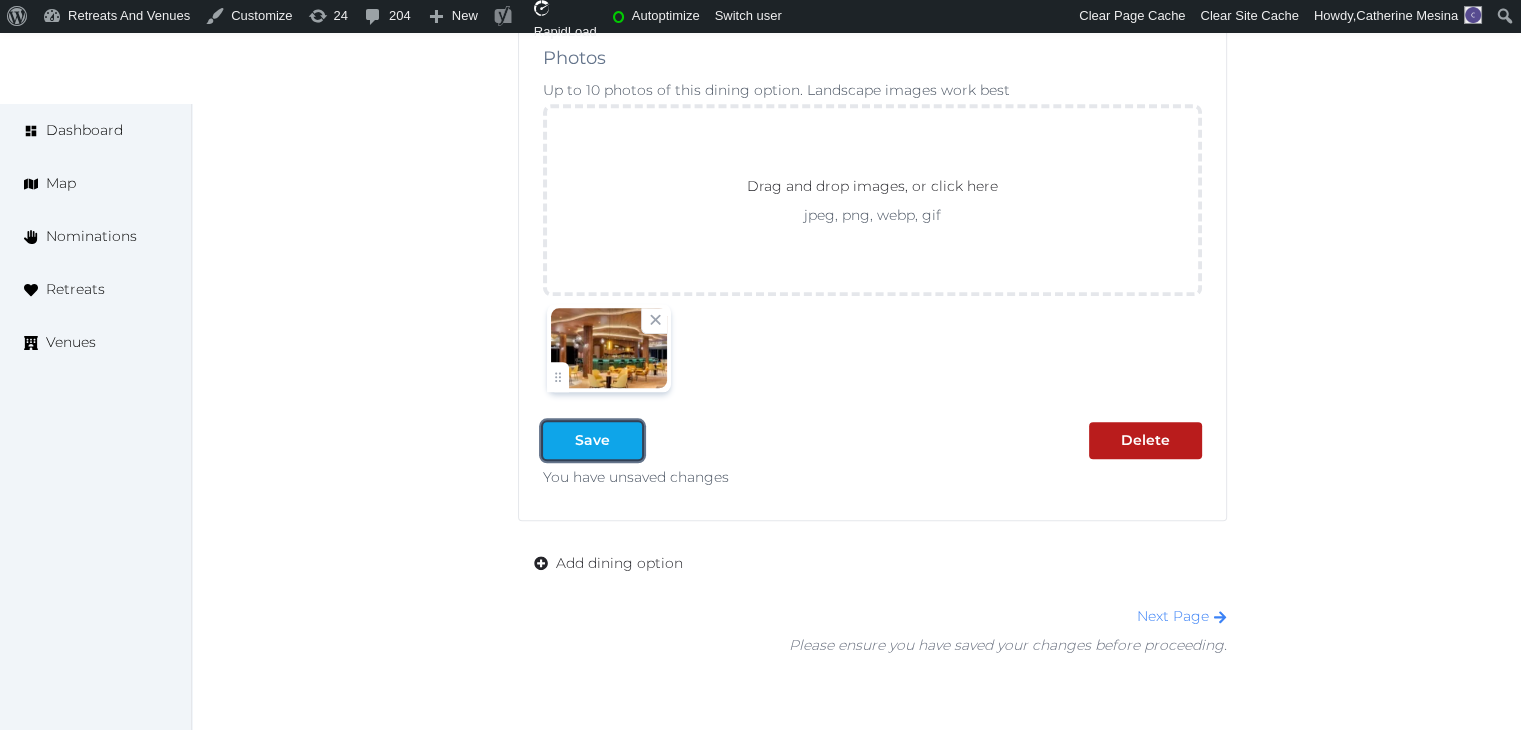 click on "Save" at bounding box center [592, 440] 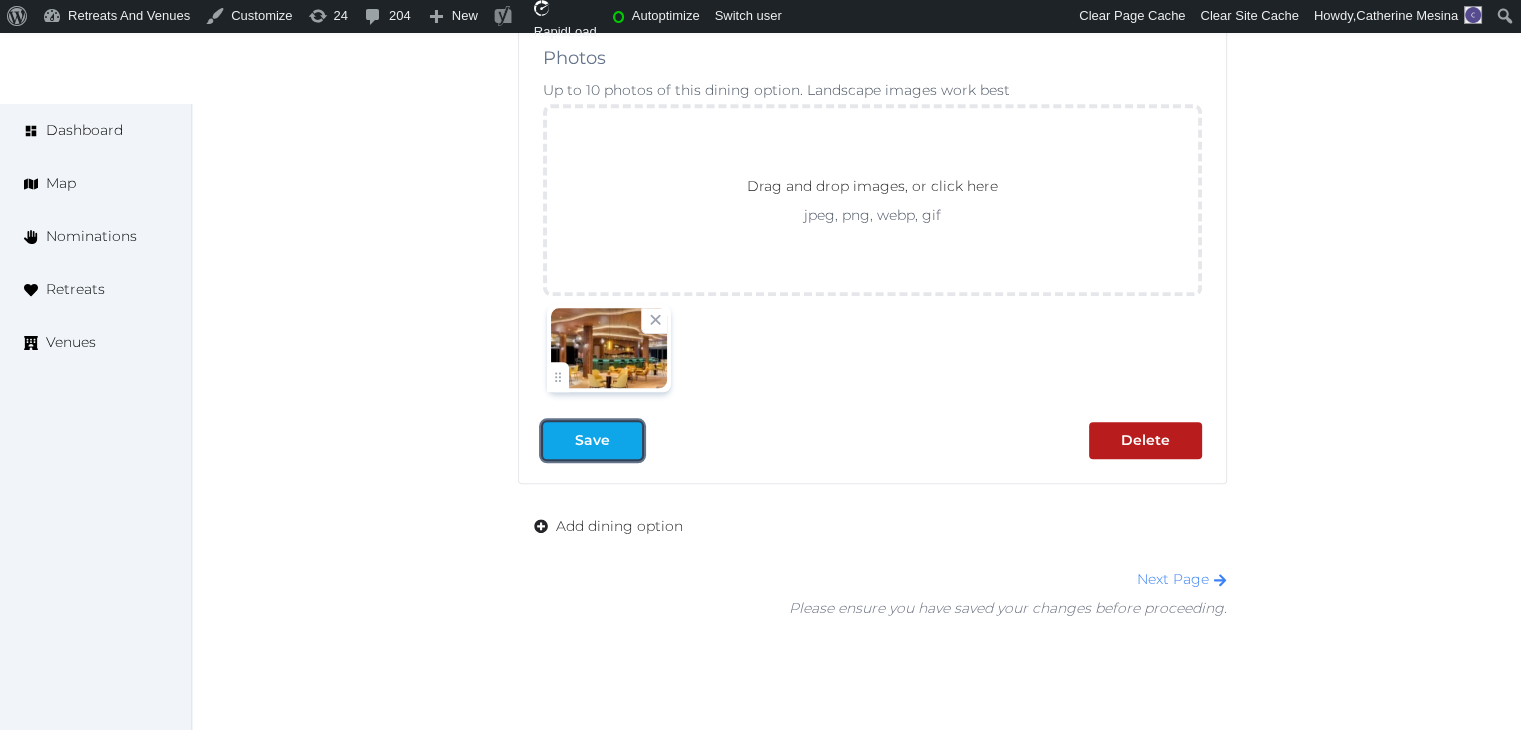 click on "Save" at bounding box center (592, 440) 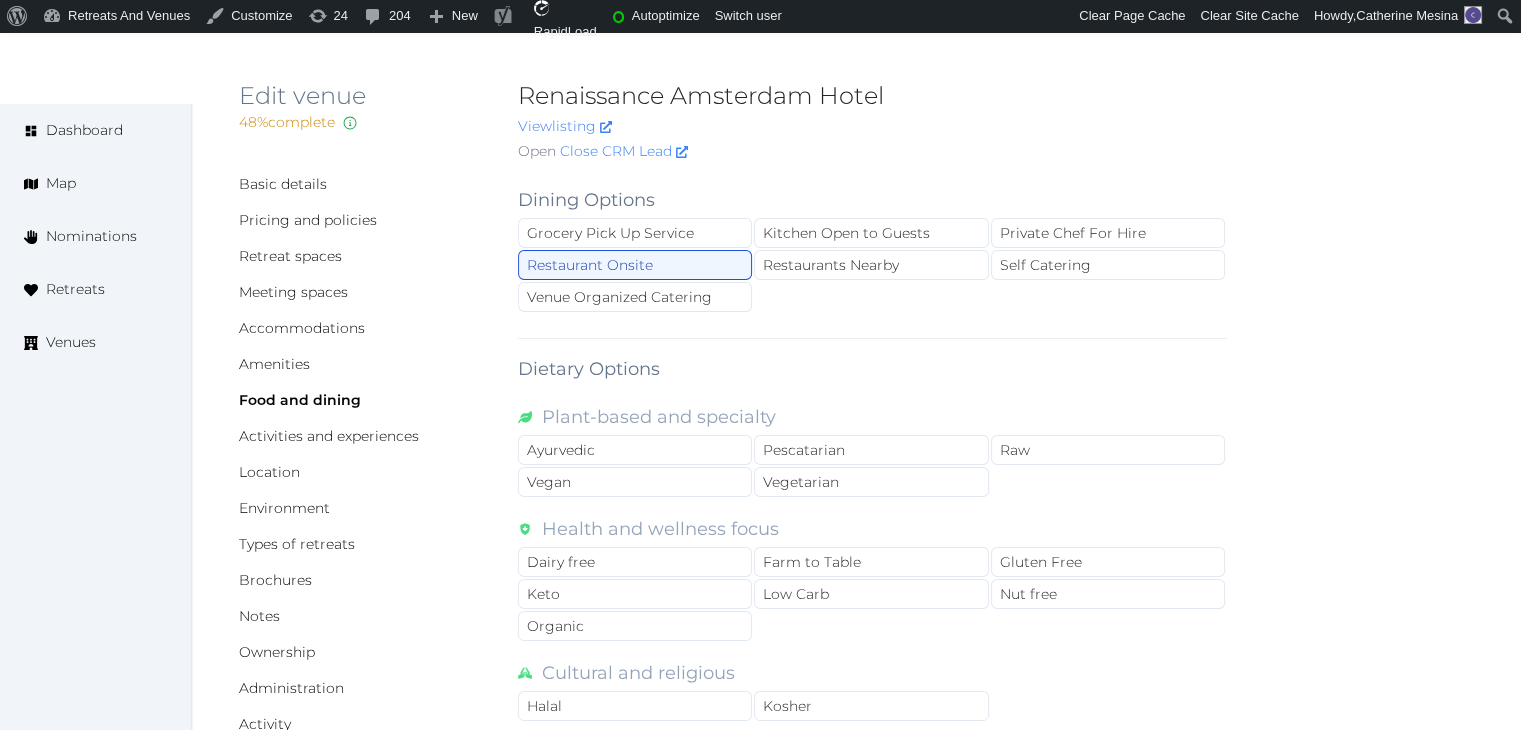 scroll, scrollTop: 0, scrollLeft: 0, axis: both 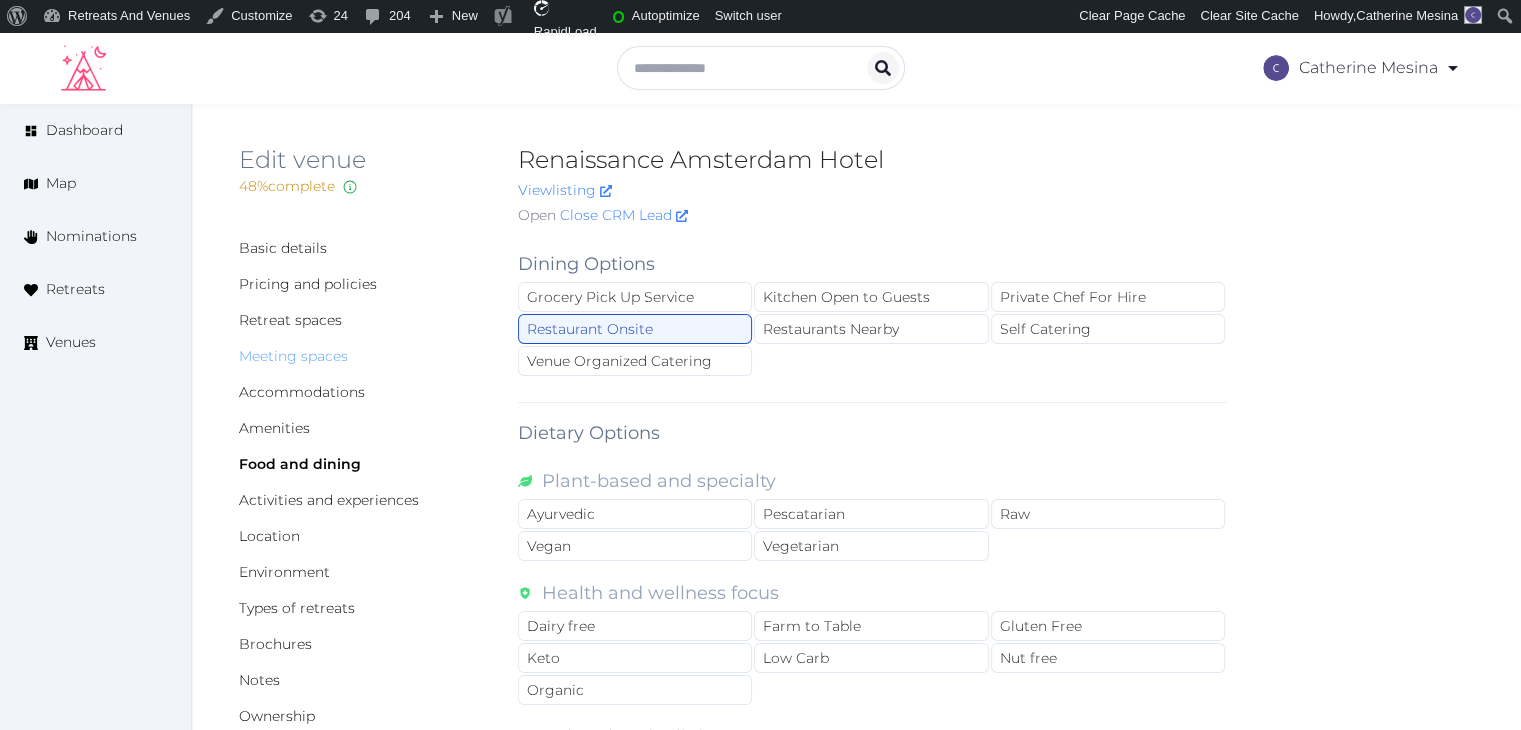 click on "Meeting spaces" at bounding box center [293, 356] 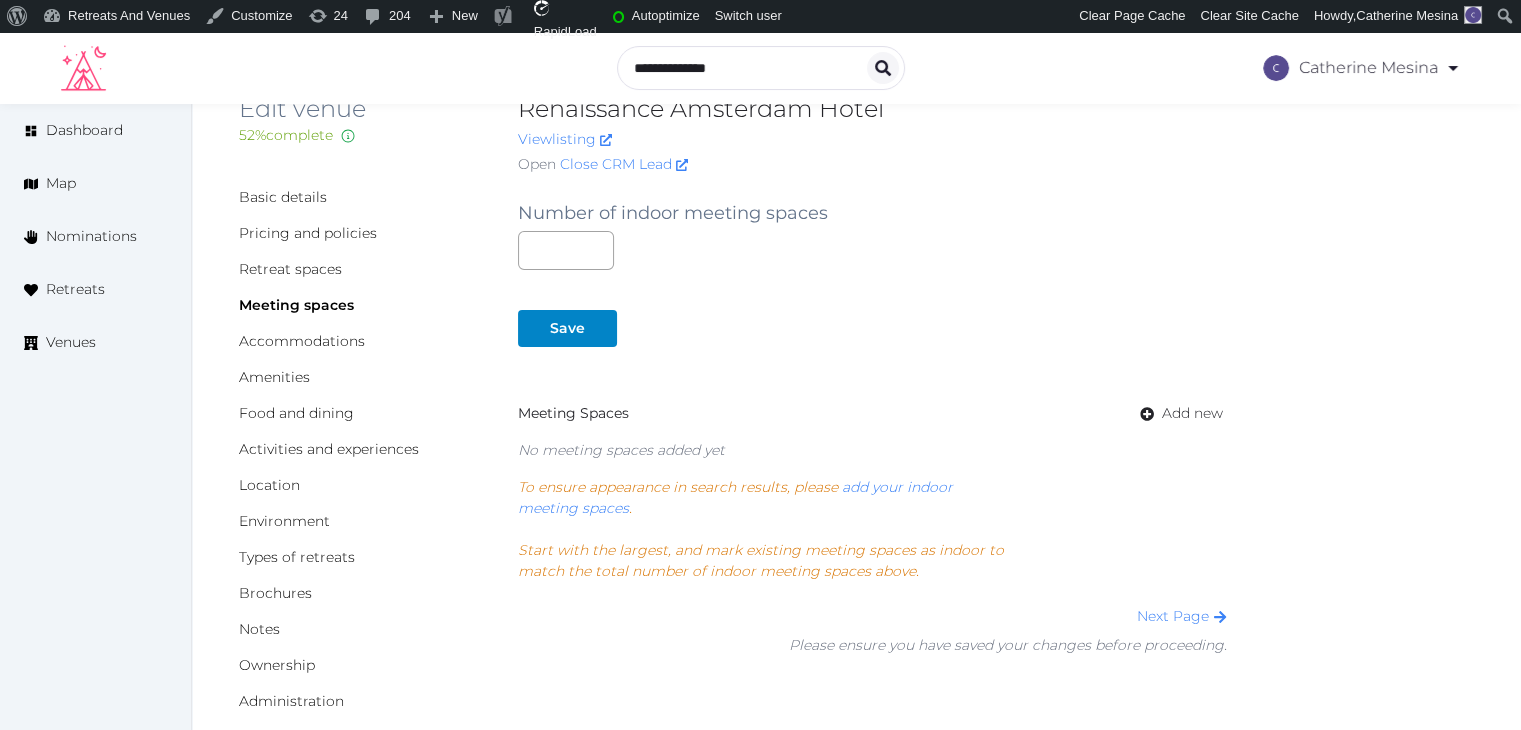 scroll, scrollTop: 0, scrollLeft: 0, axis: both 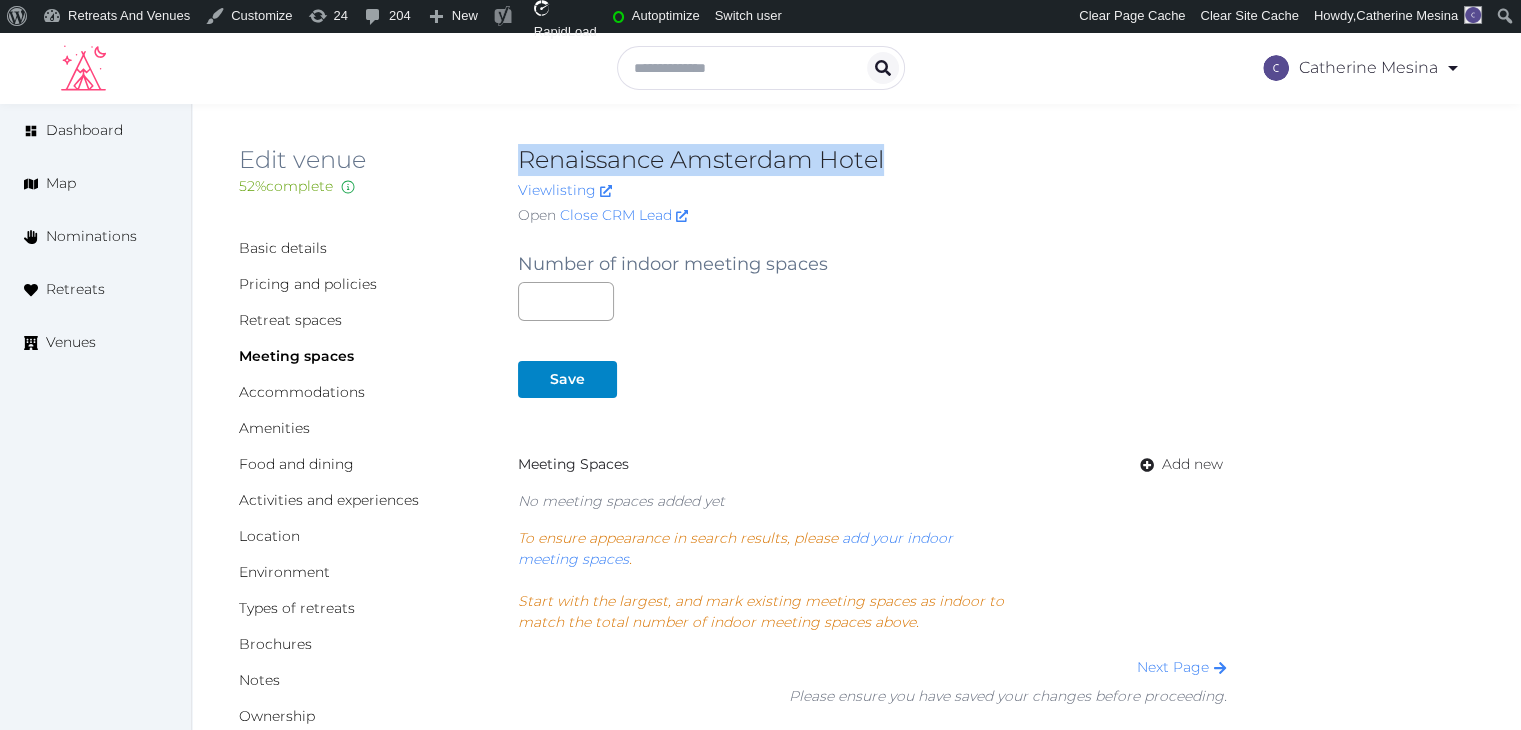 drag, startPoint x: 524, startPoint y: 154, endPoint x: 946, endPoint y: 156, distance: 422.00473 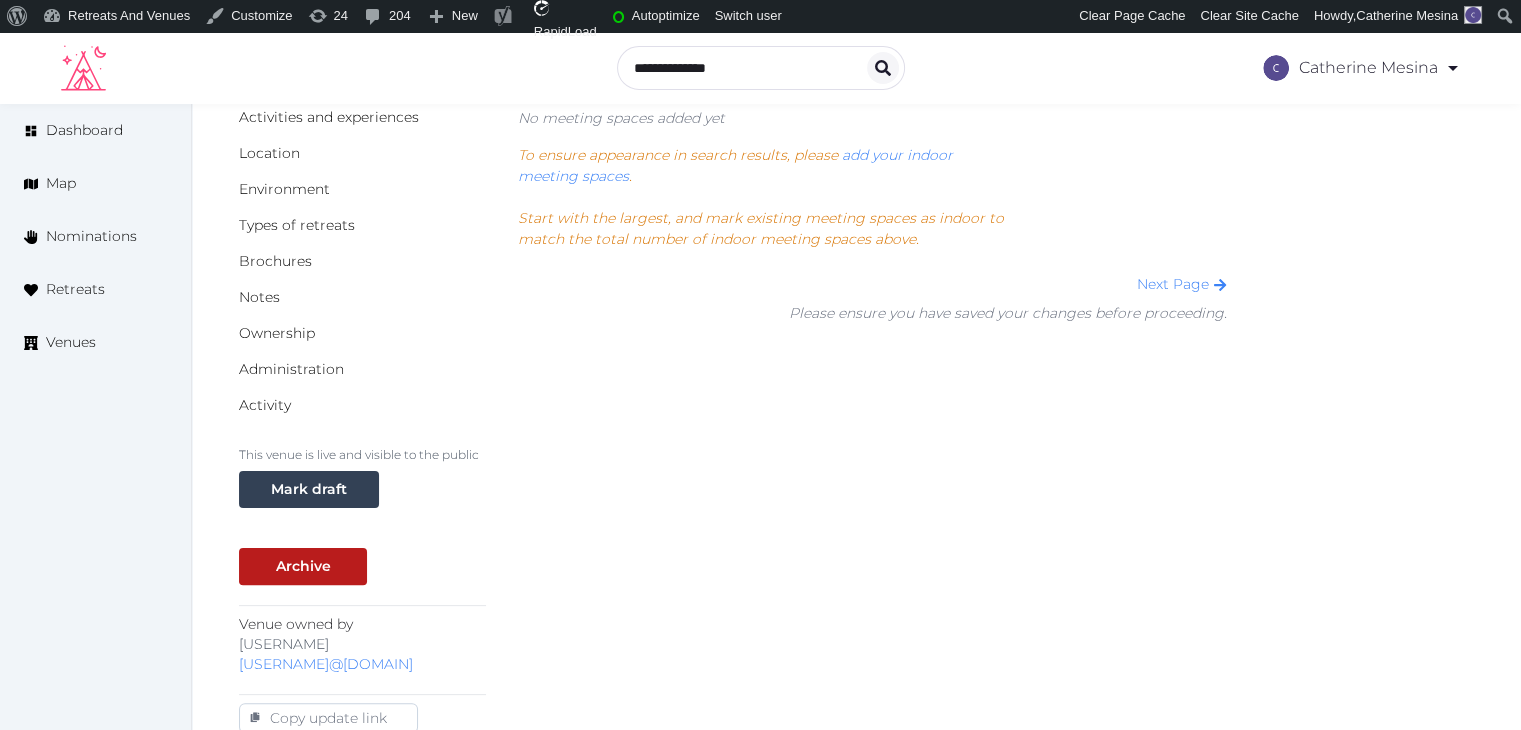 scroll, scrollTop: 400, scrollLeft: 0, axis: vertical 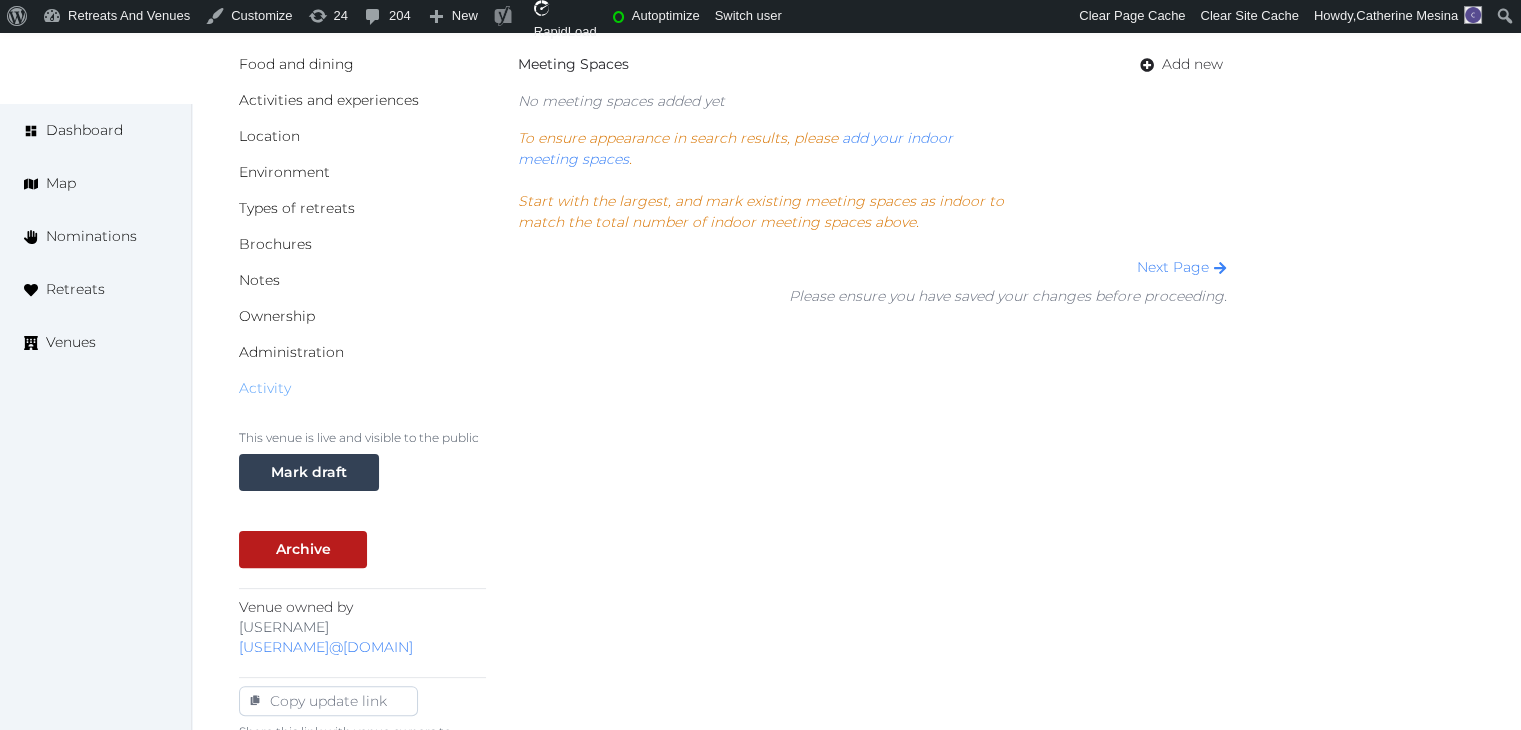 click on "Activity" at bounding box center [265, 388] 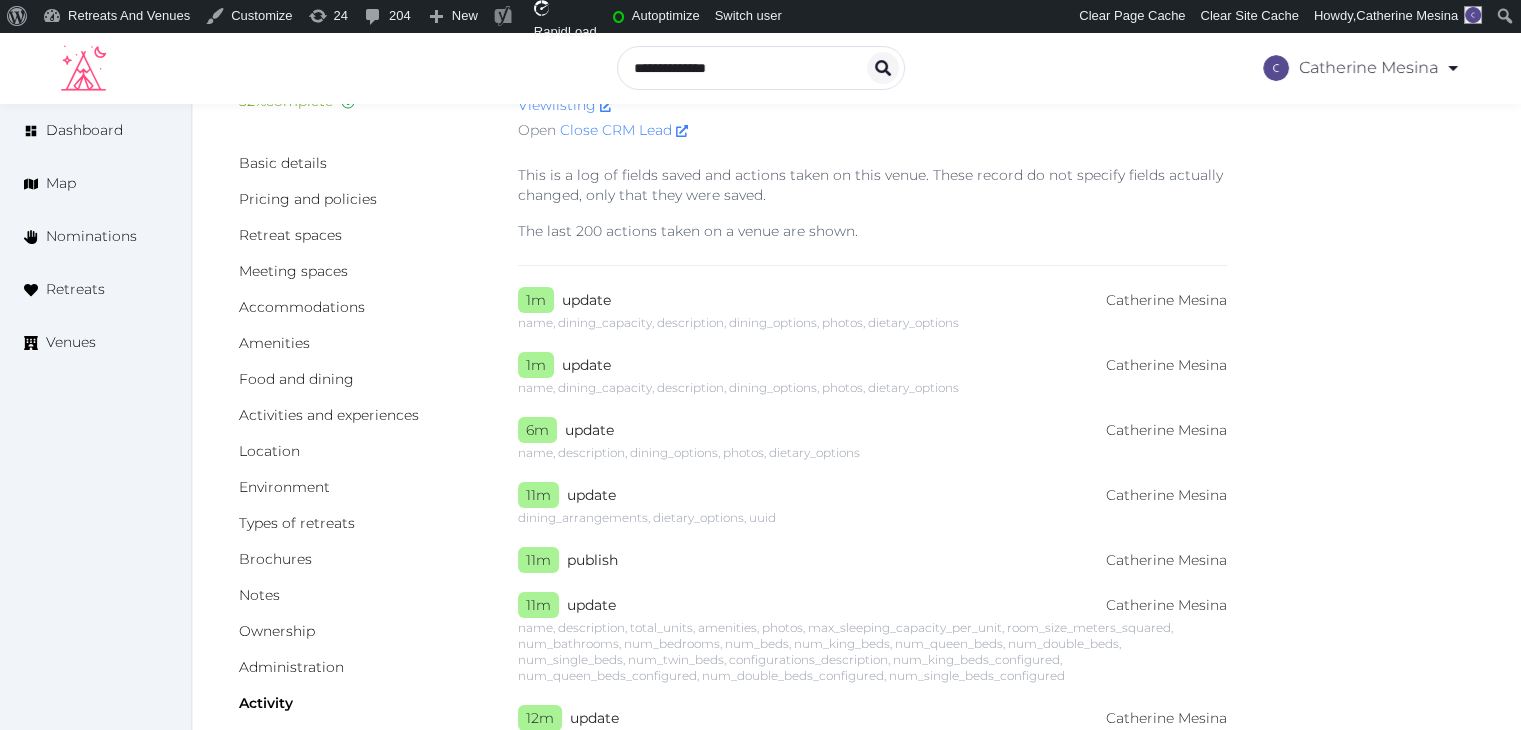 scroll, scrollTop: 0, scrollLeft: 0, axis: both 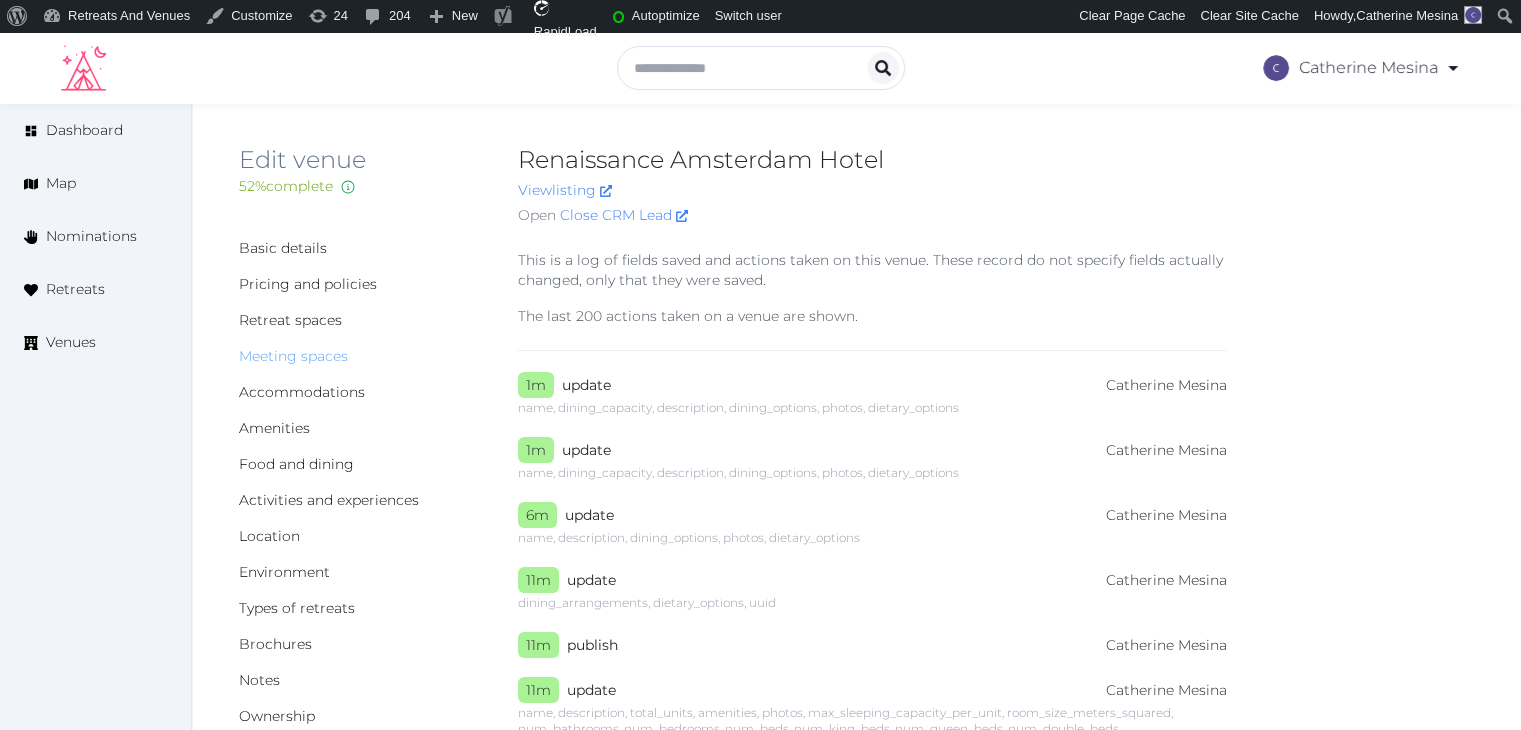 click on "Meeting spaces" at bounding box center [293, 356] 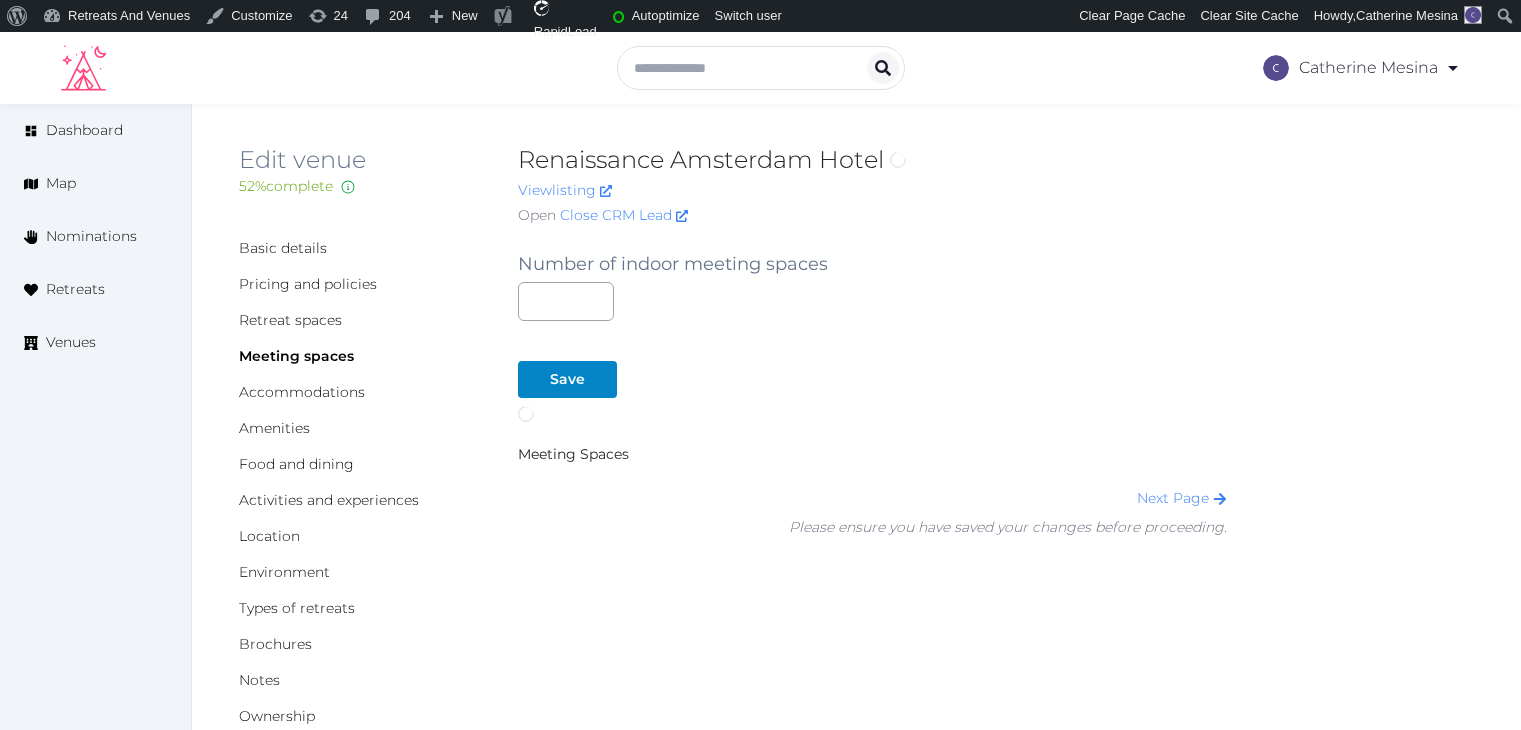 scroll, scrollTop: 0, scrollLeft: 0, axis: both 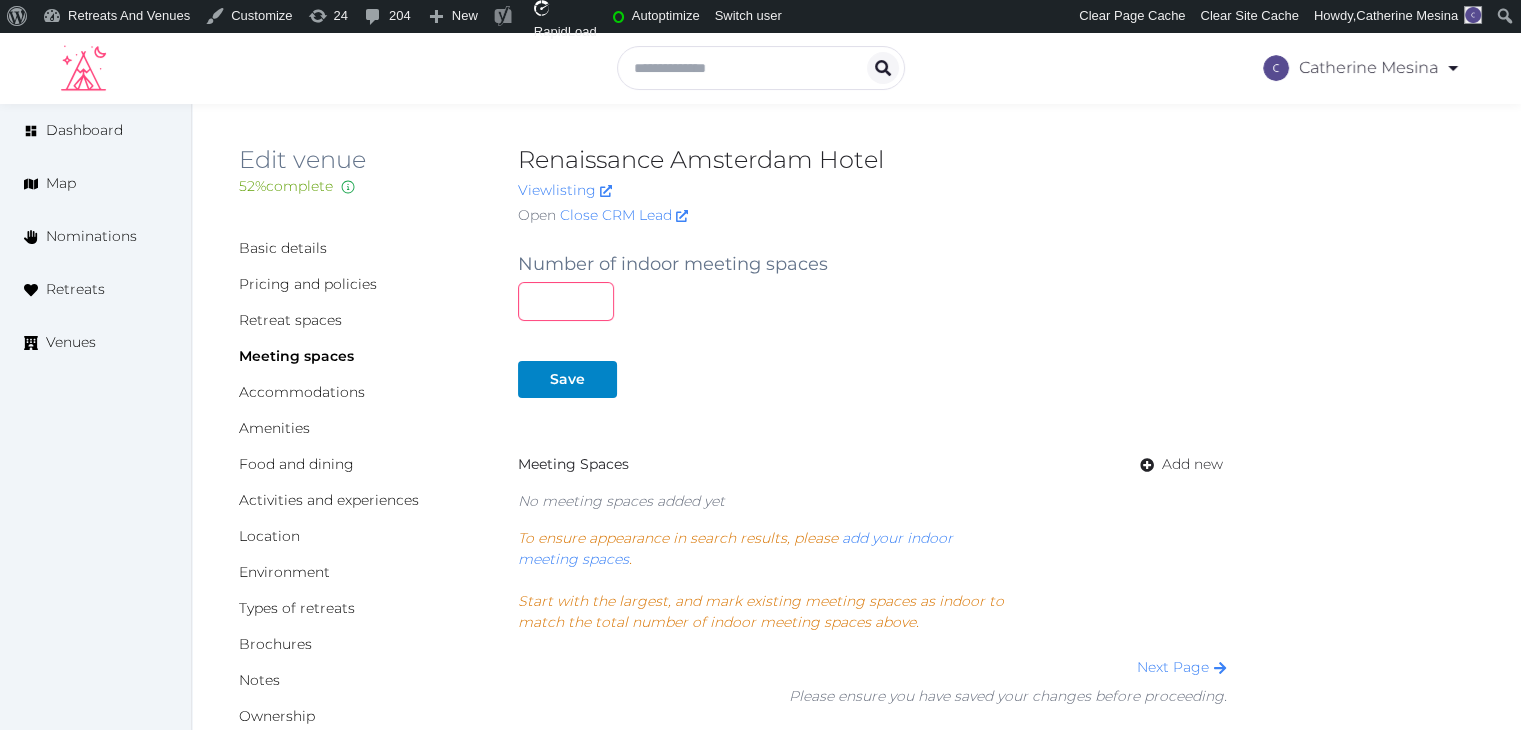 drag, startPoint x: 539, startPoint y: 283, endPoint x: 432, endPoint y: 269, distance: 107.912 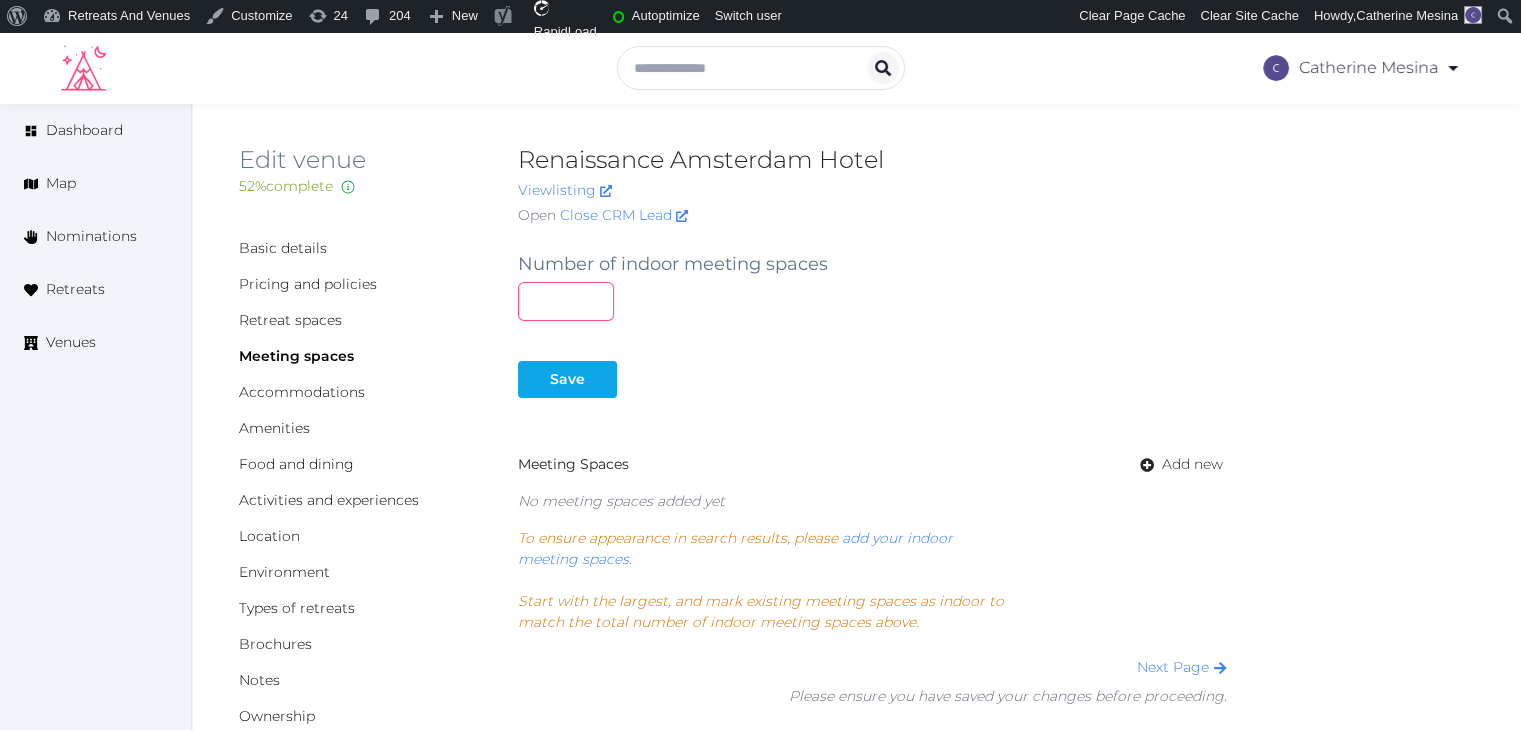type on "*" 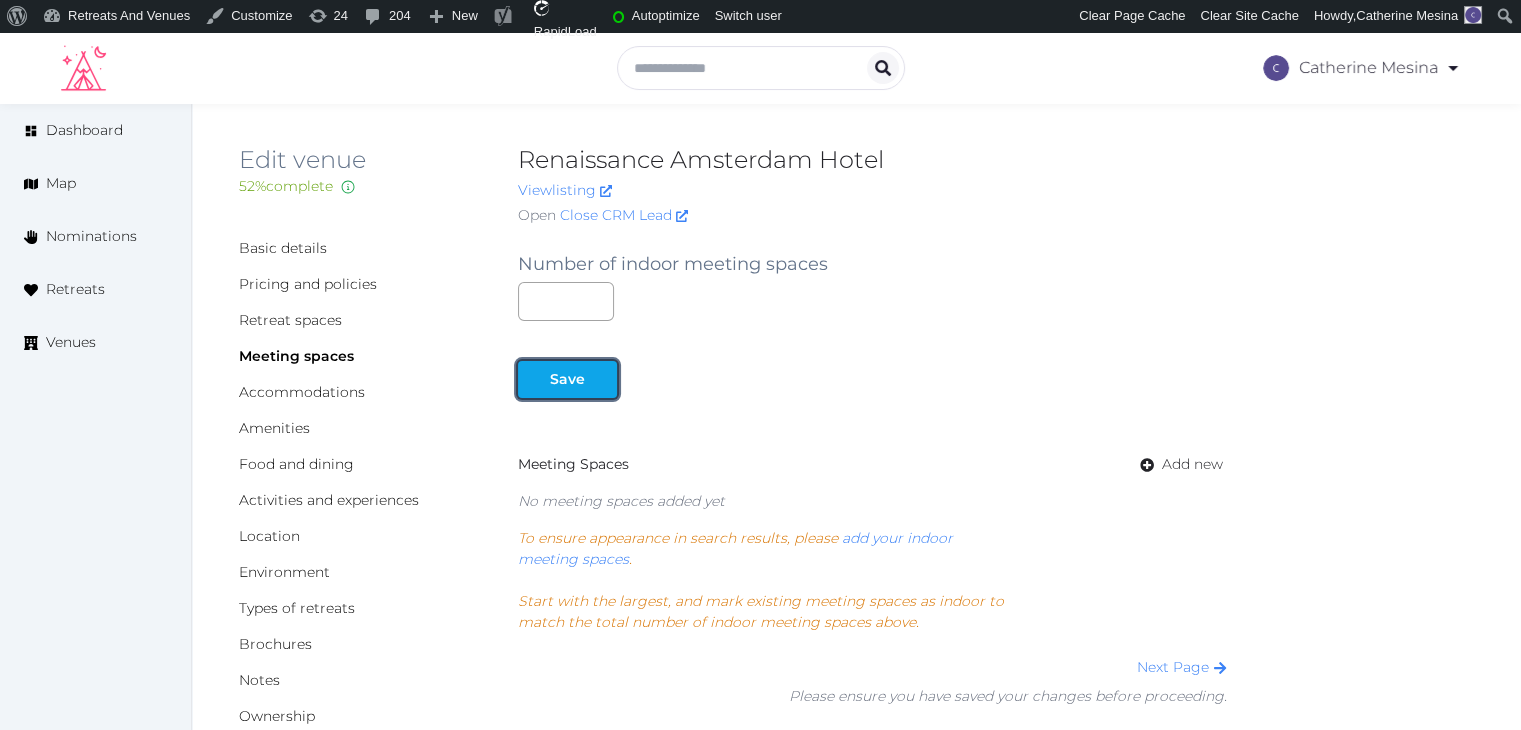 click on "Save" at bounding box center (567, 379) 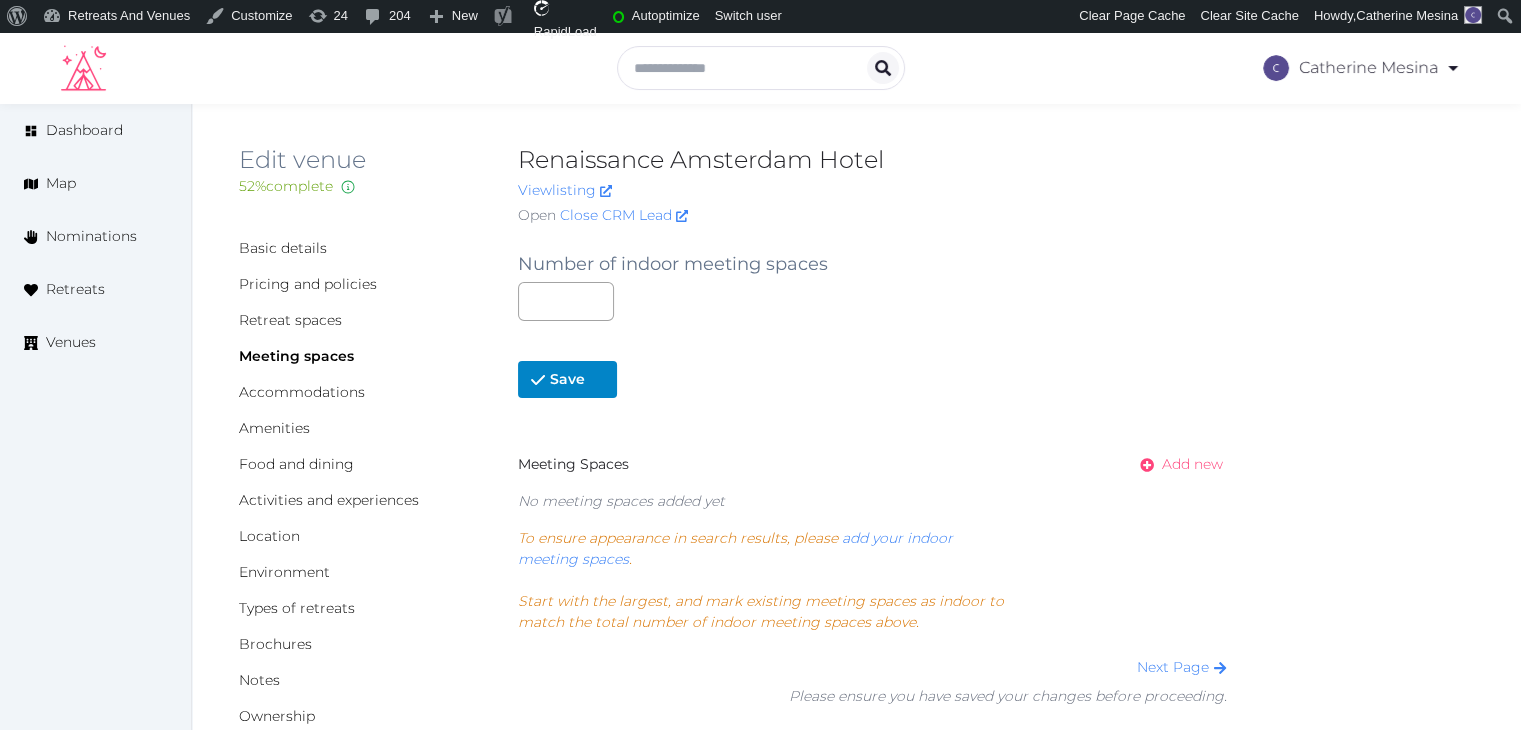 drag, startPoint x: 1191, startPoint y: 461, endPoint x: 1216, endPoint y: 533, distance: 76.2168 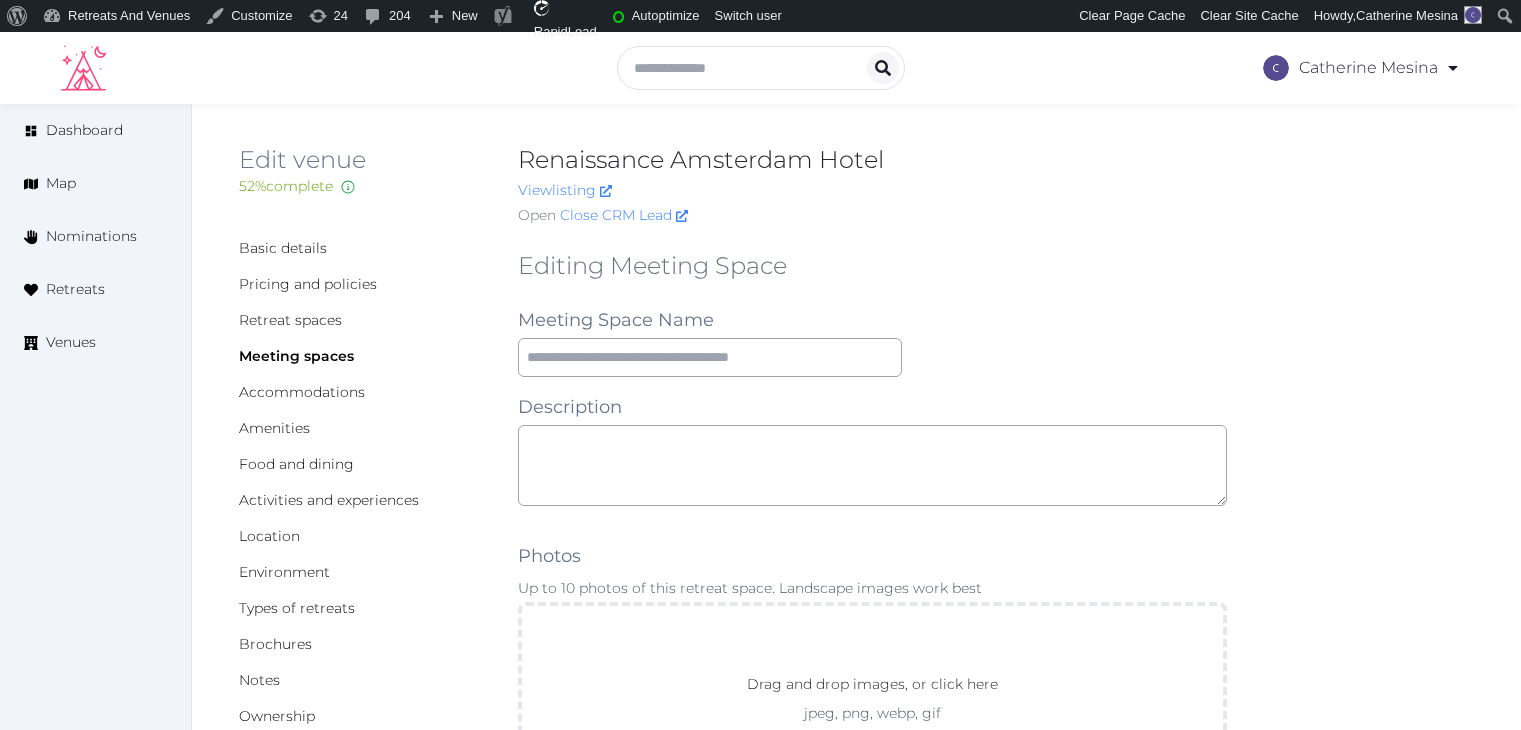 scroll, scrollTop: 0, scrollLeft: 0, axis: both 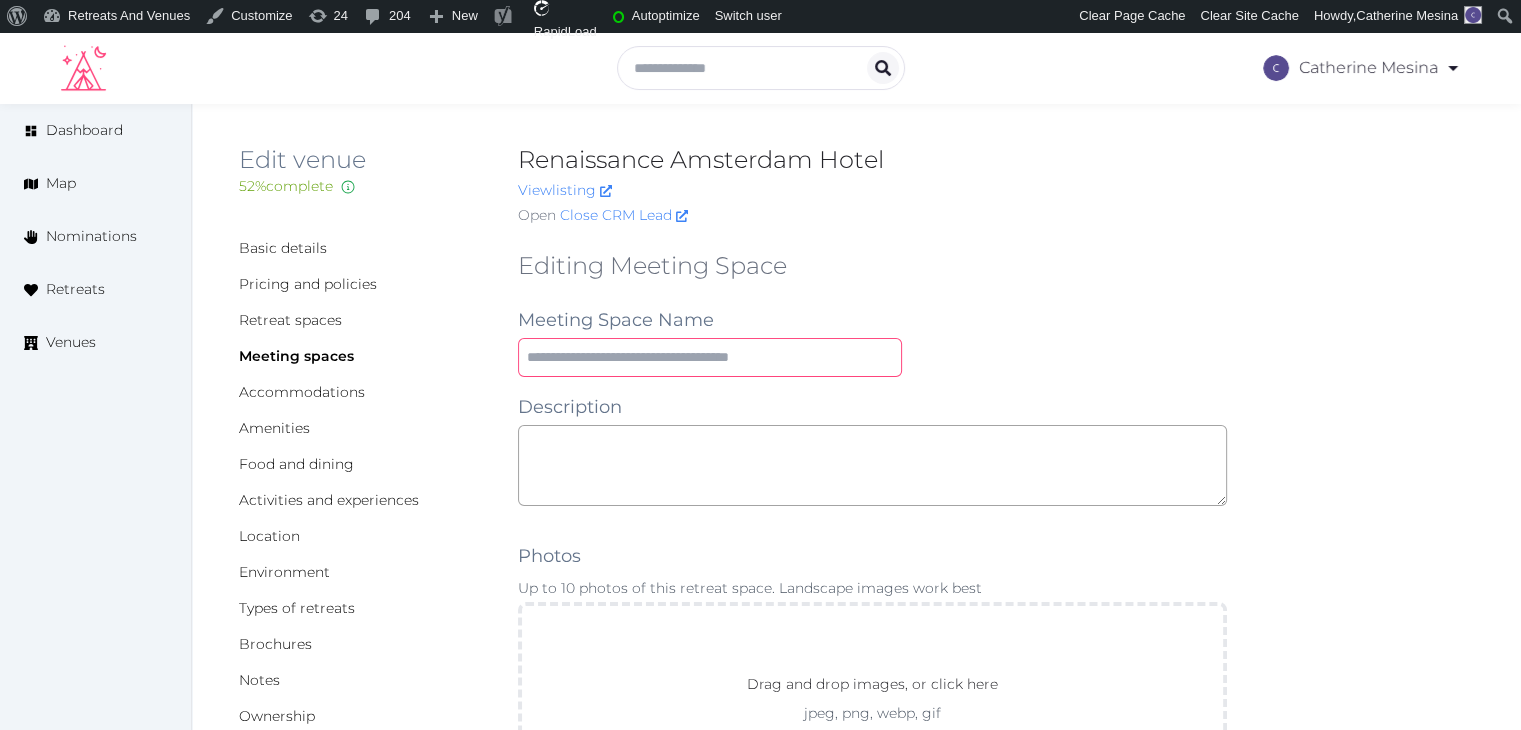 click at bounding box center [710, 357] 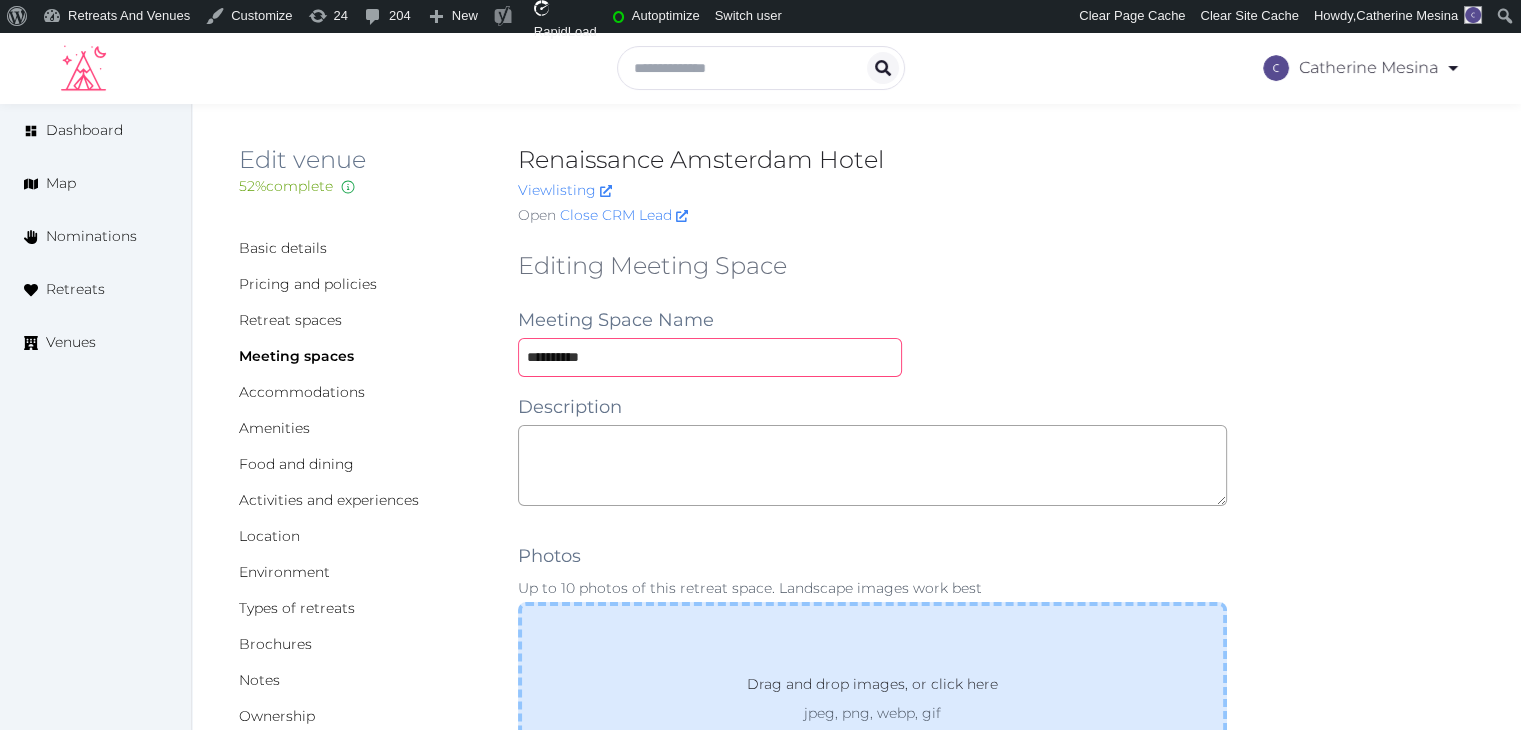 type on "**********" 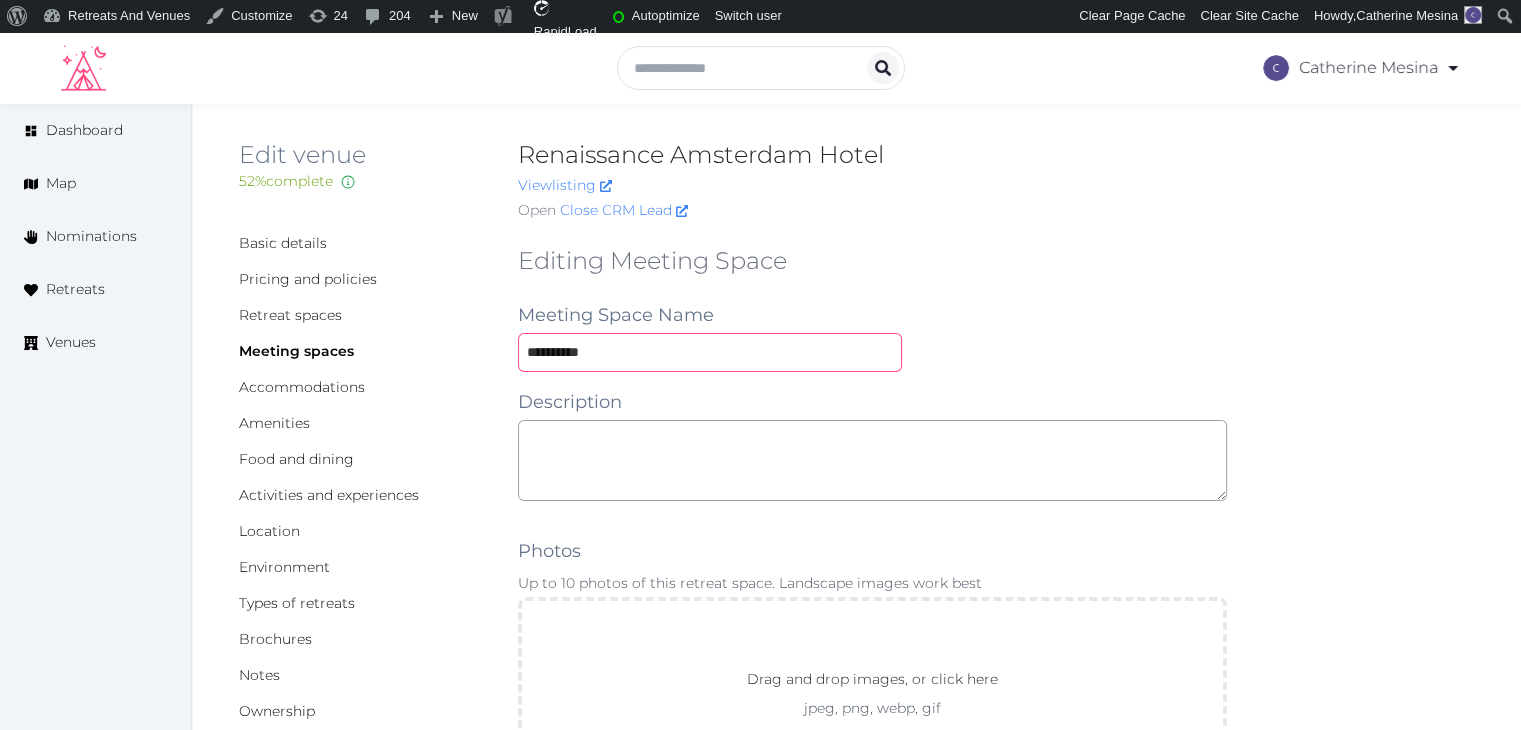 scroll, scrollTop: 500, scrollLeft: 0, axis: vertical 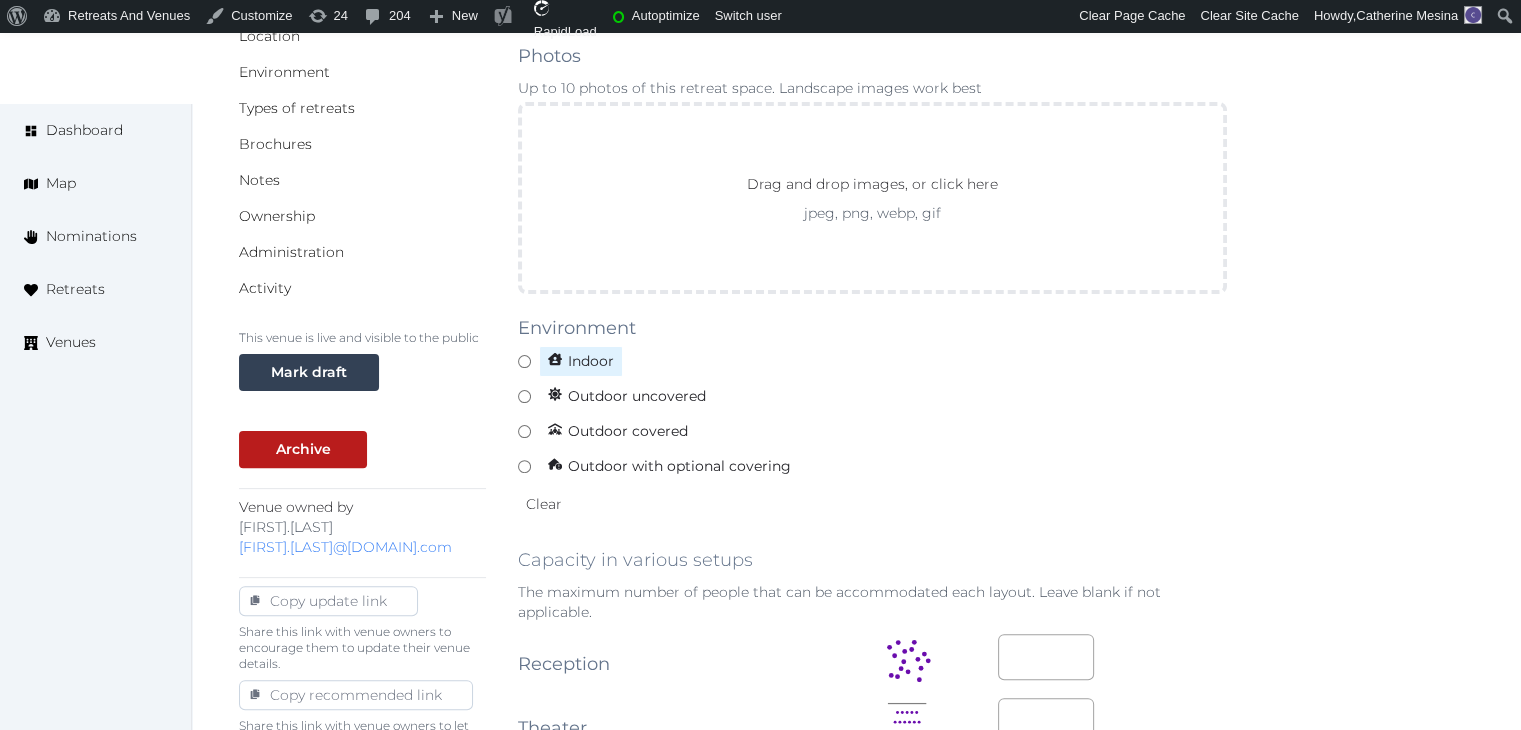 click on "Indoor" at bounding box center [581, 361] 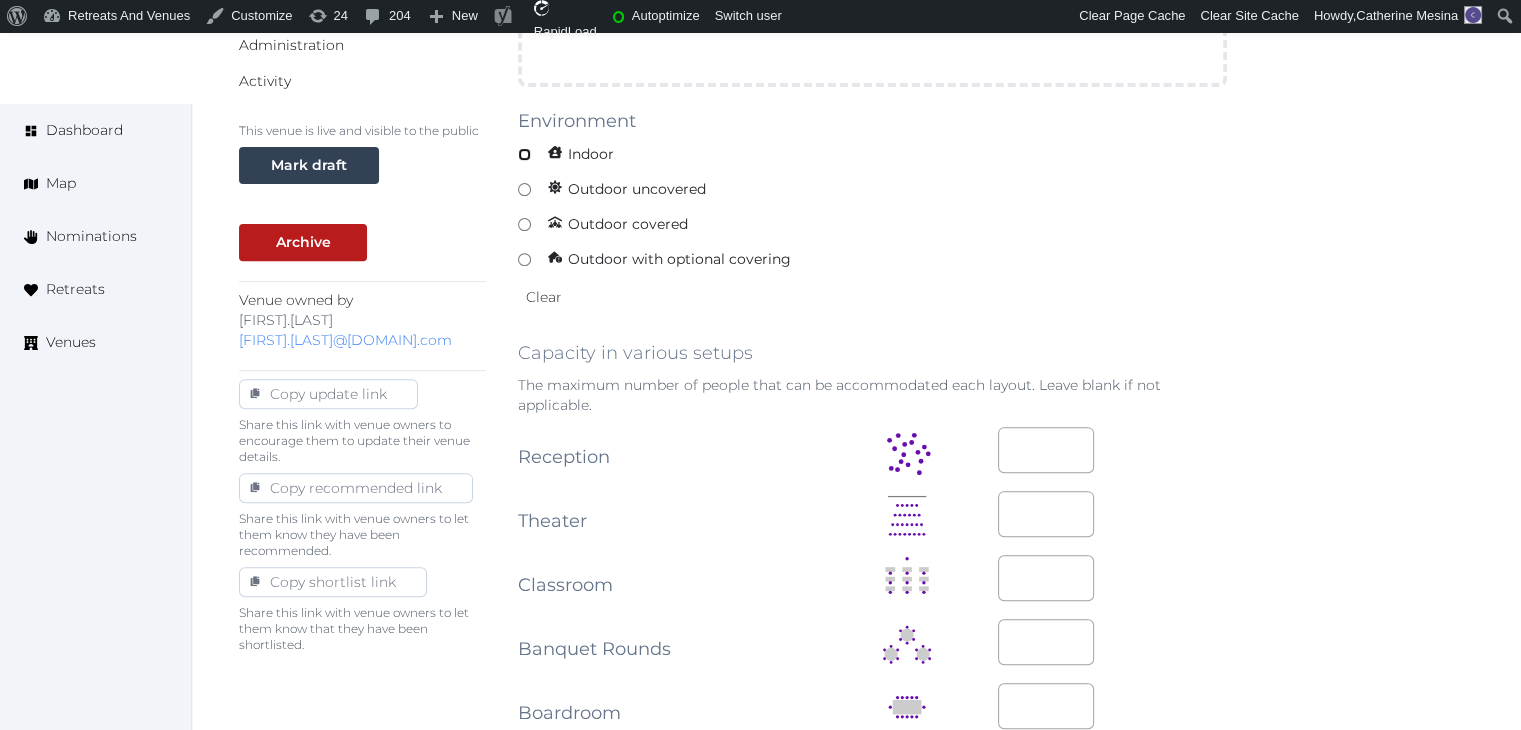 scroll, scrollTop: 1100, scrollLeft: 0, axis: vertical 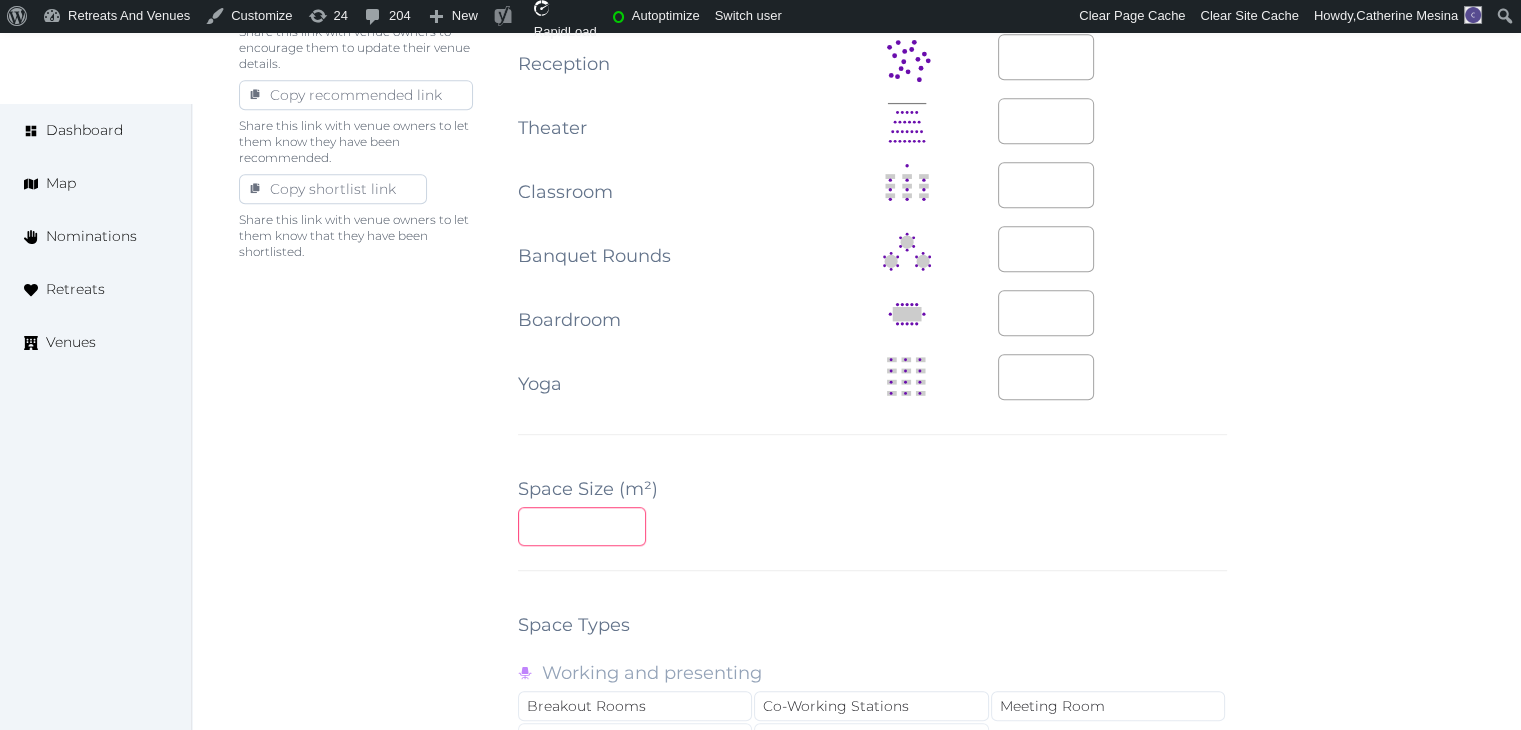 click at bounding box center (582, 526) 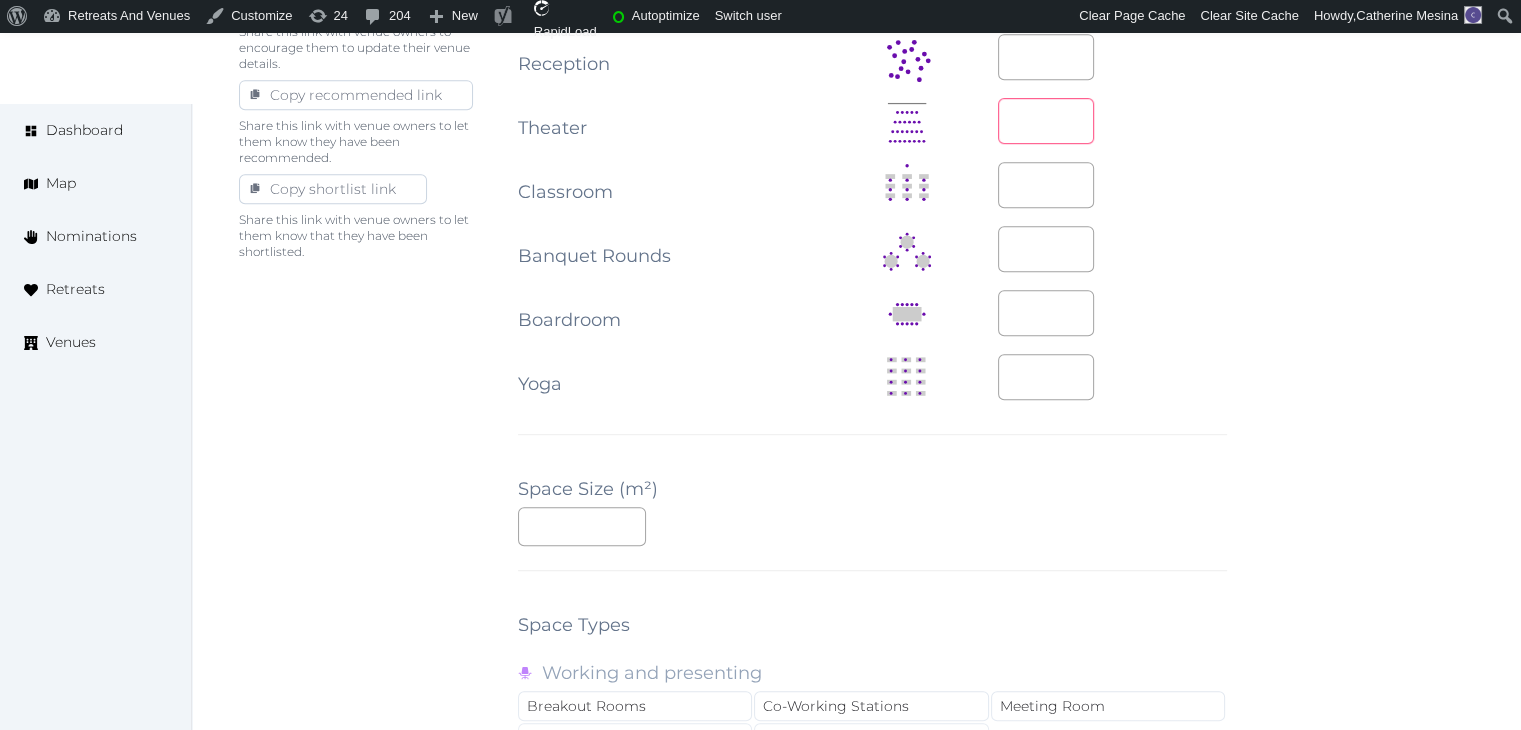 click at bounding box center [1046, 121] 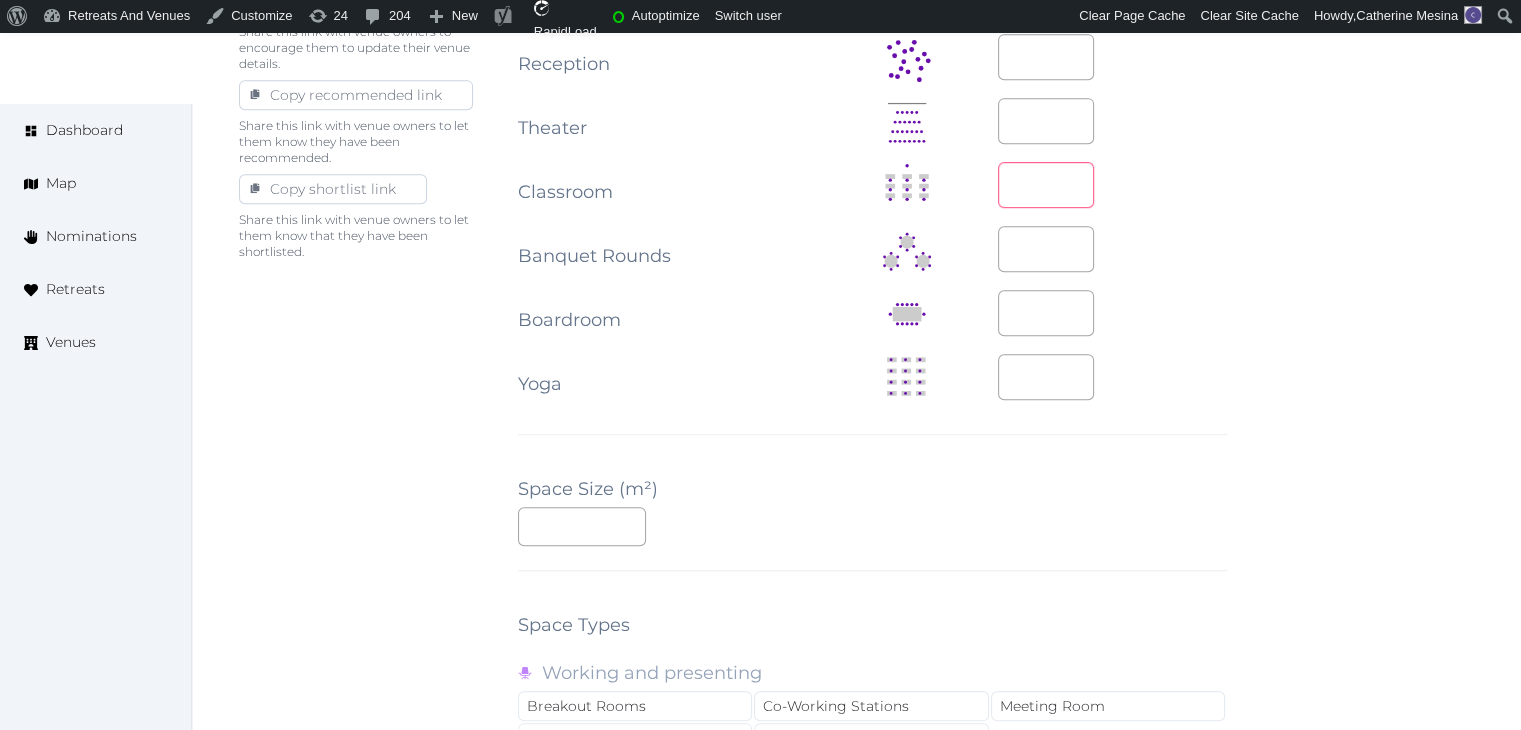 drag, startPoint x: 1063, startPoint y: 179, endPoint x: 1053, endPoint y: 185, distance: 11.661903 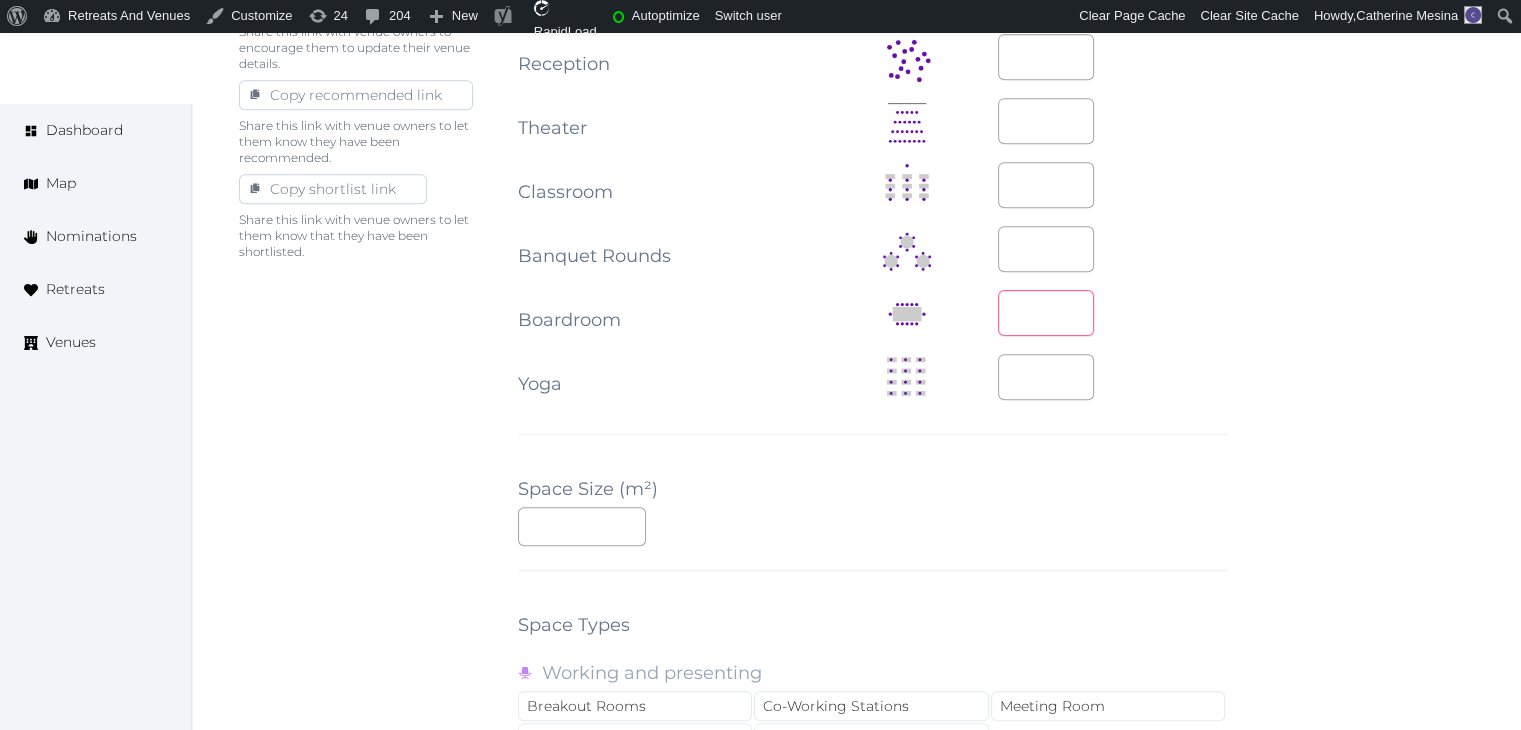 click at bounding box center (1046, 313) 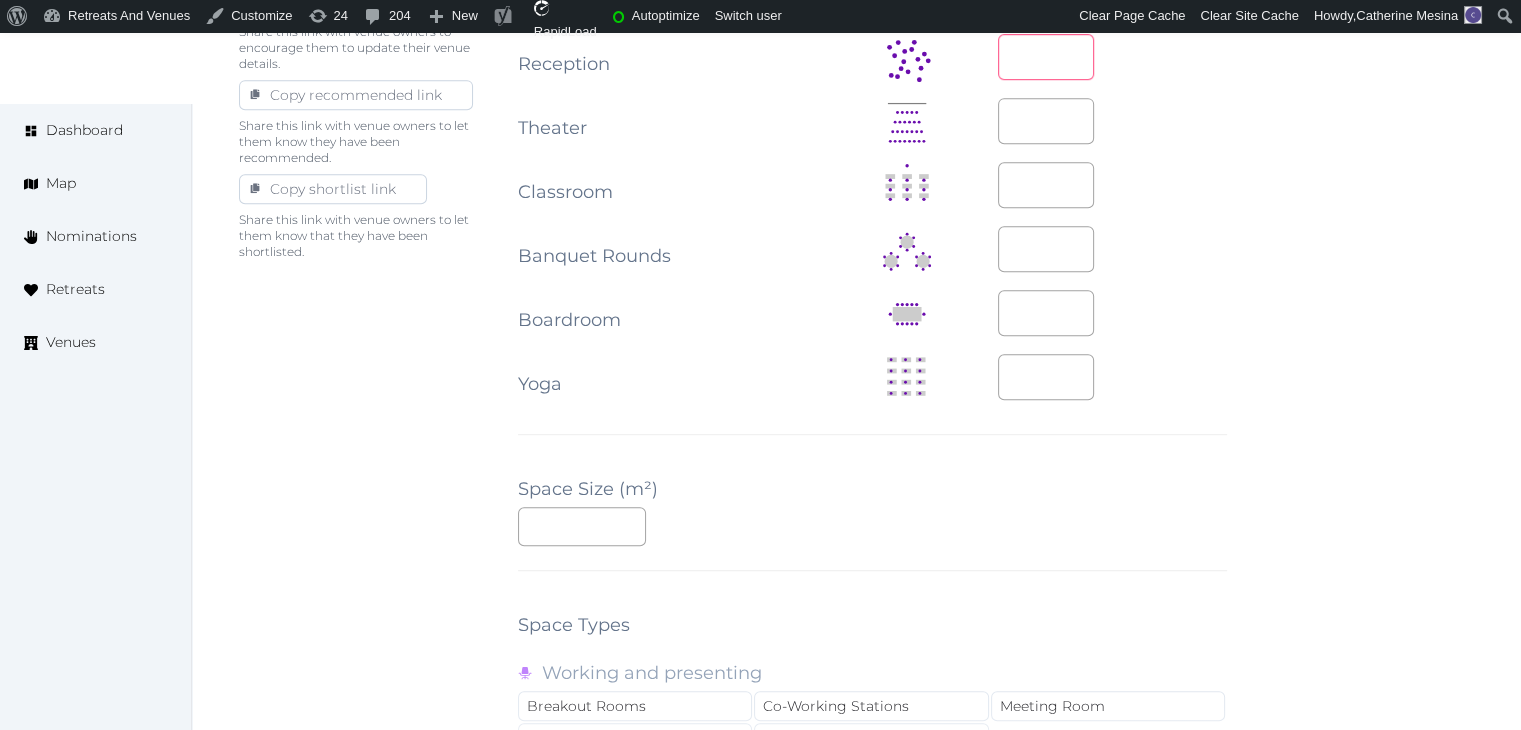drag, startPoint x: 1048, startPoint y: 49, endPoint x: 1024, endPoint y: 82, distance: 40.804413 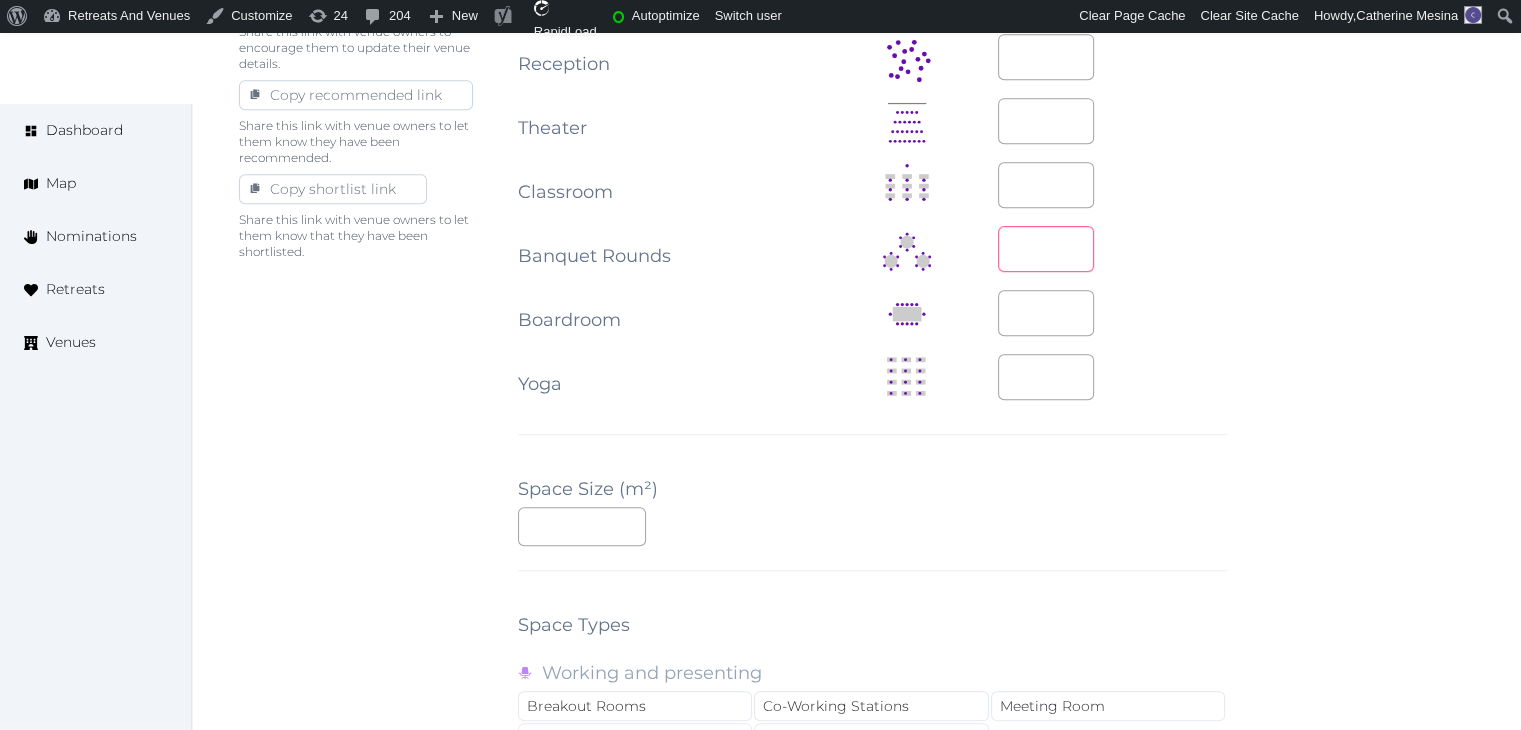 click at bounding box center [1046, 249] 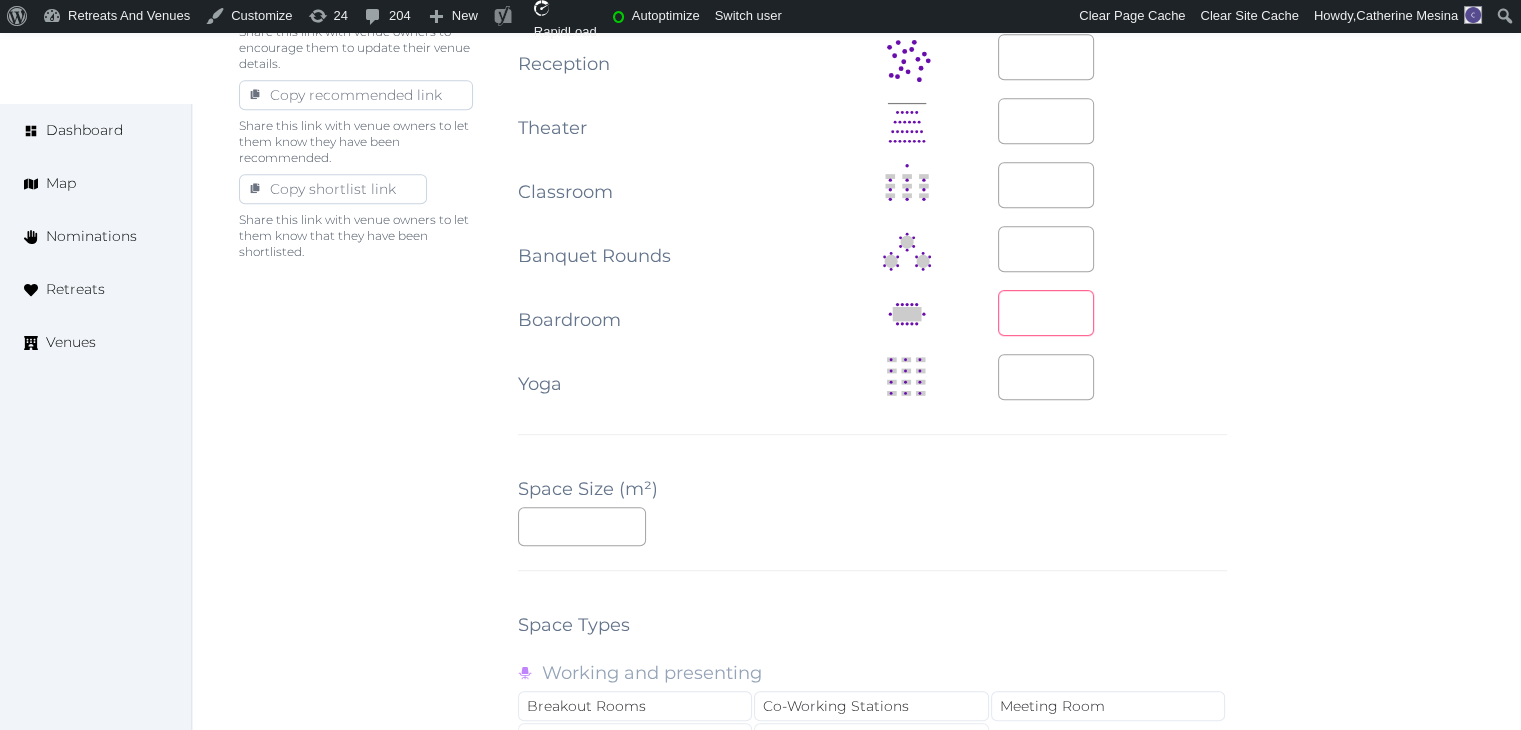 click on "***" at bounding box center [1112, 314] 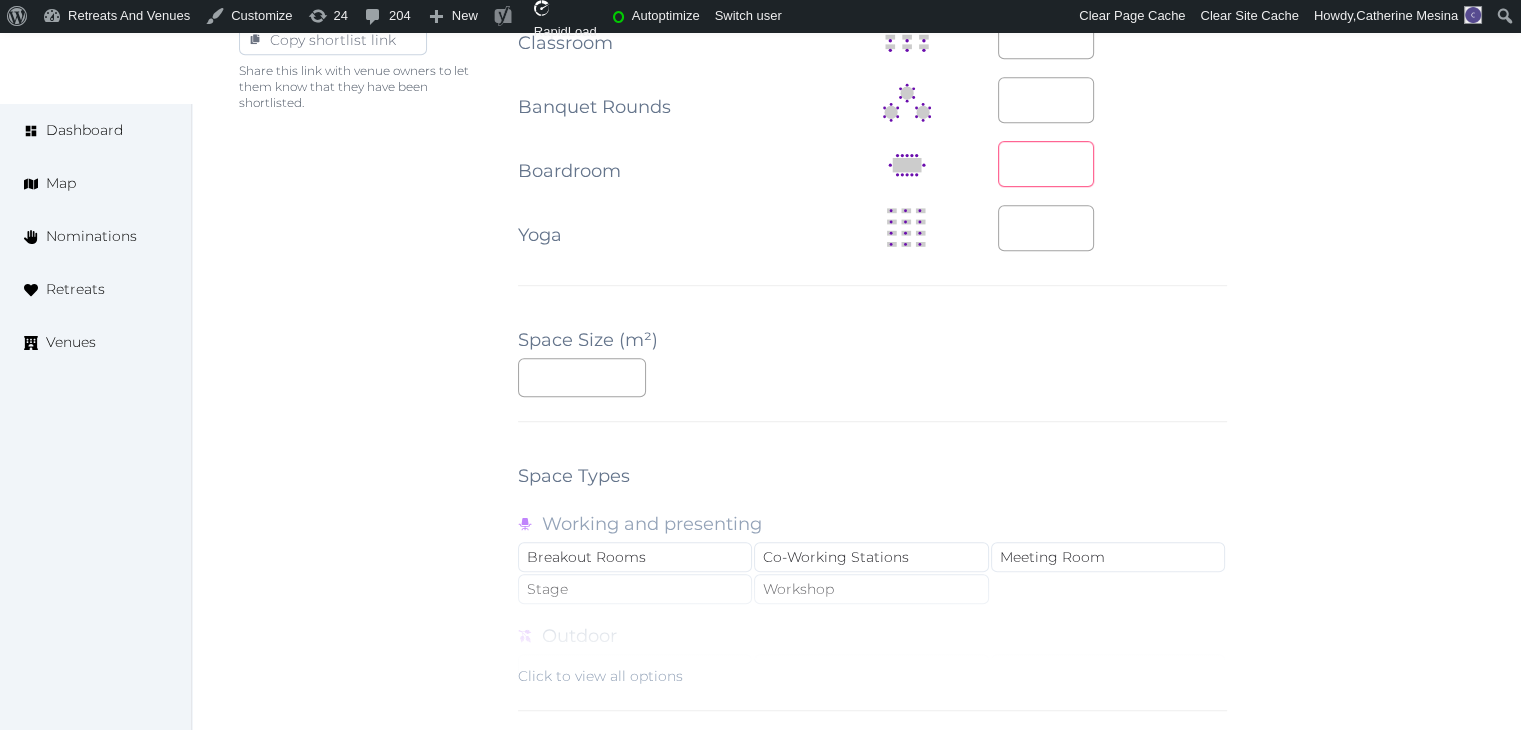 scroll, scrollTop: 1400, scrollLeft: 0, axis: vertical 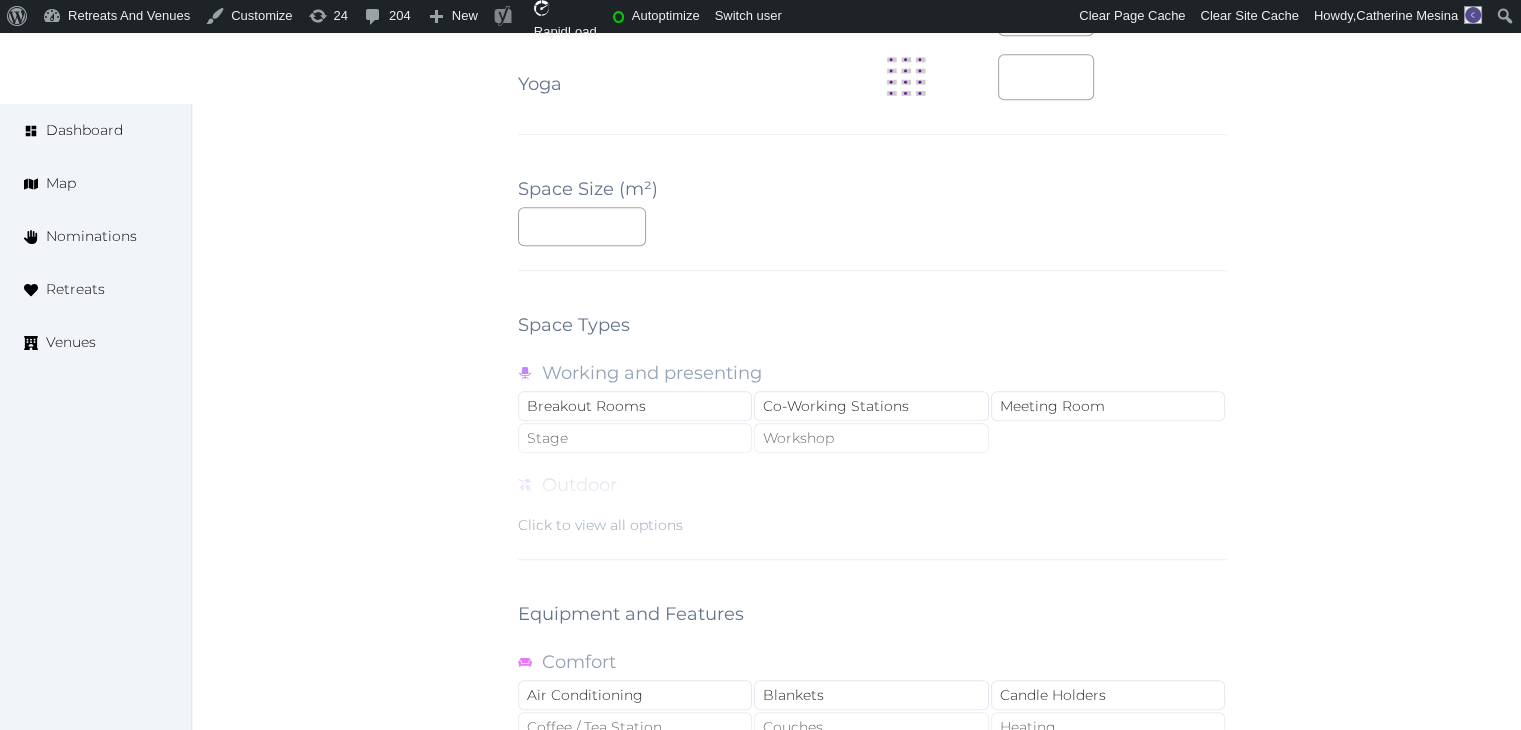 click on "Click to view all options" at bounding box center [600, 525] 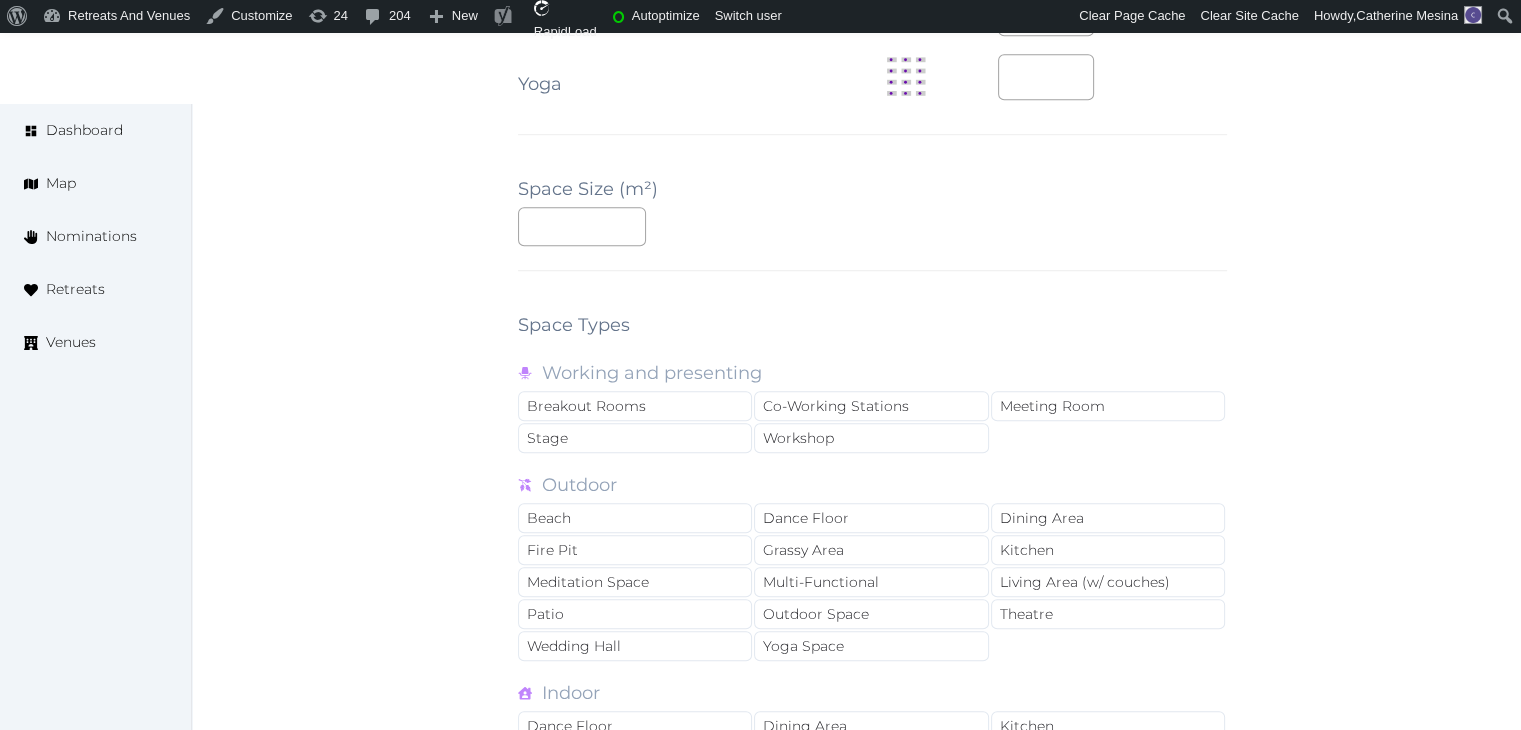 drag, startPoint x: 1060, startPoint y: 409, endPoint x: 1057, endPoint y: 422, distance: 13.341664 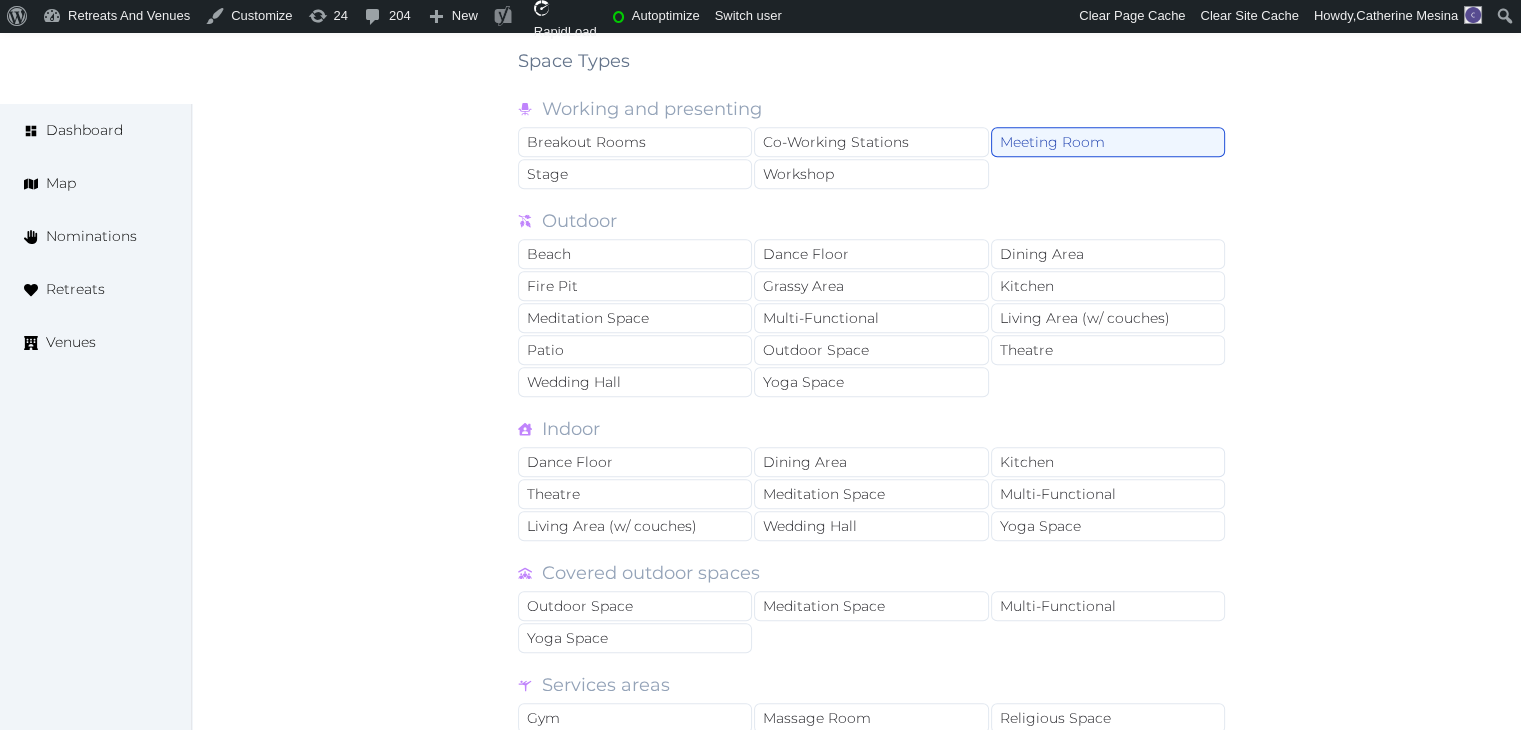 scroll, scrollTop: 1700, scrollLeft: 0, axis: vertical 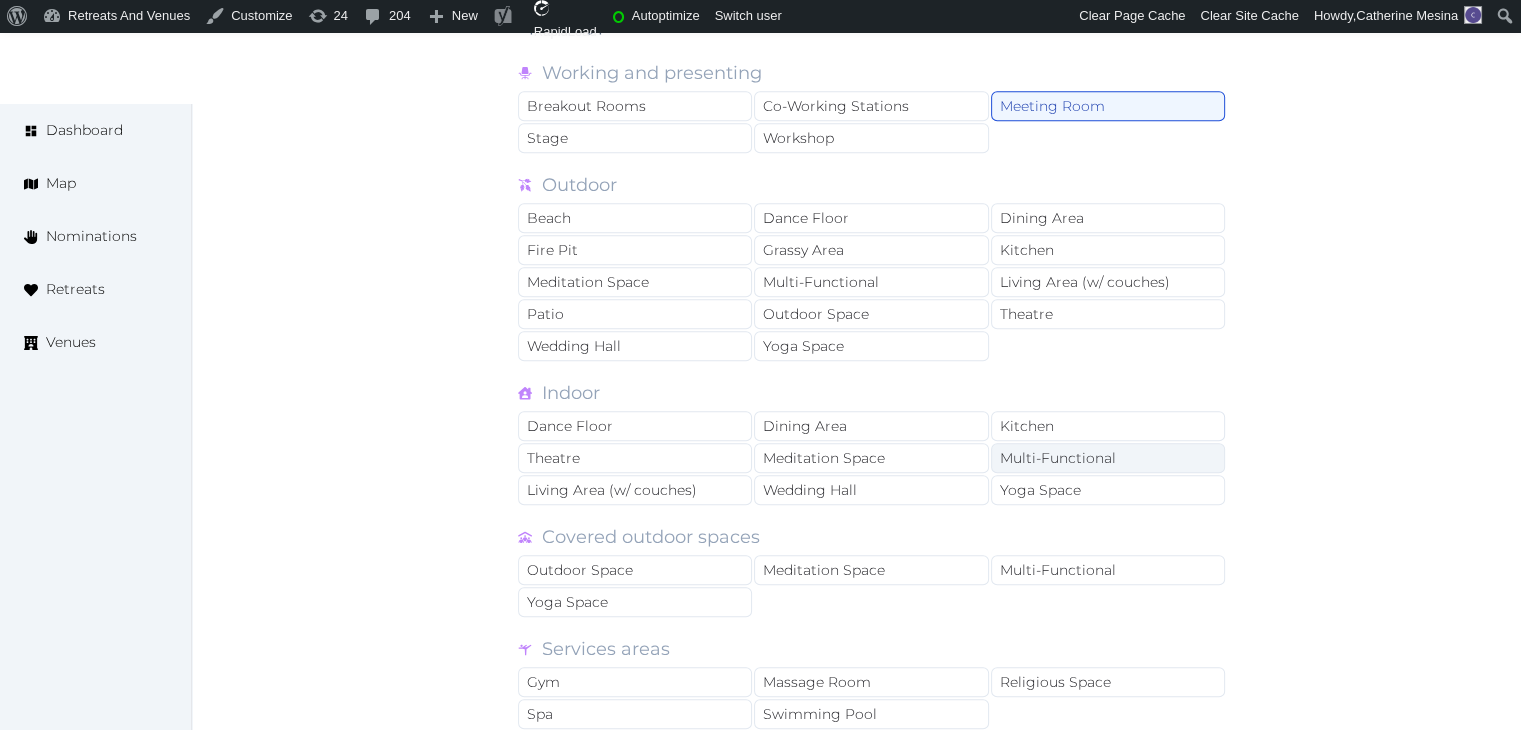 click on "Multi-Functional" at bounding box center (1108, 458) 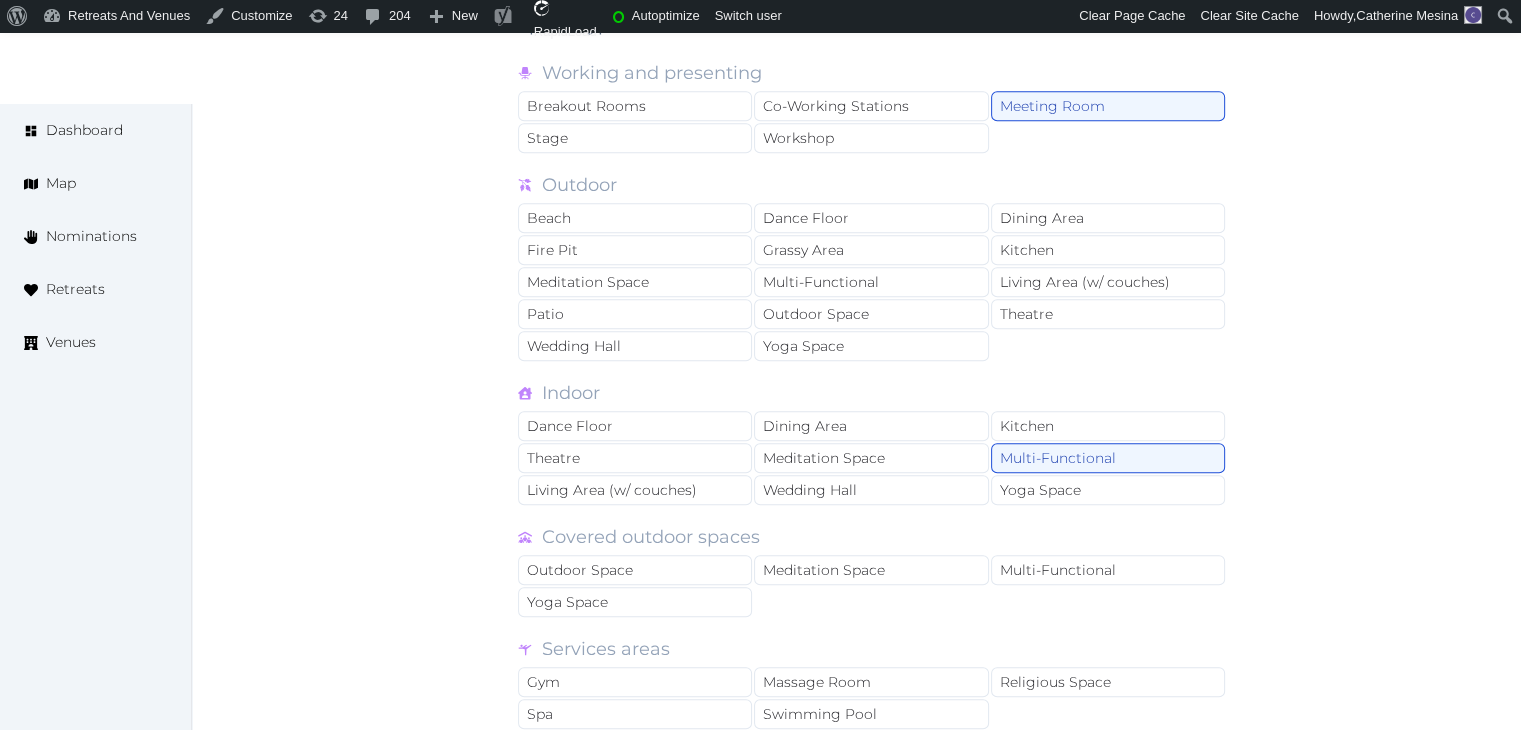 click on "**********" at bounding box center [856, -74] 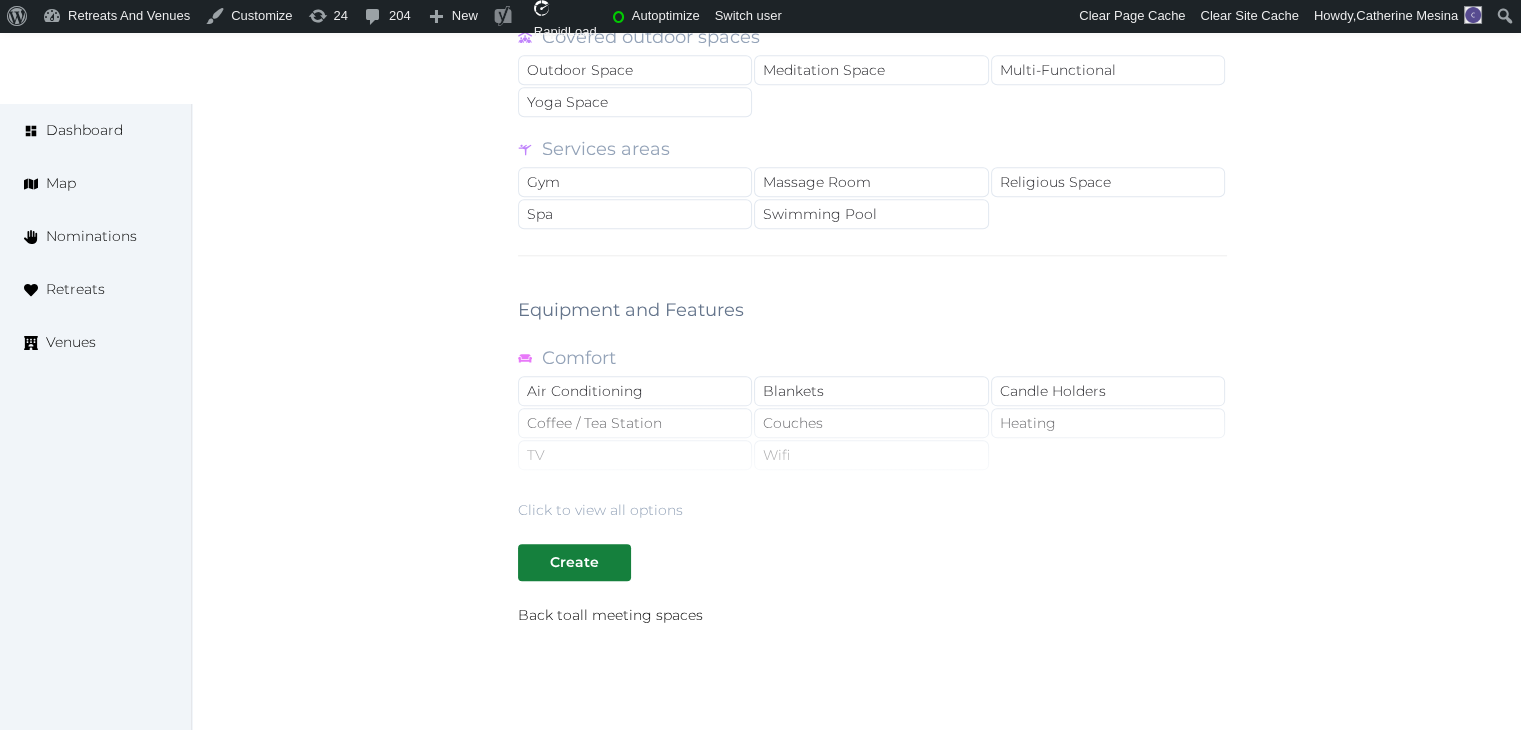 scroll, scrollTop: 2311, scrollLeft: 0, axis: vertical 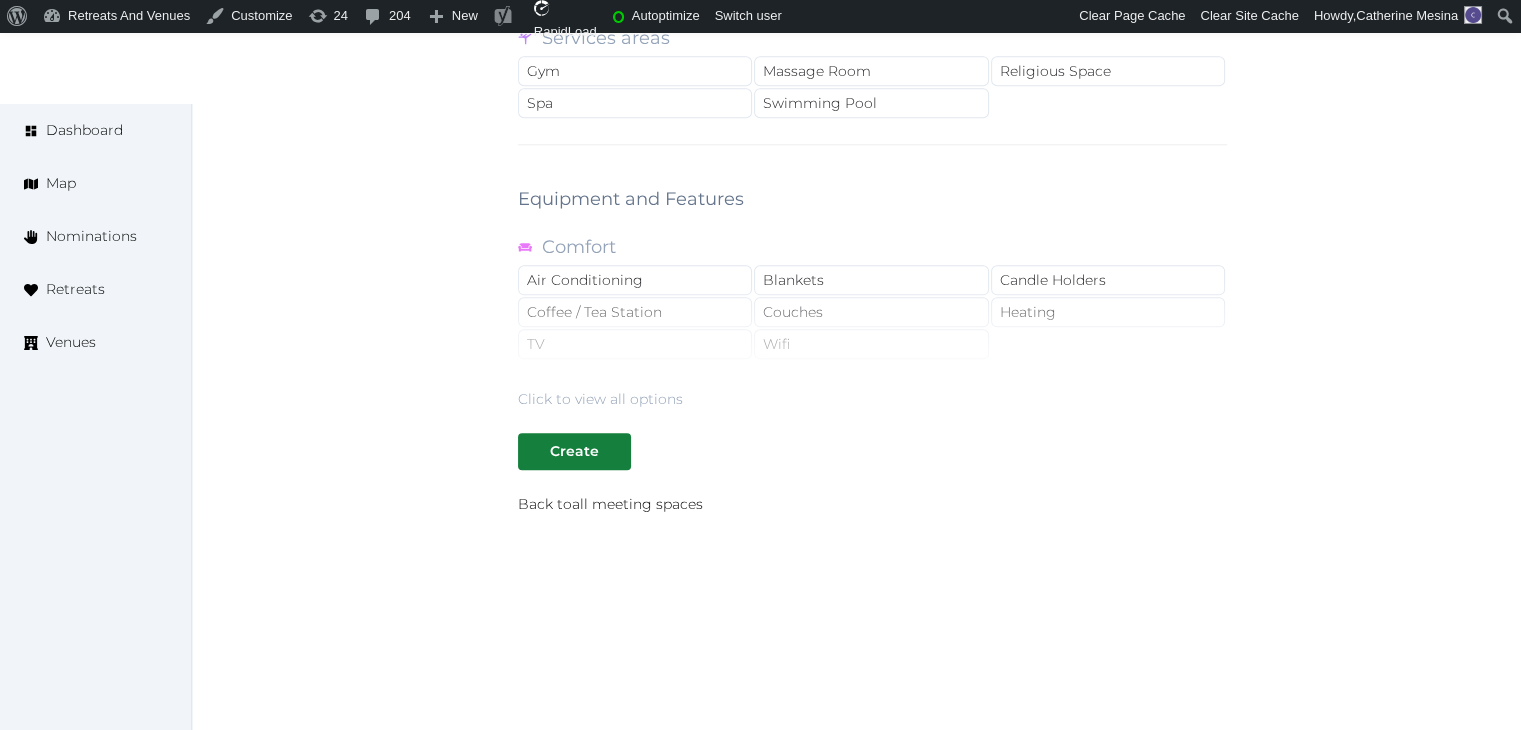 drag, startPoint x: 659, startPoint y: 392, endPoint x: 673, endPoint y: 381, distance: 17.804493 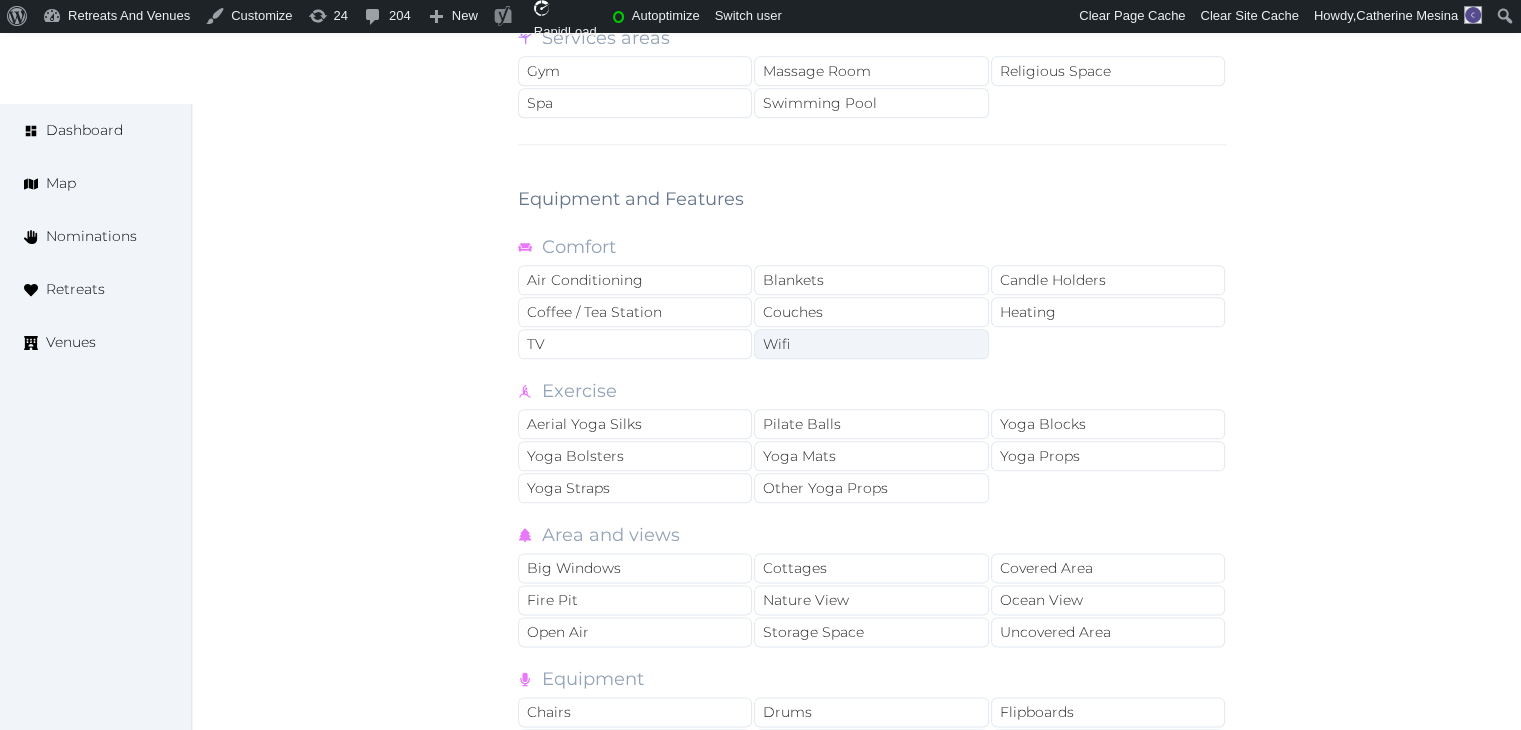 click on "Wifi" at bounding box center [871, 344] 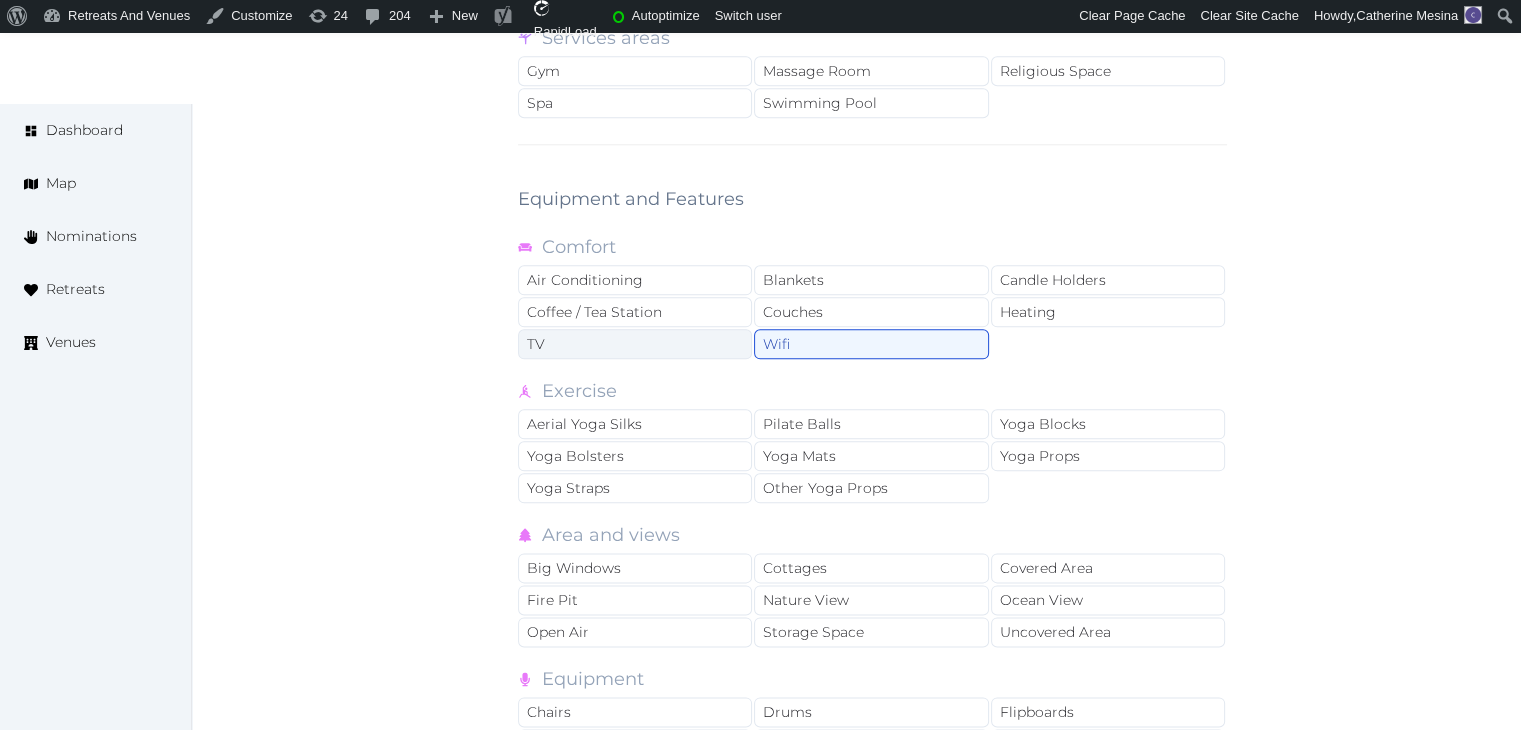 click on "TV" at bounding box center (635, 344) 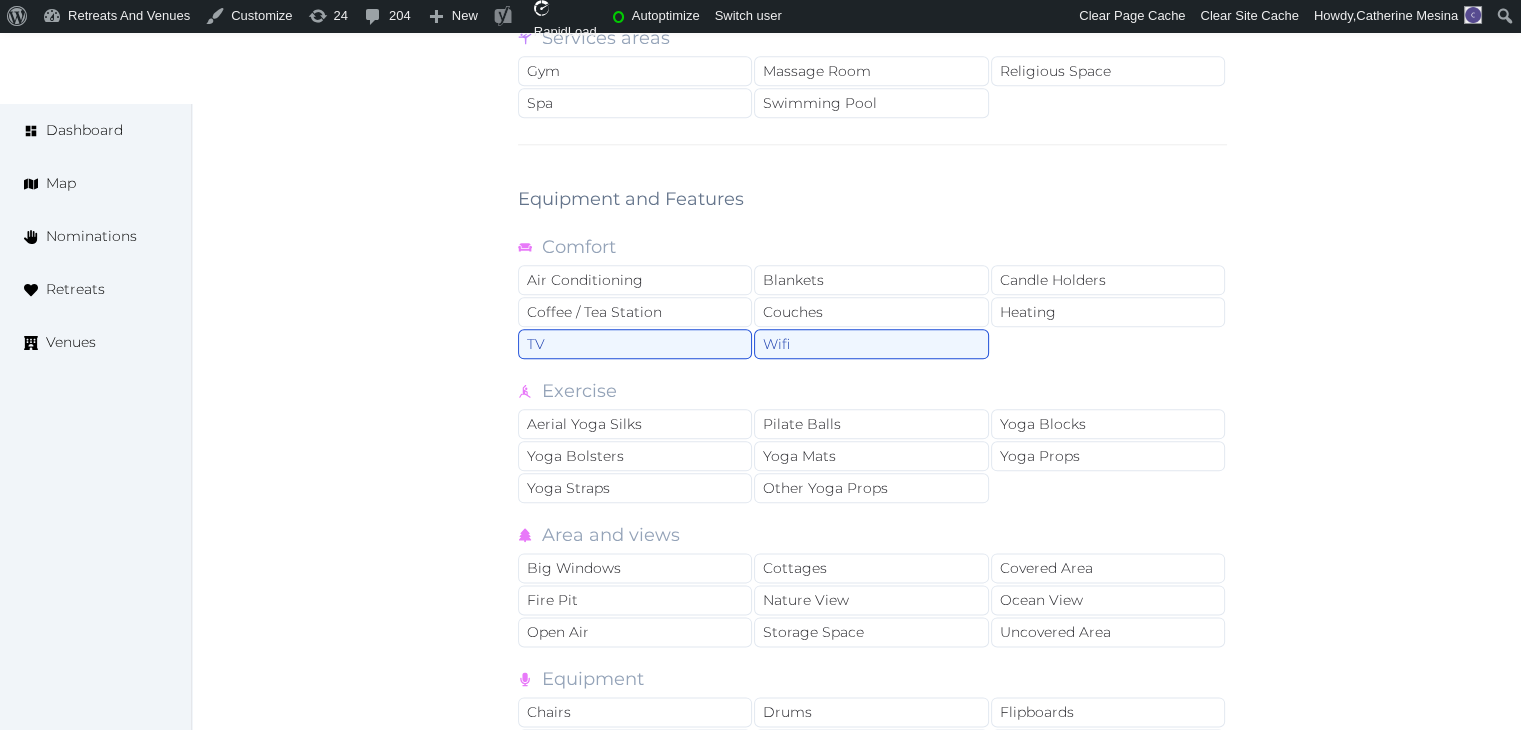 drag, startPoint x: 640, startPoint y: 273, endPoint x: 660, endPoint y: 355, distance: 84.40379 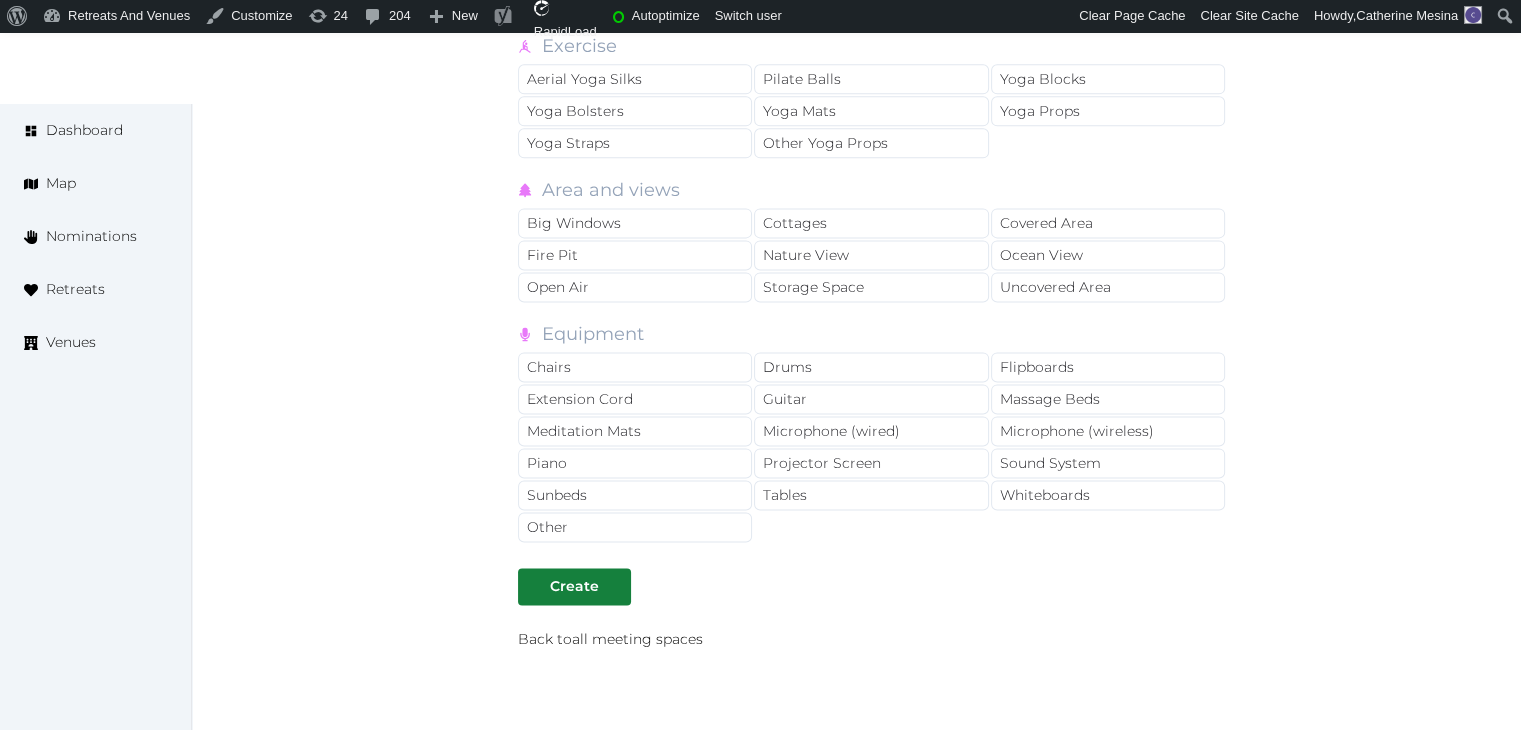 scroll, scrollTop: 2785, scrollLeft: 0, axis: vertical 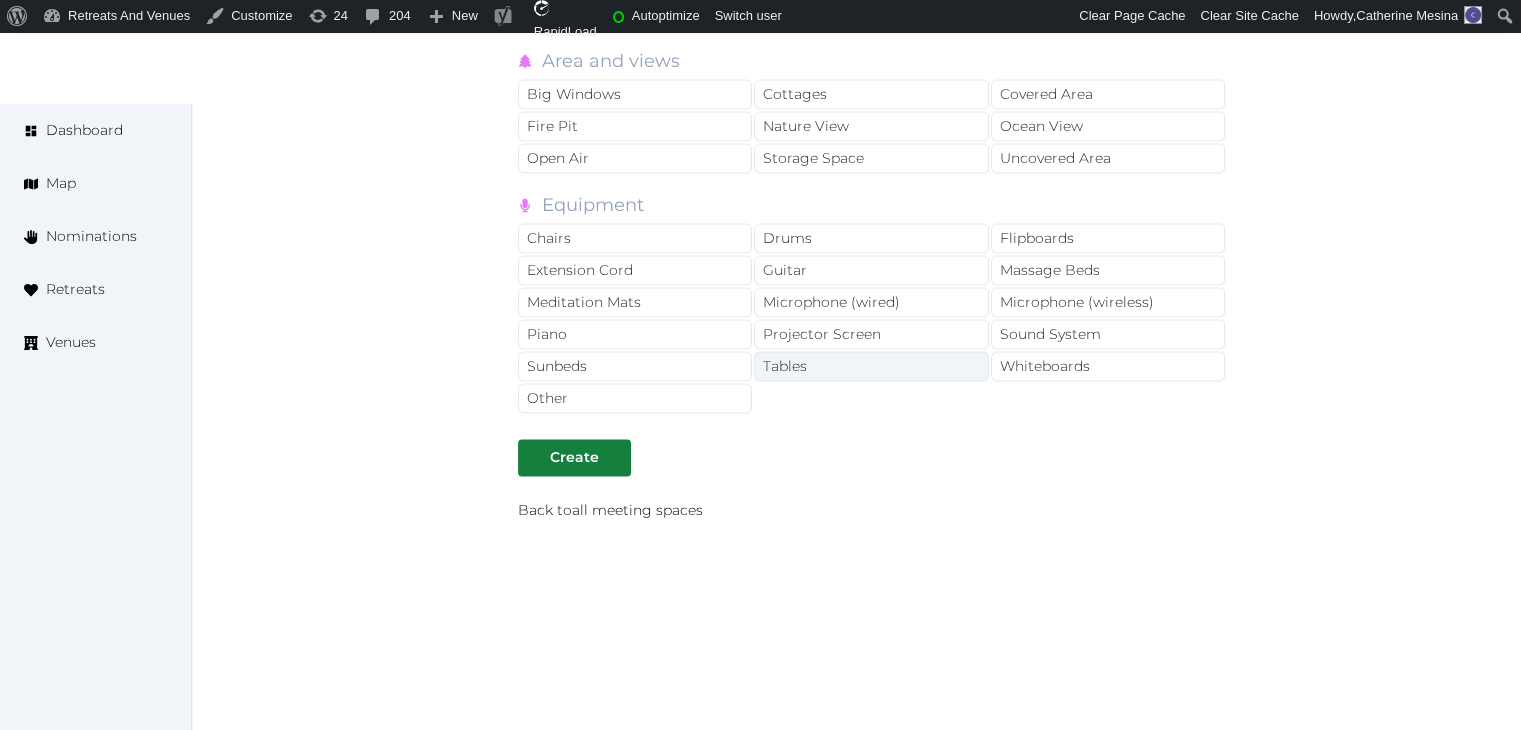 click on "Tables" at bounding box center [871, 366] 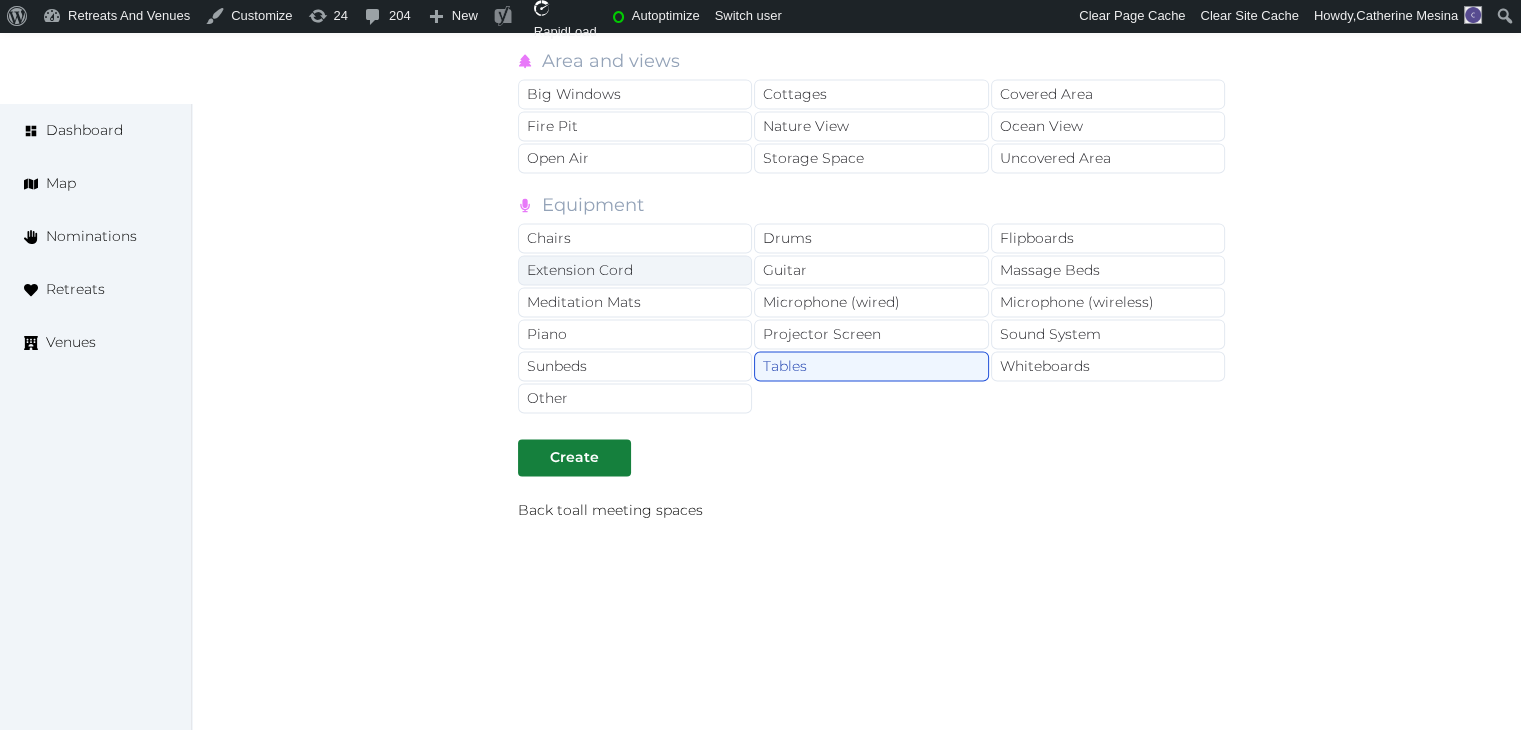 drag, startPoint x: 834, startPoint y: 311, endPoint x: 726, endPoint y: 245, distance: 126.57014 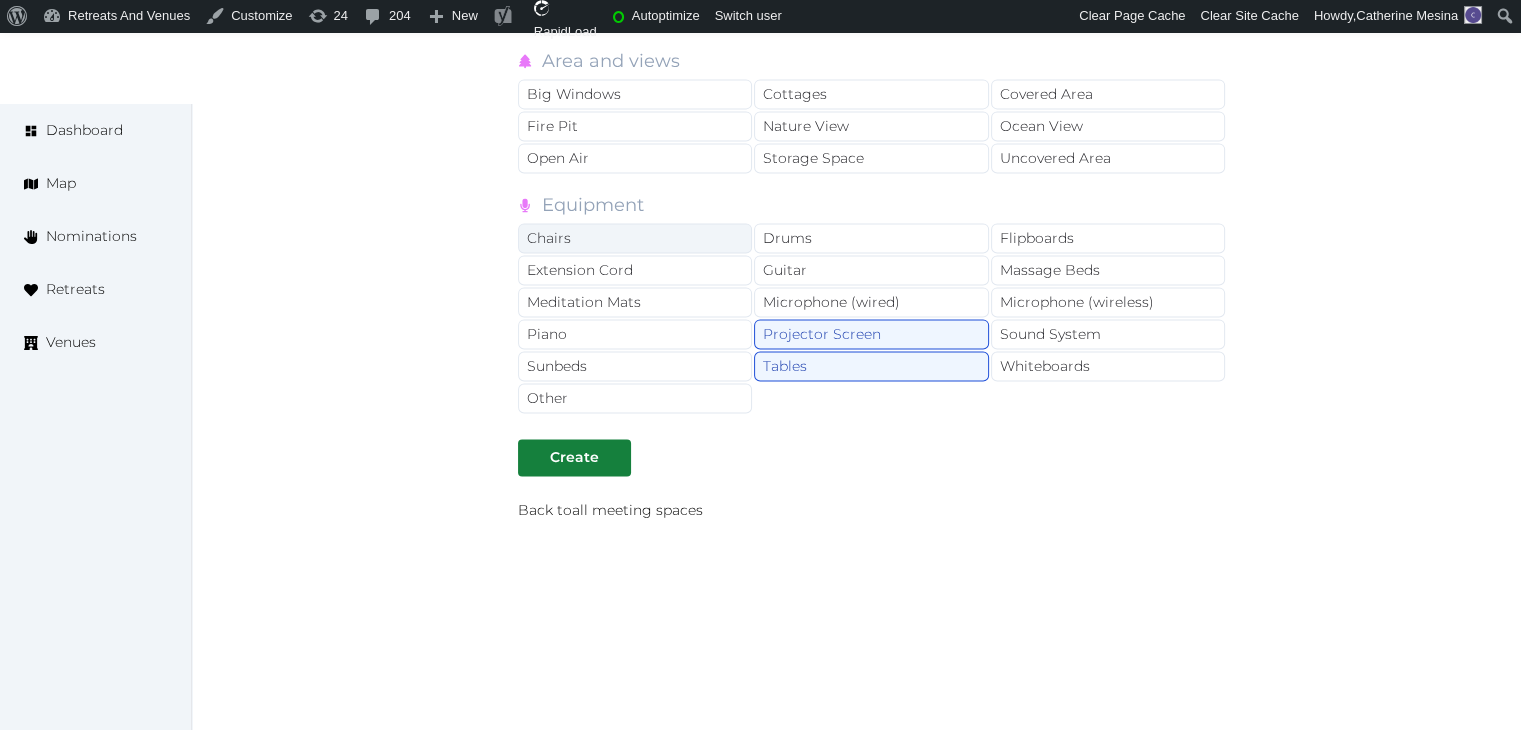 click on "Chairs" at bounding box center (635, 238) 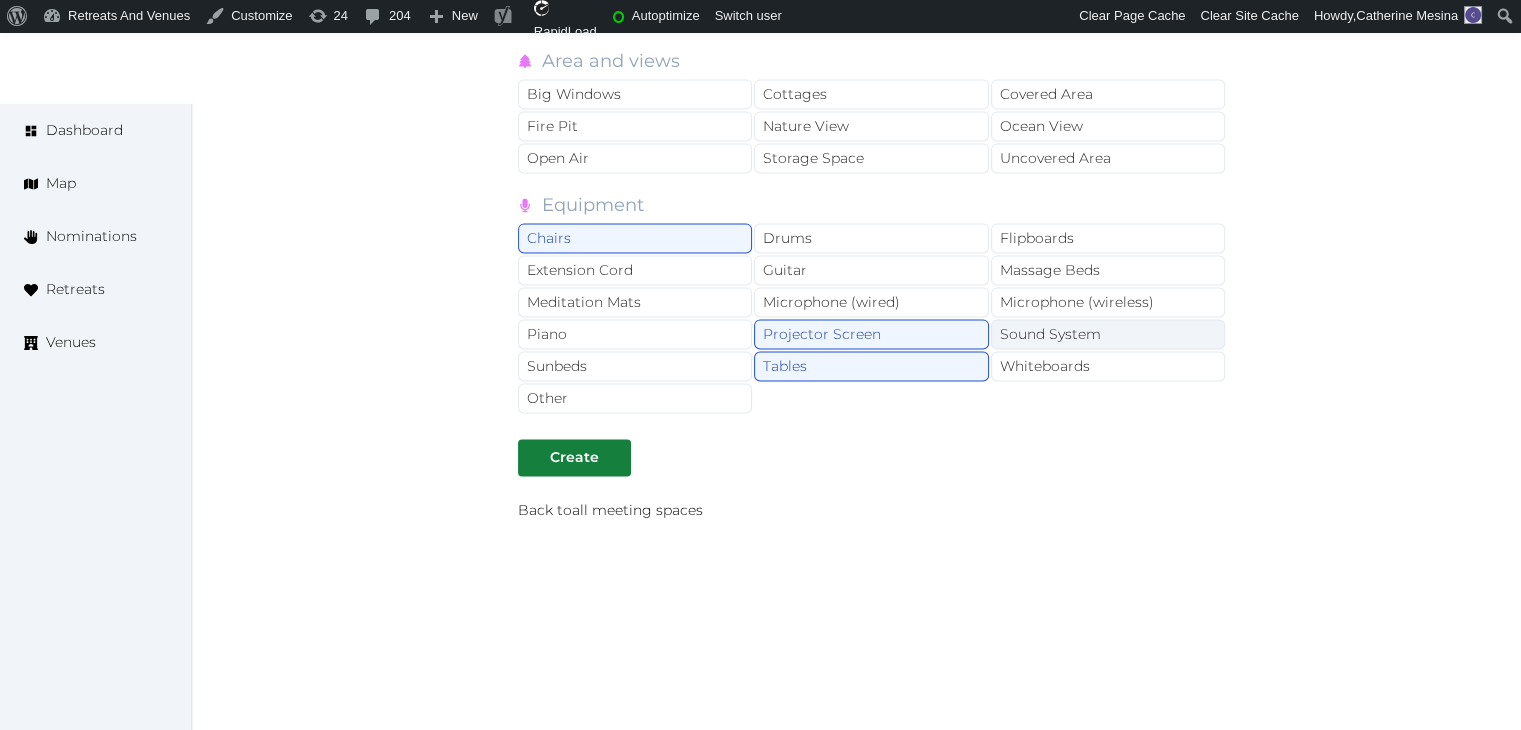 drag, startPoint x: 1064, startPoint y: 281, endPoint x: 1068, endPoint y: 316, distance: 35.22783 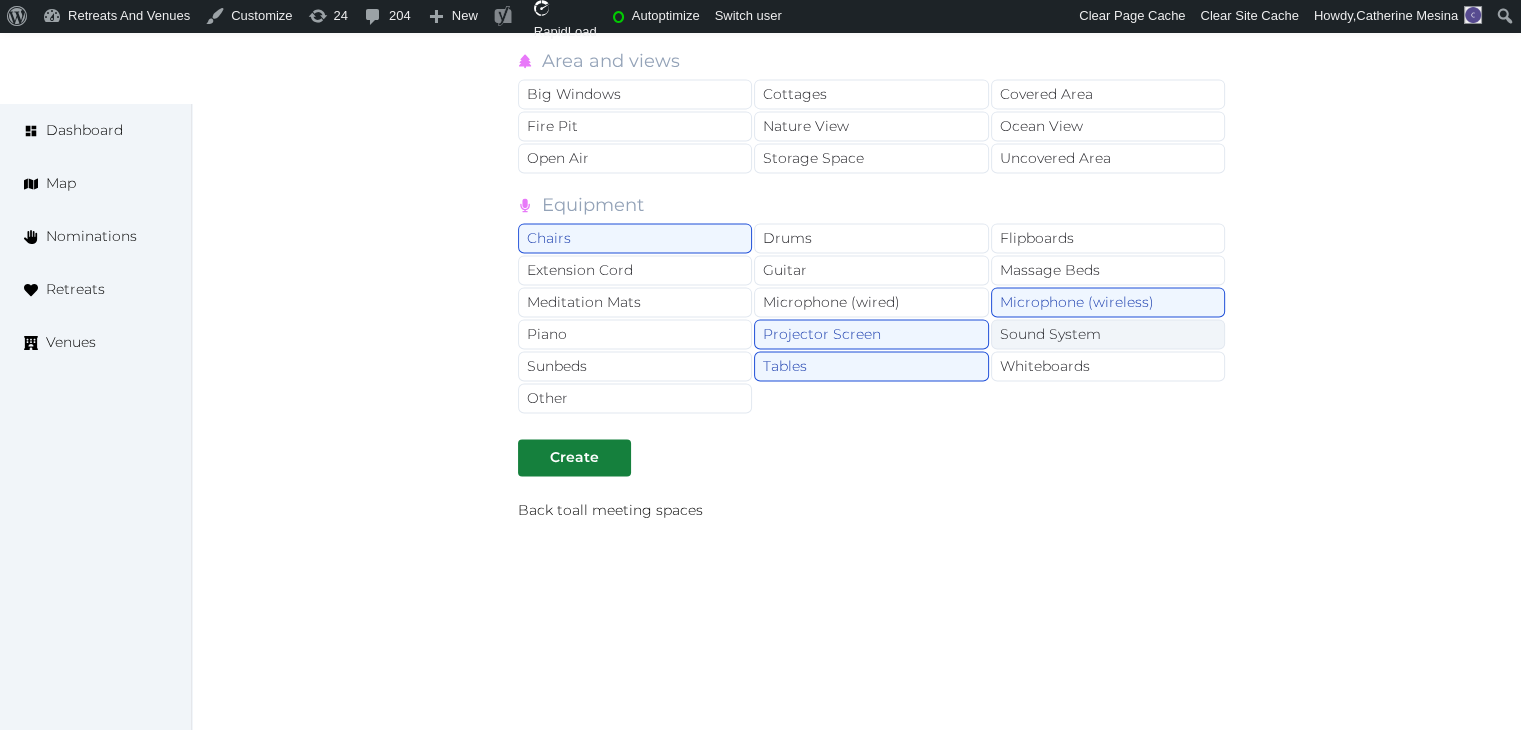 click on "Sound System" at bounding box center (1108, 334) 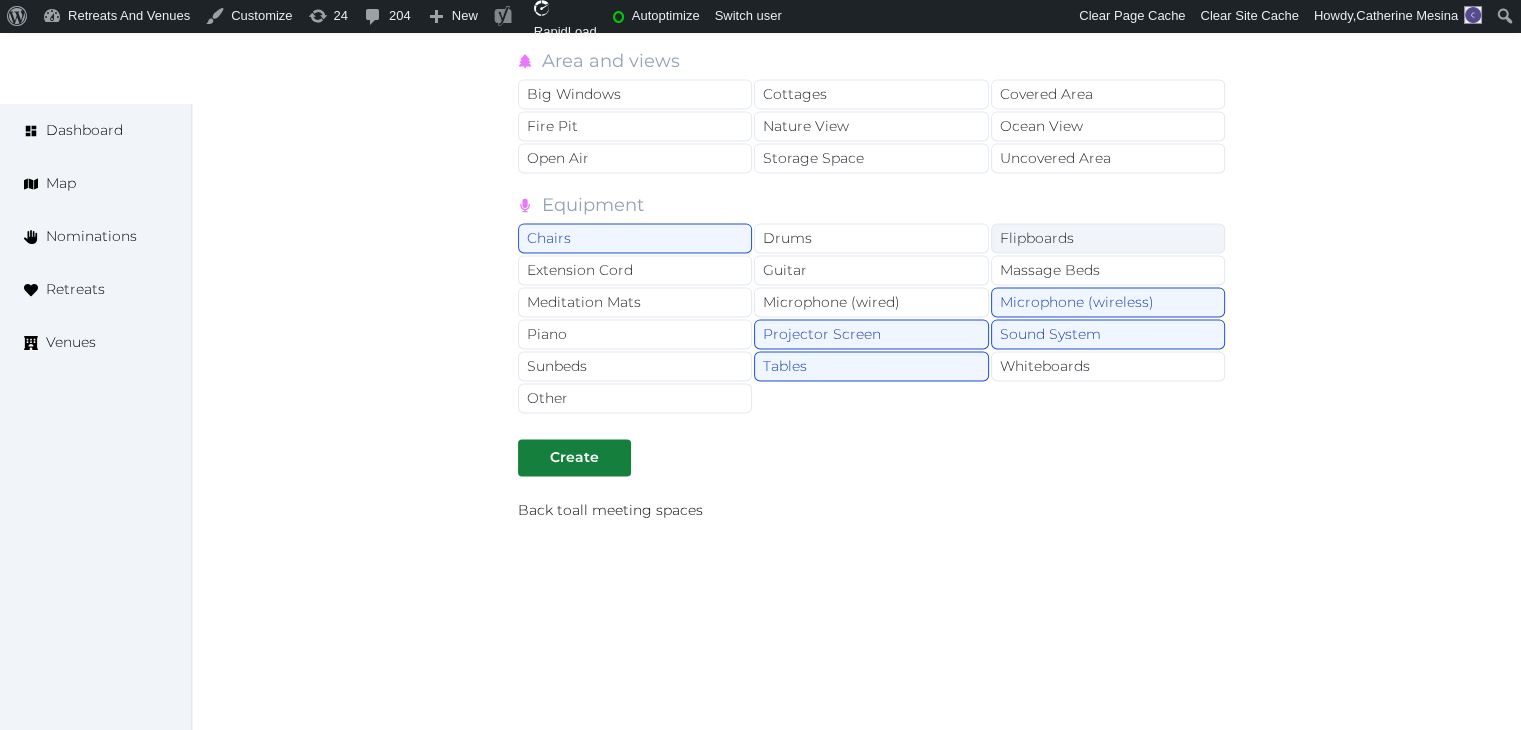click on "Flipboards" at bounding box center (1108, 238) 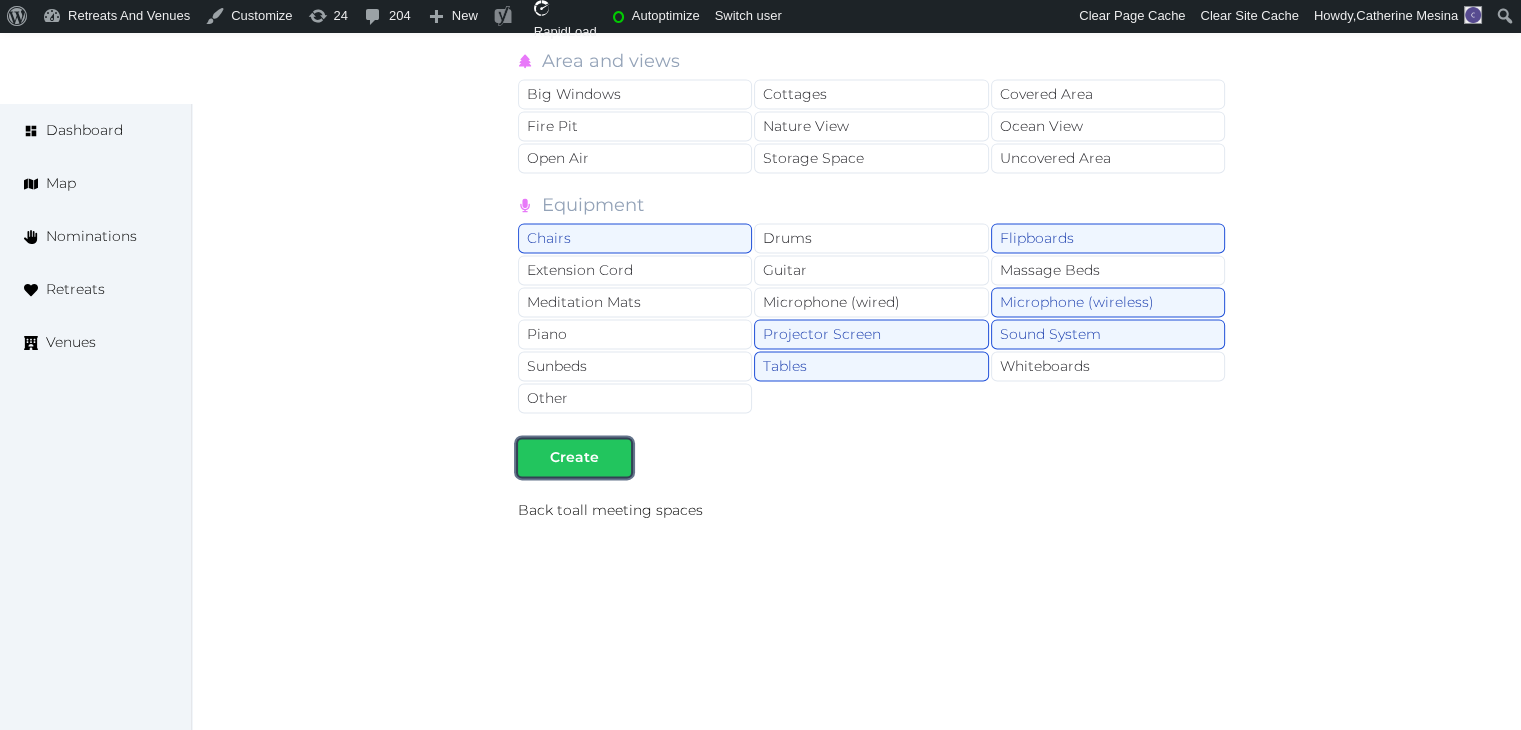 click on "Create" at bounding box center (574, 457) 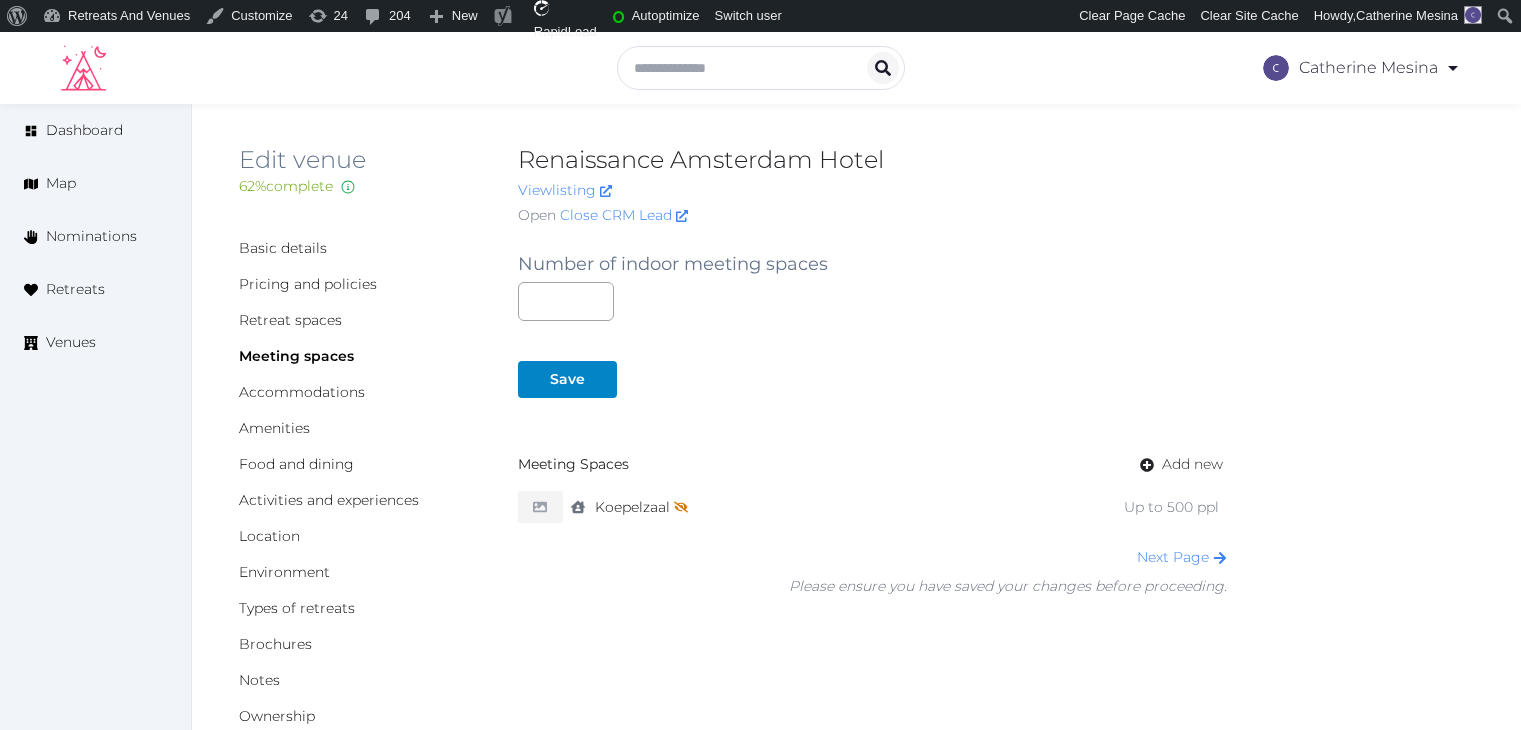 scroll, scrollTop: 0, scrollLeft: 0, axis: both 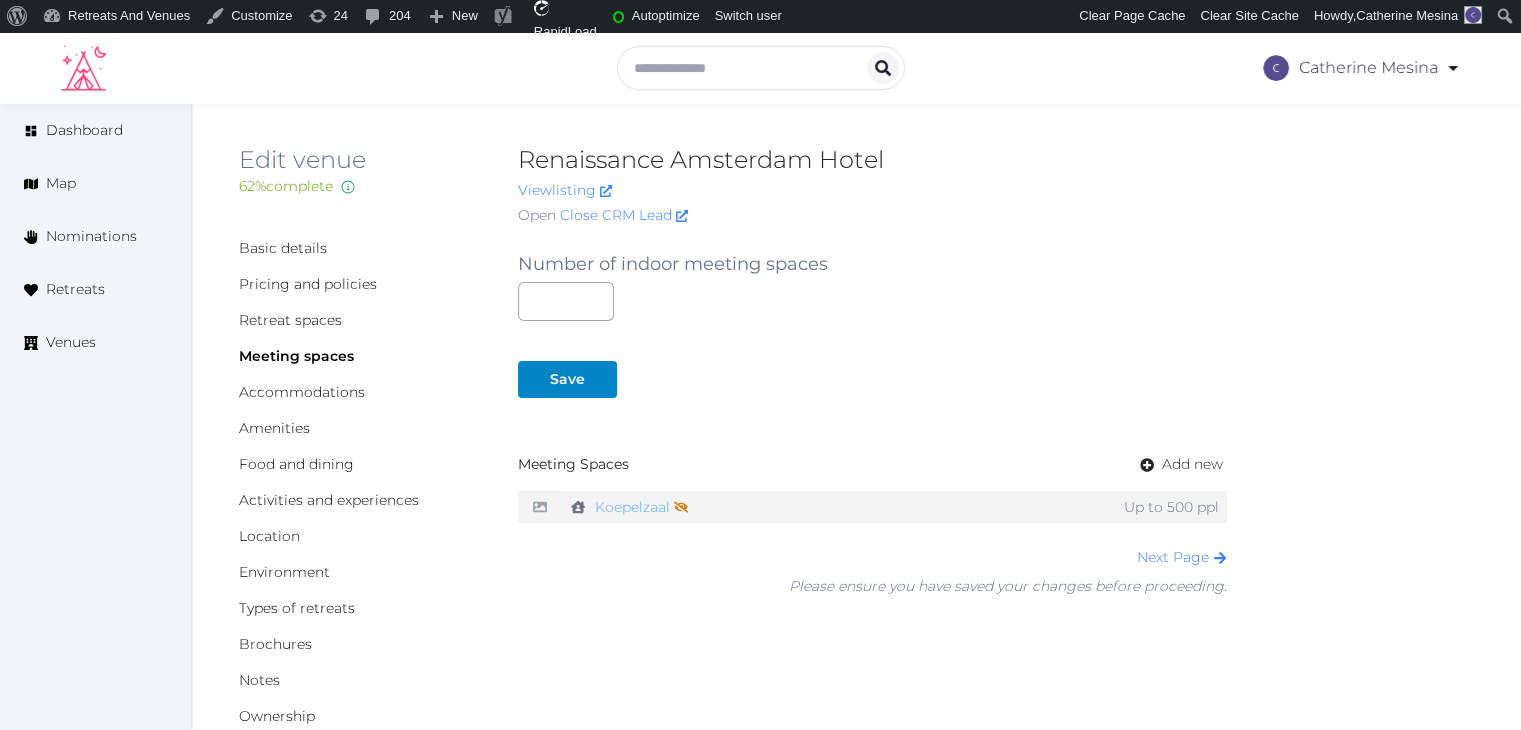 click on "Koepelzaal   Not shown on profile until a name, description, and photo are added." at bounding box center [641, 507] 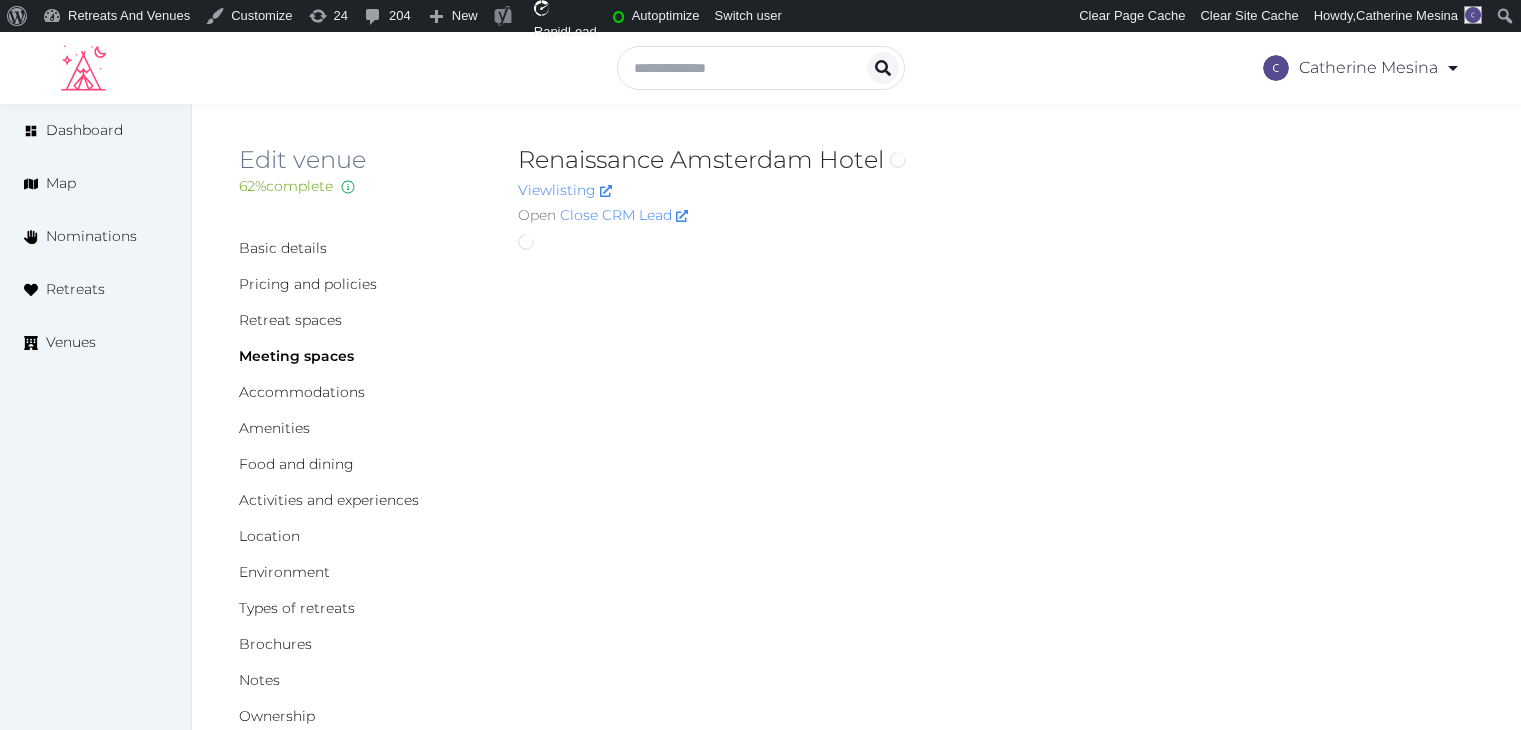 scroll, scrollTop: 0, scrollLeft: 0, axis: both 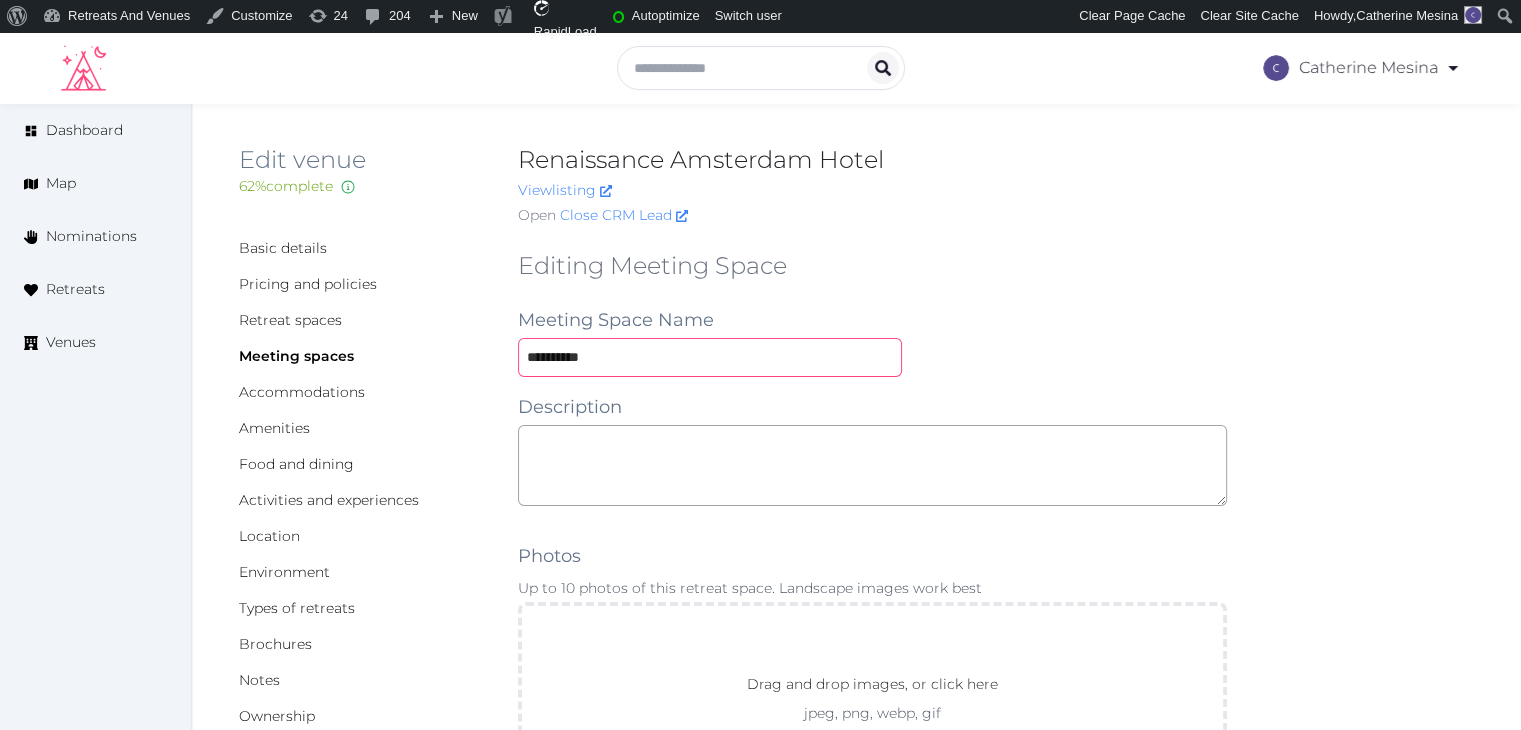click on "**********" at bounding box center [710, 357] 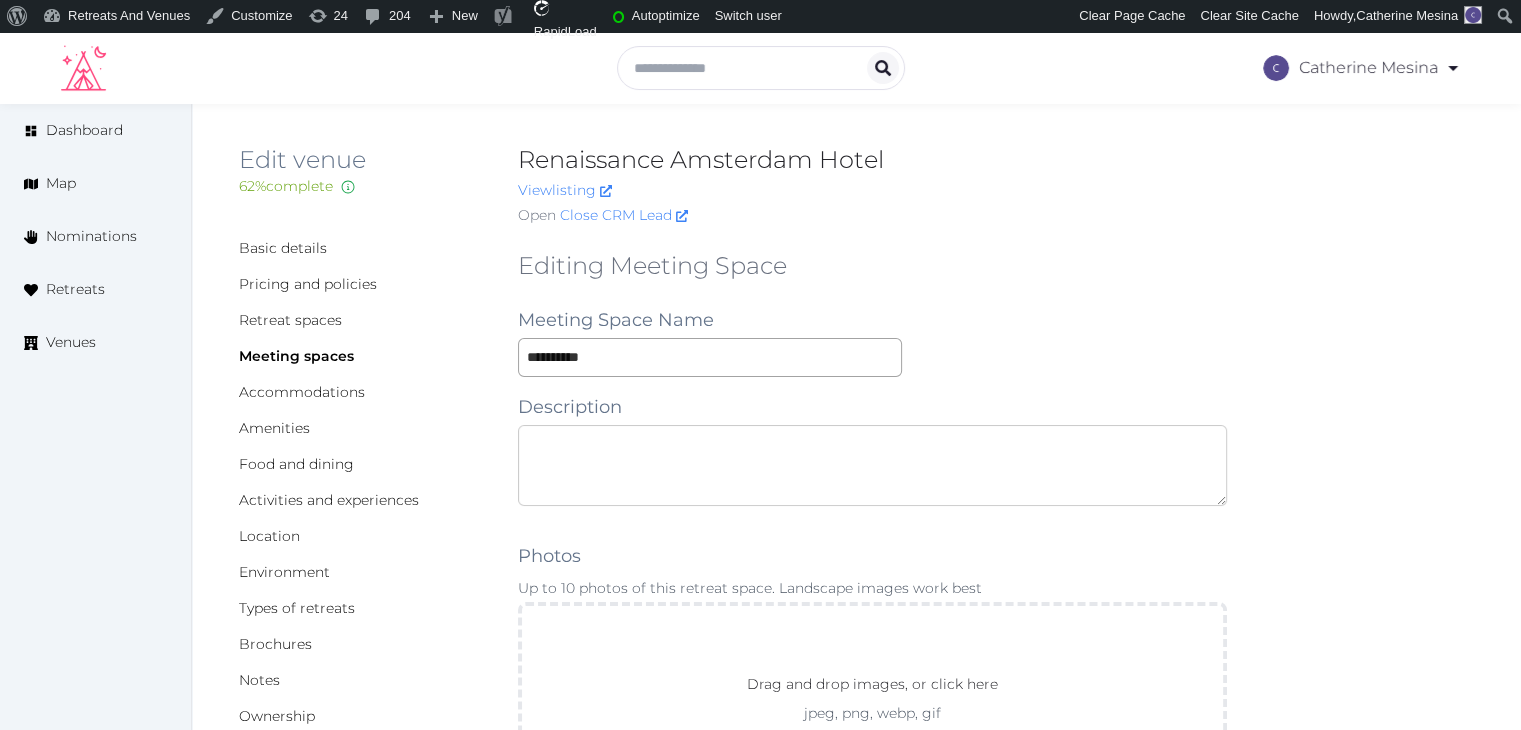 click at bounding box center [872, 465] 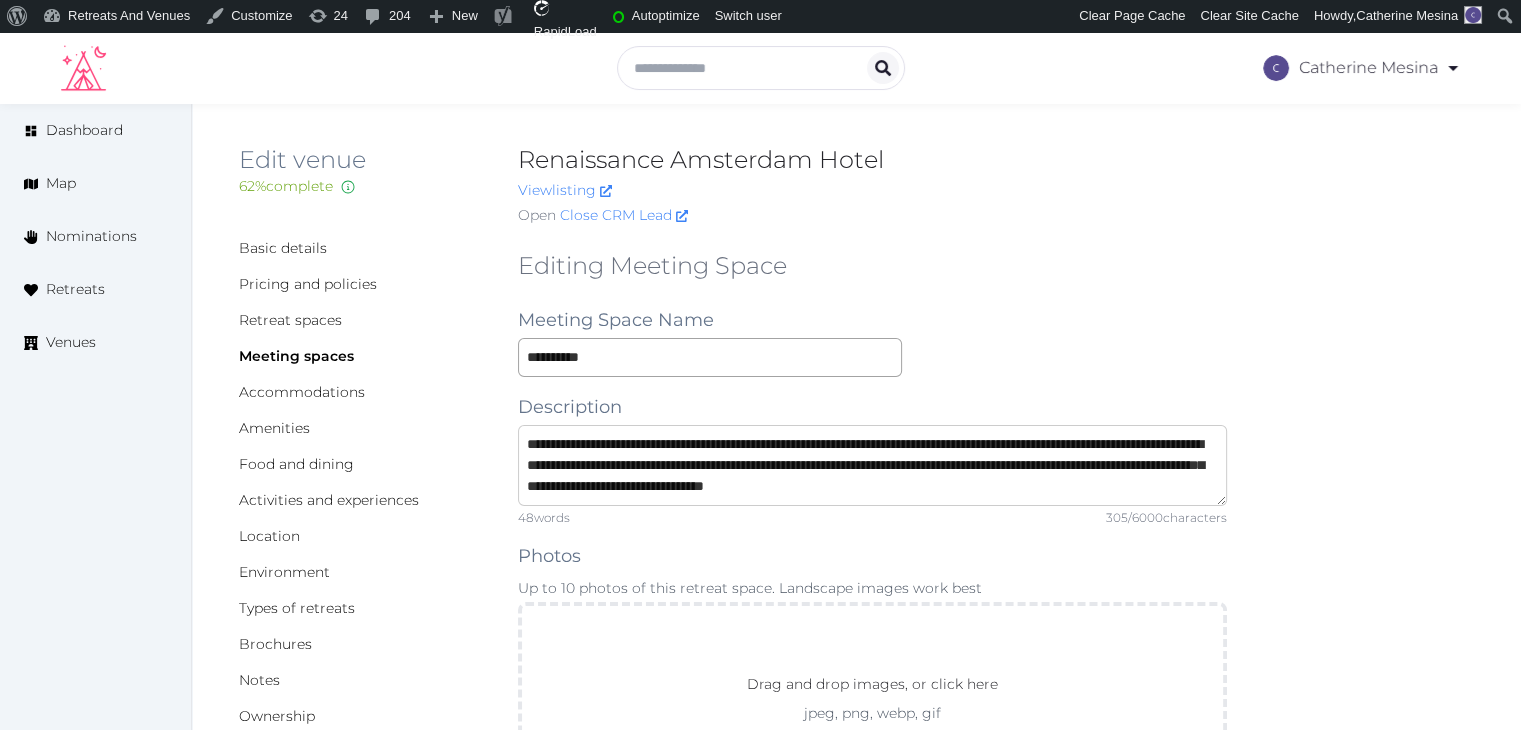 scroll, scrollTop: 0, scrollLeft: 0, axis: both 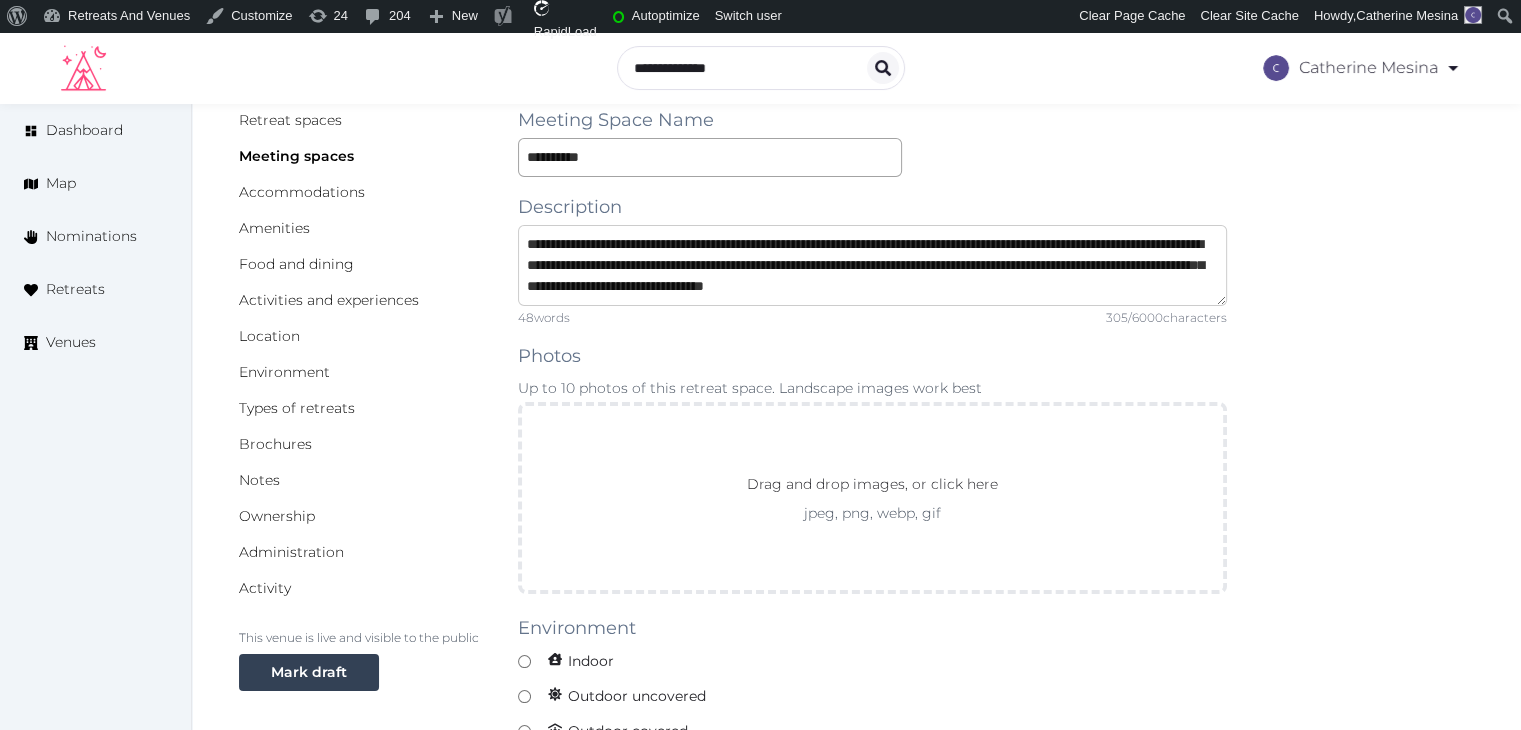 drag, startPoint x: 1043, startPoint y: 245, endPoint x: 1064, endPoint y: 250, distance: 21.587032 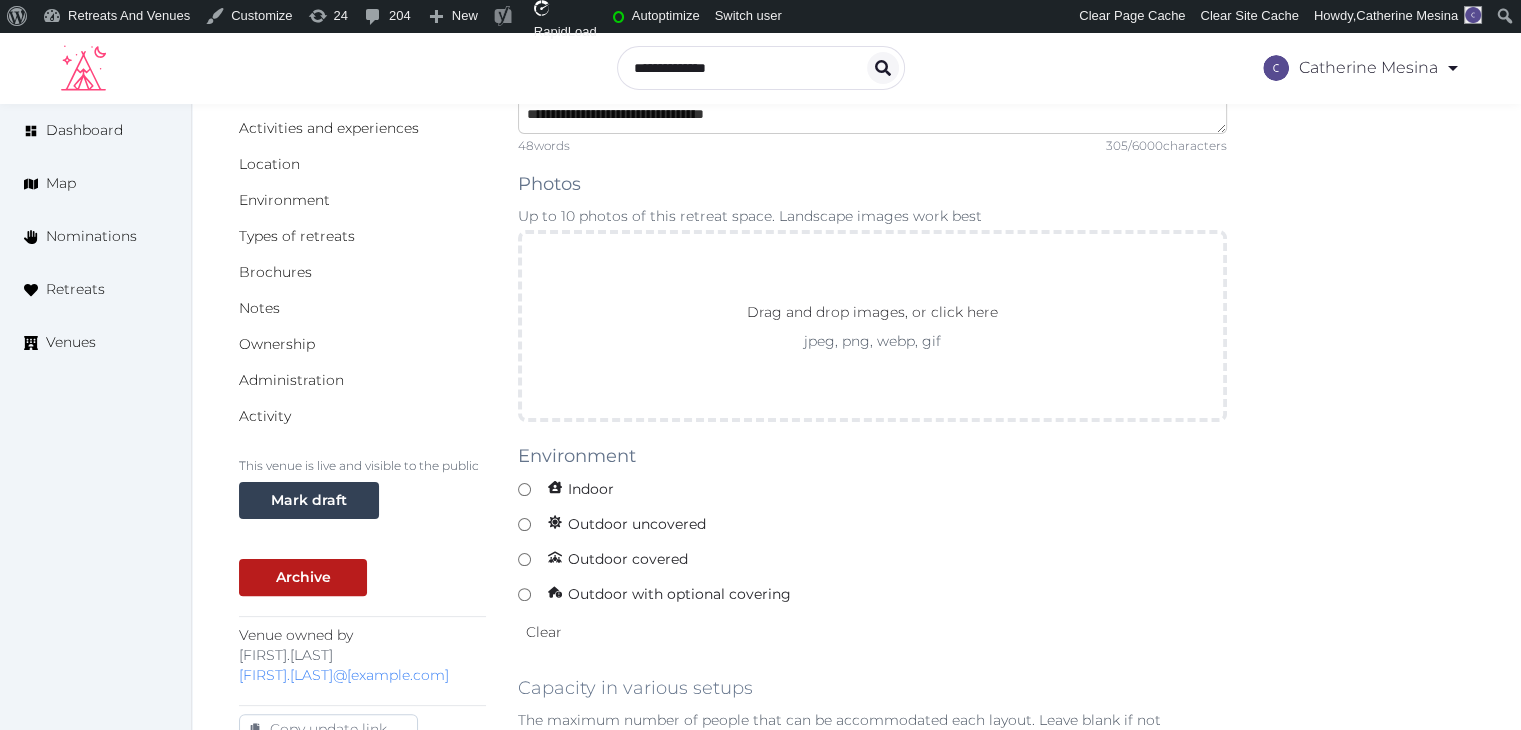 scroll, scrollTop: 600, scrollLeft: 0, axis: vertical 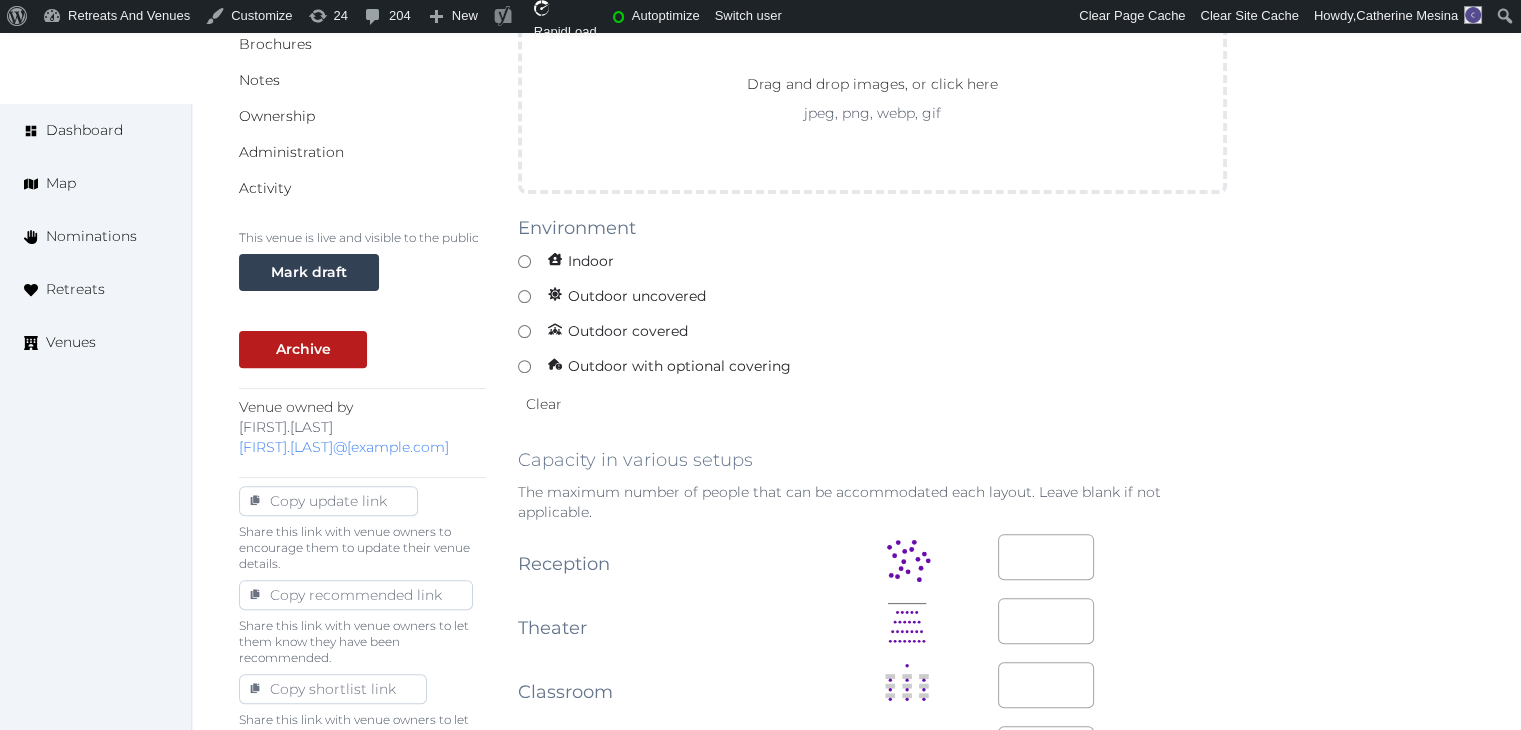 click on "**********" at bounding box center [856, 778] 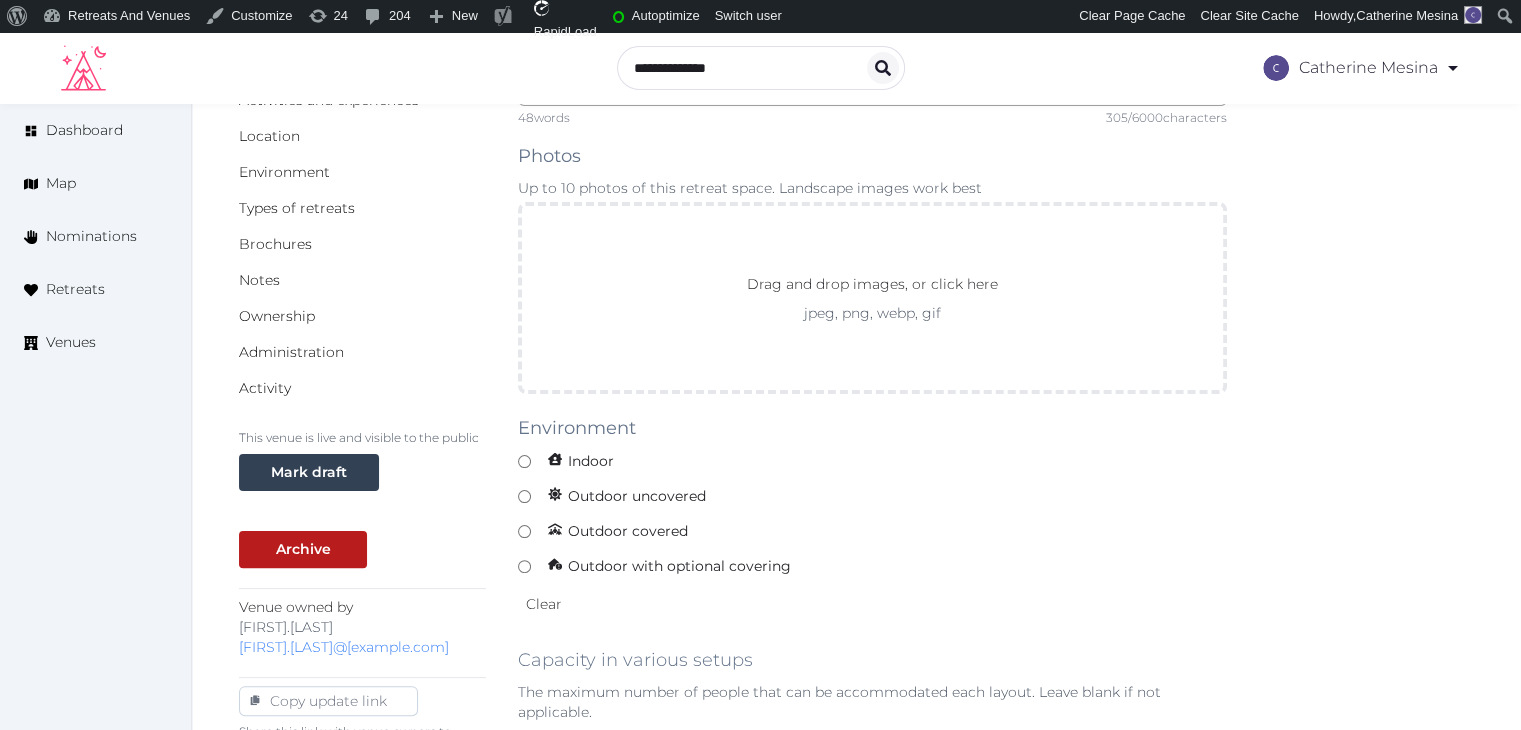 scroll, scrollTop: 200, scrollLeft: 0, axis: vertical 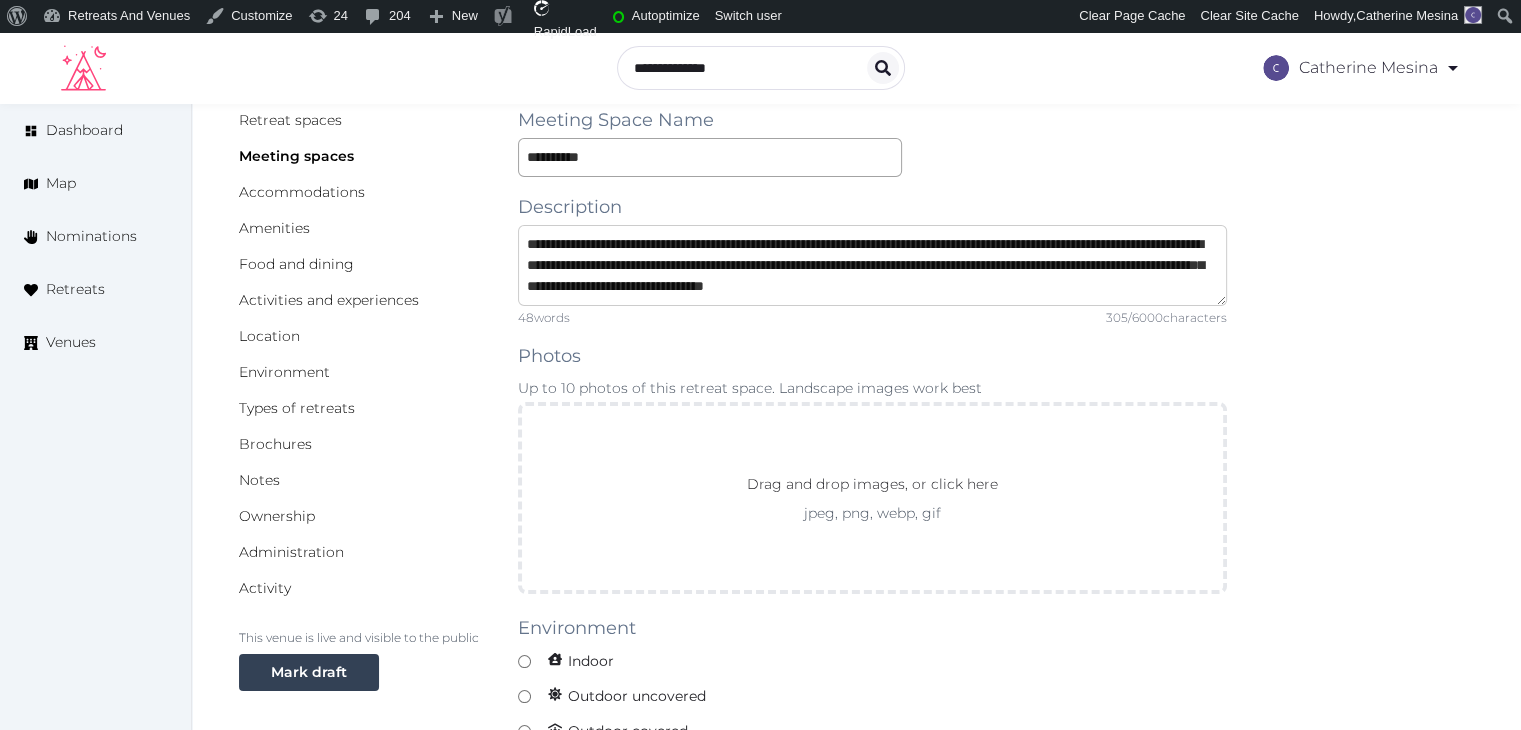 drag, startPoint x: 992, startPoint y: 266, endPoint x: 1024, endPoint y: 349, distance: 88.95505 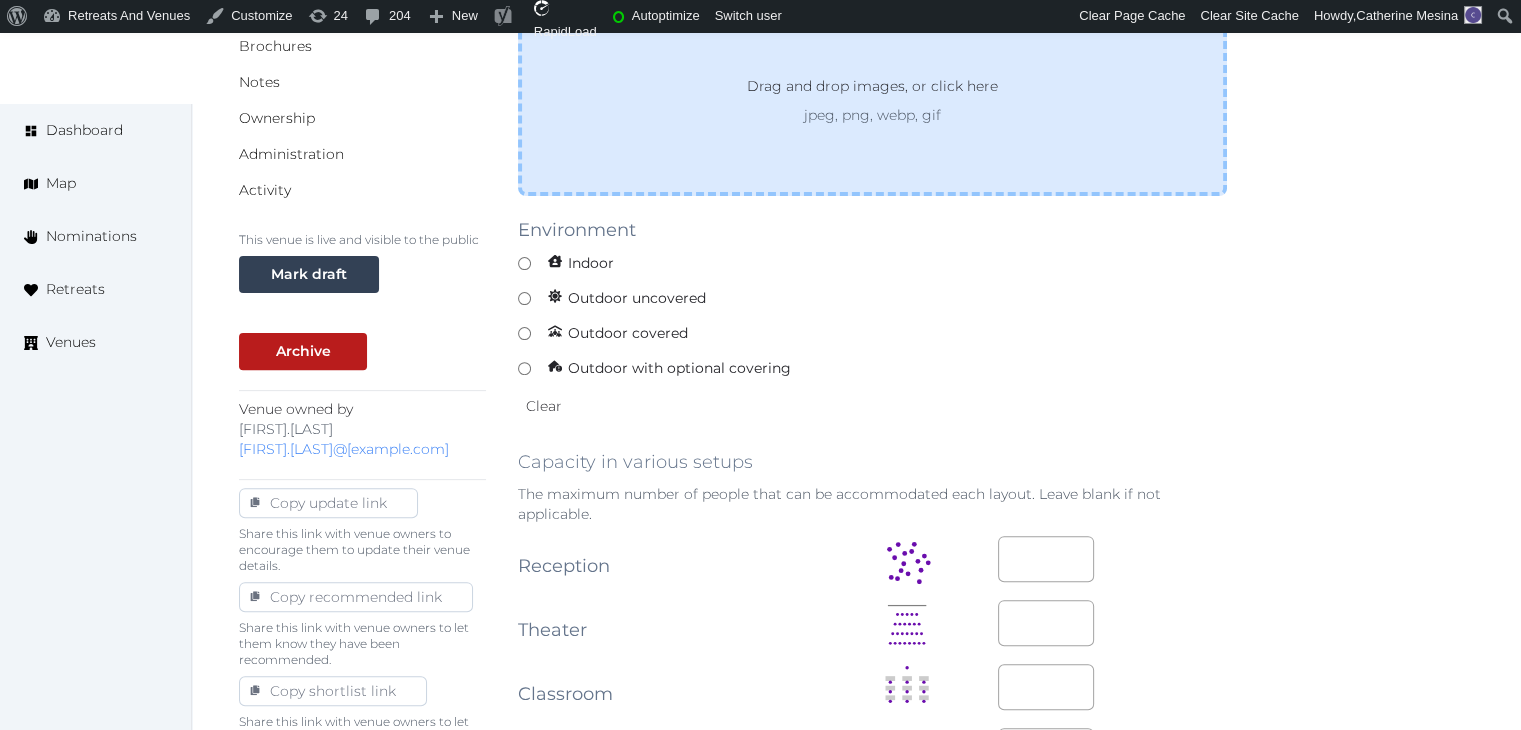 scroll, scrollTop: 600, scrollLeft: 0, axis: vertical 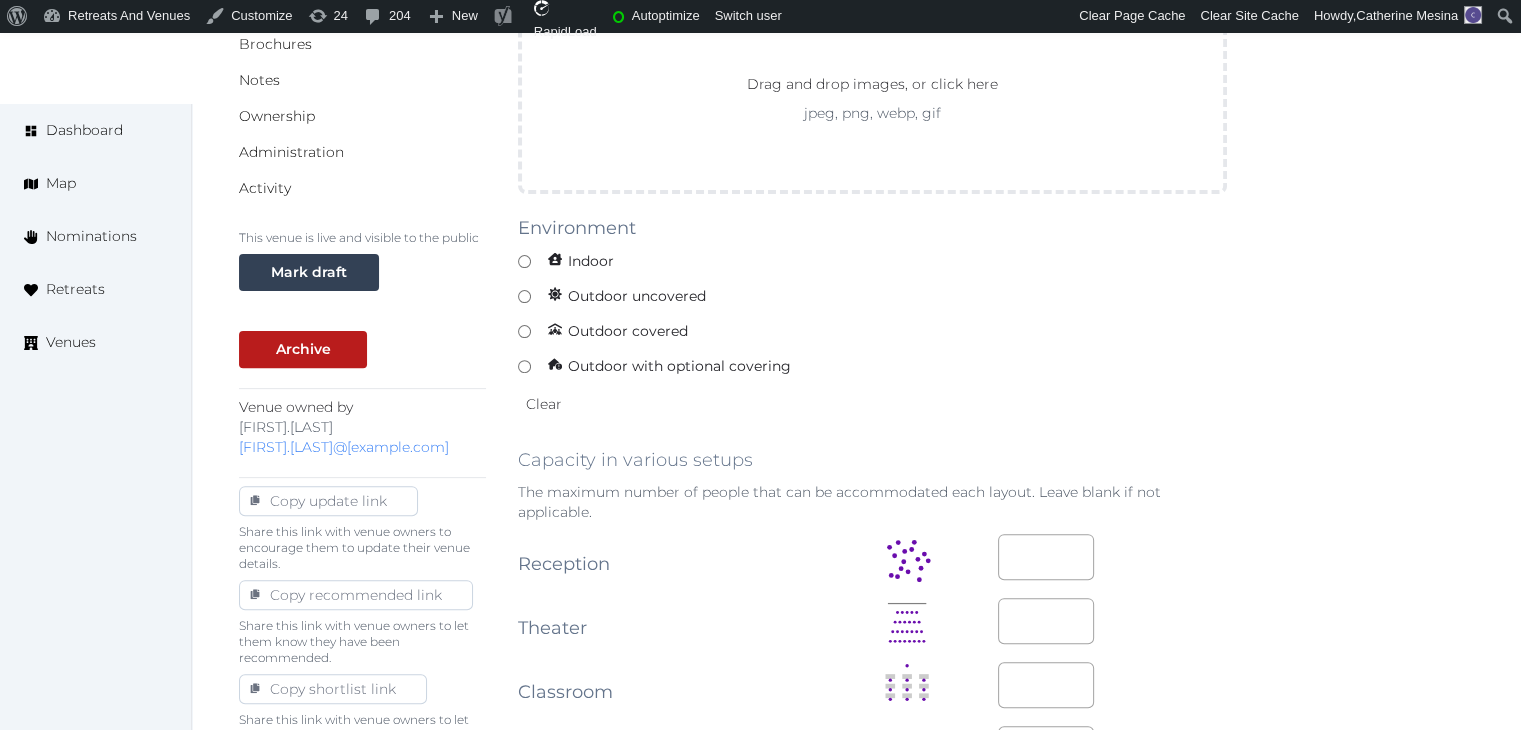 type on "**********" 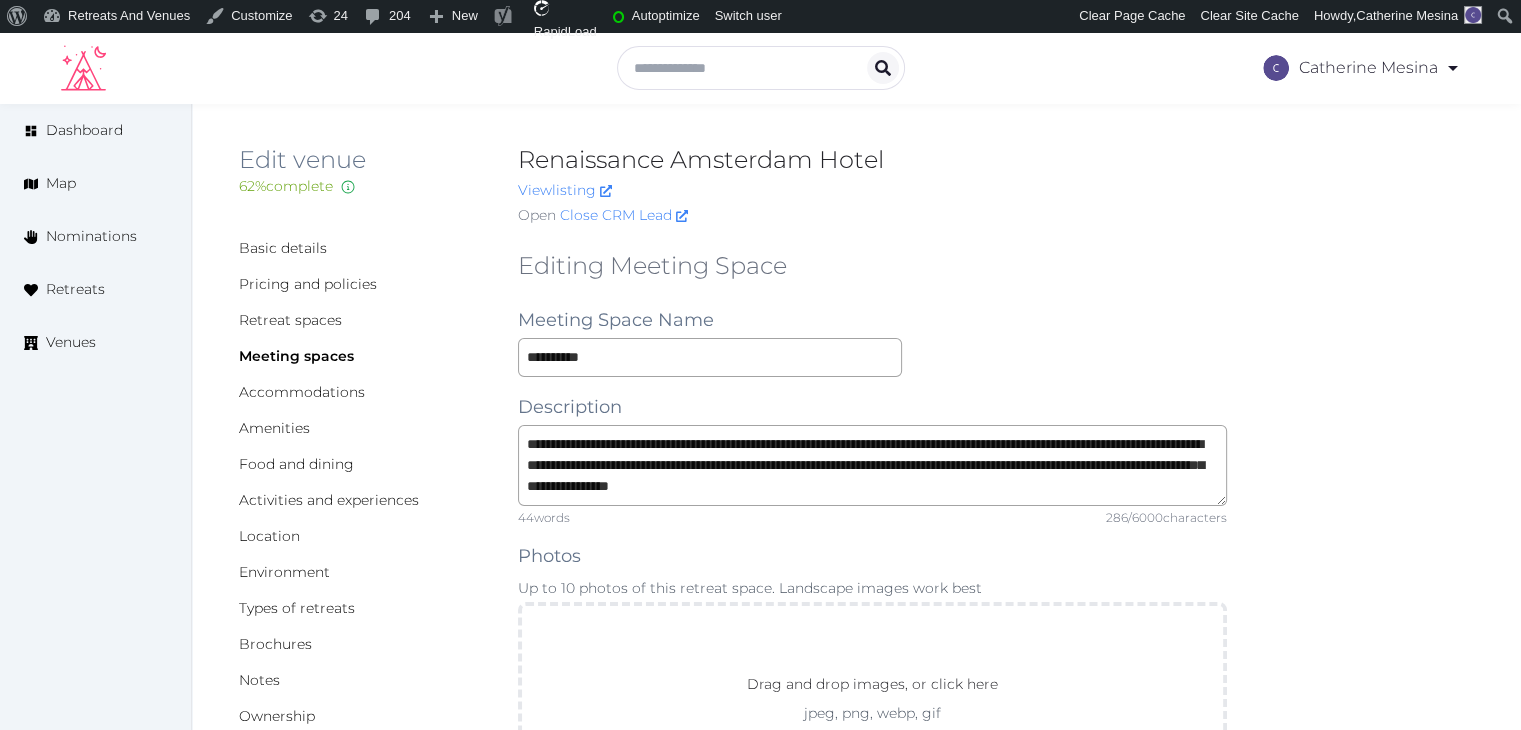 click on "**********" at bounding box center [872, 1378] 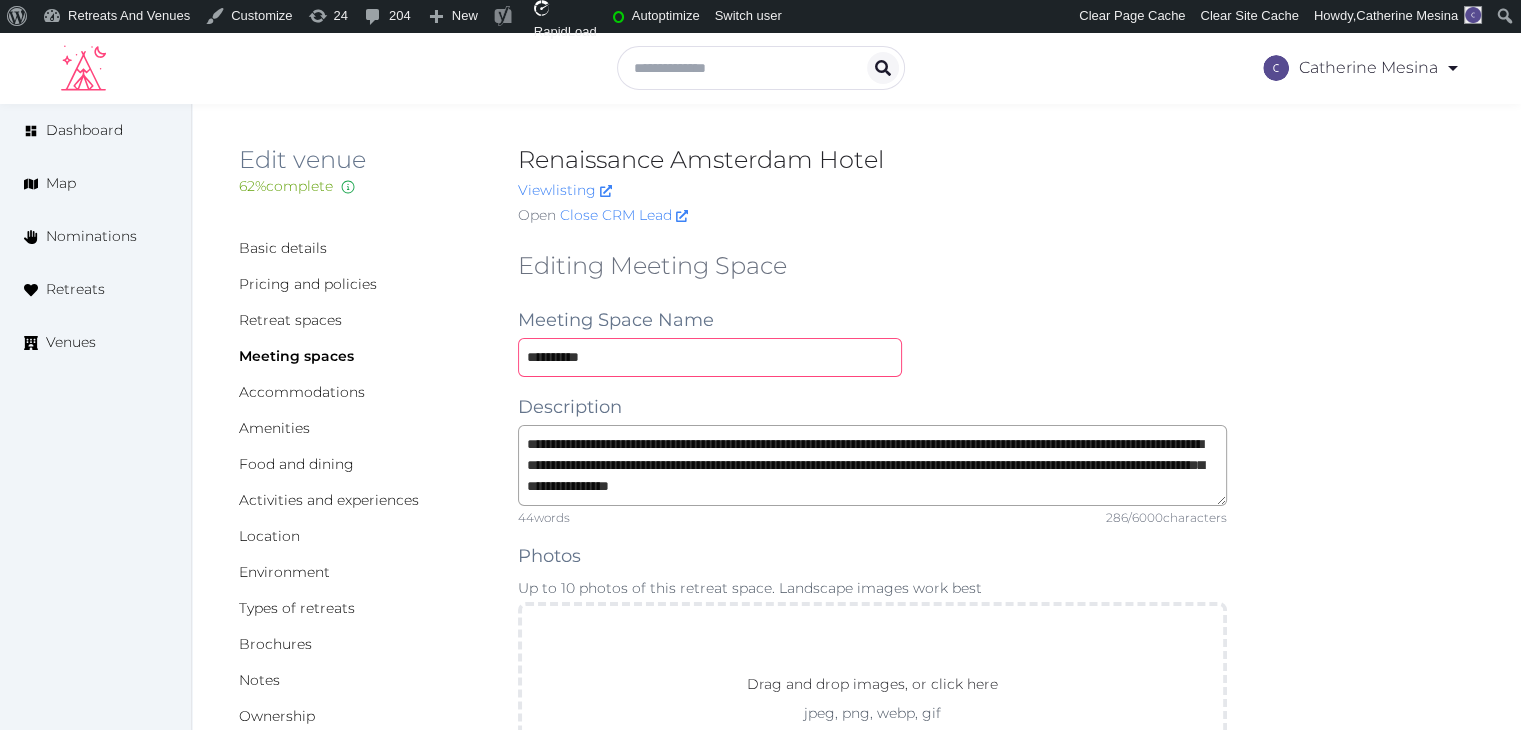 click on "**********" at bounding box center (710, 357) 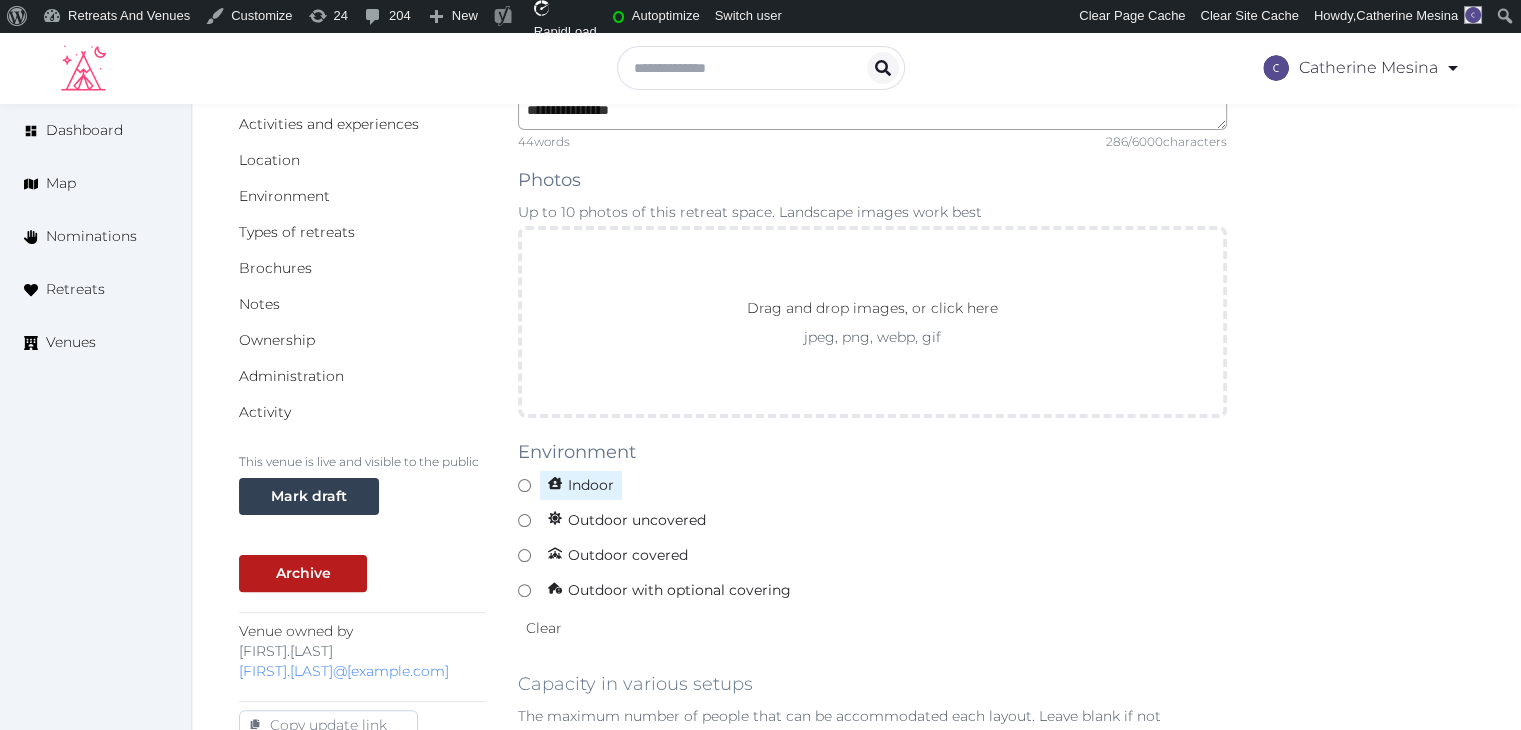 scroll, scrollTop: 400, scrollLeft: 0, axis: vertical 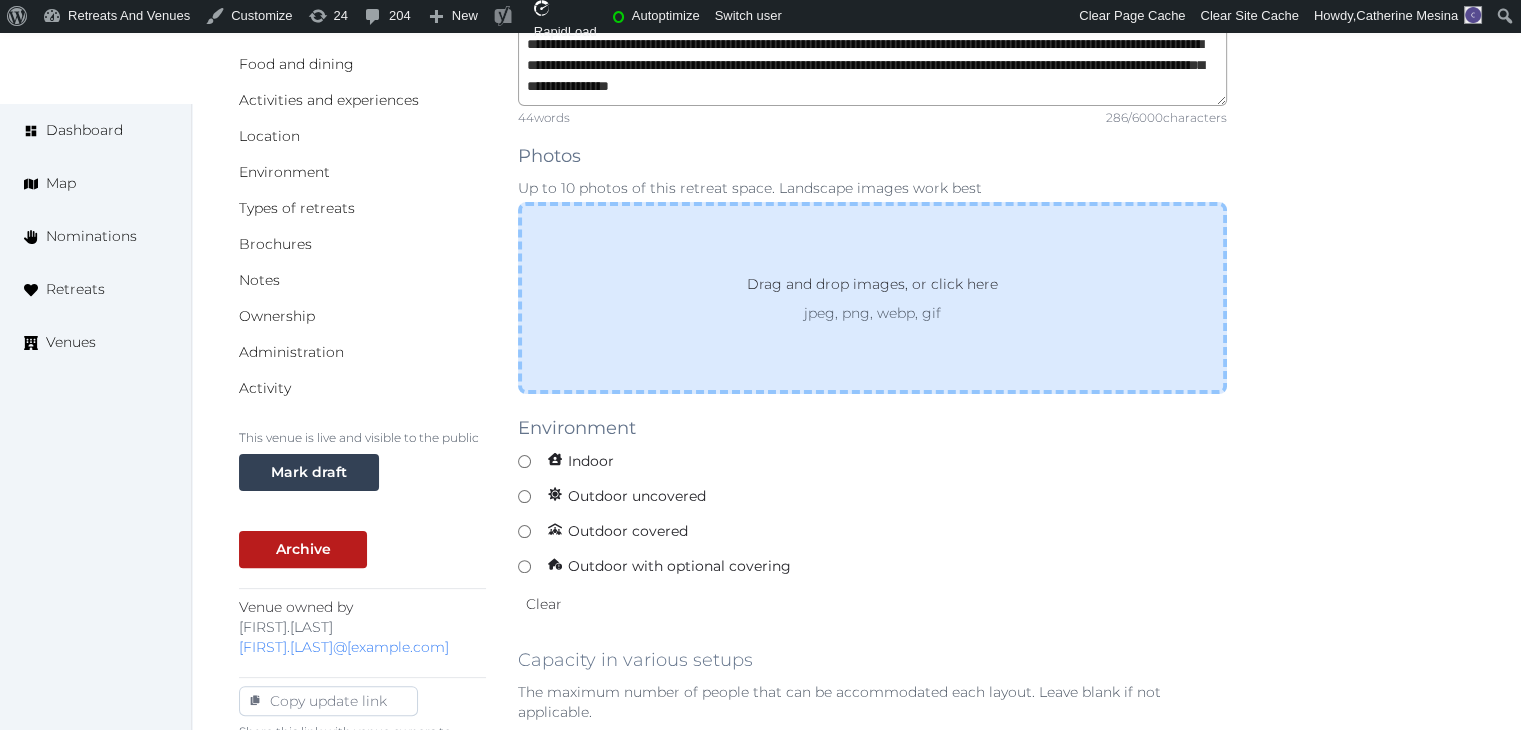 click on "Drag and drop images, or click here jpeg, png, webp, gif" at bounding box center [872, 298] 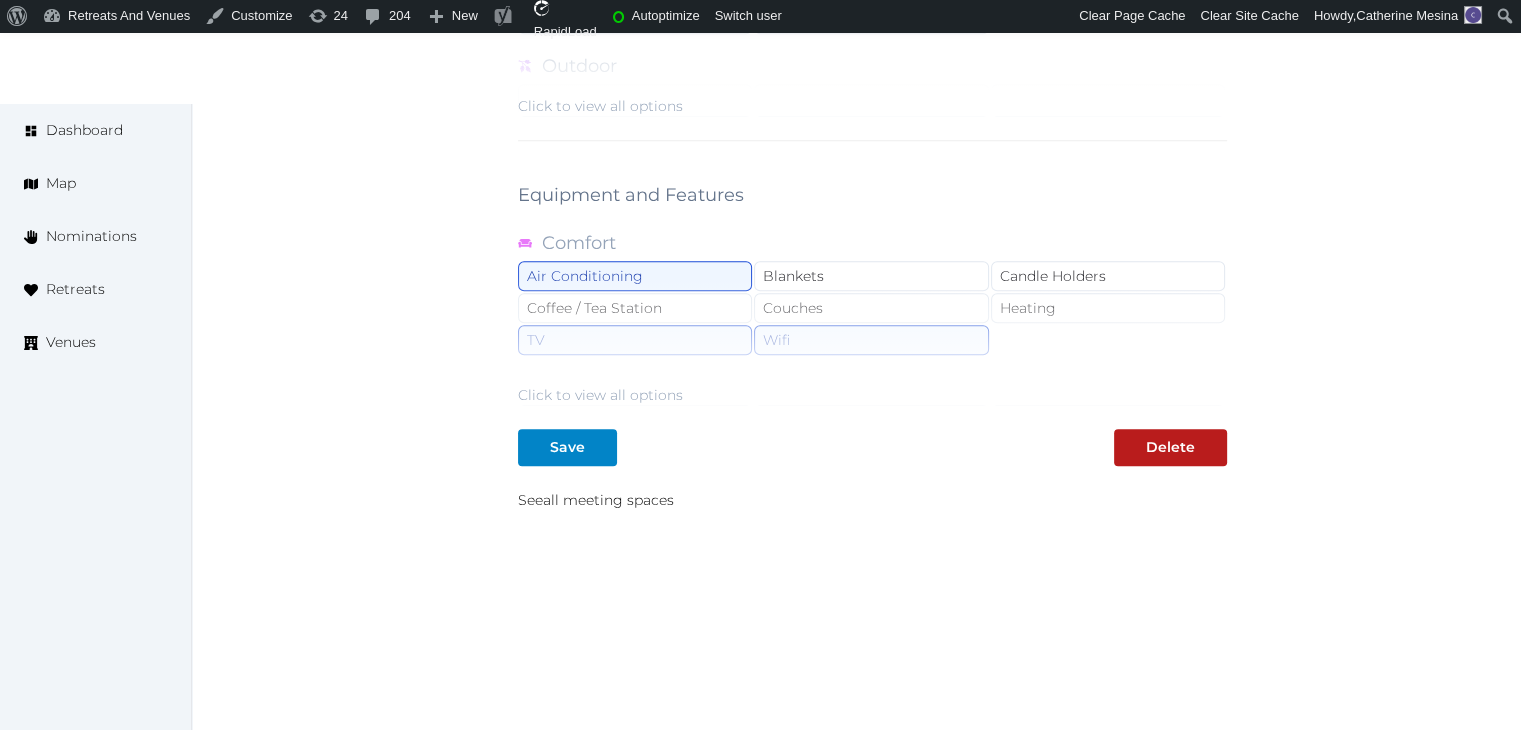 scroll, scrollTop: 1919, scrollLeft: 0, axis: vertical 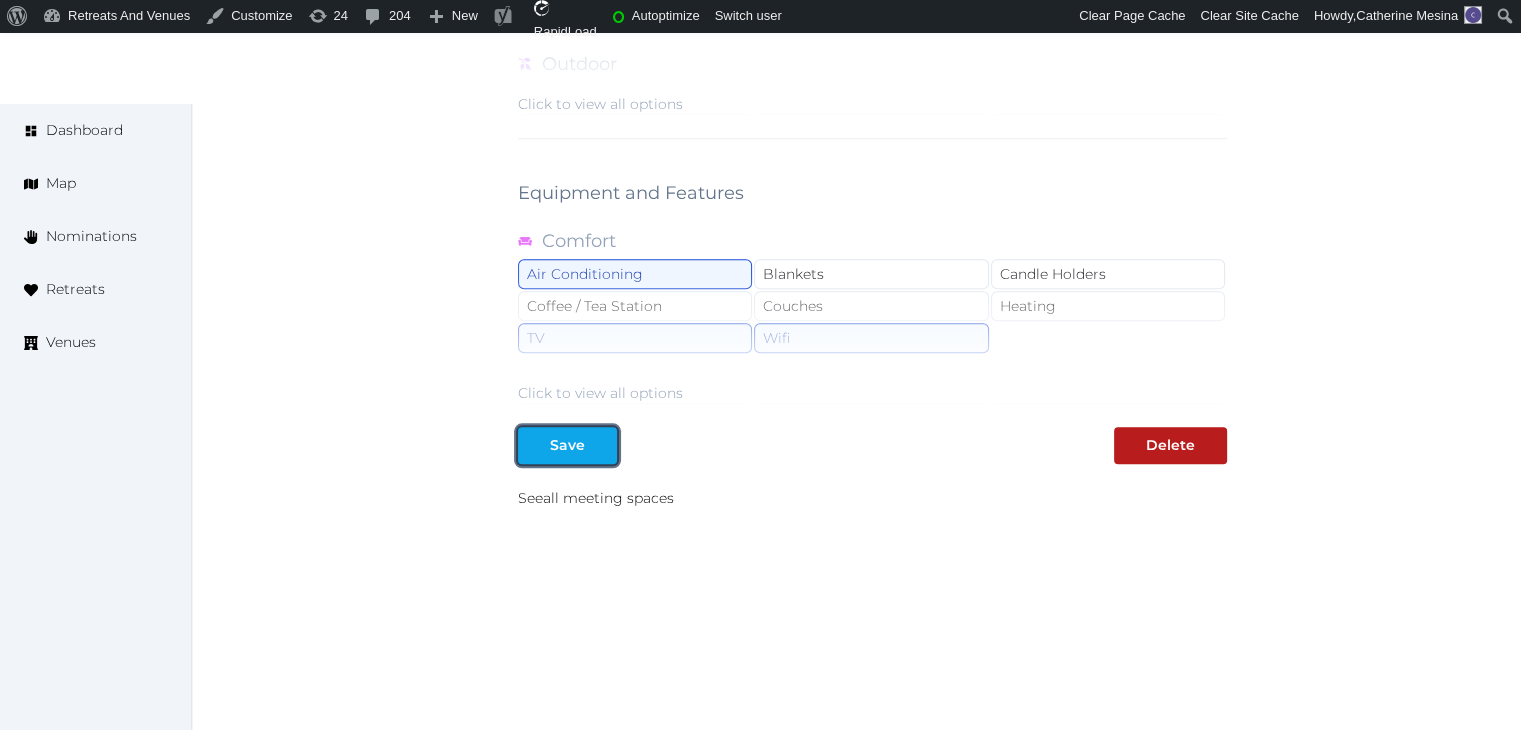 click on "Save" at bounding box center [567, 445] 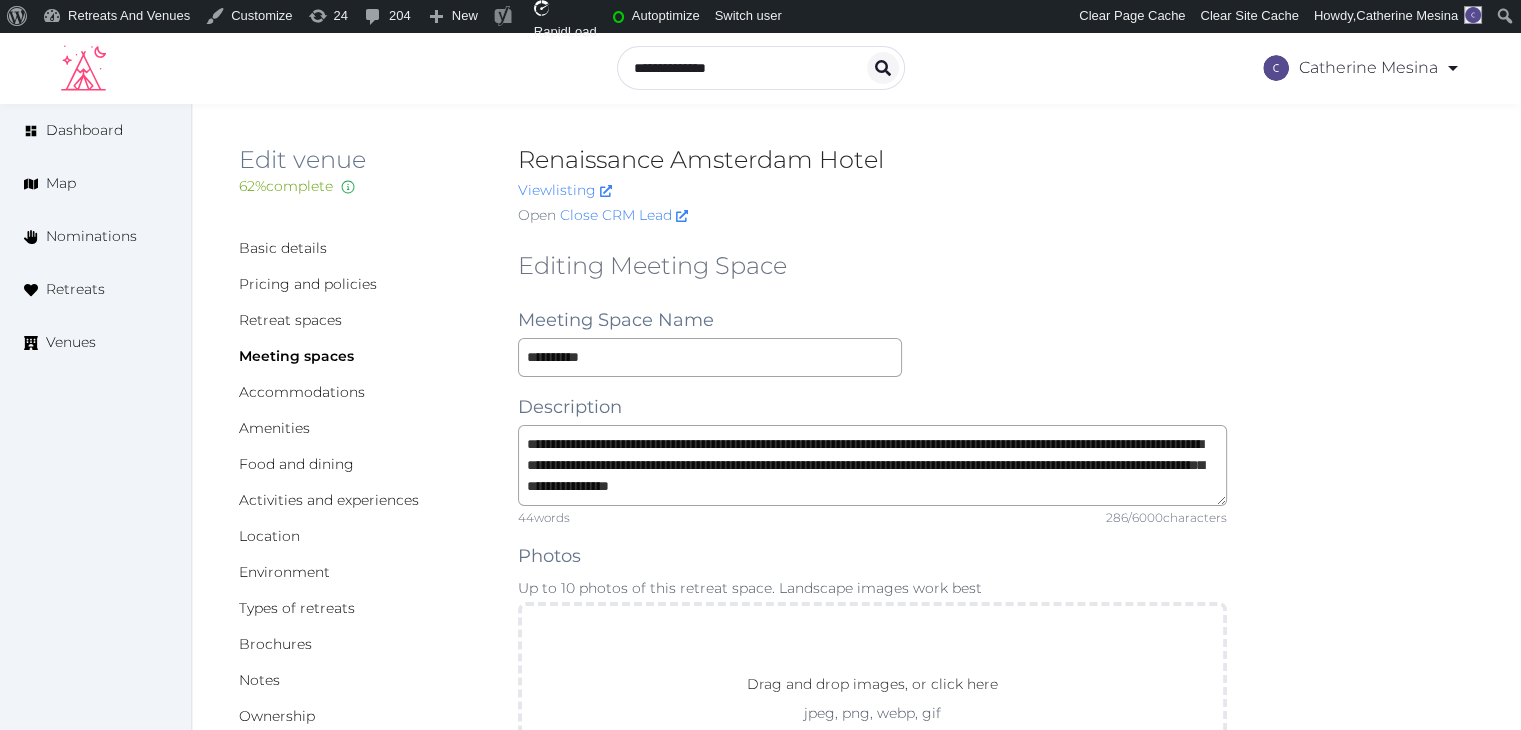 scroll, scrollTop: 0, scrollLeft: 0, axis: both 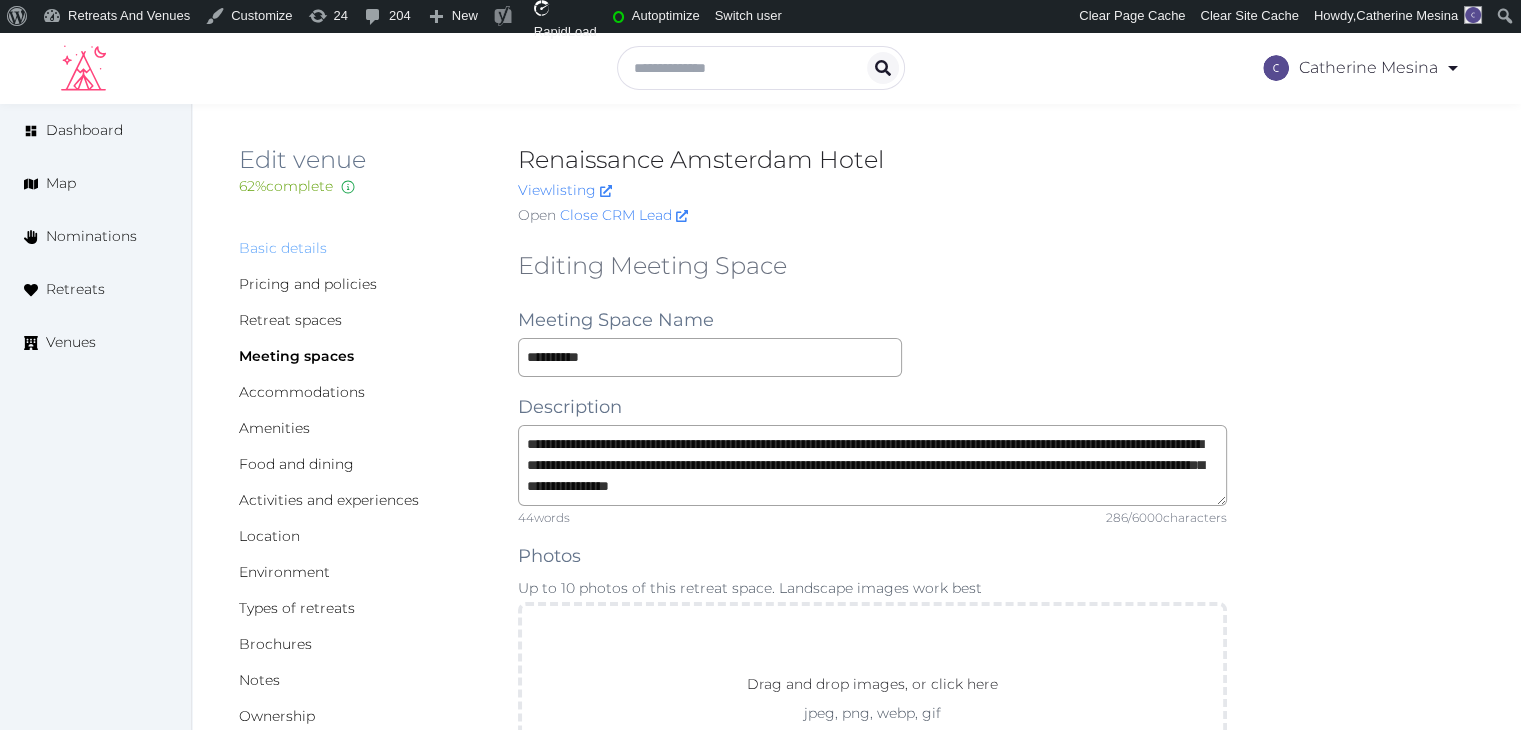click on "Basic details" at bounding box center (283, 248) 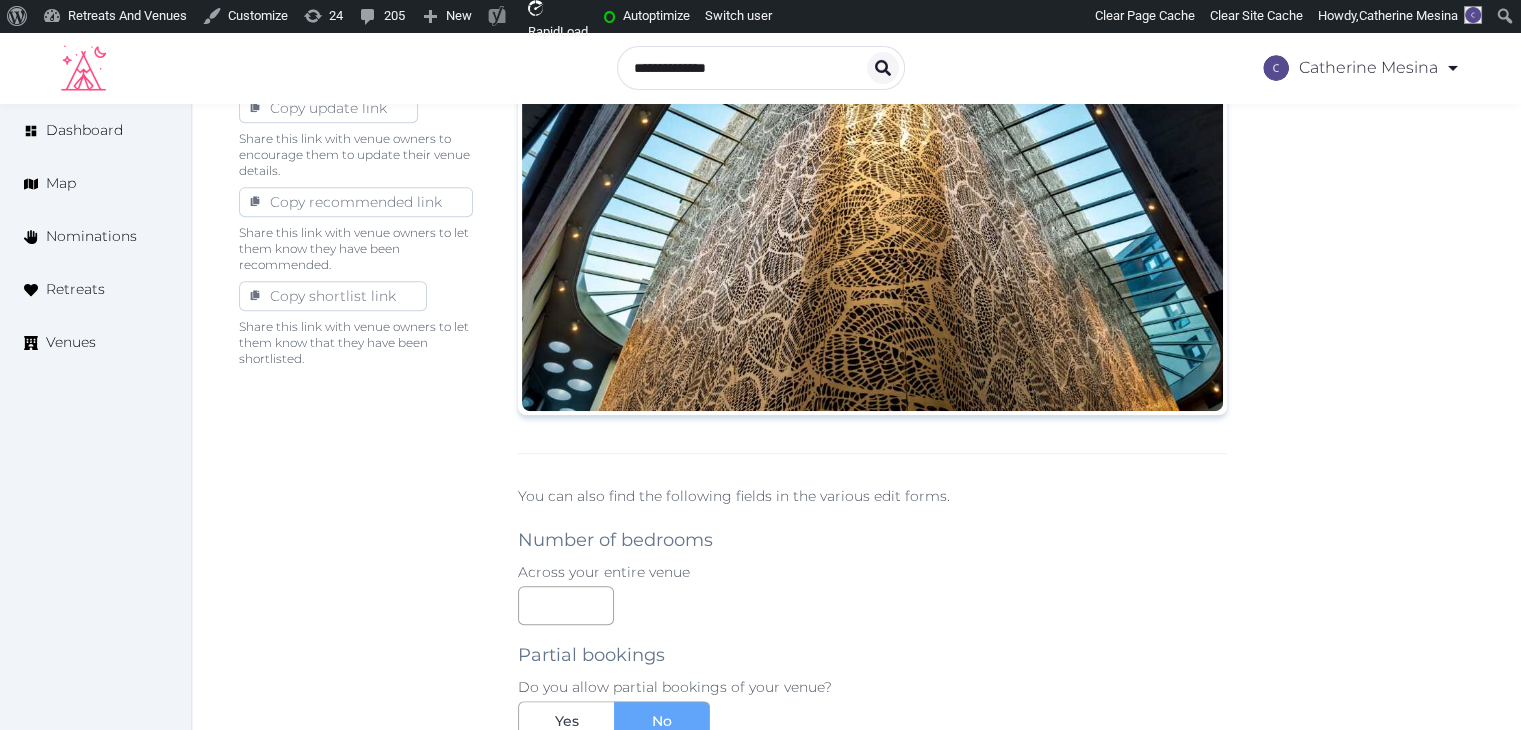 scroll, scrollTop: 600, scrollLeft: 0, axis: vertical 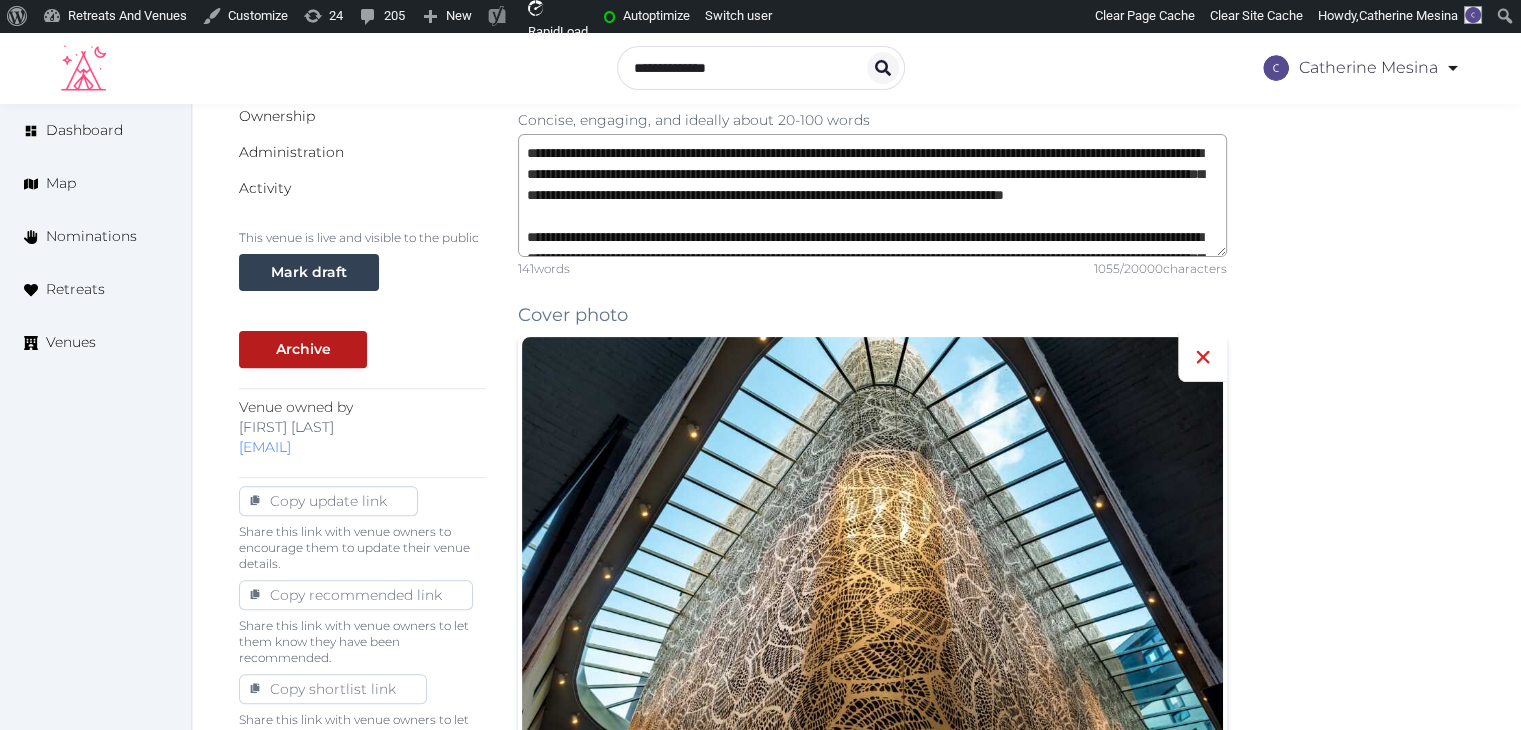click 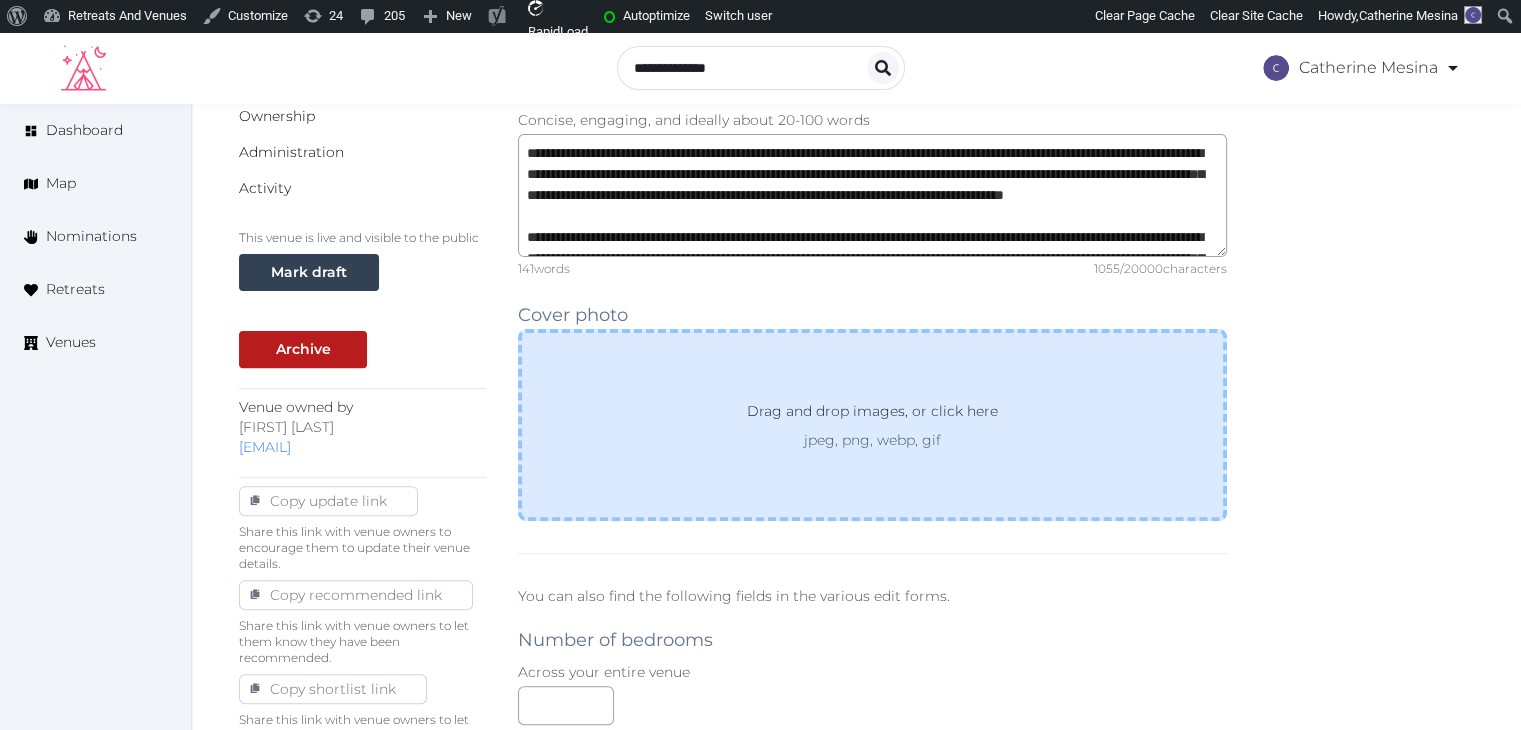 click on "jpeg, png, webp, gif" at bounding box center (872, 440) 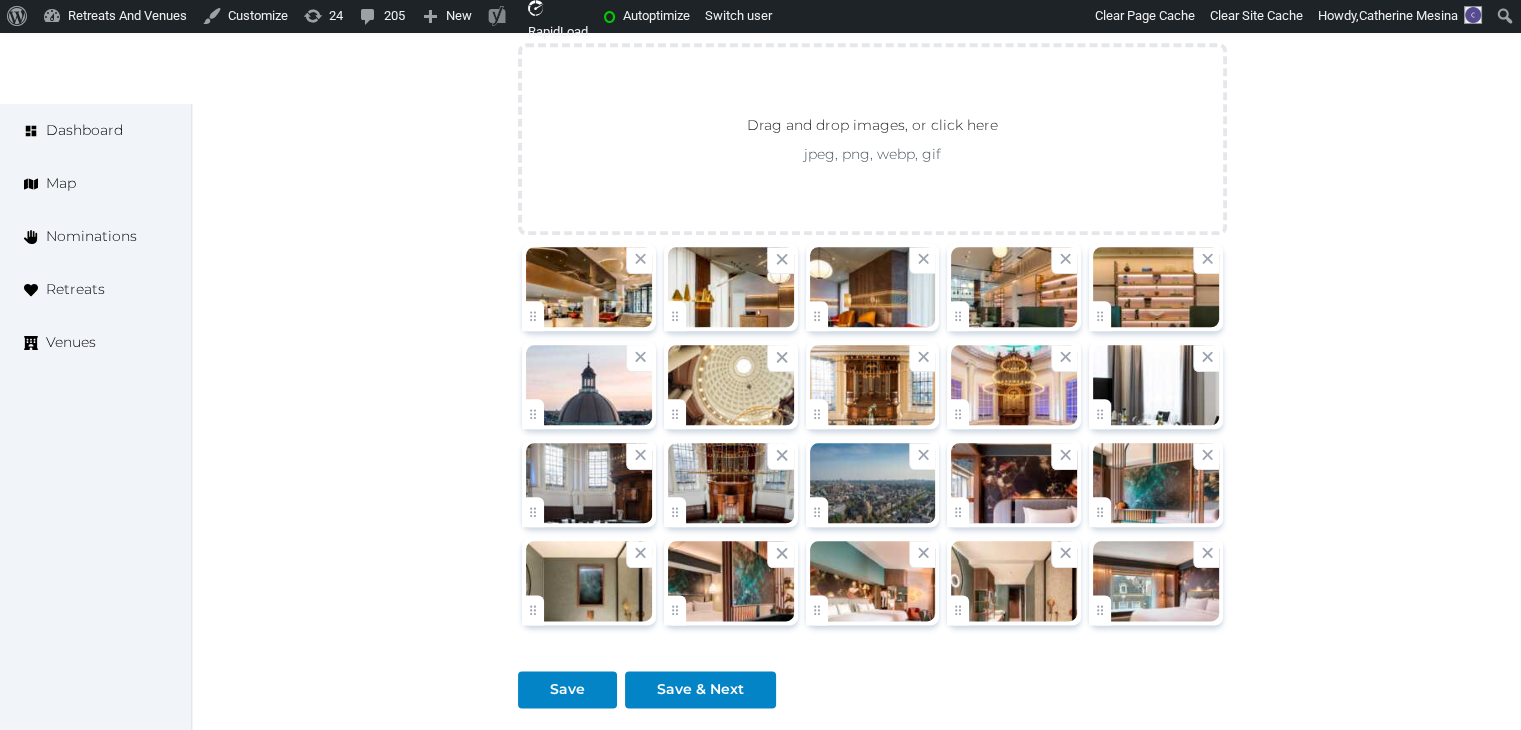 scroll, scrollTop: 2300, scrollLeft: 0, axis: vertical 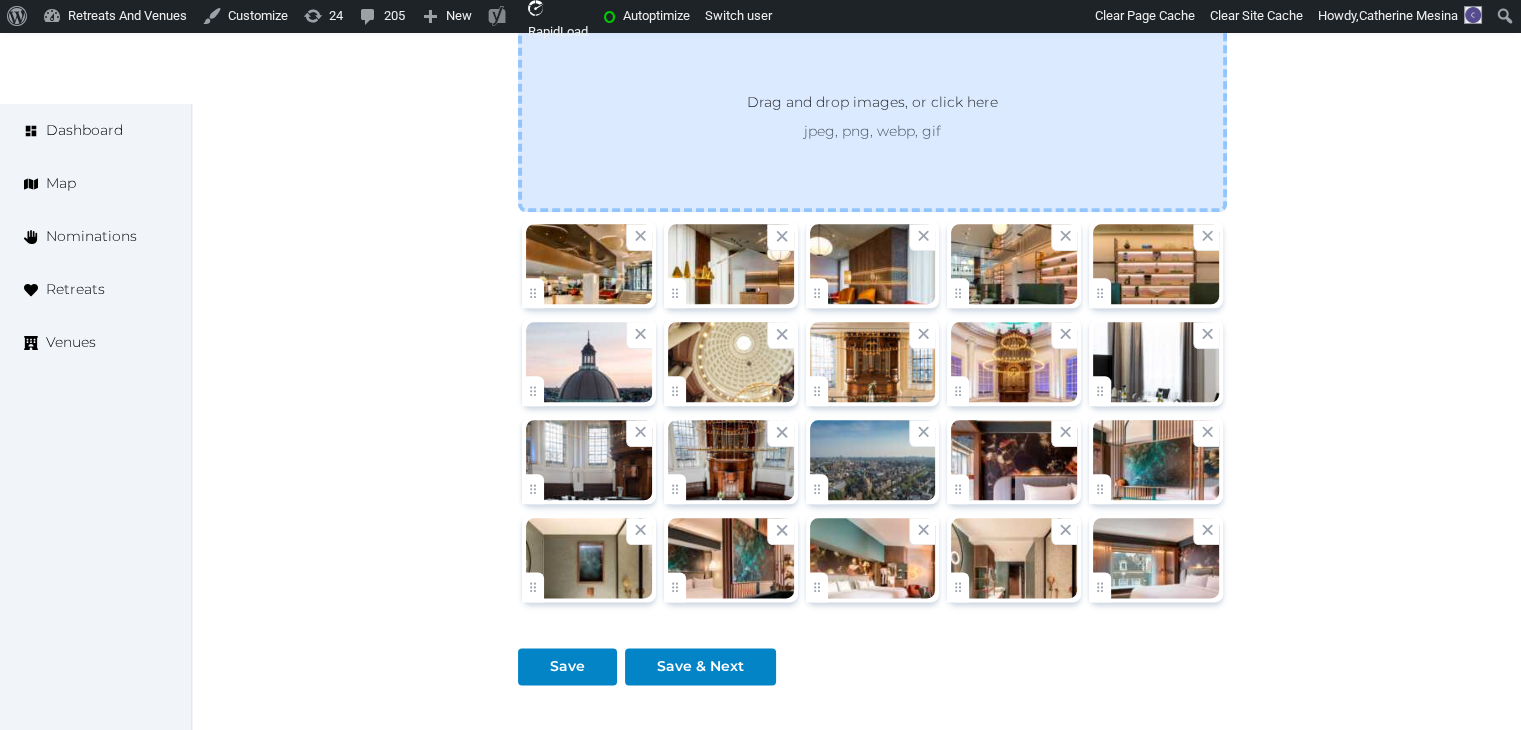 click on "jpeg, png, webp, gif" at bounding box center (872, 131) 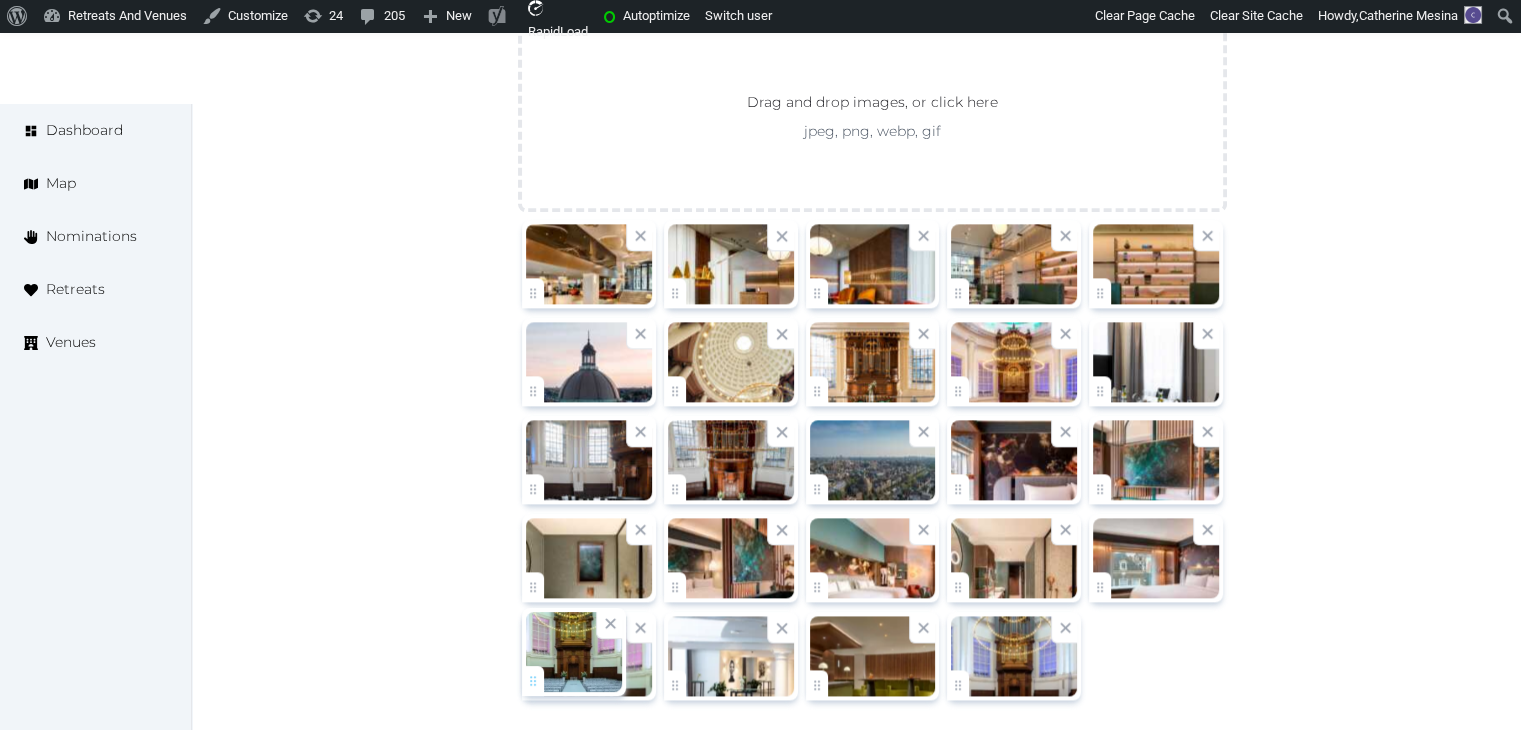 click on "Catherine Mesina   Account My Venue Listings My Retreats Logout      Dashboard Map Nominations Retreats Venues Edit venue 66 %  complete Fill out all the fields in your listing to increase its completion percentage.   A higher completion percentage will make your listing more attractive and result in better matches. Renaissance Amsterdam Hotel   View  listing   Open    Close CRM Lead Basic details Pricing and policies Retreat spaces Meeting spaces Accommodations Amenities Food and dining Activities and experiences Location Environment Types of retreats Brochures Notes Ownership Administration Activity This venue is live and visible to the public Mark draft Archive Venue owned by [FIRST] [LAST] [EMAIL] Copy update link Share this link with venue owners to encourage them to update their venue details. Copy recommended link Share this link with venue owners to let them know they have been recommended. Copy shortlist link Share this link with venue owners to let them know that they have been shortlisted. Name * * 141" at bounding box center (760, -631) 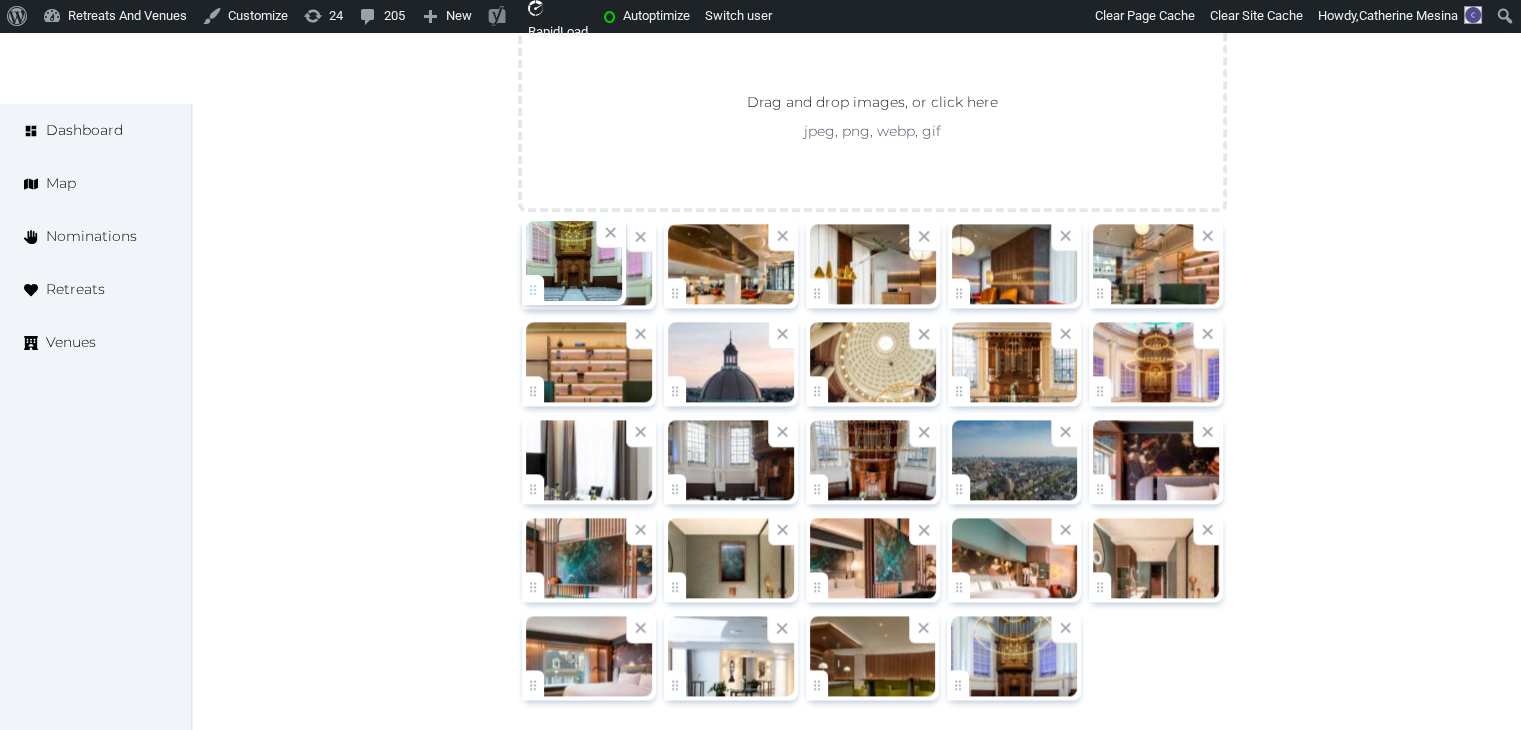 drag, startPoint x: 534, startPoint y: 684, endPoint x: 542, endPoint y: 313, distance: 371.08624 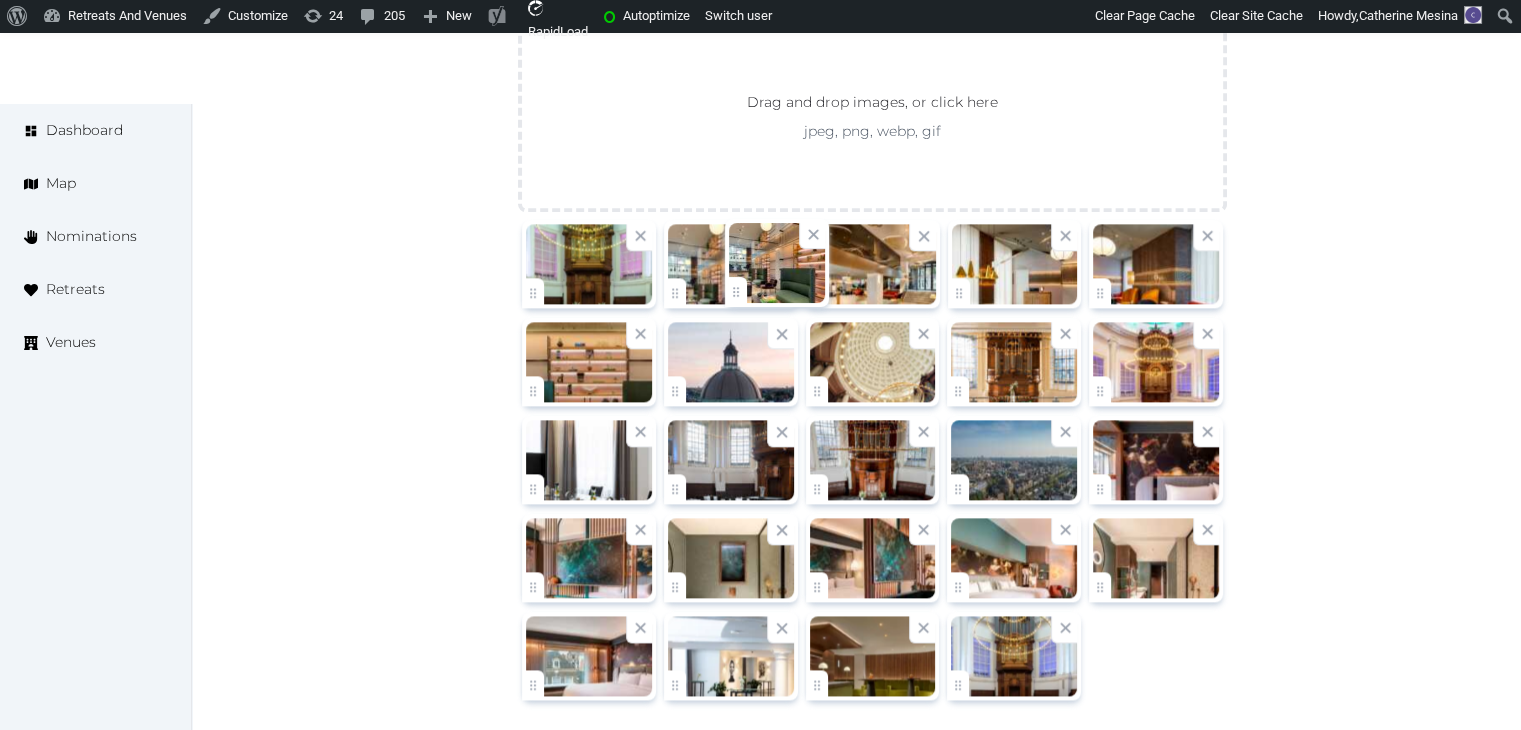 drag, startPoint x: 1115, startPoint y: 280, endPoint x: 785, endPoint y: 366, distance: 341.022 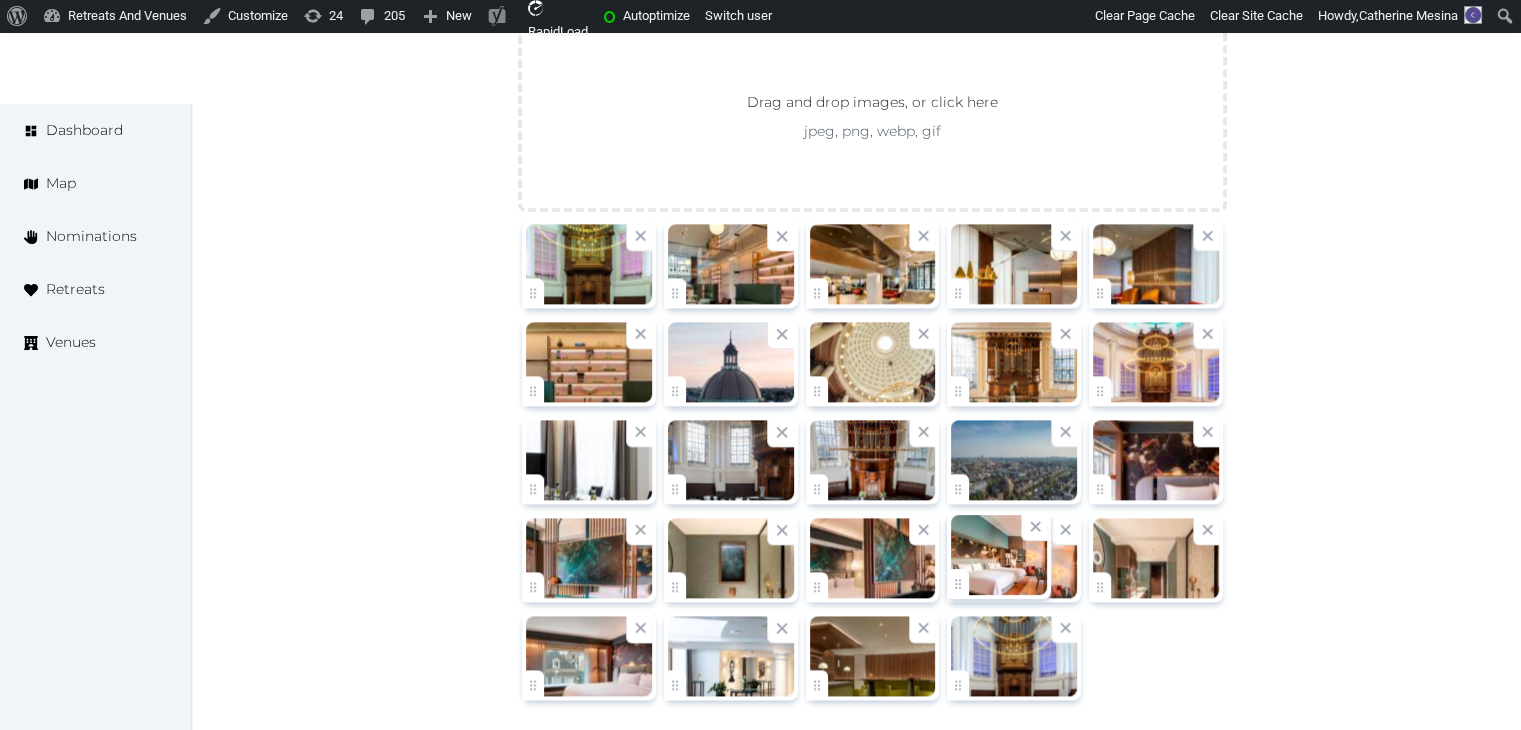 click on "Catherine Mesina   Account My Venue Listings My Retreats Logout      Dashboard Map Nominations Retreats Venues Edit venue 66 %  complete Fill out all the fields in your listing to increase its completion percentage.   A higher completion percentage will make your listing more attractive and result in better matches. Renaissance Amsterdam Hotel   View  listing   Open    Close CRM Lead Basic details Pricing and policies Retreat spaces Meeting spaces Accommodations Amenities Food and dining Activities and experiences Location Environment Types of retreats Brochures Notes Ownership Administration Activity This venue is live and visible to the public Mark draft Archive Venue owned by [FIRST] [LAST] [EMAIL] Copy update link Share this link with venue owners to encourage them to update their venue details. Copy recommended link Share this link with venue owners to let them know they have been recommended. Copy shortlist link Share this link with venue owners to let them know that they have been shortlisted. Name * * 141" at bounding box center [760, -631] 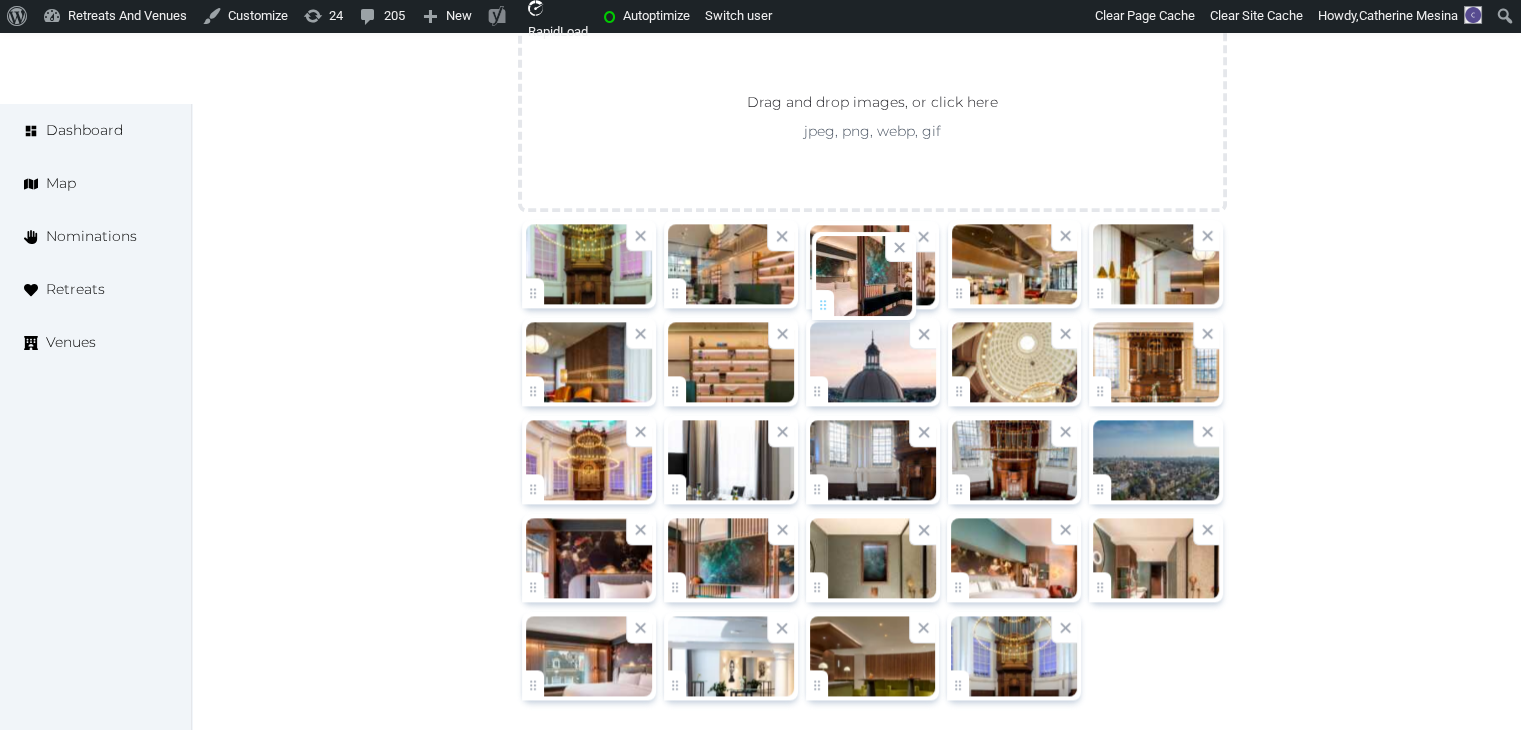 drag, startPoint x: 822, startPoint y: 585, endPoint x: 831, endPoint y: 297, distance: 288.1406 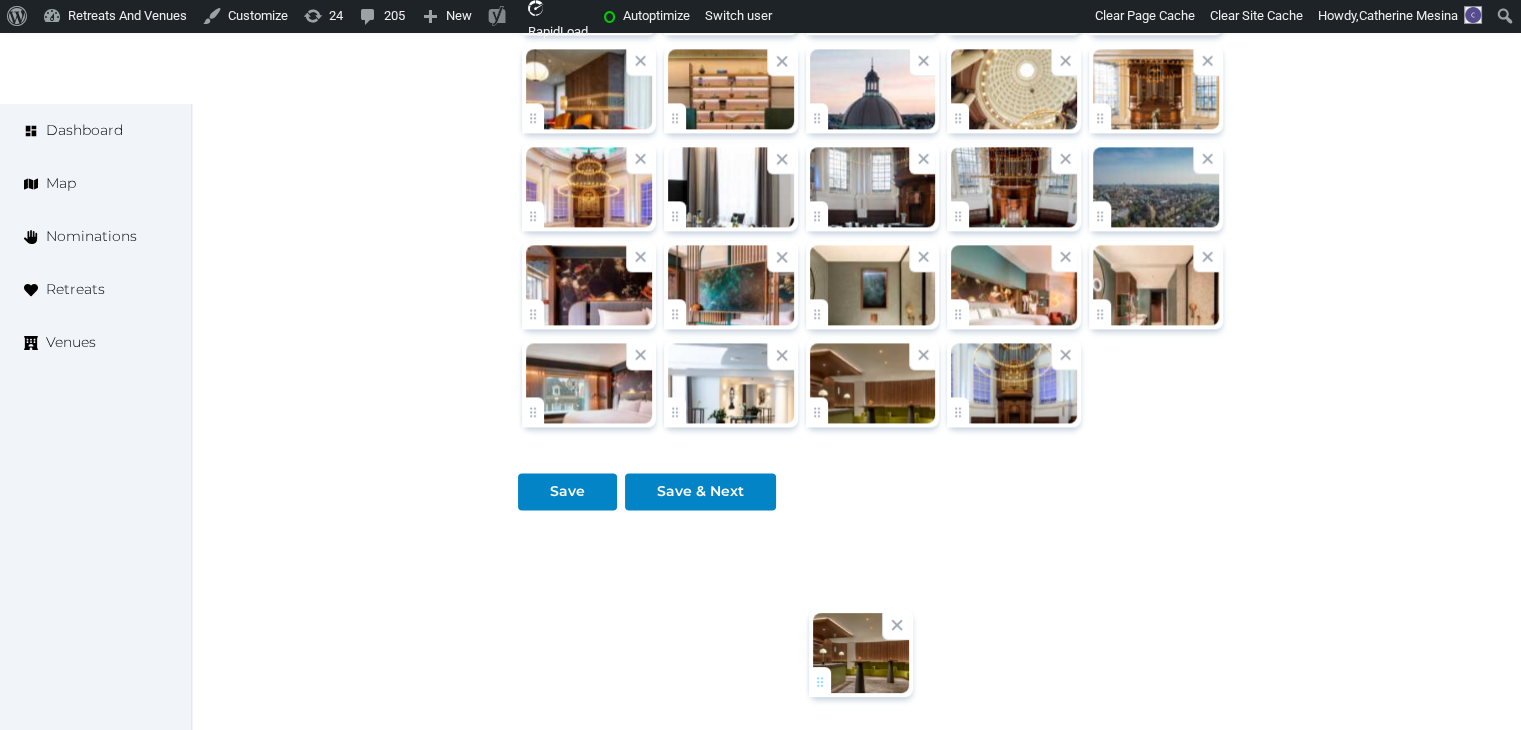 click on "Catherine Mesina   Account My Venue Listings My Retreats Logout      Dashboard Map Nominations Retreats Venues Edit venue 66 %  complete Fill out all the fields in your listing to increase its completion percentage.   A higher completion percentage will make your listing more attractive and result in better matches. Renaissance Amsterdam Hotel   View  listing   Open    Close CRM Lead Basic details Pricing and policies Retreat spaces Meeting spaces Accommodations Amenities Food and dining Activities and experiences Location Environment Types of retreats Brochures Notes Ownership Administration Activity This venue is live and visible to the public Mark draft Archive Venue owned by [FIRST] [LAST] [EMAIL] Copy update link Share this link with venue owners to encourage them to update their venue details. Copy recommended link Share this link with venue owners to let them know they have been recommended. Copy shortlist link Share this link with venue owners to let them know that they have been shortlisted. Name * * 141" at bounding box center [760, -904] 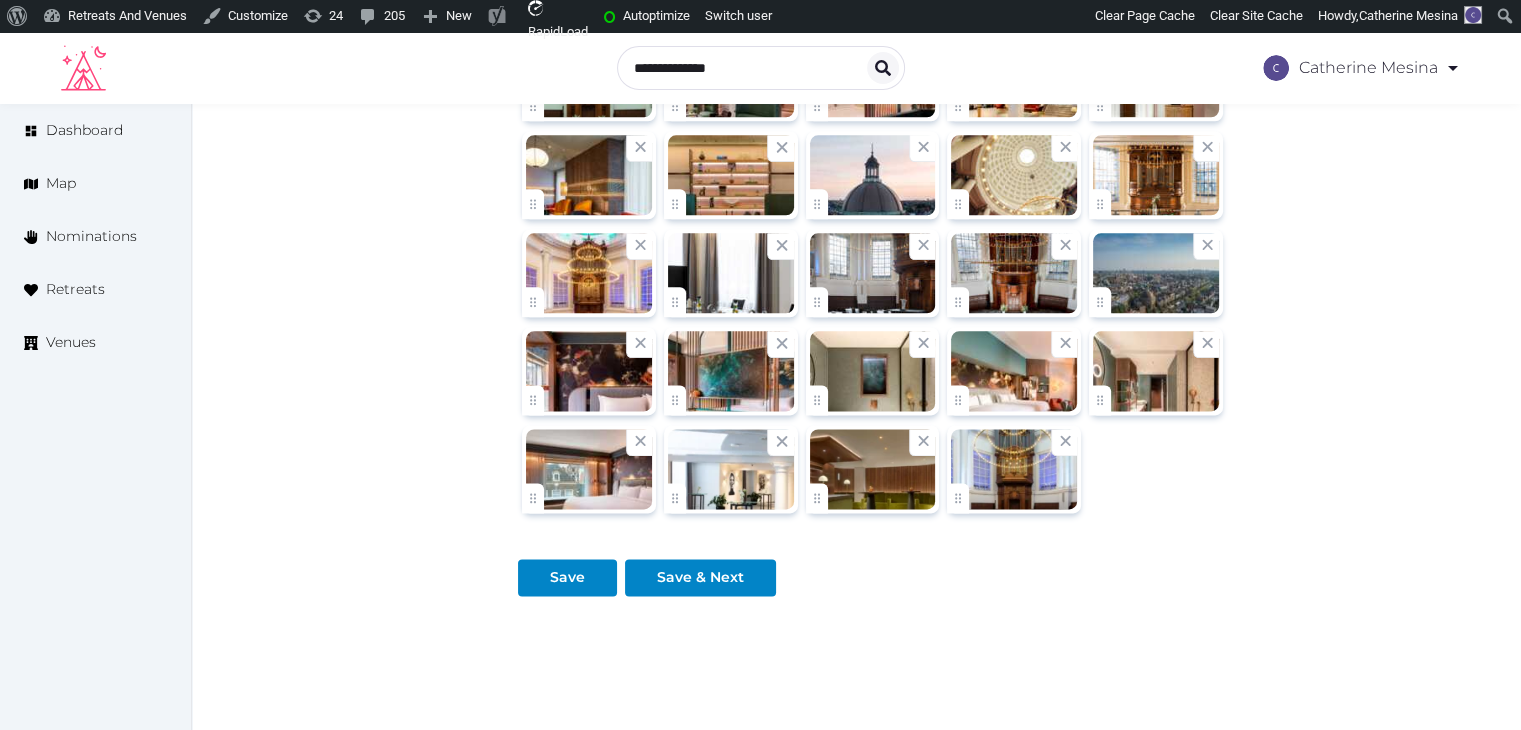 scroll, scrollTop: 2273, scrollLeft: 0, axis: vertical 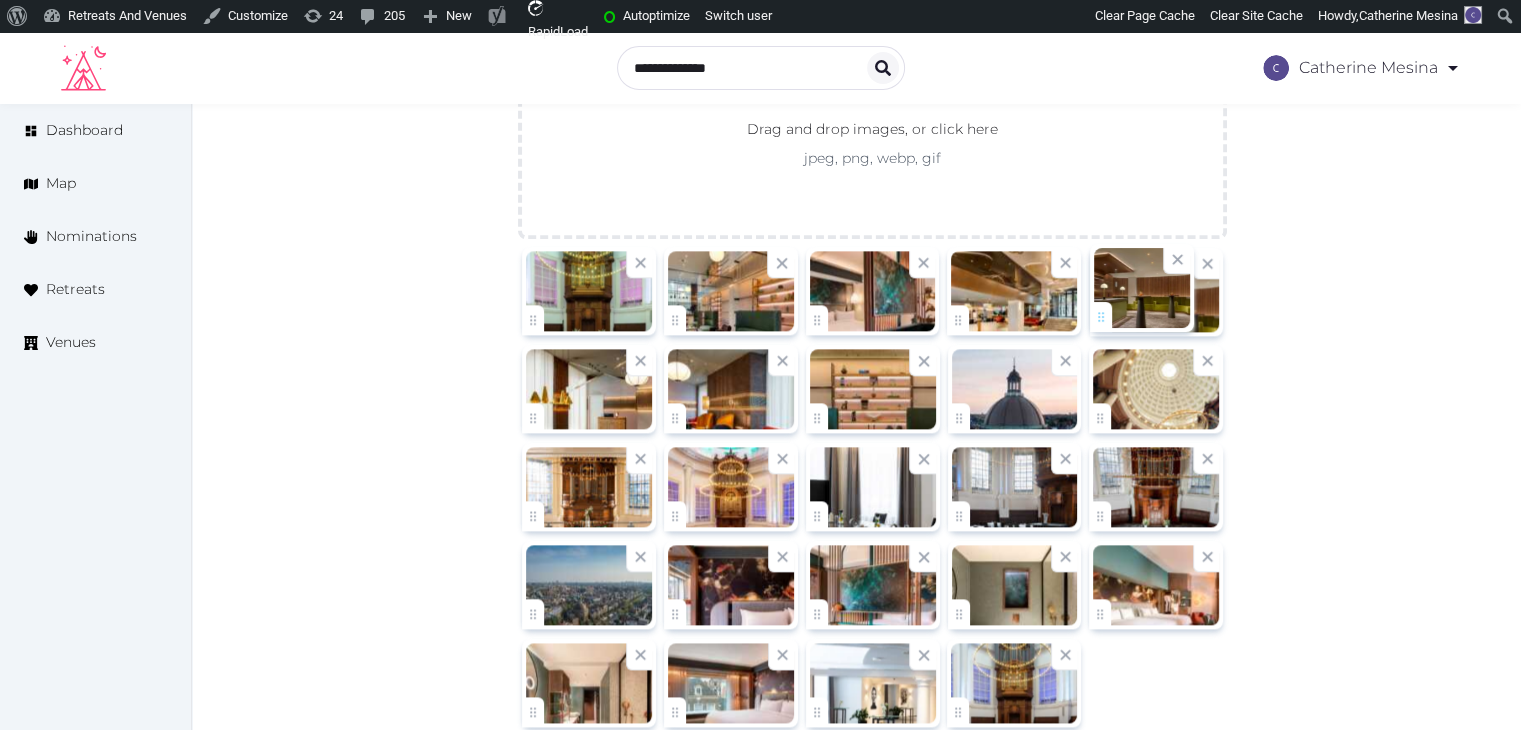 drag, startPoint x: 821, startPoint y: 702, endPoint x: 1126, endPoint y: 260, distance: 537.0186 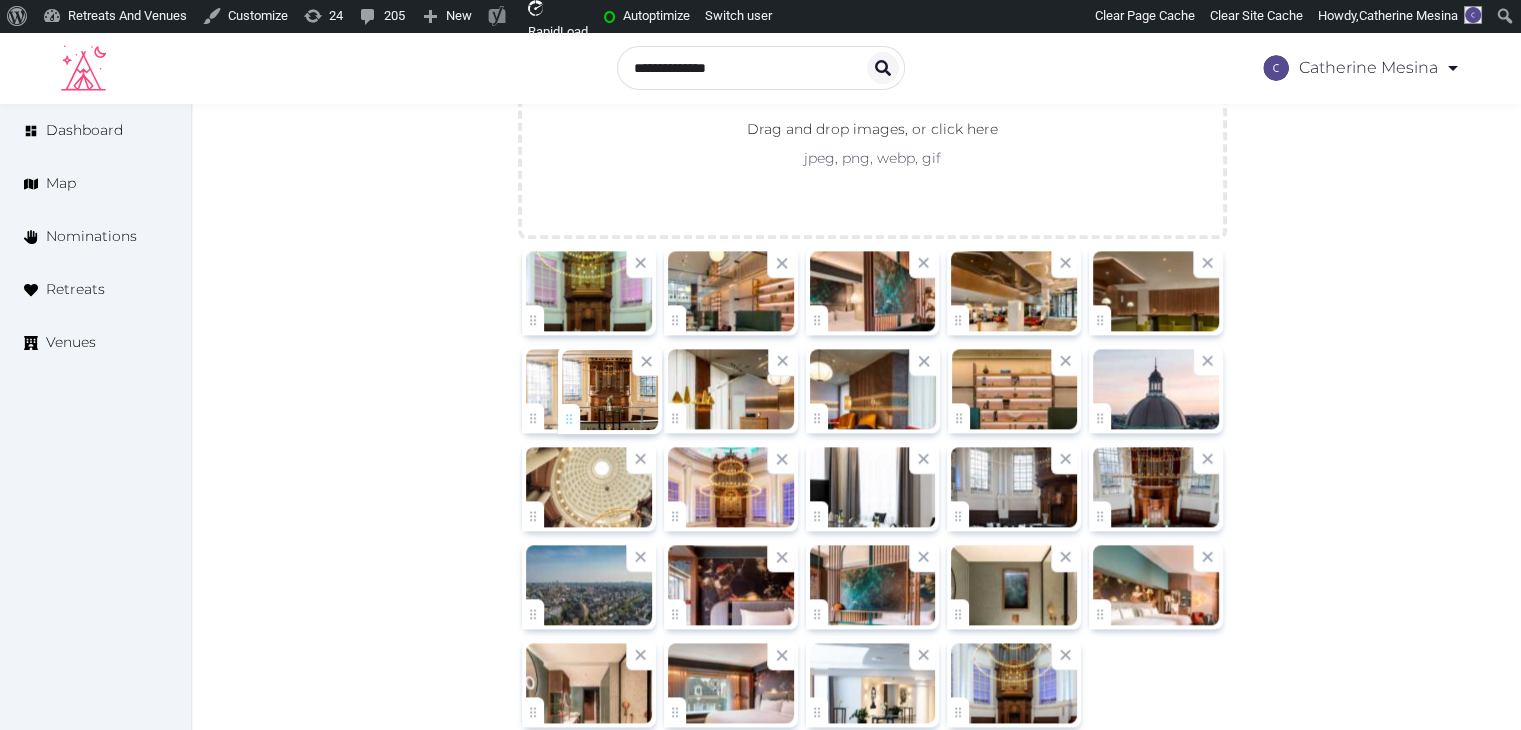 drag, startPoint x: 545, startPoint y: 510, endPoint x: 580, endPoint y: 412, distance: 104.062485 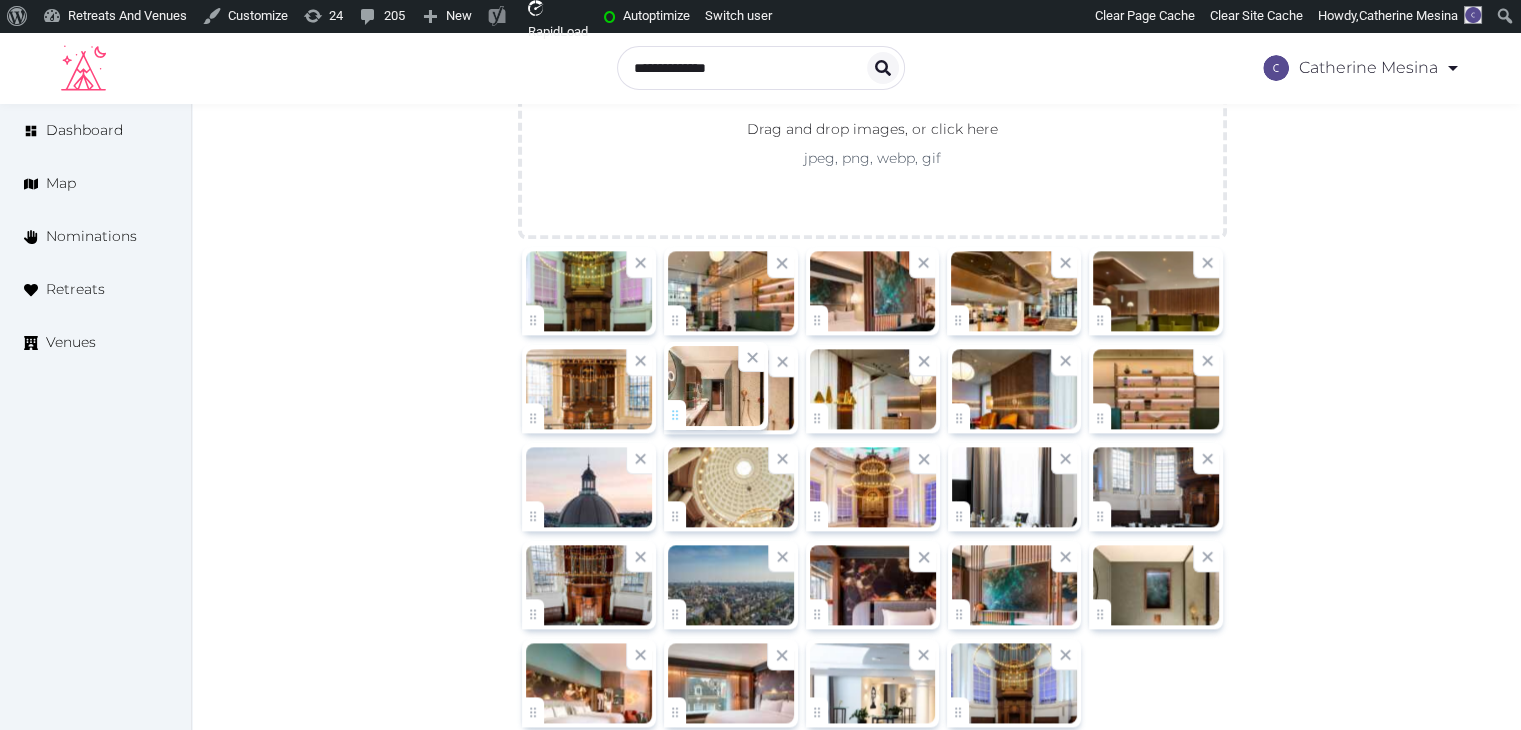 drag, startPoint x: 541, startPoint y: 698, endPoint x: 712, endPoint y: 416, distance: 329.79538 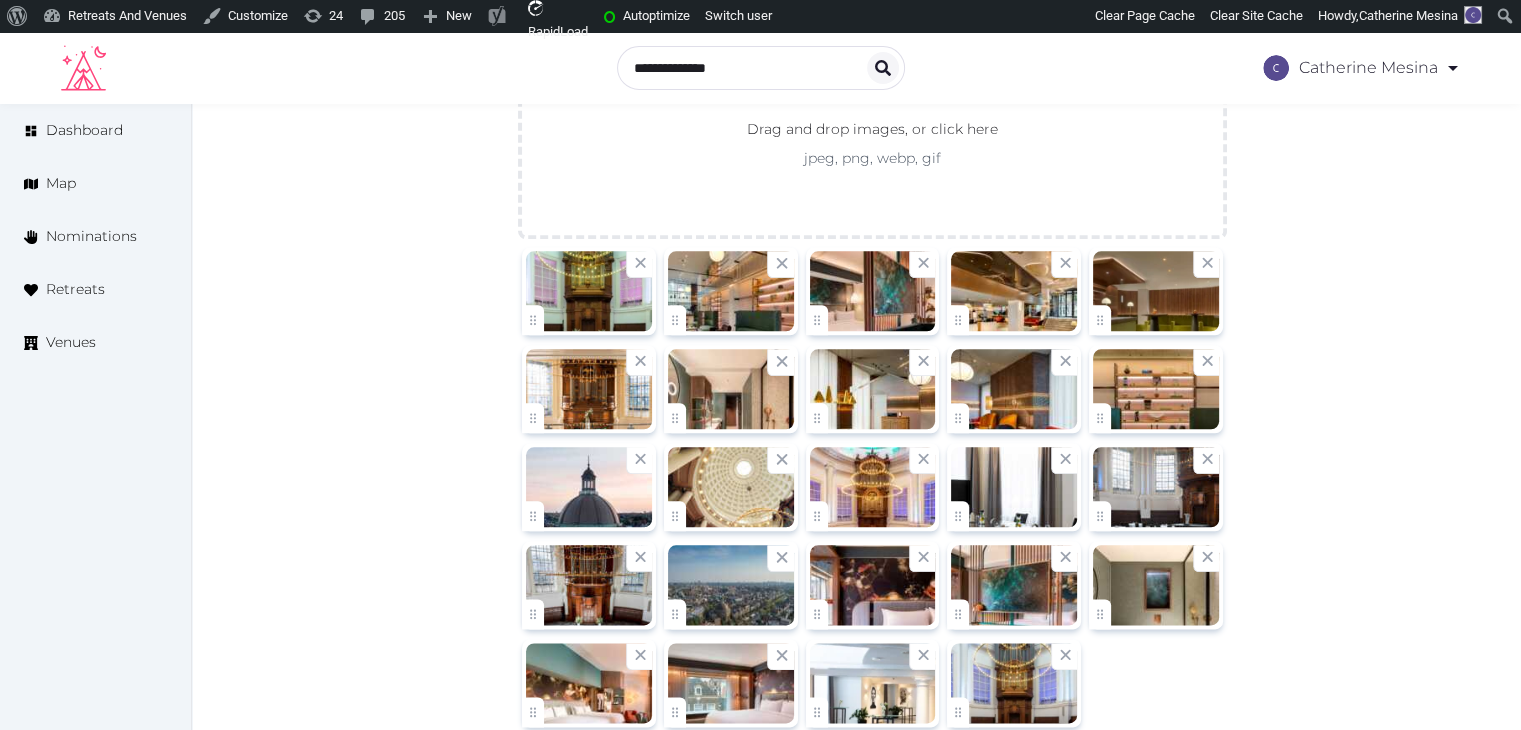 click at bounding box center (872, 488) 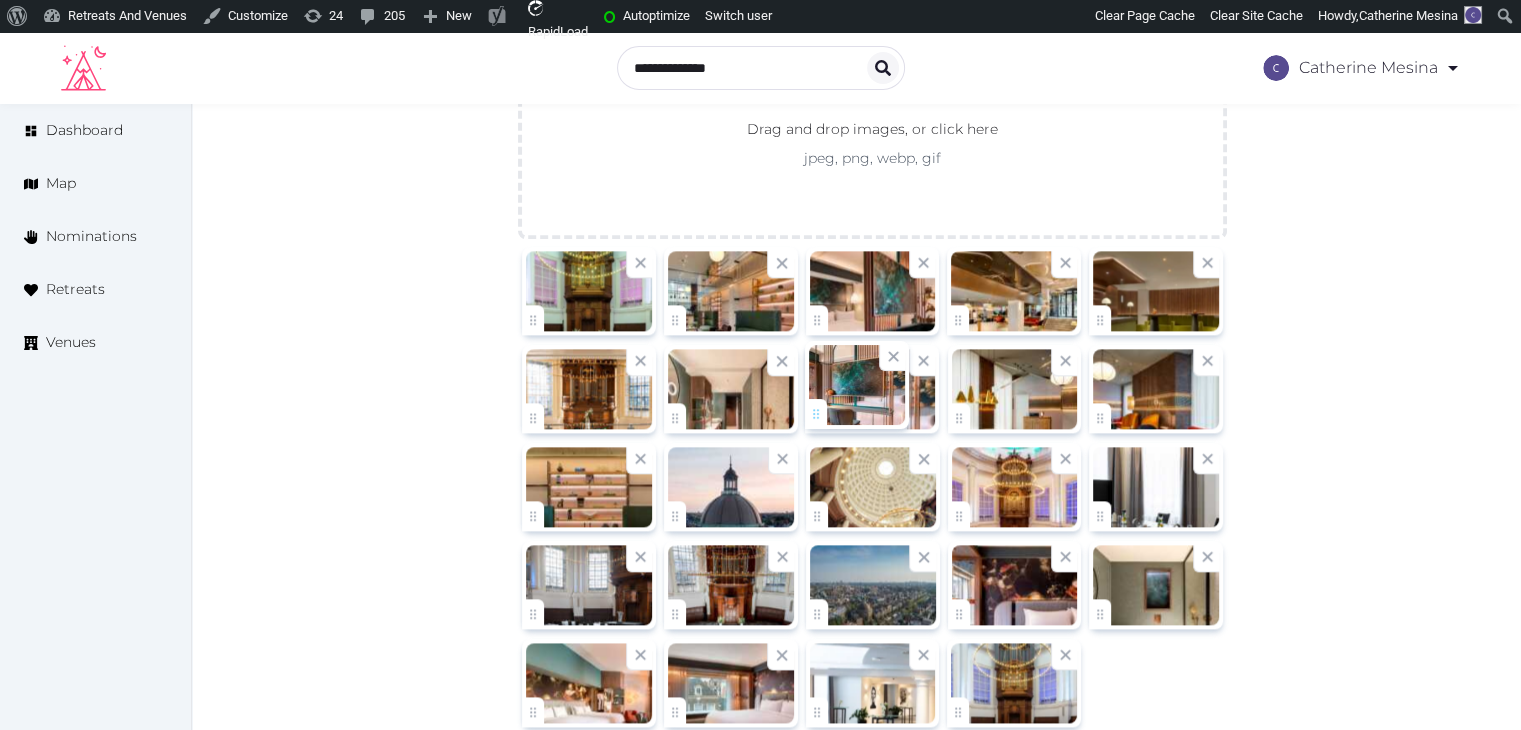 drag, startPoint x: 951, startPoint y: 596, endPoint x: 840, endPoint y: 398, distance: 226.9912 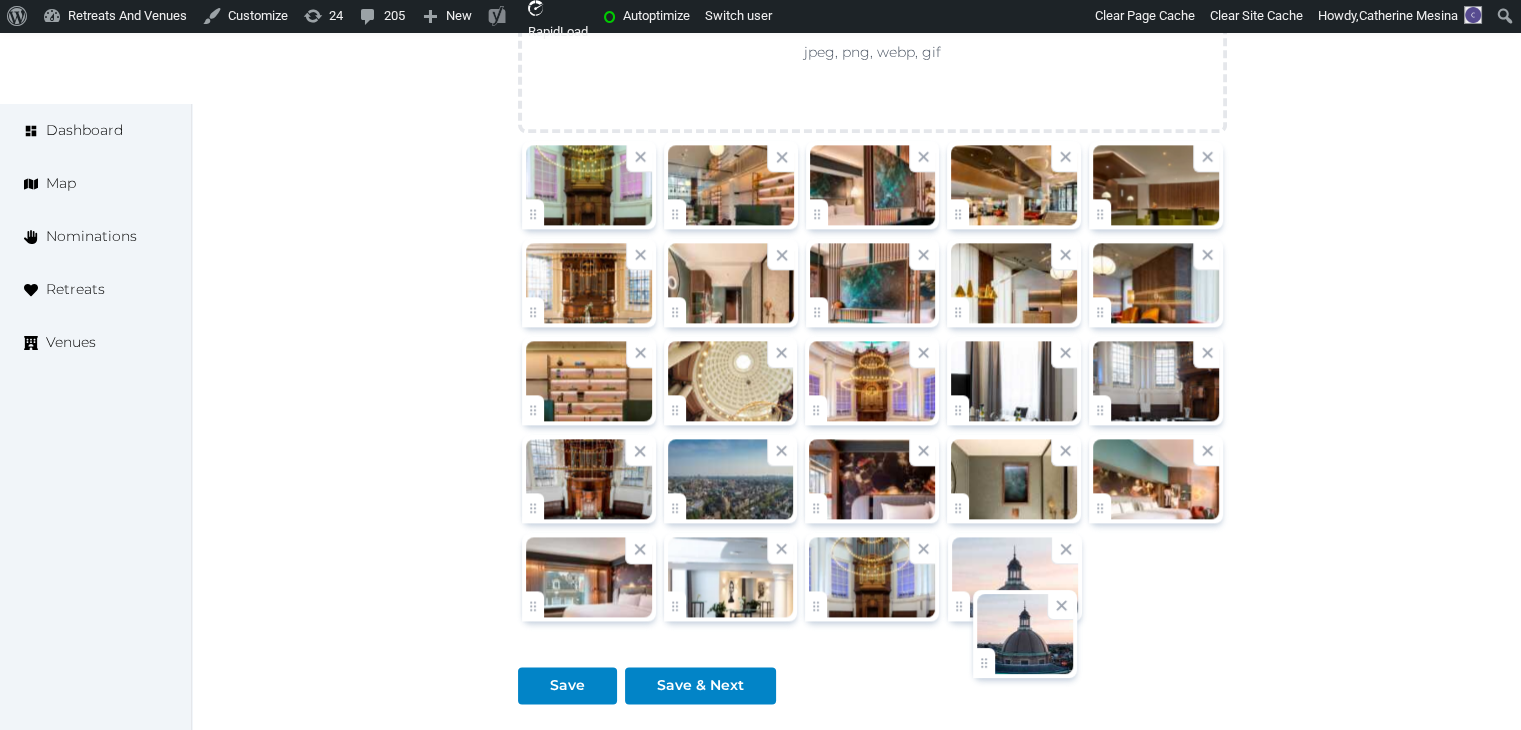 drag, startPoint x: 675, startPoint y: 520, endPoint x: 973, endPoint y: 647, distance: 323.93362 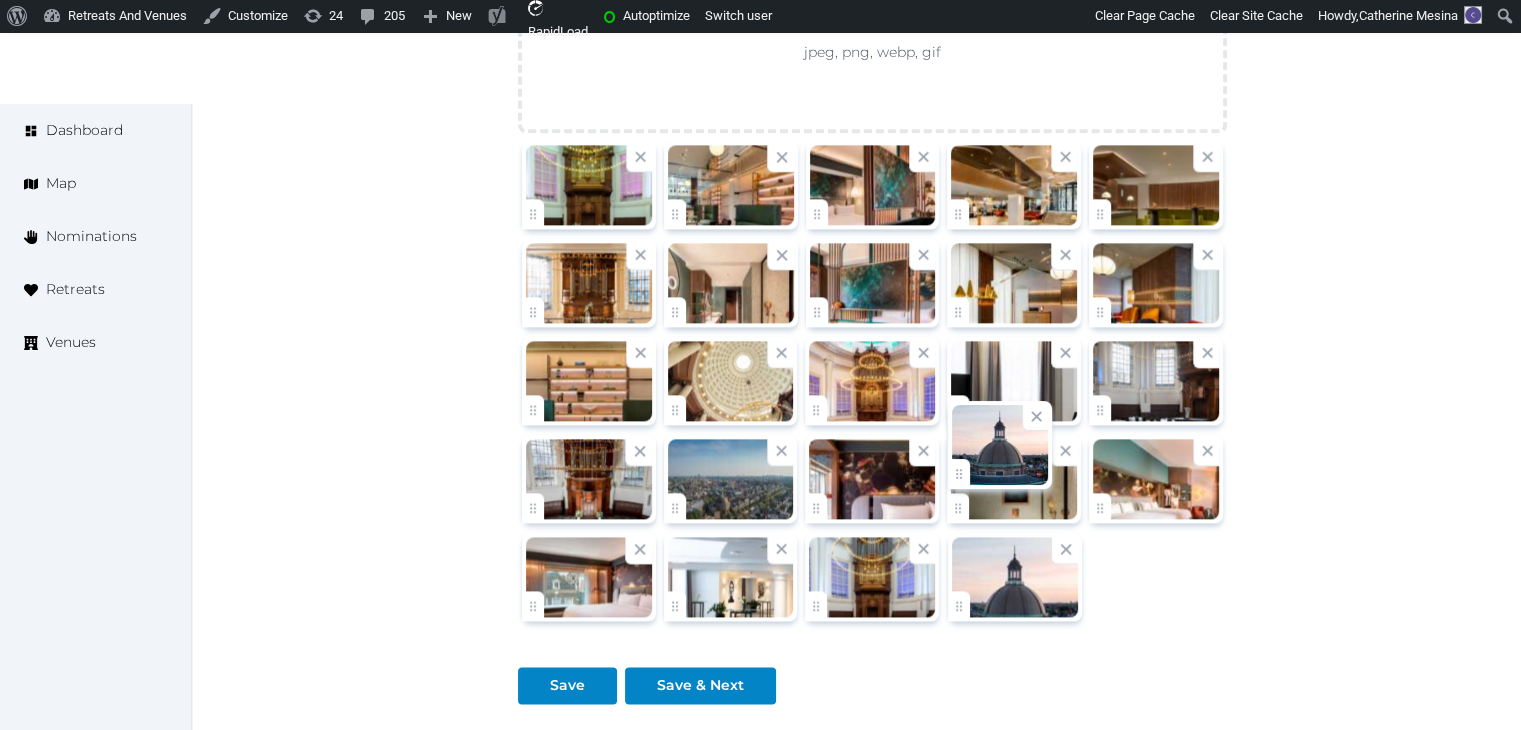 scroll, scrollTop: 2507, scrollLeft: 0, axis: vertical 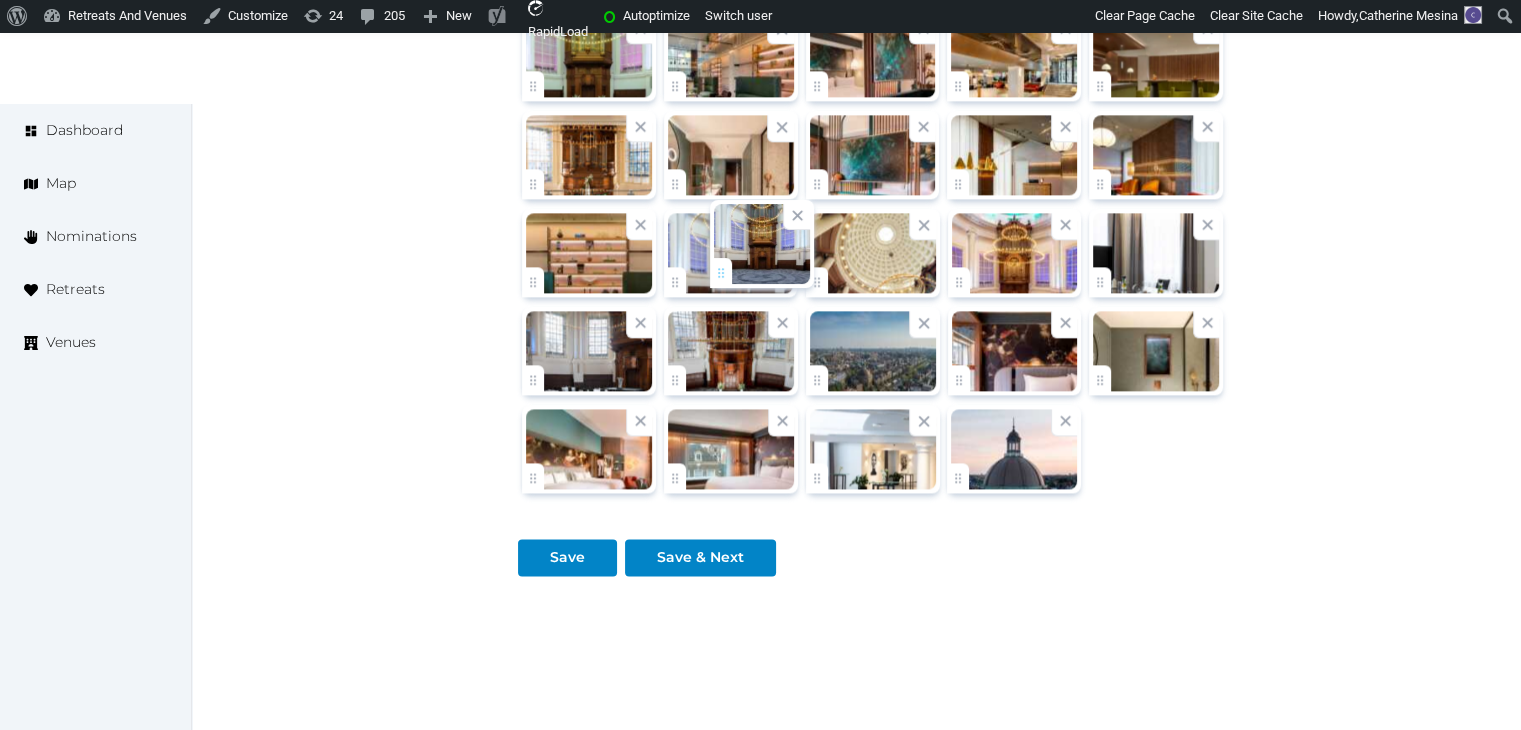 drag, startPoint x: 819, startPoint y: 484, endPoint x: 715, endPoint y: 281, distance: 228.08989 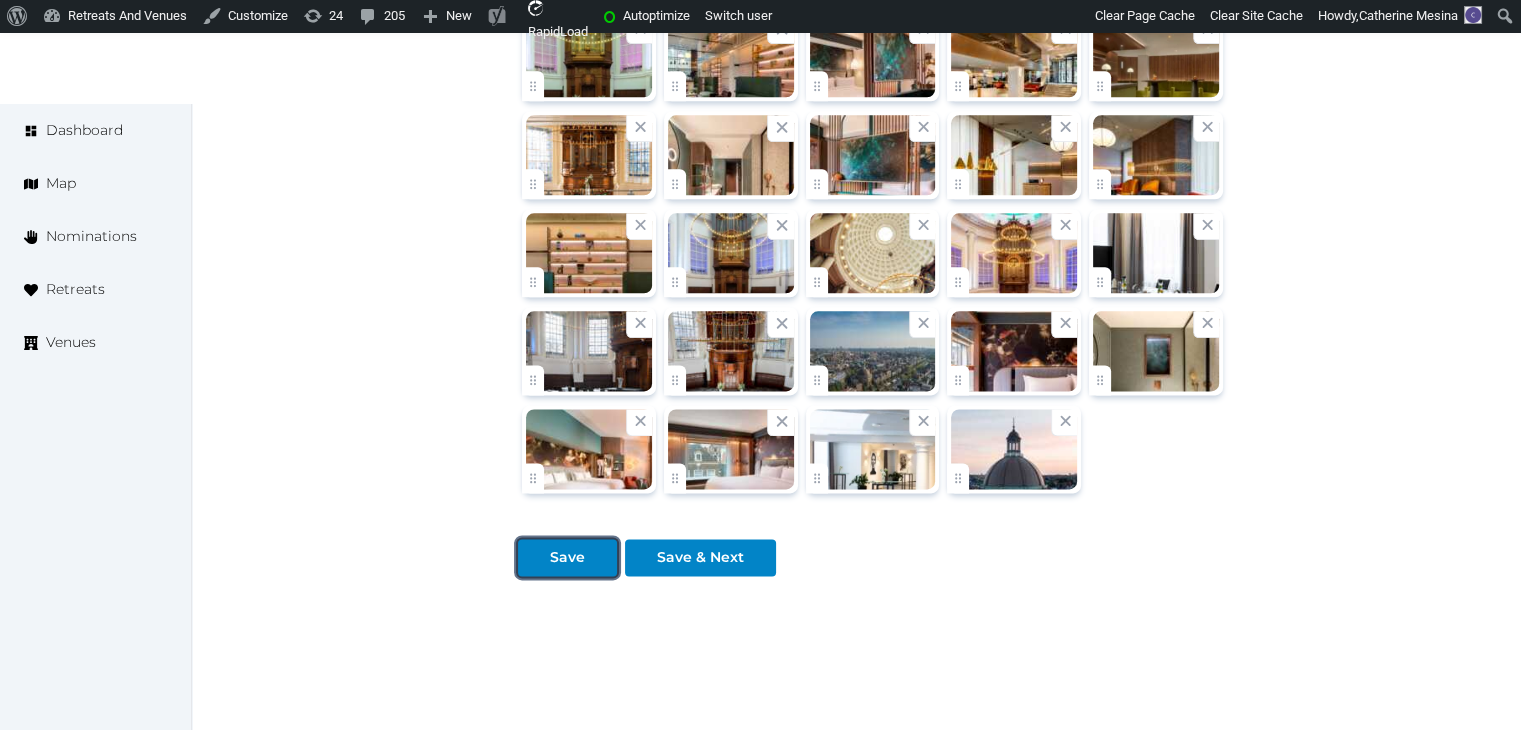 drag, startPoint x: 577, startPoint y: 551, endPoint x: 640, endPoint y: 617, distance: 91.24144 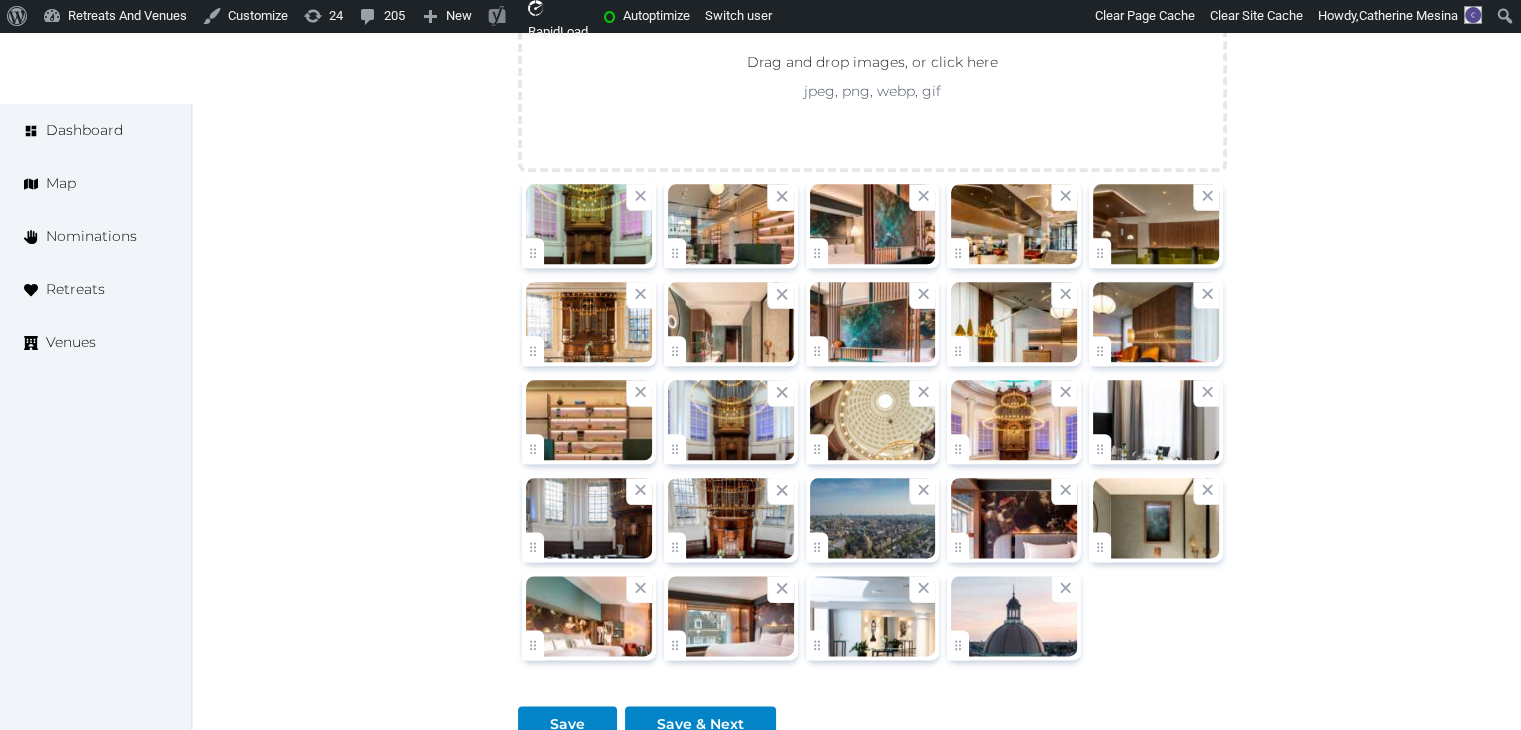scroll, scrollTop: 2307, scrollLeft: 0, axis: vertical 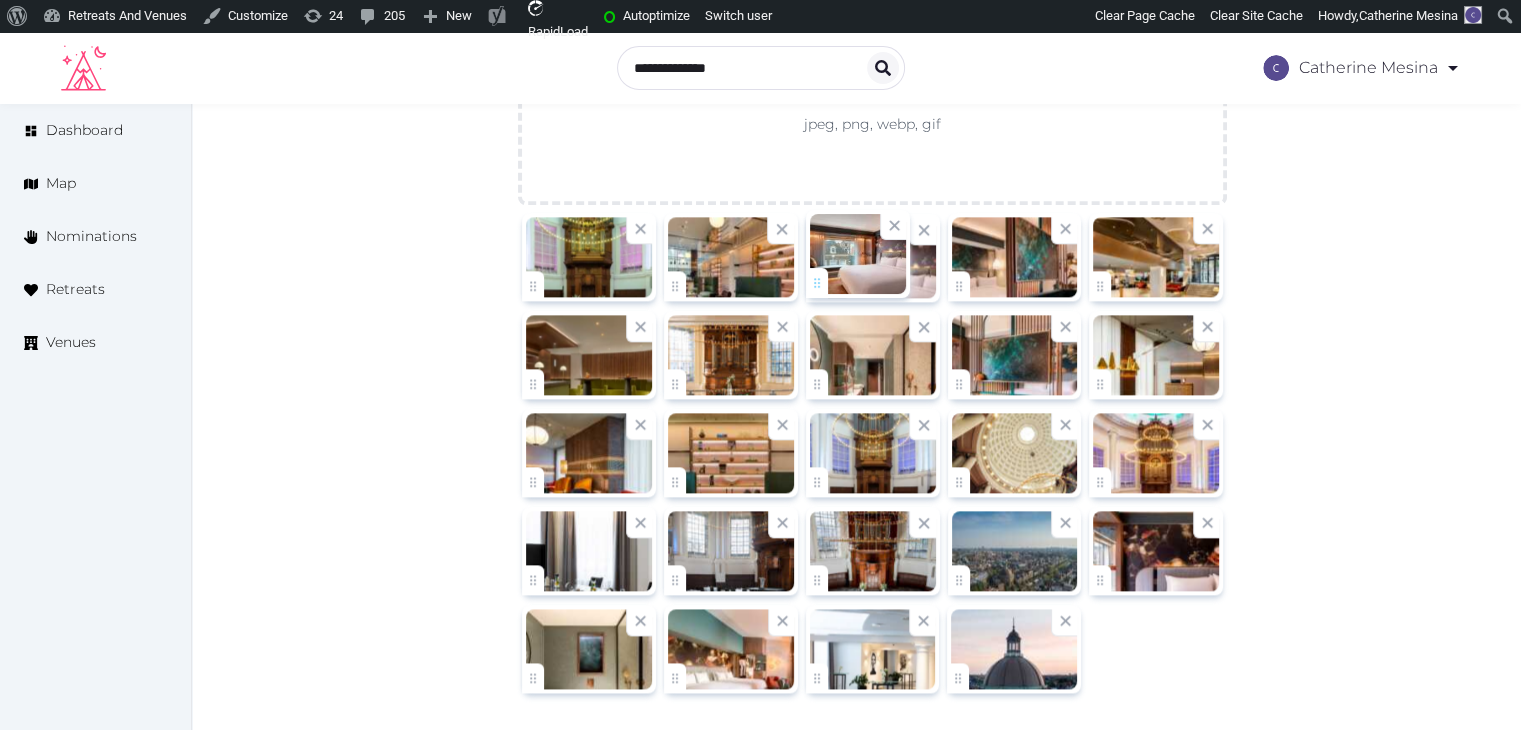 drag, startPoint x: 670, startPoint y: 681, endPoint x: 818, endPoint y: 295, distance: 413.40054 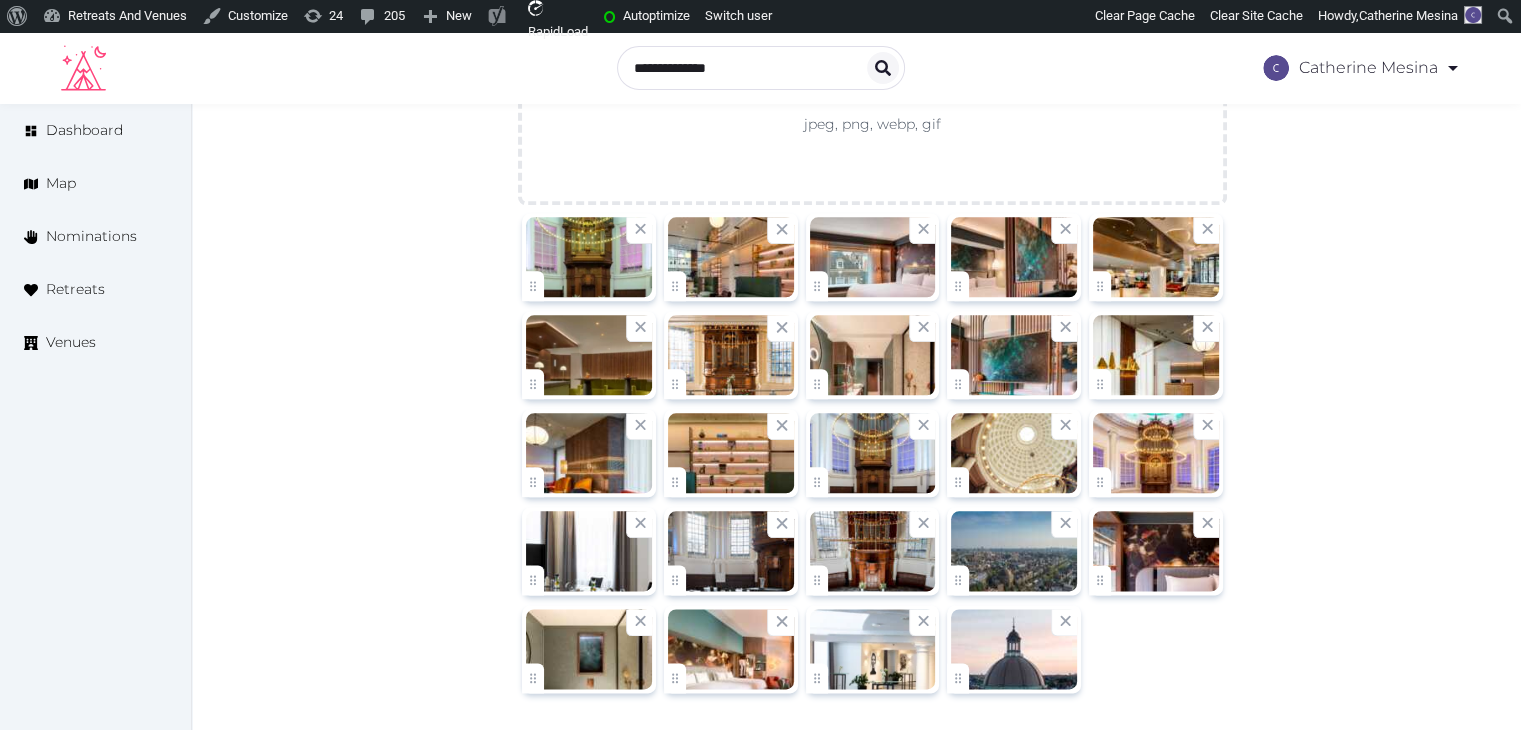 click at bounding box center [760, 68] 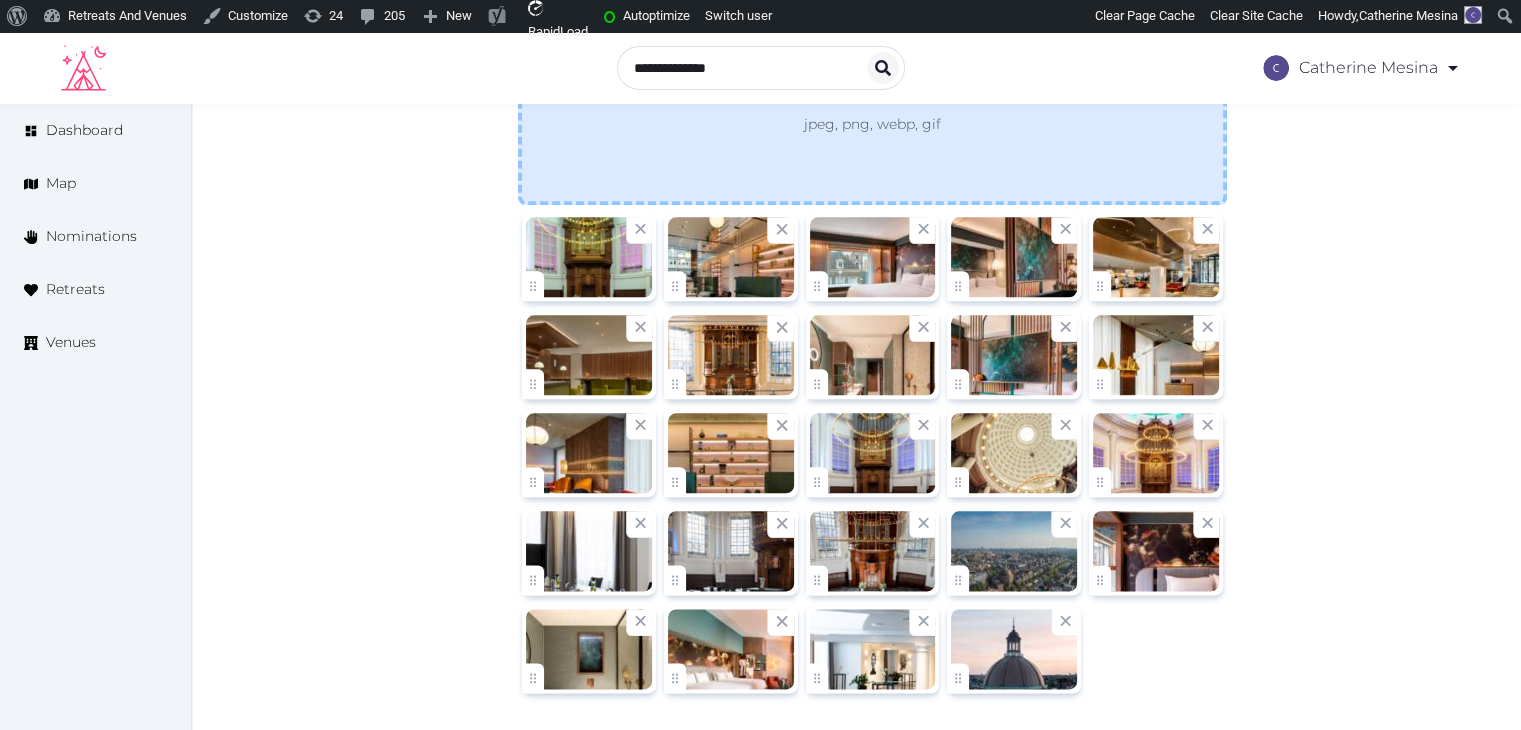 click on "Drag and drop images, or click here jpeg, png, webp, gif" at bounding box center [872, 109] 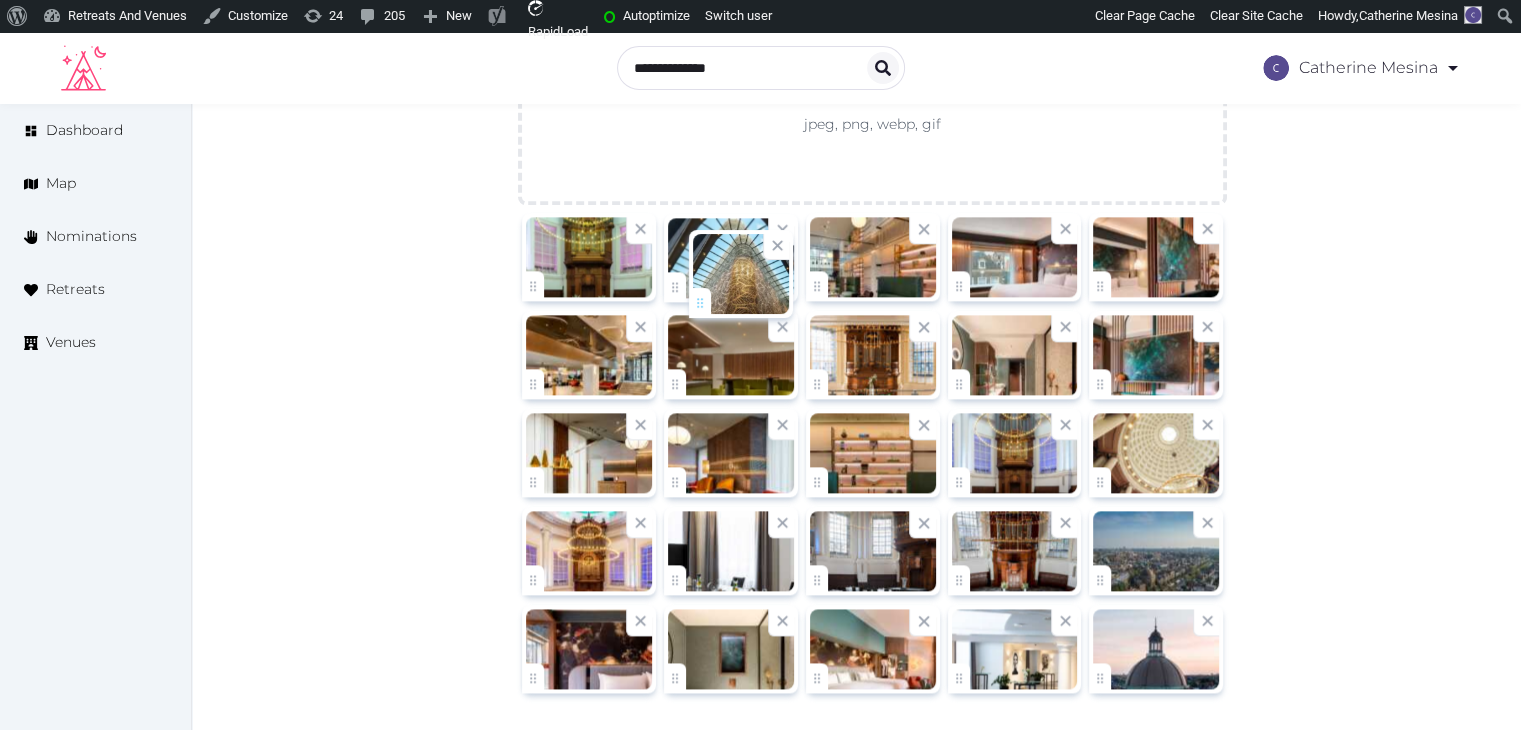 drag, startPoint x: 1093, startPoint y: 669, endPoint x: 693, endPoint y: 297, distance: 546.24536 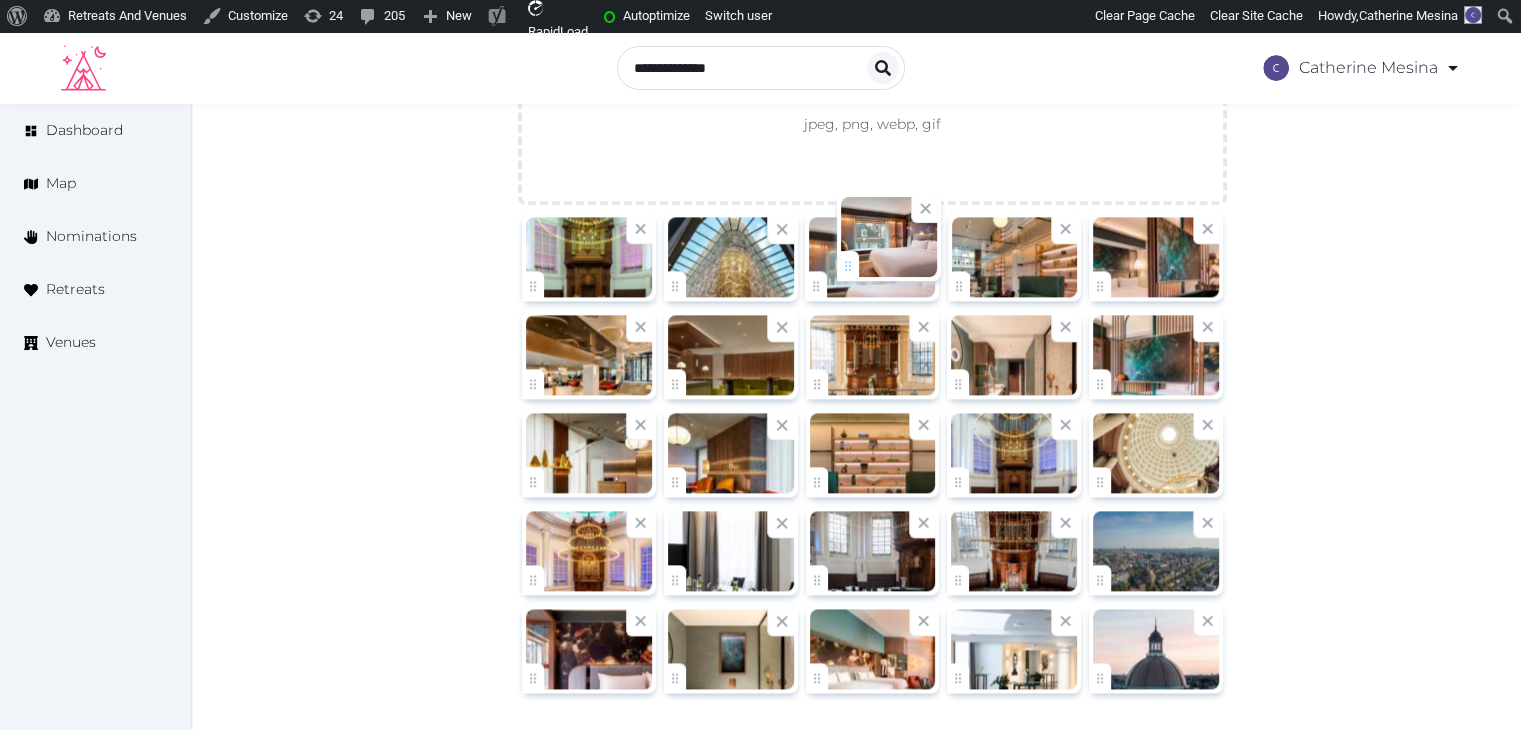 drag, startPoint x: 960, startPoint y: 281, endPoint x: 848, endPoint y: 263, distance: 113.43721 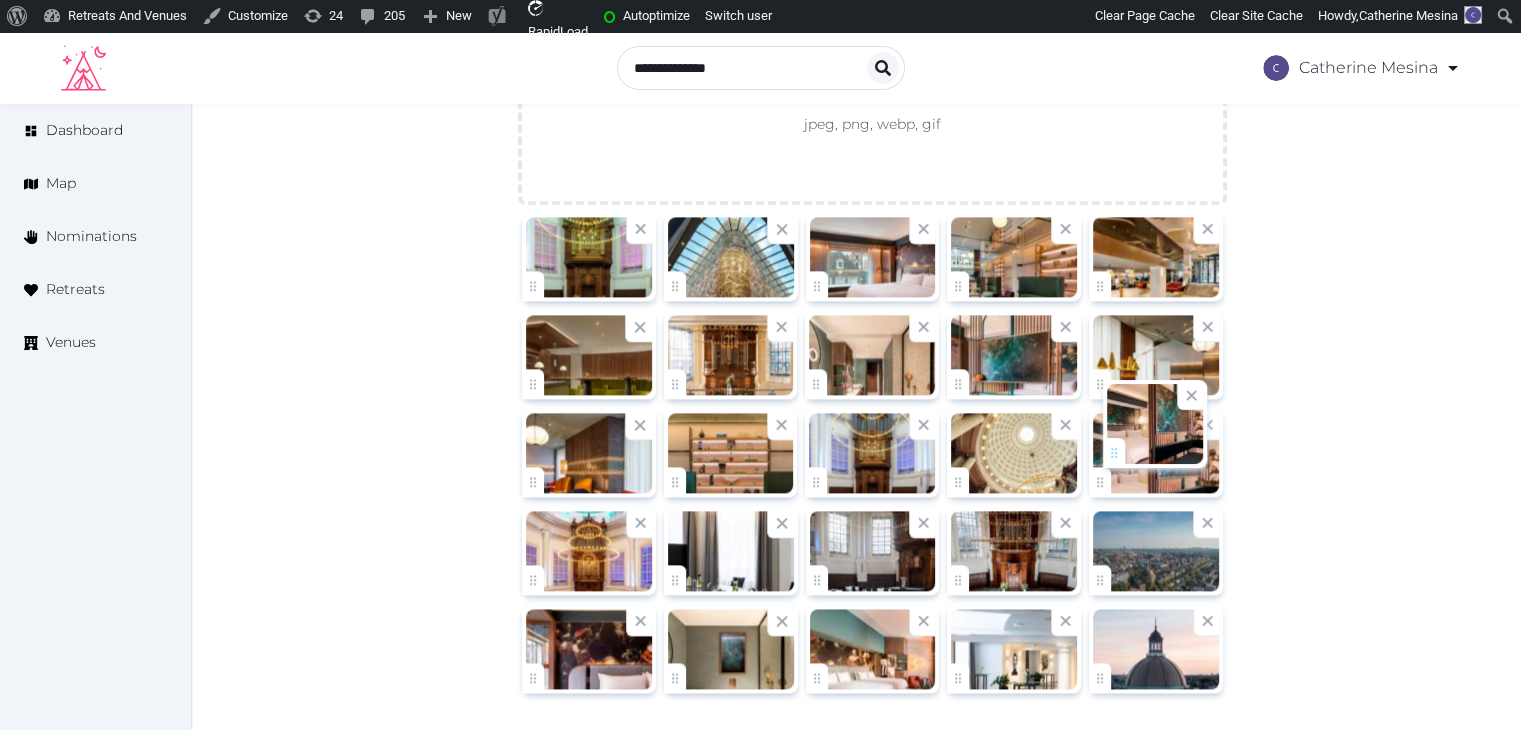 drag, startPoint x: 1114, startPoint y: 354, endPoint x: 1106, endPoint y: 446, distance: 92.34717 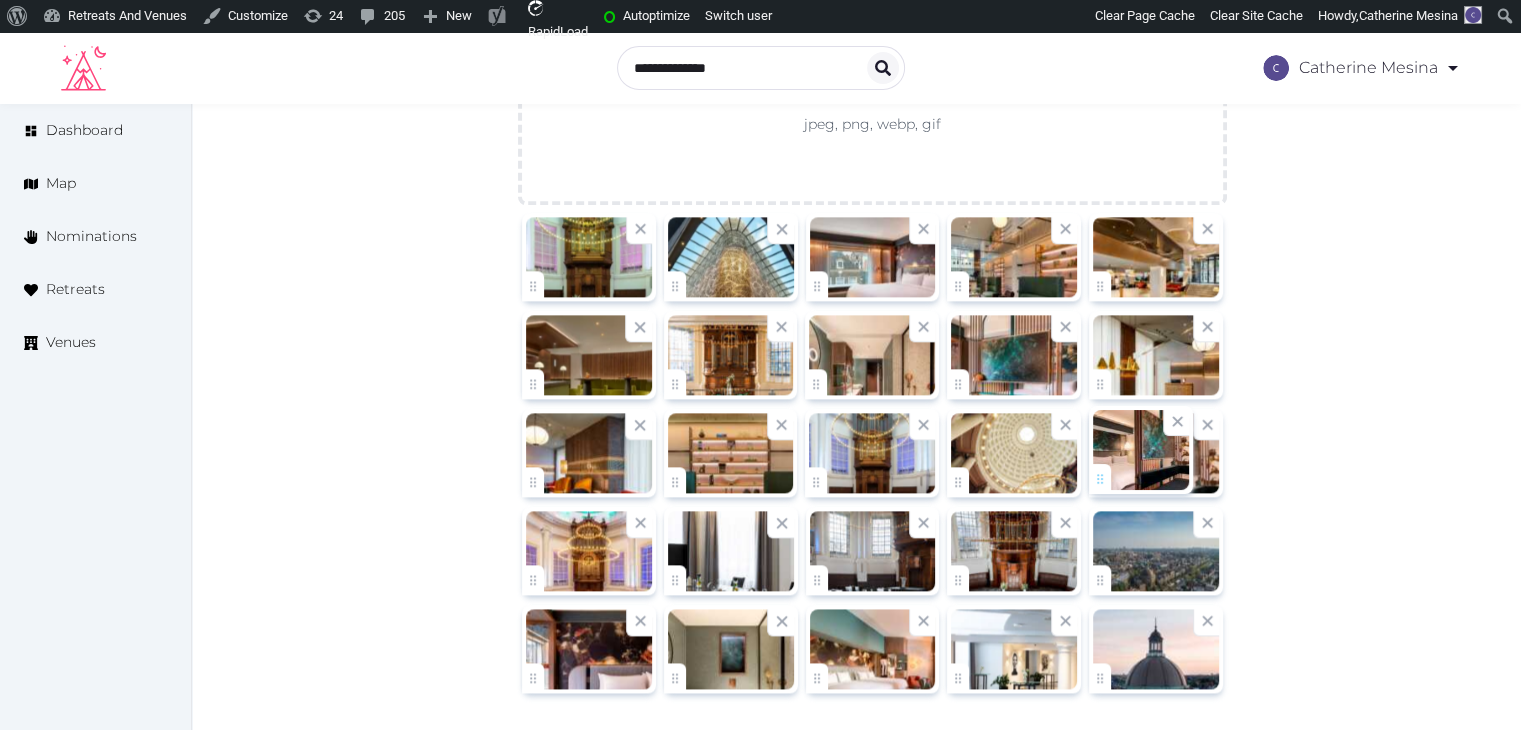 click on "Catherine Mesina   Account My Venue Listings My Retreats Logout      Dashboard Map Nominations Retreats Venues Edit venue 66 %  complete Fill out all the fields in your listing to increase its completion percentage.   A higher completion percentage will make your listing more attractive and result in better matches. Renaissance Amsterdam Hotel   View  listing   Open    Close CRM Lead Basic details Pricing and policies Retreat spaces Meeting spaces Accommodations Amenities Food and dining Activities and experiences Location Environment Types of retreats Brochures Notes Ownership Administration Activity This venue is live and visible to the public Mark draft Archive Venue owned by lieke.huisman Lieke.huisman@renaissanceamsterdam.com Copy update link Share this link with venue owners to encourage them to update their venue details. Copy recommended link Share this link with venue owners to let them know they have been recommended. Name * * 141" at bounding box center [760, -638] 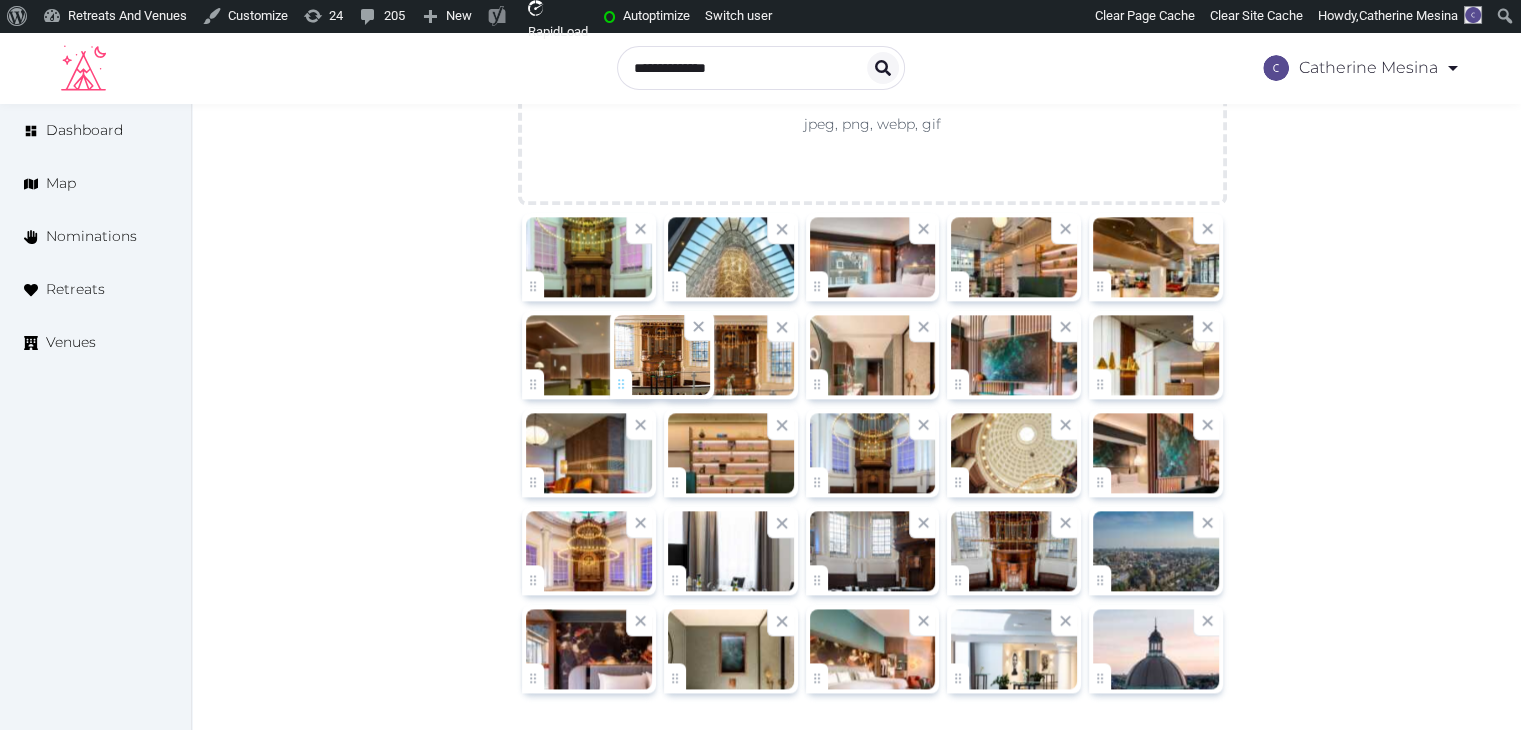 drag, startPoint x: 668, startPoint y: 383, endPoint x: 542, endPoint y: 382, distance: 126.00397 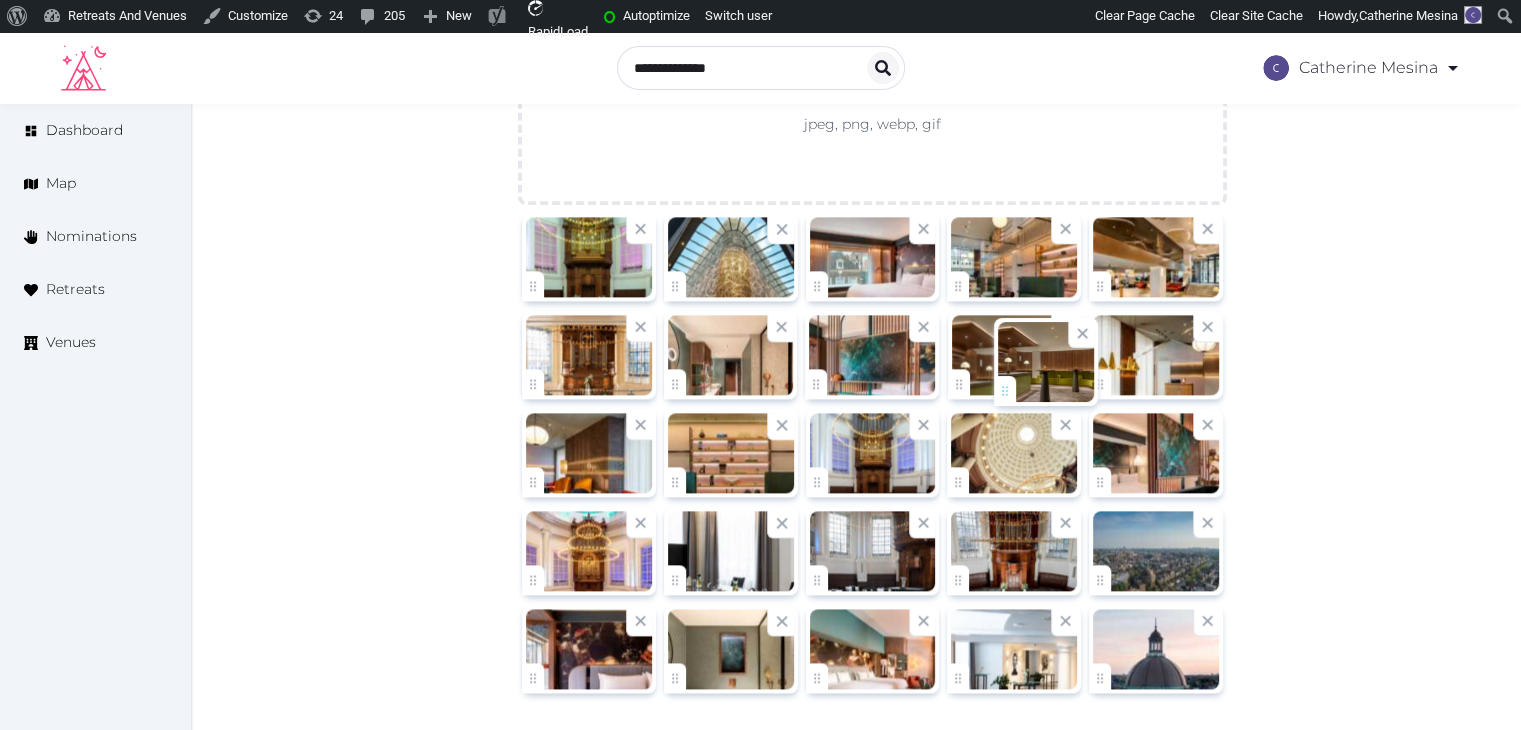 drag, startPoint x: 683, startPoint y: 381, endPoint x: 1013, endPoint y: 391, distance: 330.1515 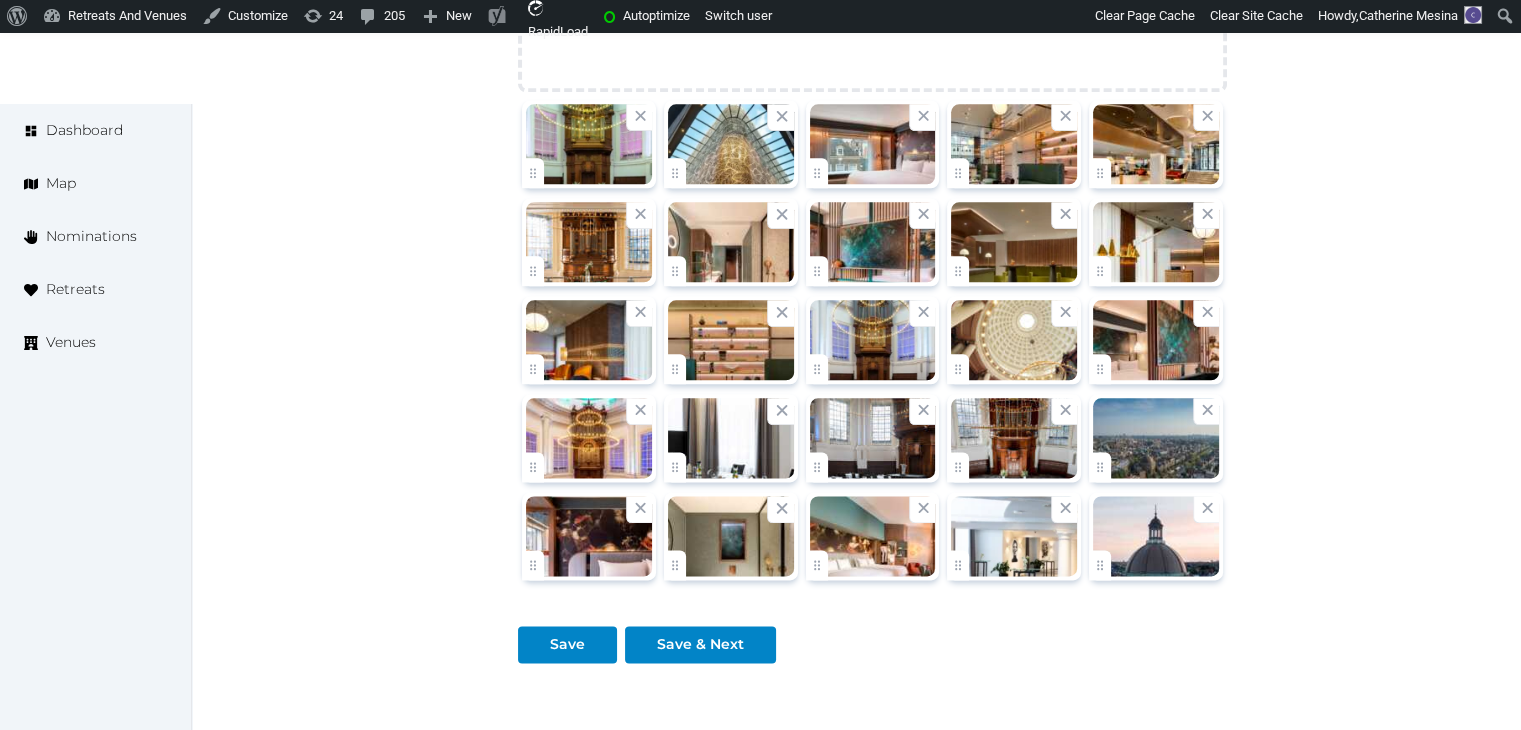 scroll, scrollTop: 2573, scrollLeft: 0, axis: vertical 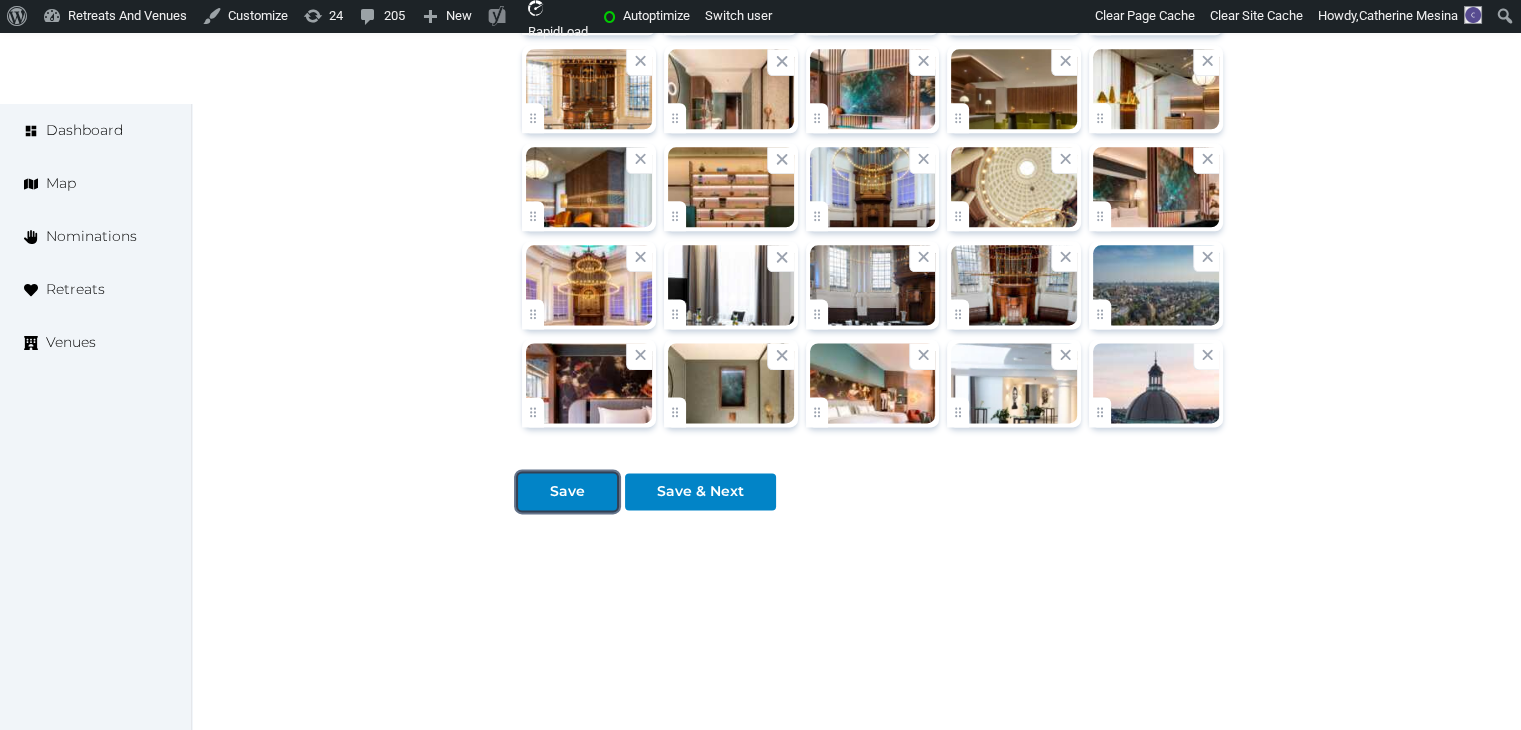 drag, startPoint x: 572, startPoint y: 493, endPoint x: 620, endPoint y: 547, distance: 72.249565 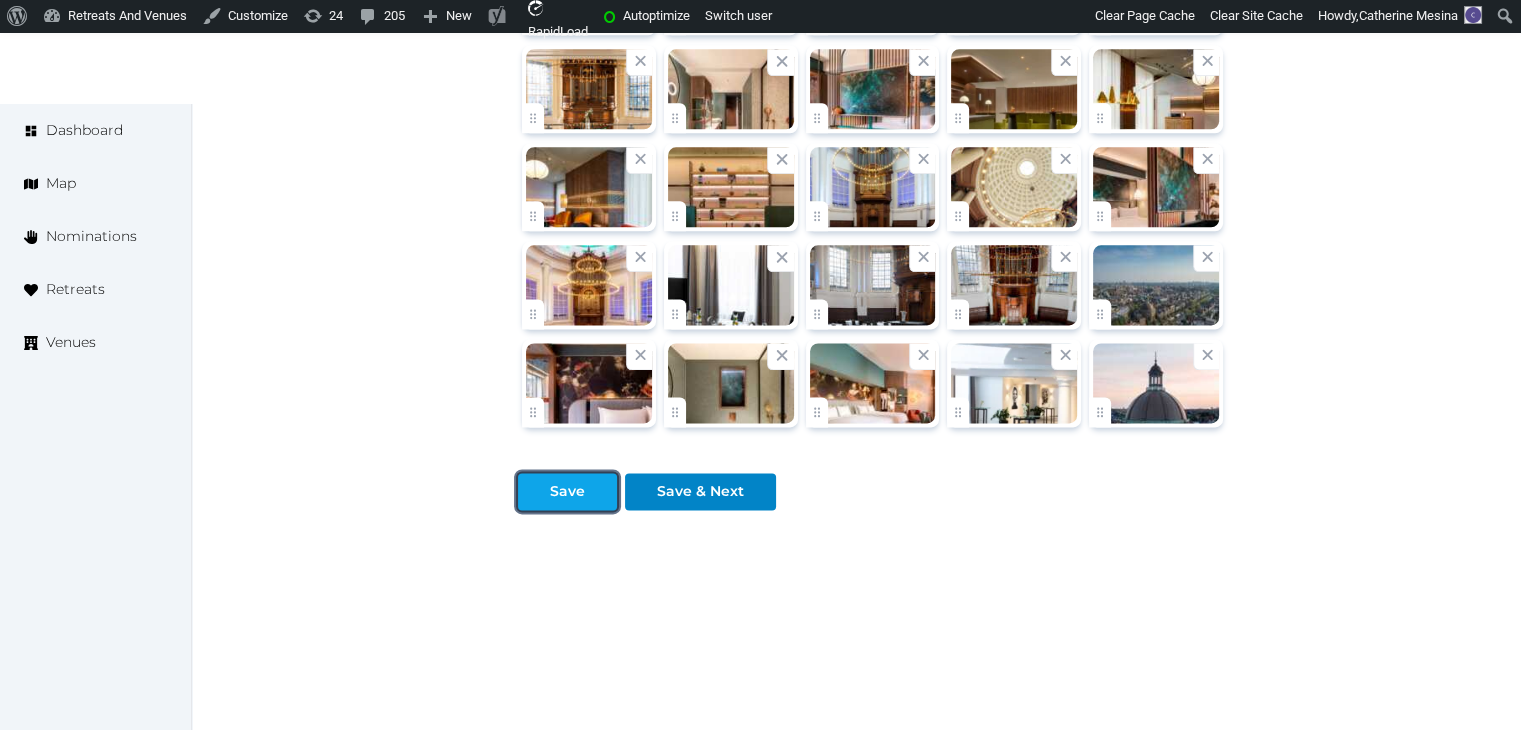 click on "Save" at bounding box center [567, 491] 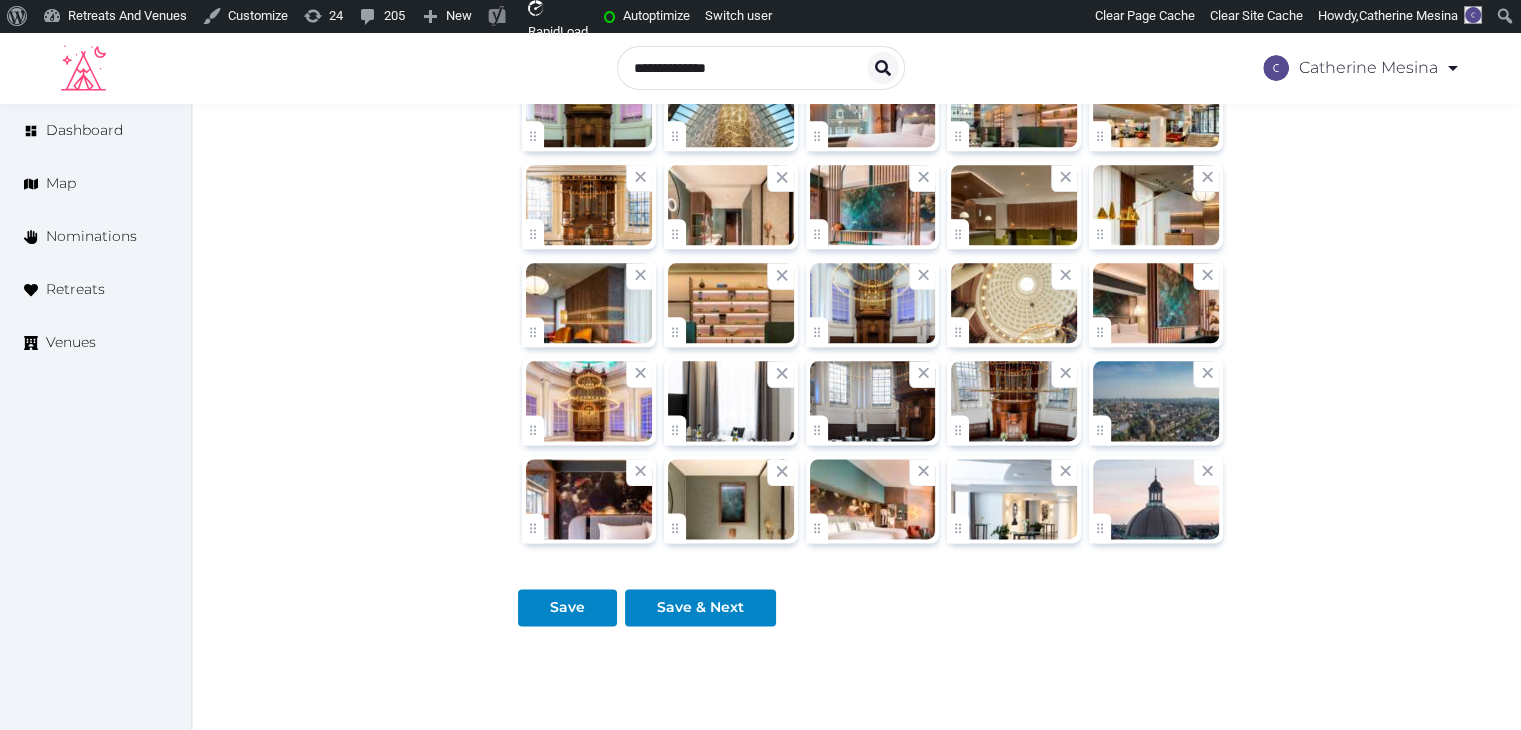 scroll, scrollTop: 2373, scrollLeft: 0, axis: vertical 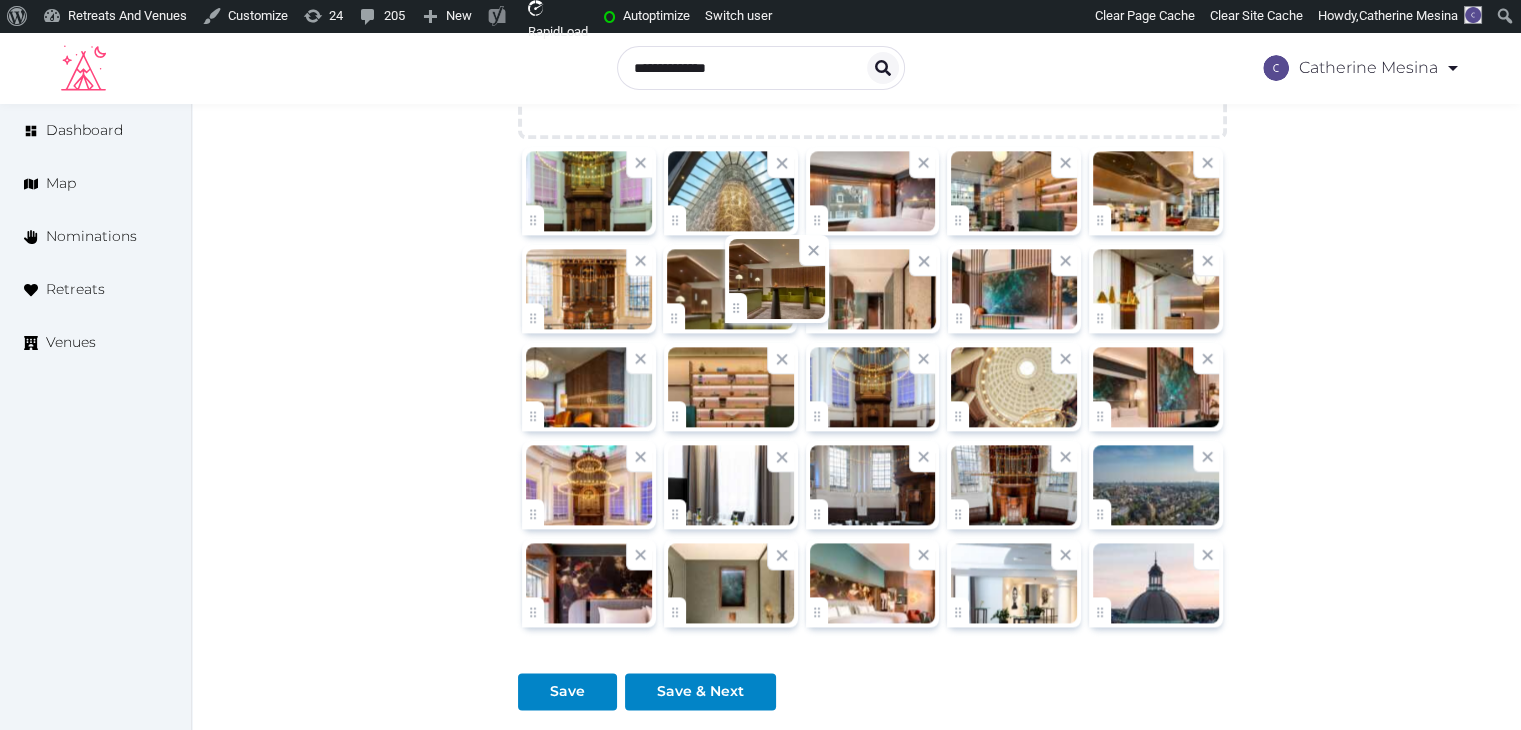 drag, startPoint x: 954, startPoint y: 305, endPoint x: 746, endPoint y: 307, distance: 208.00961 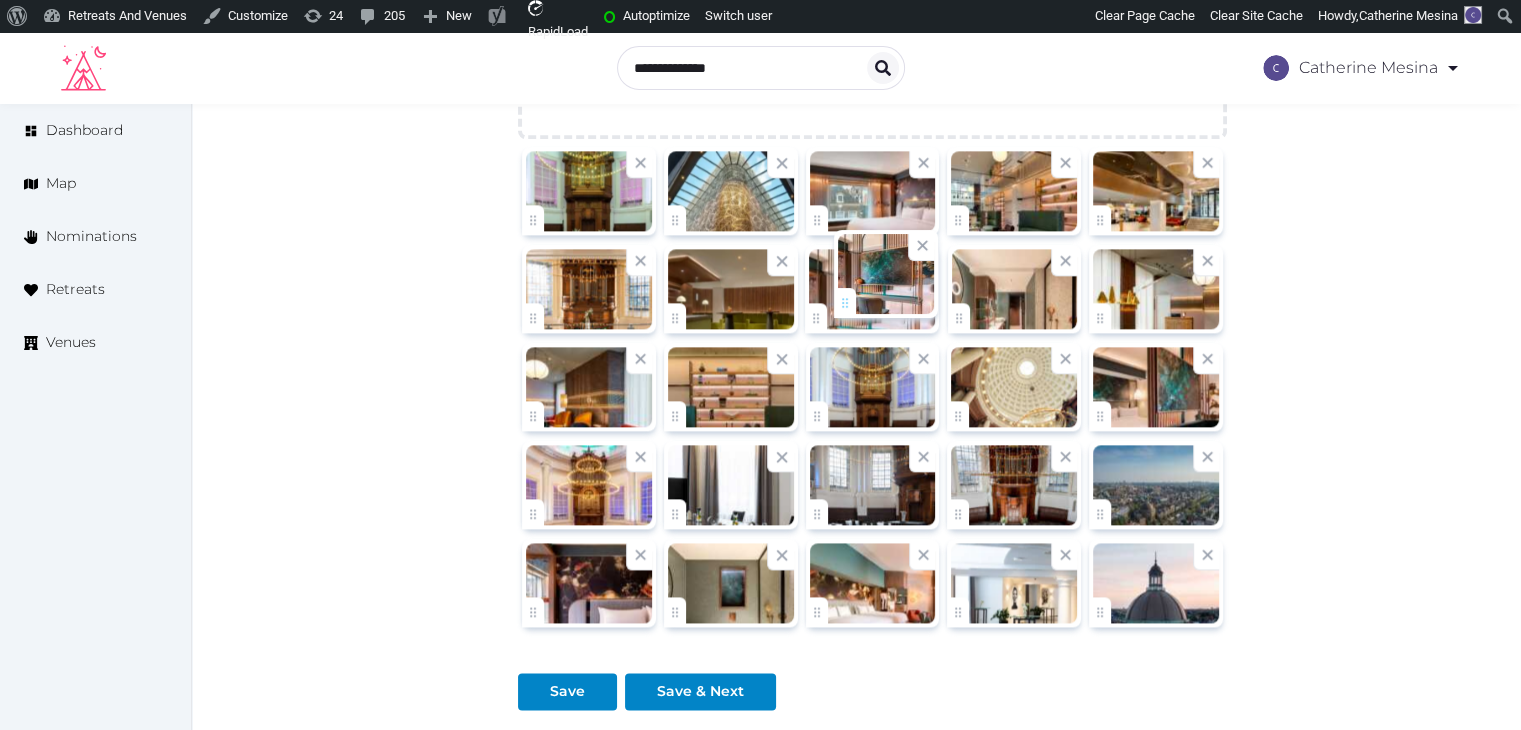 drag, startPoint x: 965, startPoint y: 316, endPoint x: 846, endPoint y: 305, distance: 119.507324 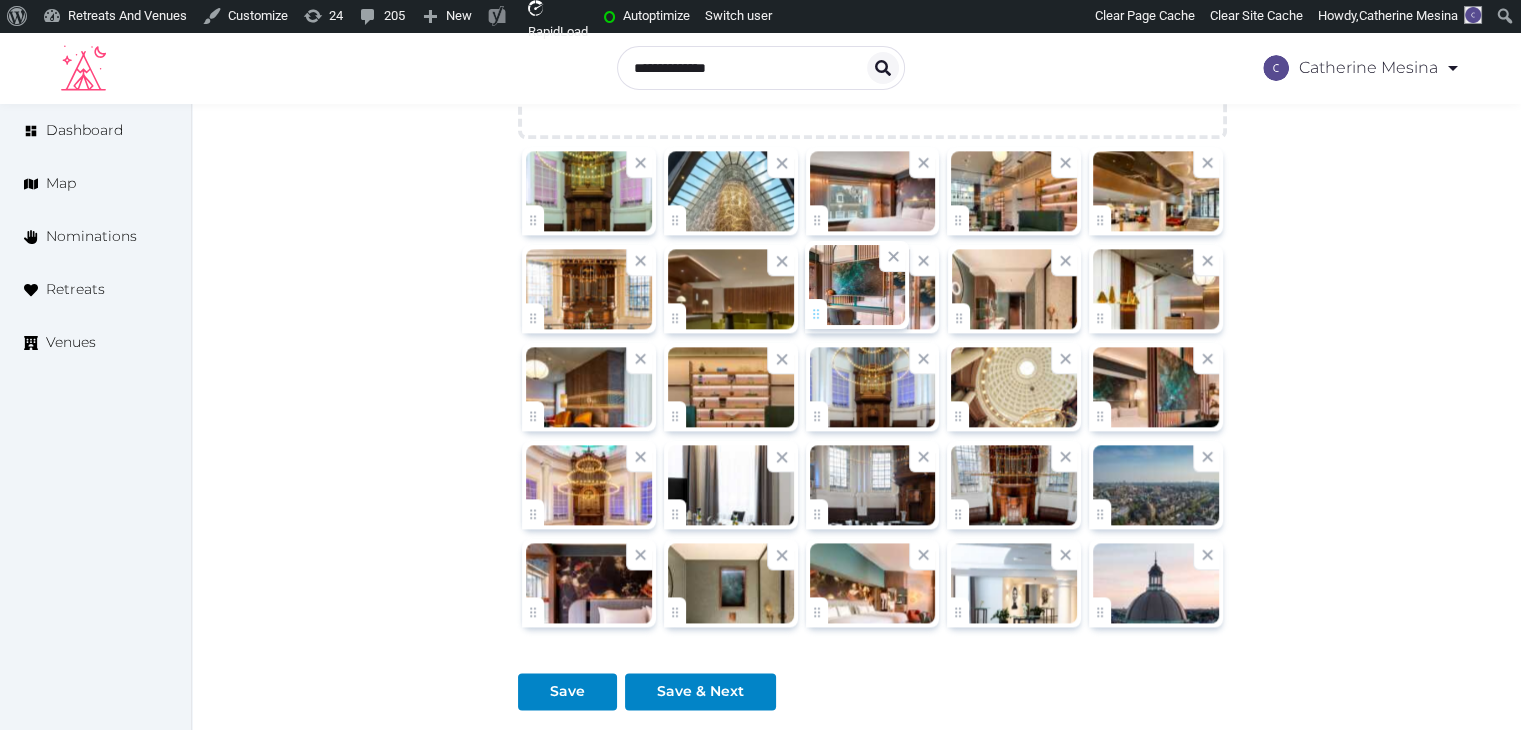 click on "Catherine Mesina   Account My Venue Listings My Retreats Logout      Dashboard Map Nominations Retreats Venues Edit venue 66 %  complete Fill out all the fields in your listing to increase its completion percentage.   A higher completion percentage will make your listing more attractive and result in better matches. Renaissance Amsterdam Hotel   View  listing   Open    Close CRM Lead Basic details Pricing and policies Retreat spaces Meeting spaces Accommodations Amenities Food and dining Activities and experiences Location Environment Types of retreats Brochures Notes Ownership Administration Activity This venue is live and visible to the public Mark draft Archive Venue owned by lieke.huisman Lieke.huisman@renaissanceamsterdam.com Copy update link Share this link with venue owners to encourage them to update their venue details. Copy recommended link Share this link with venue owners to let them know they have been recommended. Name * * 141" at bounding box center (760, -704) 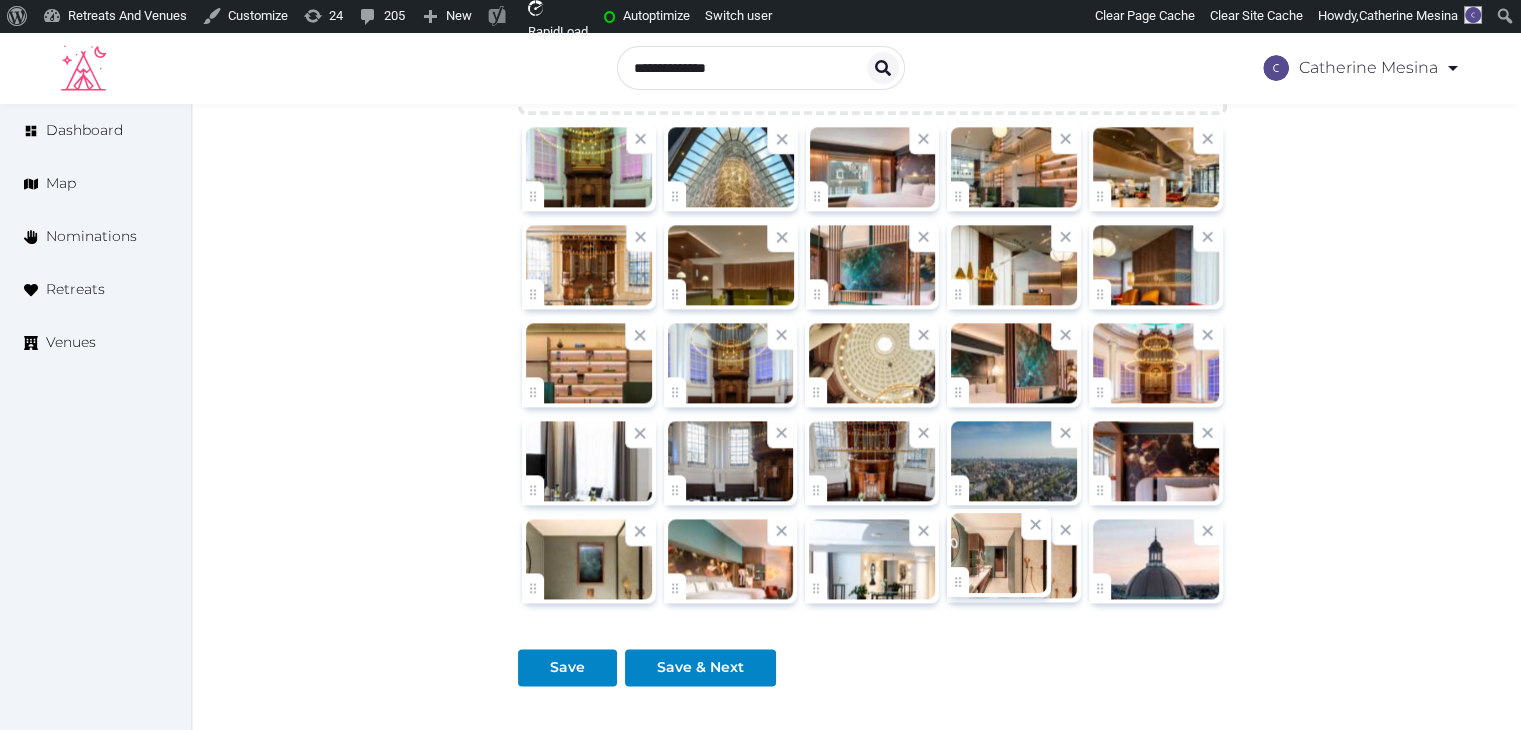 drag, startPoint x: 947, startPoint y: 317, endPoint x: 921, endPoint y: 597, distance: 281.20456 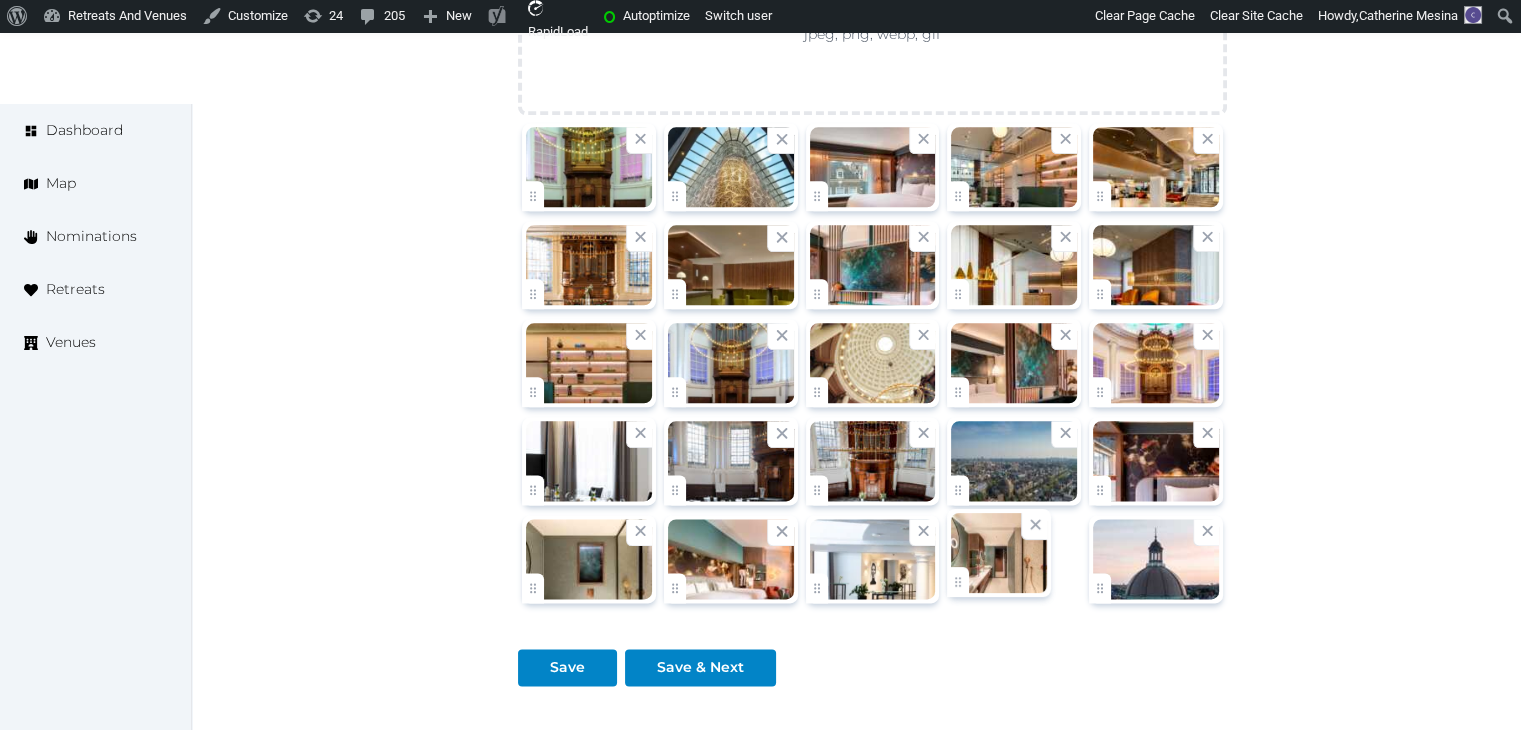 scroll, scrollTop: 2399, scrollLeft: 0, axis: vertical 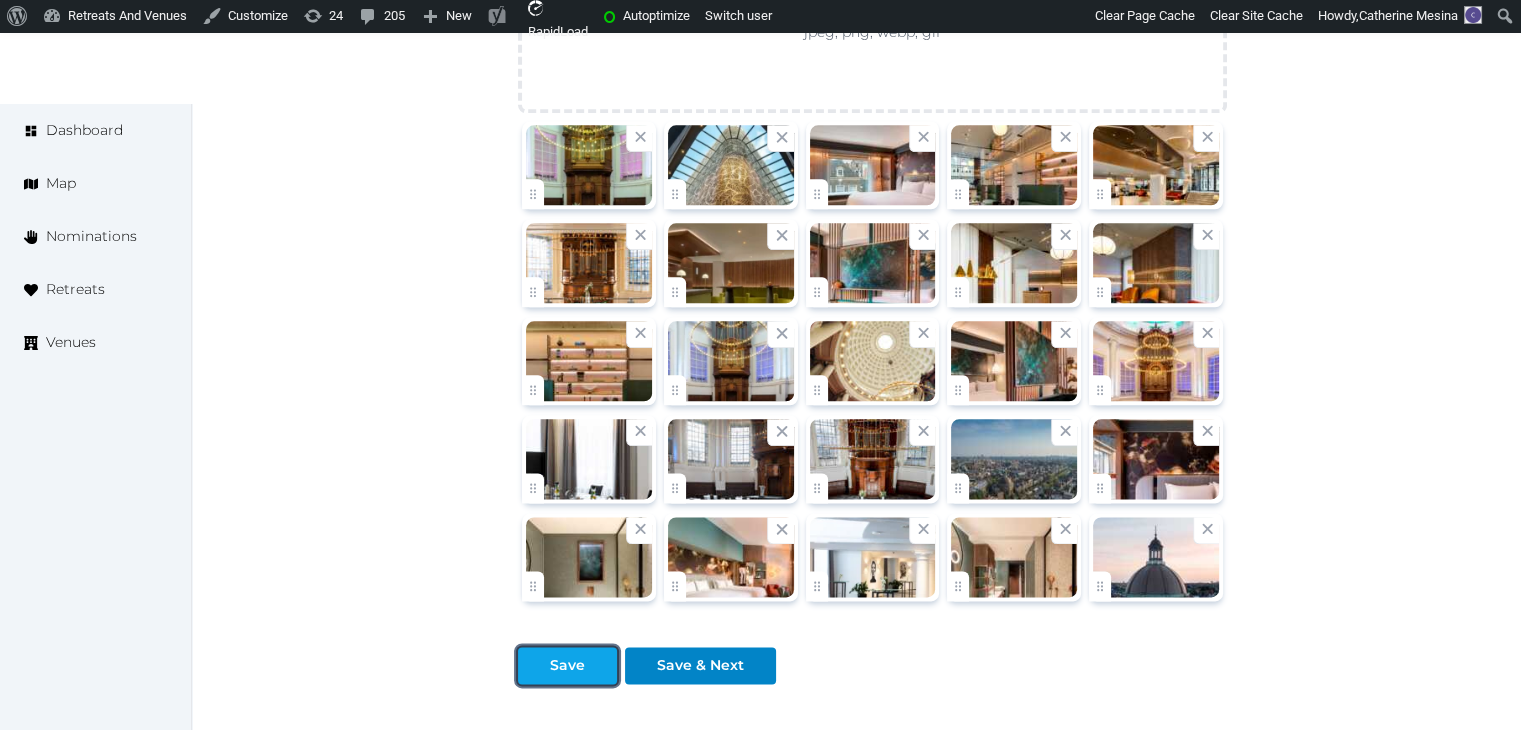 click on "Save" at bounding box center (567, 665) 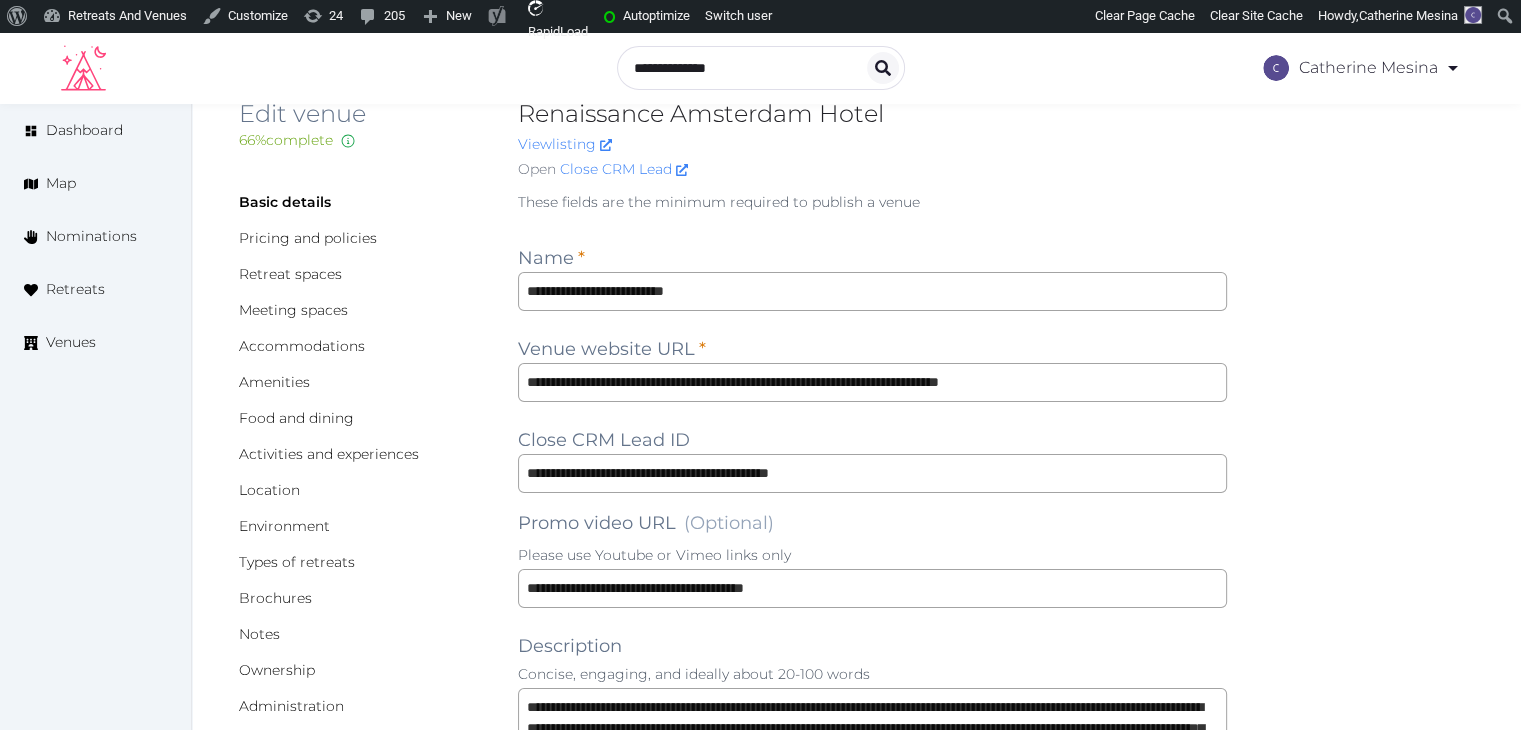 scroll, scrollTop: 0, scrollLeft: 0, axis: both 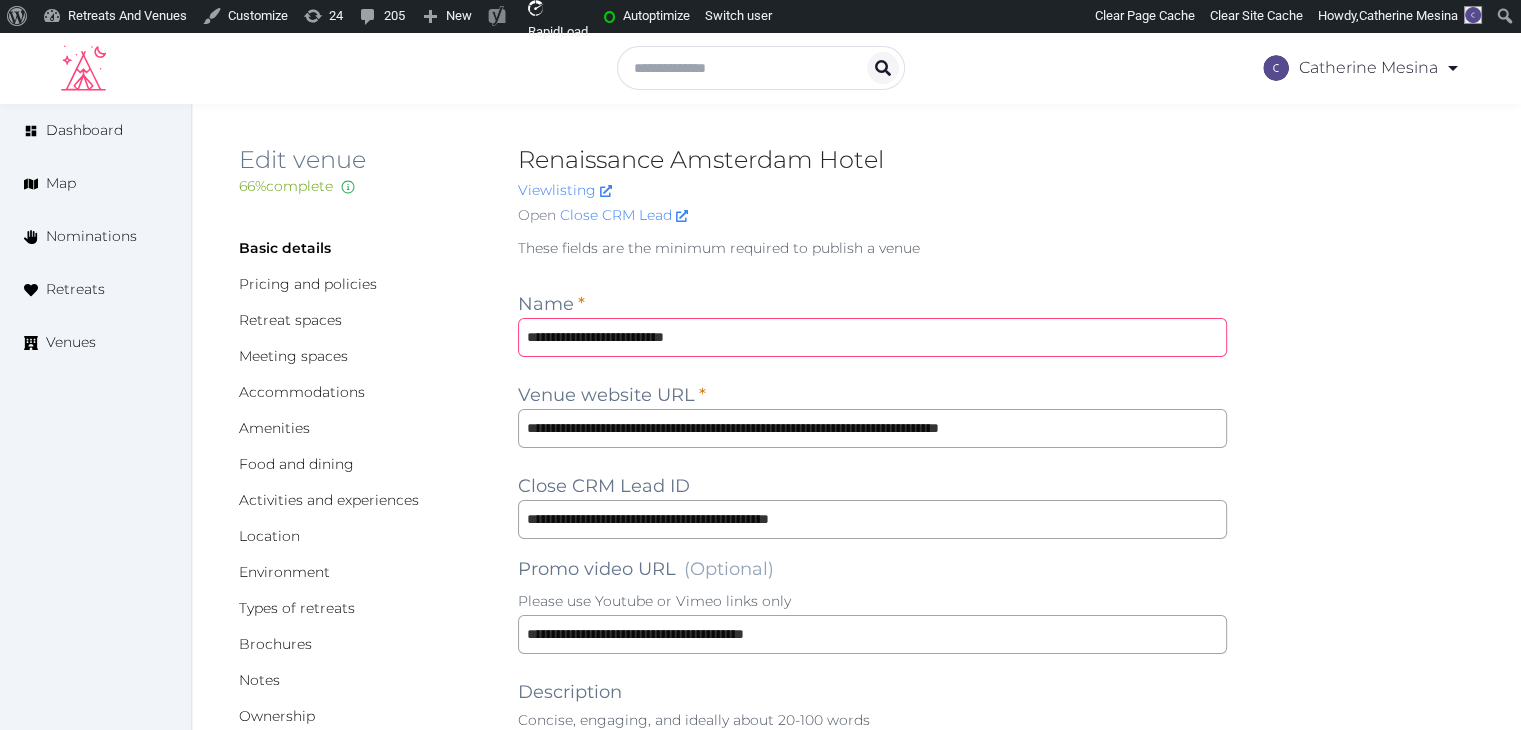 click on "**********" at bounding box center (872, 337) 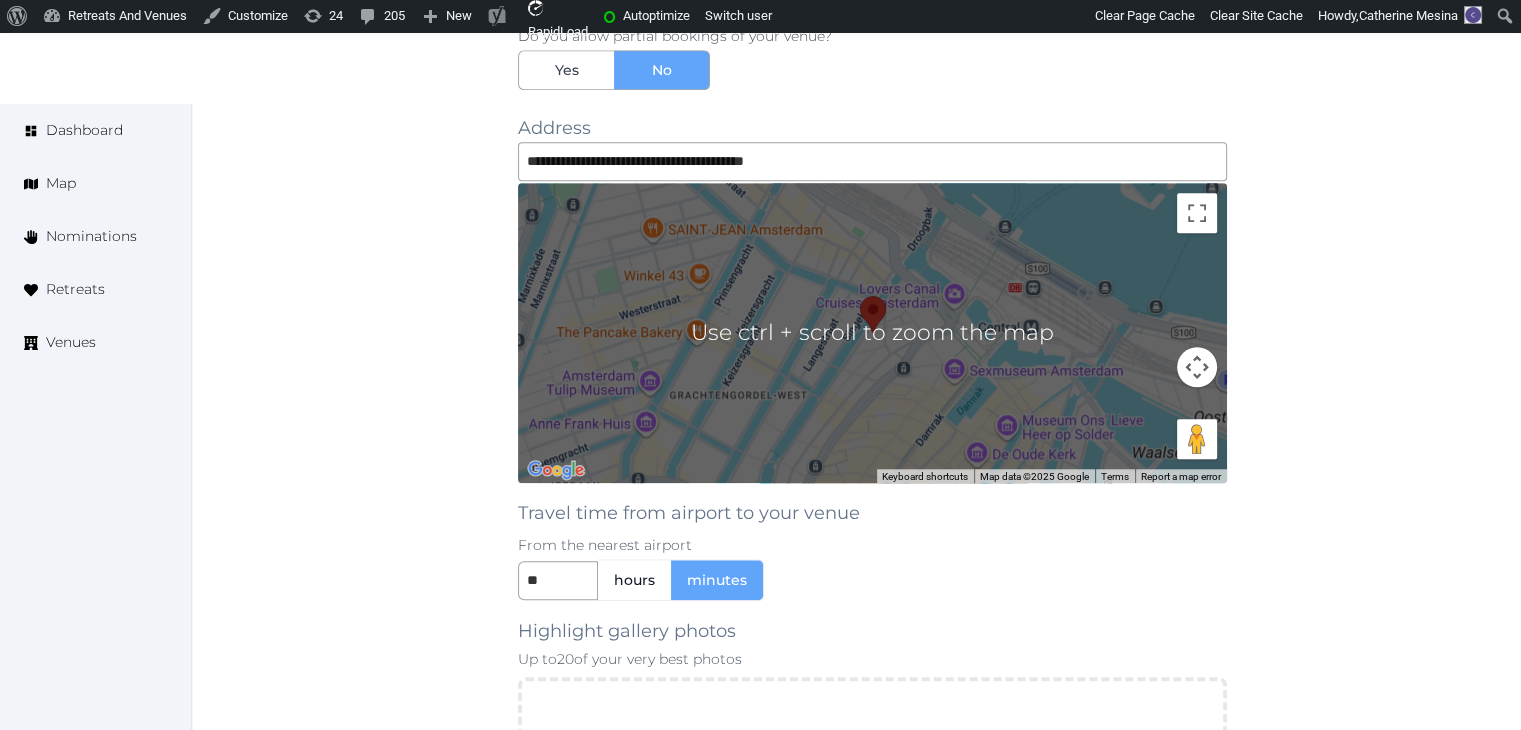 scroll, scrollTop: 1500, scrollLeft: 0, axis: vertical 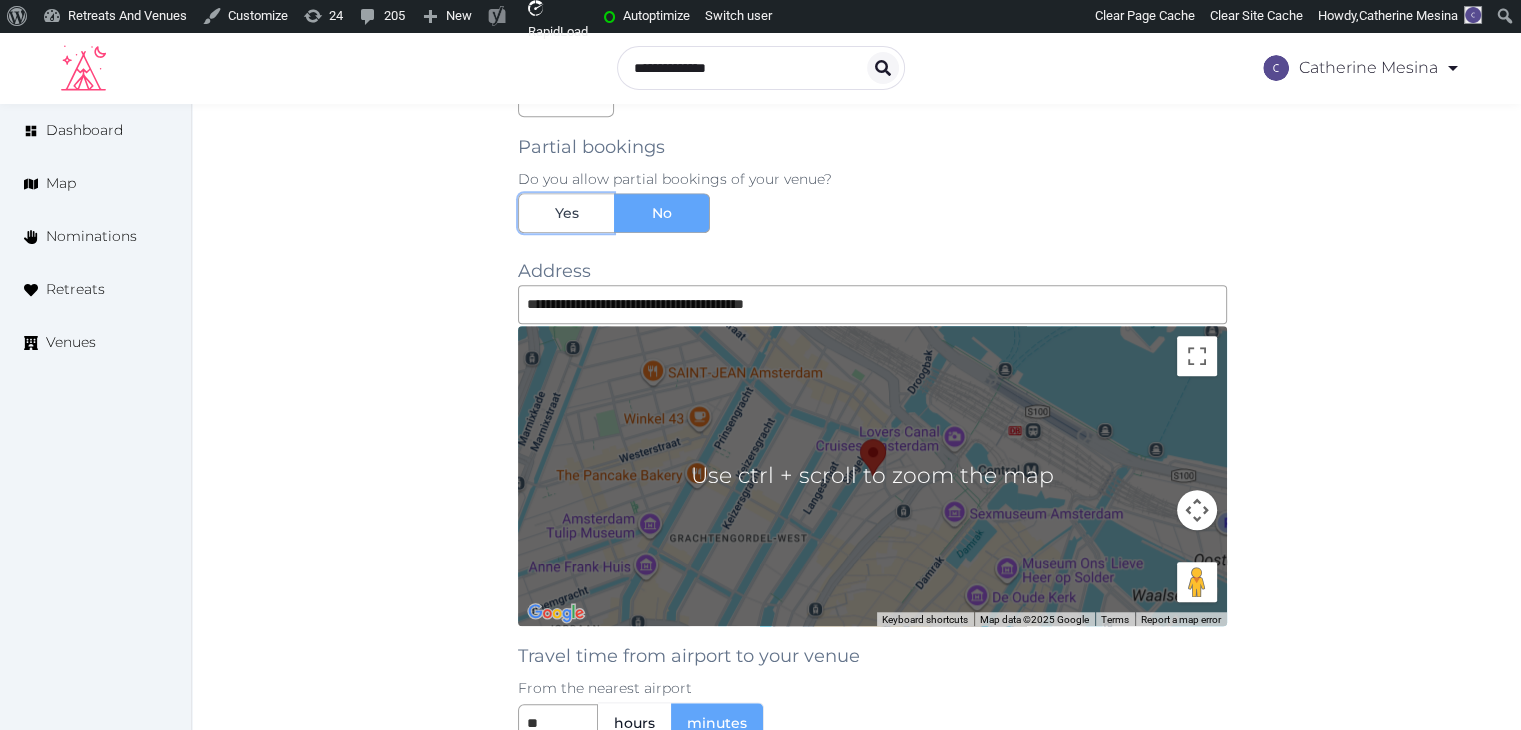 click on "Yes" at bounding box center [566, 213] 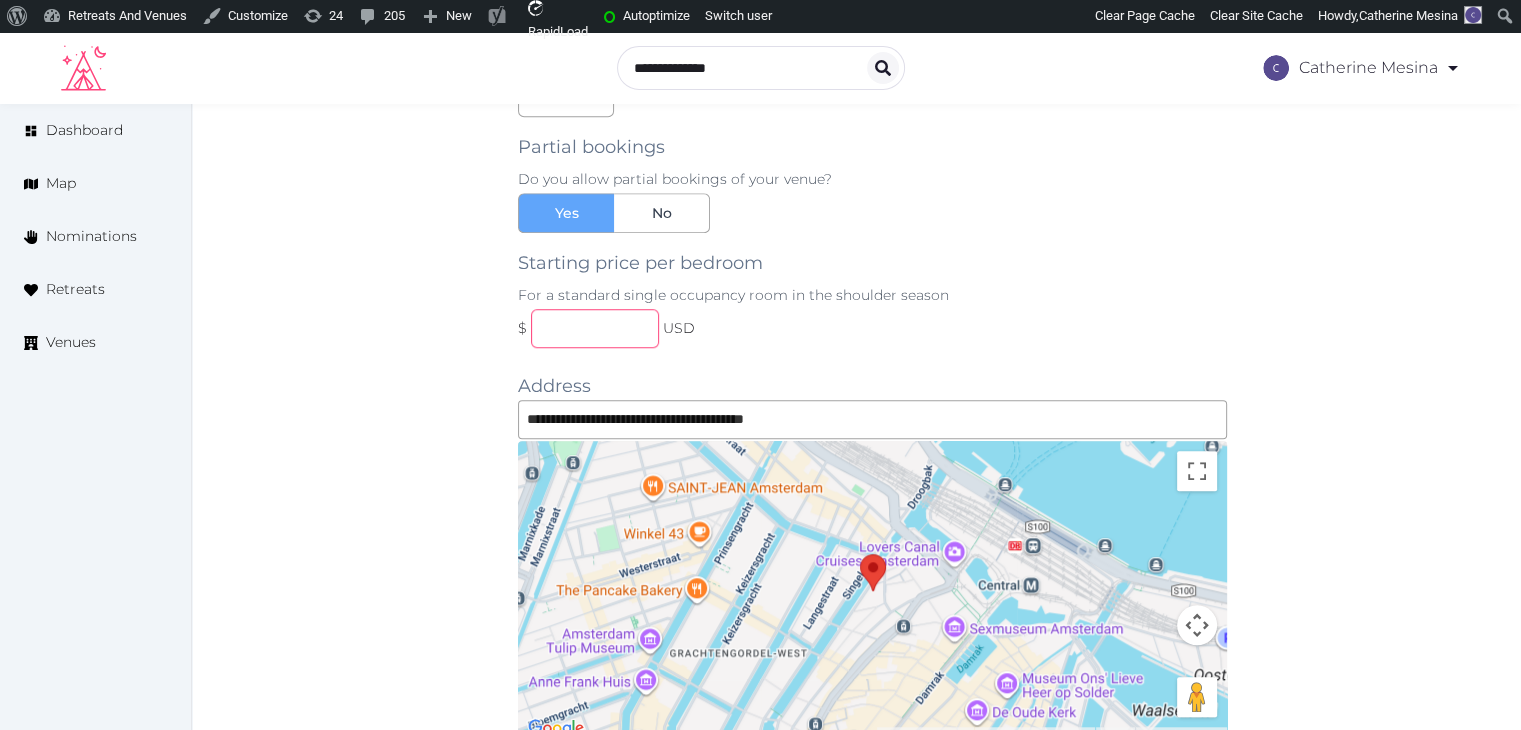 click at bounding box center [595, 328] 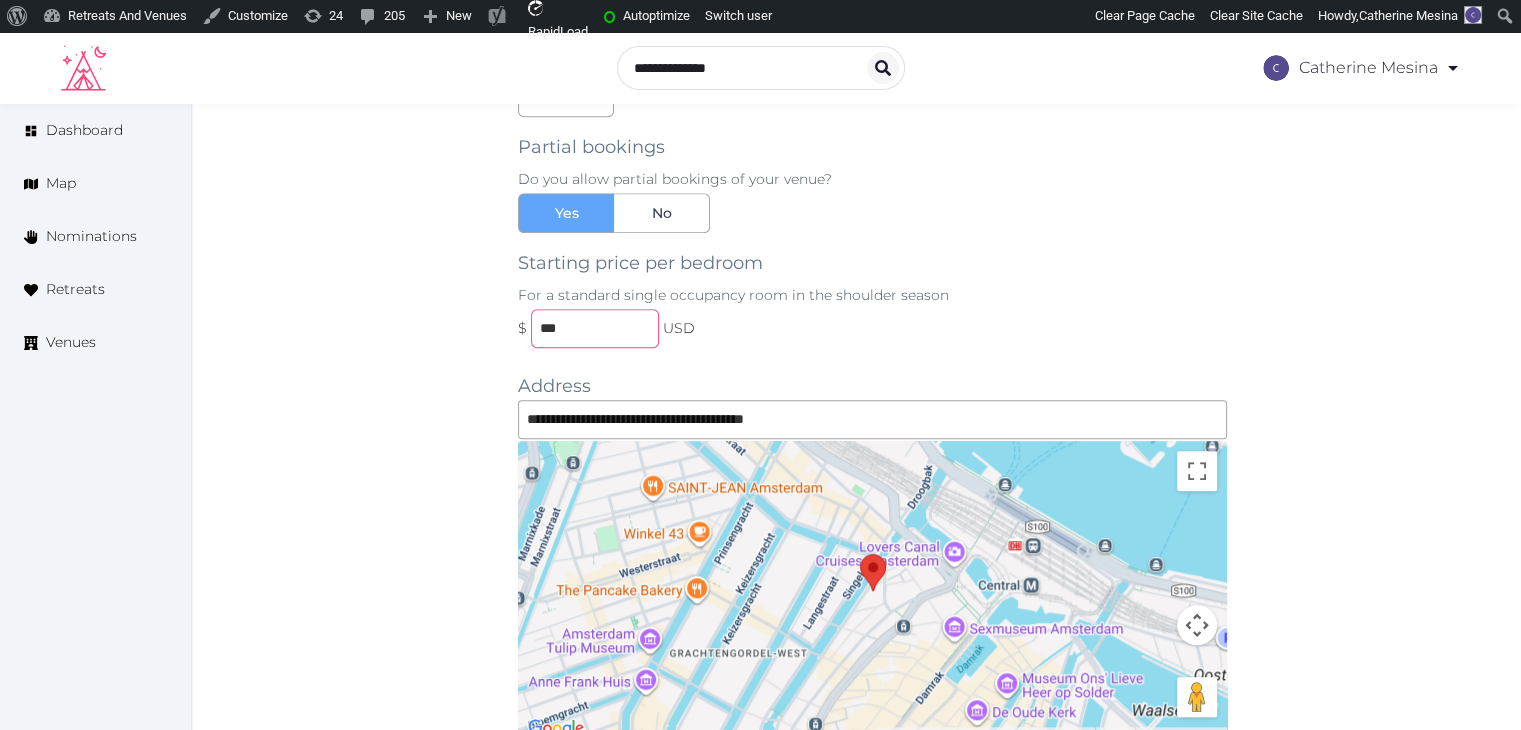 type on "***" 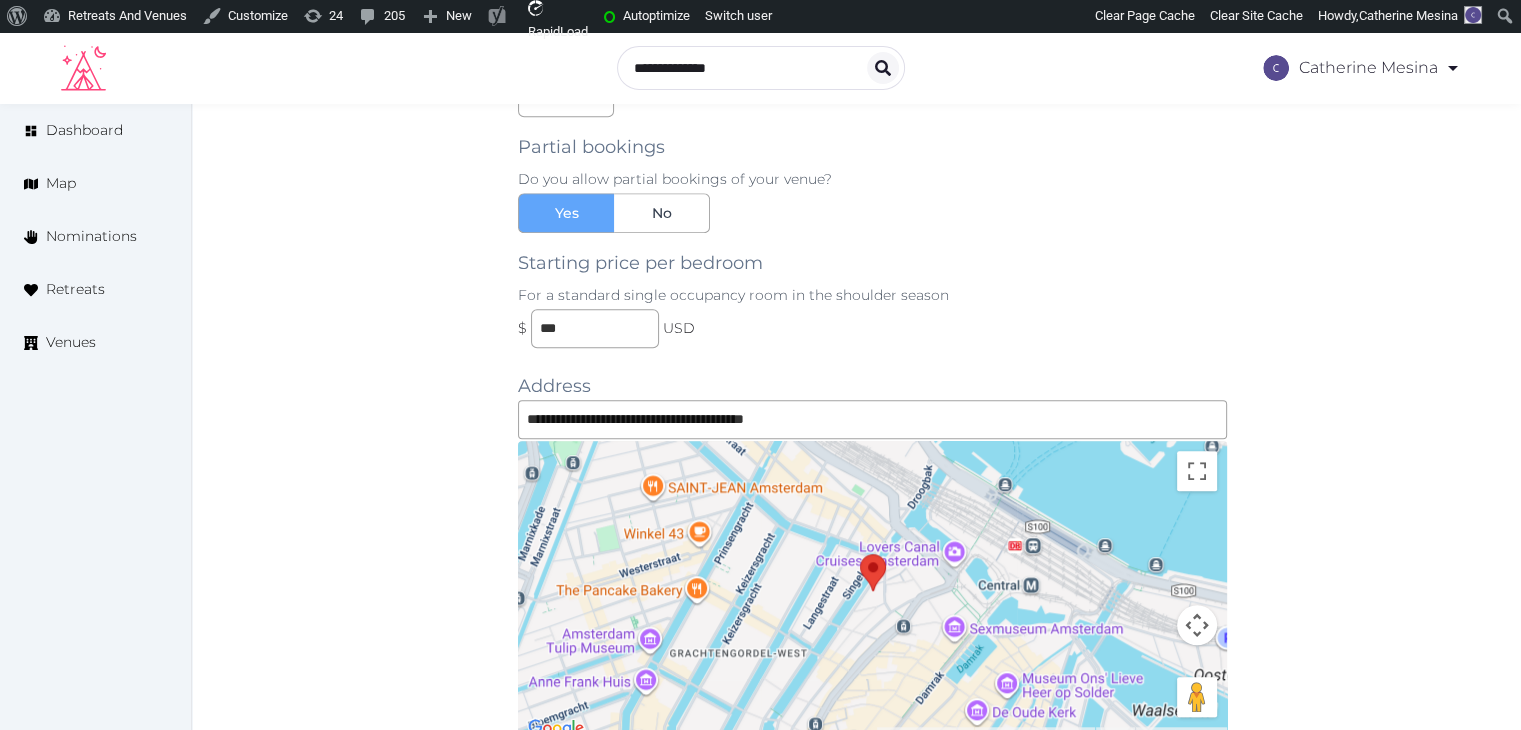 drag, startPoint x: 1420, startPoint y: 216, endPoint x: 1408, endPoint y: 237, distance: 24.186773 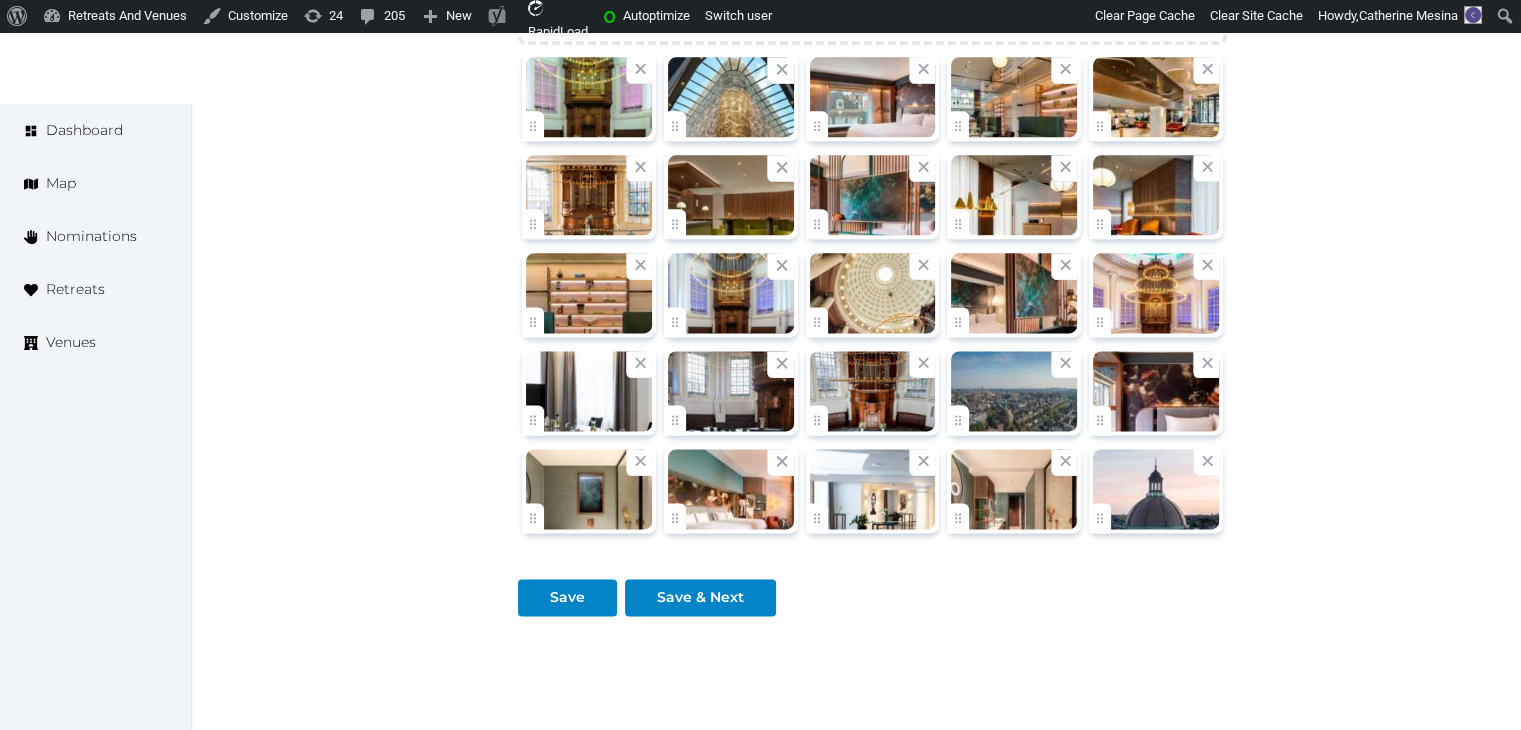 scroll, scrollTop: 2688, scrollLeft: 0, axis: vertical 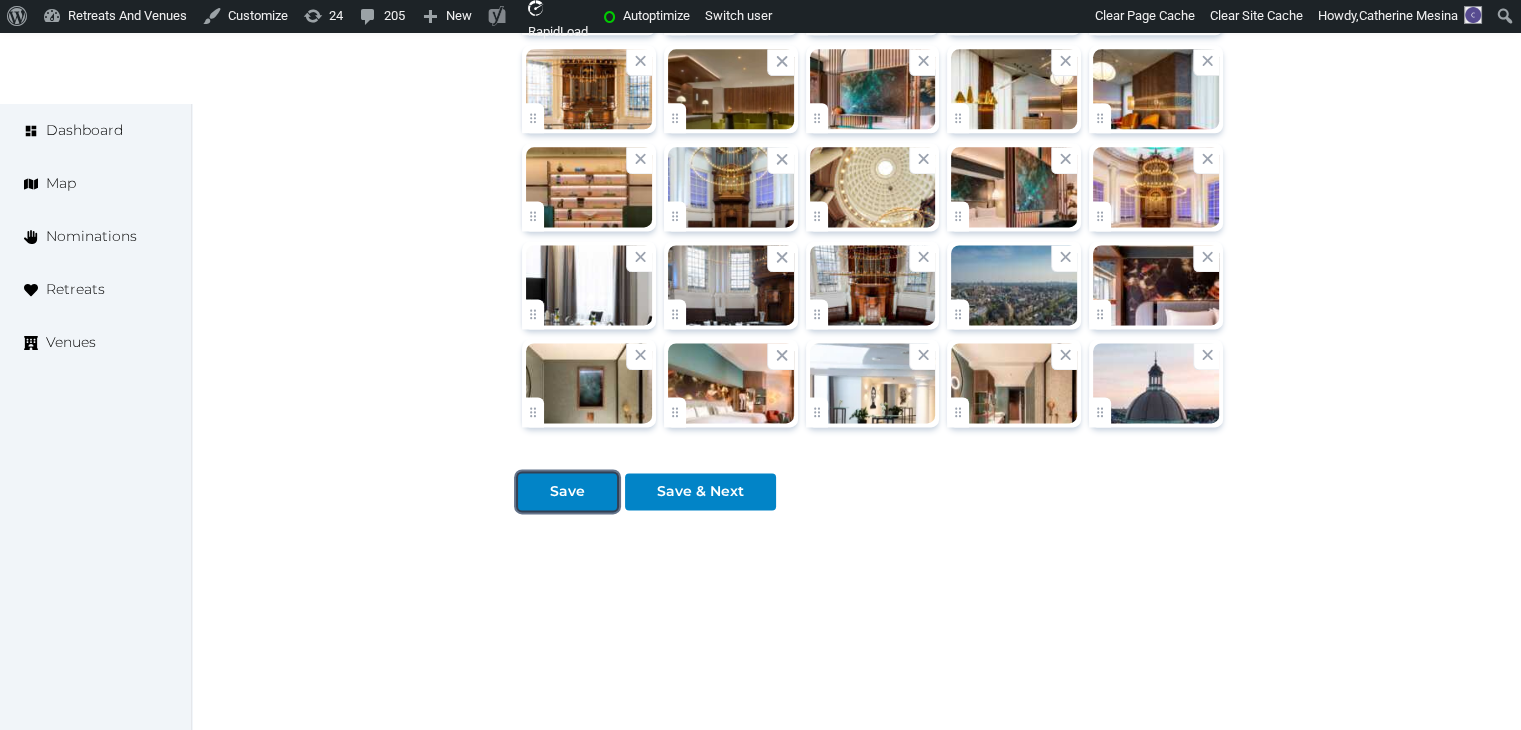 click on "Save" at bounding box center [567, 491] 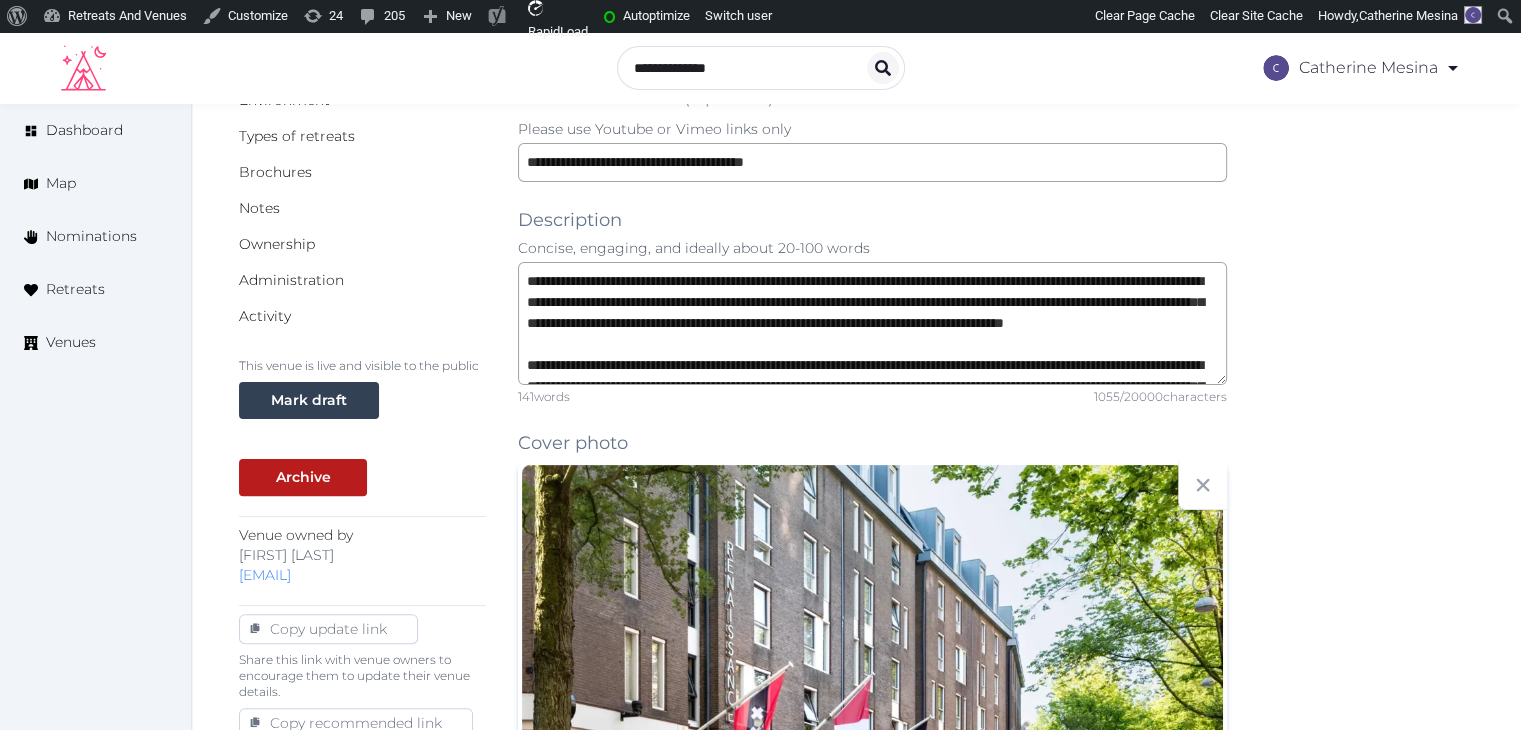 scroll, scrollTop: 88, scrollLeft: 0, axis: vertical 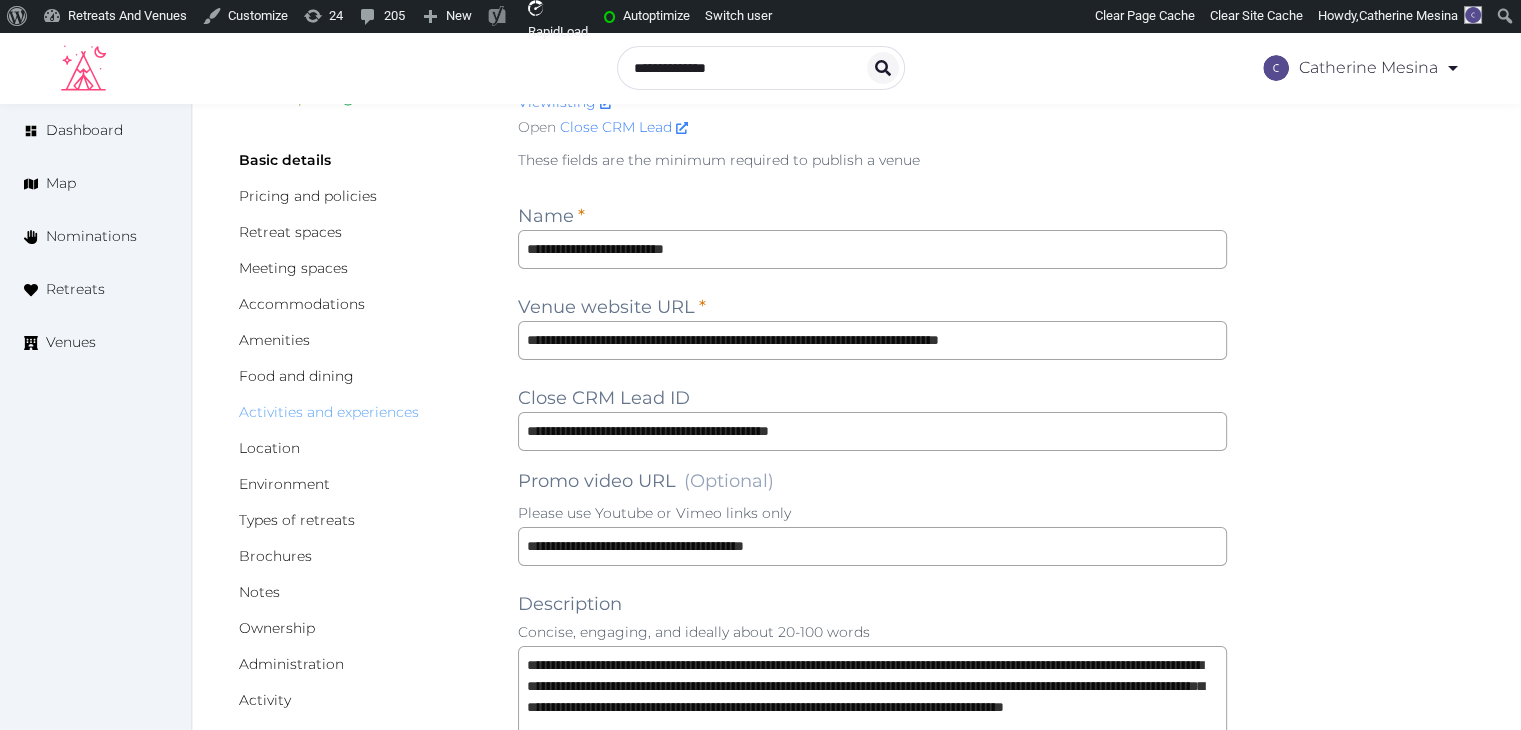 click on "Activities and experiences" at bounding box center [329, 412] 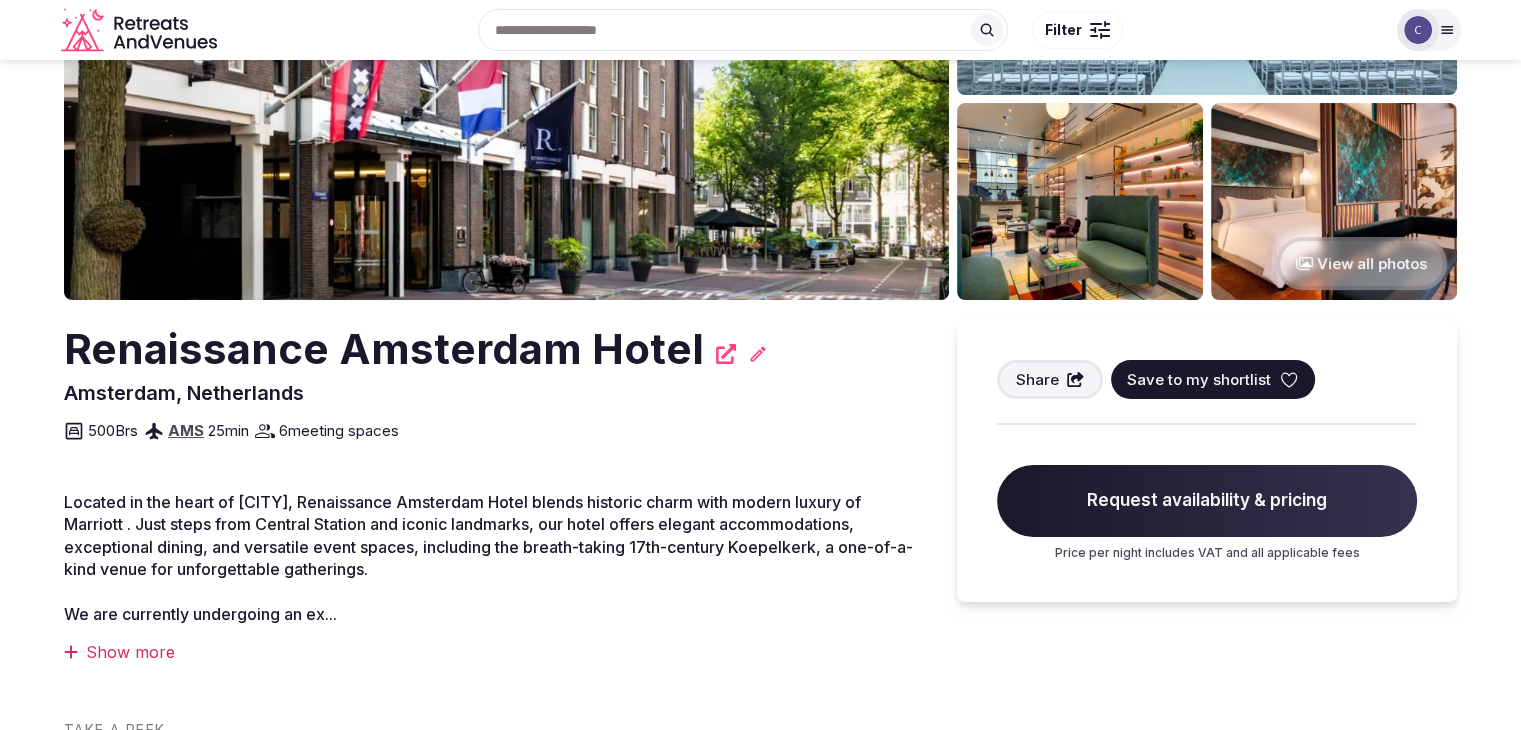 scroll, scrollTop: 200, scrollLeft: 0, axis: vertical 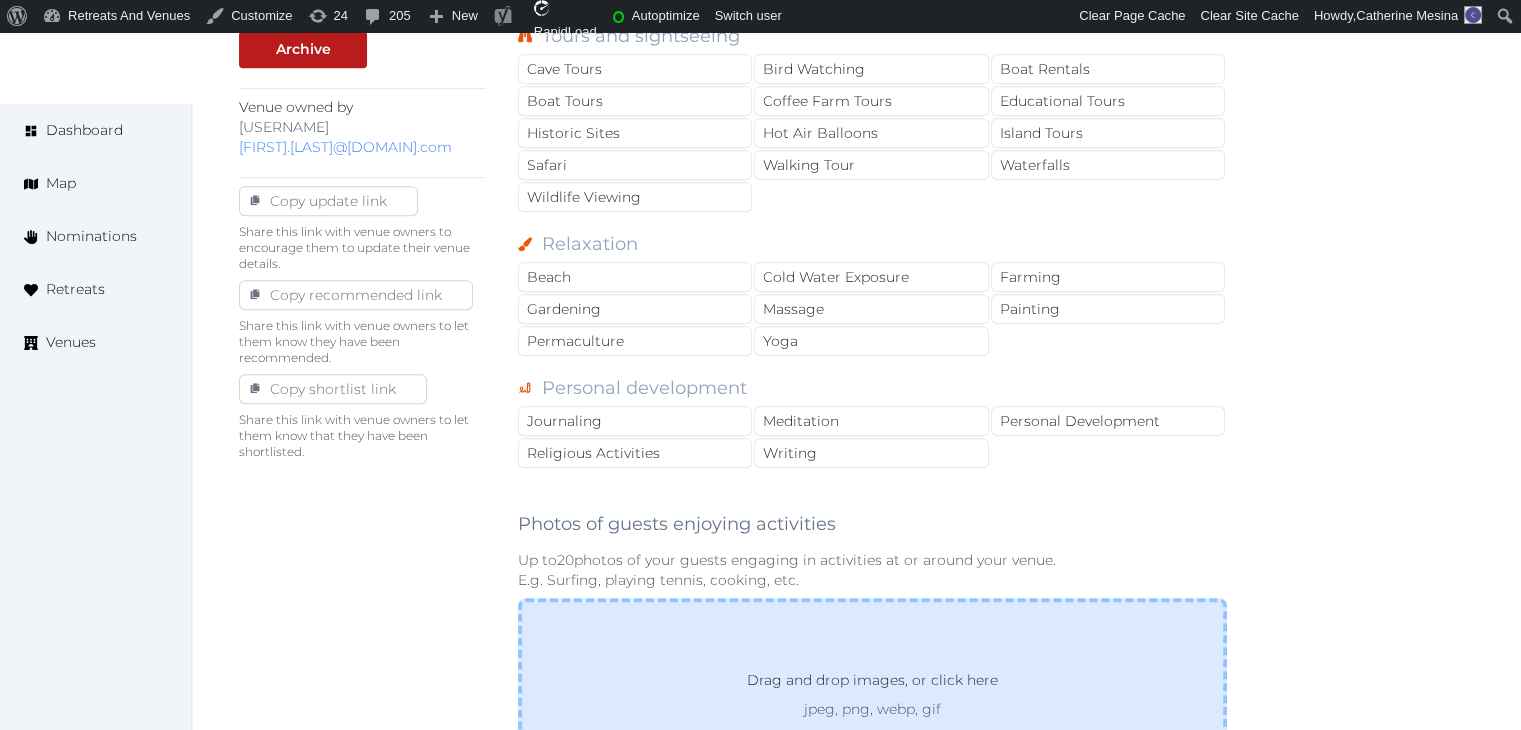 click on "Drag and drop images, or click here jpeg, png, webp, gif" at bounding box center (872, 694) 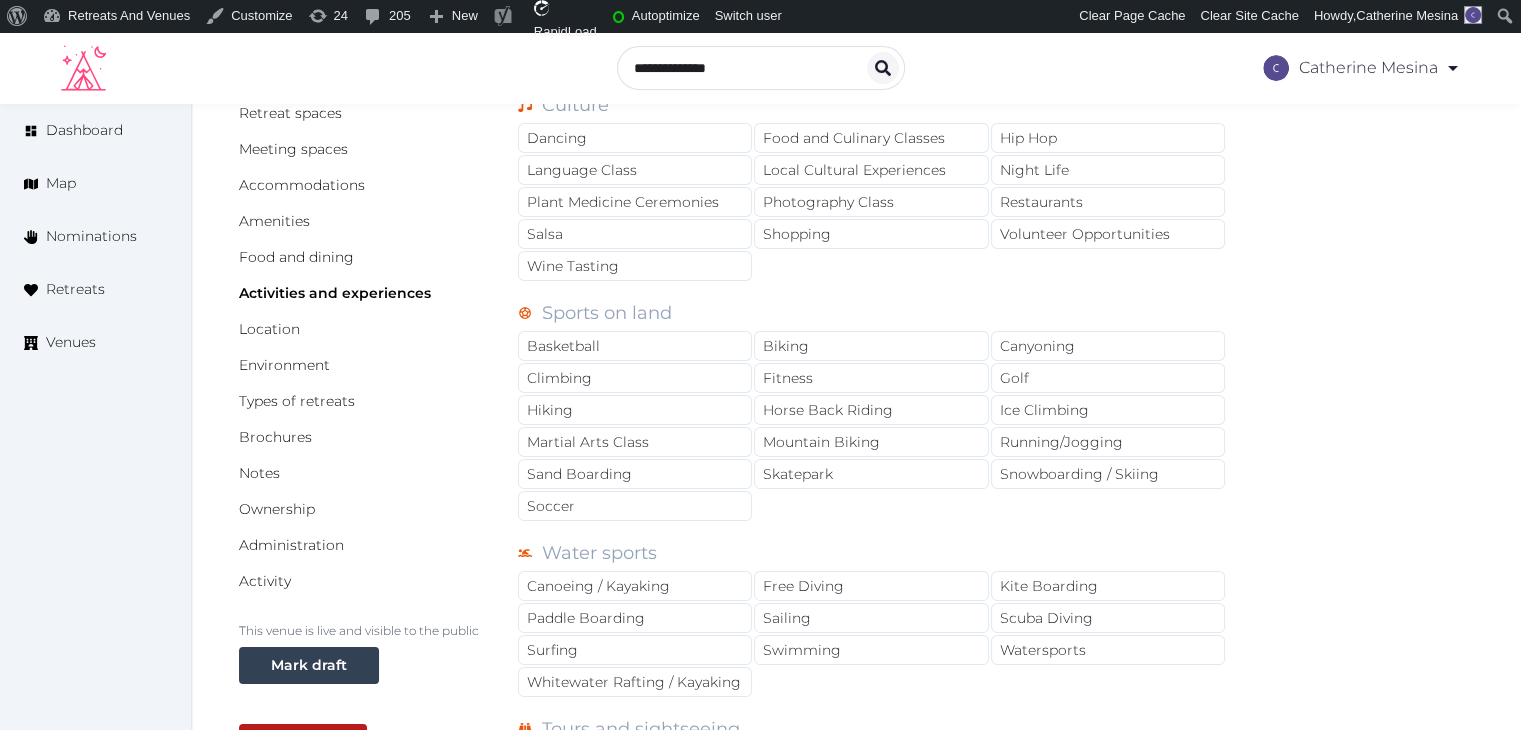 scroll, scrollTop: 200, scrollLeft: 0, axis: vertical 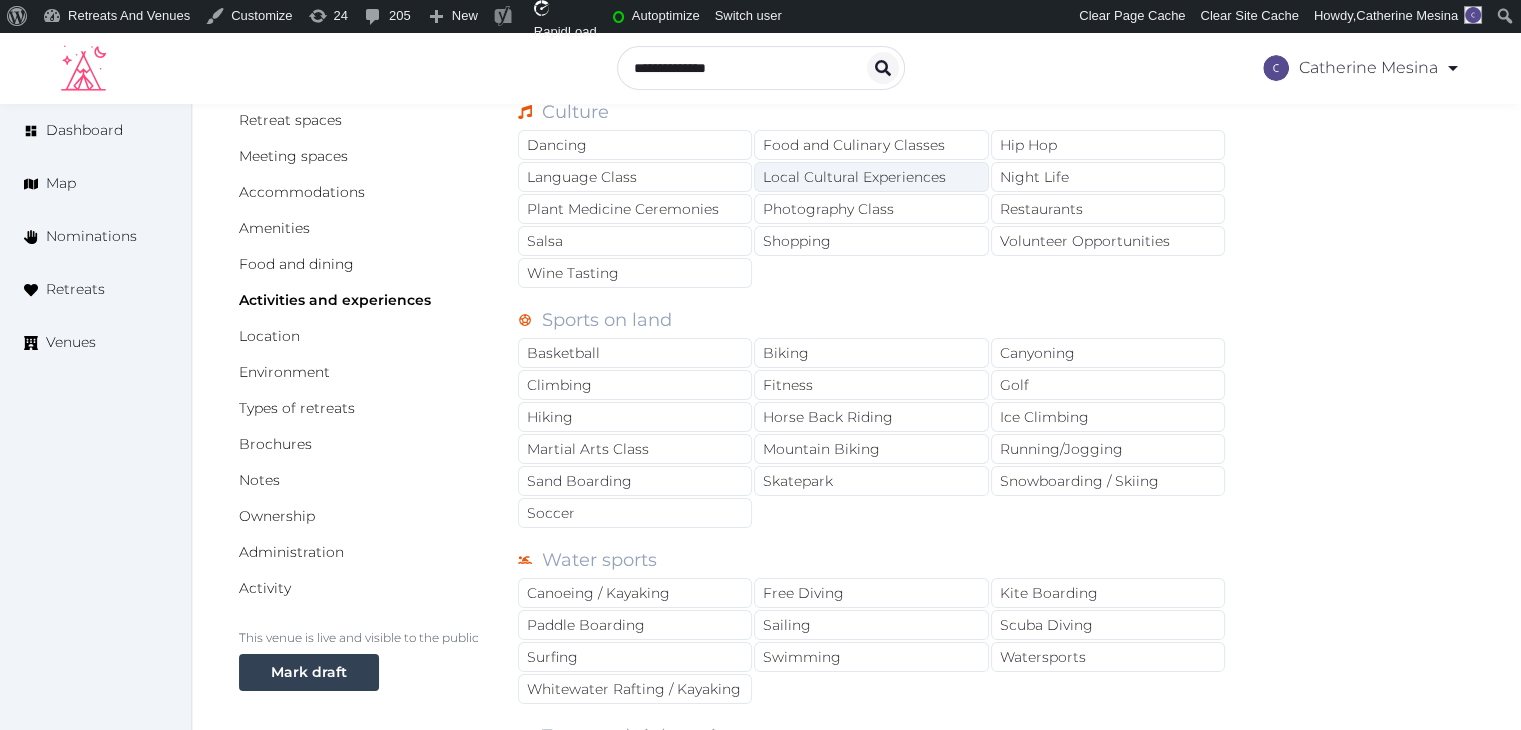 click on "Local Cultural Experiences" at bounding box center [871, 177] 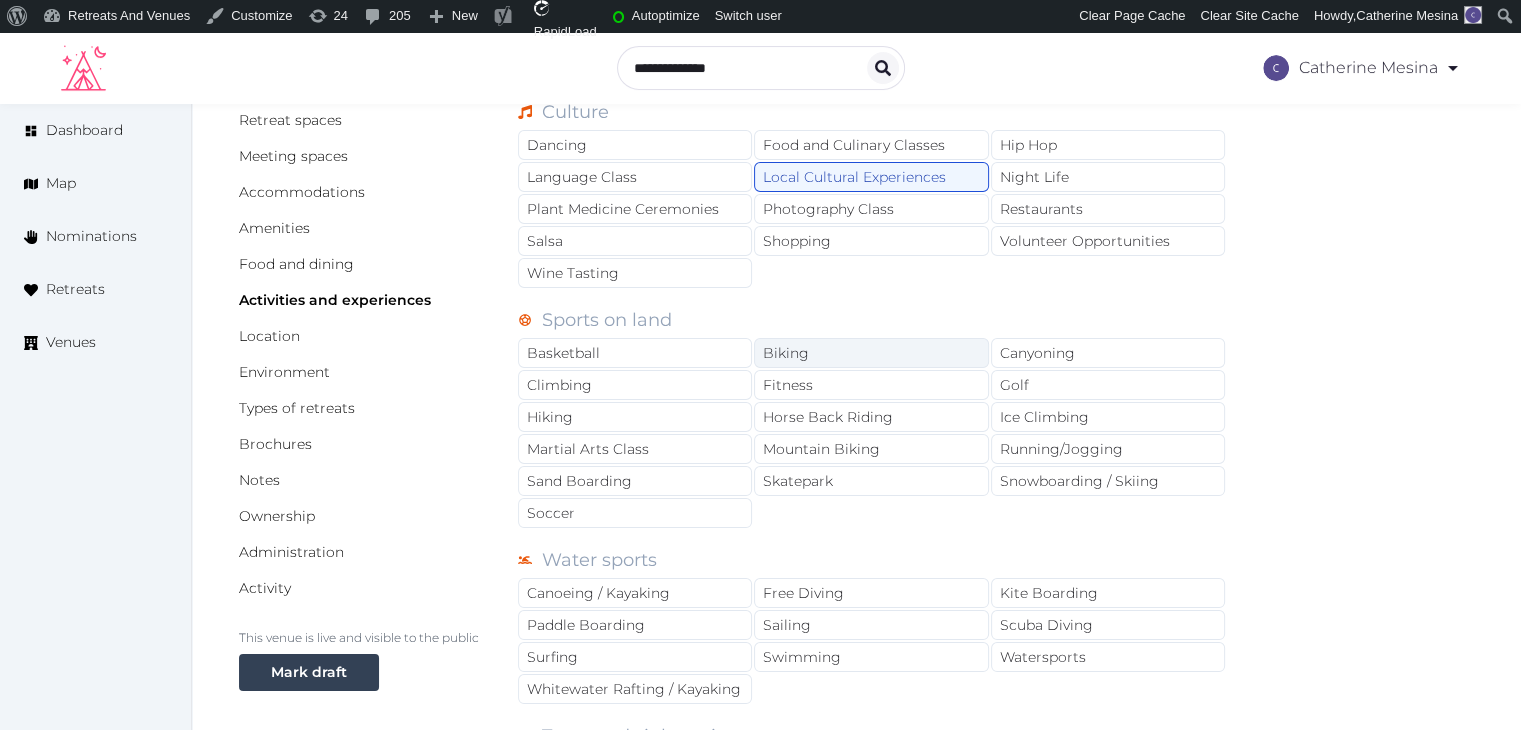click on "Biking" at bounding box center [871, 353] 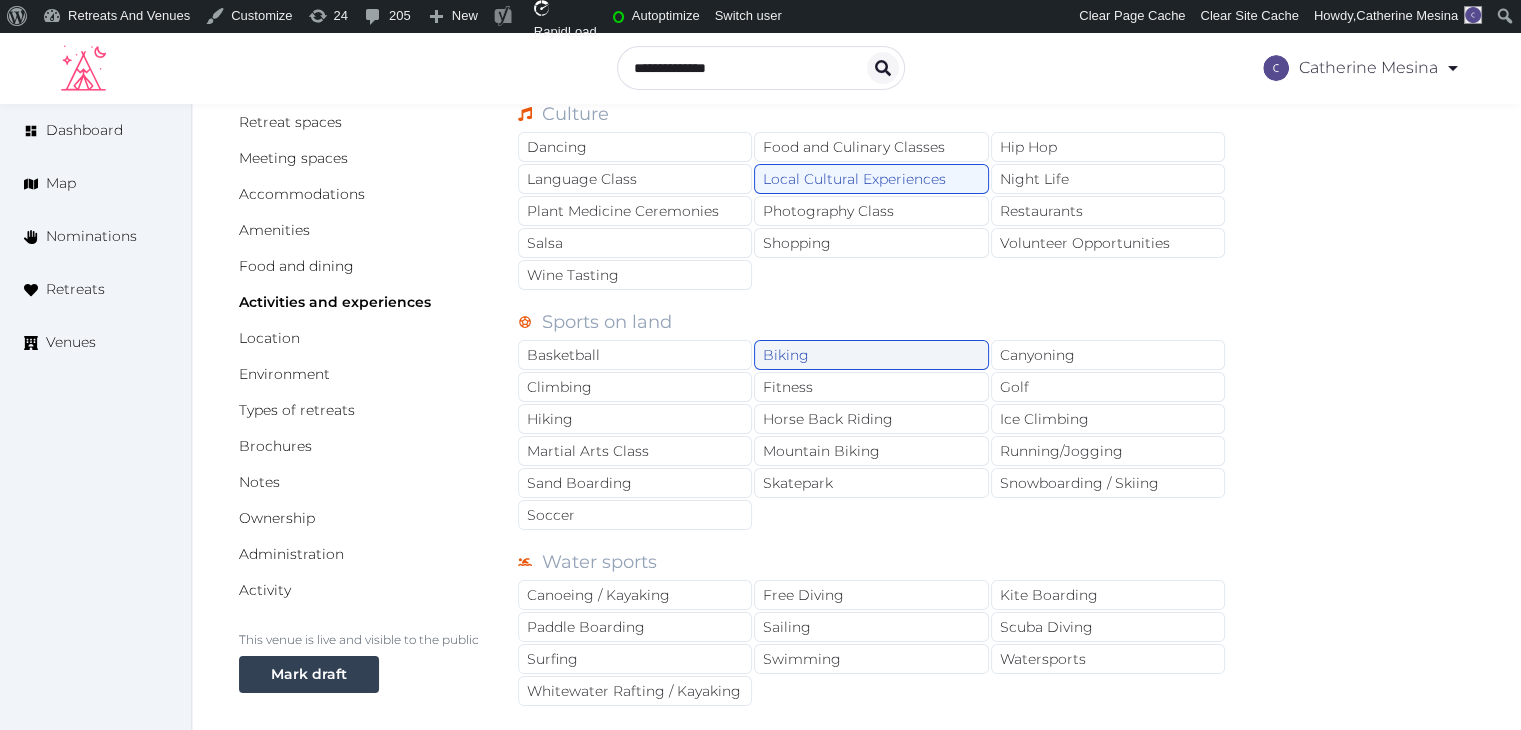 scroll, scrollTop: 0, scrollLeft: 0, axis: both 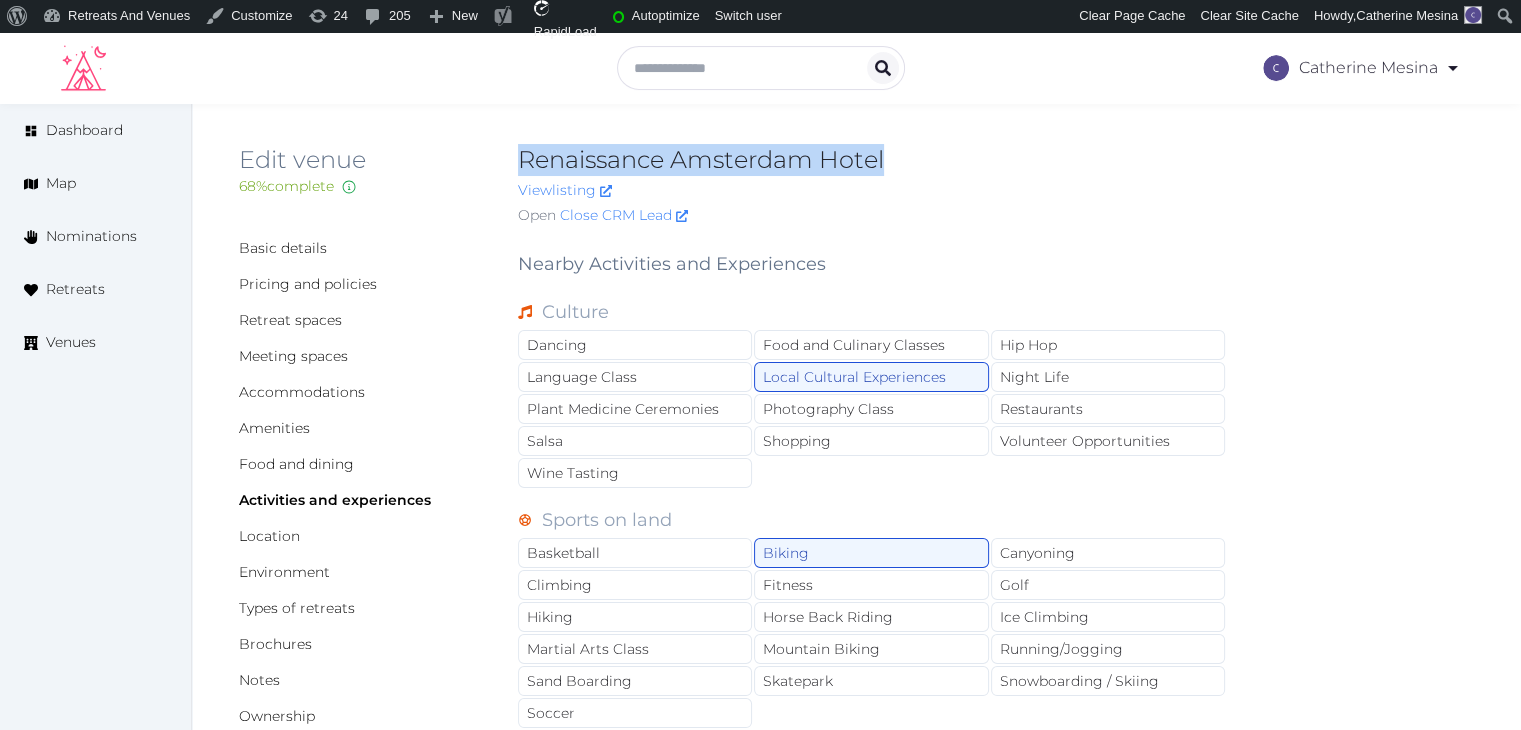 drag, startPoint x: 535, startPoint y: 153, endPoint x: 978, endPoint y: 126, distance: 443.82202 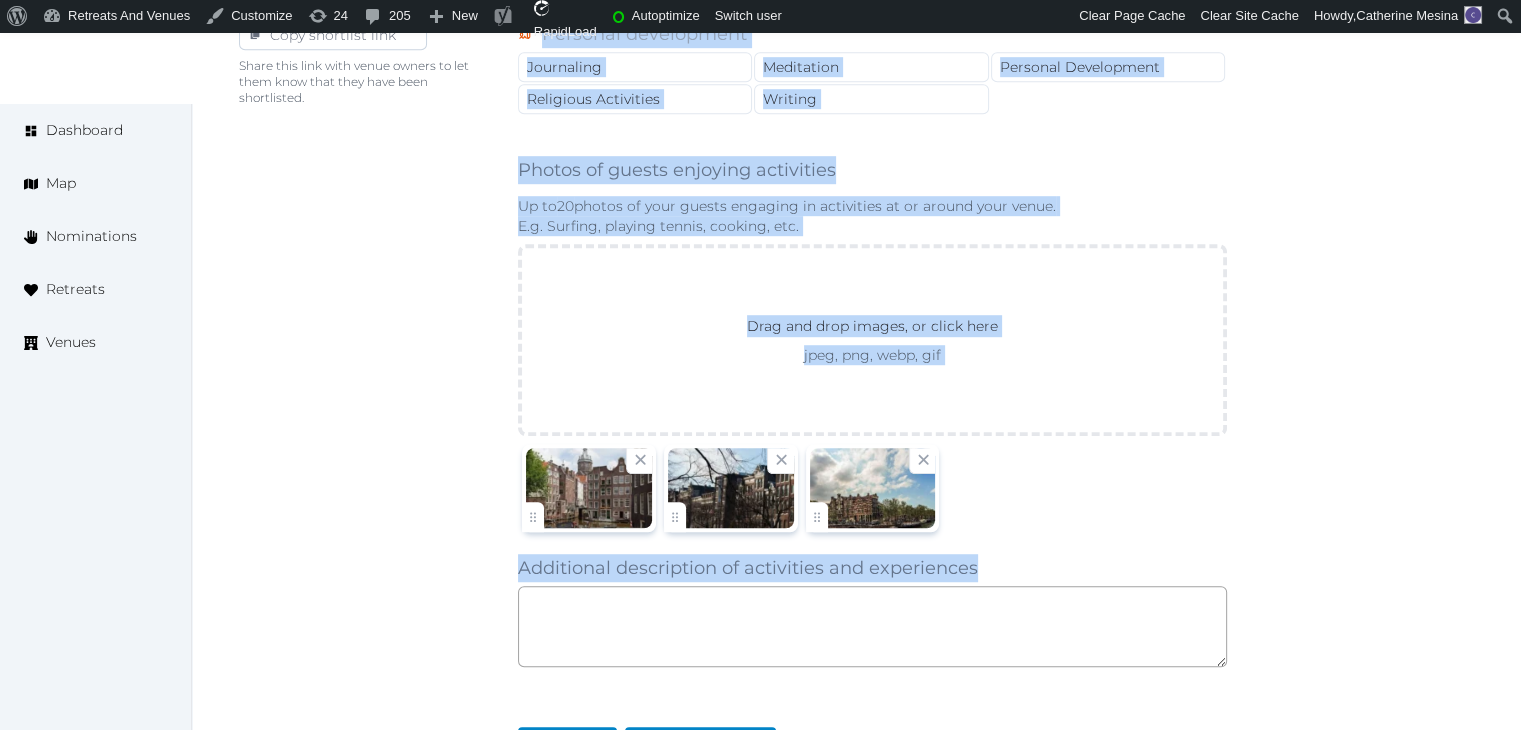 scroll, scrollTop: 1275, scrollLeft: 0, axis: vertical 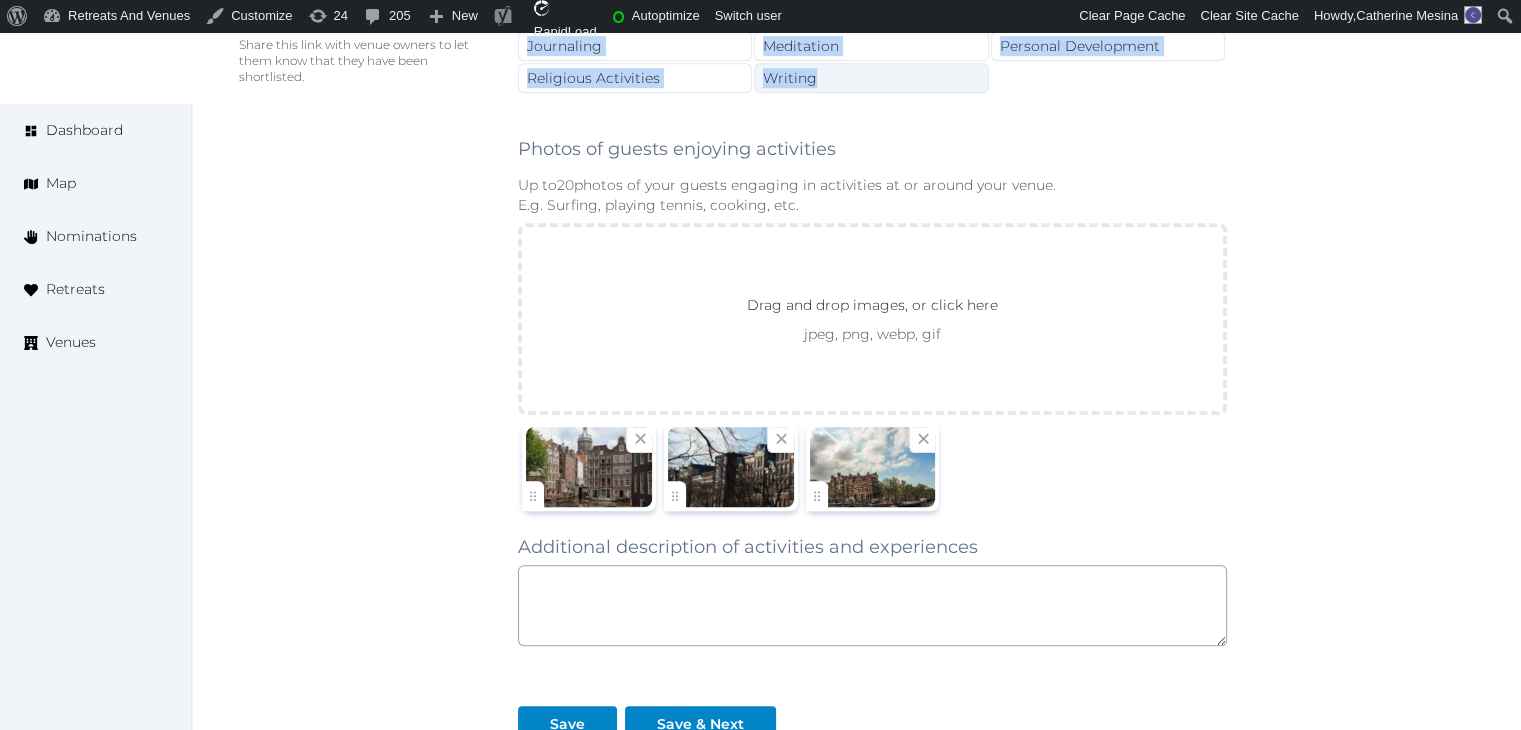 drag, startPoint x: 518, startPoint y: 265, endPoint x: 920, endPoint y: 77, distance: 443.78824 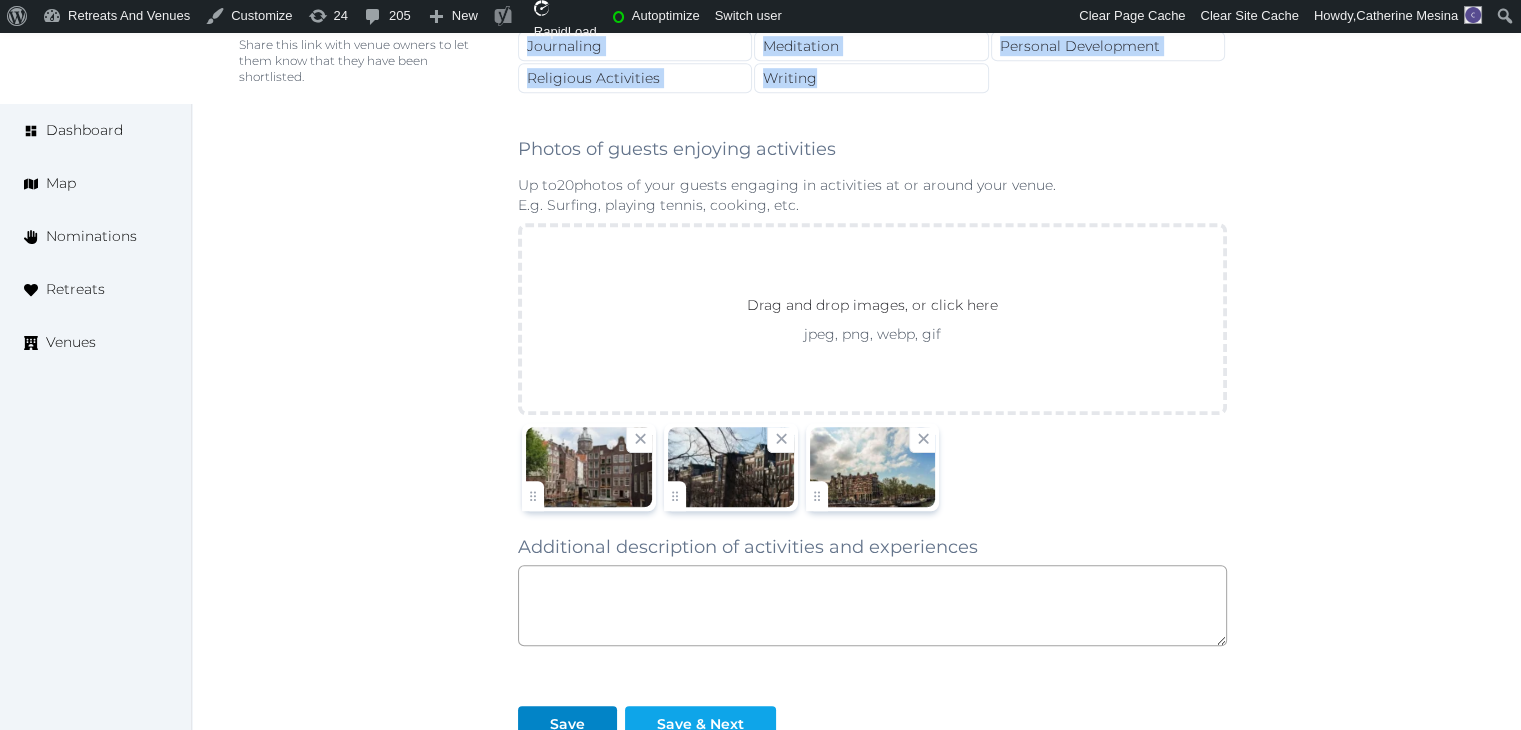 copy on "Nearby Activities and Experiences Culture Dancing Food and Culinary Classes Hip Hop Language Class Local Cultural Experiences Night Life Plant Medicine Ceremonies Photography Class Restaurants Salsa Shopping Volunteer Opportunities Wine Tasting Sports on land Basketball Biking Canyoning Climbing Fitness Golf Hiking Horse Back Riding Ice Climbing Martial Arts Class Mountain Biking Running/Jogging Sand Boarding Skatepark Snowboarding / Skiing Soccer Water sports Canoeing / Kayaking Free Diving Kite Boarding Paddle Boarding Sailing Scuba Diving Surfing Swimming Watersports Whitewater Rafting / Kayaking Tours and sightseeing Cave Tours Bird Watching Boat Rentals Boat Tours Coffee Farm Tours Educational Tours Historic Sites Hot Air Balloons Island Tours Safari Walking Tour Waterfalls Wildlife Viewing Relaxation Beach Cold Water Exposure Farming Gardening Massage Painting Permaculture Yoga Personal development Journaling Meditation Personal Development Religious Activities Writing" 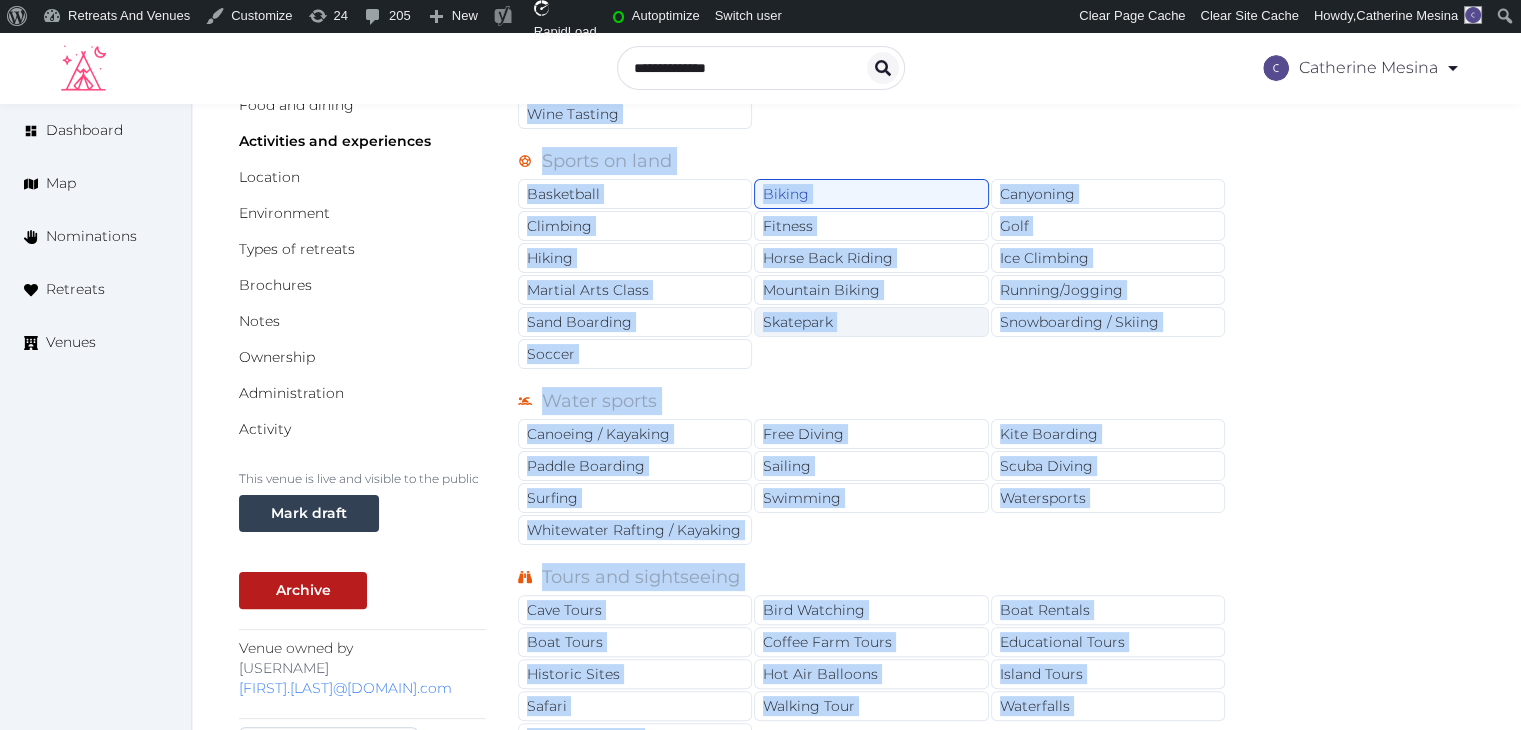 scroll, scrollTop: 0, scrollLeft: 0, axis: both 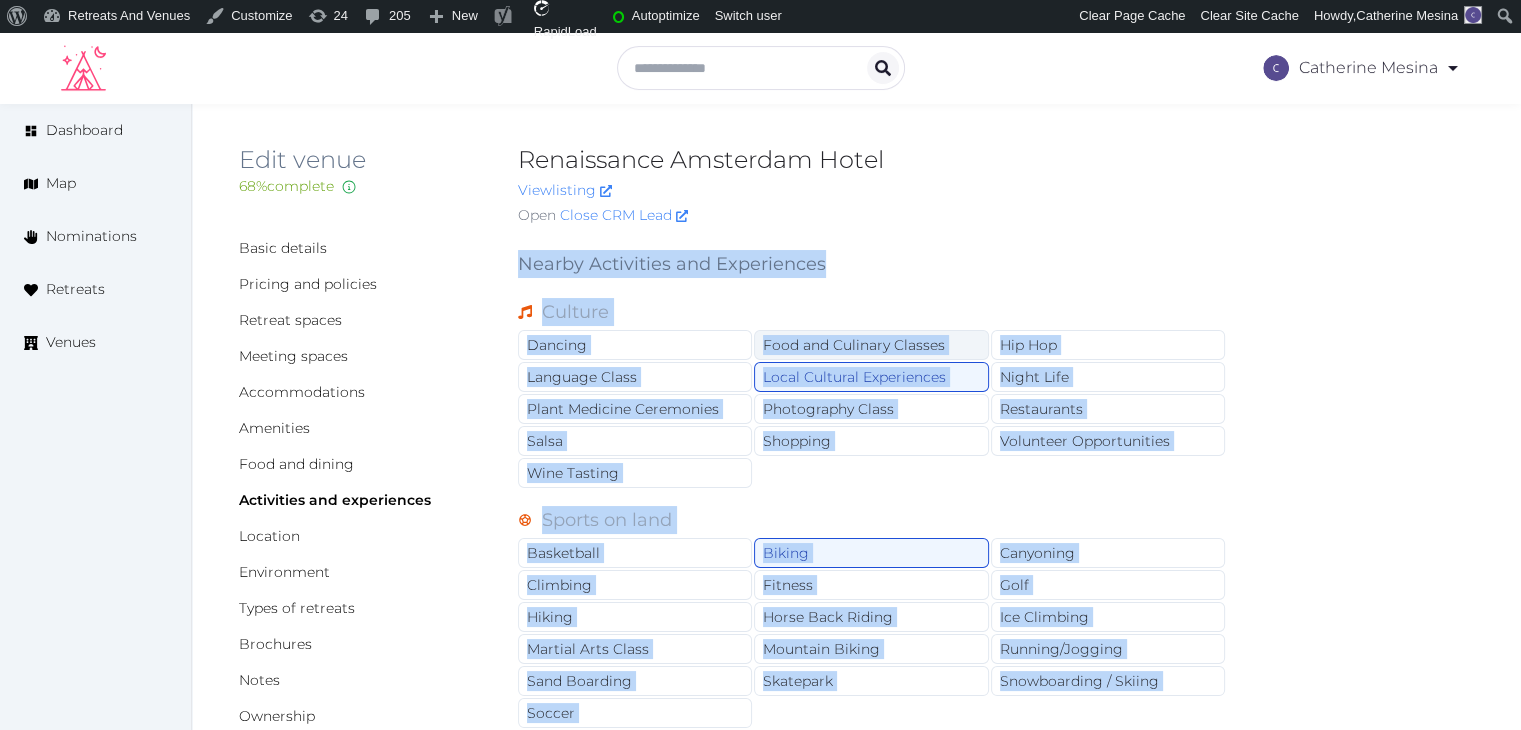 drag, startPoint x: 871, startPoint y: 331, endPoint x: 860, endPoint y: 354, distance: 25.495098 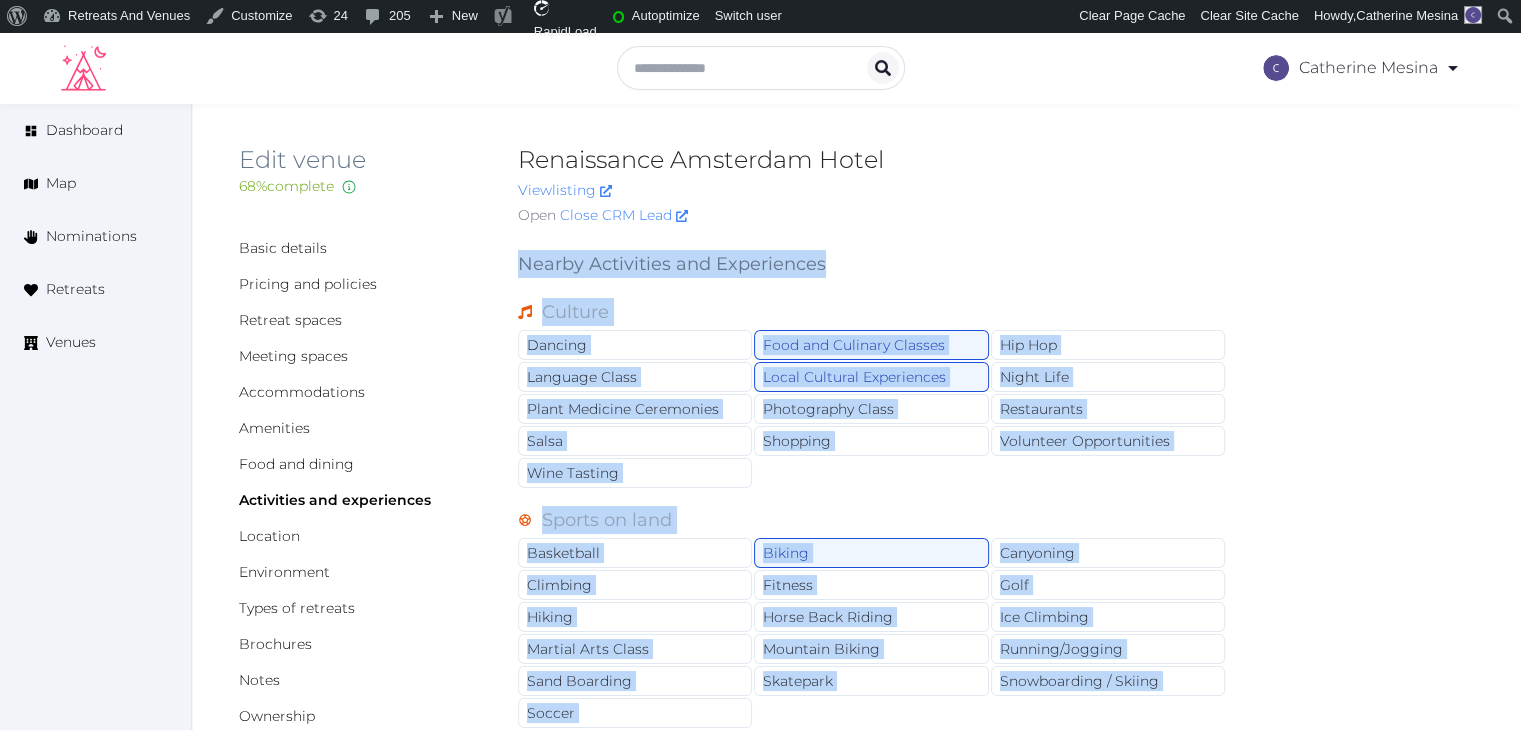 click on "Basic details Pricing and policies Retreat spaces Meeting spaces Accommodations Amenities Food and dining Activities and experiences Location Environment Types of retreats Brochures Notes Ownership Administration Activity This venue is live and visible to the public Mark draft Archive Venue owned by [USERNAME] [FIRST].[LAST]@[DOMAIN].com Copy update link Share this link with venue owners to encourage them to update their venue details. Copy recommended link Share this link with venue owners to let them know they have been recommended. Copy shortlist link Share this link with venue owners to let them know that they have been shortlisted. Nearby Activities and Experiences Culture Dancing Food and Culinary Classes Hip Hop Language Class Local Cultural Experiences Night Life Plant Medicine Ceremonies Photography Class Restaurants Salsa Shopping Volunteer Opportunities Wine Tasting Sports on land Basketball Biking Canyoning Climbing Fitness Golf Hiking Horse Back Riding Ice Climbing Mountain Biking" at bounding box center (856, 1222) 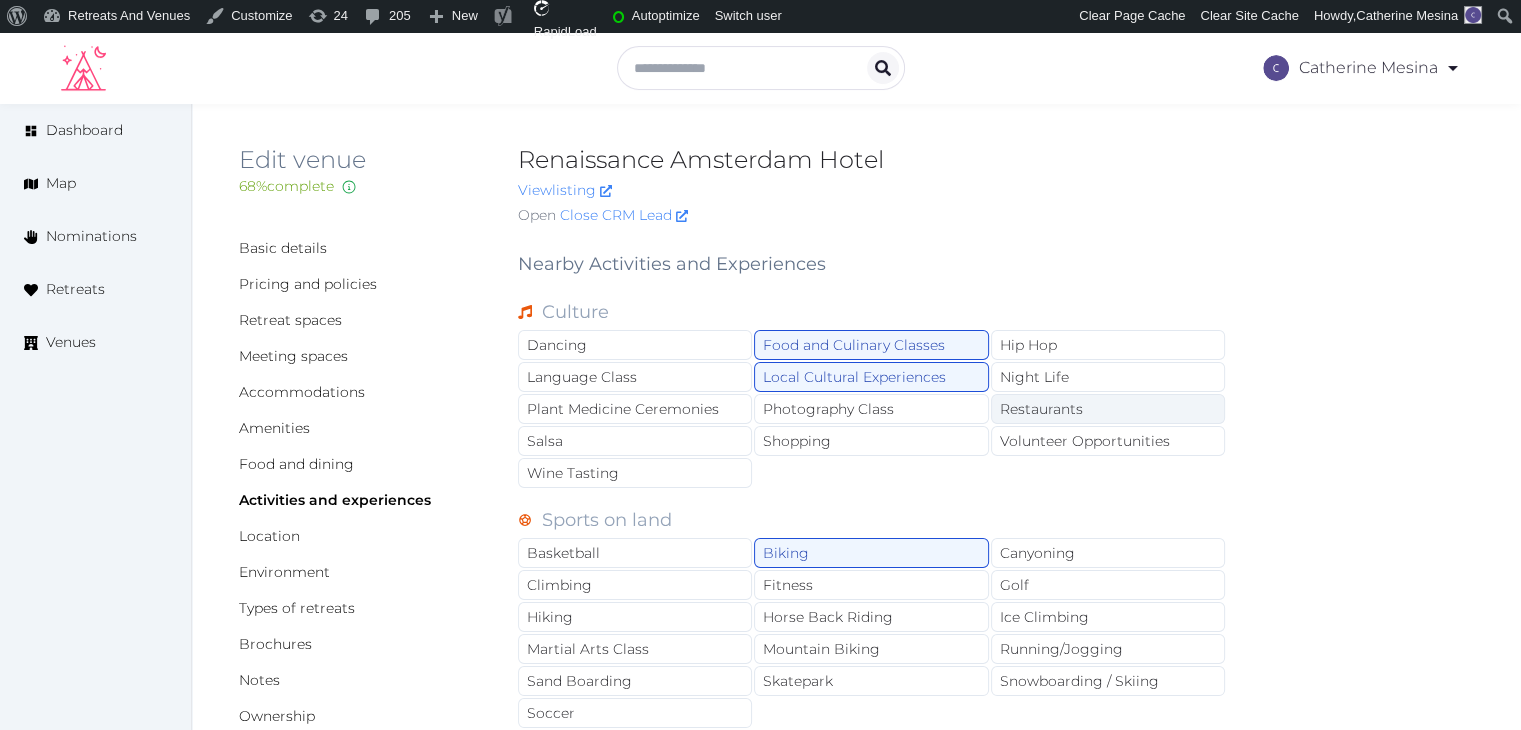 click on "Restaurants" at bounding box center (1108, 409) 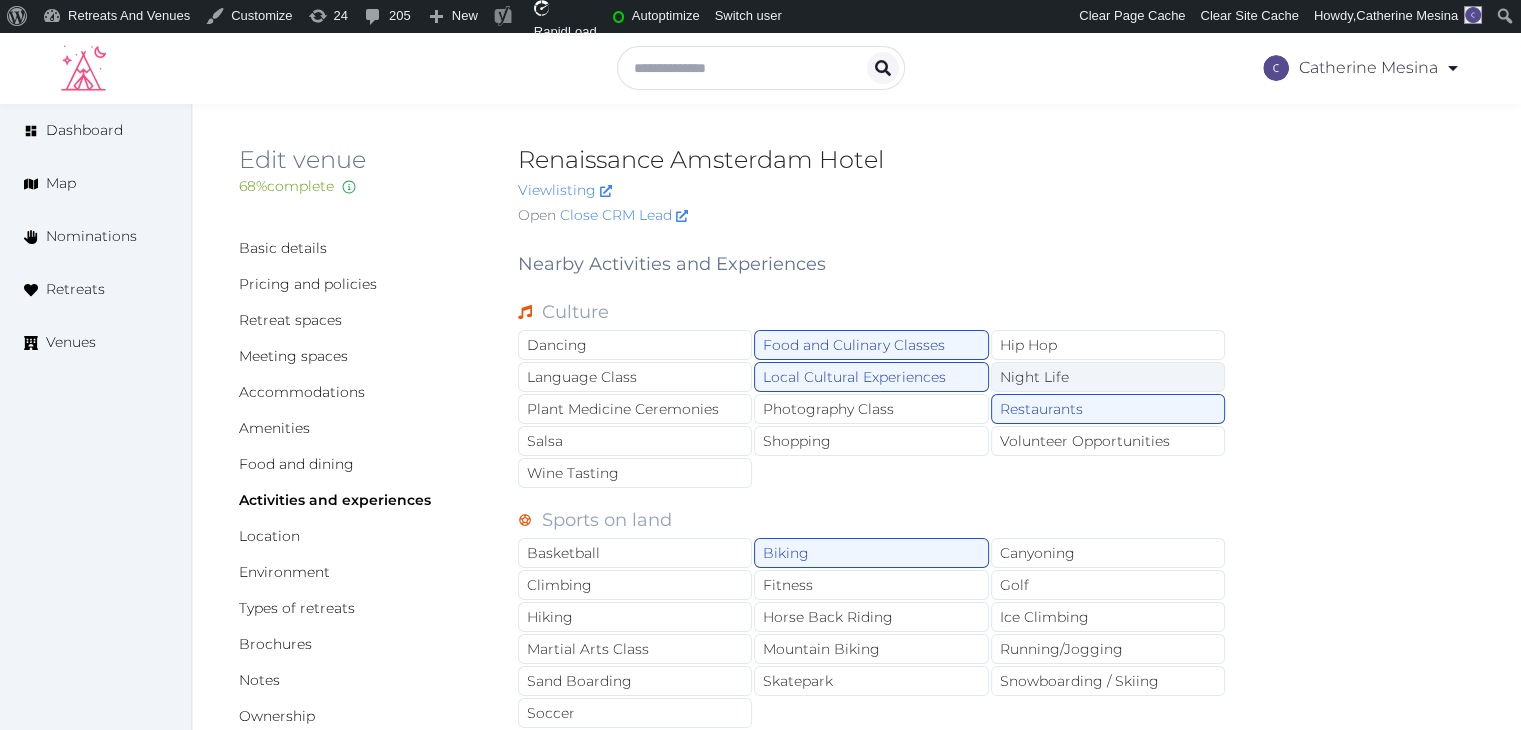click on "Night Life" at bounding box center (1108, 377) 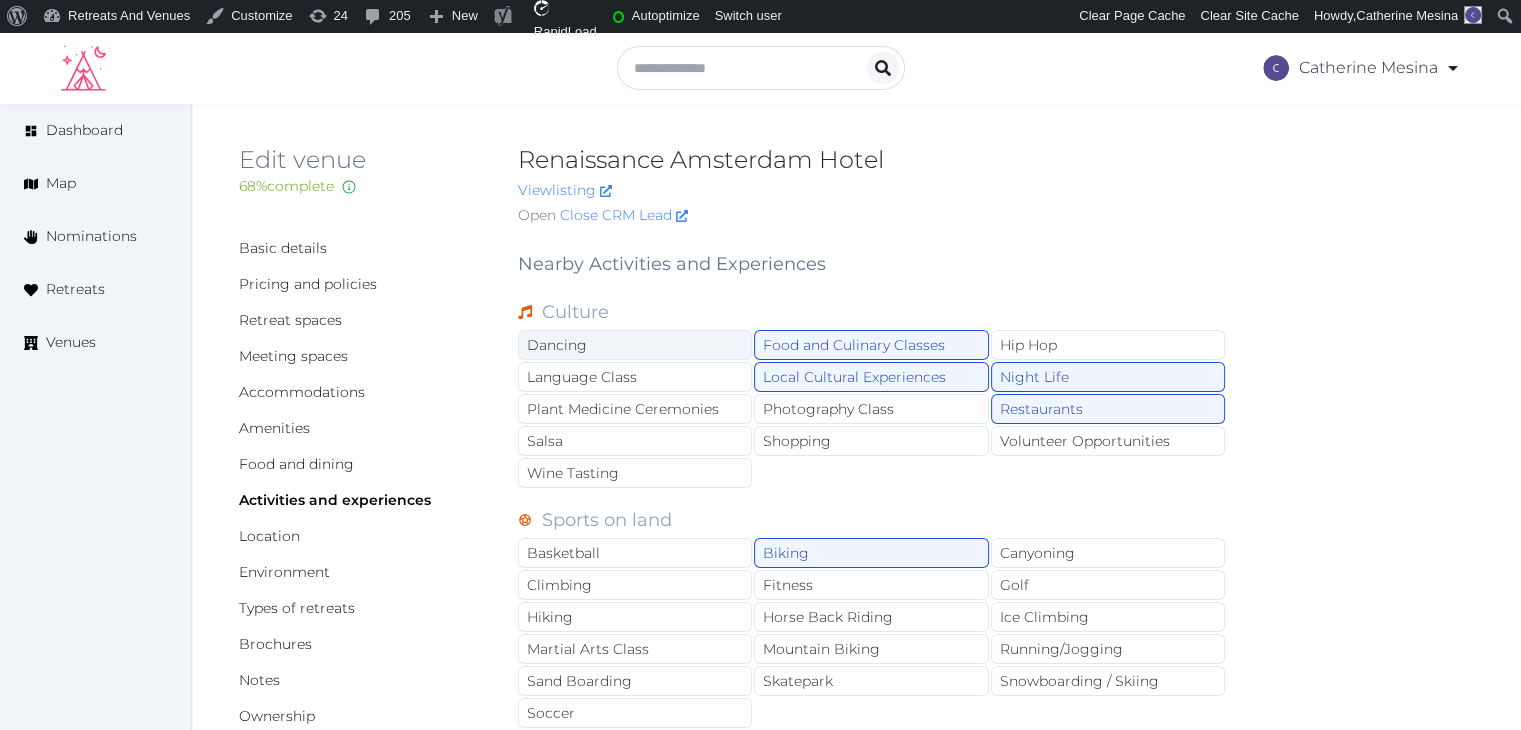 click on "Dancing" at bounding box center [635, 345] 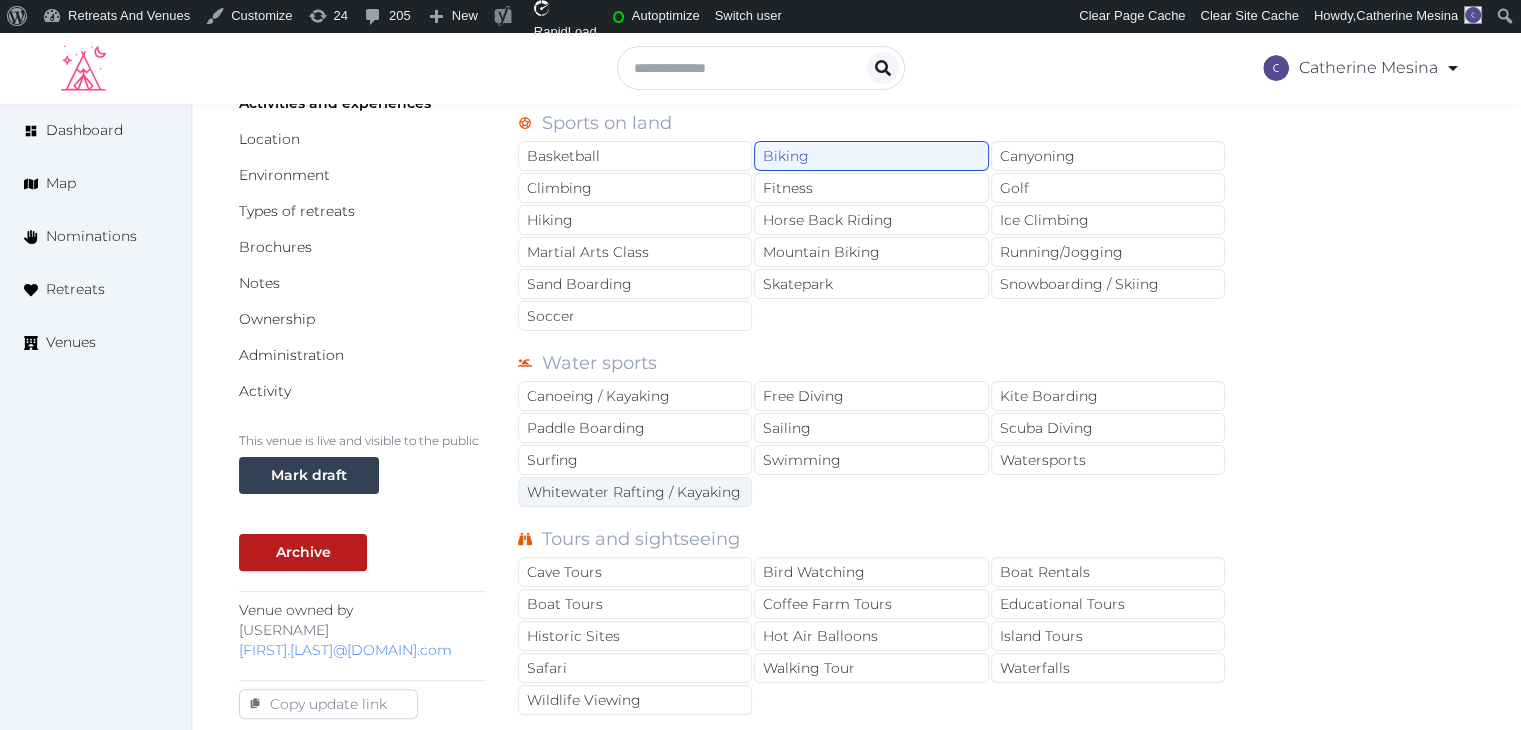 scroll, scrollTop: 400, scrollLeft: 0, axis: vertical 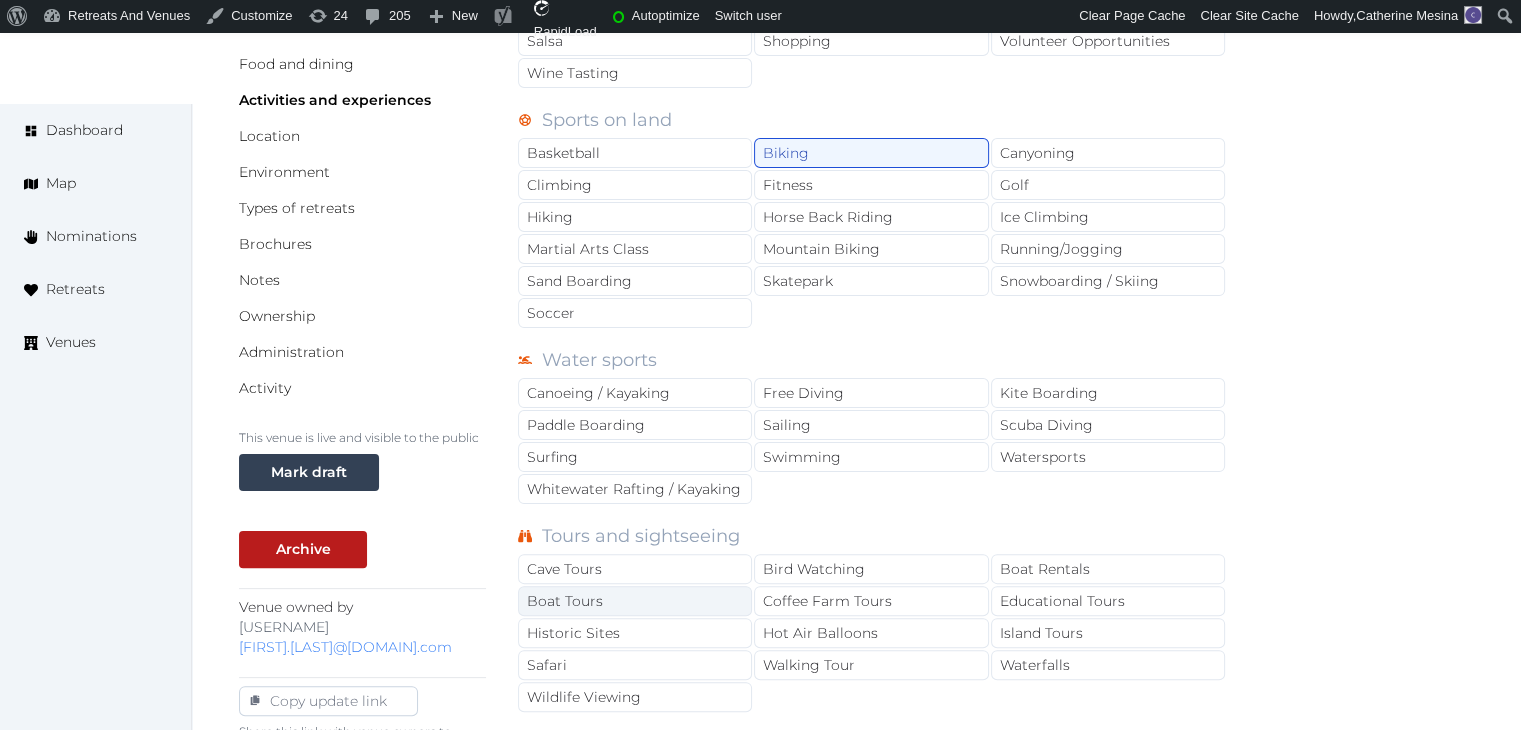 click on "Boat Tours" at bounding box center (635, 601) 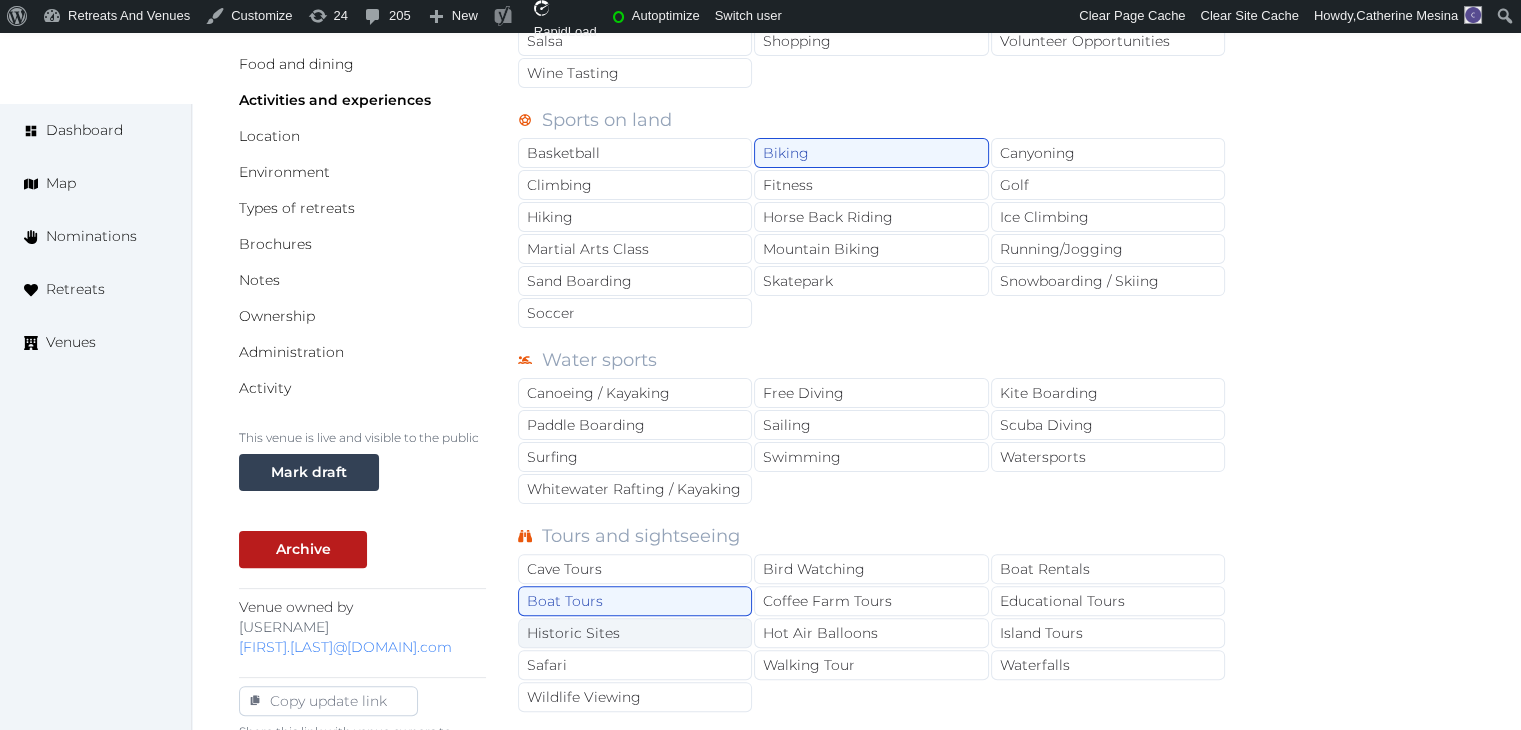 click on "Historic Sites" at bounding box center (635, 633) 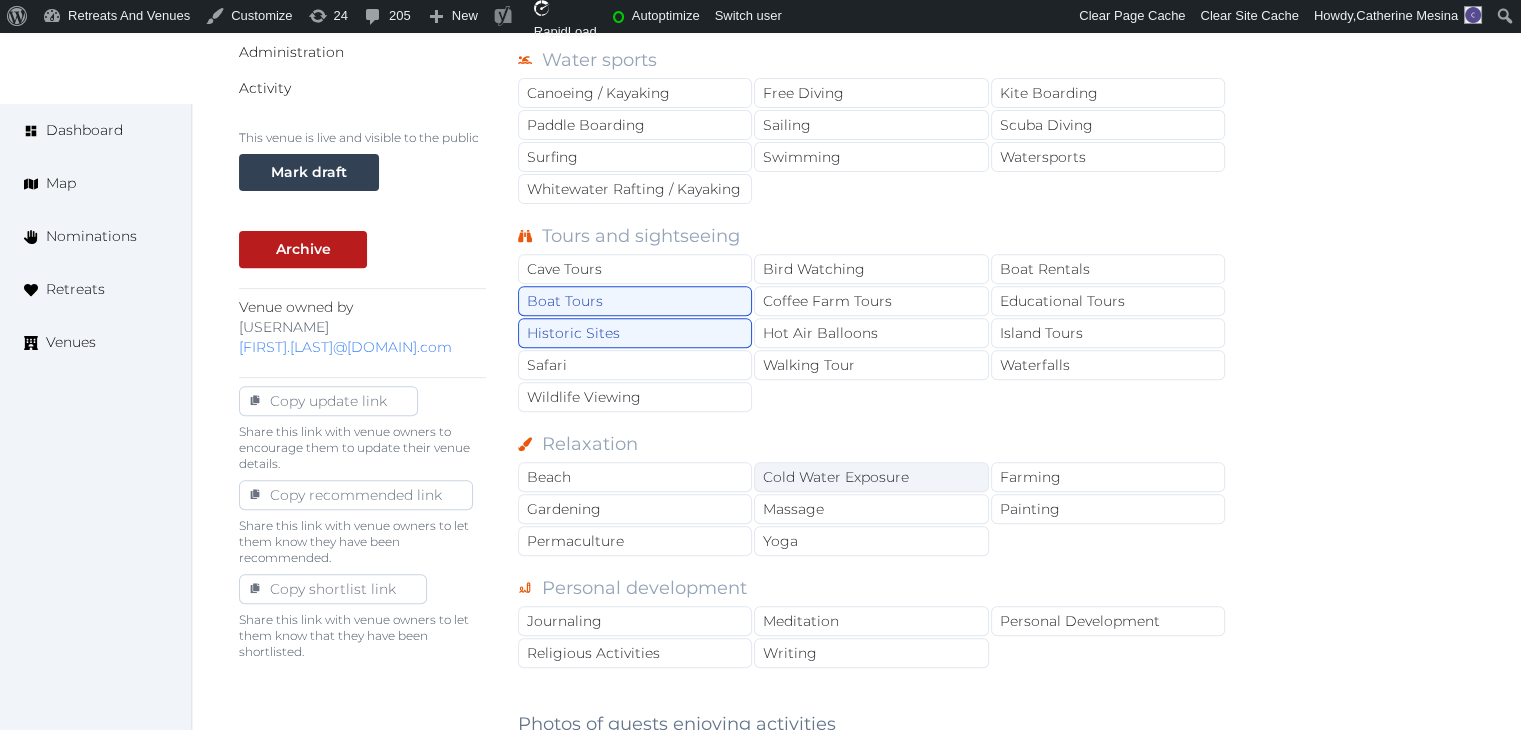 scroll, scrollTop: 800, scrollLeft: 0, axis: vertical 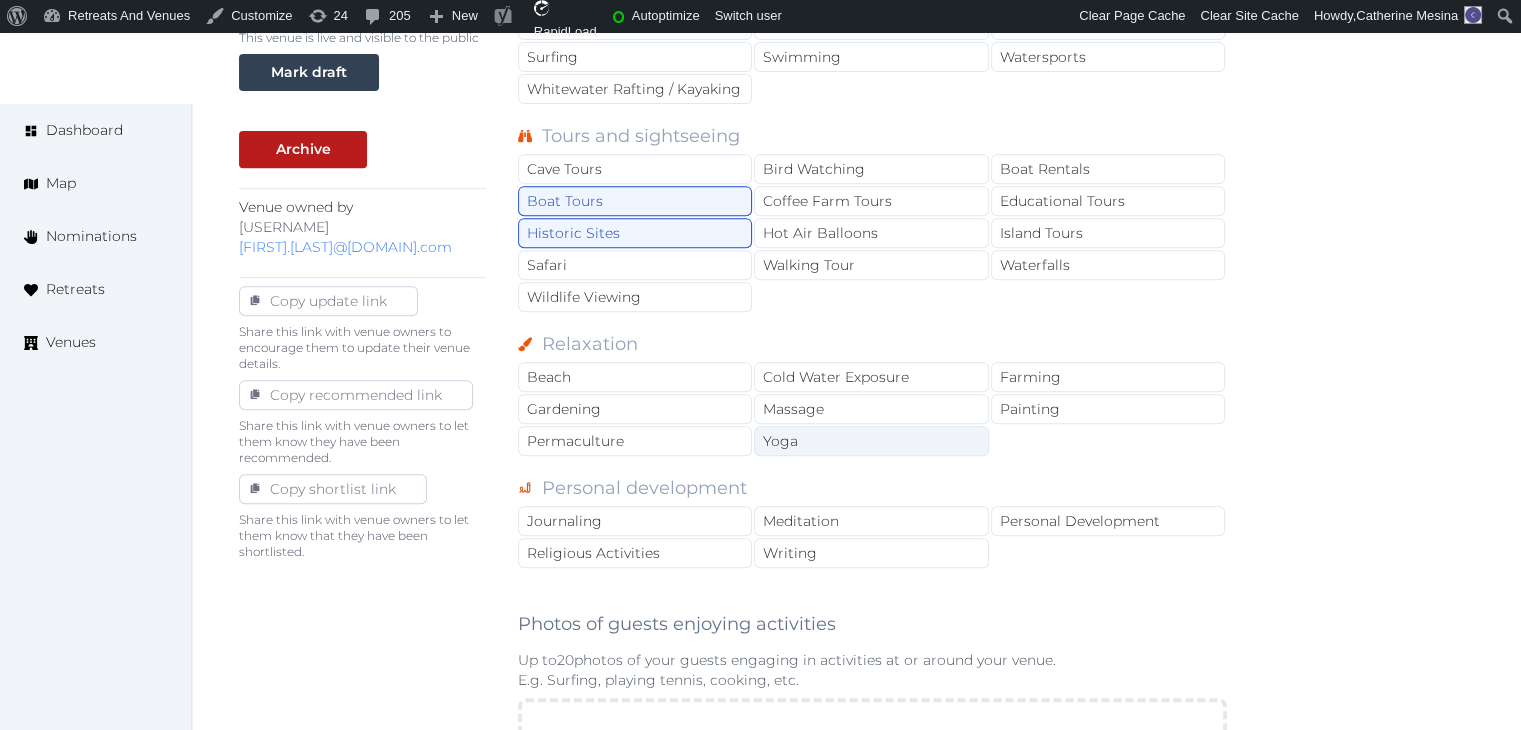 click on "Yoga" at bounding box center [871, 441] 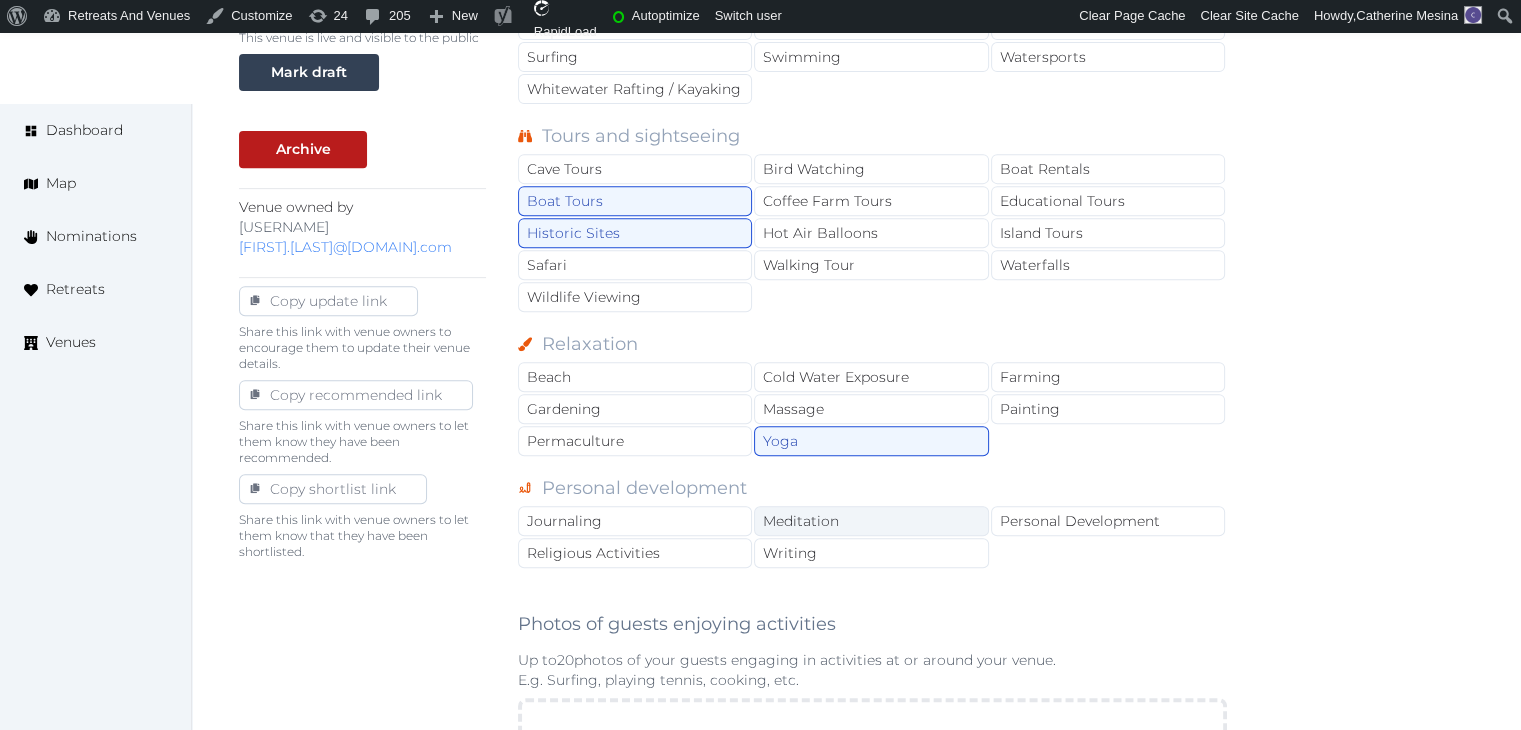 click on "Meditation" at bounding box center (871, 521) 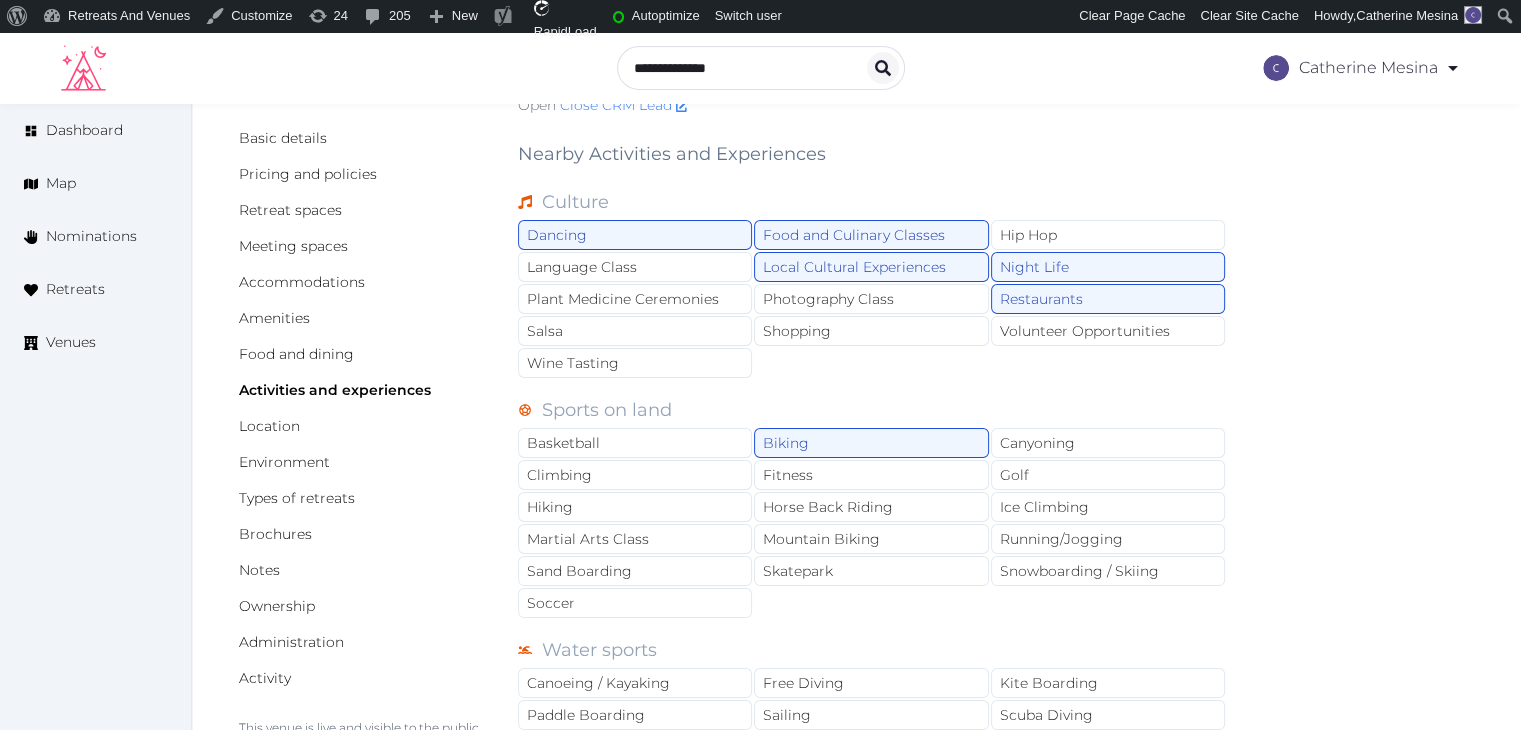 scroll, scrollTop: 100, scrollLeft: 0, axis: vertical 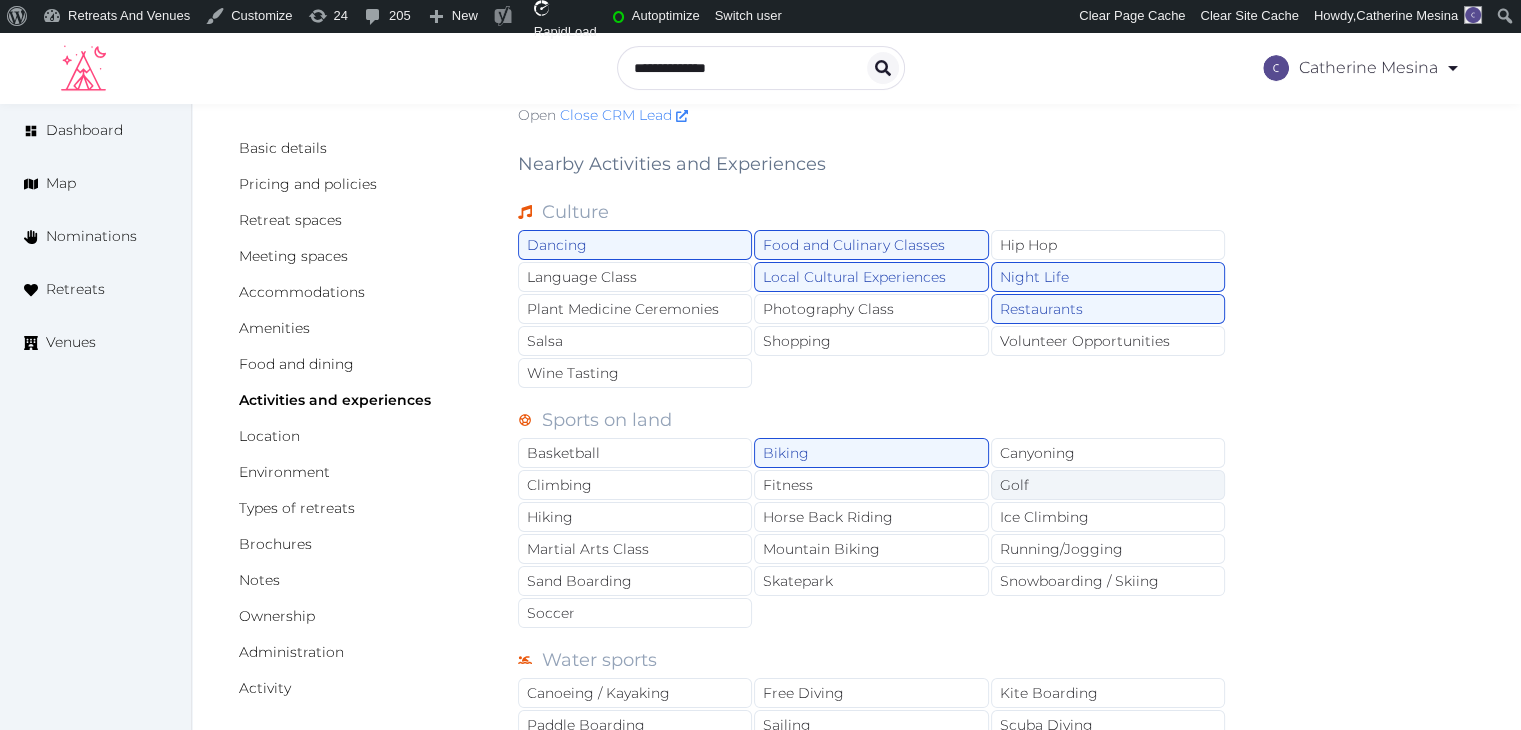 click on "Golf" at bounding box center (1108, 485) 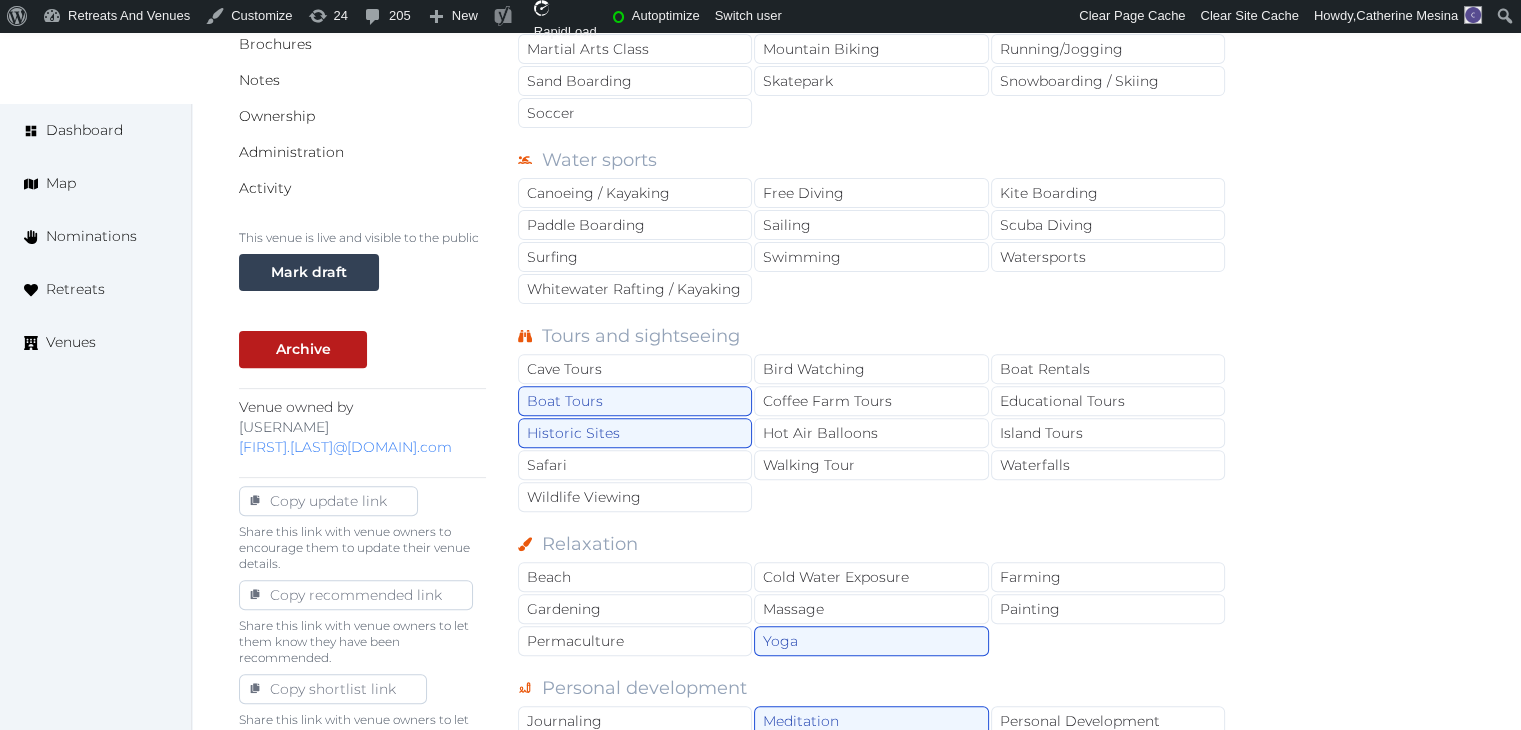scroll, scrollTop: 700, scrollLeft: 0, axis: vertical 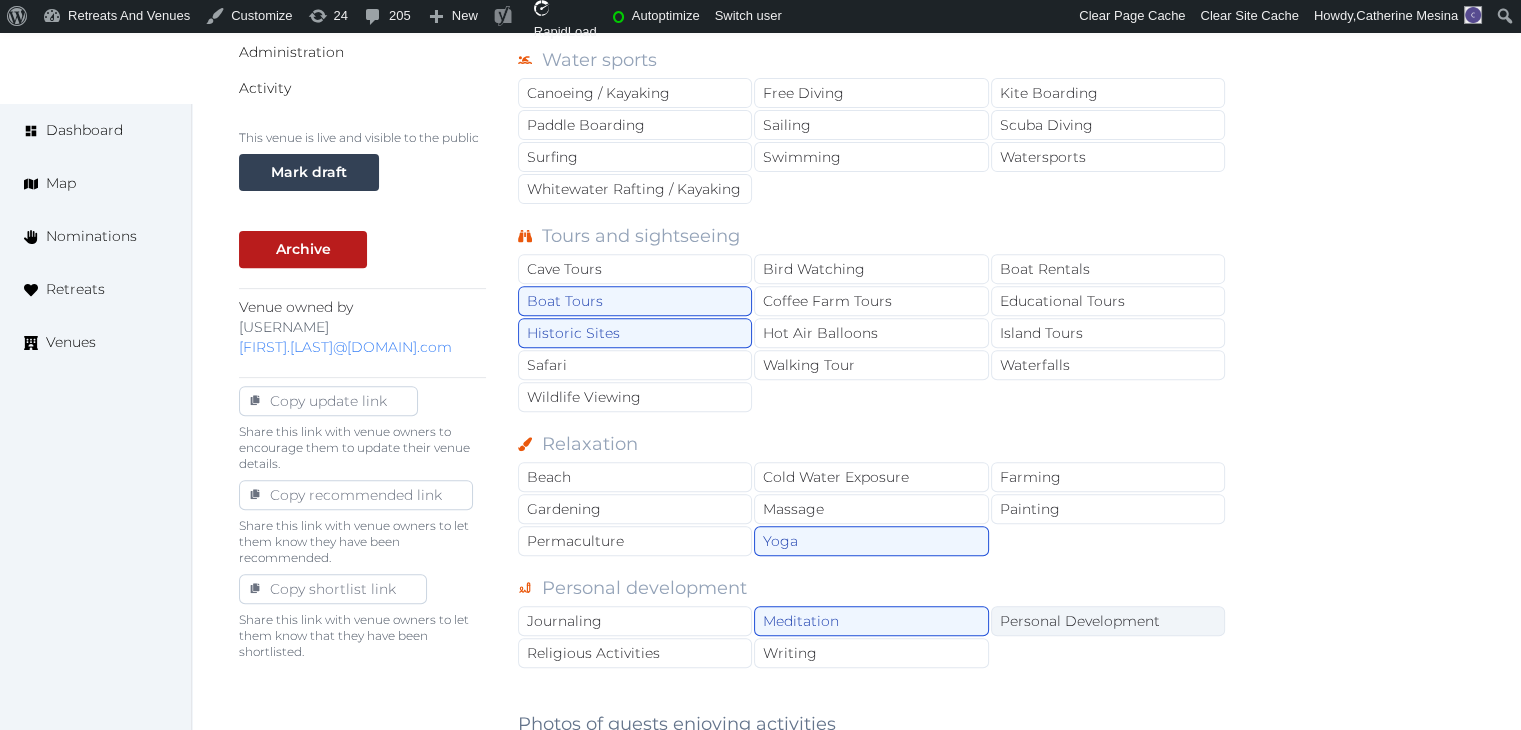 click on "Personal Development" at bounding box center [1108, 621] 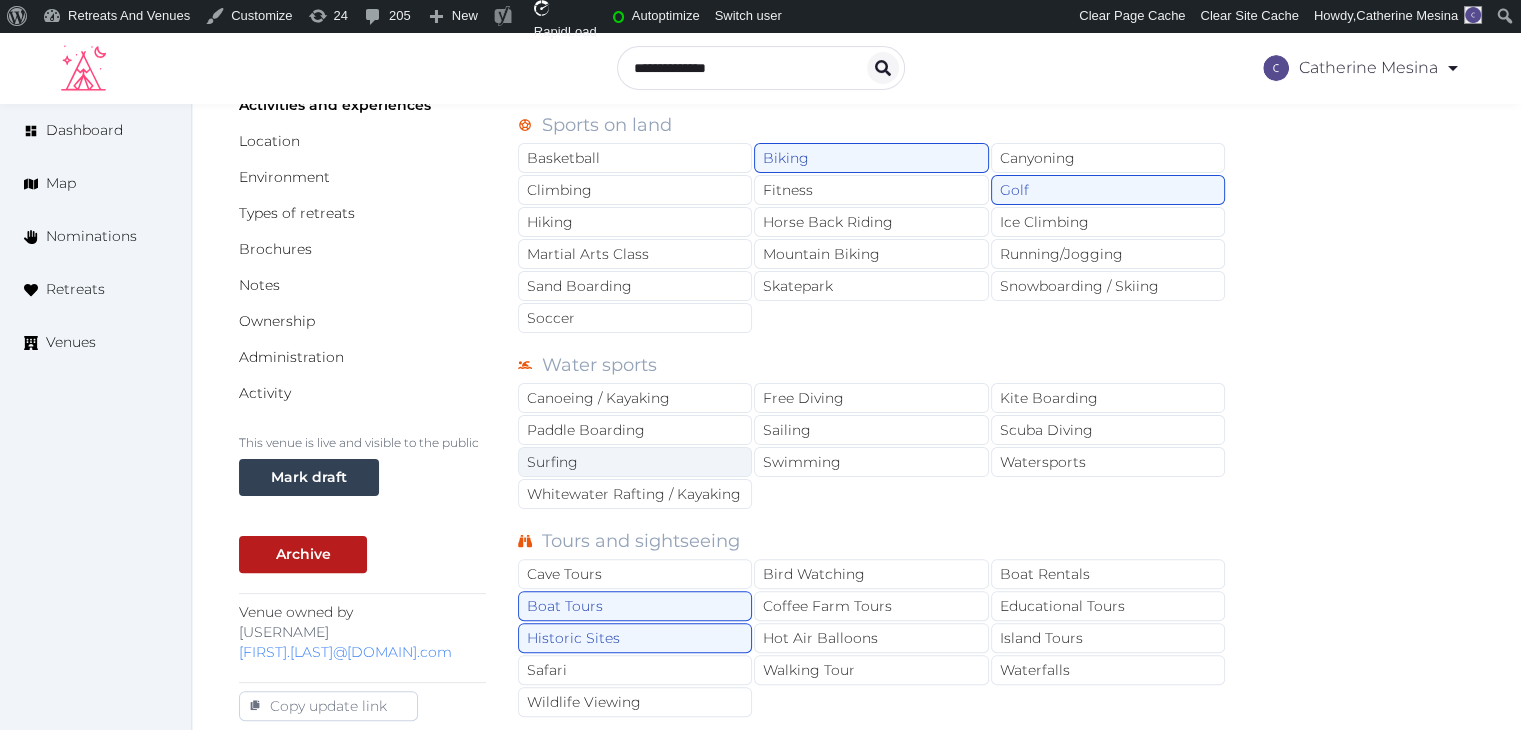 scroll, scrollTop: 100, scrollLeft: 0, axis: vertical 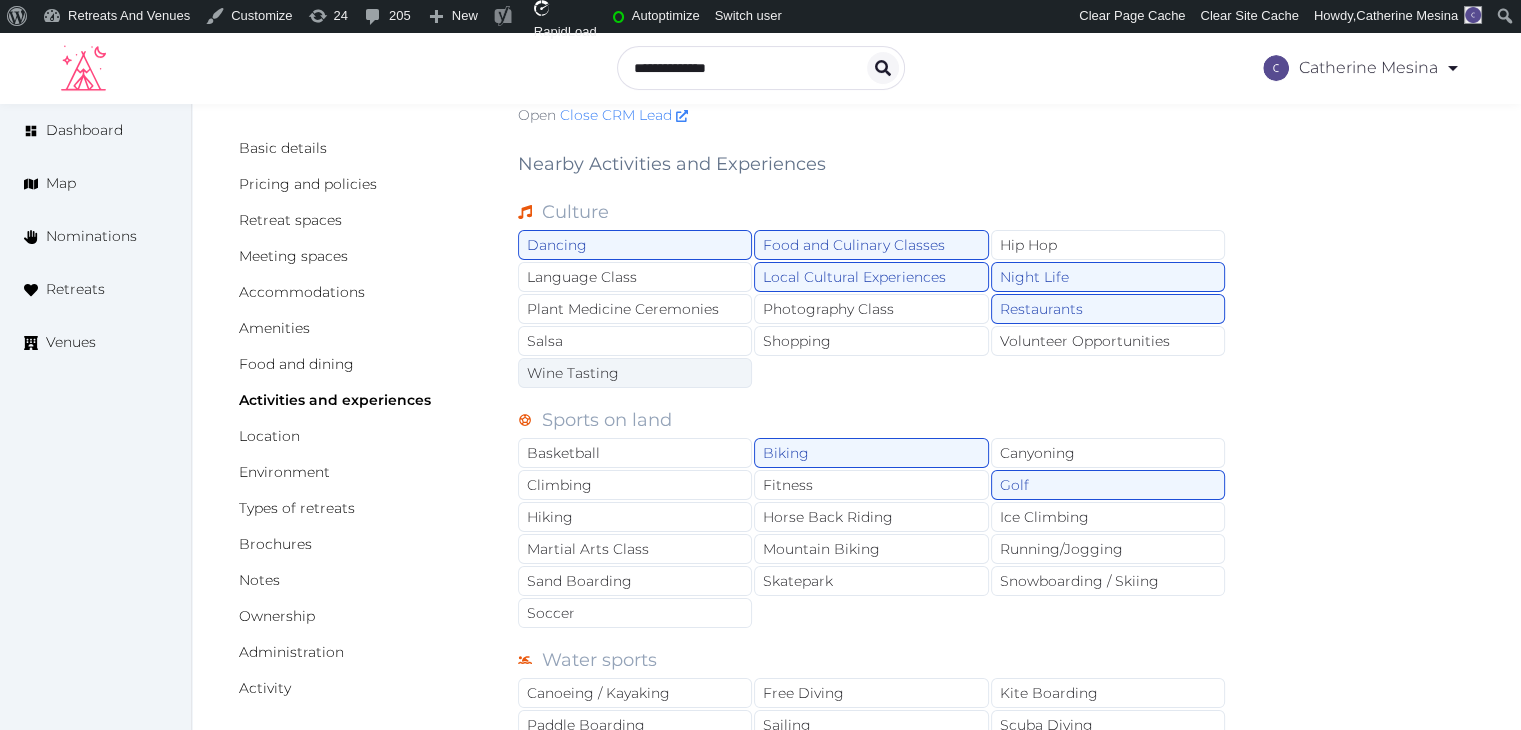 click on "Wine Tasting" at bounding box center [635, 373] 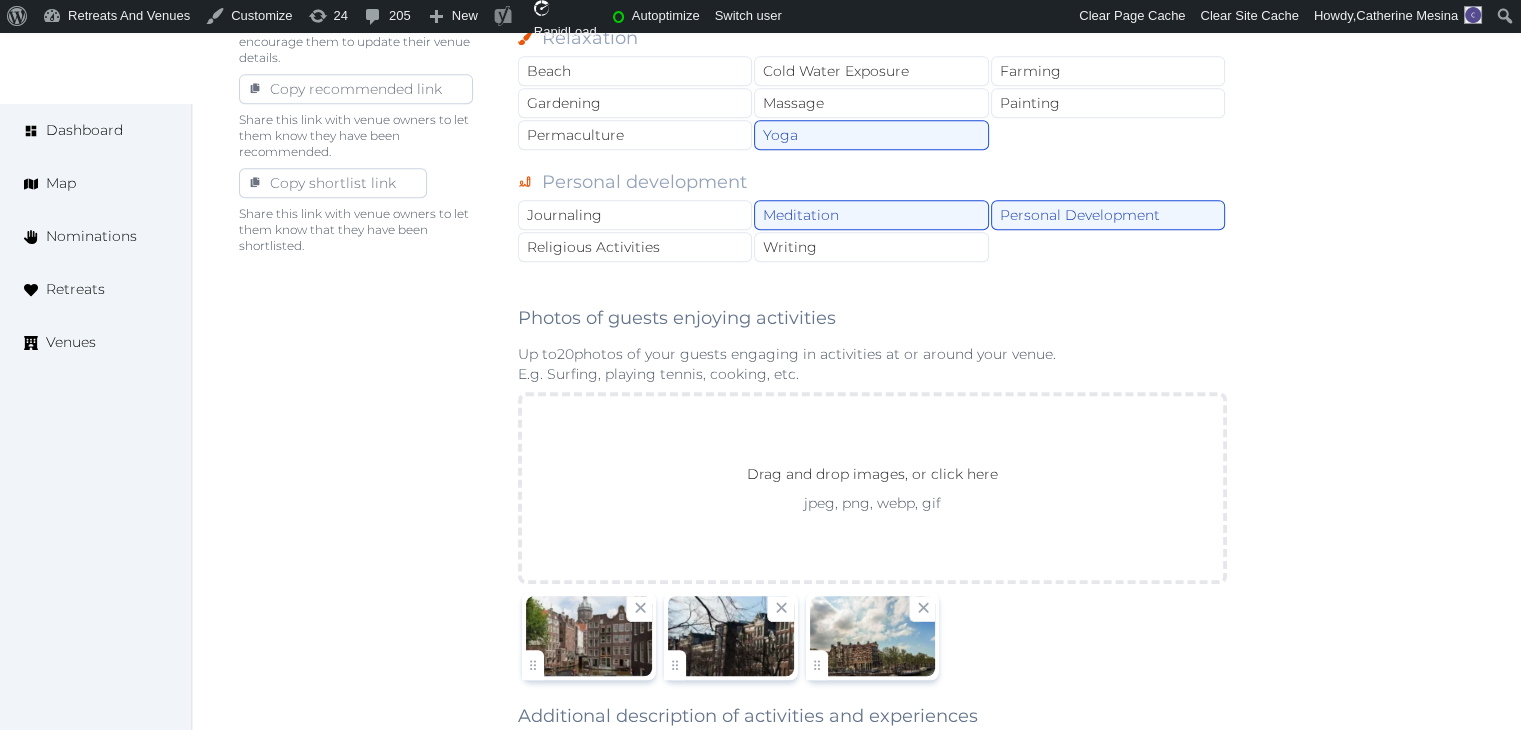 scroll, scrollTop: 1501, scrollLeft: 0, axis: vertical 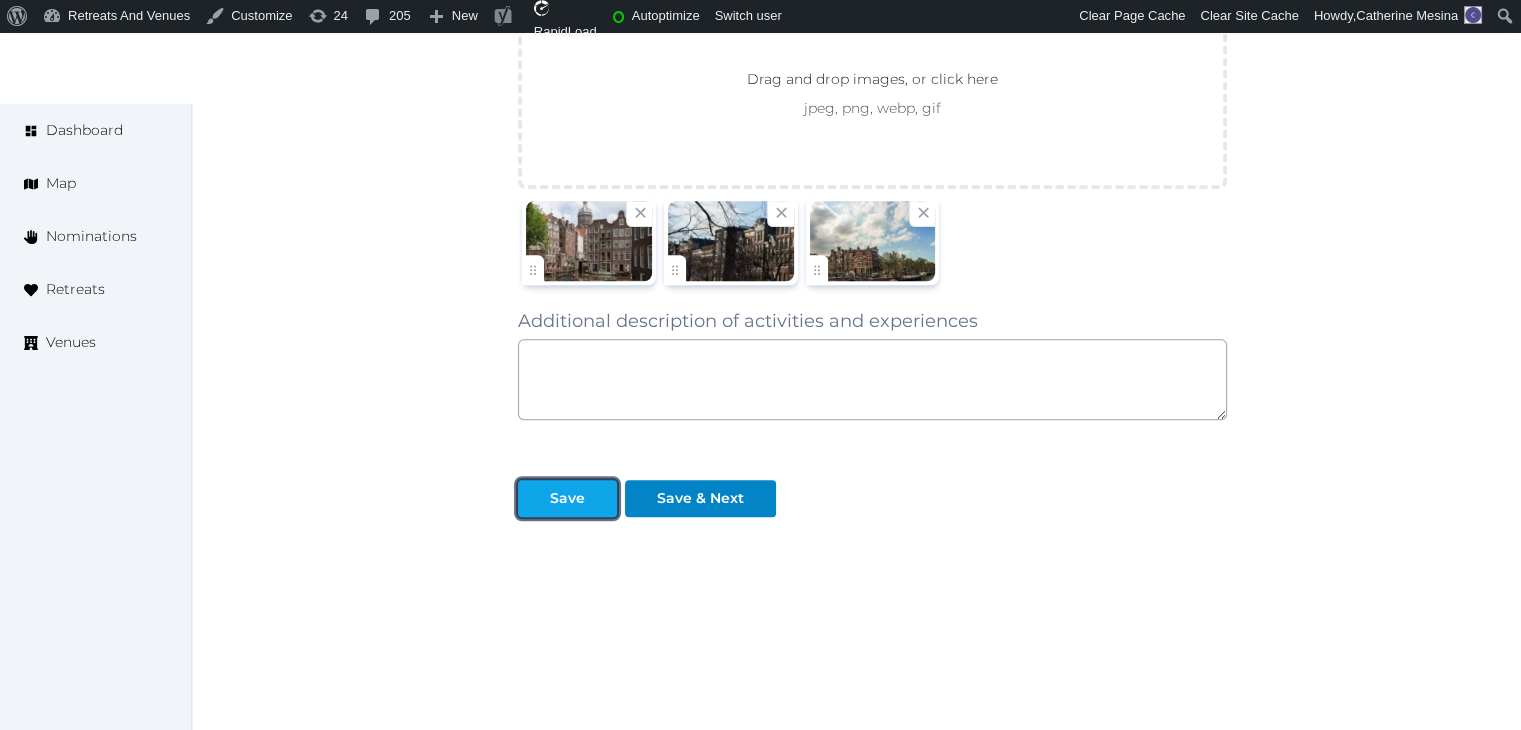 click on "Save" at bounding box center (567, 498) 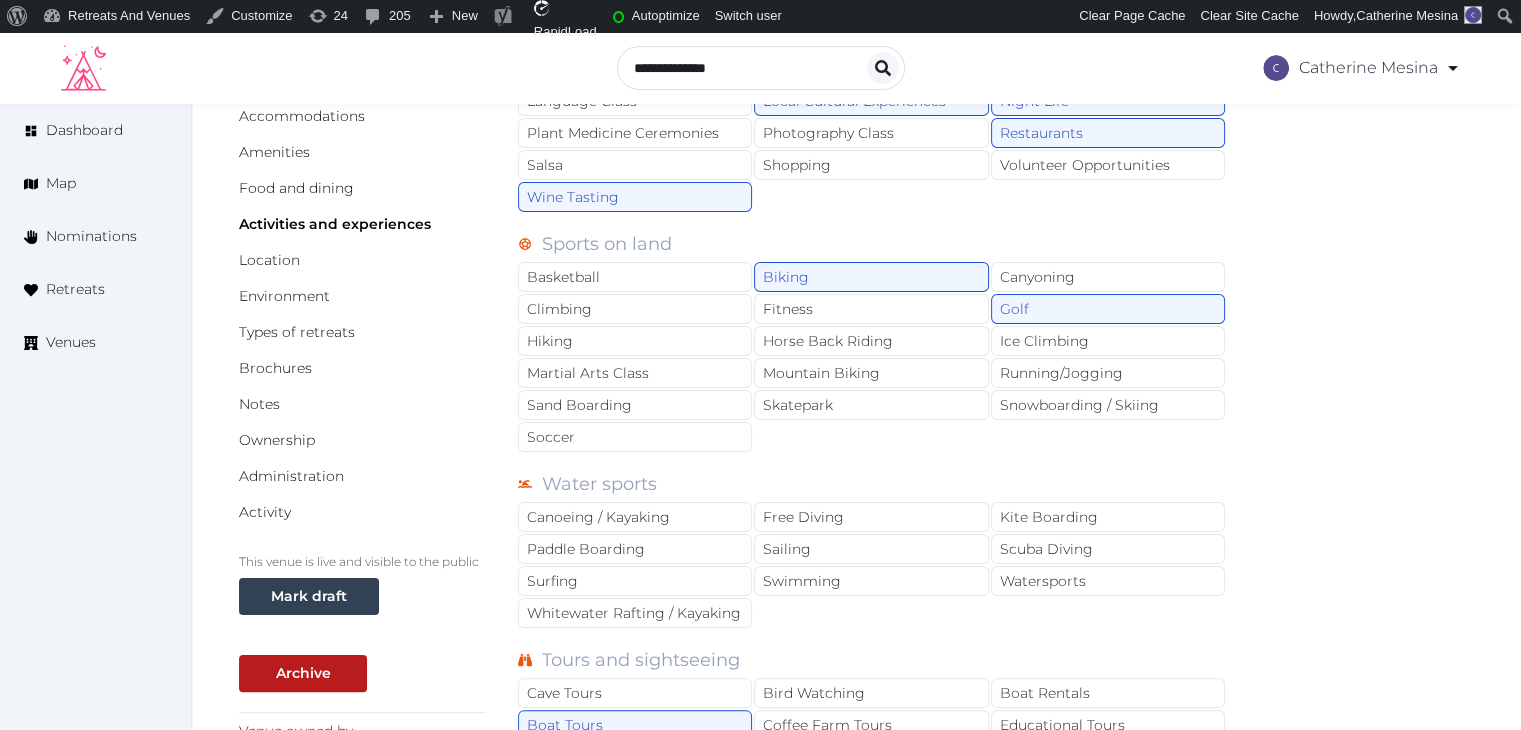 scroll, scrollTop: 201, scrollLeft: 0, axis: vertical 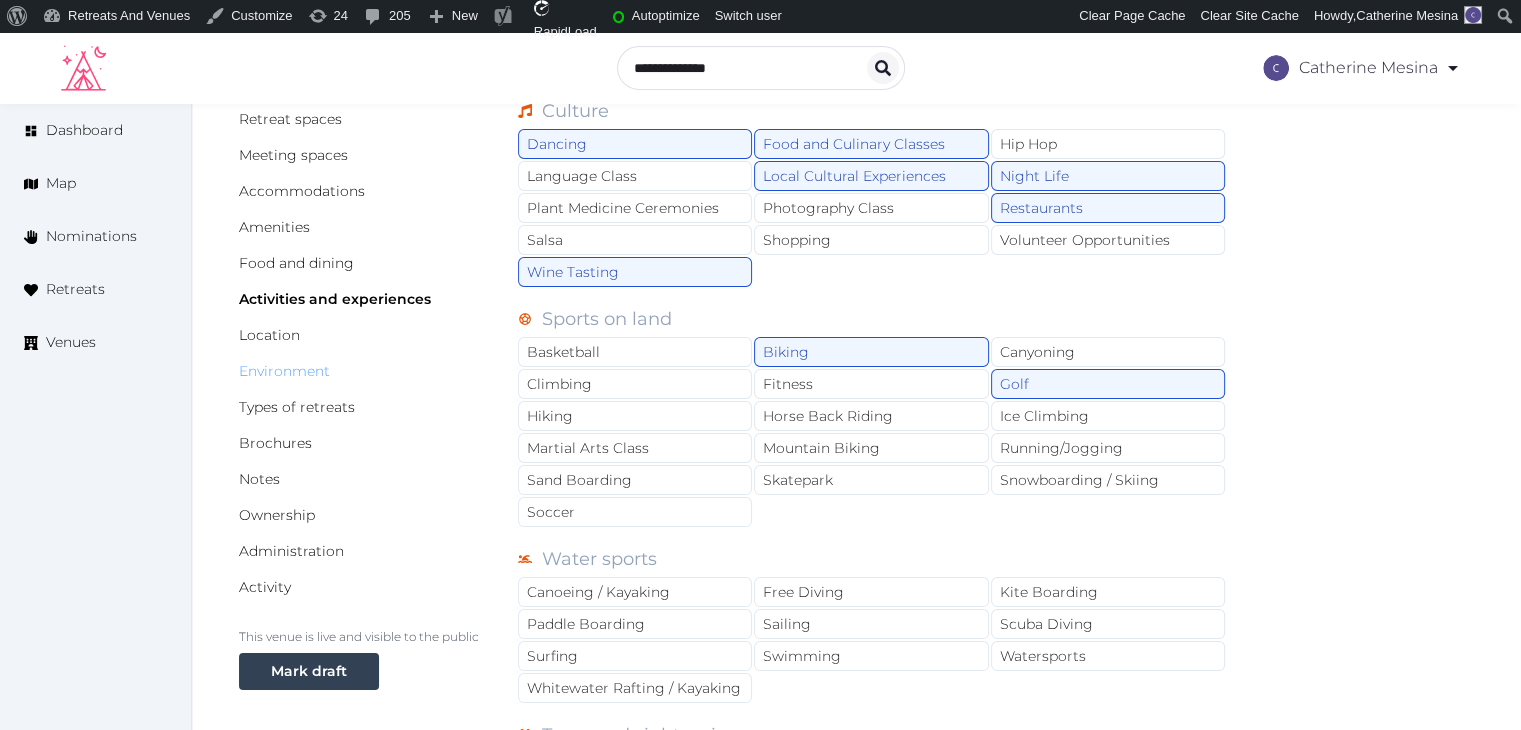 click on "Environment" at bounding box center [284, 371] 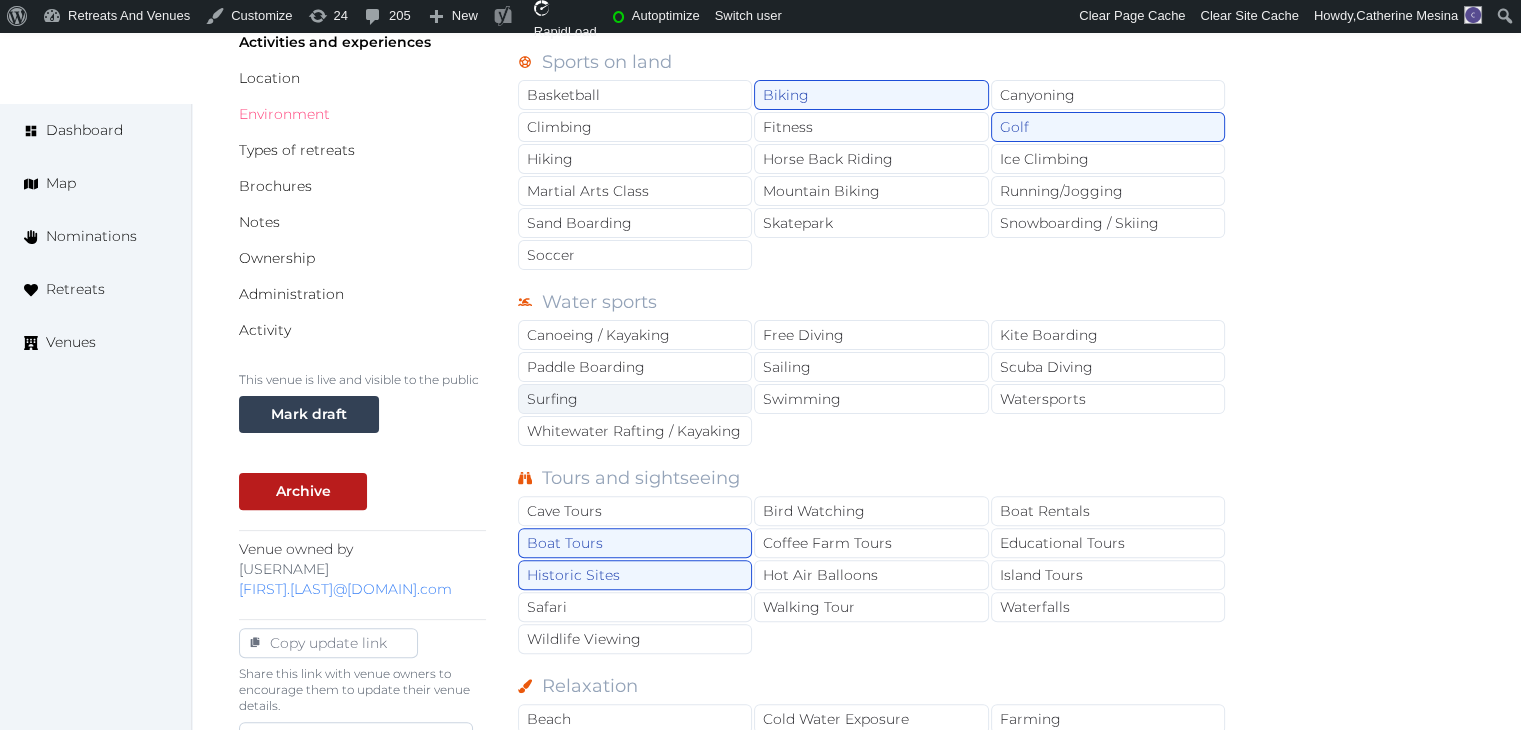 scroll, scrollTop: 601, scrollLeft: 0, axis: vertical 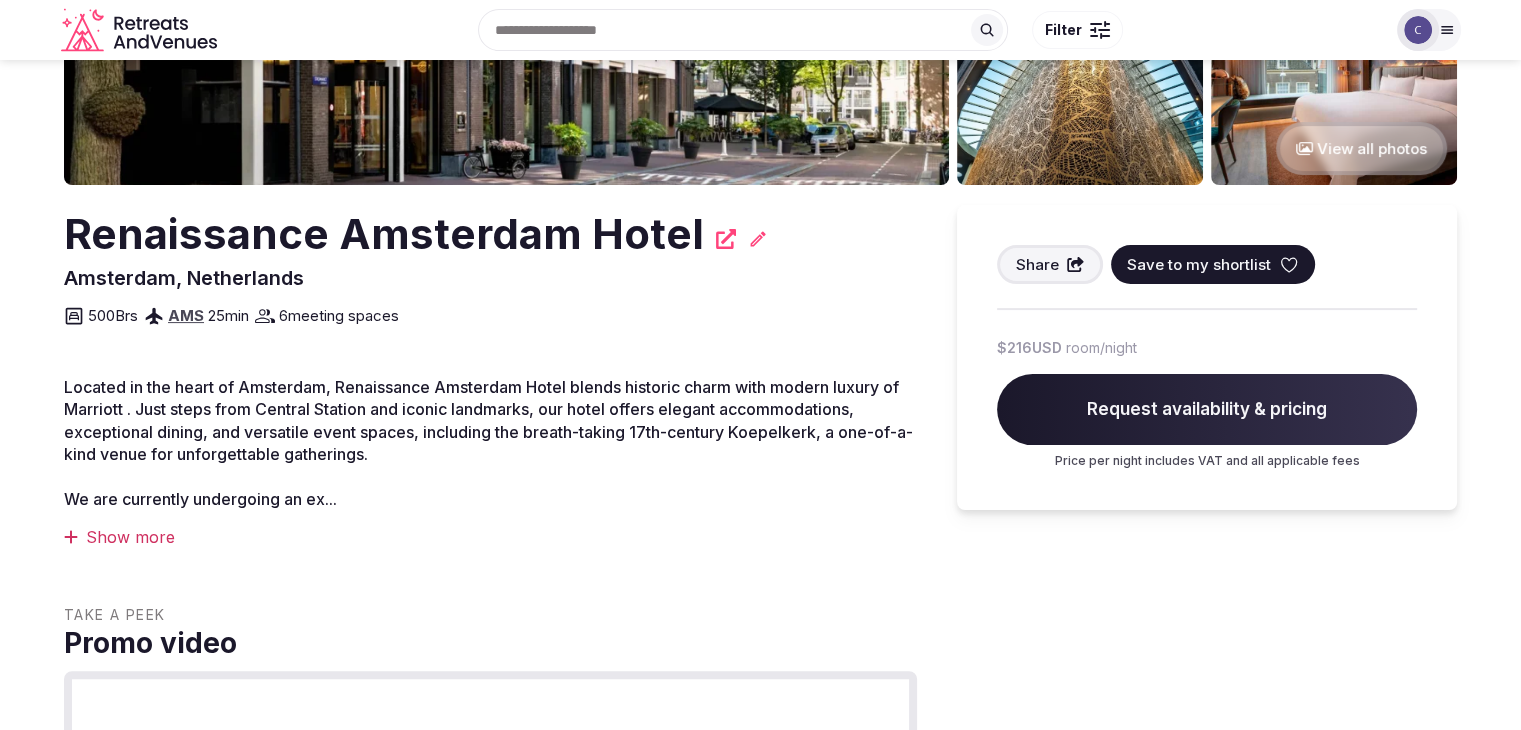 click on "Renaissance Amsterdam Hotel" at bounding box center (384, 234) 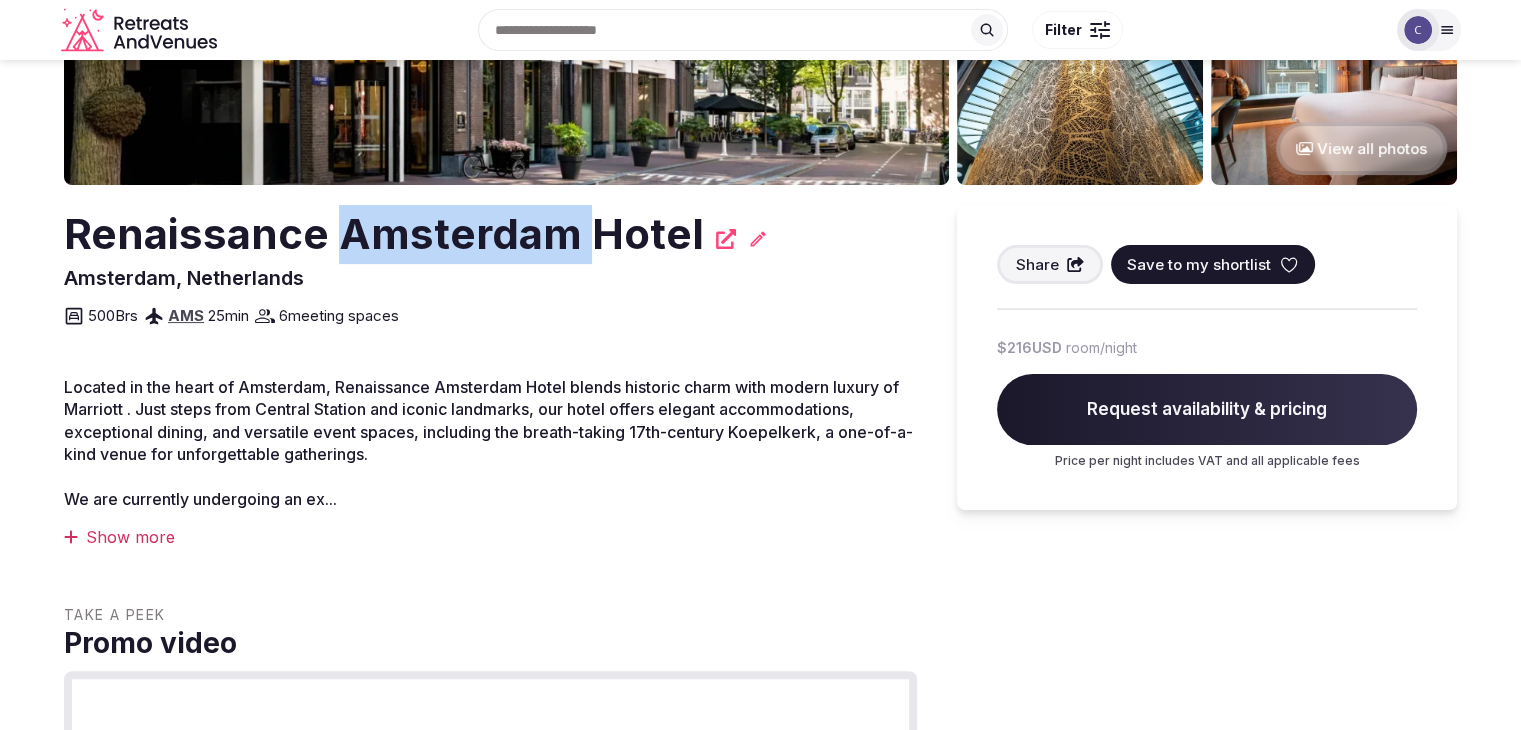 click on "Renaissance Amsterdam Hotel" at bounding box center (384, 234) 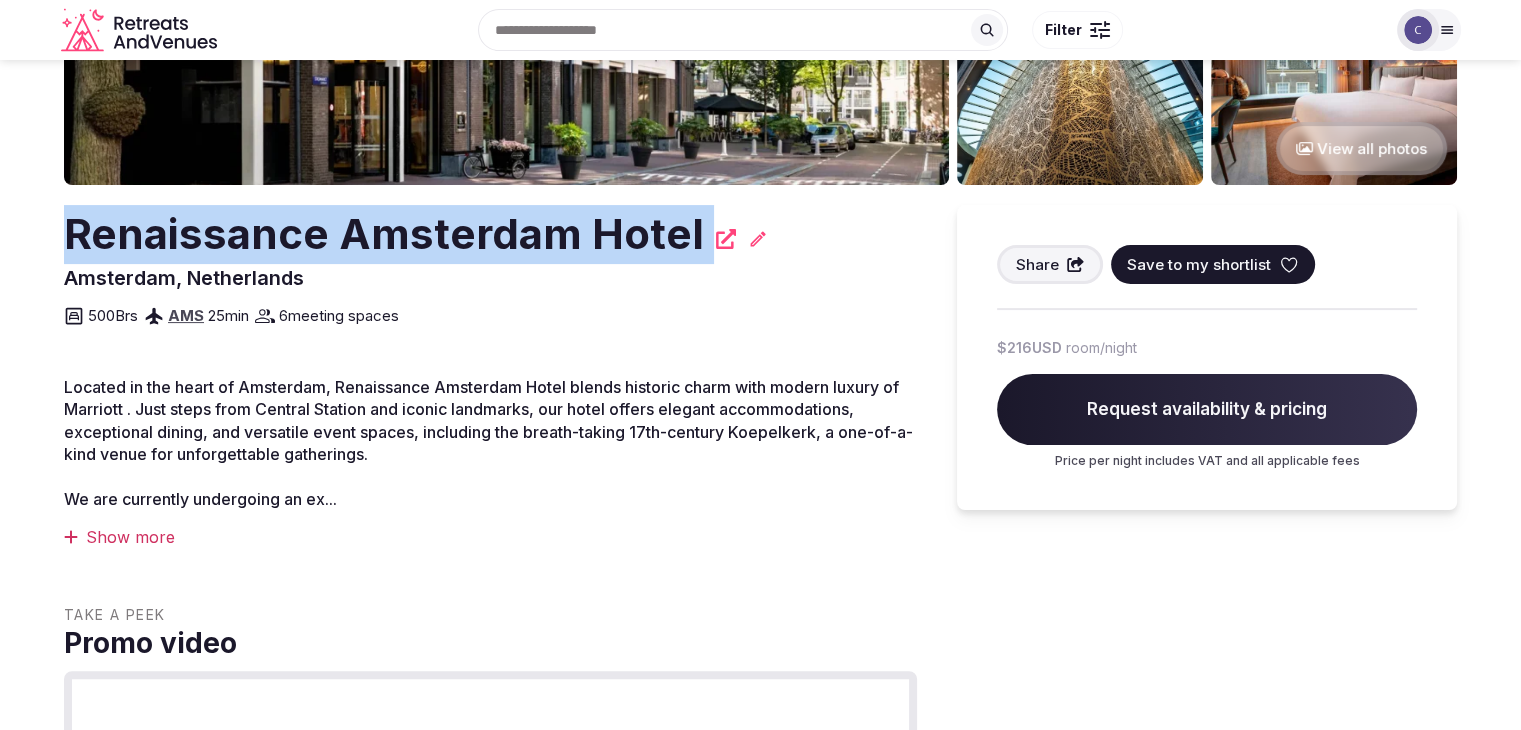 click on "Renaissance Amsterdam Hotel" at bounding box center [384, 234] 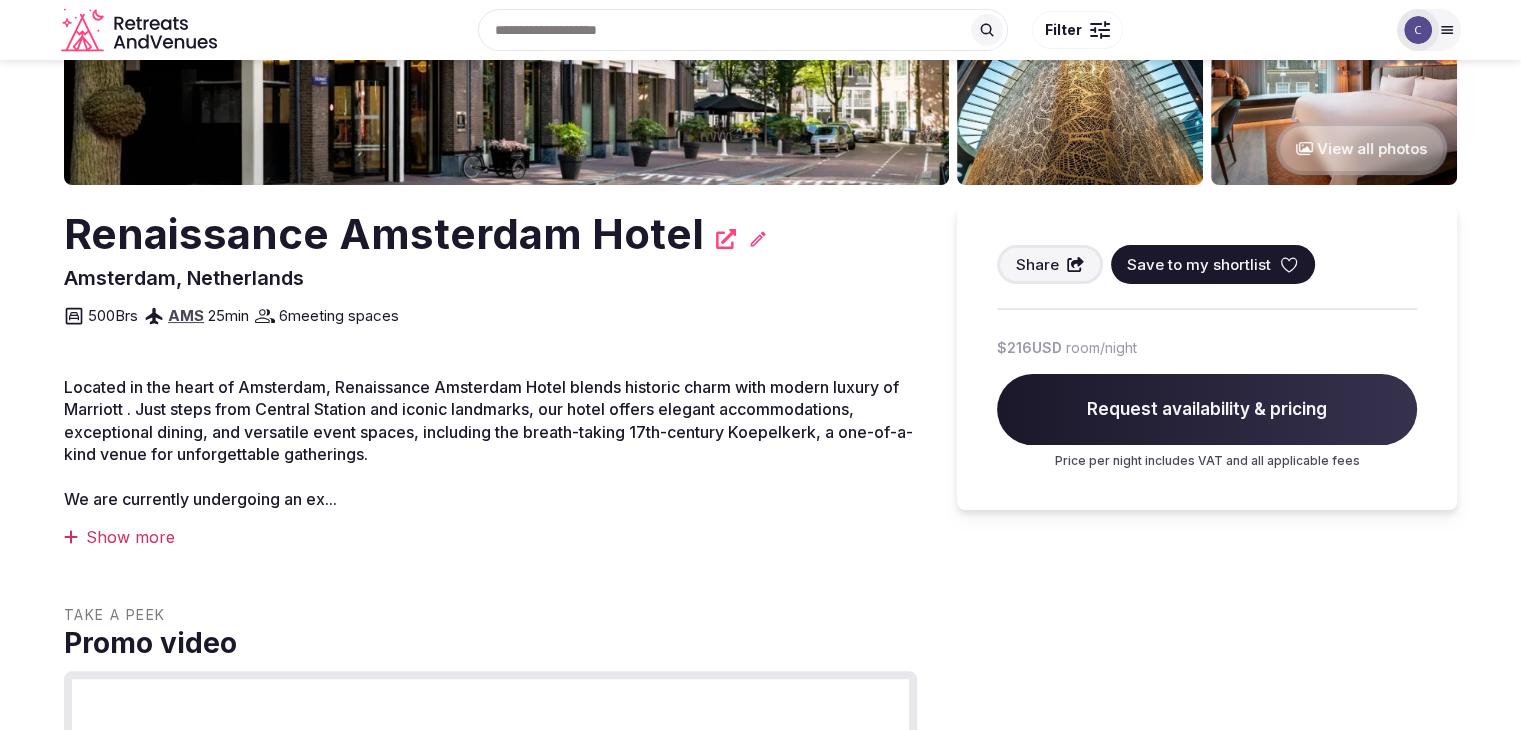 click 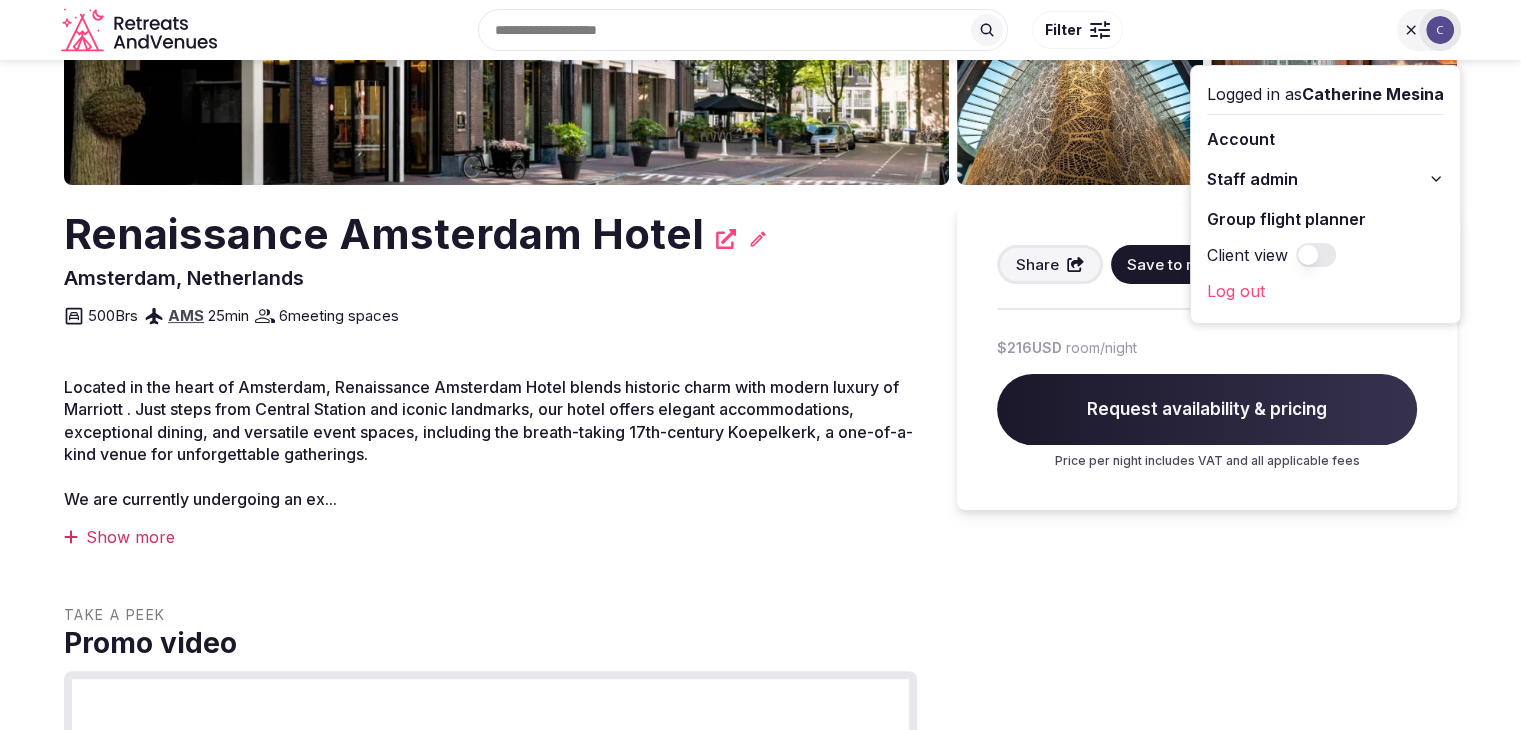 click 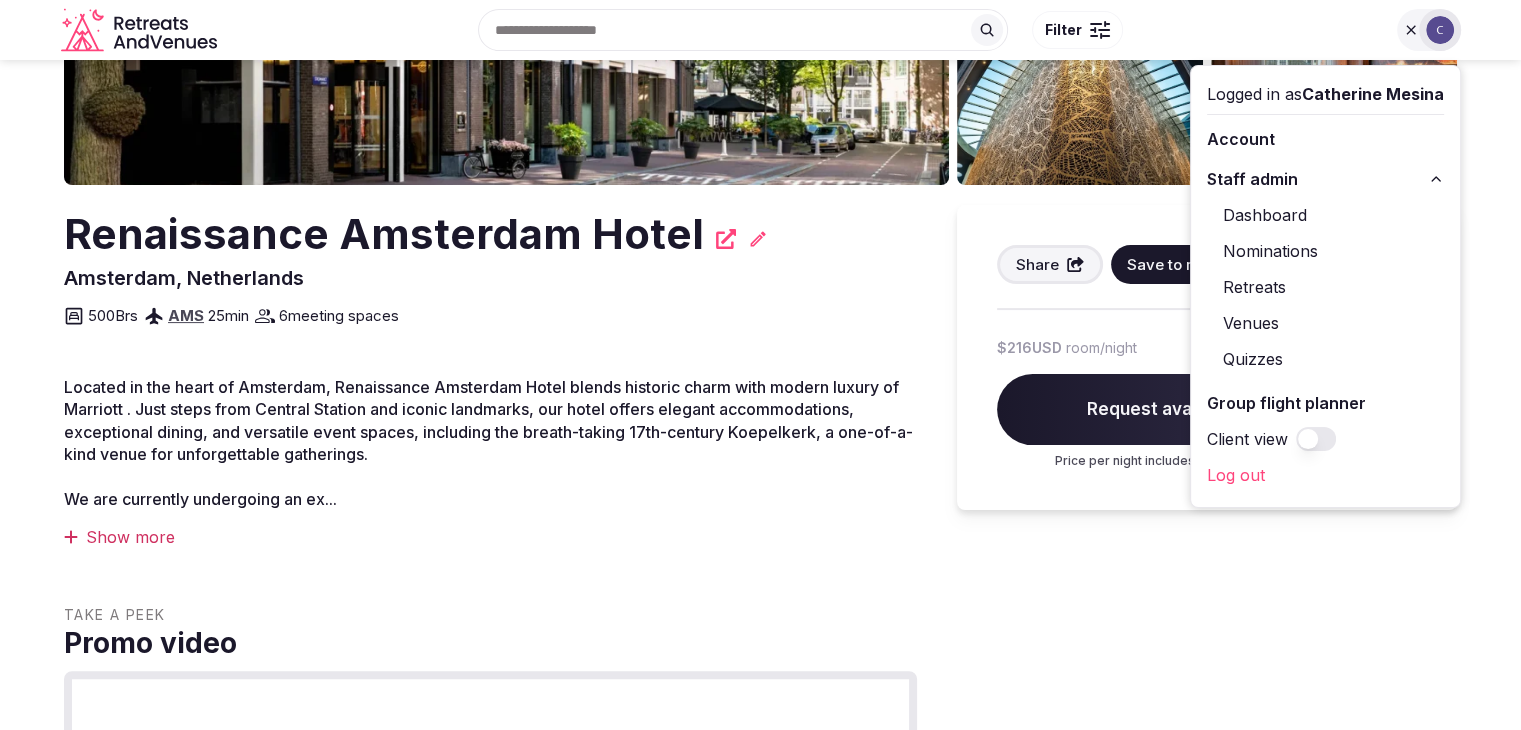 click on "Retreats" at bounding box center [1325, 287] 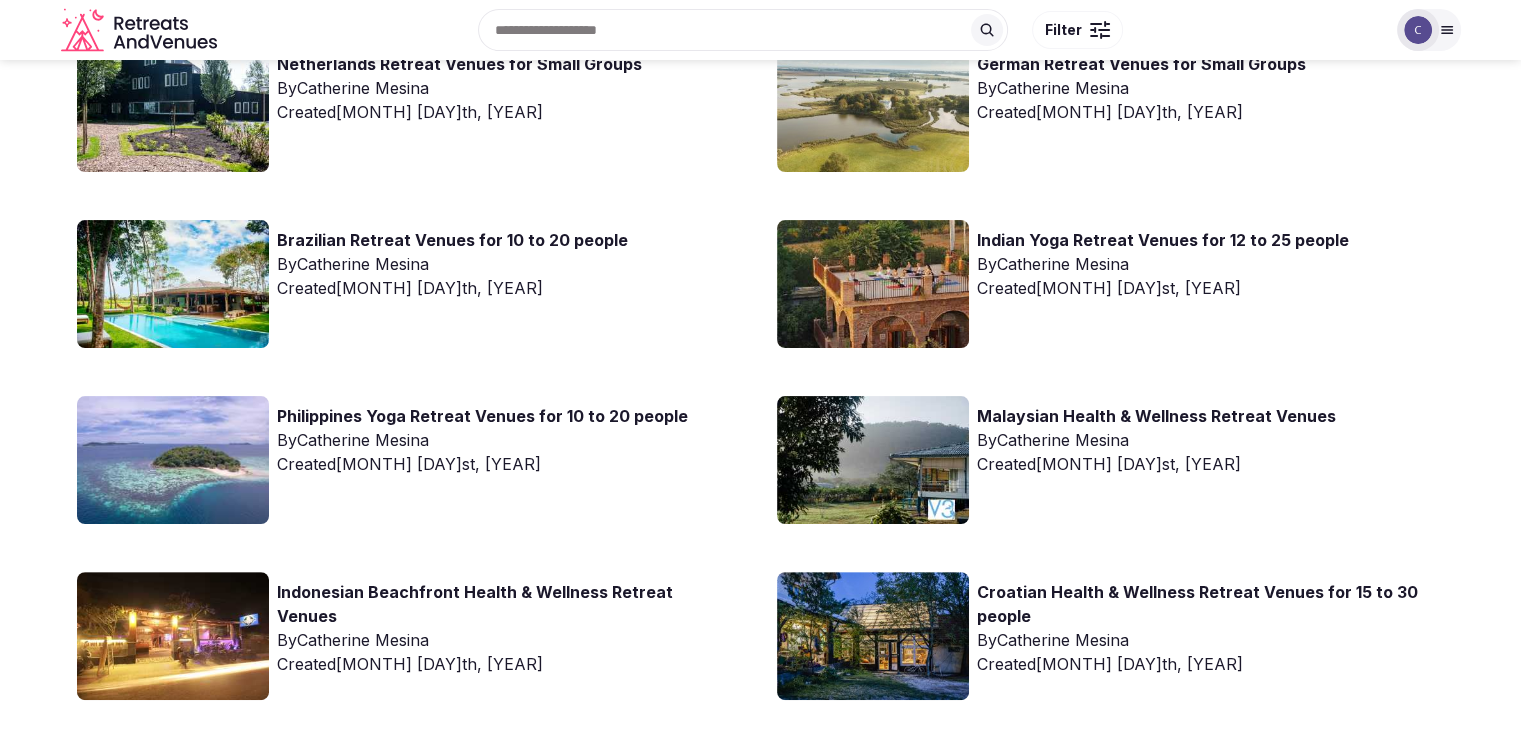 scroll, scrollTop: 0, scrollLeft: 0, axis: both 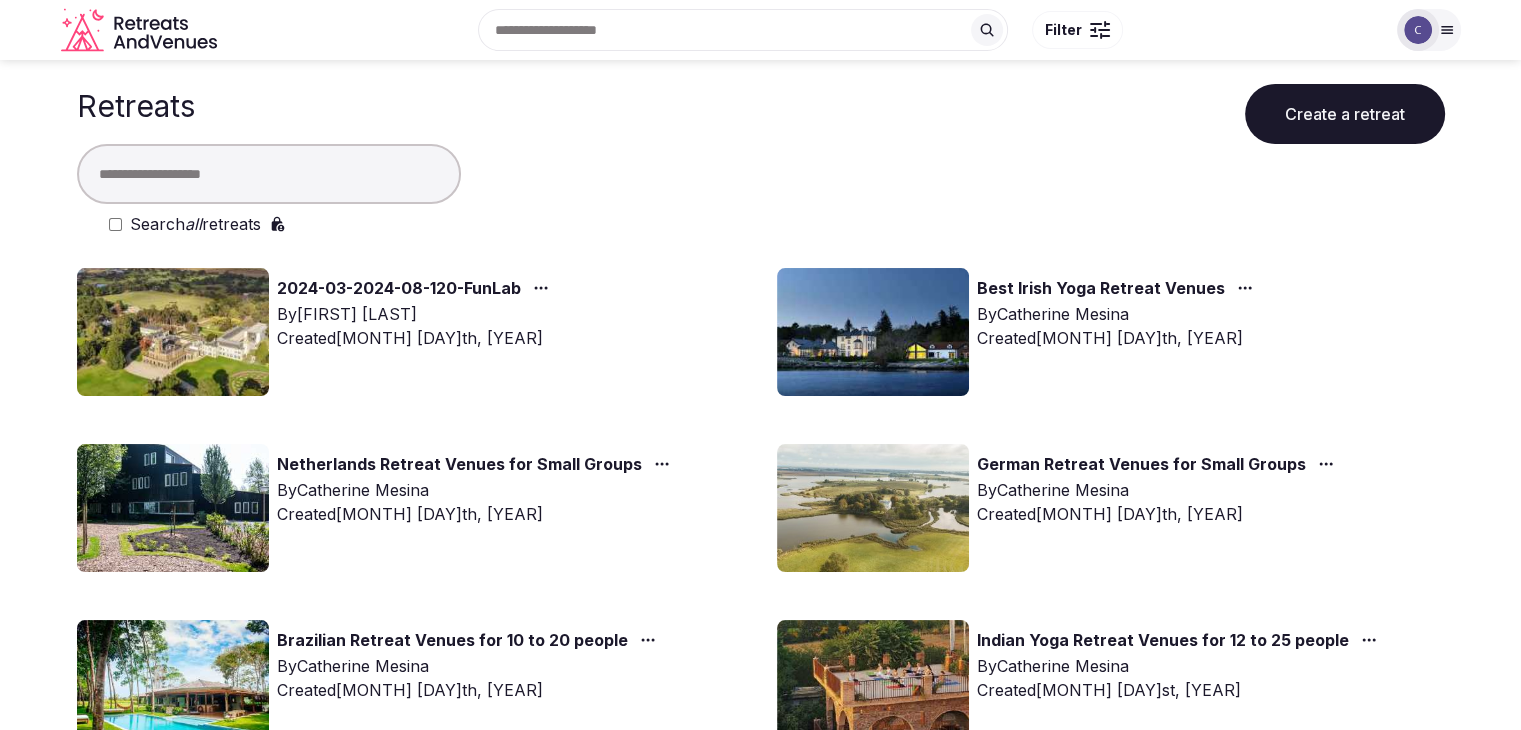 click on "all" at bounding box center (193, 224) 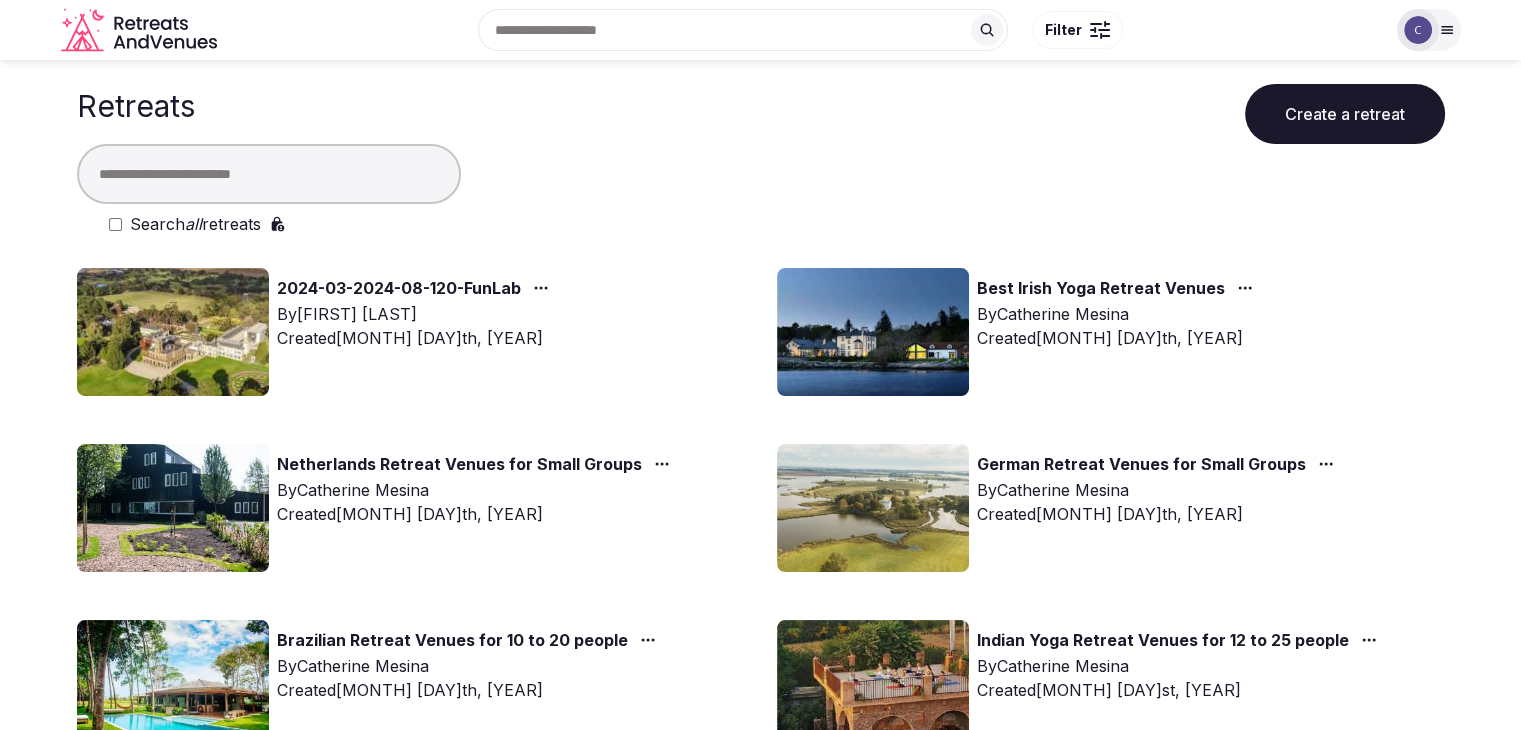 click at bounding box center [269, 174] 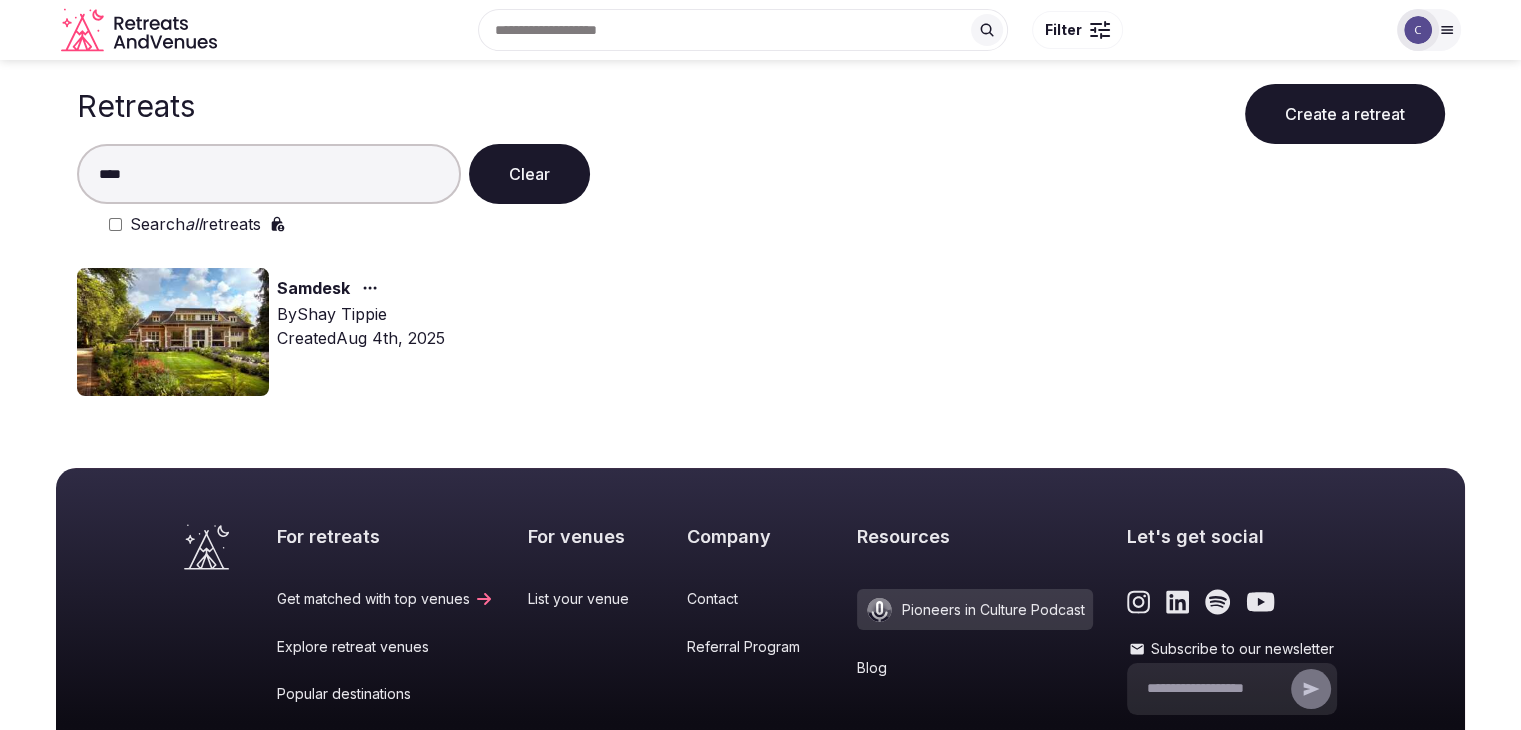 type on "****" 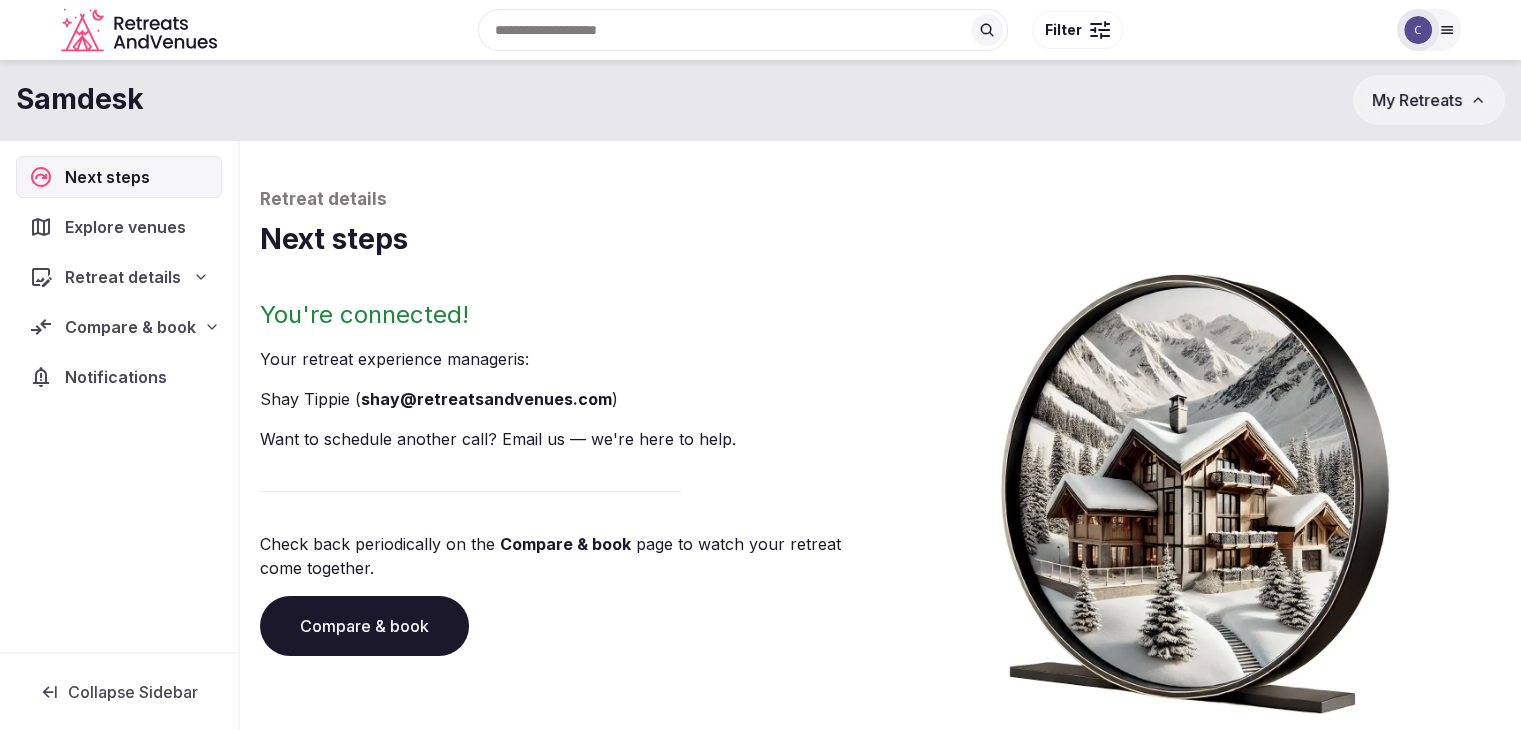 click on "Compare & book" at bounding box center (364, 626) 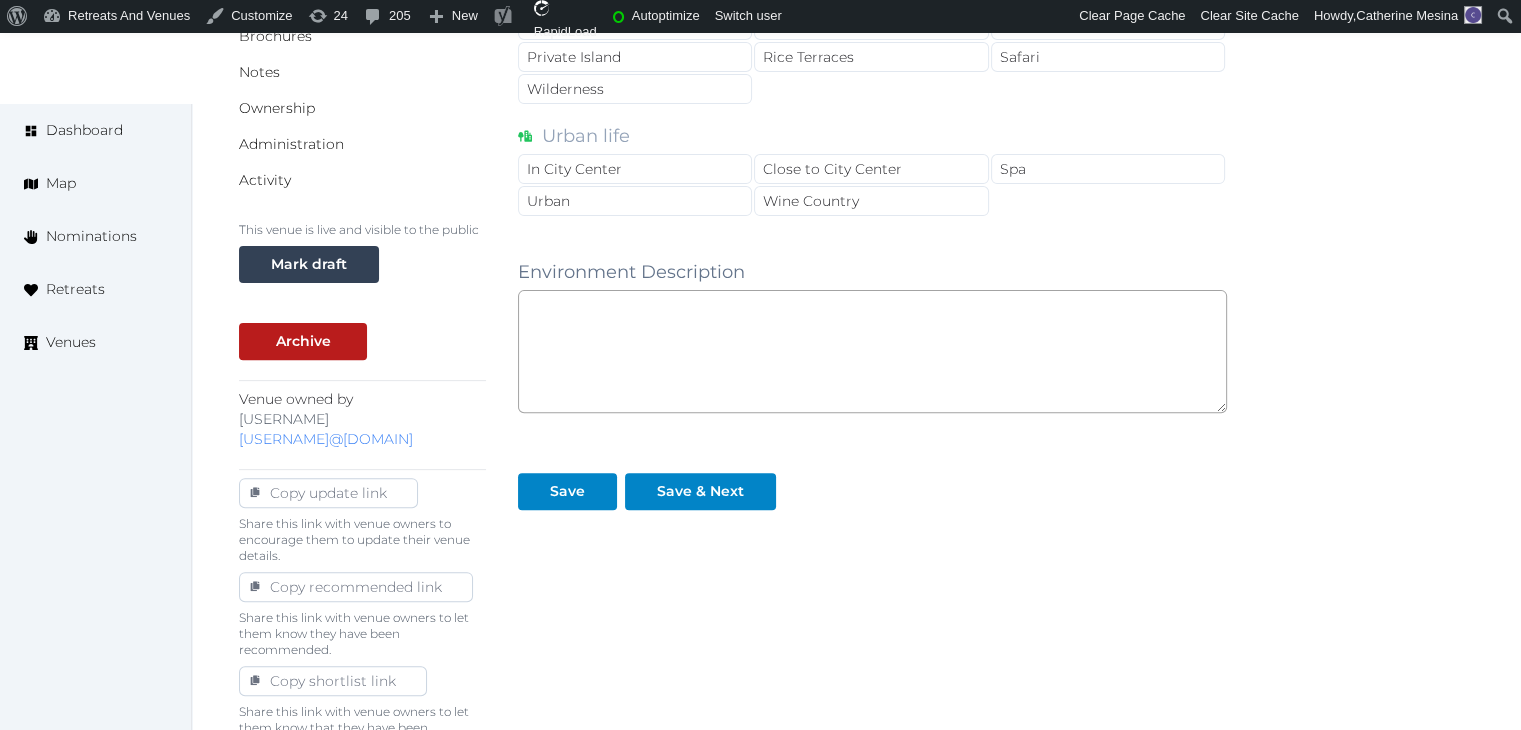 scroll, scrollTop: 608, scrollLeft: 0, axis: vertical 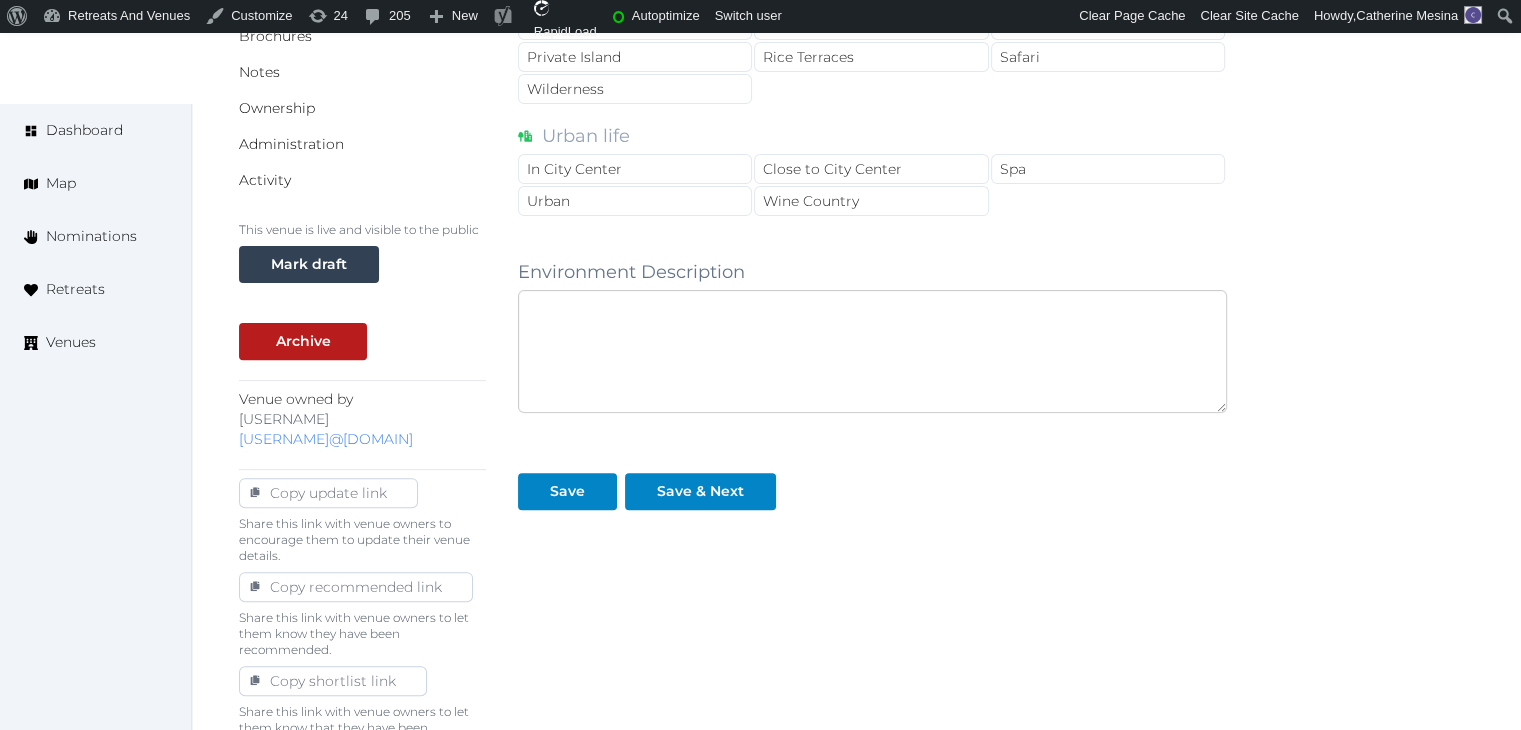 click at bounding box center [872, 351] 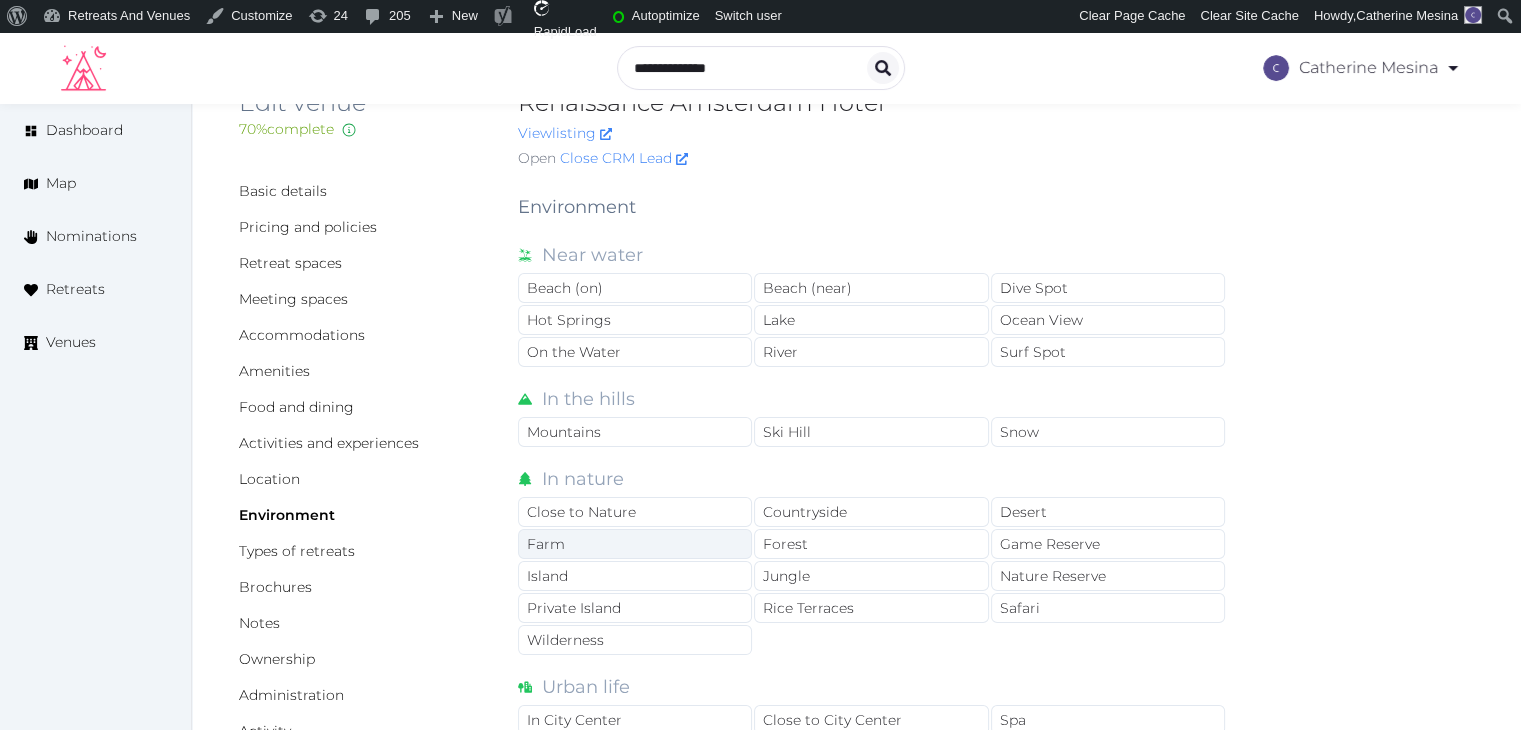scroll, scrollTop: 0, scrollLeft: 0, axis: both 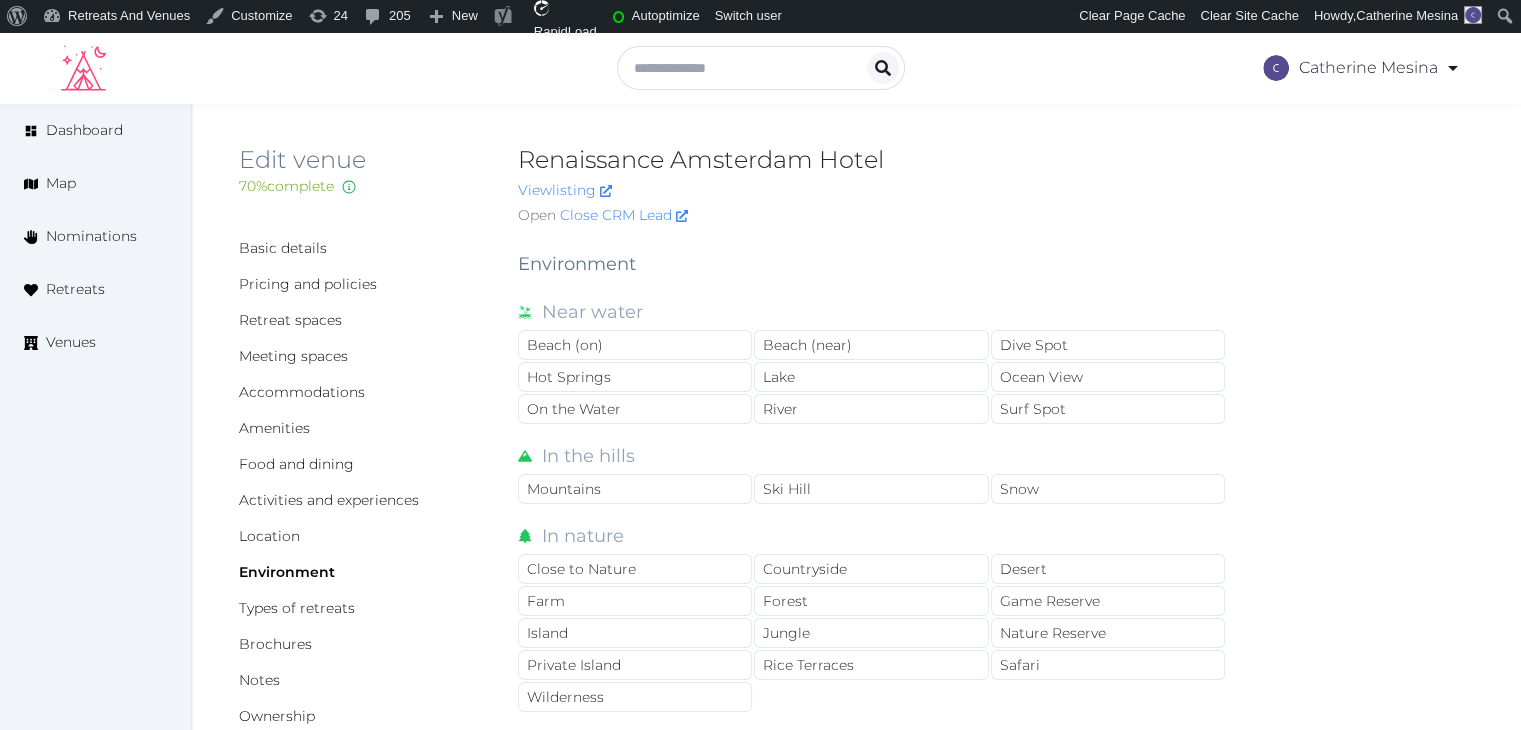 type on "**********" 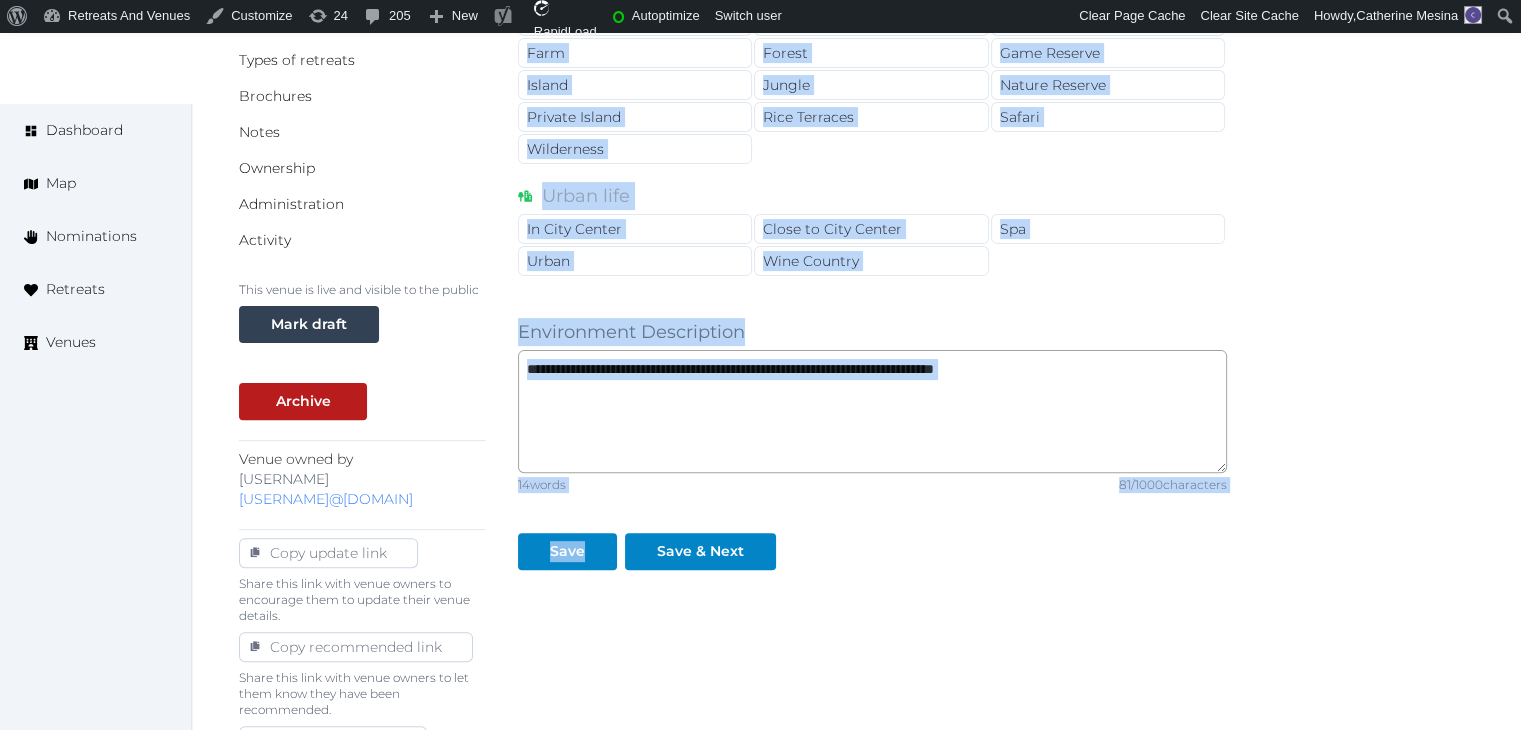 scroll, scrollTop: 599, scrollLeft: 0, axis: vertical 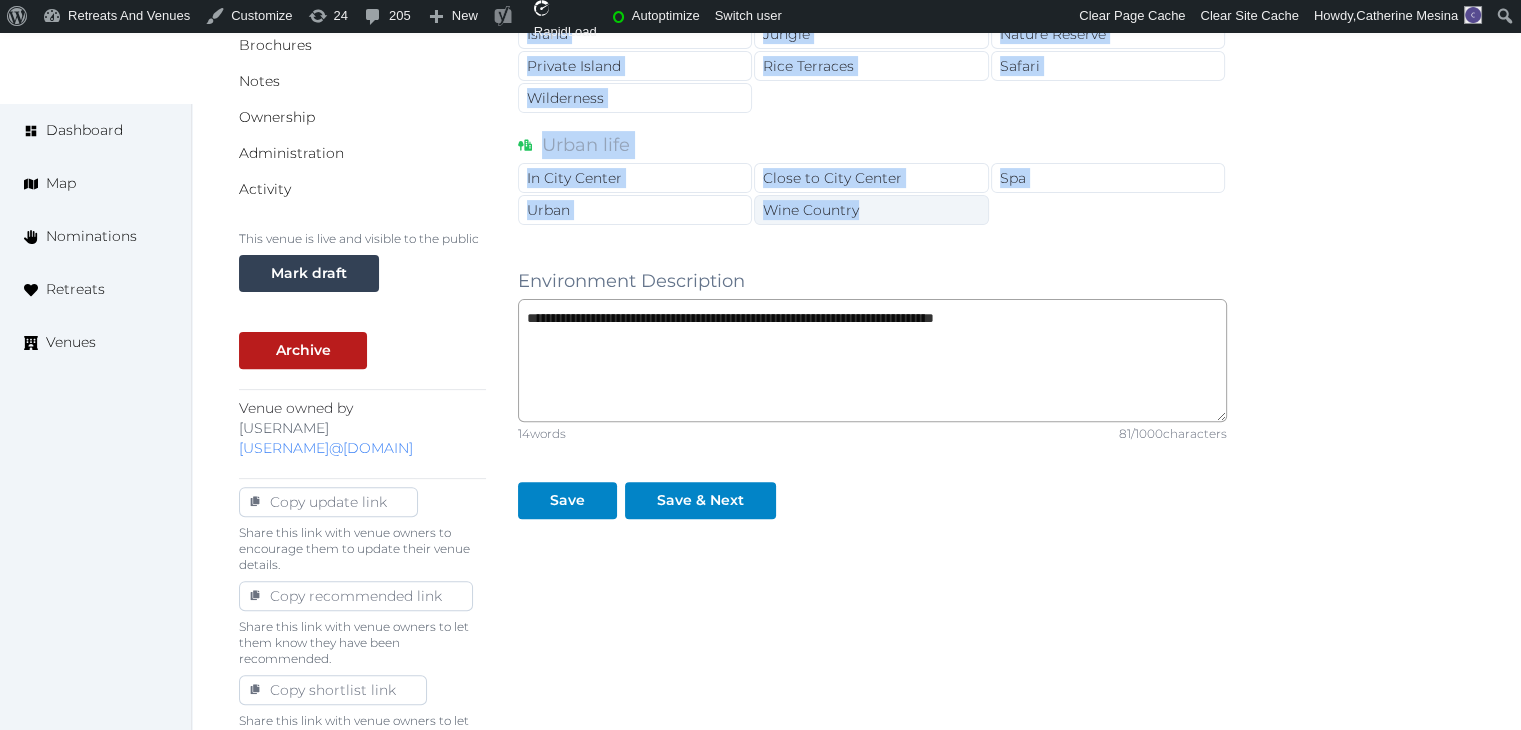 drag, startPoint x: 517, startPoint y: 261, endPoint x: 890, endPoint y: 205, distance: 377.18033 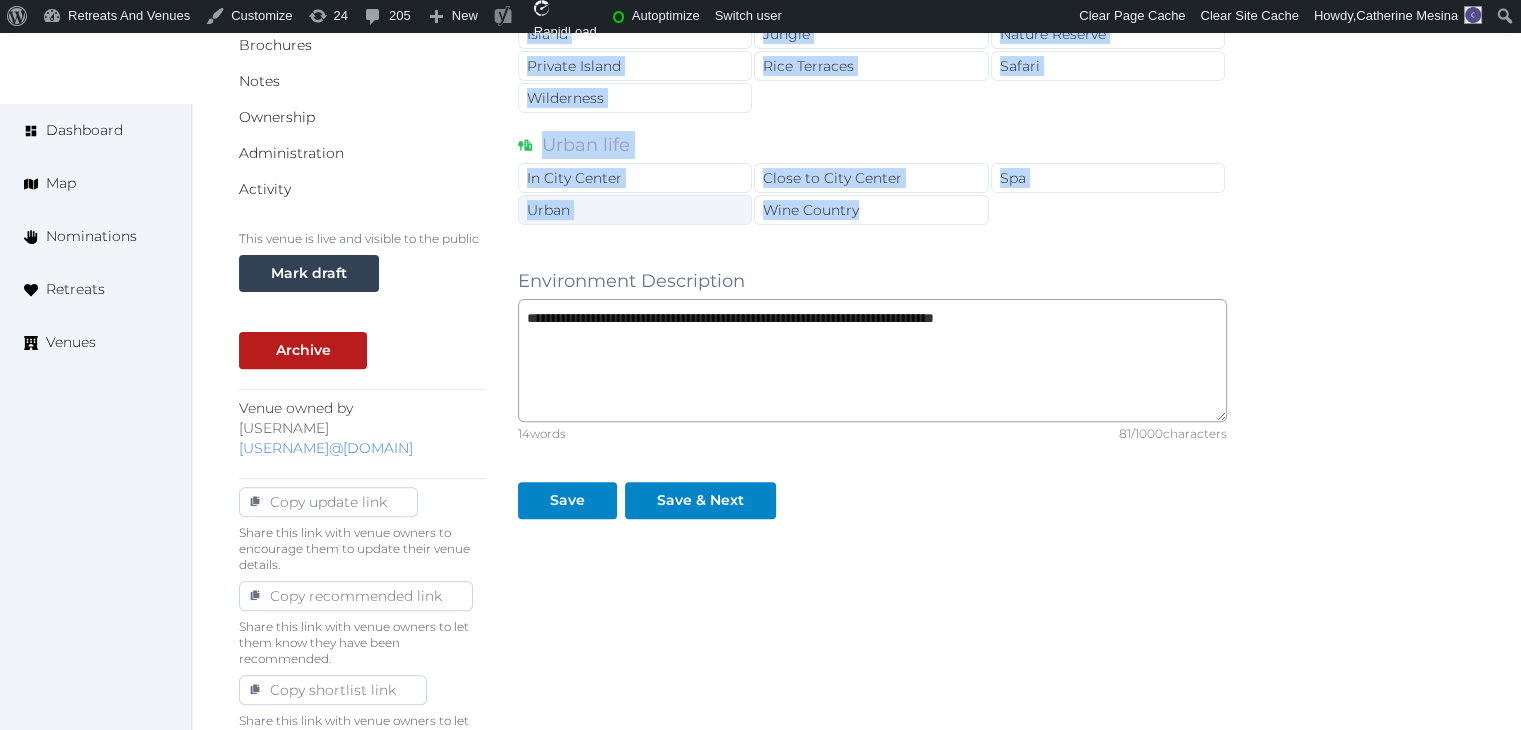 click on "Urban" at bounding box center [635, 210] 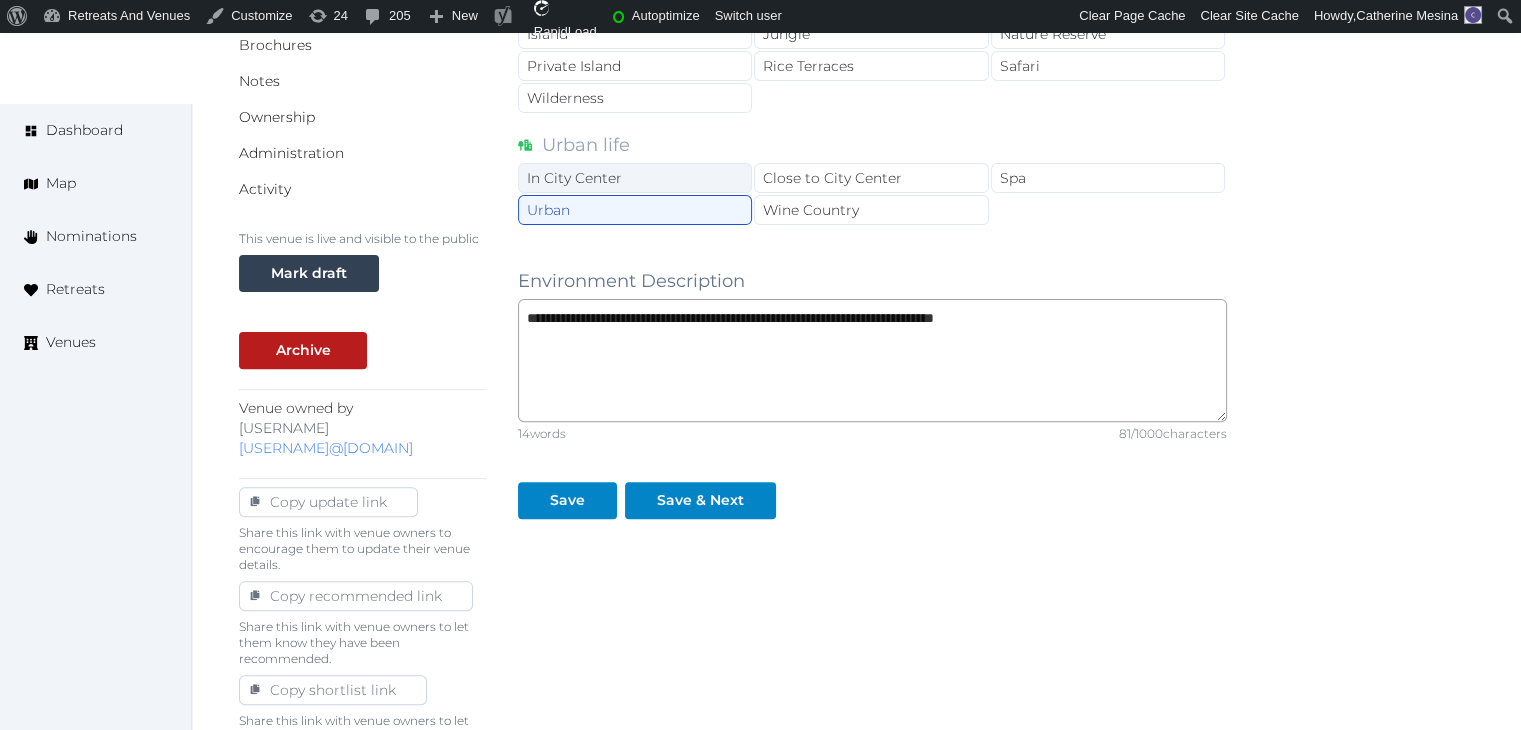 click on "In City Center" at bounding box center [635, 178] 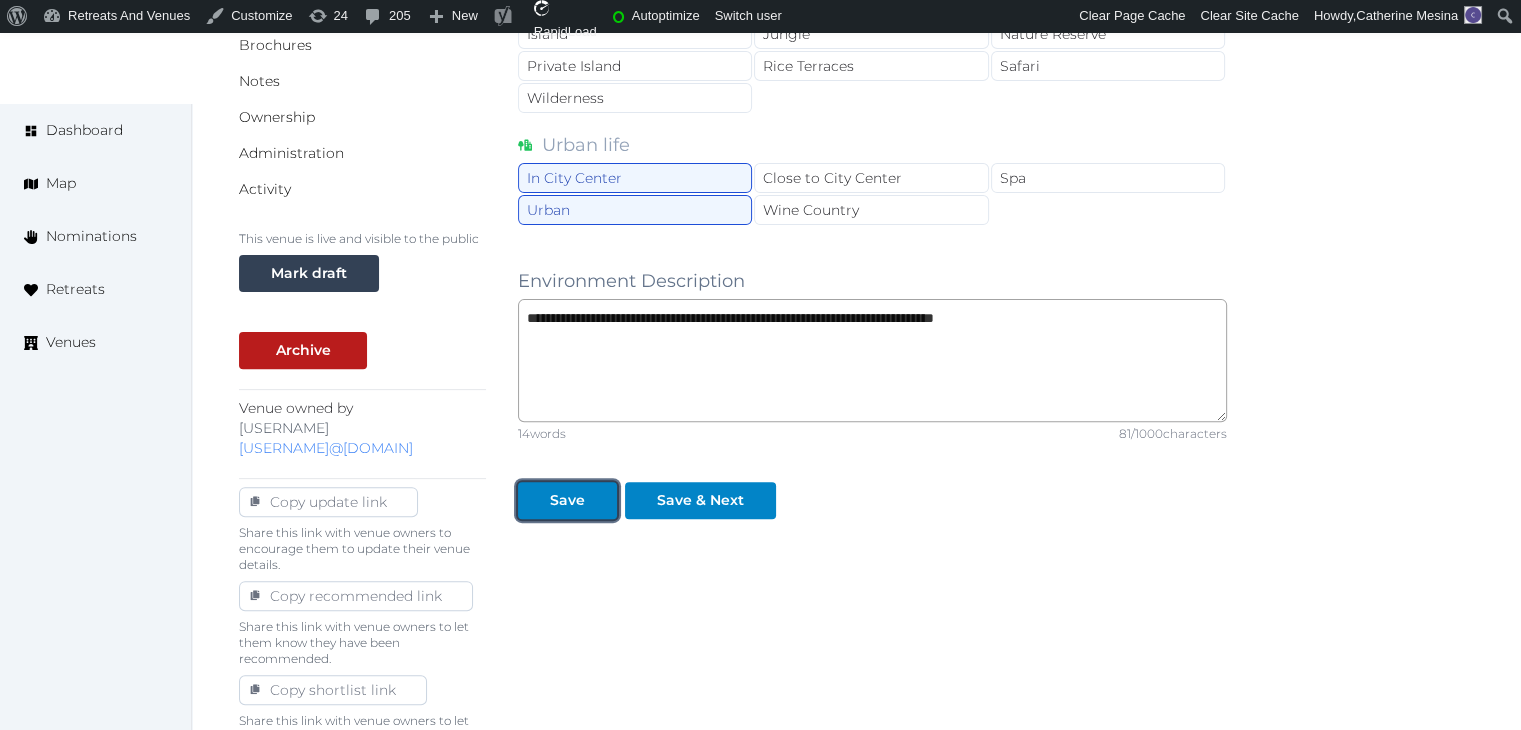 drag, startPoint x: 578, startPoint y: 497, endPoint x: 581, endPoint y: 530, distance: 33.13608 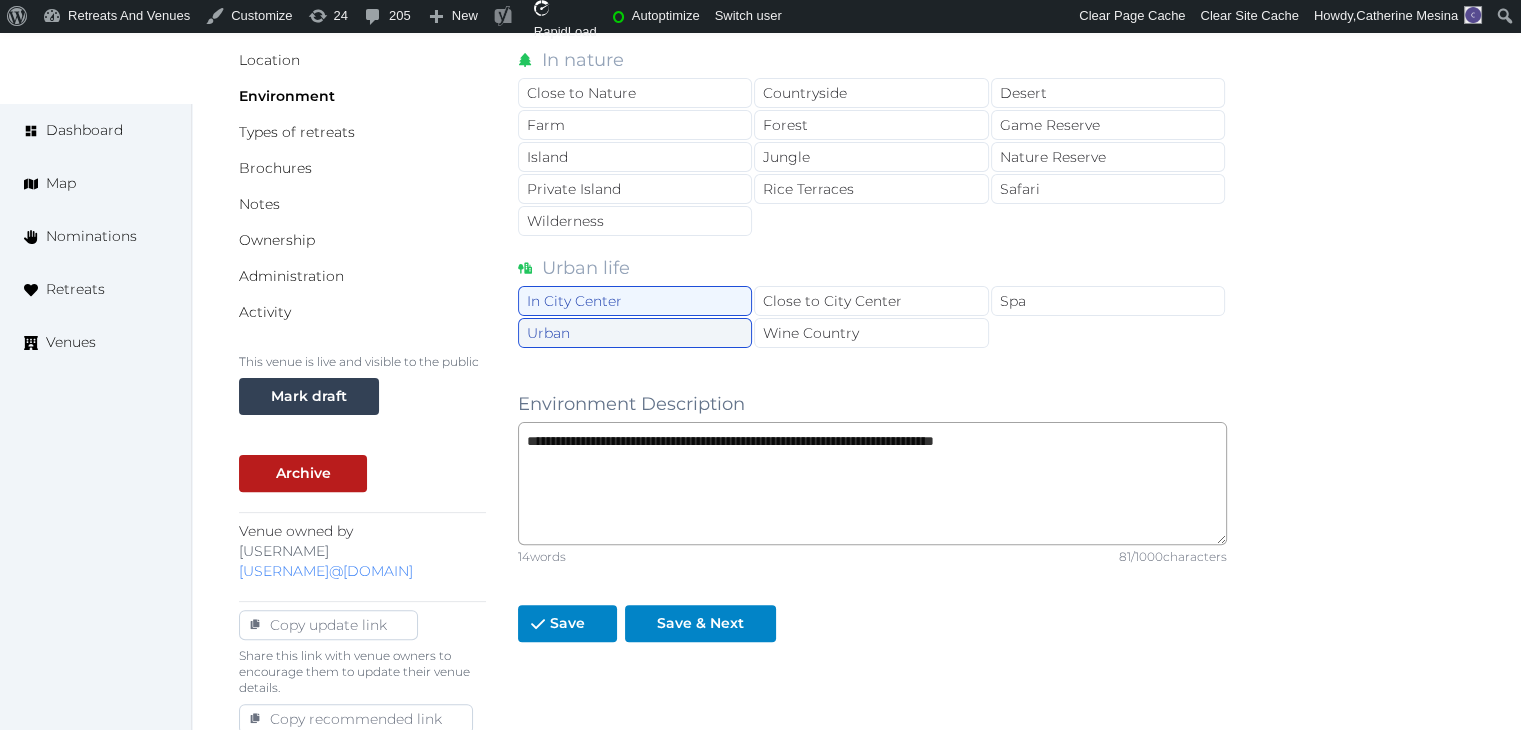 scroll, scrollTop: 199, scrollLeft: 0, axis: vertical 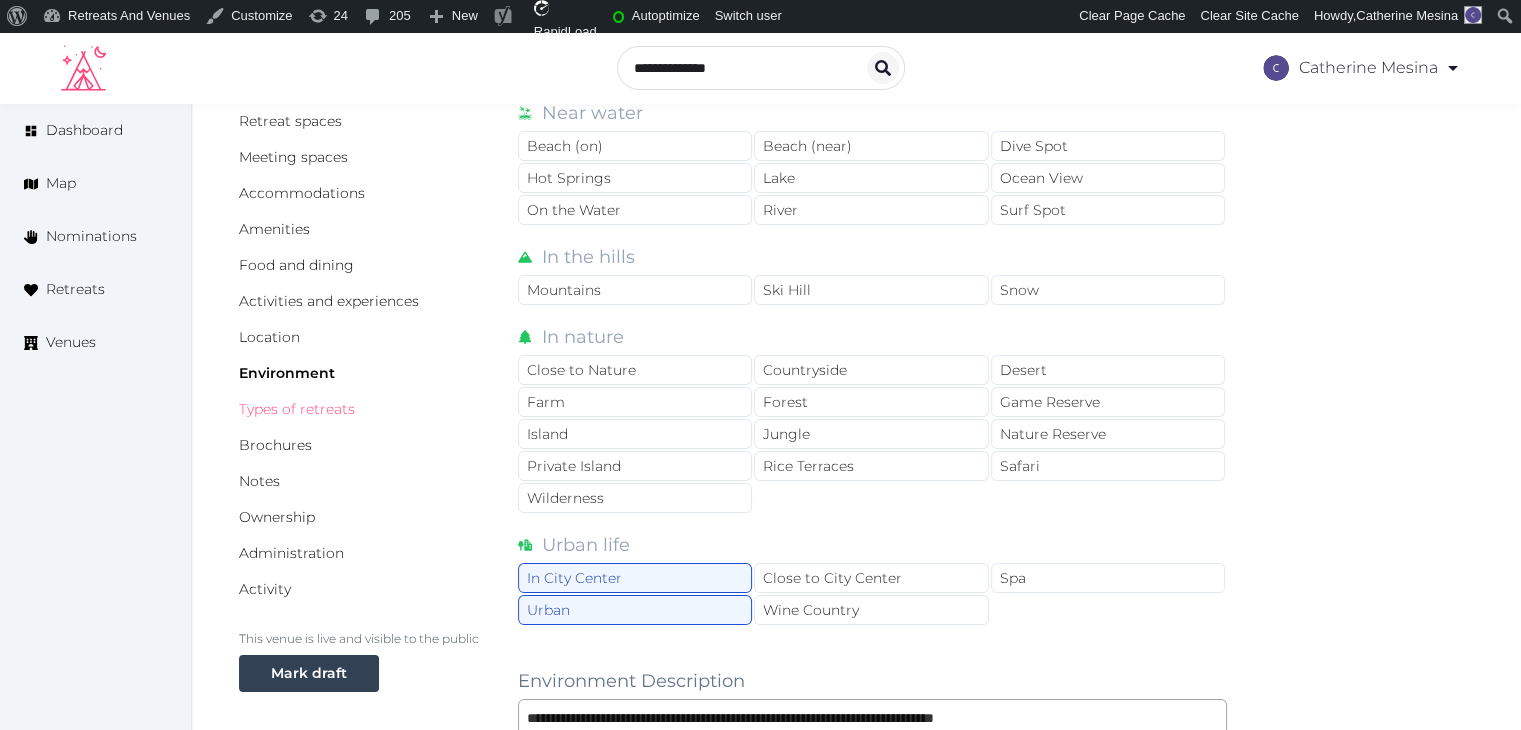 drag, startPoint x: 321, startPoint y: 404, endPoint x: 340, endPoint y: 451, distance: 50.695168 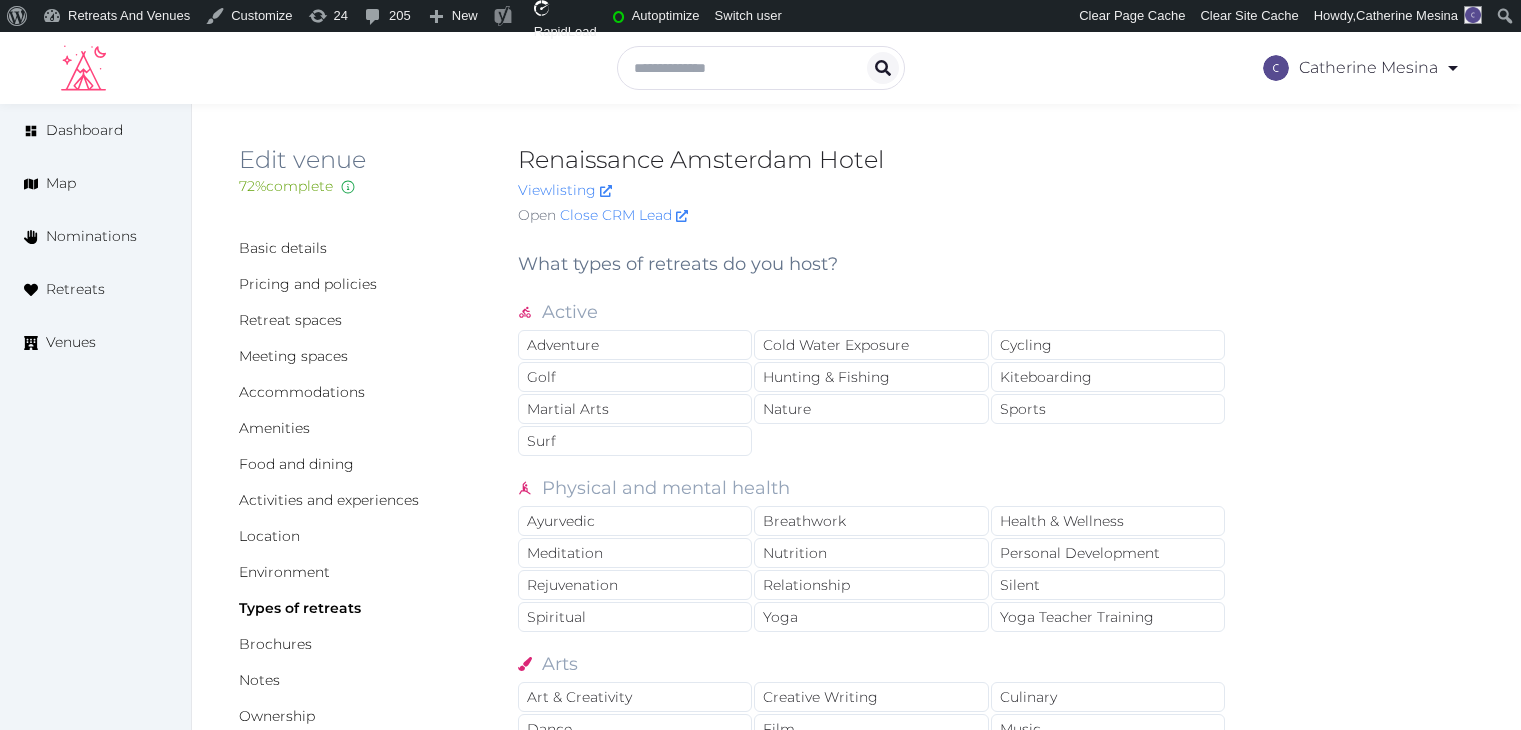 scroll, scrollTop: 0, scrollLeft: 0, axis: both 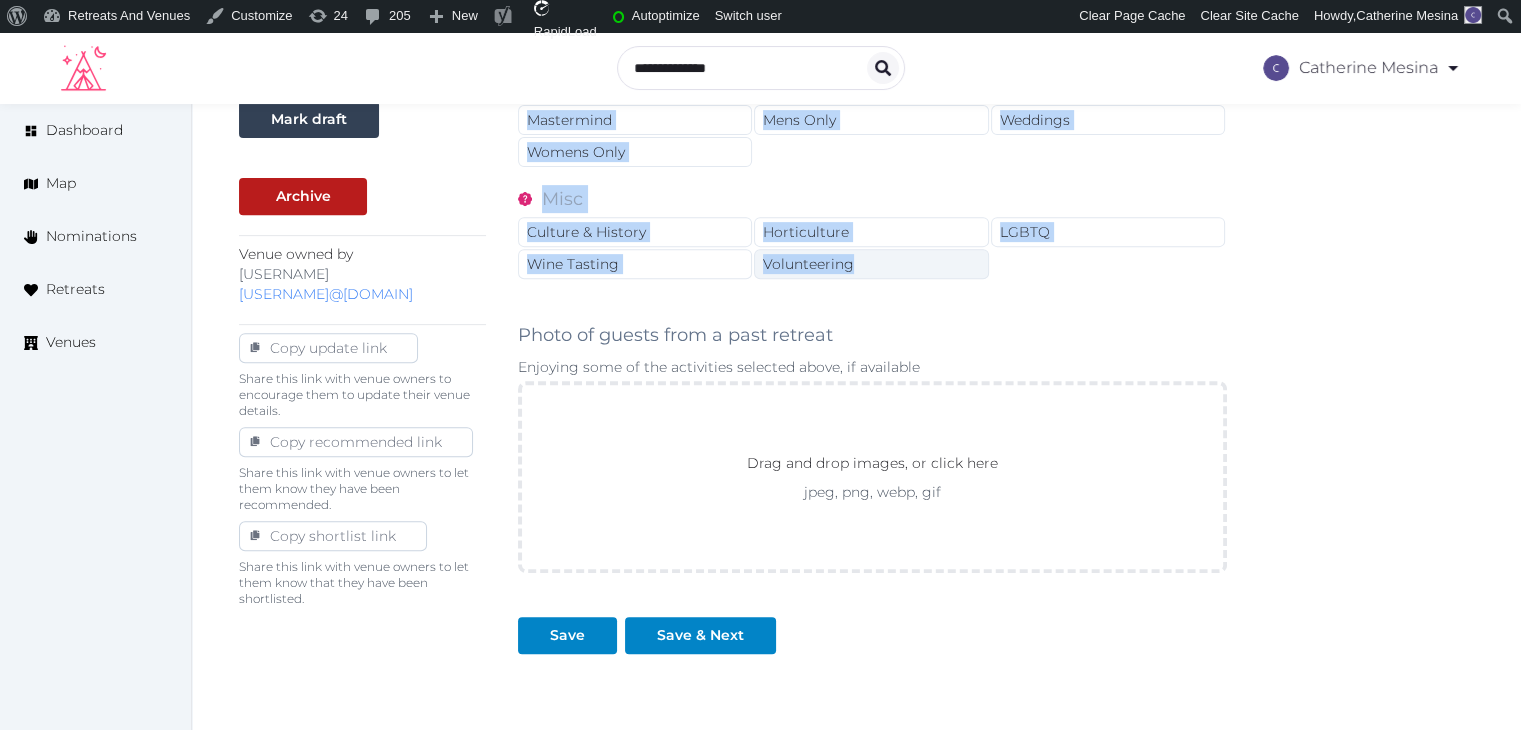 drag, startPoint x: 520, startPoint y: 264, endPoint x: 876, endPoint y: 253, distance: 356.1699 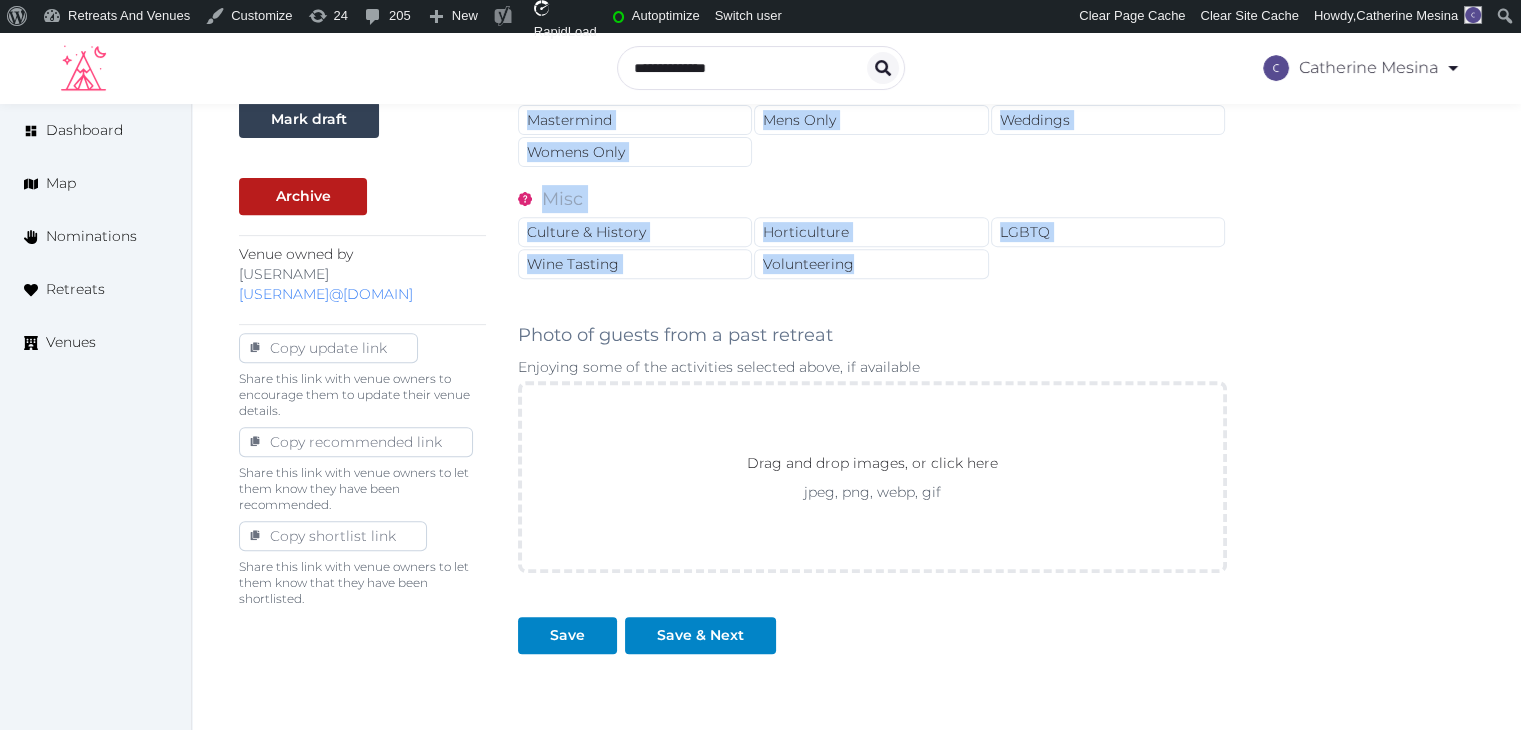 copy on "What types of retreats do you host? Active Adventure Cold Water Exposure Cycling Golf Hunting & Fishing Kiteboarding Martial Arts Nature Sports Surf Physical and mental health Ayurvedic Breathwork Health & Wellness Meditation Nutrition Personal Development Rejuvenation Relationship Silent Spiritual Yoga Yoga Teacher Training Arts Art & Creativity Creative Writing Culinary Dance Film Music Painting Photography Social and business Corporate Family Reunion Impact Mastermind Mens Only Weddings Womens Only Misc Culture & History Horticulture LGBTQ Wine Tasting Volunteering" 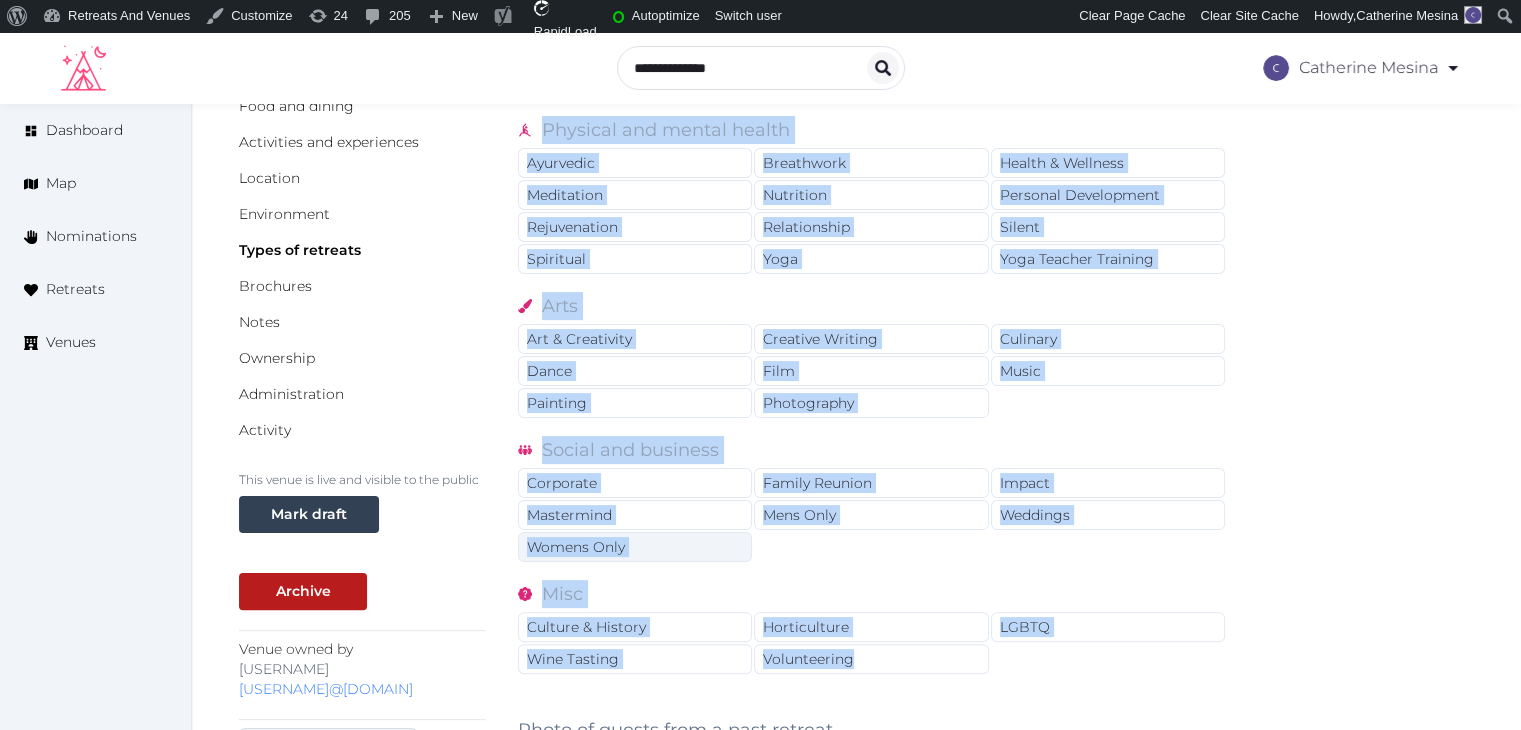 scroll, scrollTop: 353, scrollLeft: 0, axis: vertical 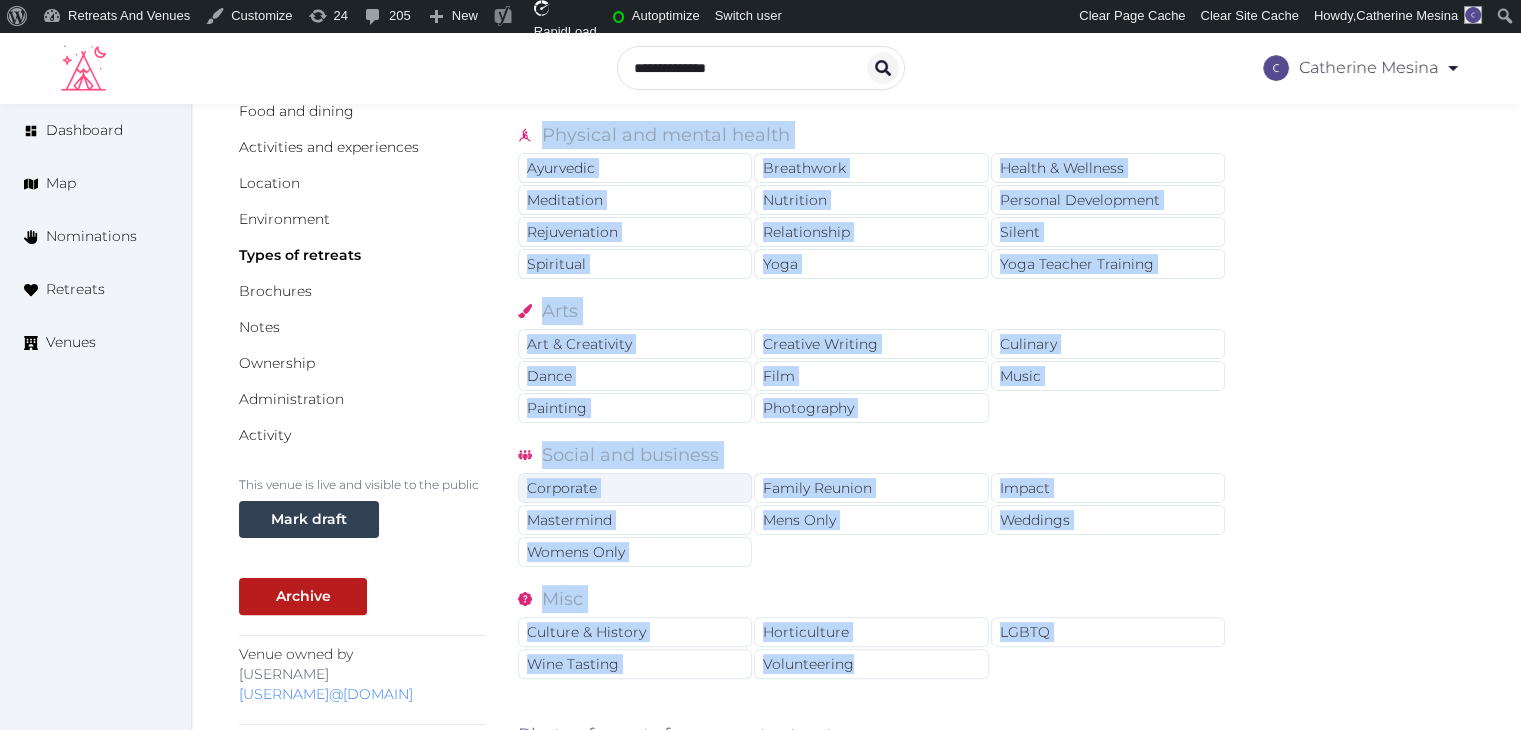 click on "Corporate" at bounding box center (635, 488) 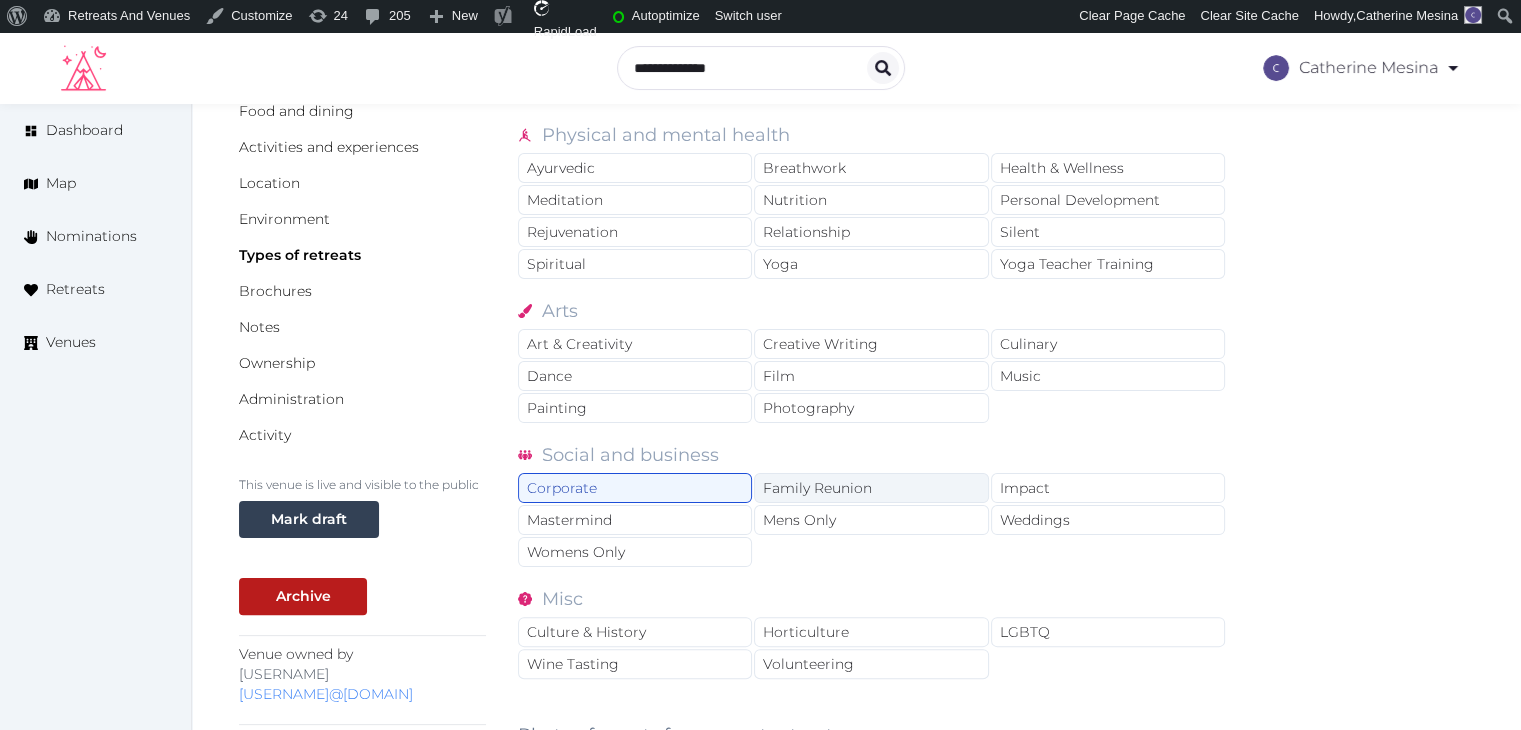 click on "Family Reunion" at bounding box center [871, 488] 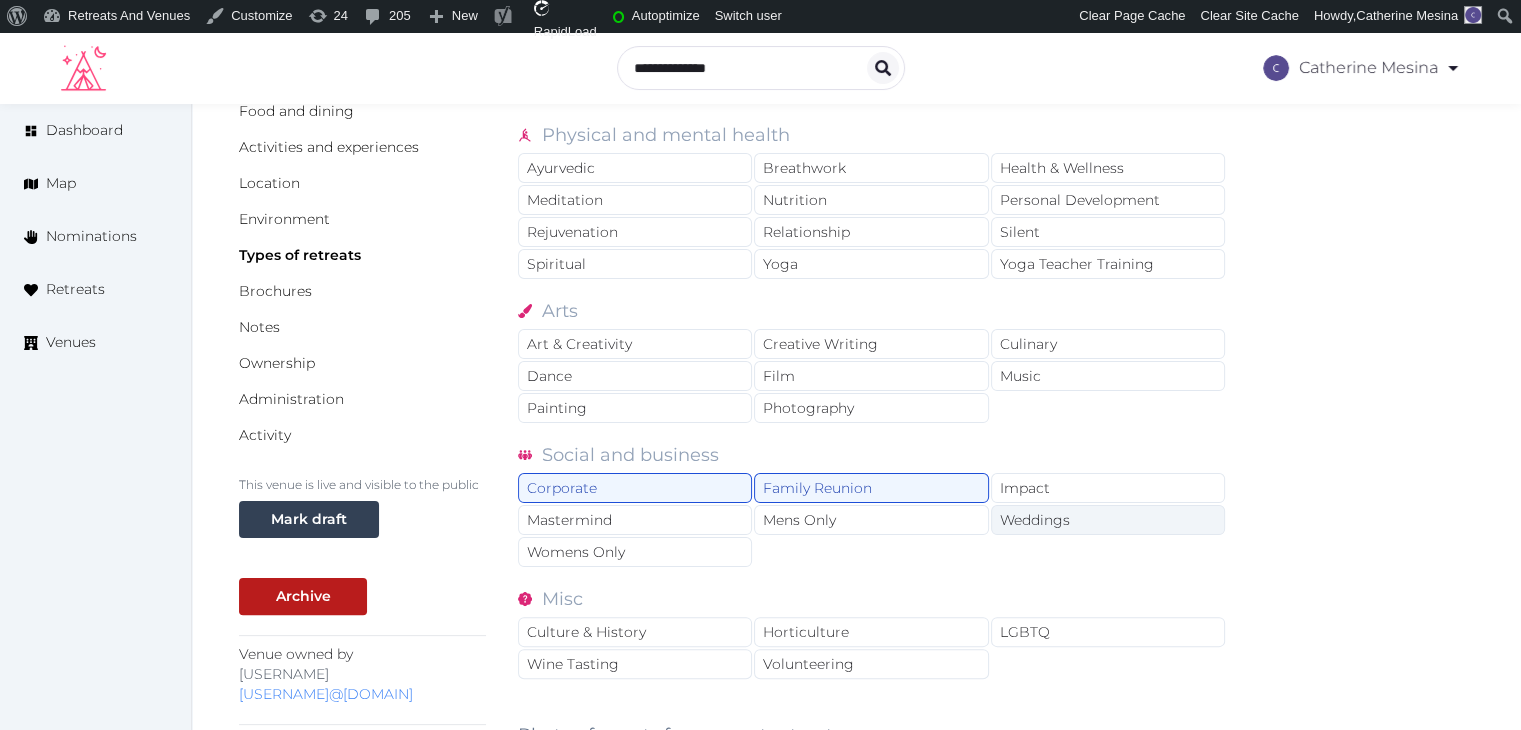 click on "Weddings" at bounding box center (1108, 520) 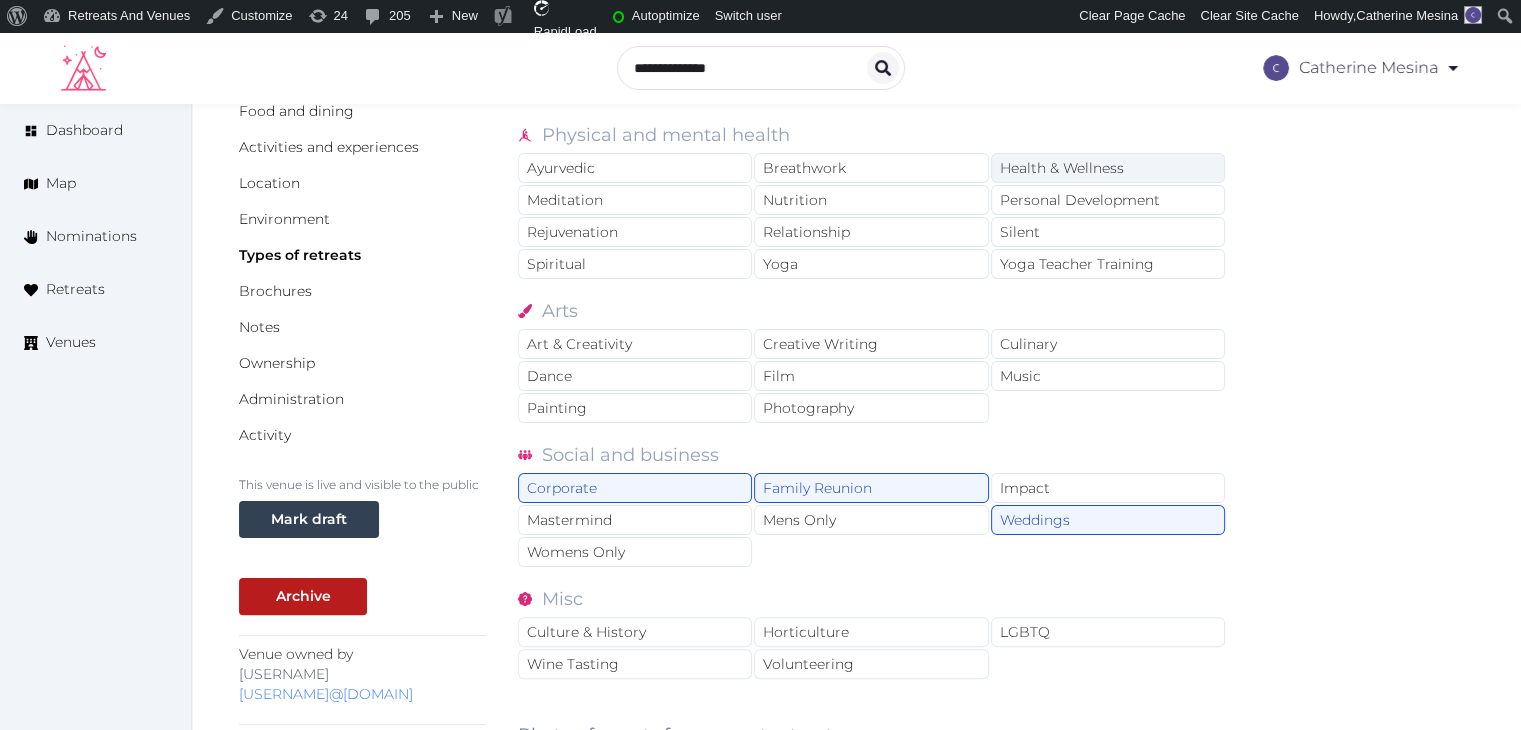 click on "Health & Wellness" at bounding box center [1108, 168] 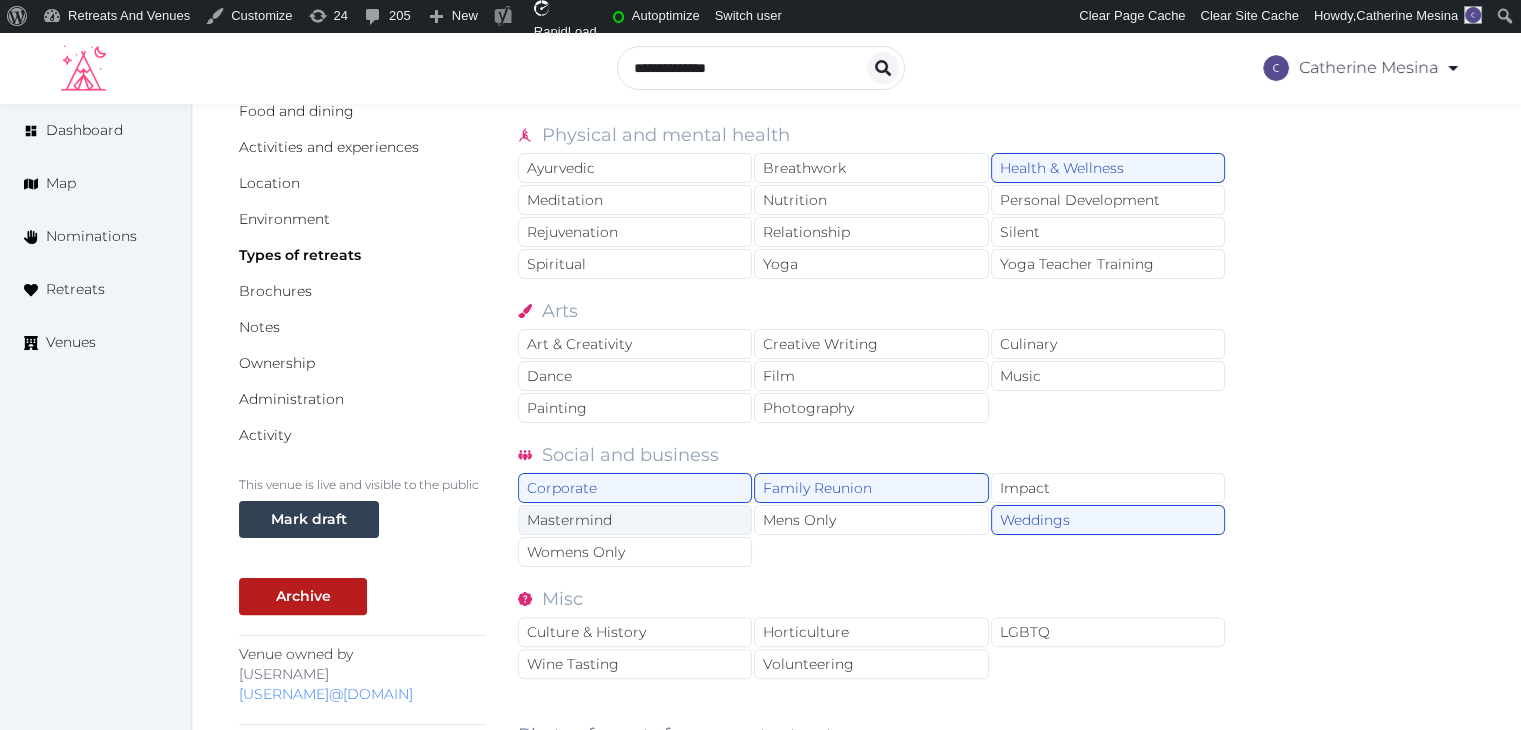 click on "Mastermind" at bounding box center [635, 520] 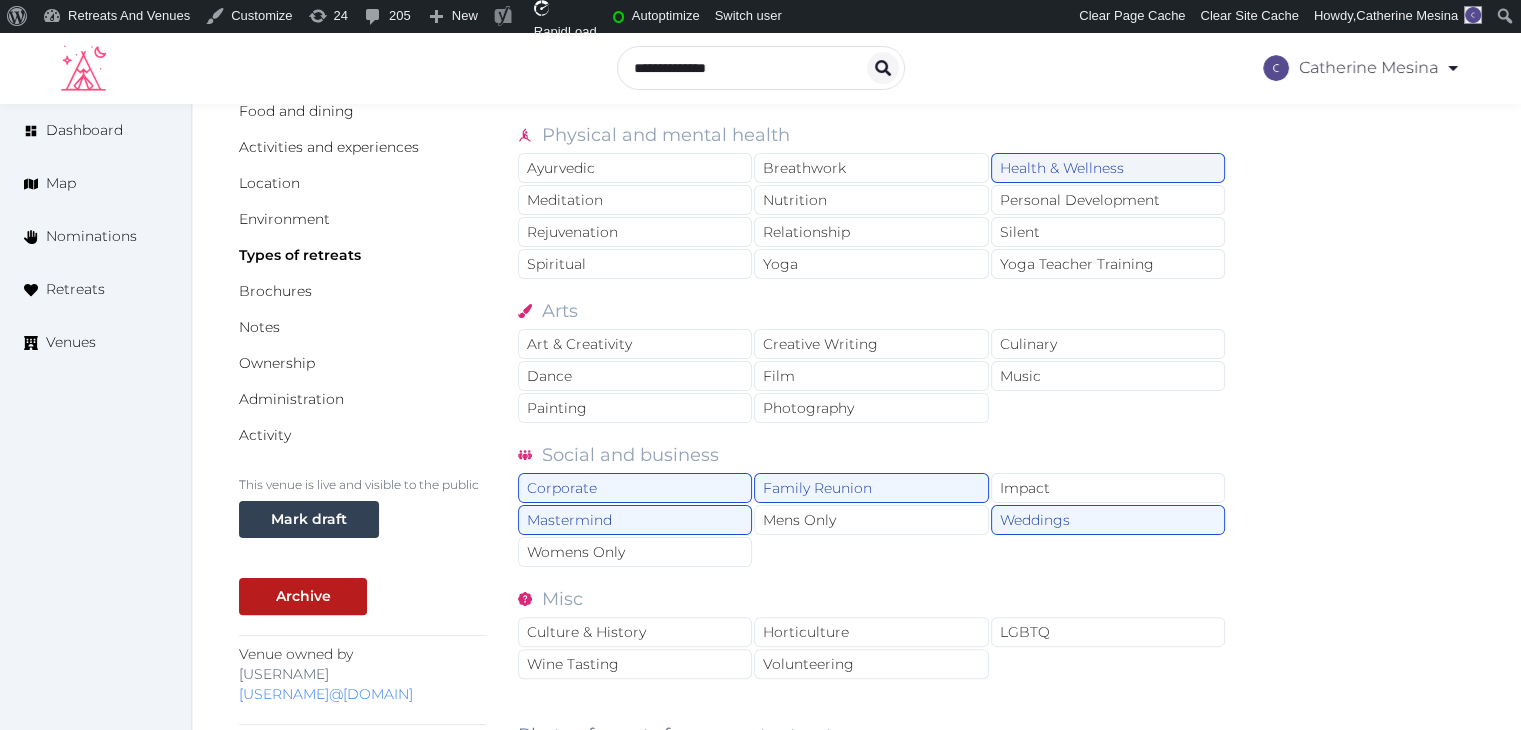 click on "Health & Wellness" at bounding box center (1108, 168) 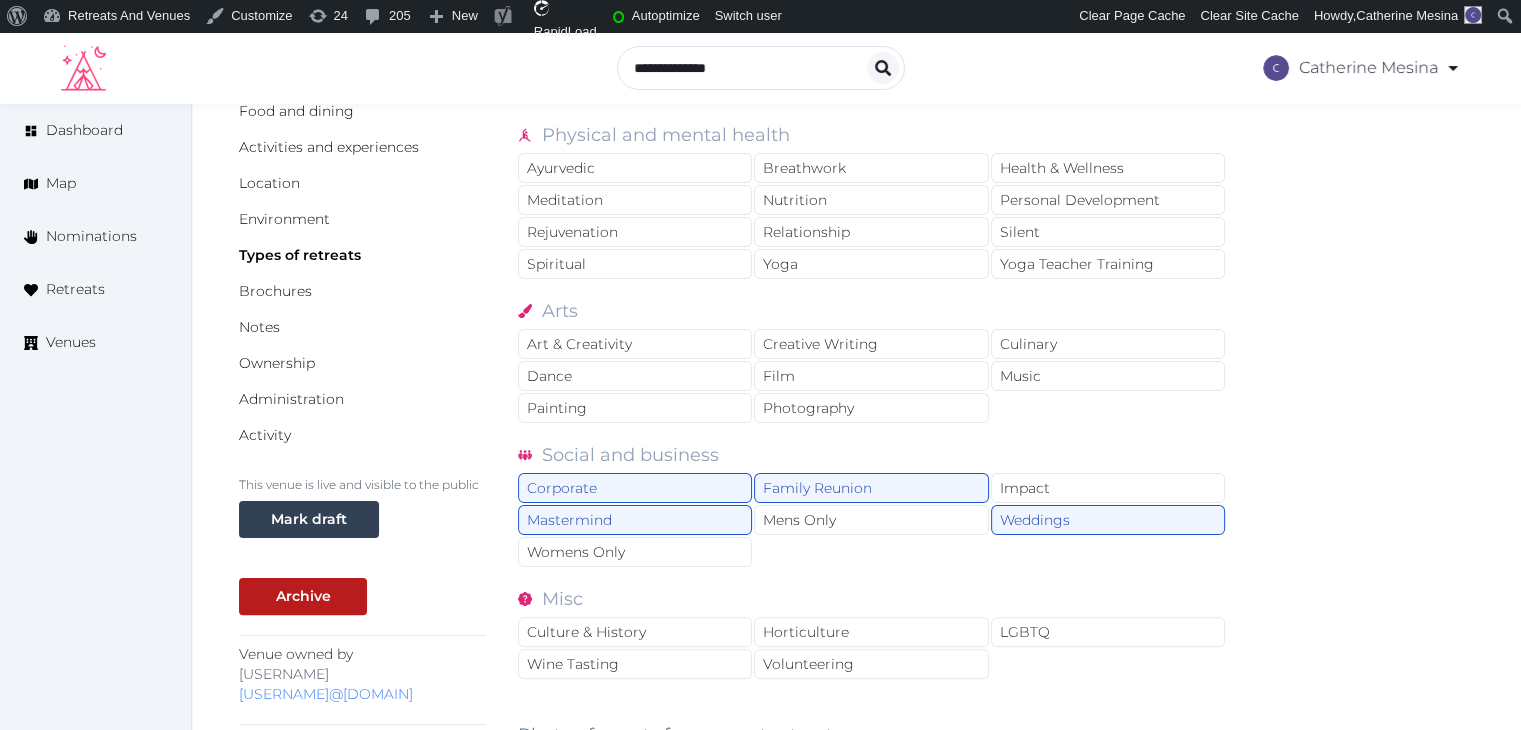 scroll, scrollTop: 753, scrollLeft: 0, axis: vertical 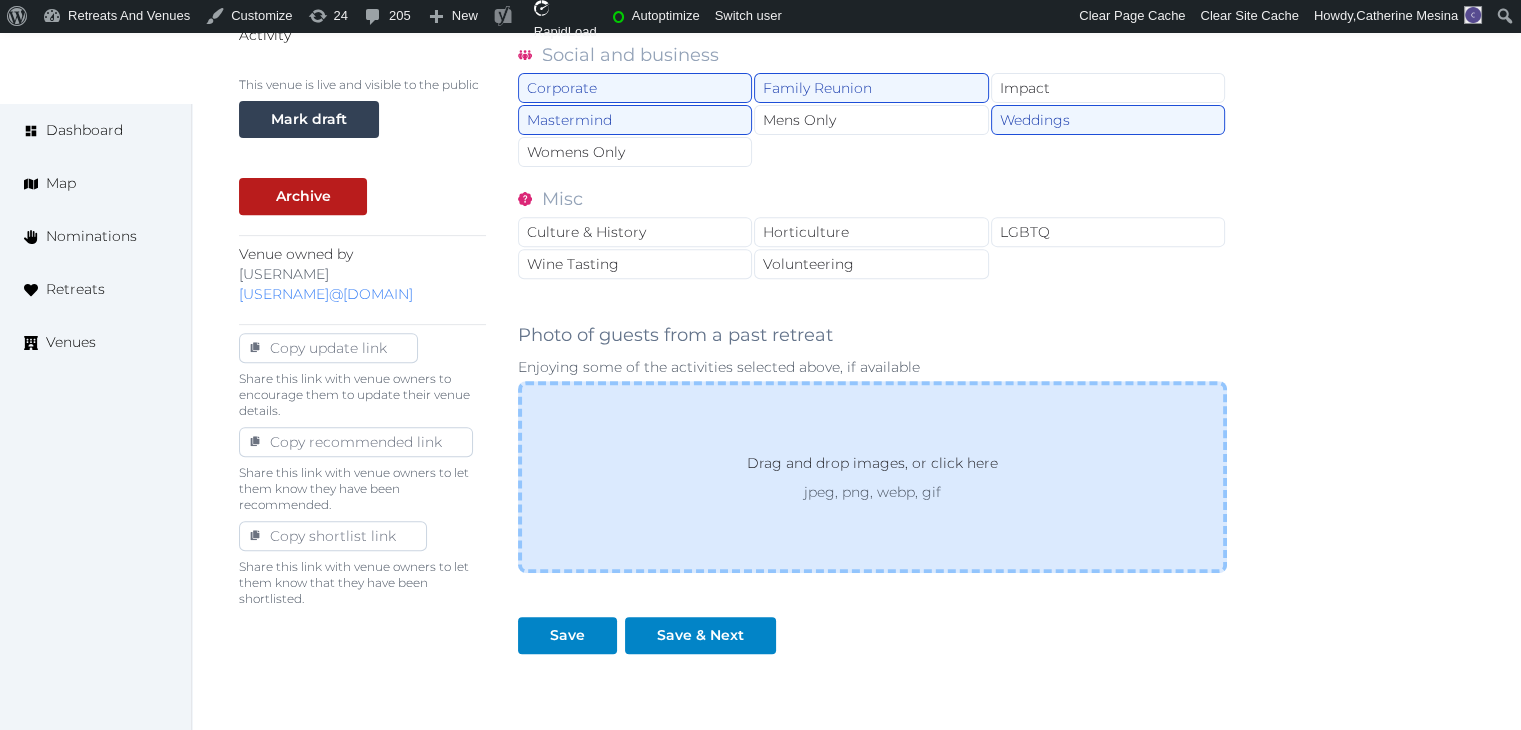 click on "Drag and drop images, or click here jpeg, png, webp, gif" at bounding box center [872, 477] 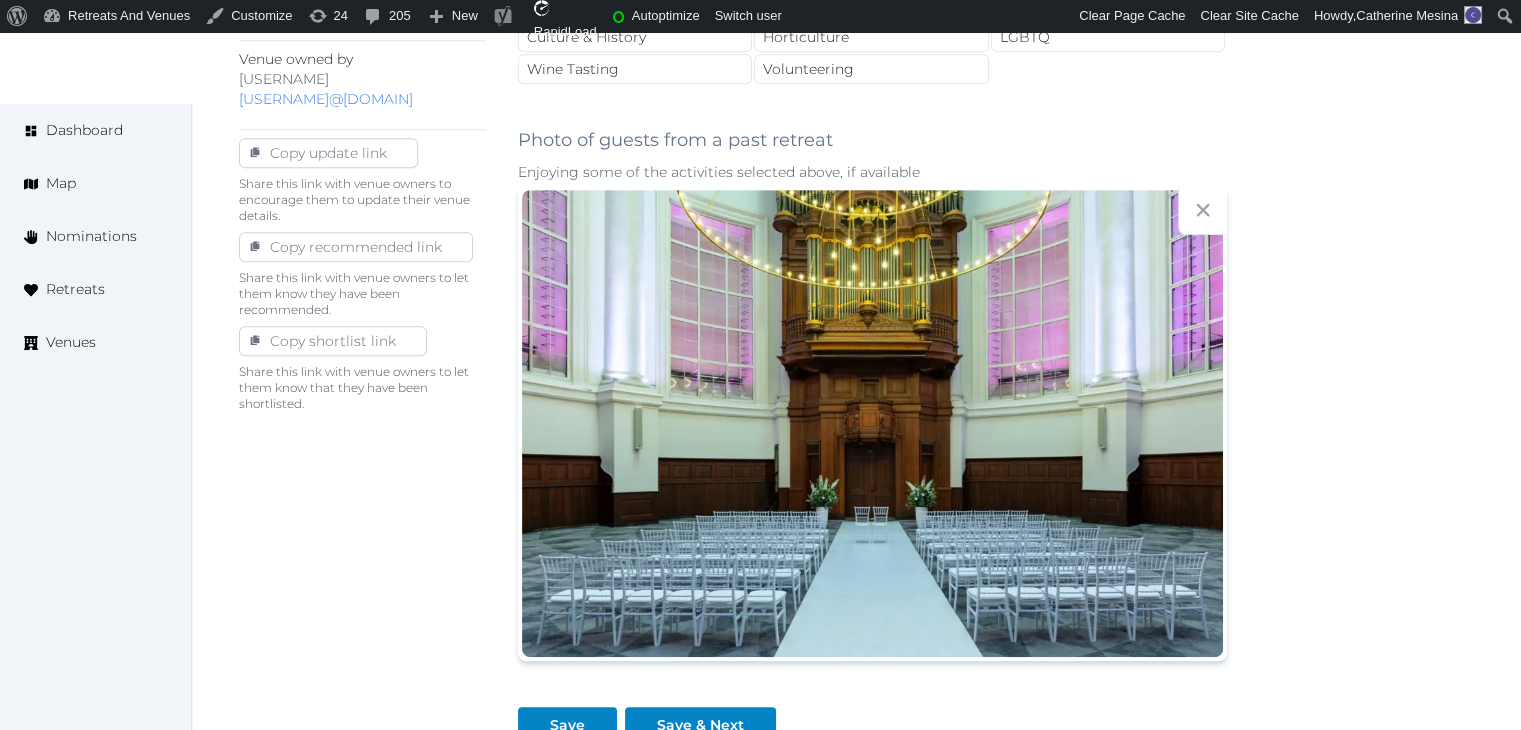 scroll, scrollTop: 1180, scrollLeft: 0, axis: vertical 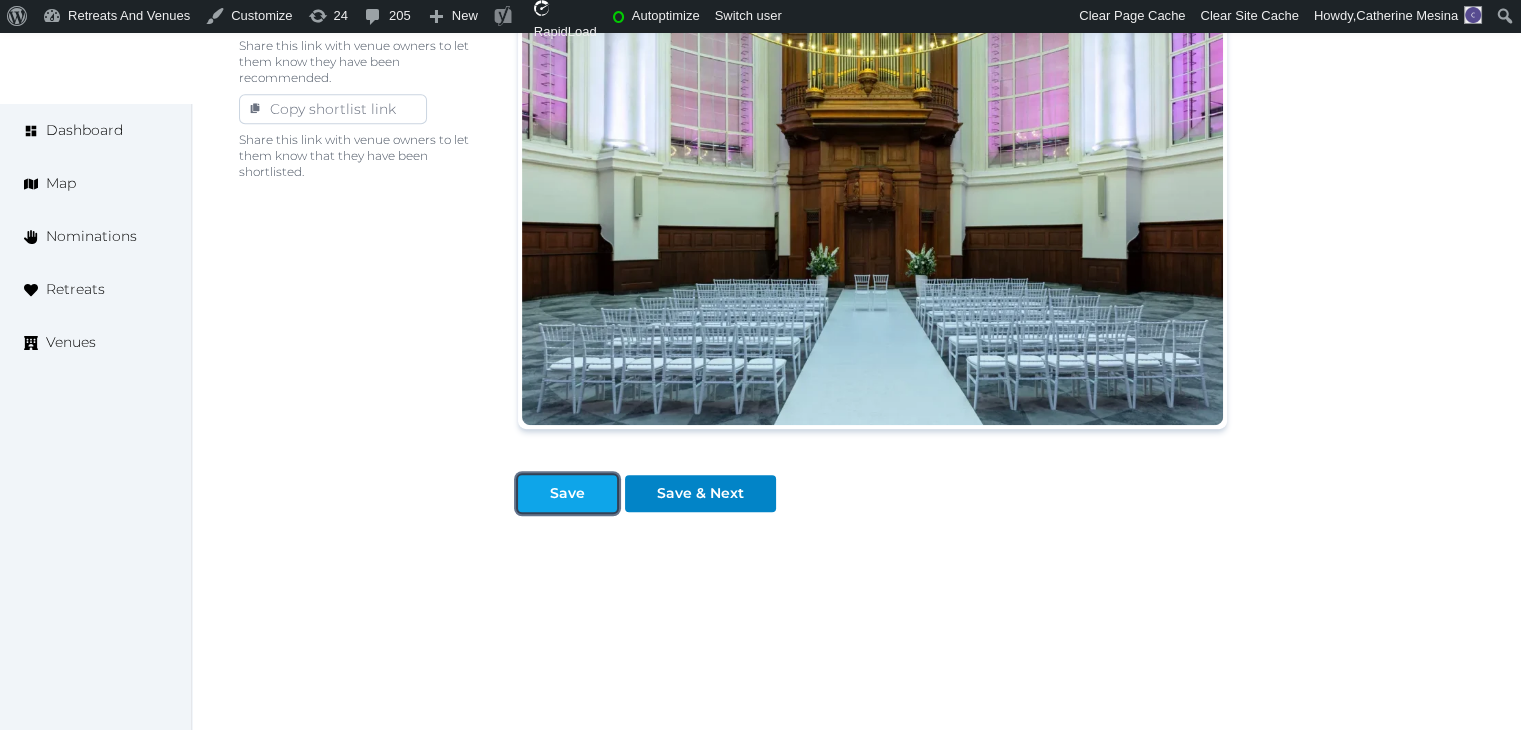 click at bounding box center [601, 493] 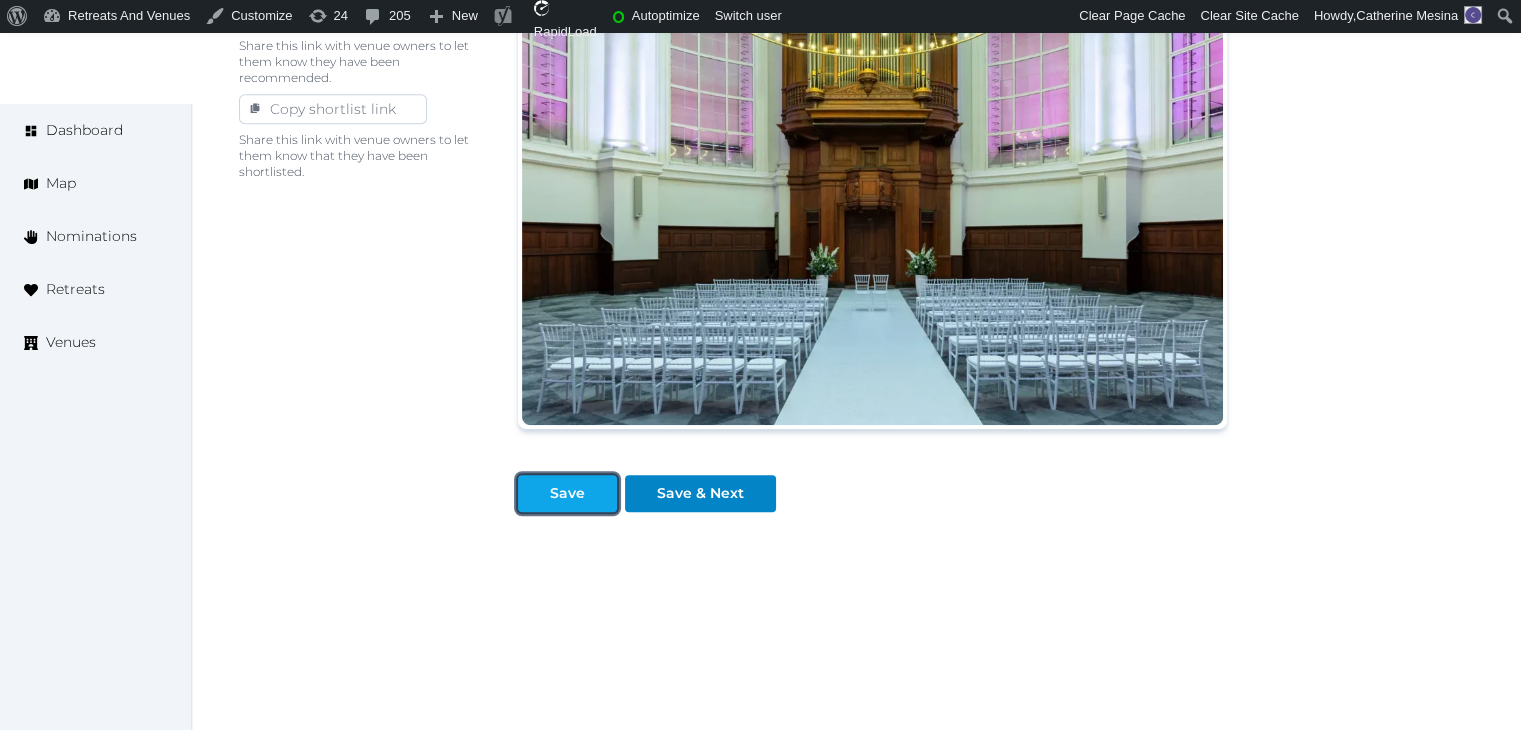 drag, startPoint x: 566, startPoint y: 478, endPoint x: 572, endPoint y: 501, distance: 23.769728 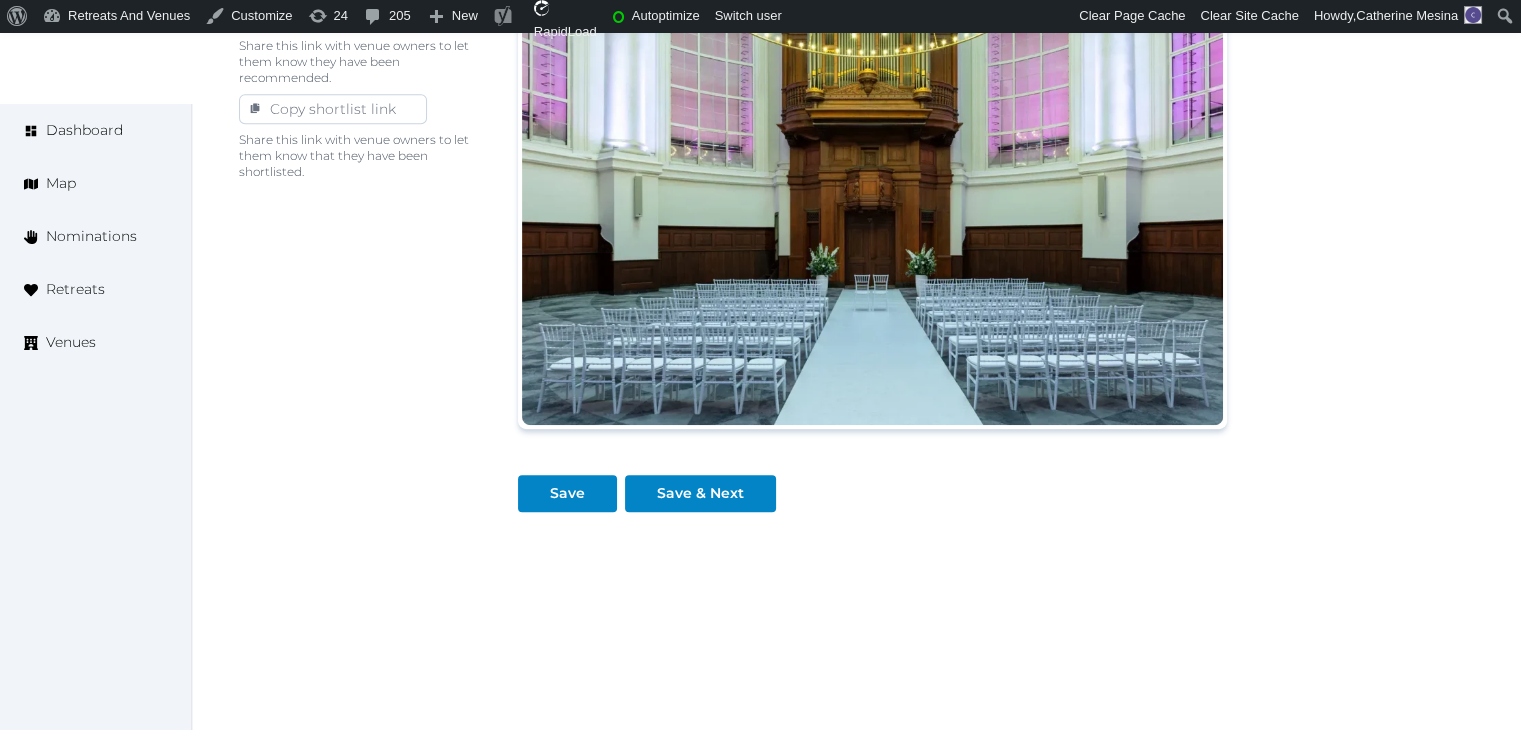 click on "Save" at bounding box center [571, 485] 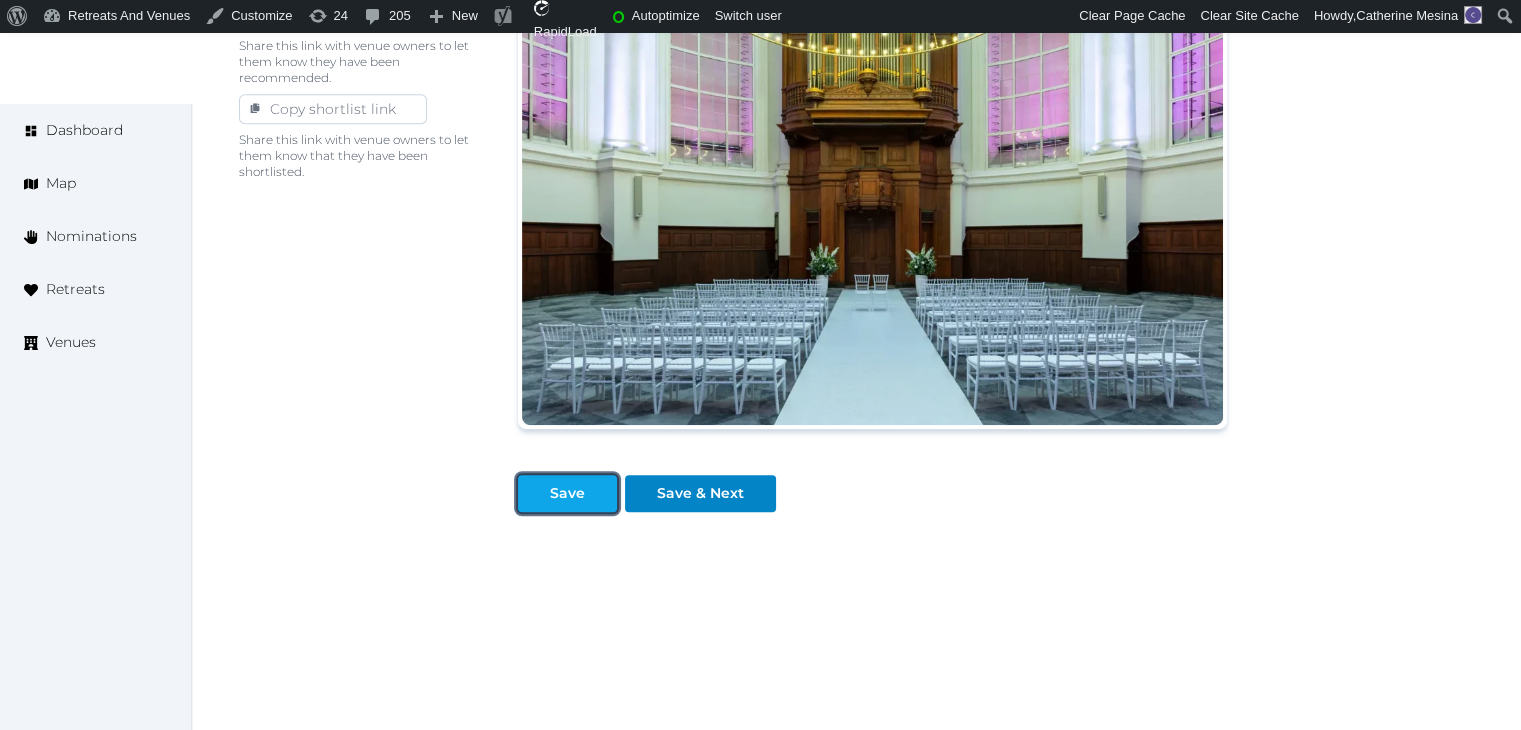 click on "Save" at bounding box center (567, 493) 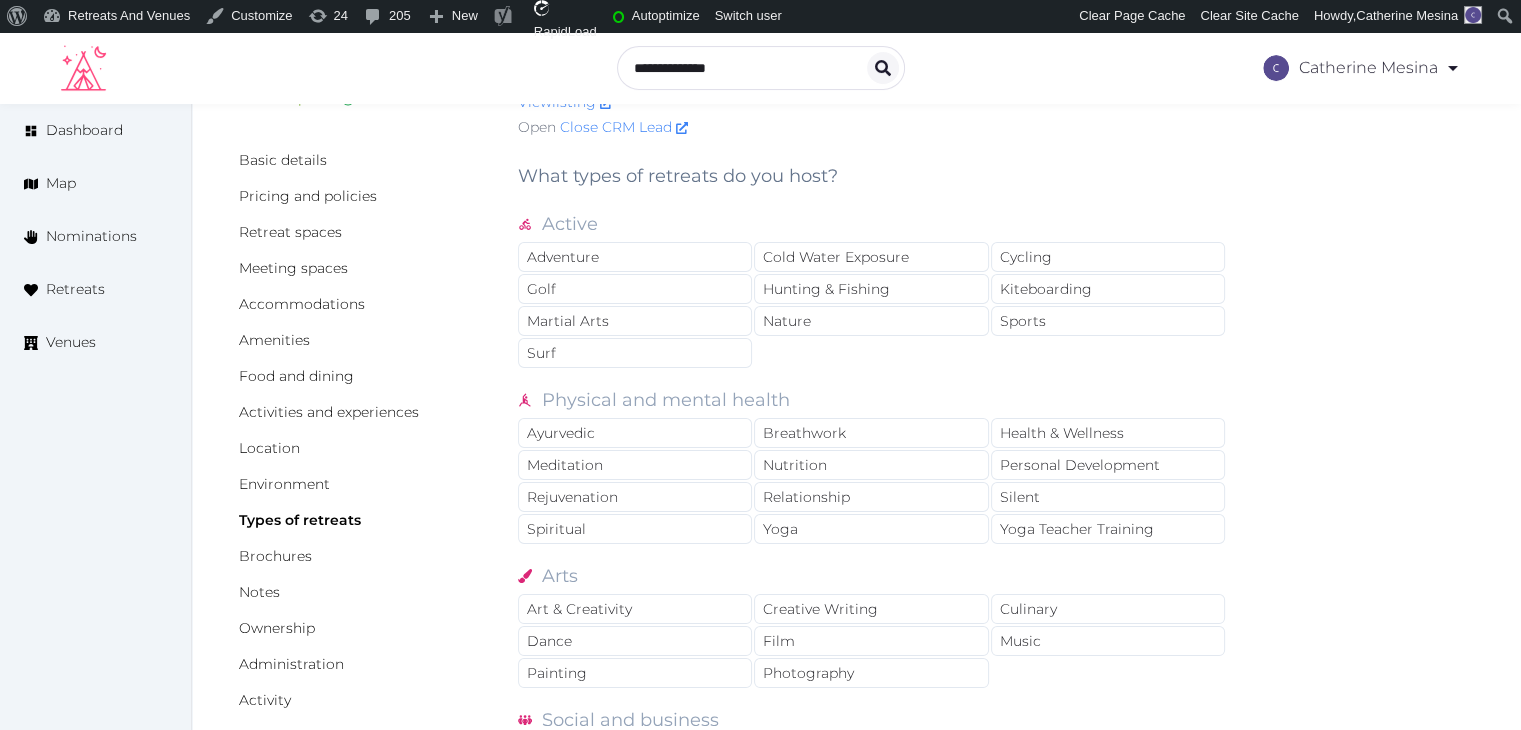 scroll, scrollTop: 80, scrollLeft: 0, axis: vertical 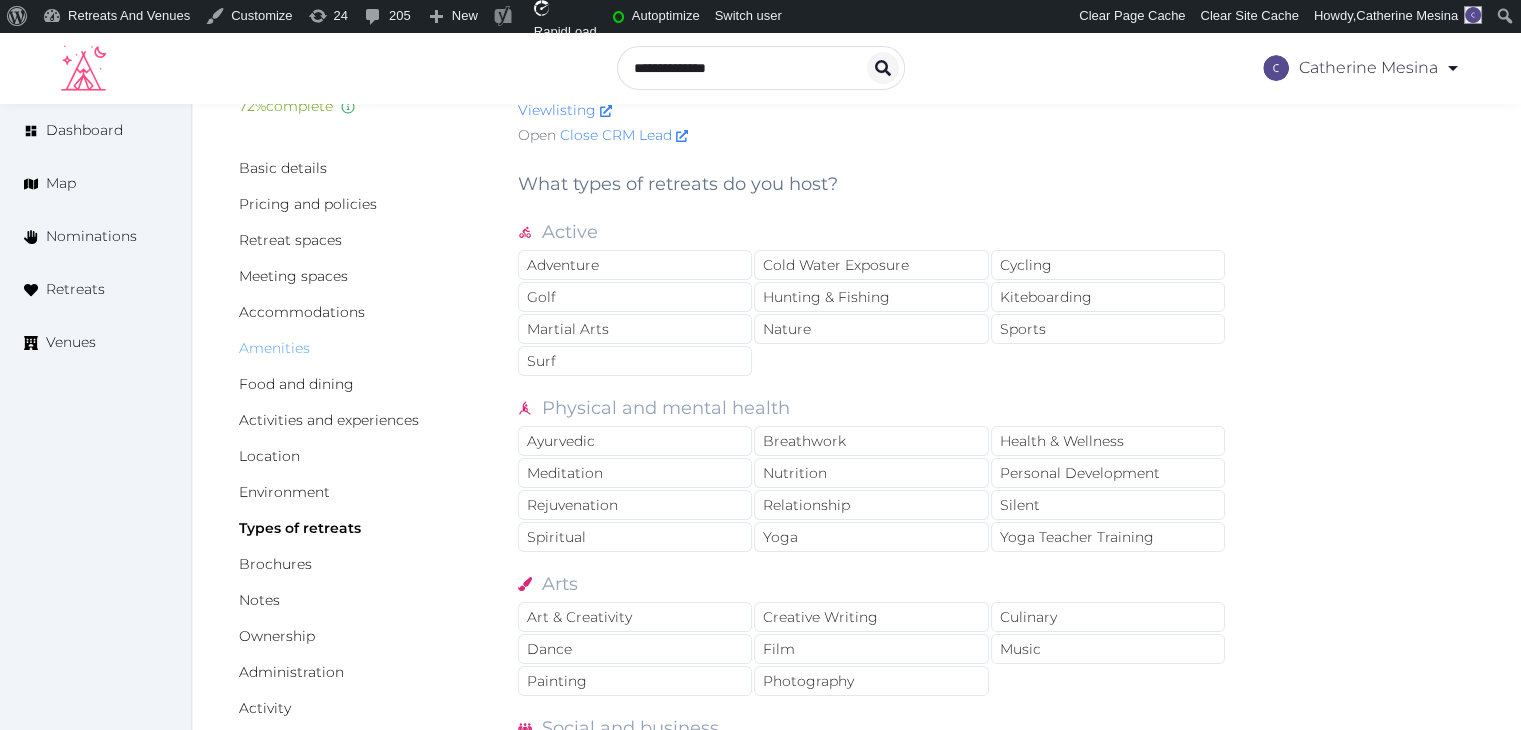 click on "Amenities" at bounding box center (274, 348) 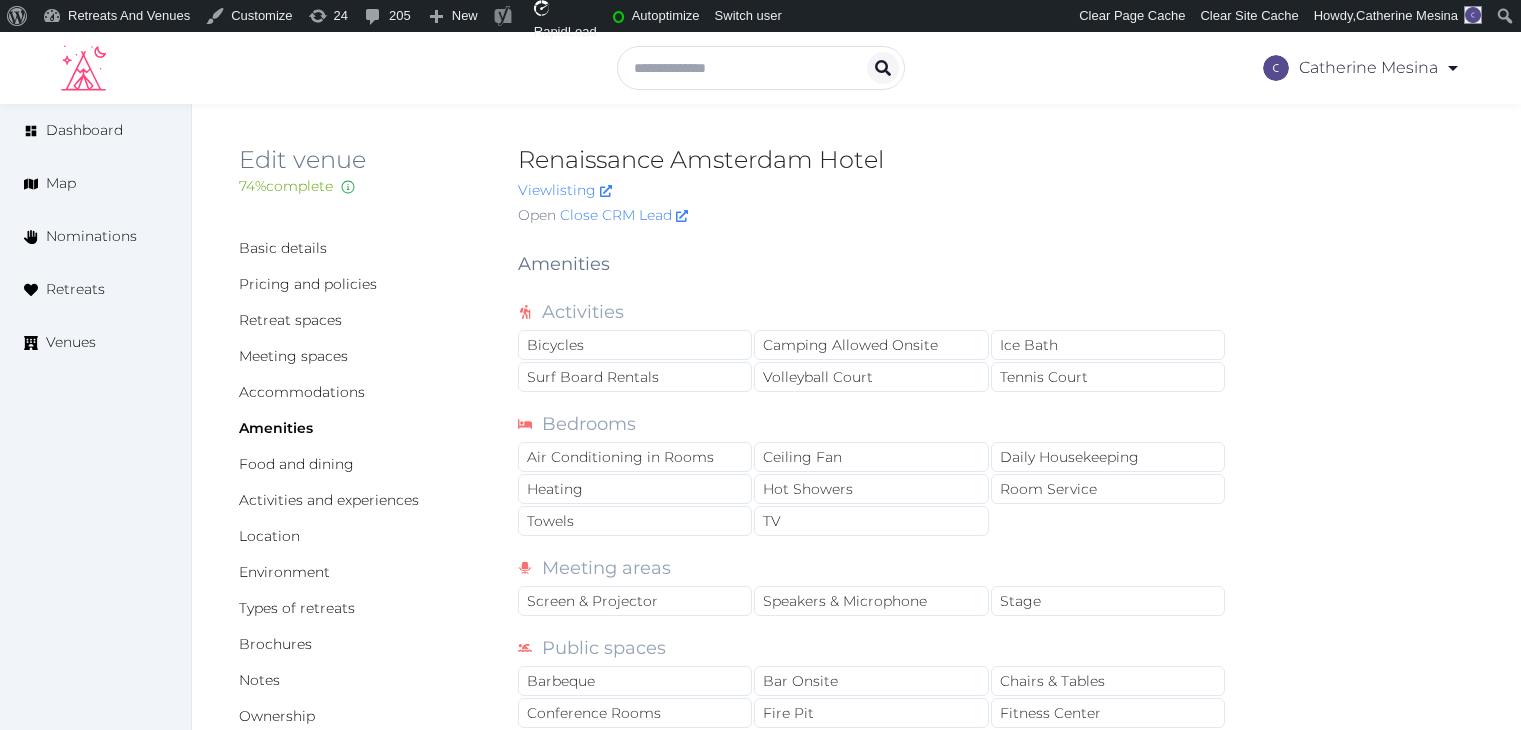 scroll, scrollTop: 0, scrollLeft: 0, axis: both 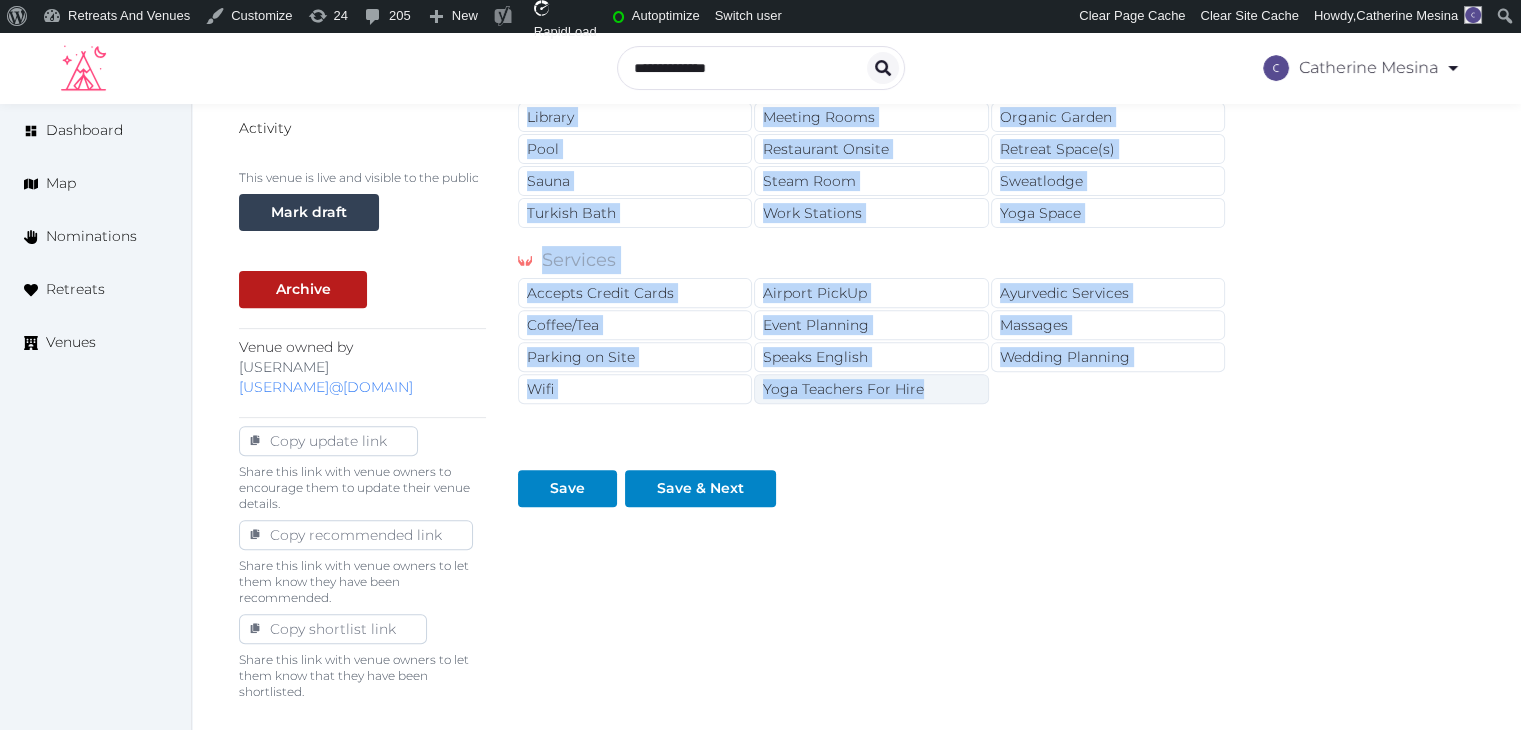 drag, startPoint x: 523, startPoint y: 264, endPoint x: 955, endPoint y: 385, distance: 448.62567 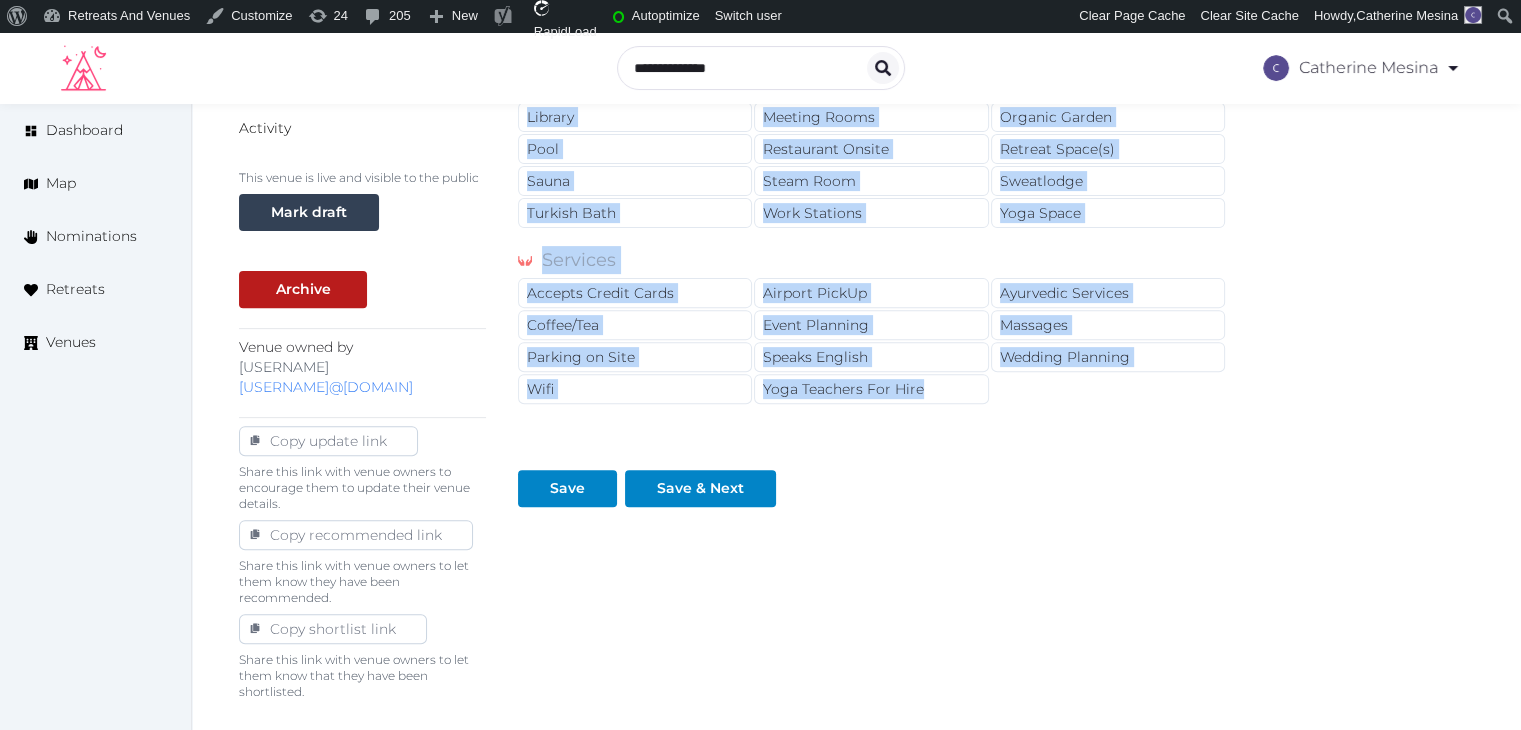 copy on "Amenities Activities Bicycles Camping Allowed Onsite Ice Bath Surf Board Rentals Volleyball Court Tennis Court Bedrooms Air Conditioning in Rooms Ceiling Fan Daily Housekeeping Heating Hot Showers Room Service Towels TV Meeting areas Screen & Projector Speakers & Microphone Stage Public spaces Barbeque Bar Onsite Chairs & Tables Conference Rooms Fire Pit Fitness Center Garden Onsite Hot tub Kitchen Onsite Library Meeting Rooms Organic Garden Pool Restaurant Onsite Retreat Space(s) Sauna Steam Room Sweatlodge Turkish Bath Work Stations Yoga Space Services Accepts Credit Cards Airport PickUp Ayurvedic Services Coffee/Tea Event Planning Massages Parking on Site Speaks English Wedding Planning Wifi Yoga Teachers For Hire" 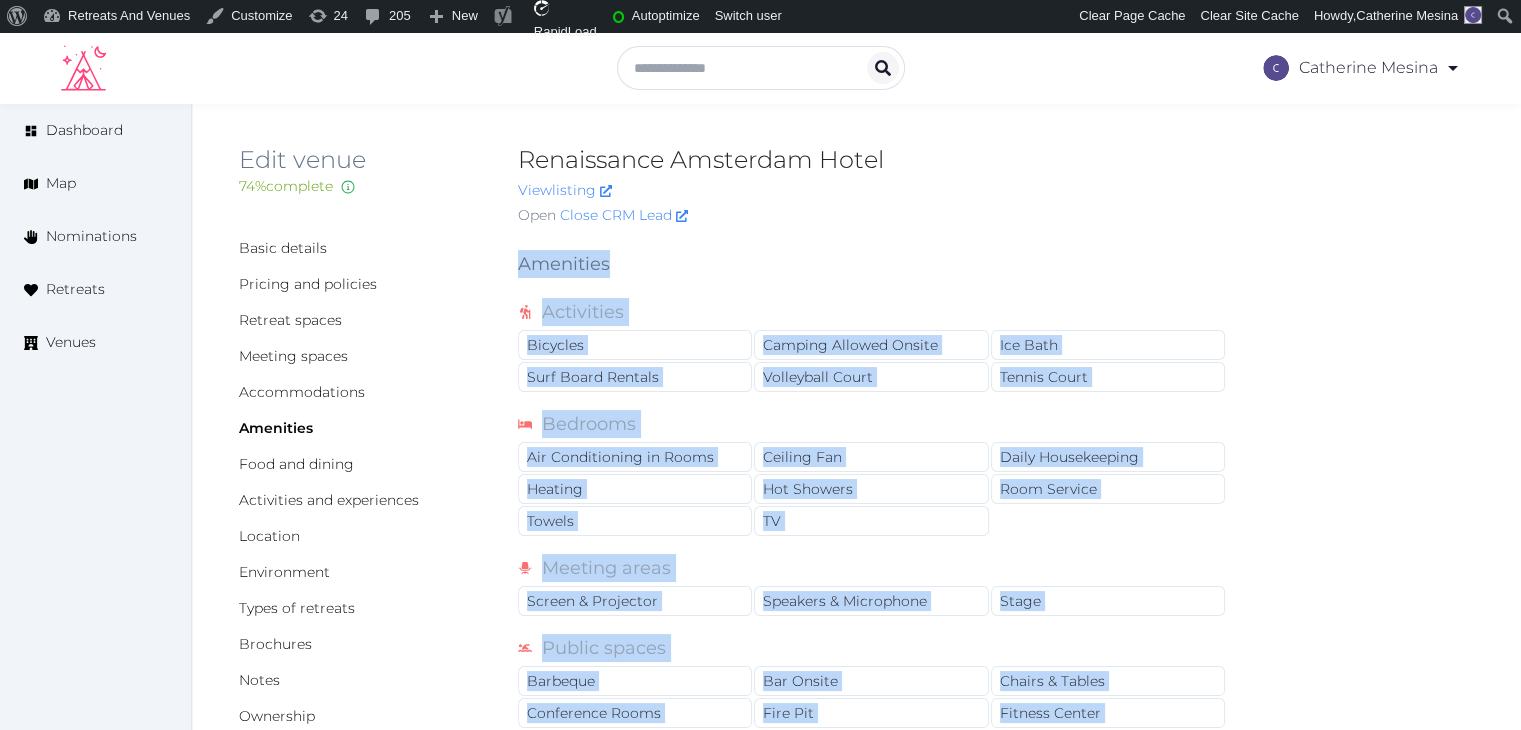 scroll, scrollTop: 300, scrollLeft: 0, axis: vertical 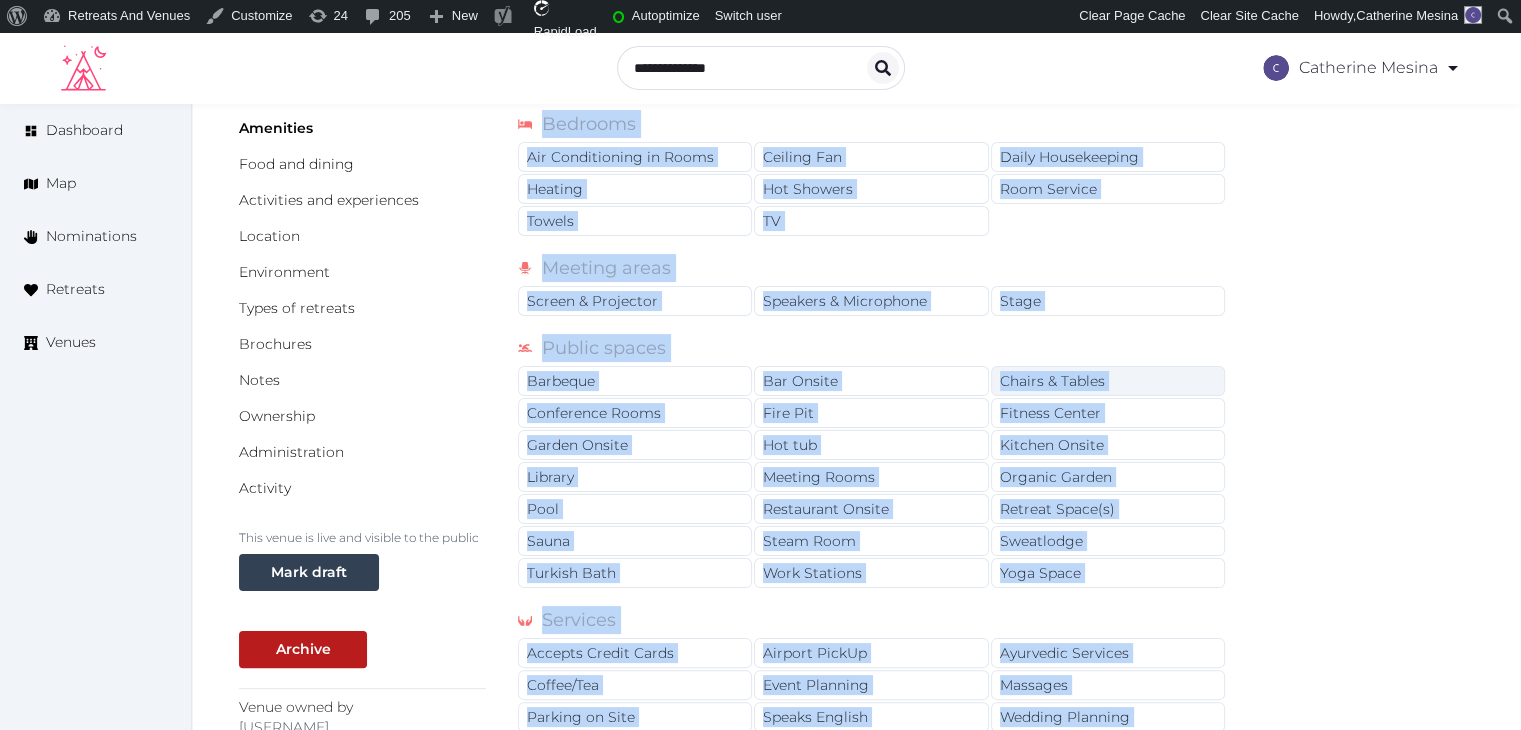 click on "Chairs & Tables" at bounding box center (1108, 381) 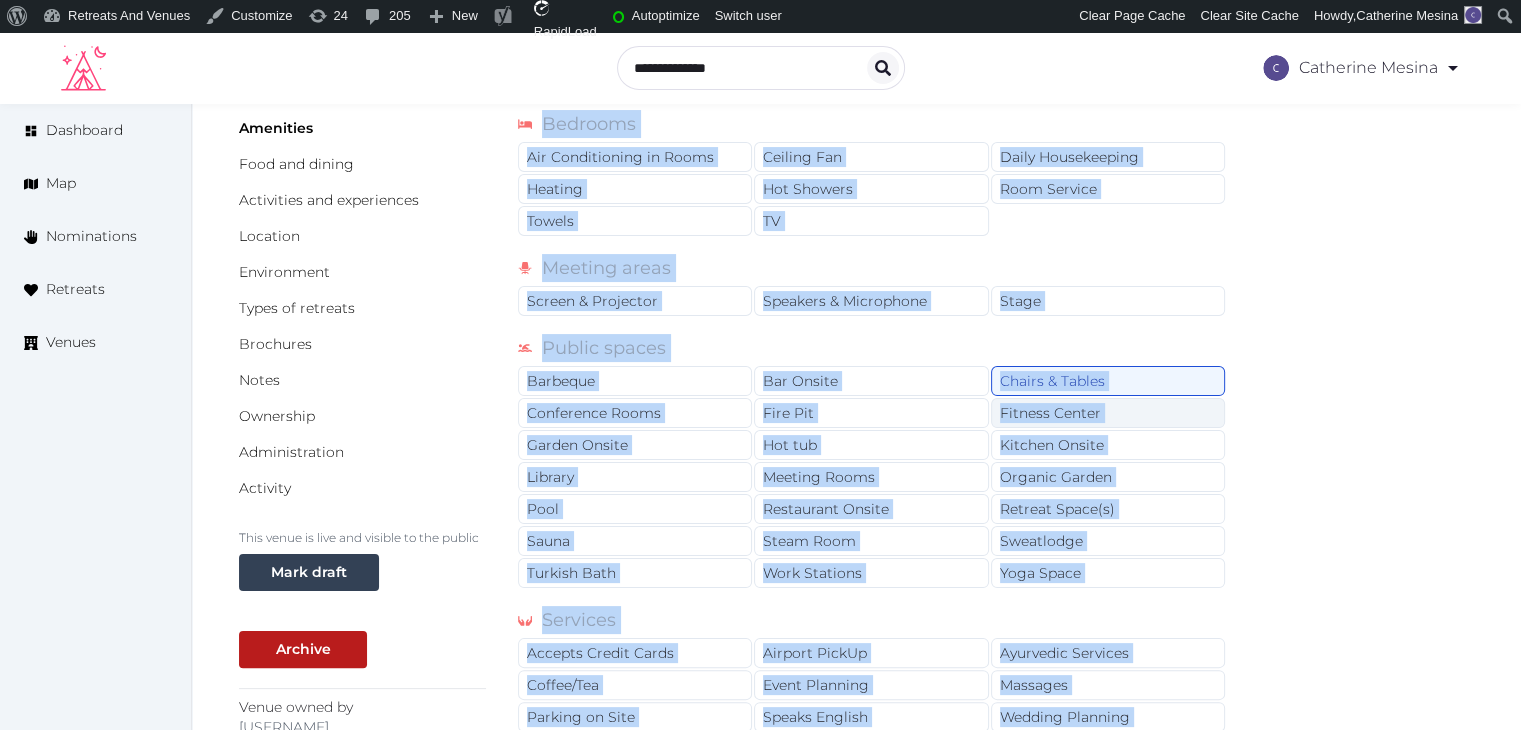 click on "Fitness Center" at bounding box center [1108, 413] 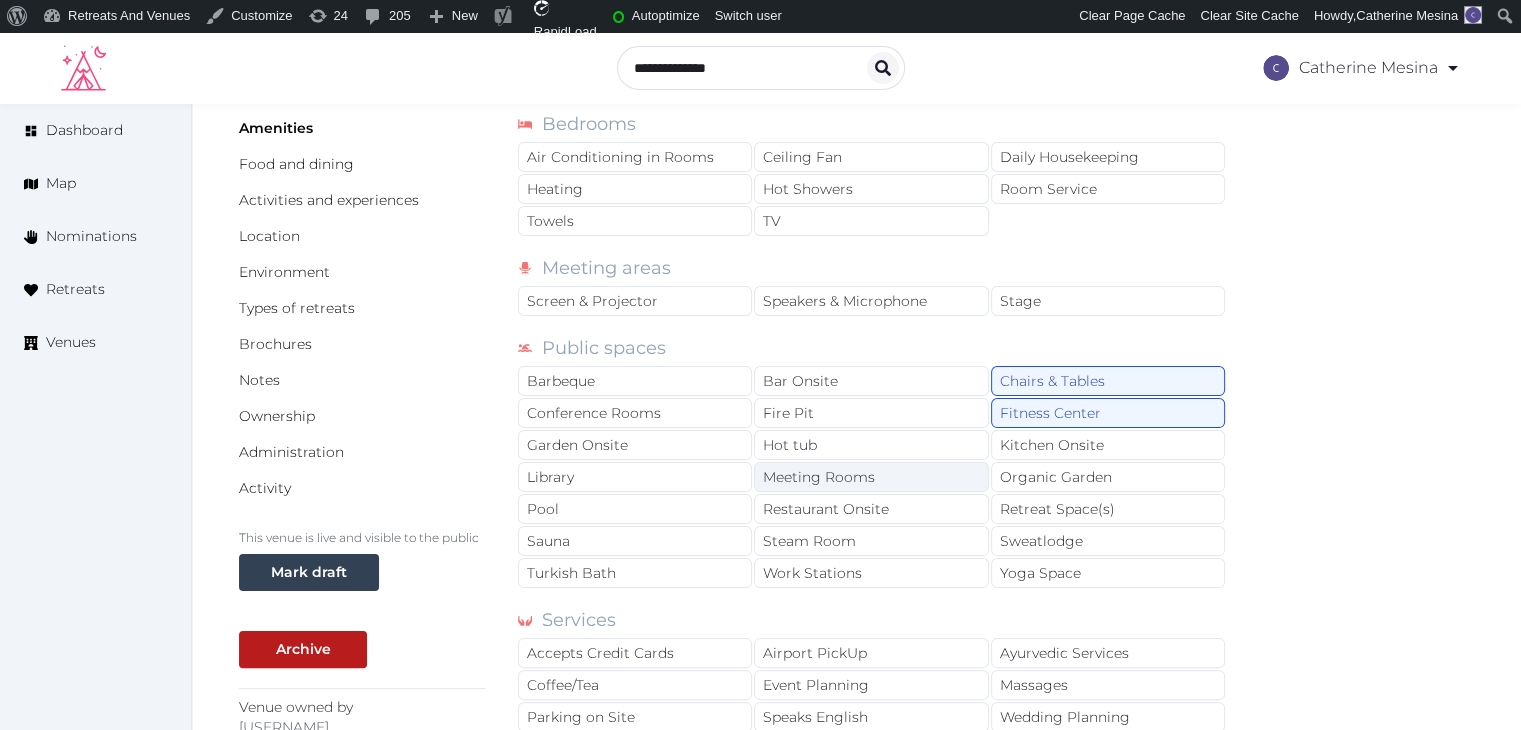 click on "Meeting Rooms" at bounding box center (871, 477) 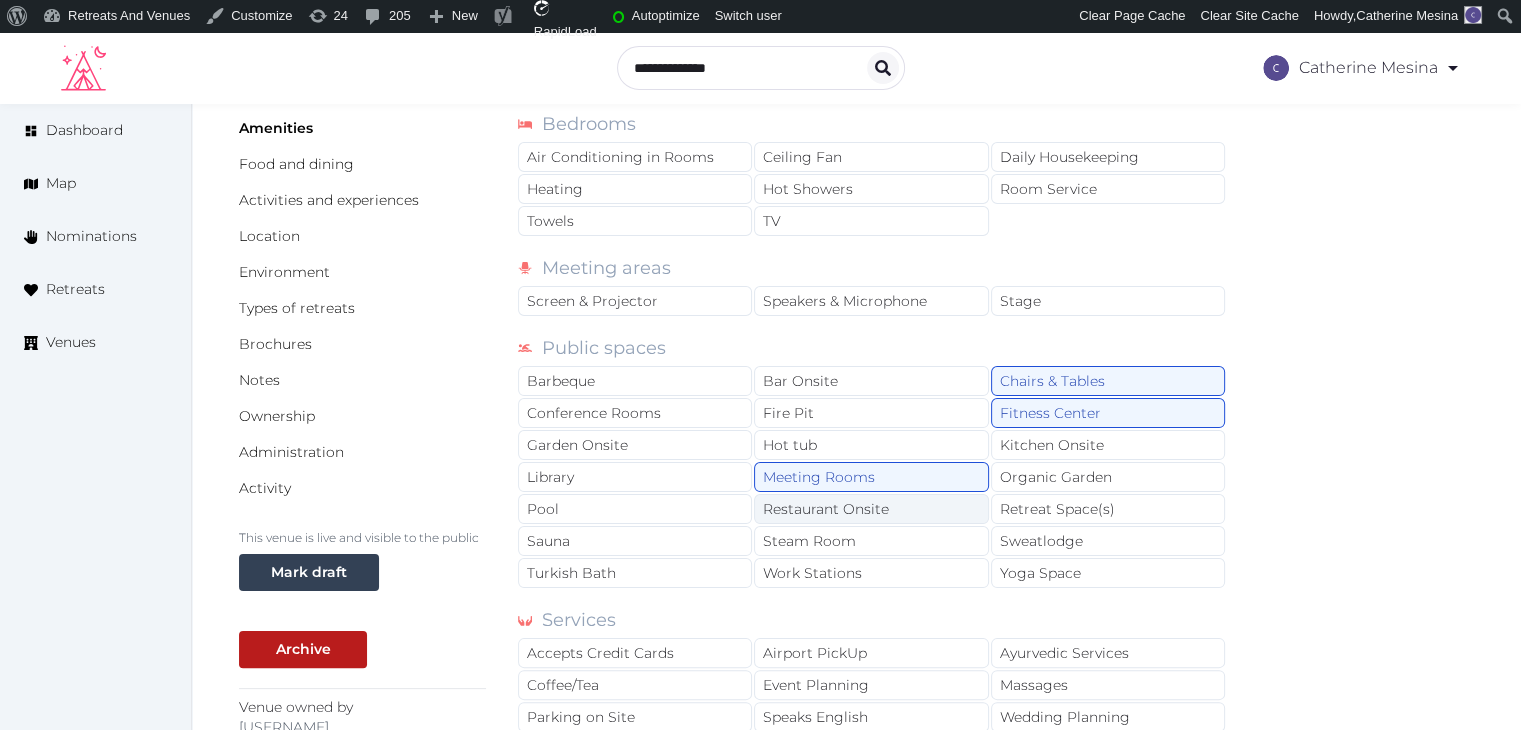 click on "Restaurant Onsite" at bounding box center [871, 509] 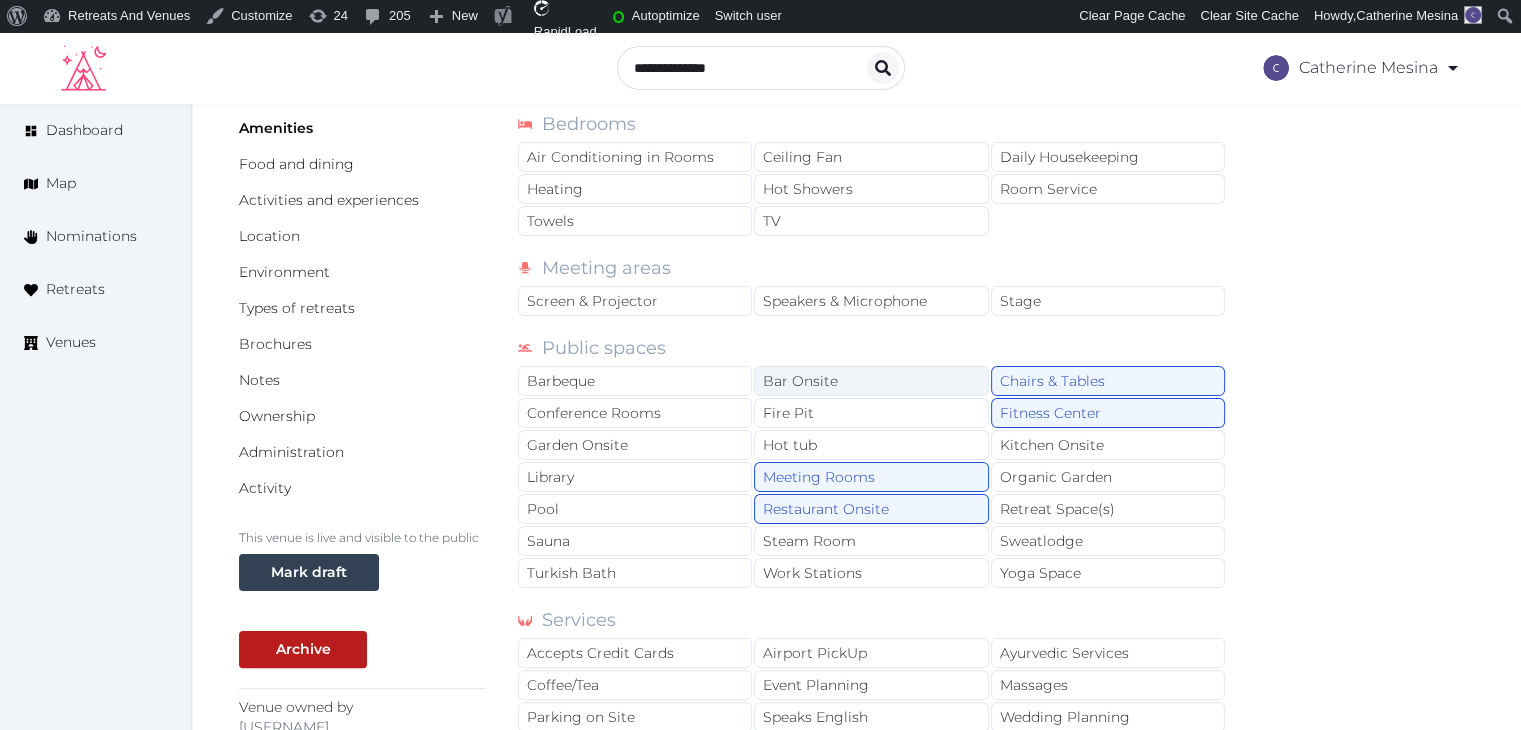 click on "Bar Onsite" at bounding box center (871, 381) 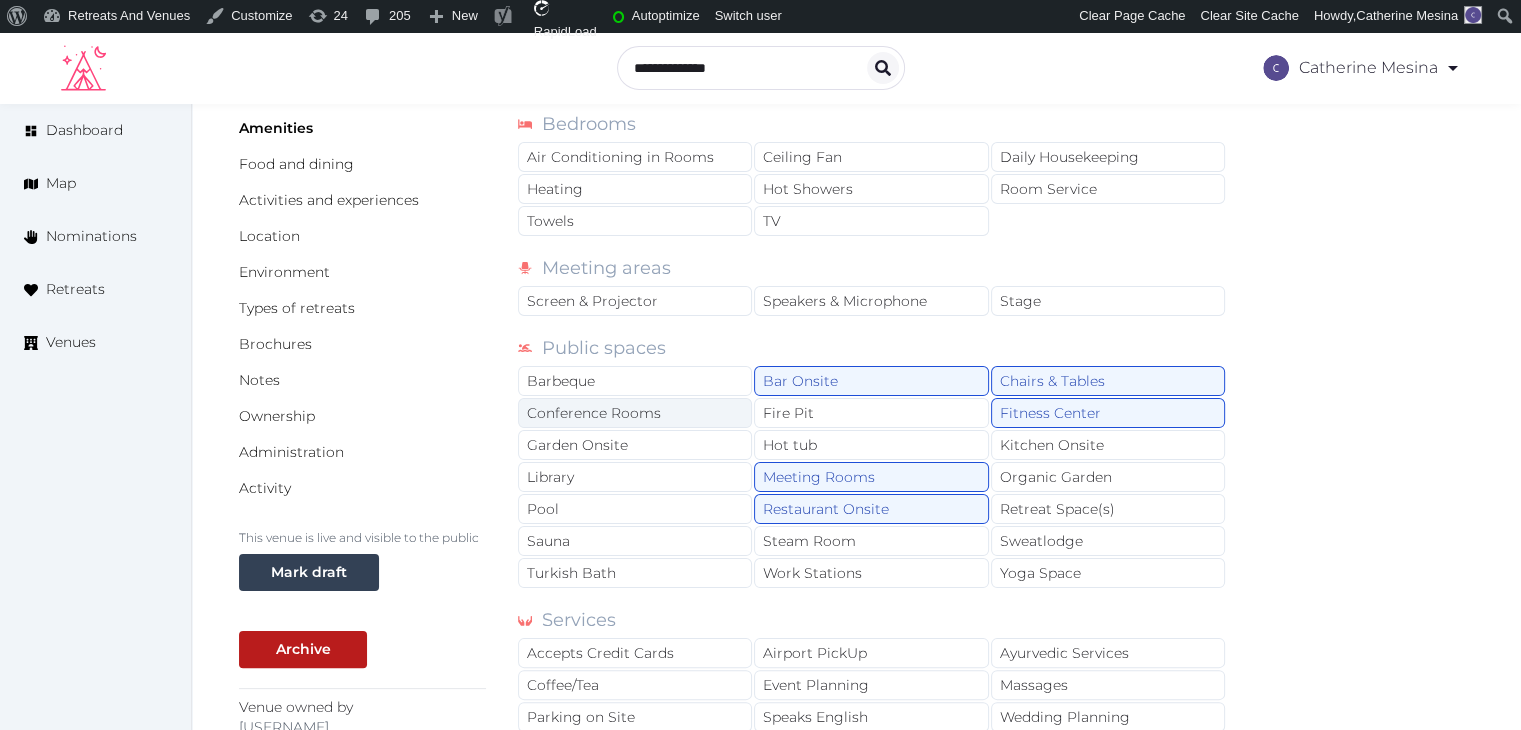 click on "Conference Rooms" at bounding box center (635, 413) 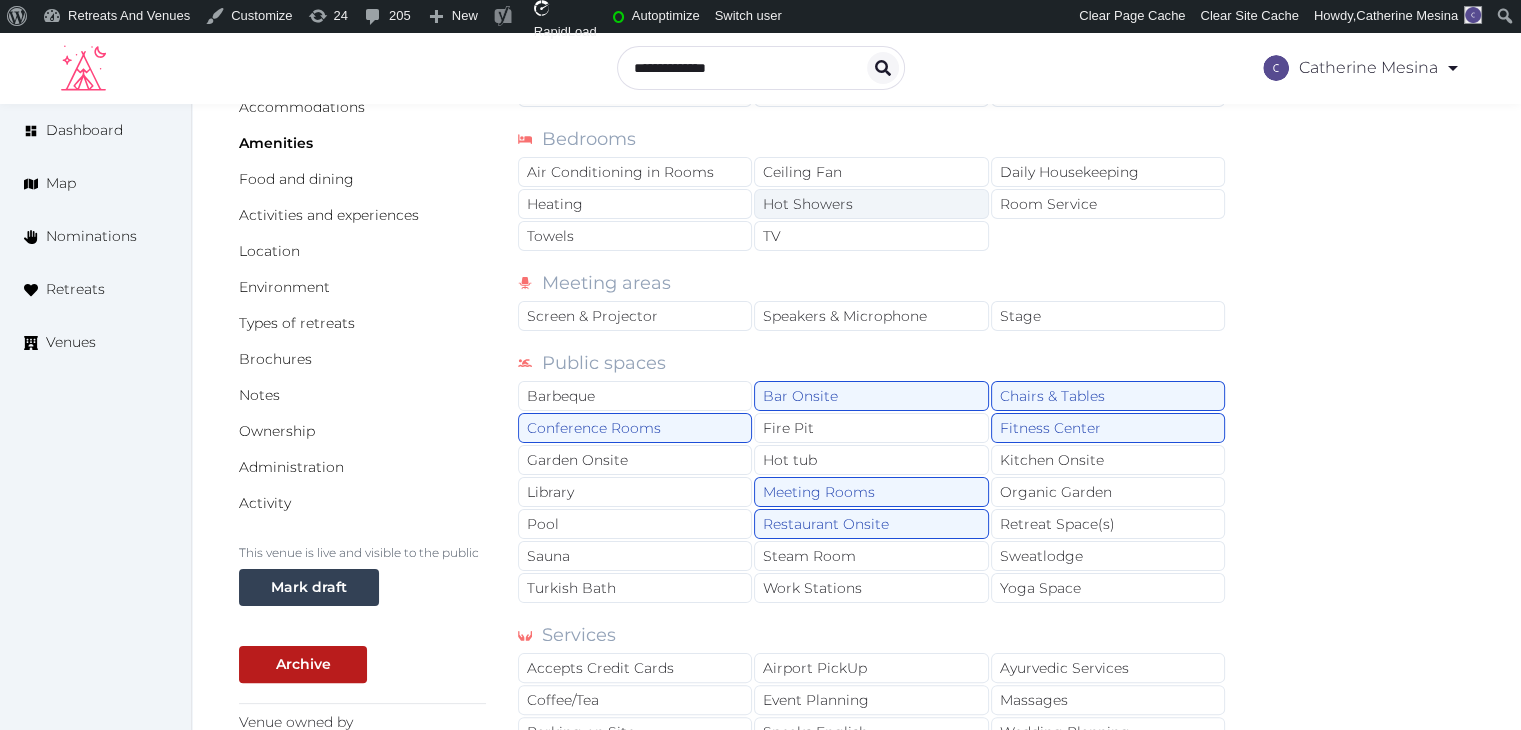 scroll, scrollTop: 0, scrollLeft: 0, axis: both 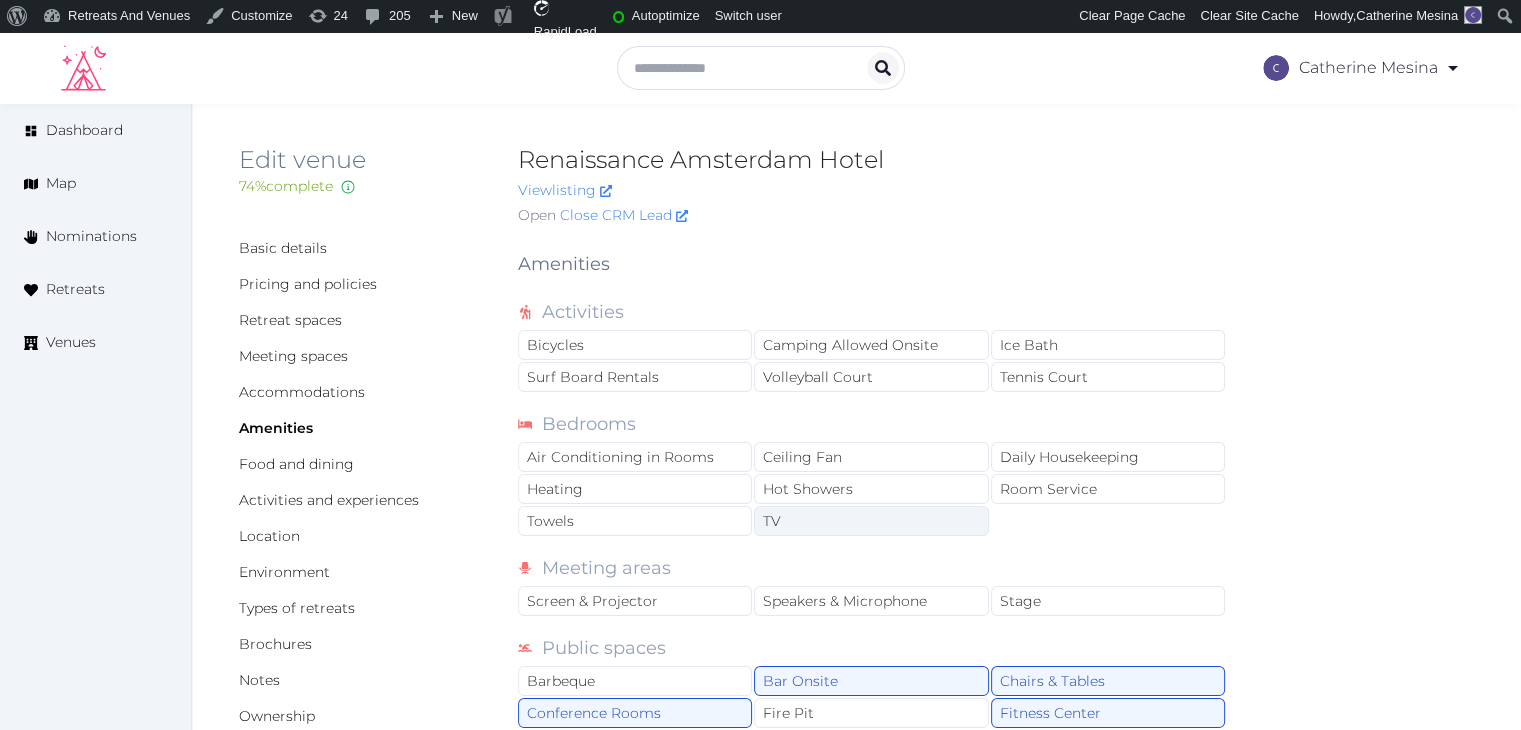 click on "TV" at bounding box center (871, 521) 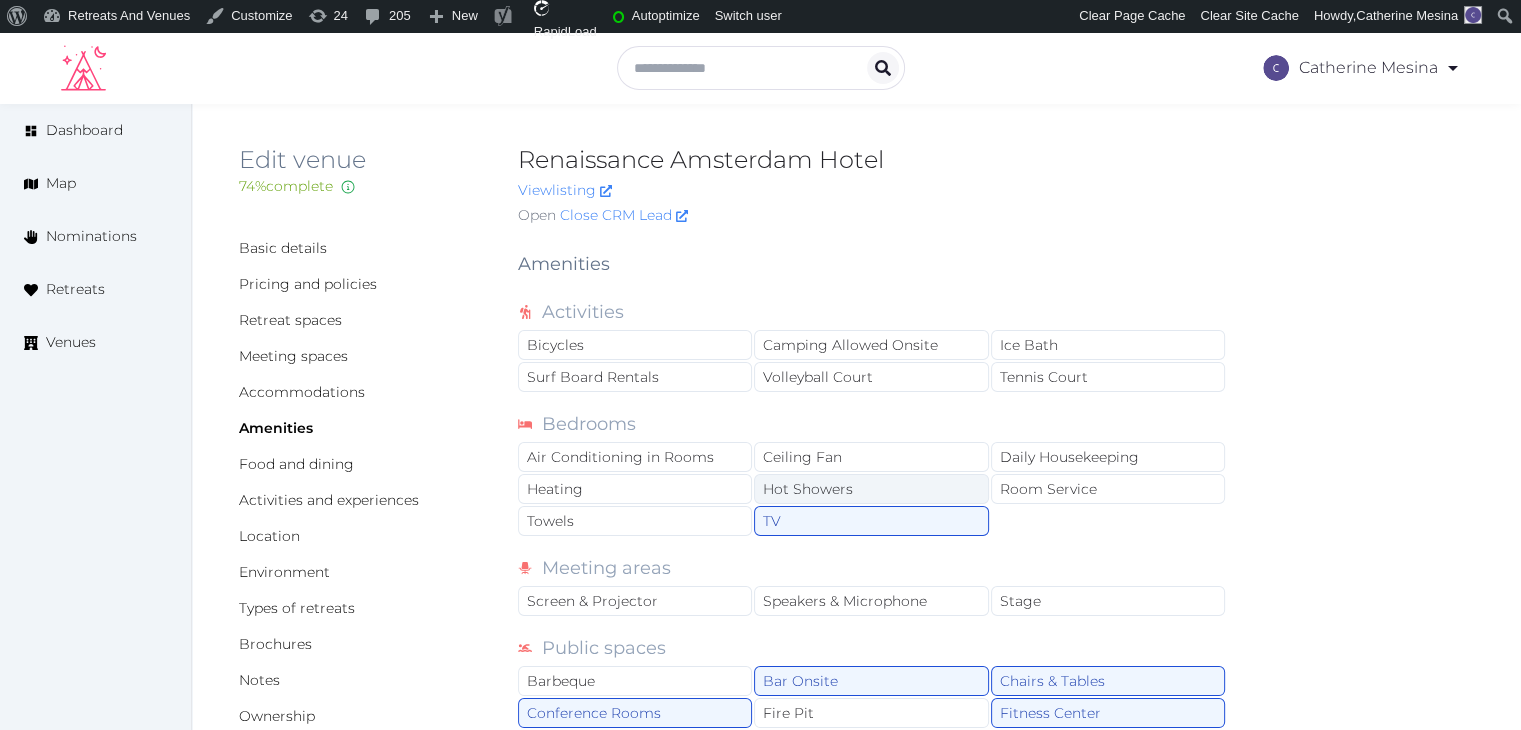 drag, startPoint x: 837, startPoint y: 487, endPoint x: 977, endPoint y: 487, distance: 140 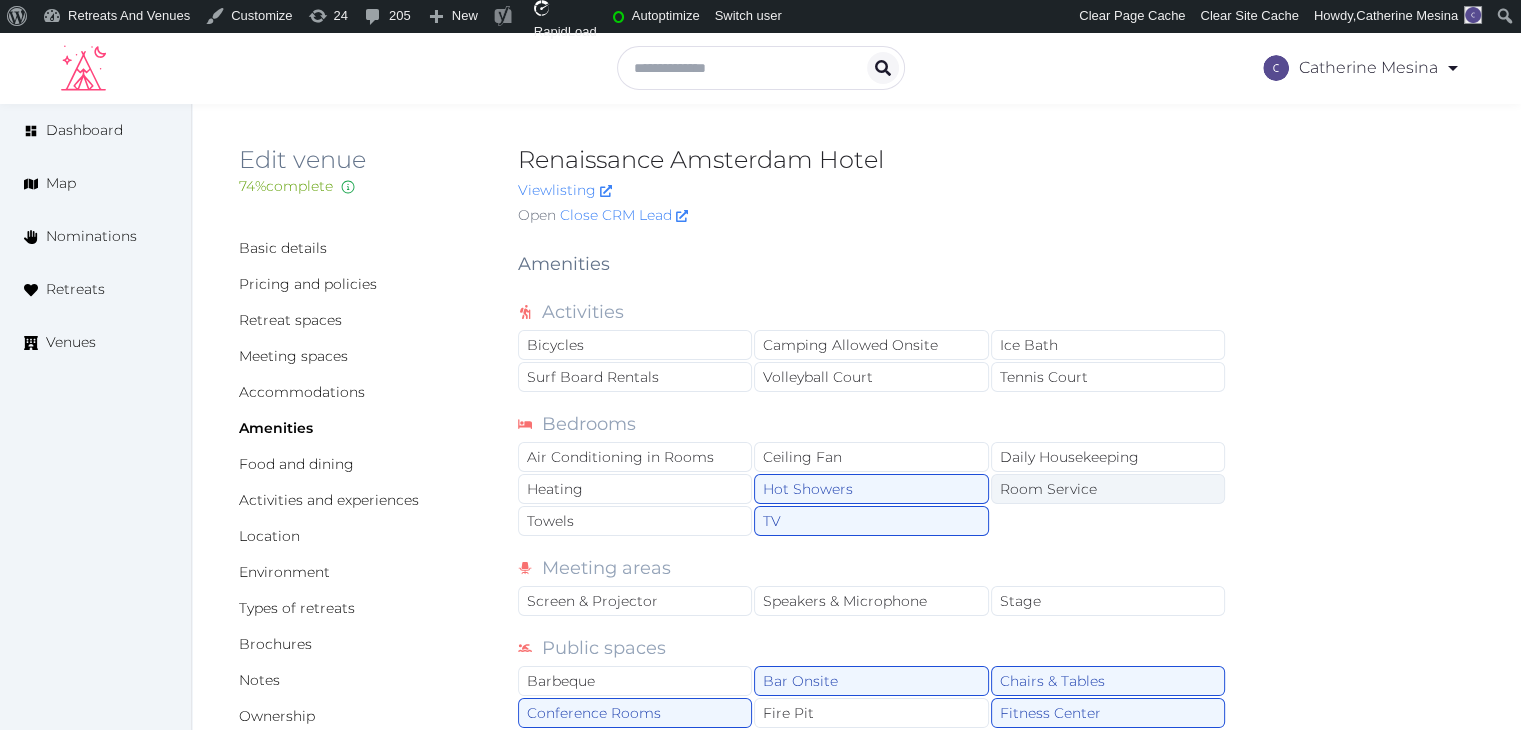 click on "Room Service" at bounding box center [1108, 489] 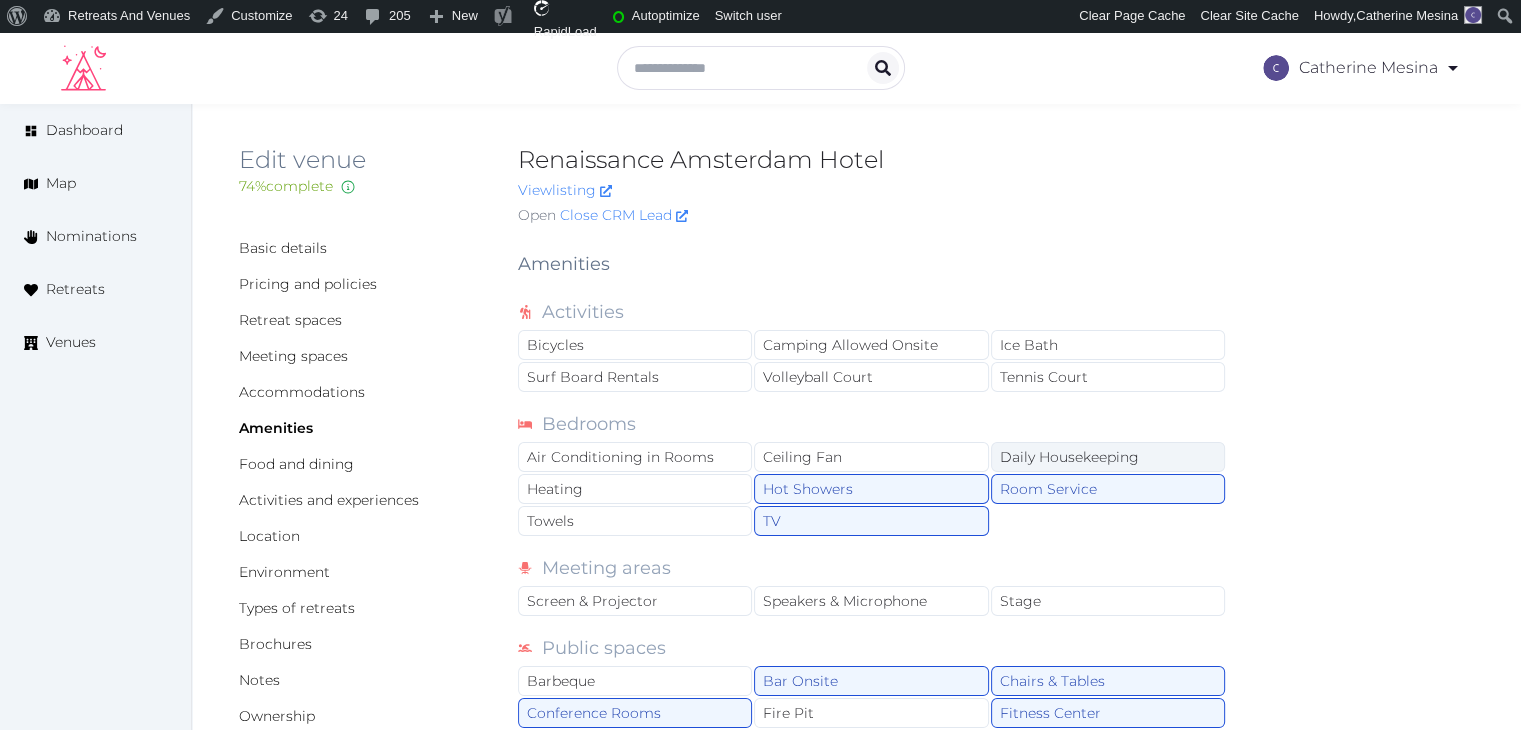 click on "Daily Housekeeping" at bounding box center [1108, 457] 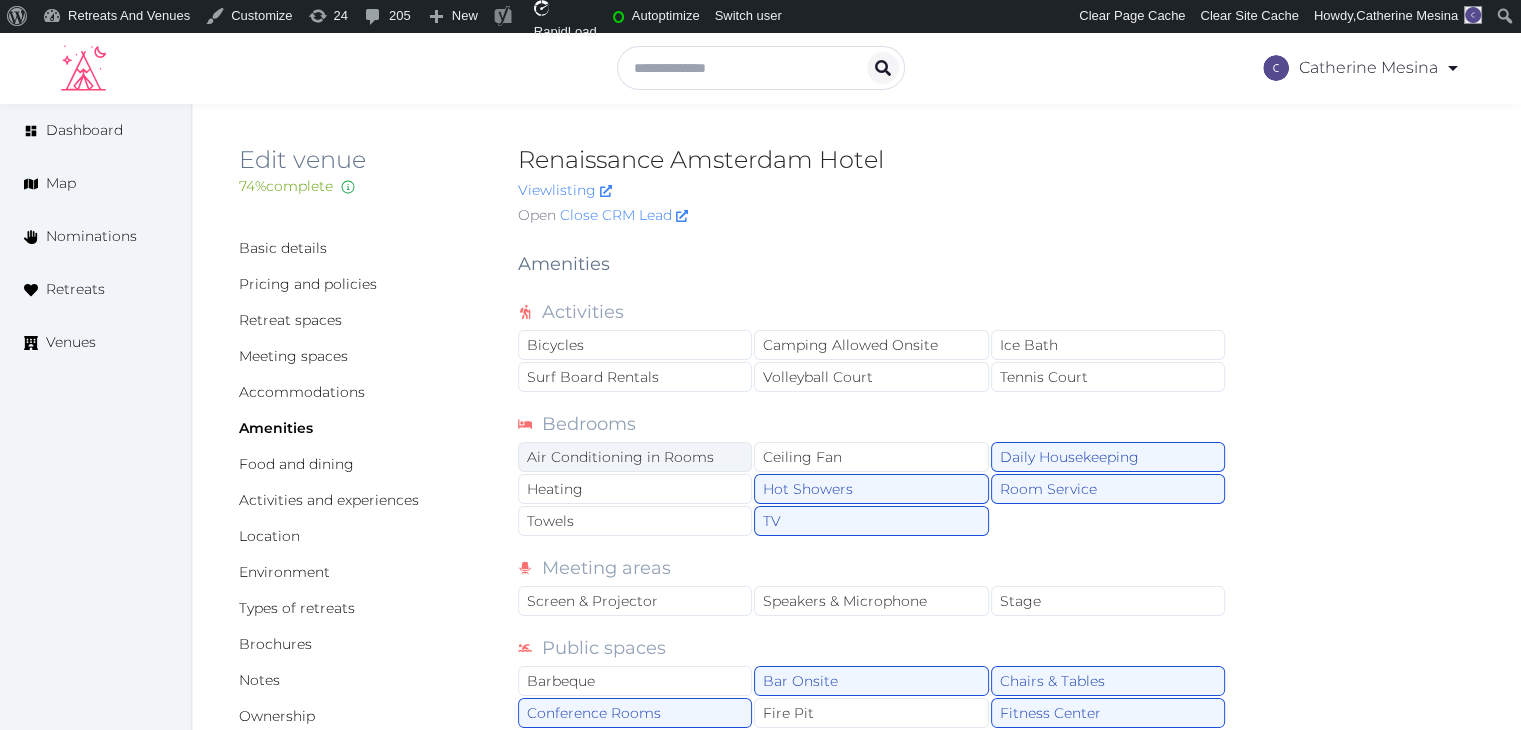 click on "Air Conditioning in Rooms" at bounding box center (635, 457) 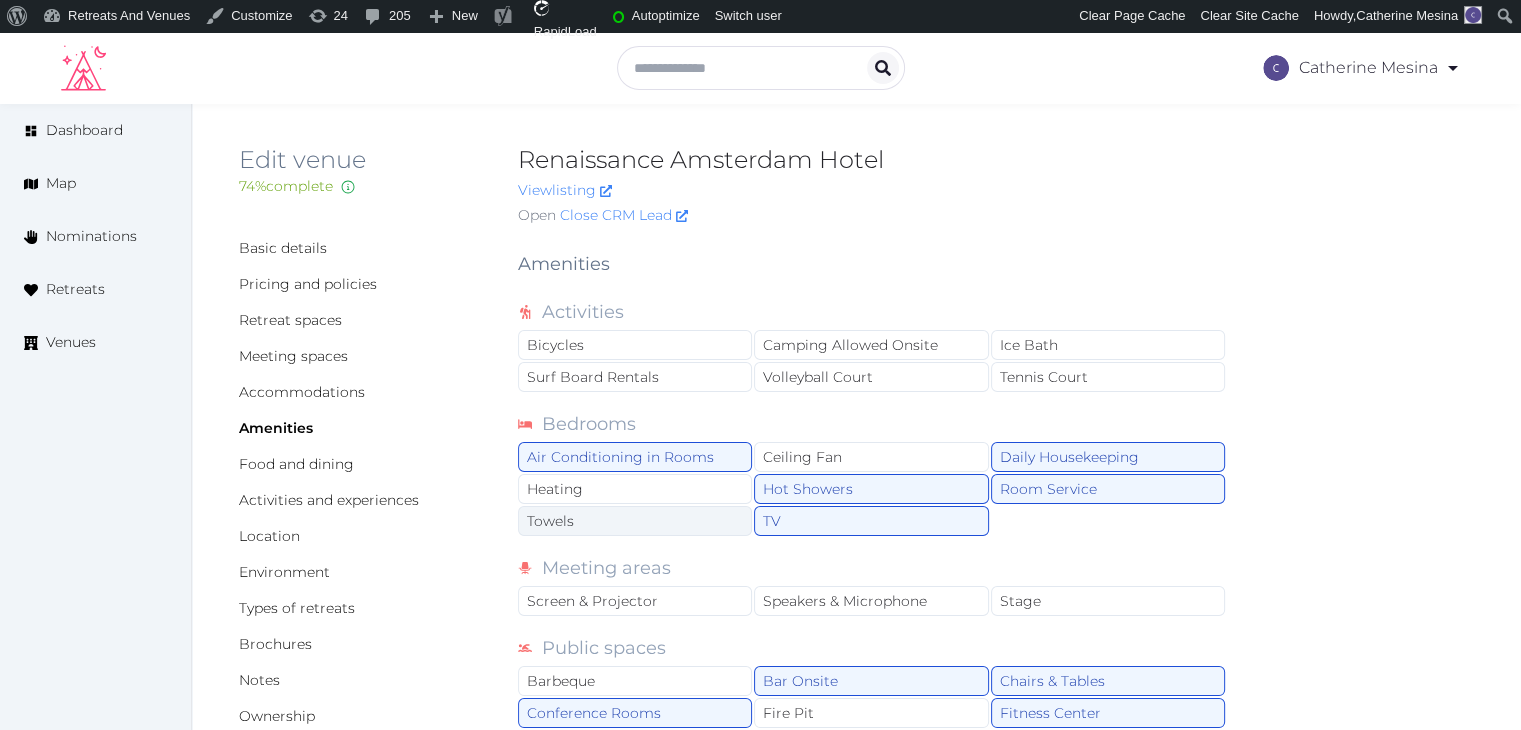 drag, startPoint x: 680, startPoint y: 486, endPoint x: 676, endPoint y: 518, distance: 32.24903 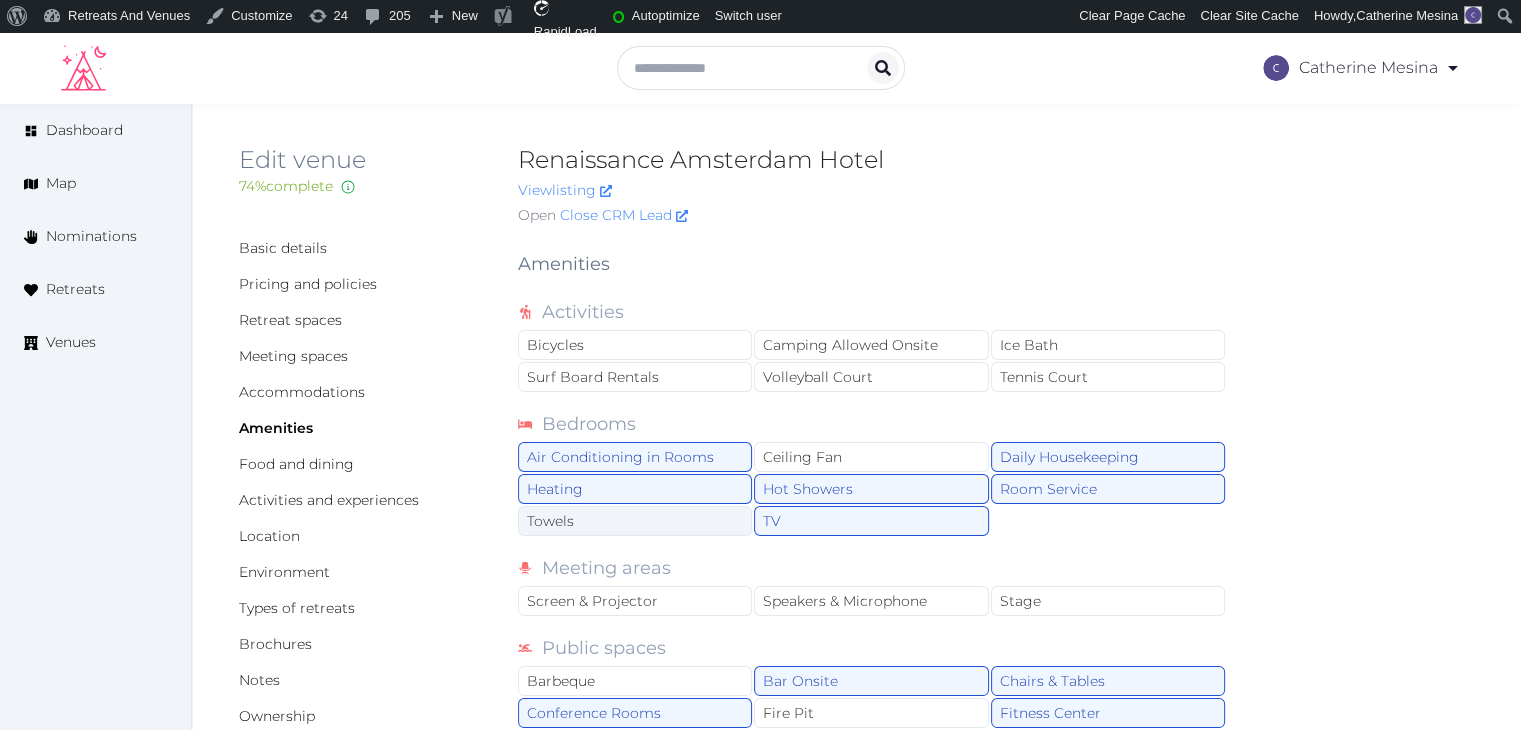 click on "Towels" at bounding box center [635, 521] 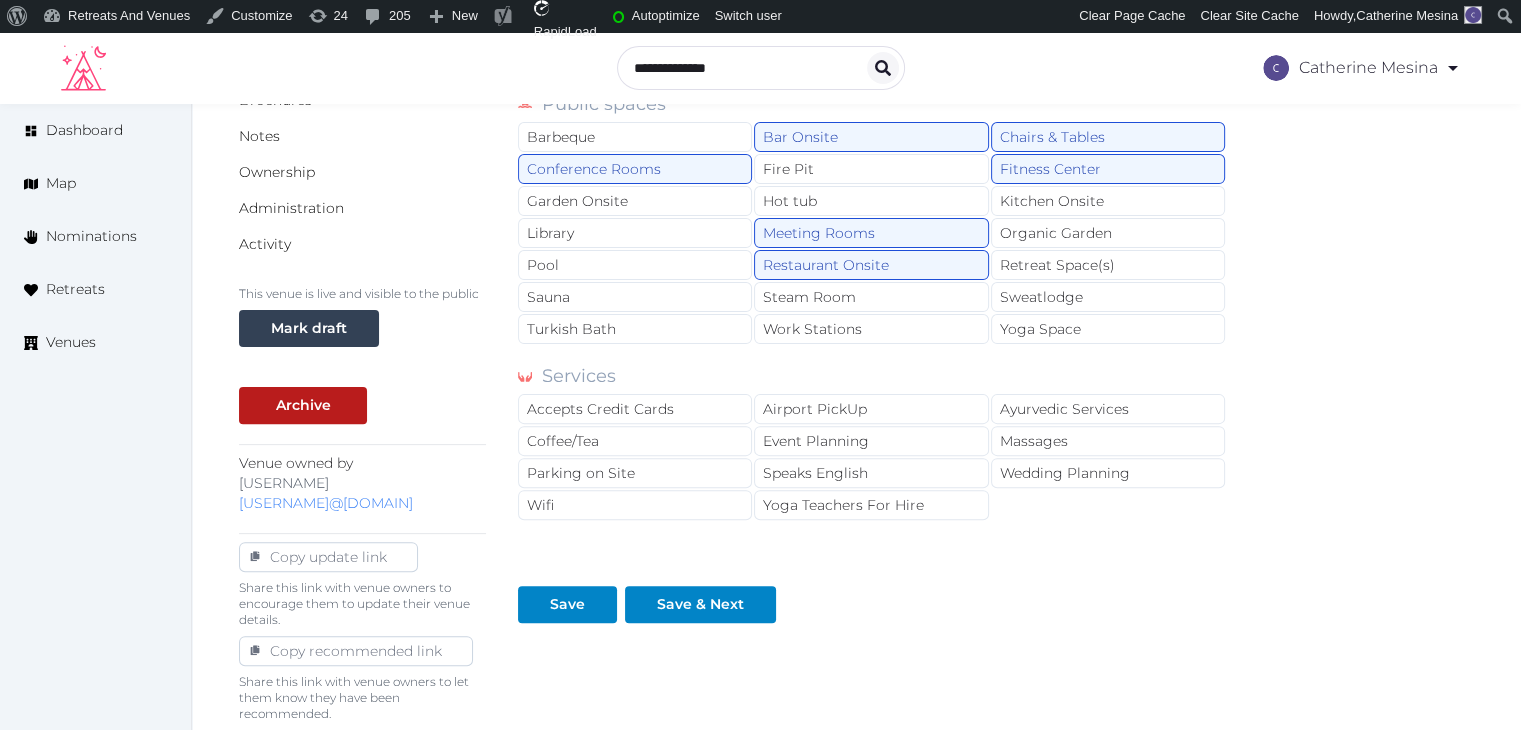 scroll, scrollTop: 600, scrollLeft: 0, axis: vertical 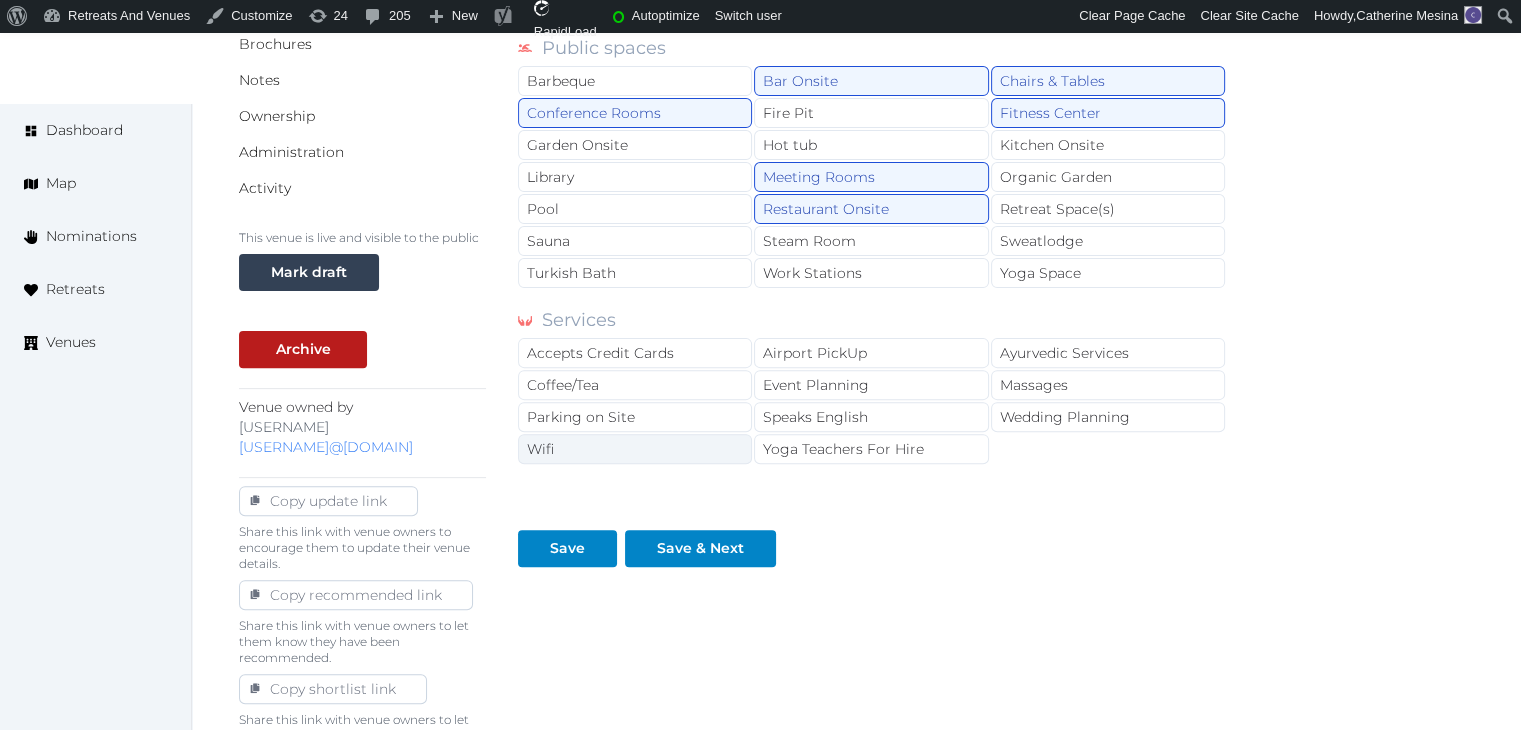 click on "Wifi" at bounding box center (635, 449) 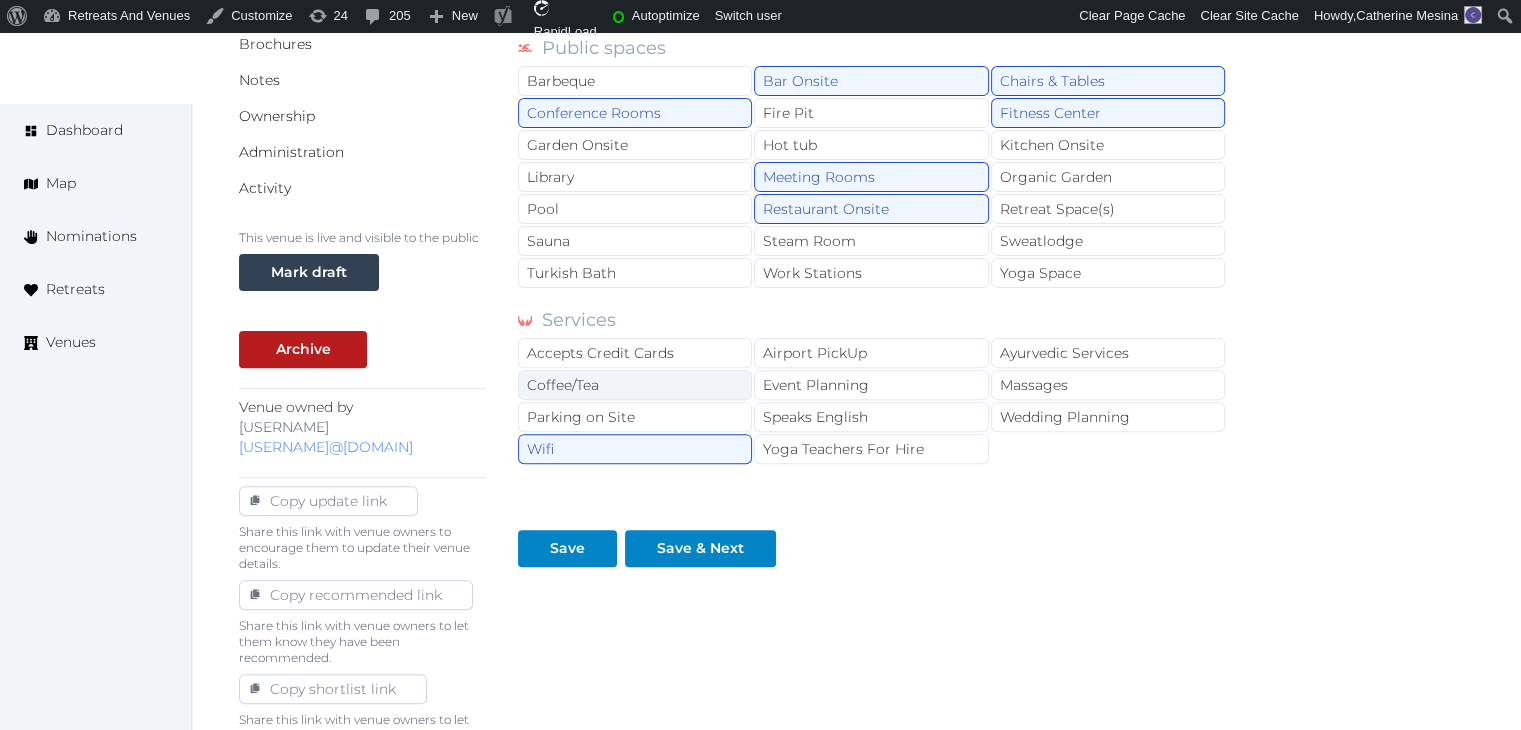 click on "Coffee/Tea" at bounding box center [635, 385] 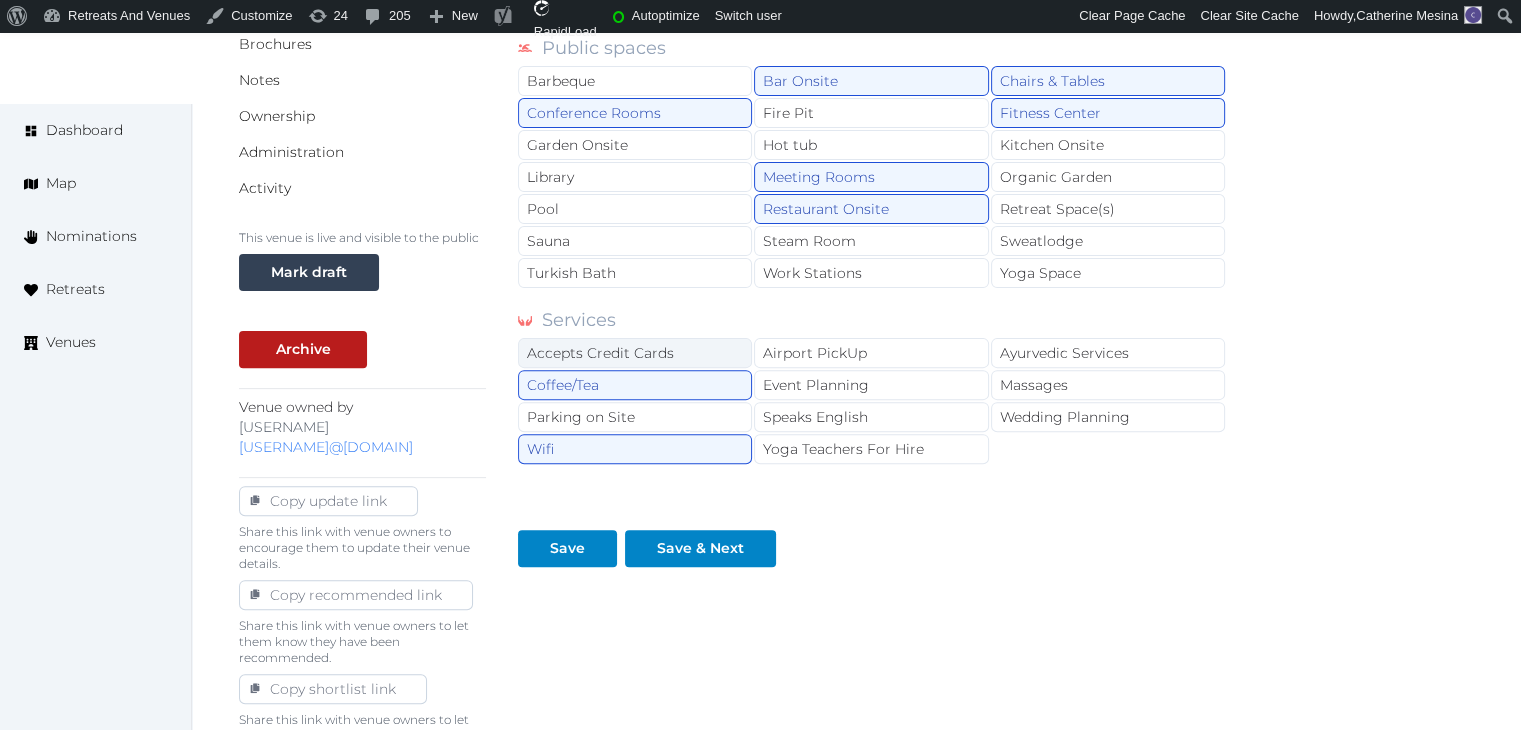 click on "Accepts Credit Cards" at bounding box center [635, 353] 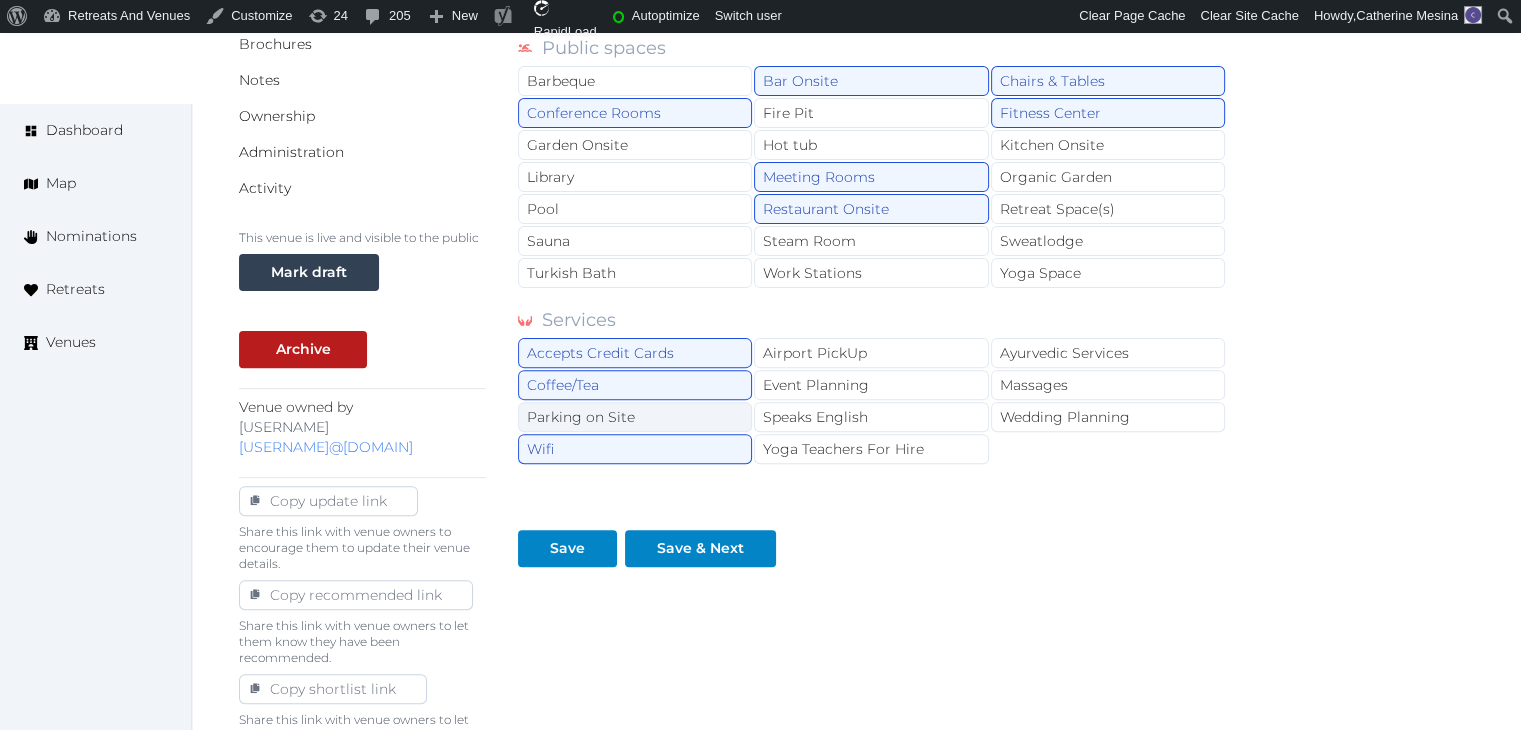 click on "Parking on Site" at bounding box center (635, 417) 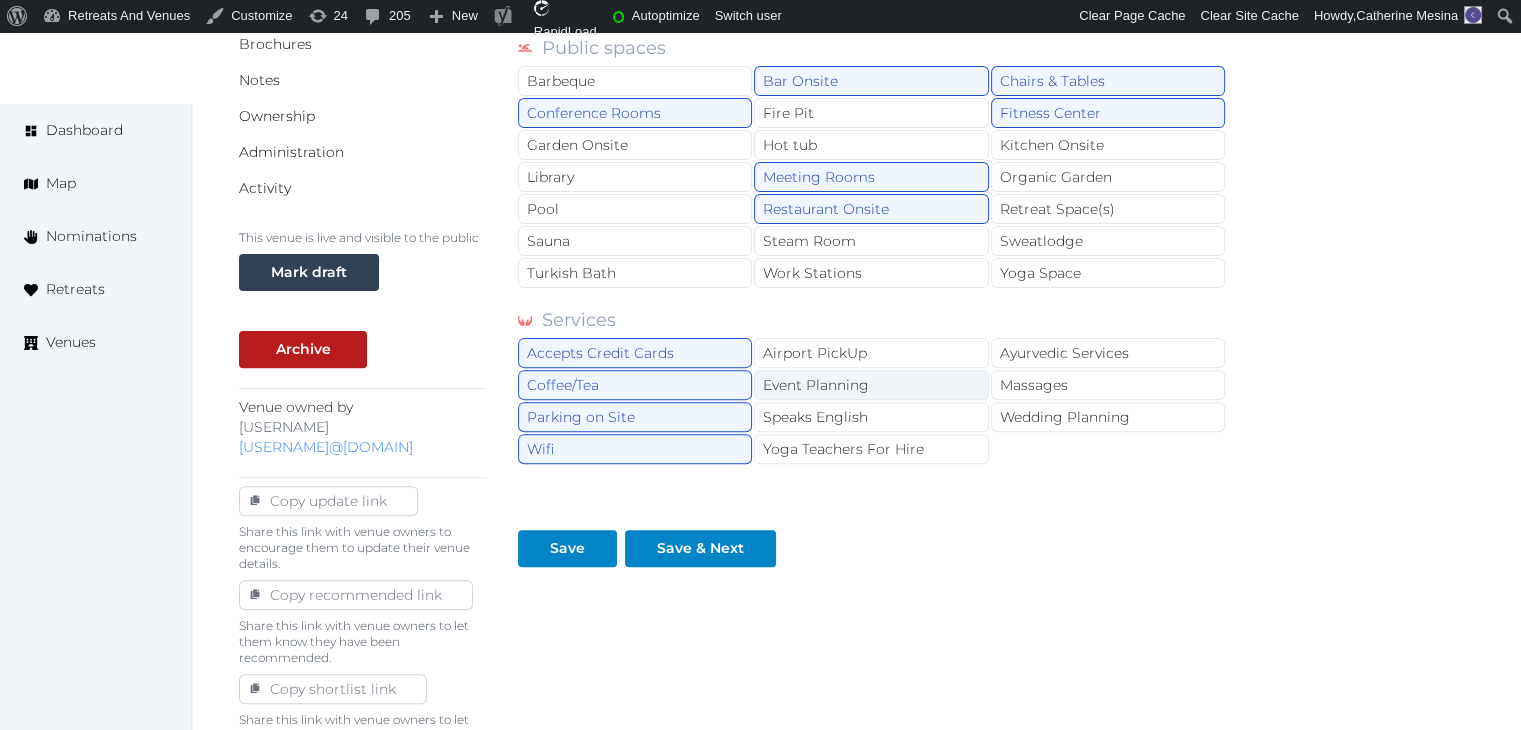 click on "Event Planning" at bounding box center (871, 385) 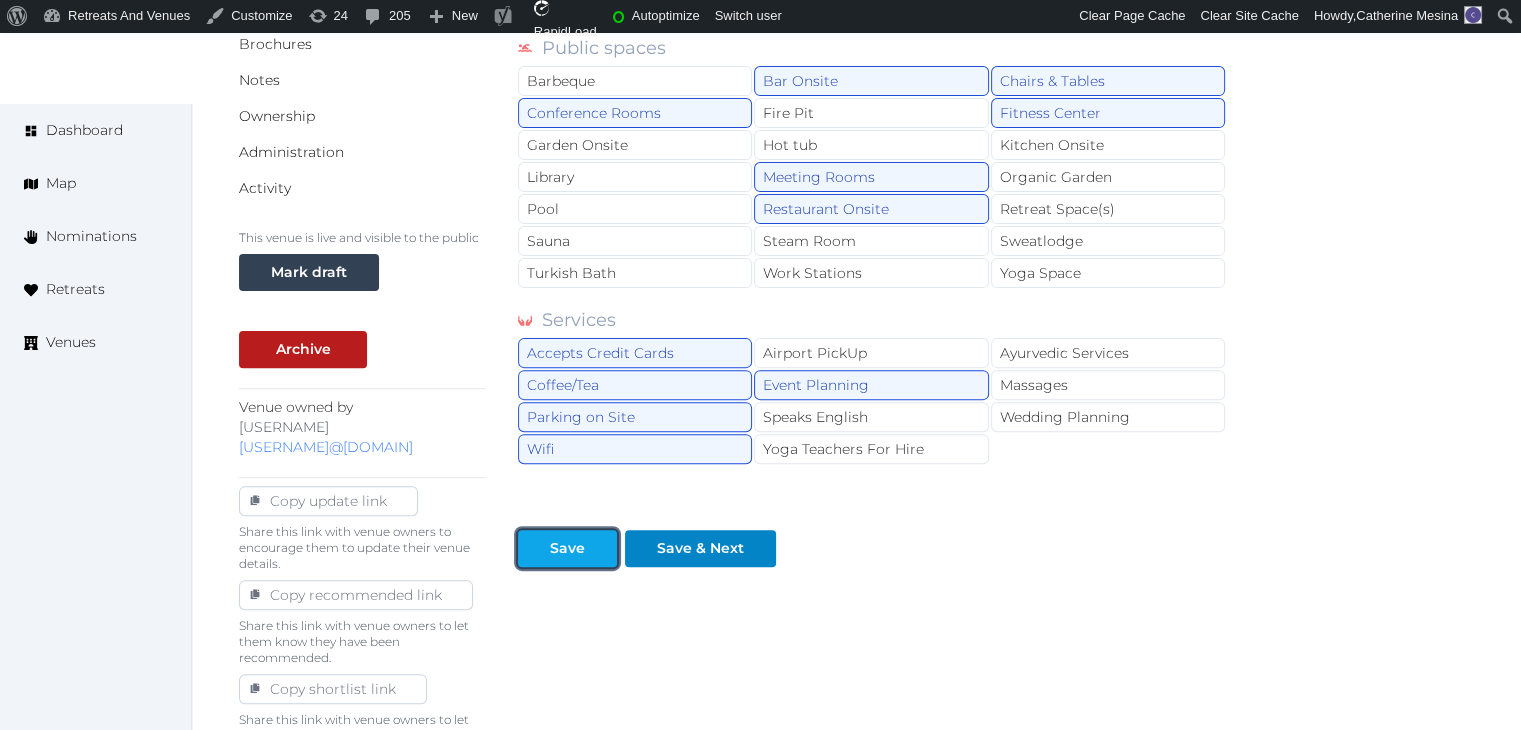 click on "Save" at bounding box center [567, 548] 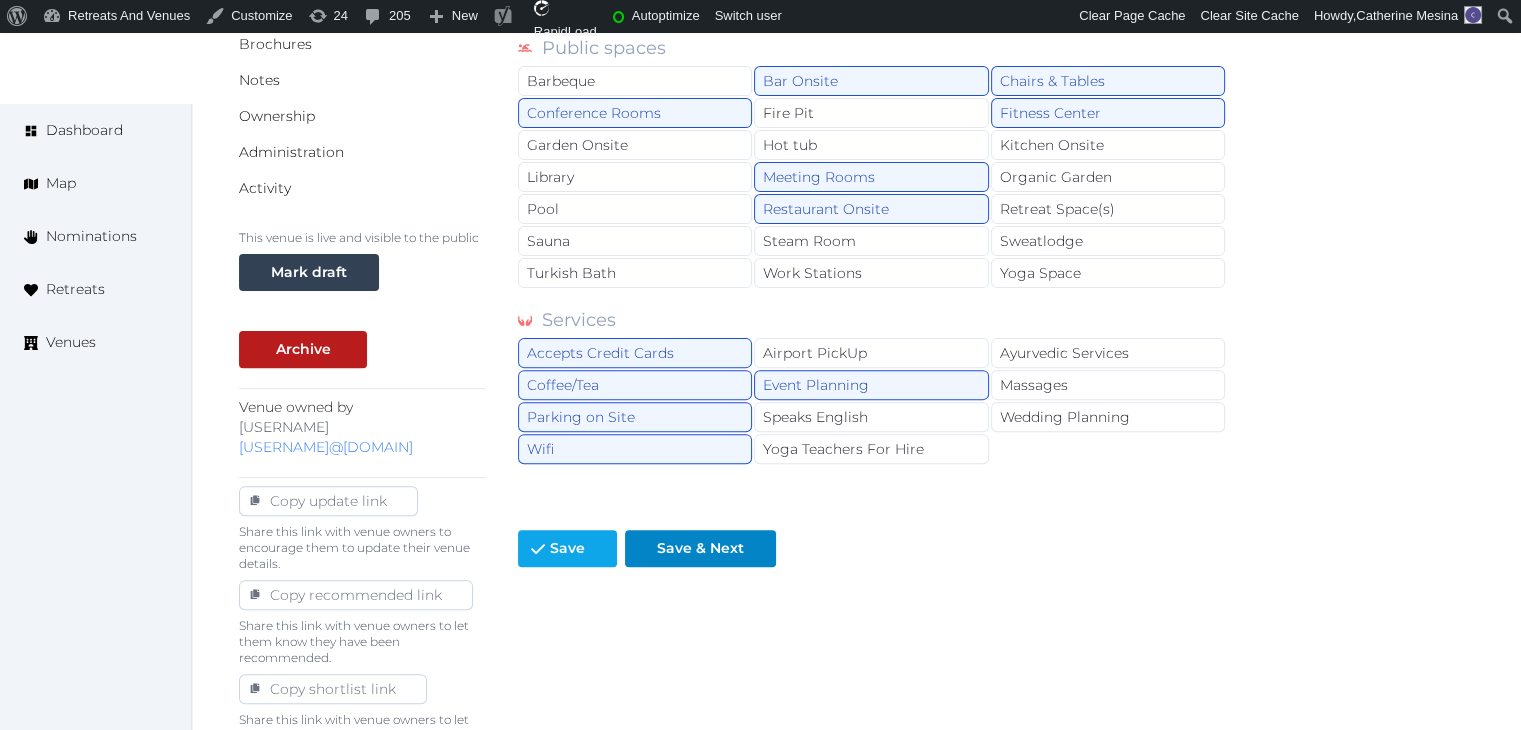 scroll, scrollTop: 100, scrollLeft: 0, axis: vertical 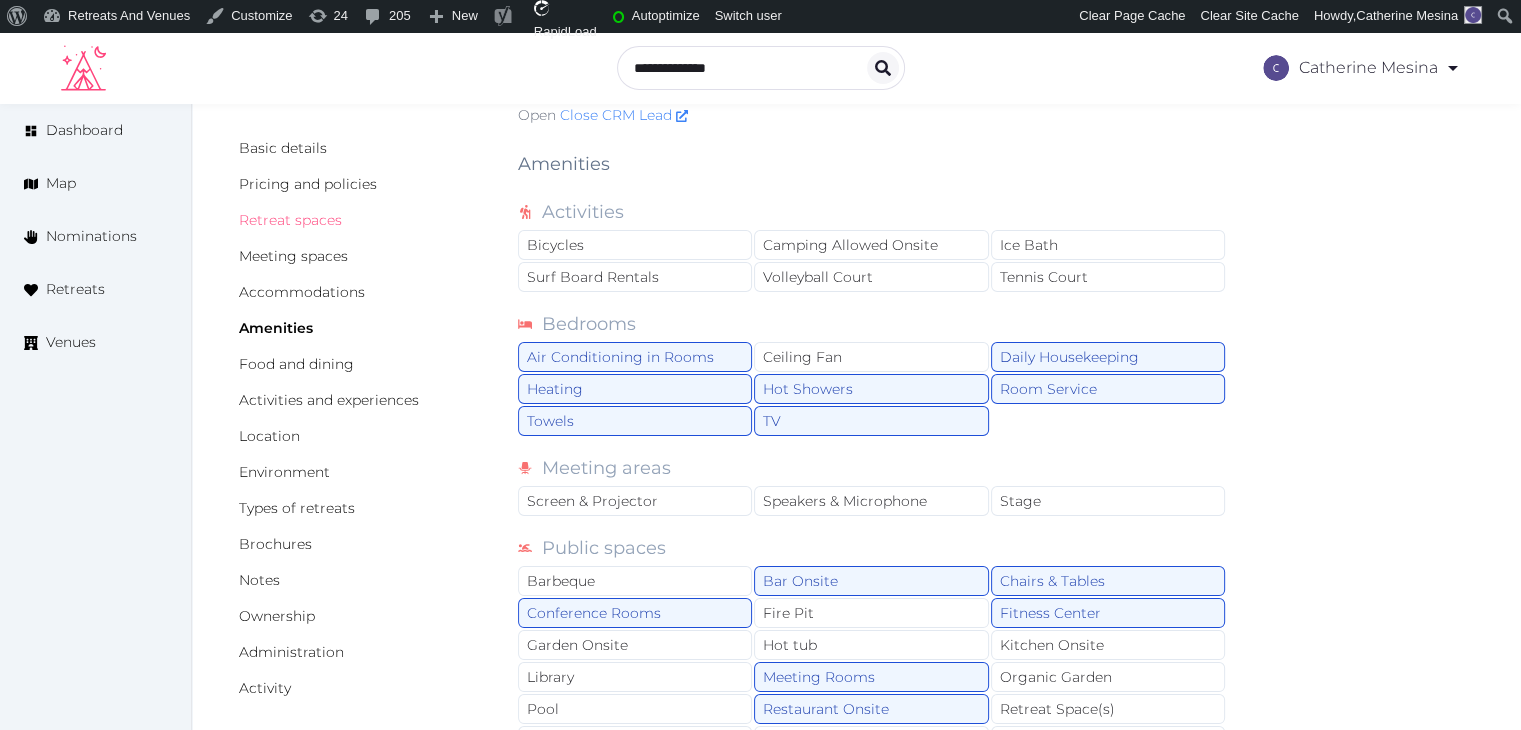 drag, startPoint x: 304, startPoint y: 226, endPoint x: 325, endPoint y: 265, distance: 44.294468 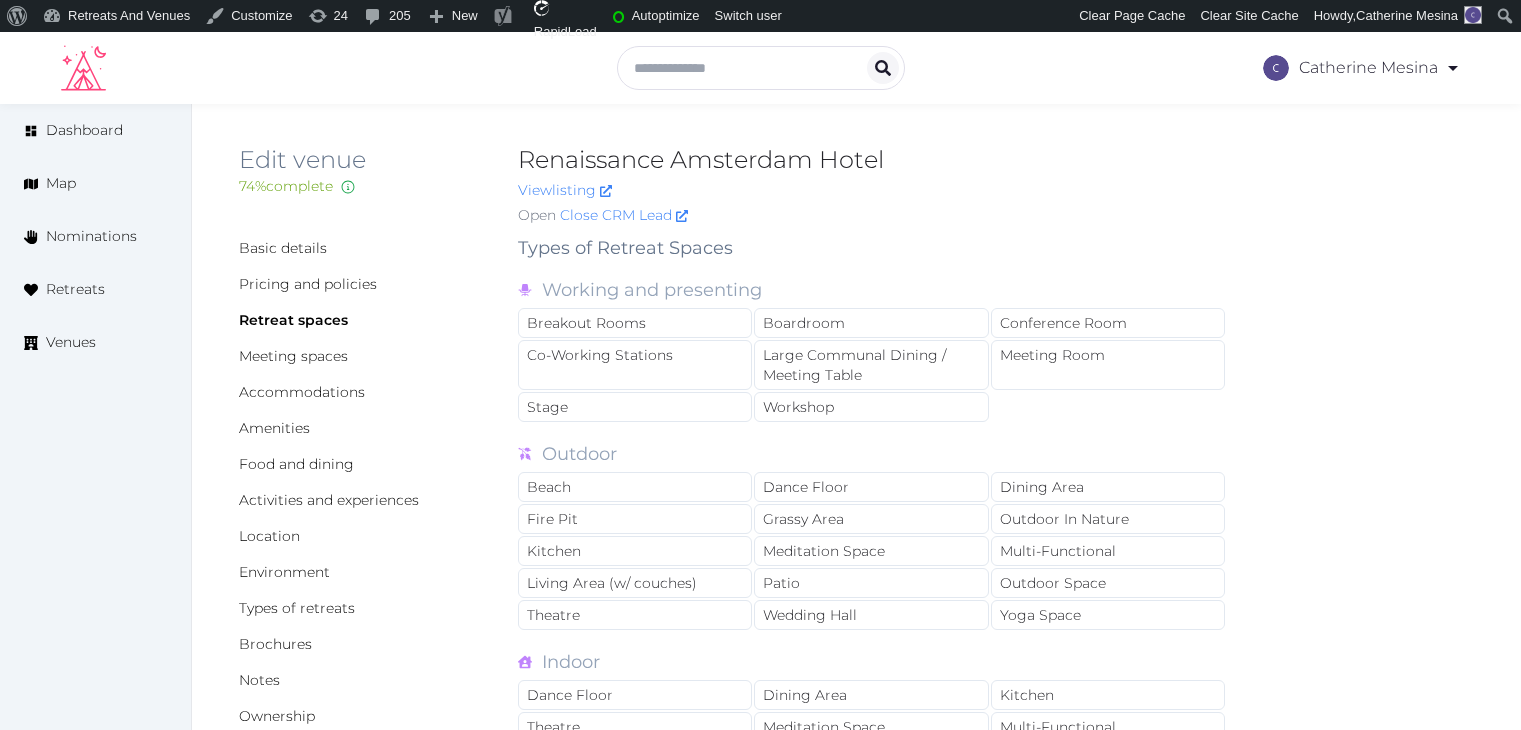 scroll, scrollTop: 0, scrollLeft: 0, axis: both 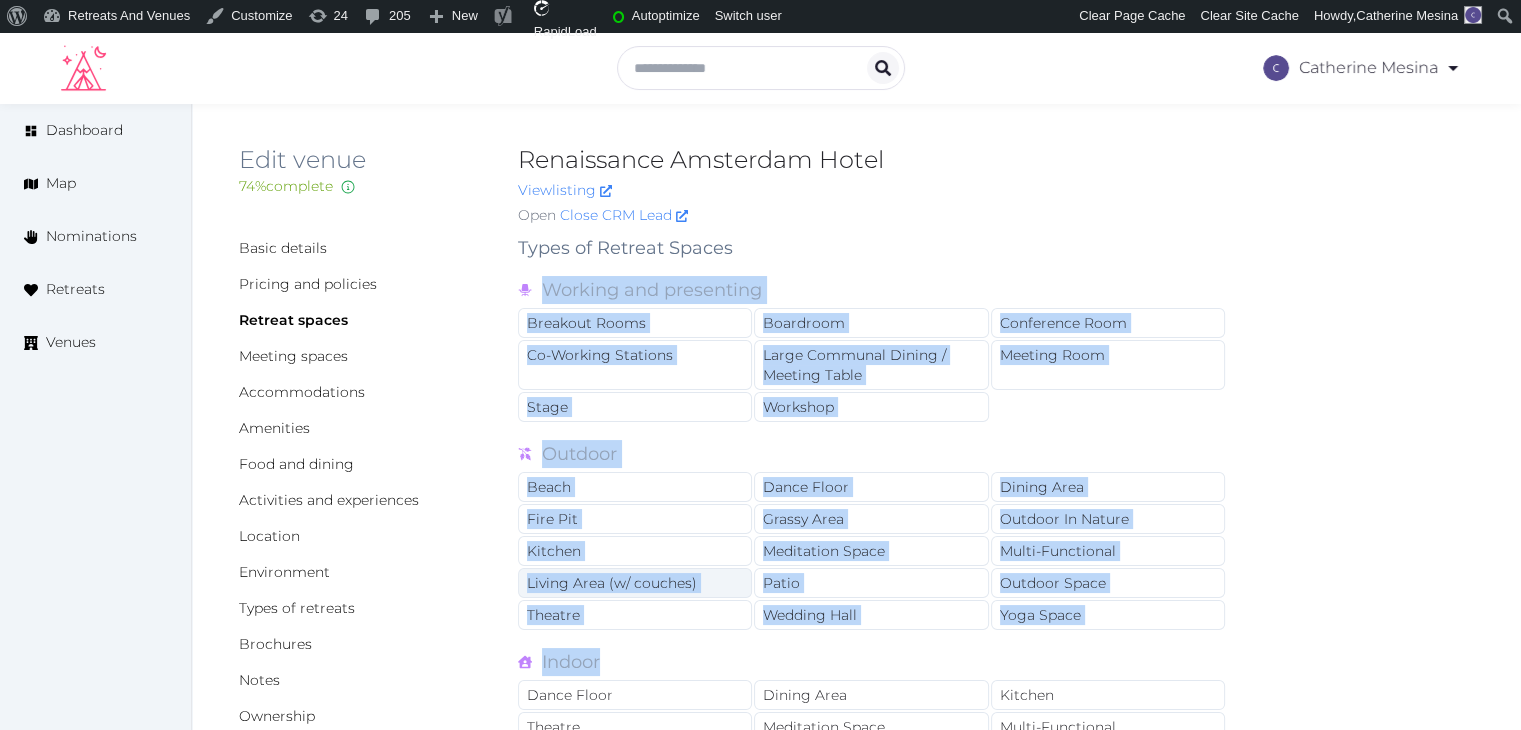 drag, startPoint x: 592, startPoint y: 380, endPoint x: 711, endPoint y: 589, distance: 240.50363 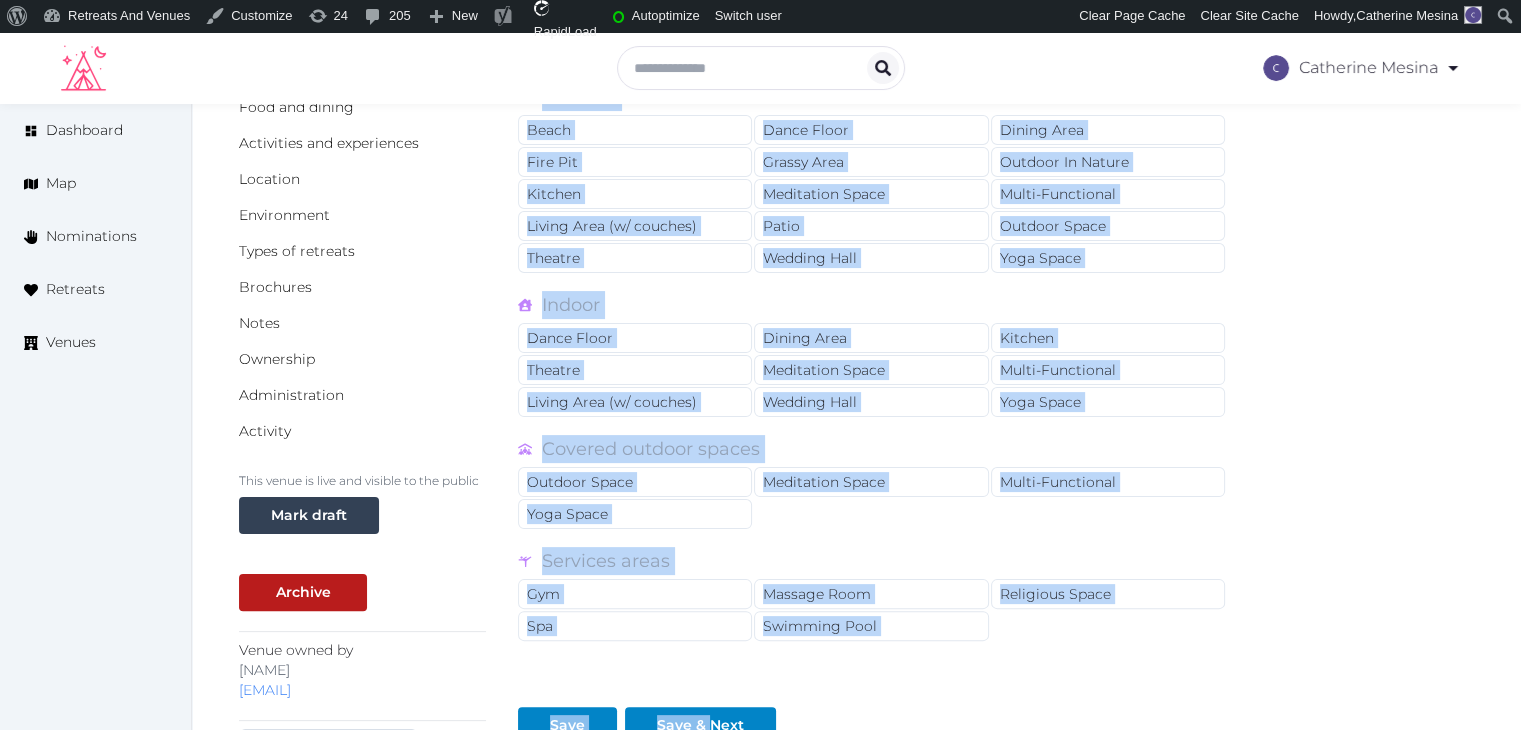 scroll, scrollTop: 613, scrollLeft: 0, axis: vertical 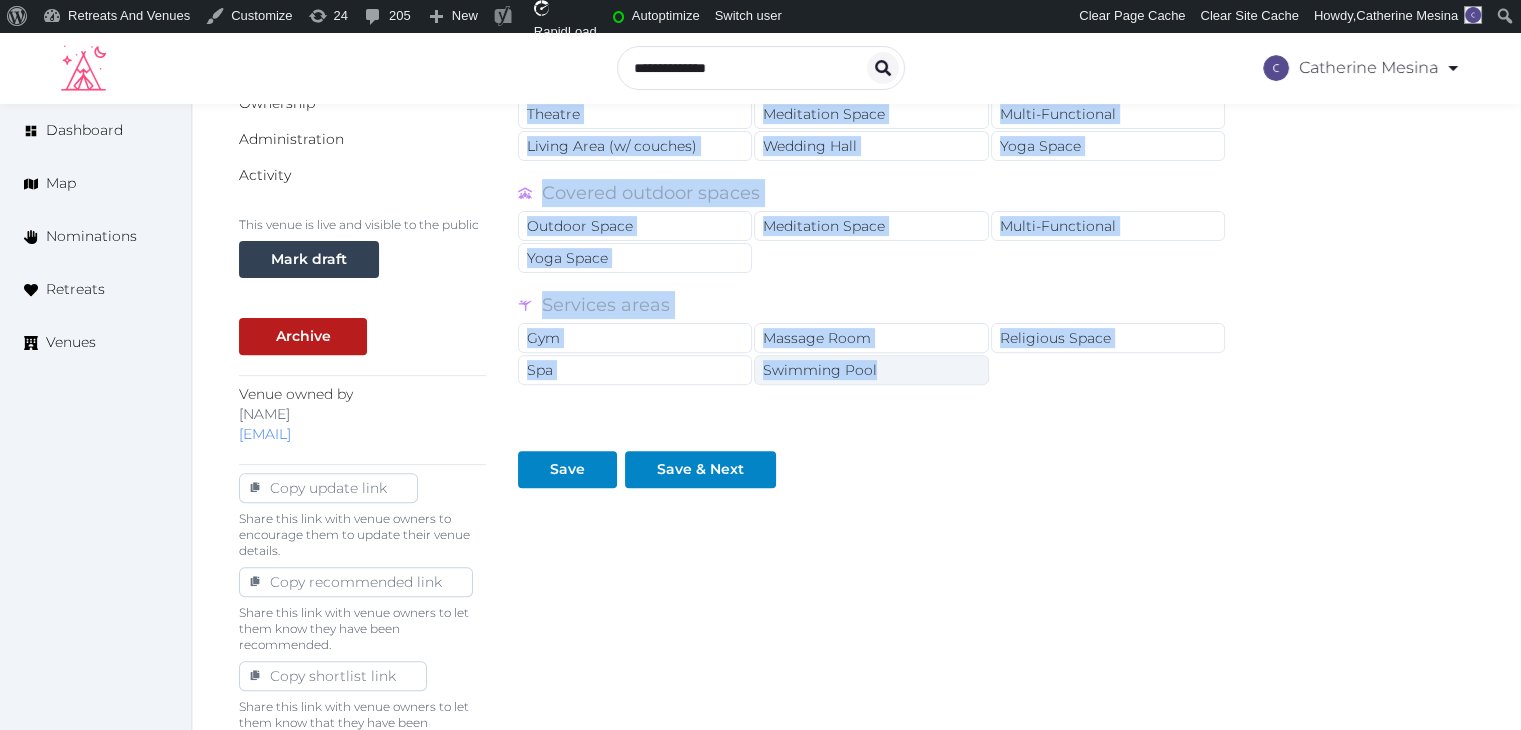 drag, startPoint x: 520, startPoint y: 249, endPoint x: 905, endPoint y: 373, distance: 404.4762 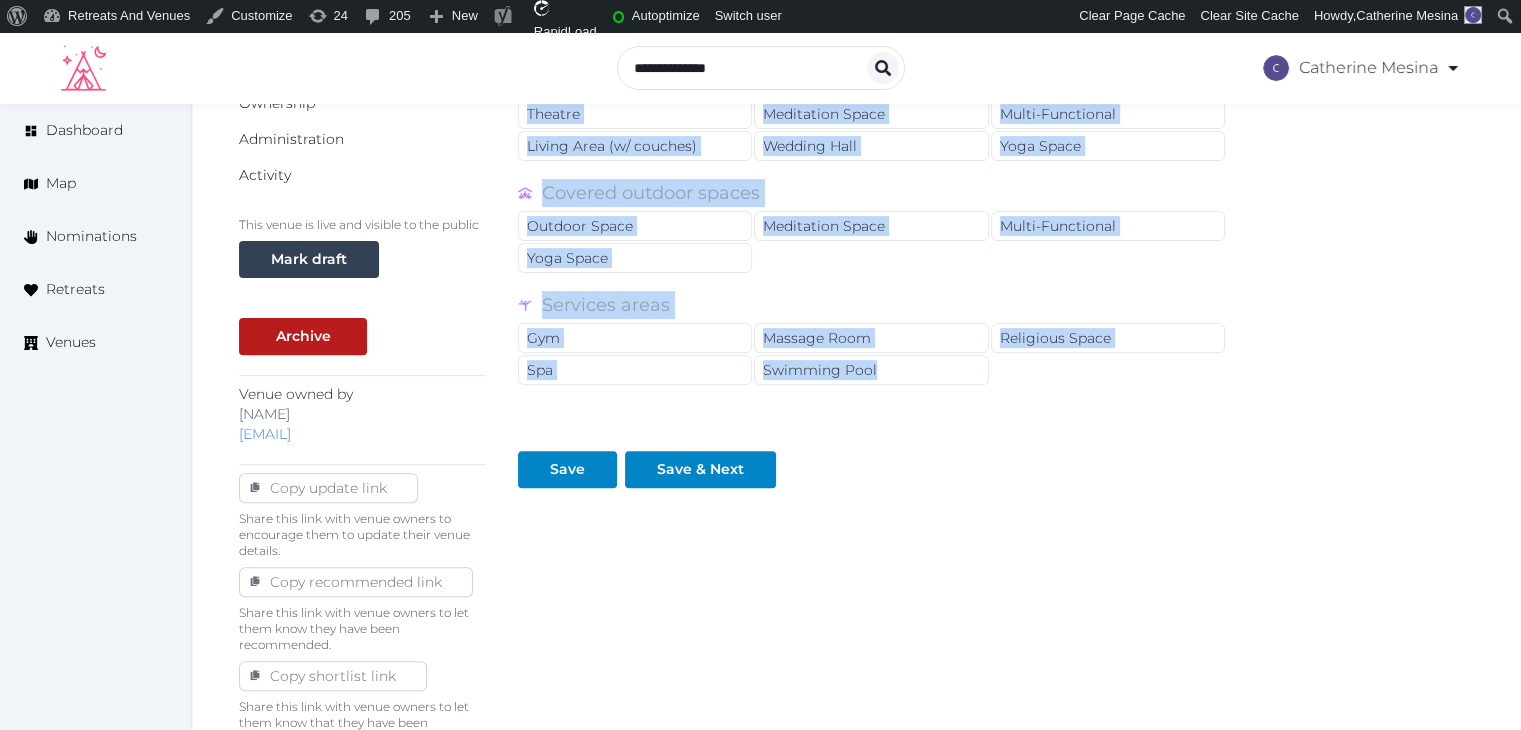 copy on "Types of Retreat Spaces Working and presenting Breakout Rooms Boardroom Conference Room Co-Working Stations Large Communal Dining / Meeting Table Meeting Room Stage Workshop Outdoor Beach Dance Floor Dining Area Fire Pit Grassy Area Outdoor In Nature Kitchen Meditation Space Multi-Functional Living Area (w/ couches) Patio Outdoor Space Theatre Wedding Hall Yoga Space Indoor Dance Floor Dining Area Kitchen Theatre Meditation Space Multi-Functional Living Area (w/ couches) Wedding Hall Yoga Space Covered outdoor spaces Outdoor Space Meditation Space Multi-Functional Yoga Space Services areas Gym Massage Room Religious Space Spa Swimming Pool" 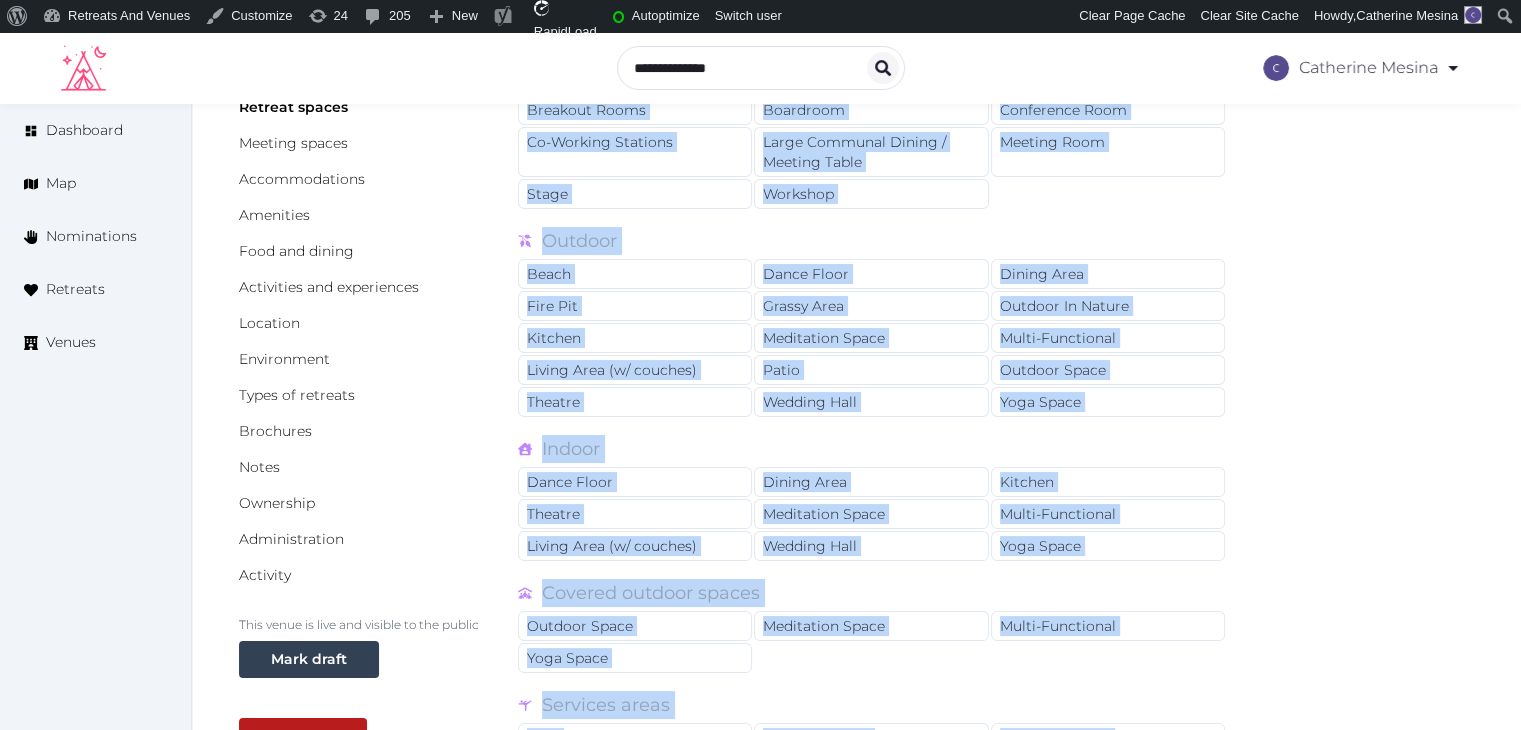 scroll, scrollTop: 0, scrollLeft: 0, axis: both 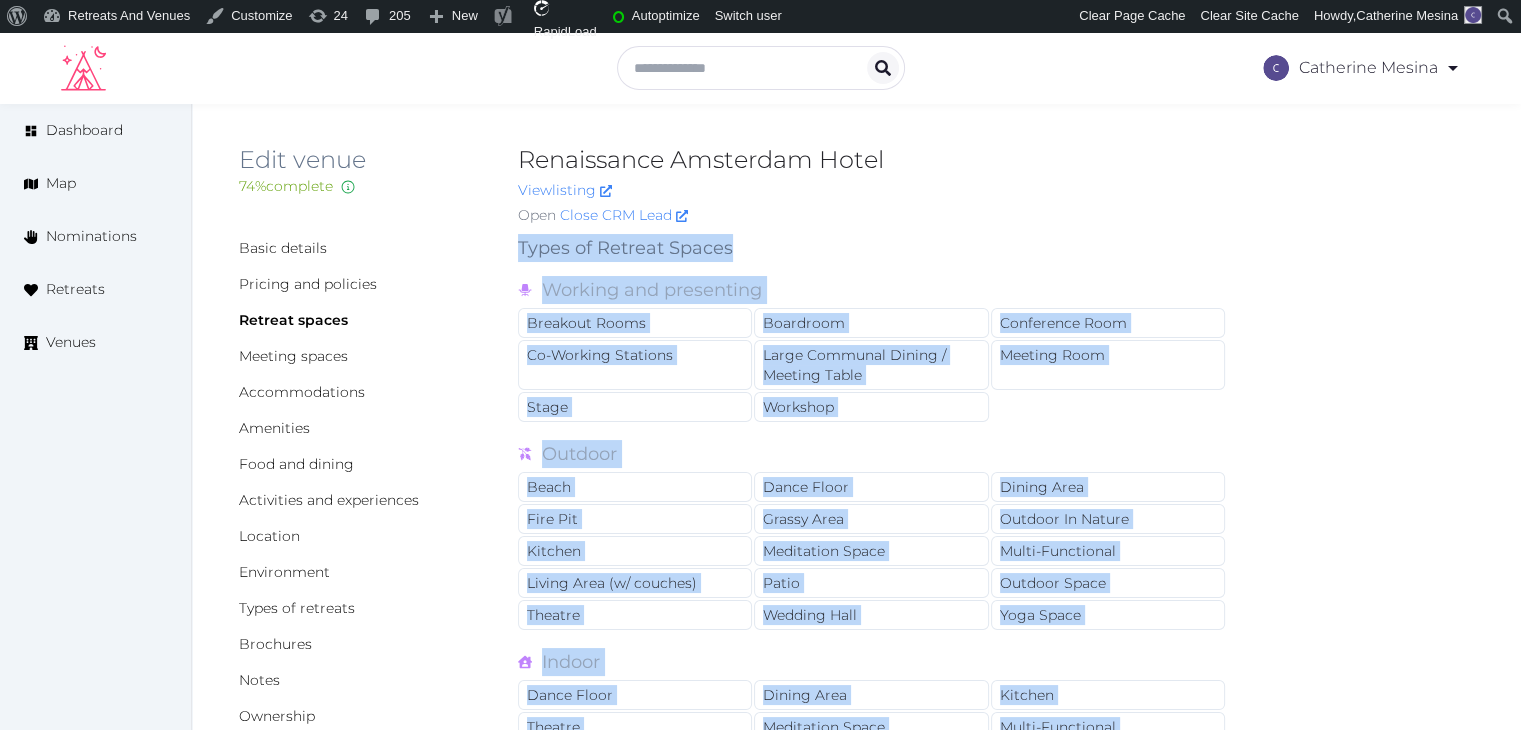 click on "Venue owned by [NAME]. [EMAIL] Copy update link Share this link with venue owners to encourage them to update their venue details. Copy recommended link Share this link with venue owners to let them know they have been recommended. Copy shortlist link Share this link with venue owners to let them know that they have been shortlisted. Types of Retreat Spaces Working and presenting Breakout Rooms Boardroom Conference Room Co-Working Stations Large Communal Dining / Meeting Table Meeting Room Stage Workshop Outdoor Beach Dance Floor Dining Area Fire Pit Grassy Area Outdoor In Nature Kitchen Meditation Space Multi-Functional Living Area (w/ couches) Patio Outdoor Space Theatre Wedding Hall Indoor" at bounding box center [856, 797] 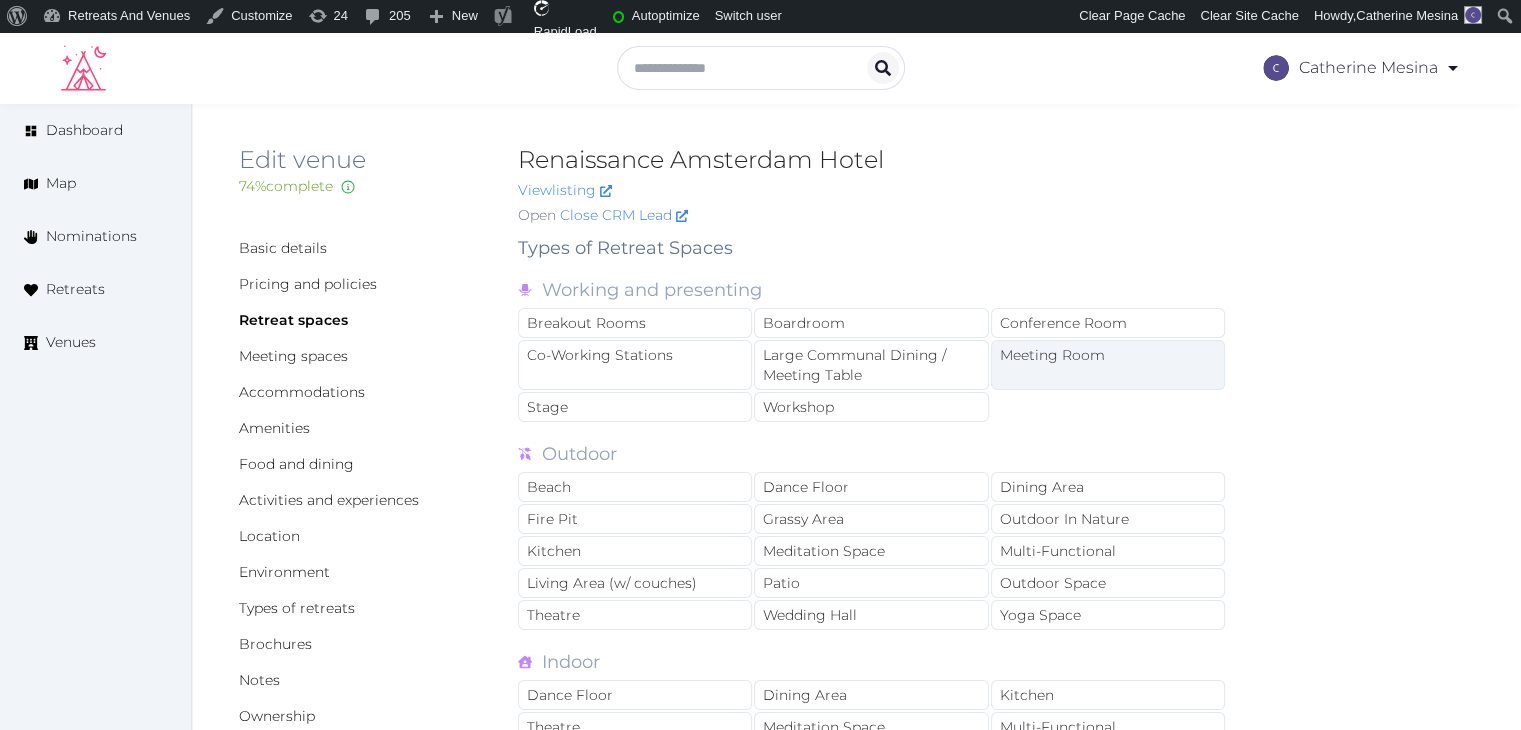 click on "Meeting Room" at bounding box center [1108, 365] 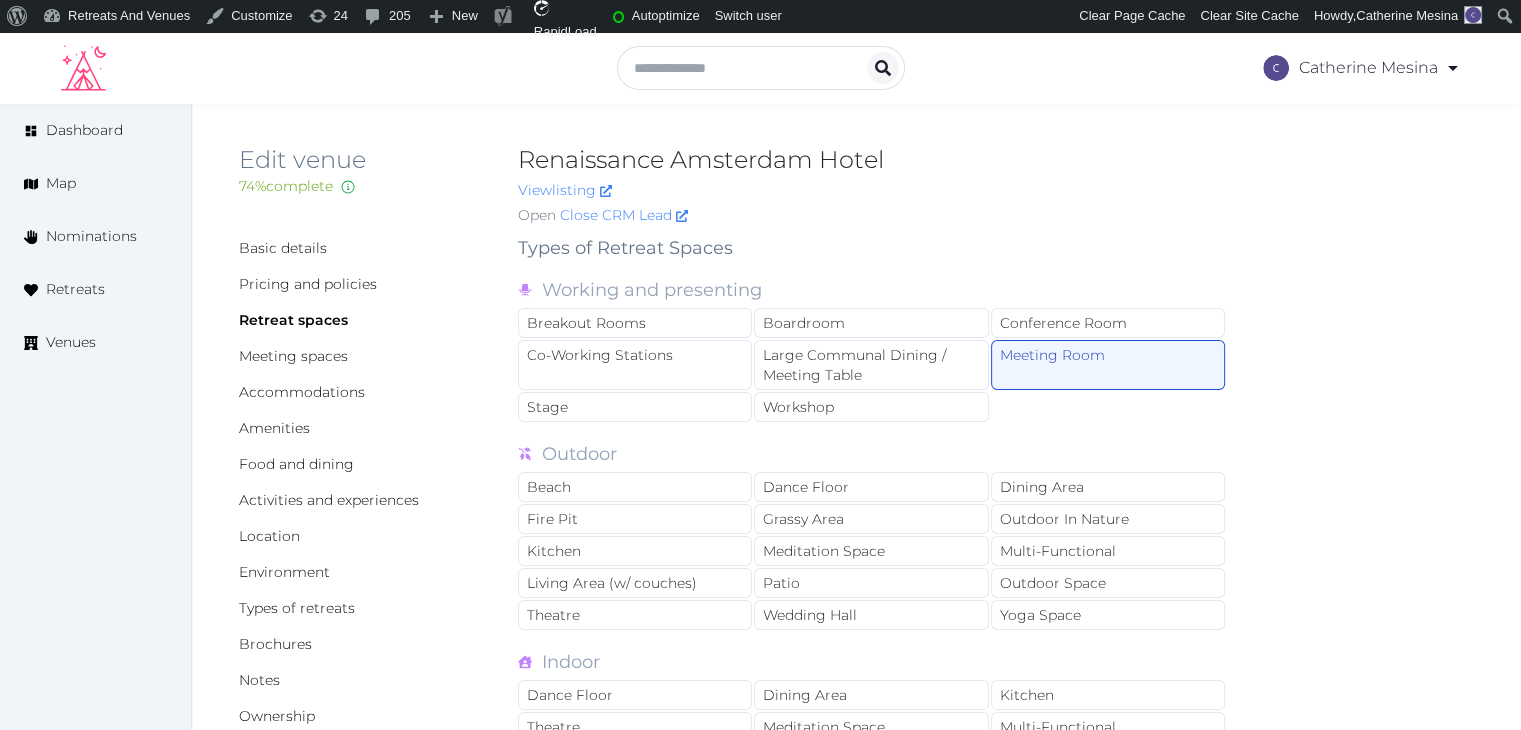 click on "Working and presenting" at bounding box center (872, 290) 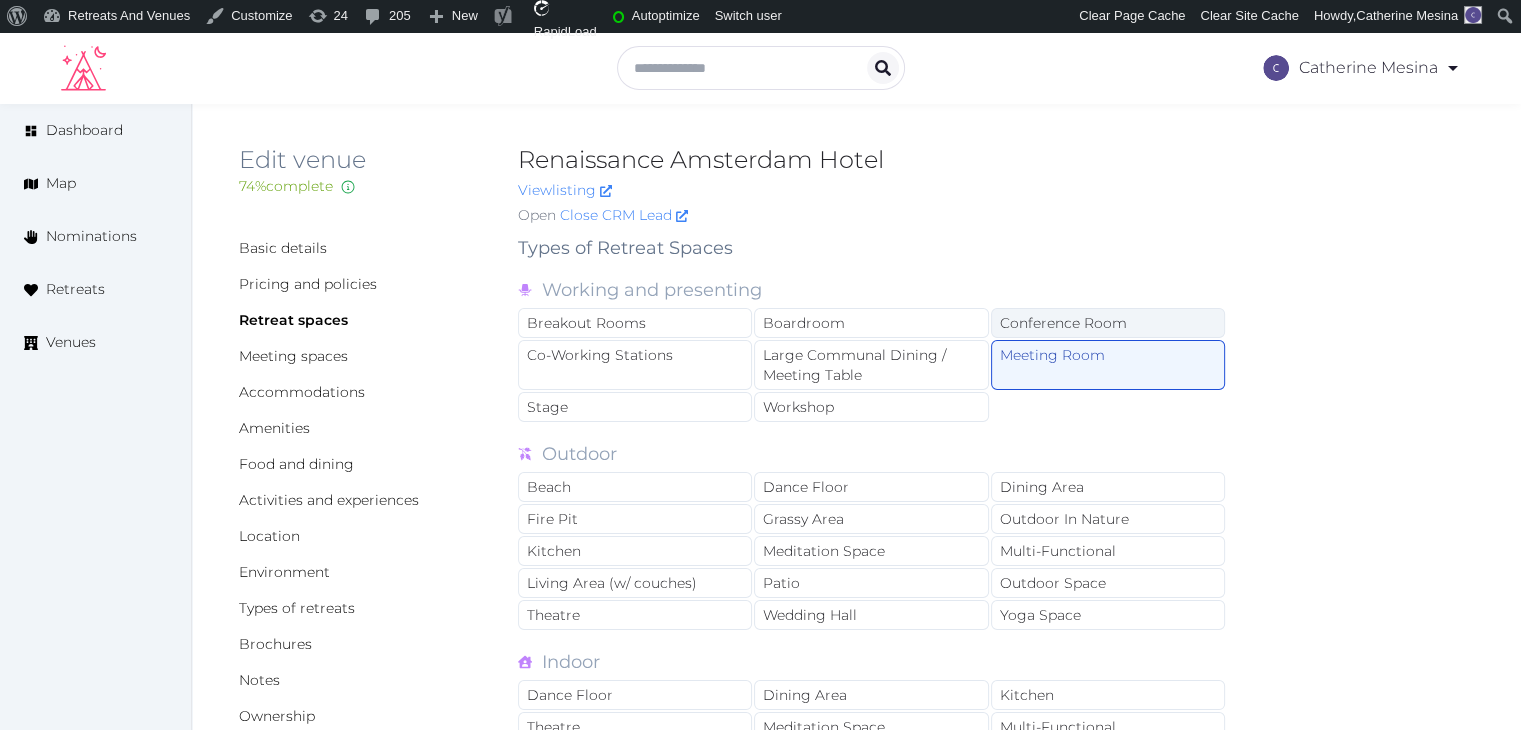 click on "Conference Room" at bounding box center [1108, 323] 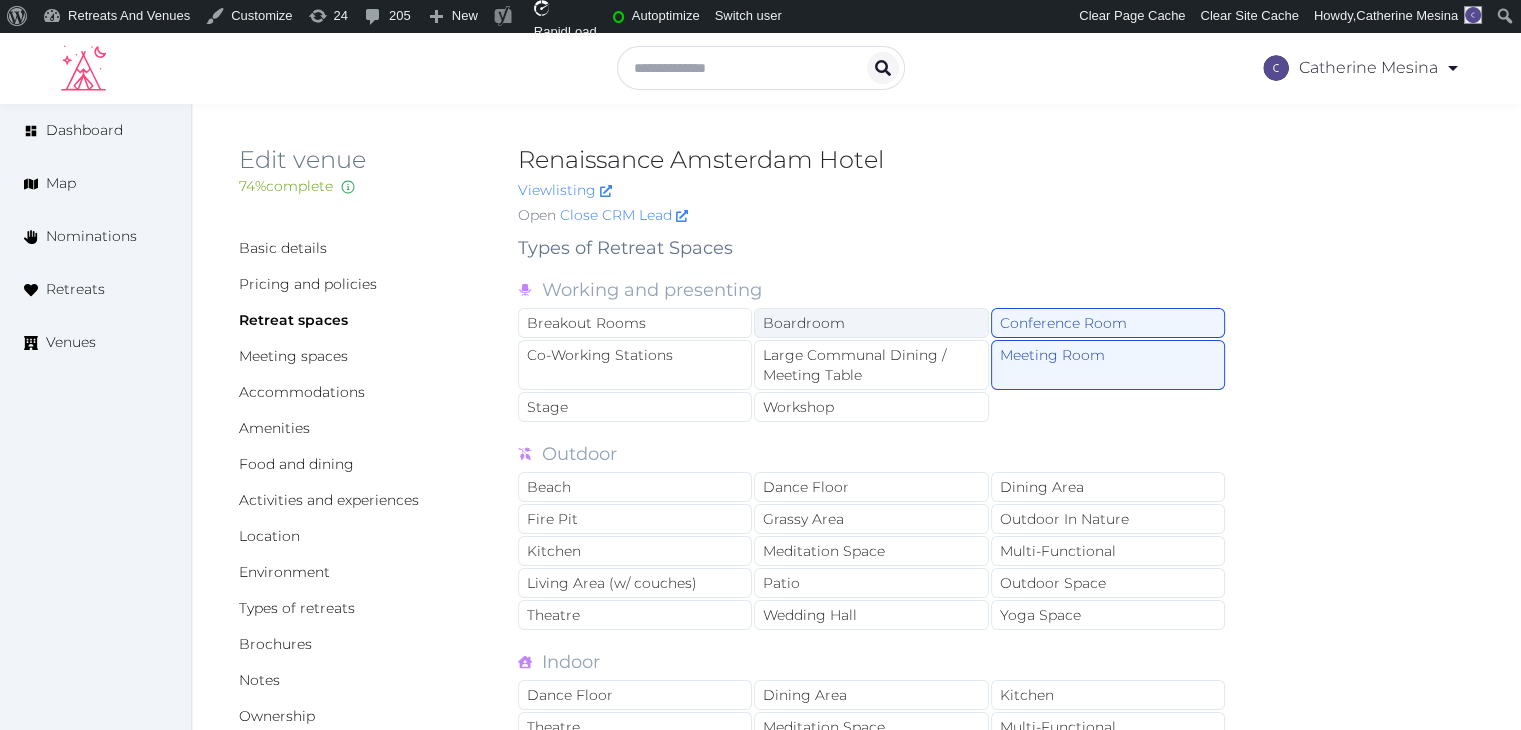 click on "Boardroom" at bounding box center [871, 323] 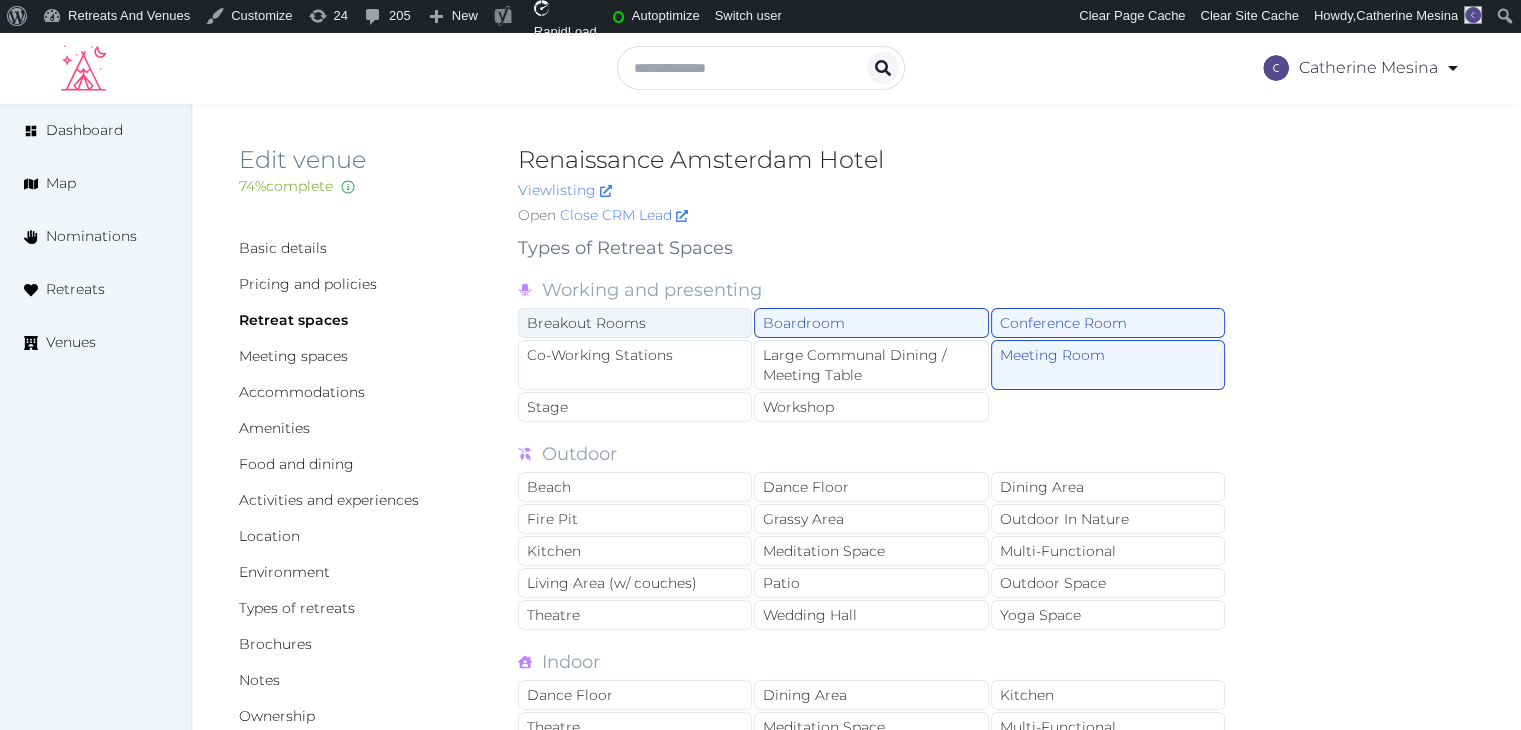 click on "Breakout Rooms" at bounding box center (635, 323) 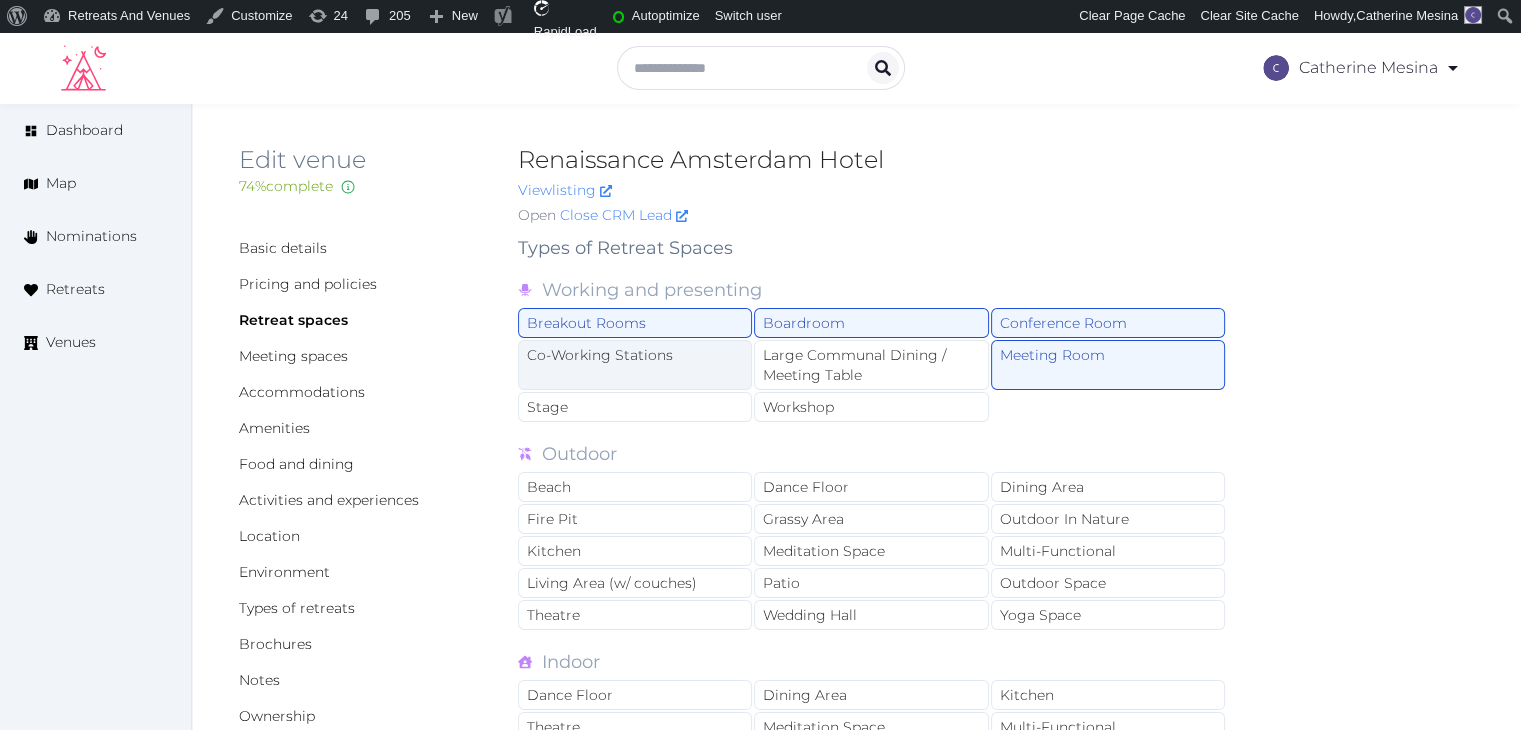 click on "Co-Working Stations" at bounding box center (635, 365) 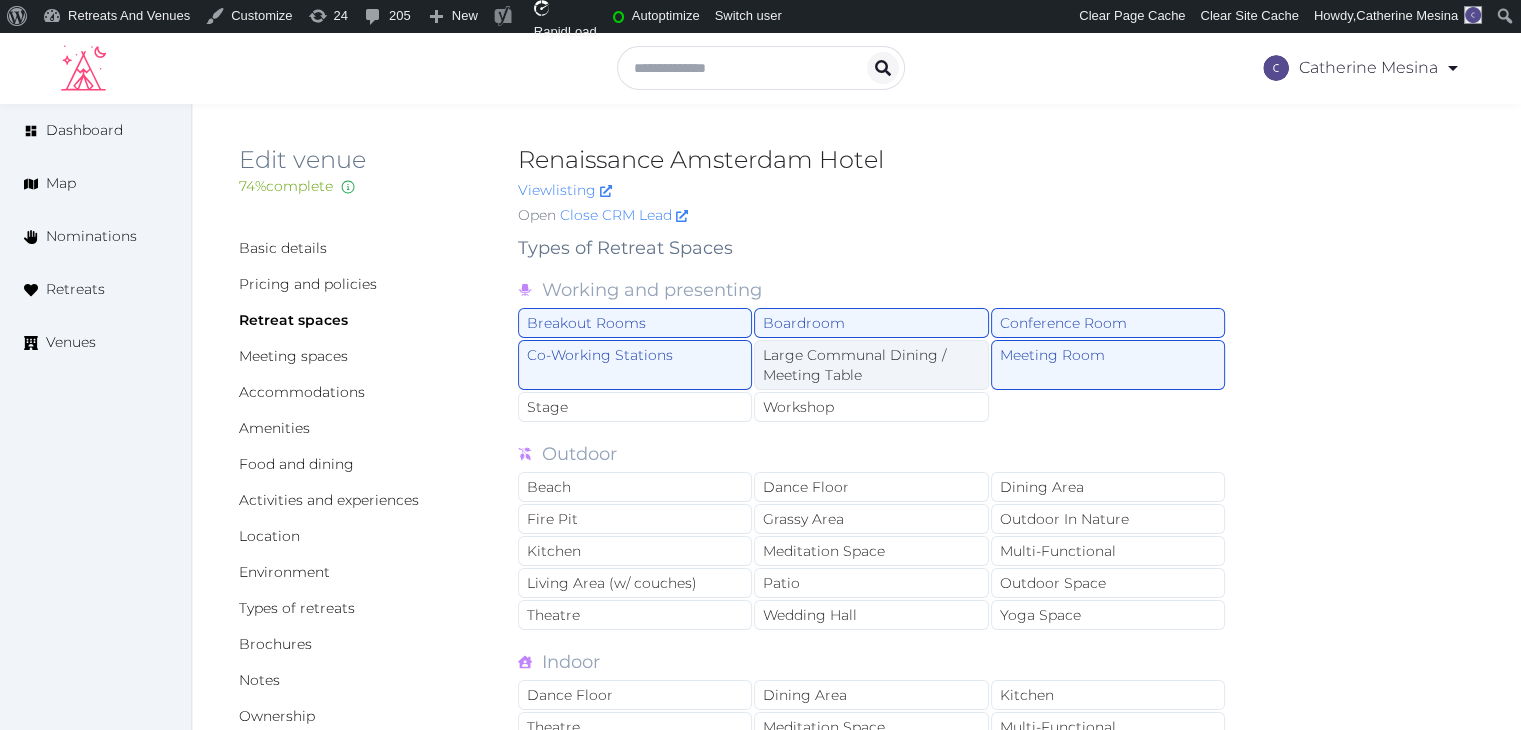 click on "Large Communal Dining / Meeting Table" at bounding box center (871, 365) 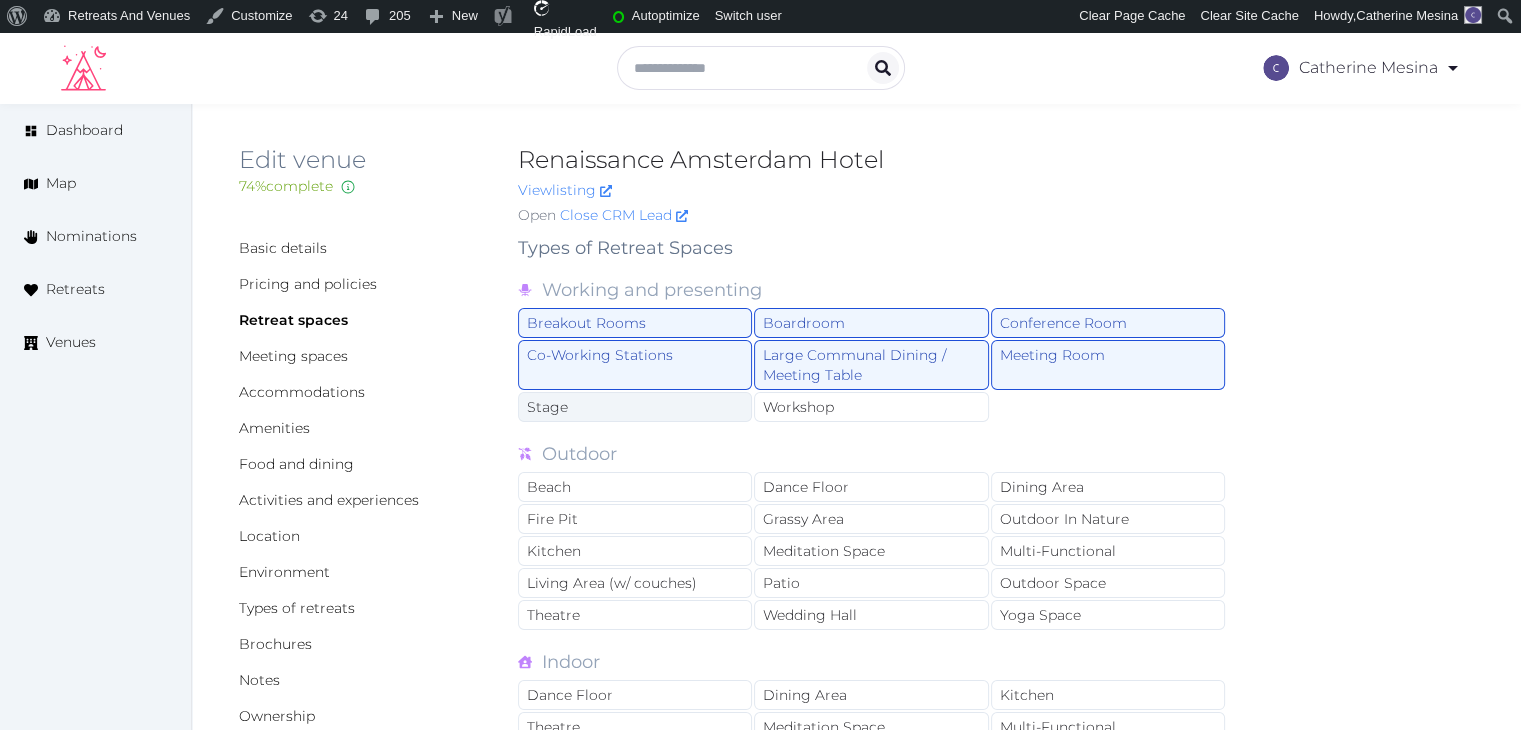 click on "Stage" at bounding box center (635, 407) 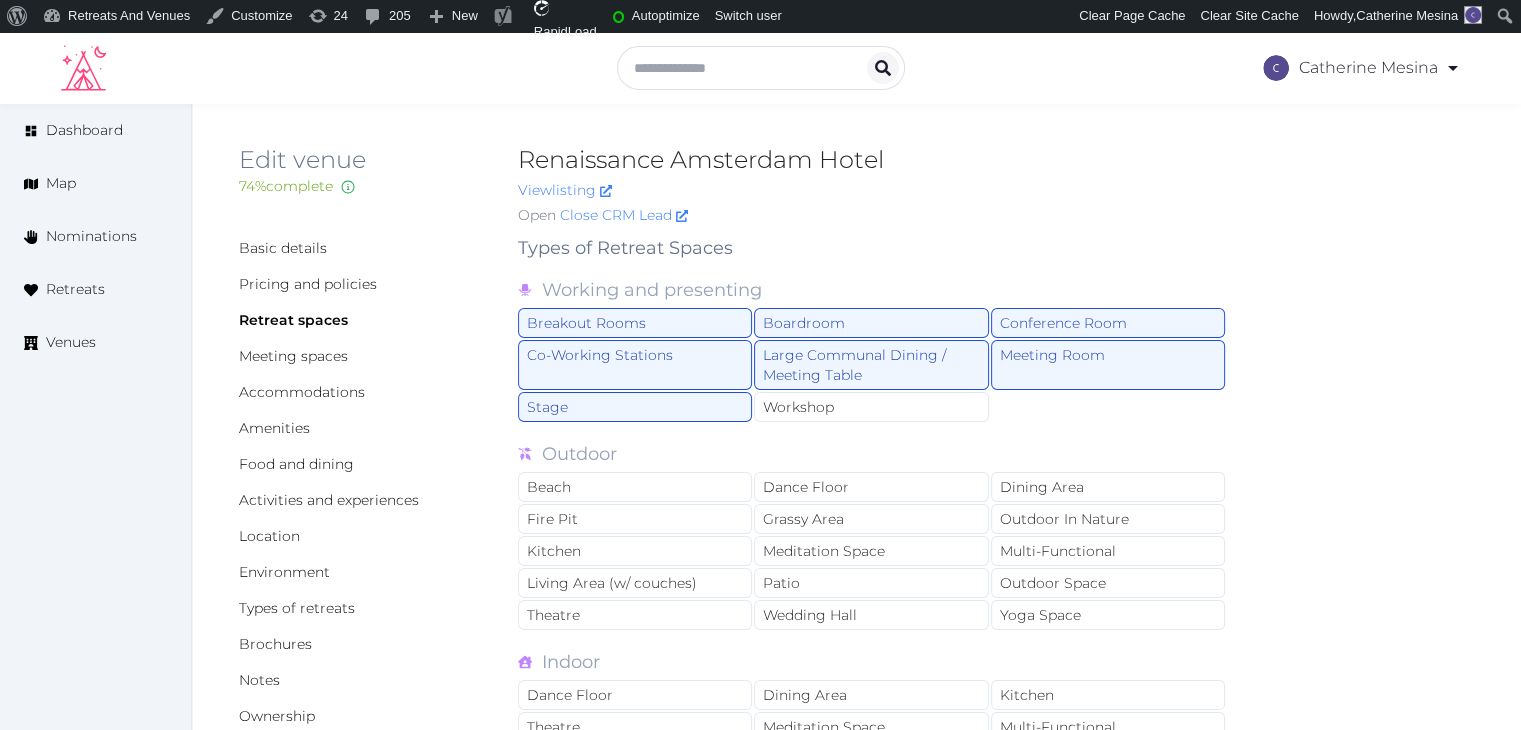 click on "Working and presenting Breakout Rooms Boardroom Conference Room Co-Working Stations Large Communal Dining / Meeting Table Meeting Room Stage Workshop Outdoor Beach Dance Floor Dining Area Fire Pit Grassy Area Outdoor In Nature Kitchen Meditation Space Multi-Functional Living Area (w/ couches) Patio Outdoor Space Theatre Wedding Hall Yoga Space Indoor Dance Floor Dining Area Kitchen Theatre Meditation Space Multi-Functional Living Area (w/ couches) Wedding Hall Yoga Space Covered outdoor spaces Outdoor Space Meditation Space Multi-Functional Yoga Space Services areas Gym Massage Room Religious Space Spa Swimming Pool" at bounding box center (872, 630) 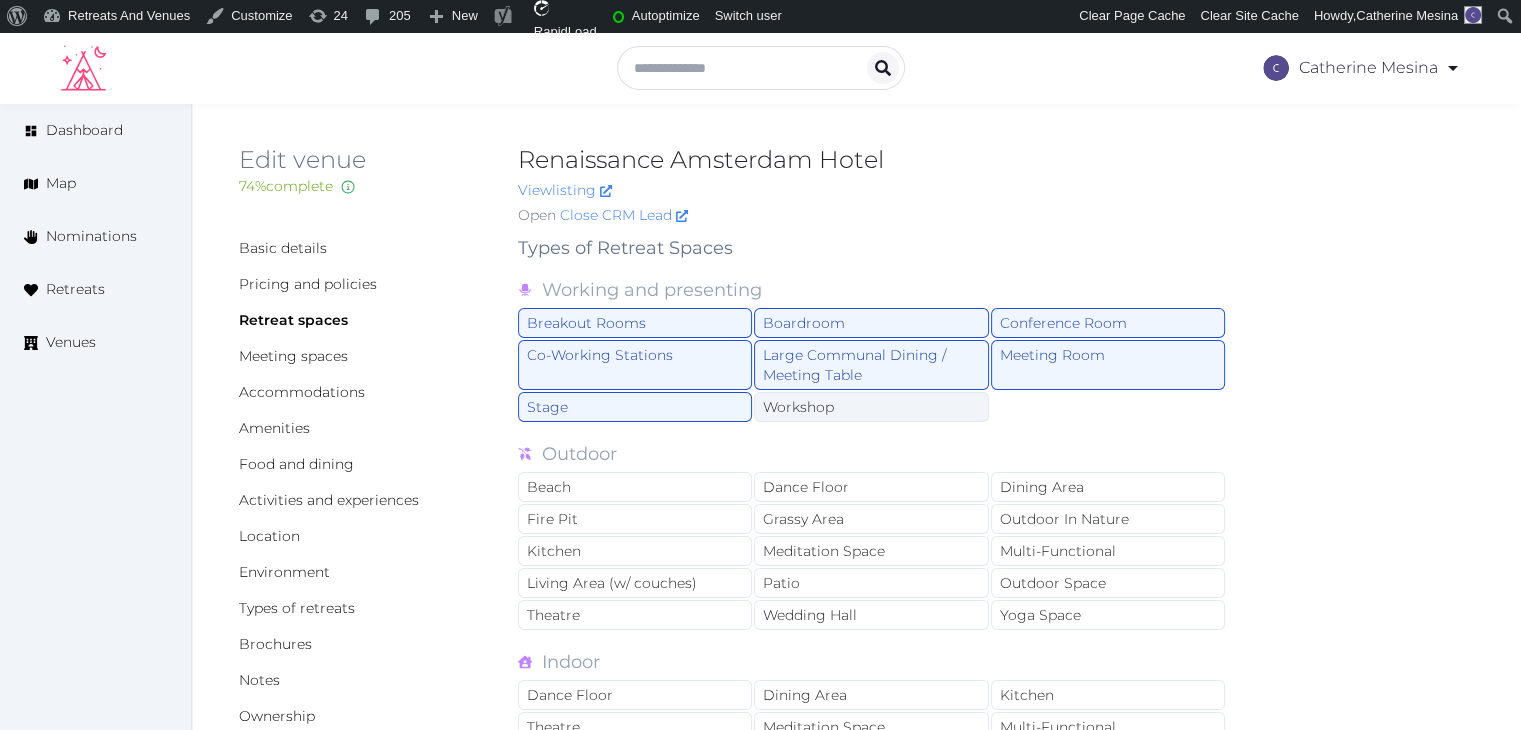 click on "Workshop" at bounding box center (871, 407) 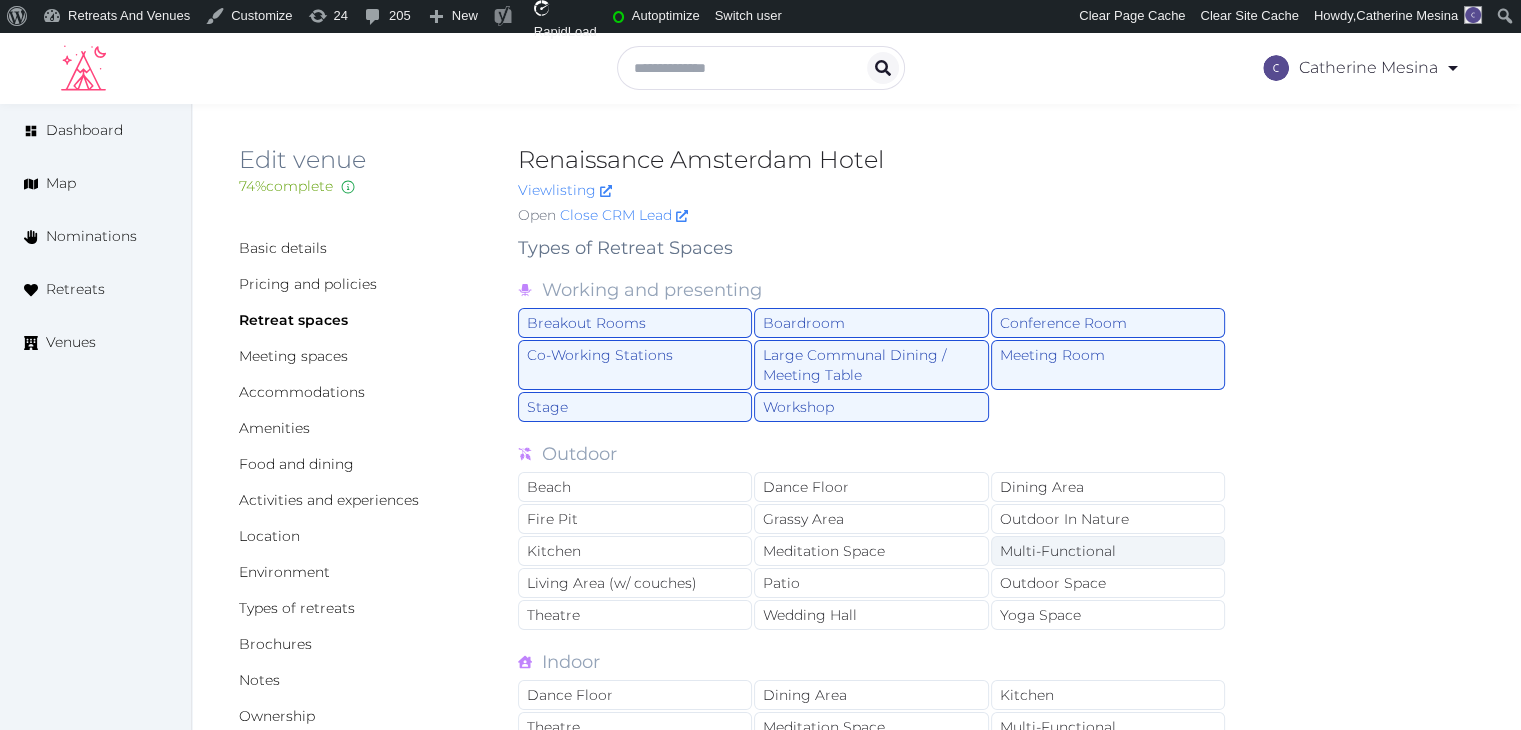 click on "Multi-Functional" at bounding box center (1108, 551) 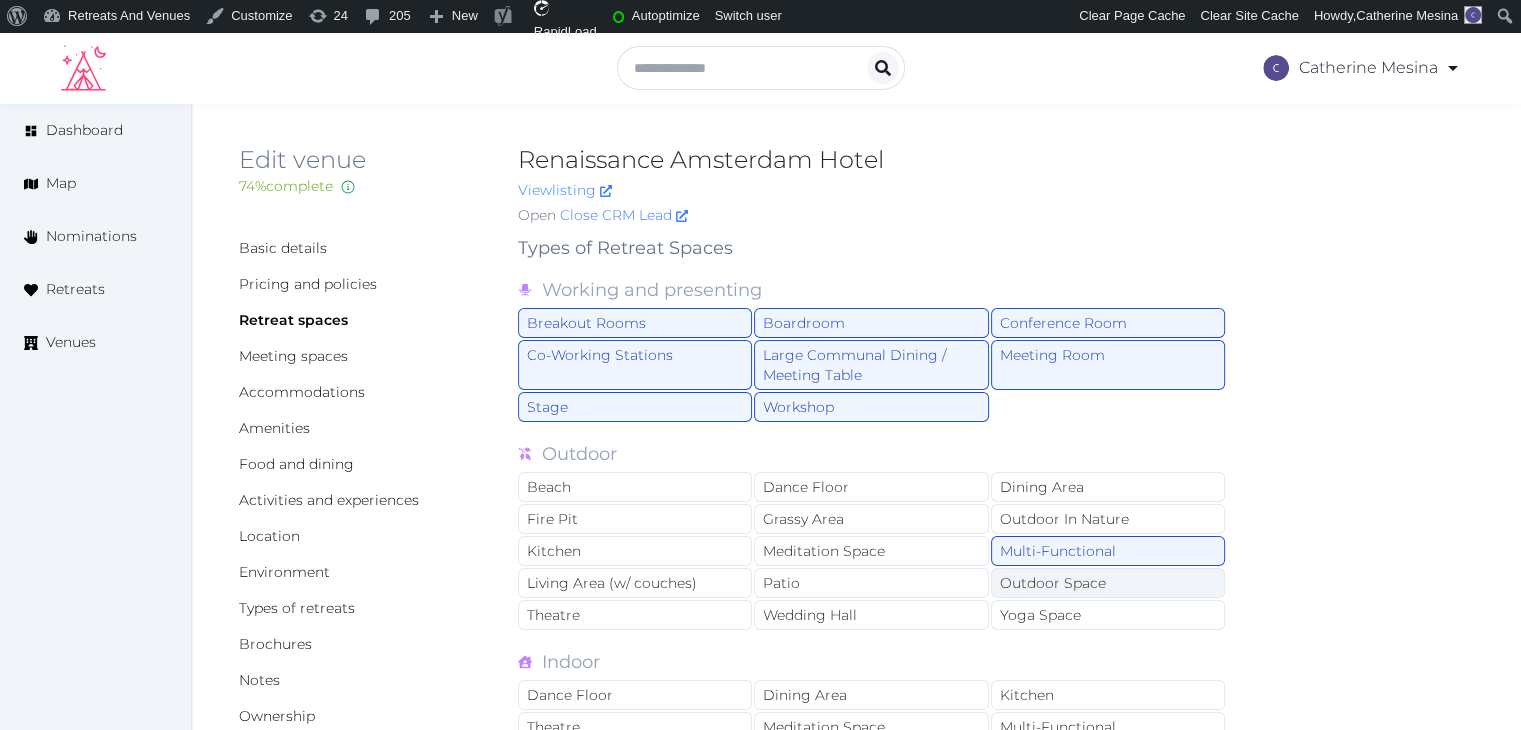 click on "Outdoor Space" at bounding box center [1108, 583] 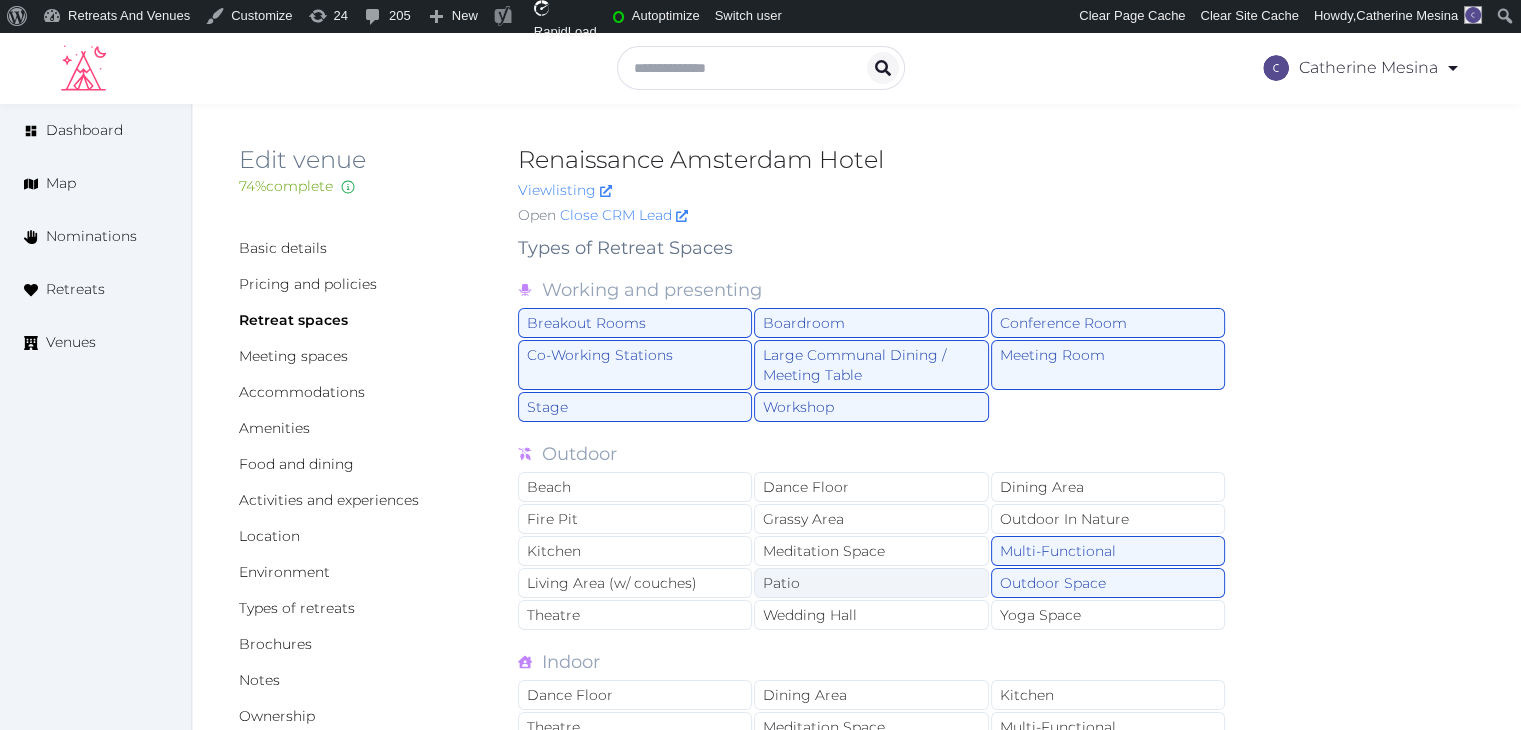 click on "Patio" at bounding box center (871, 583) 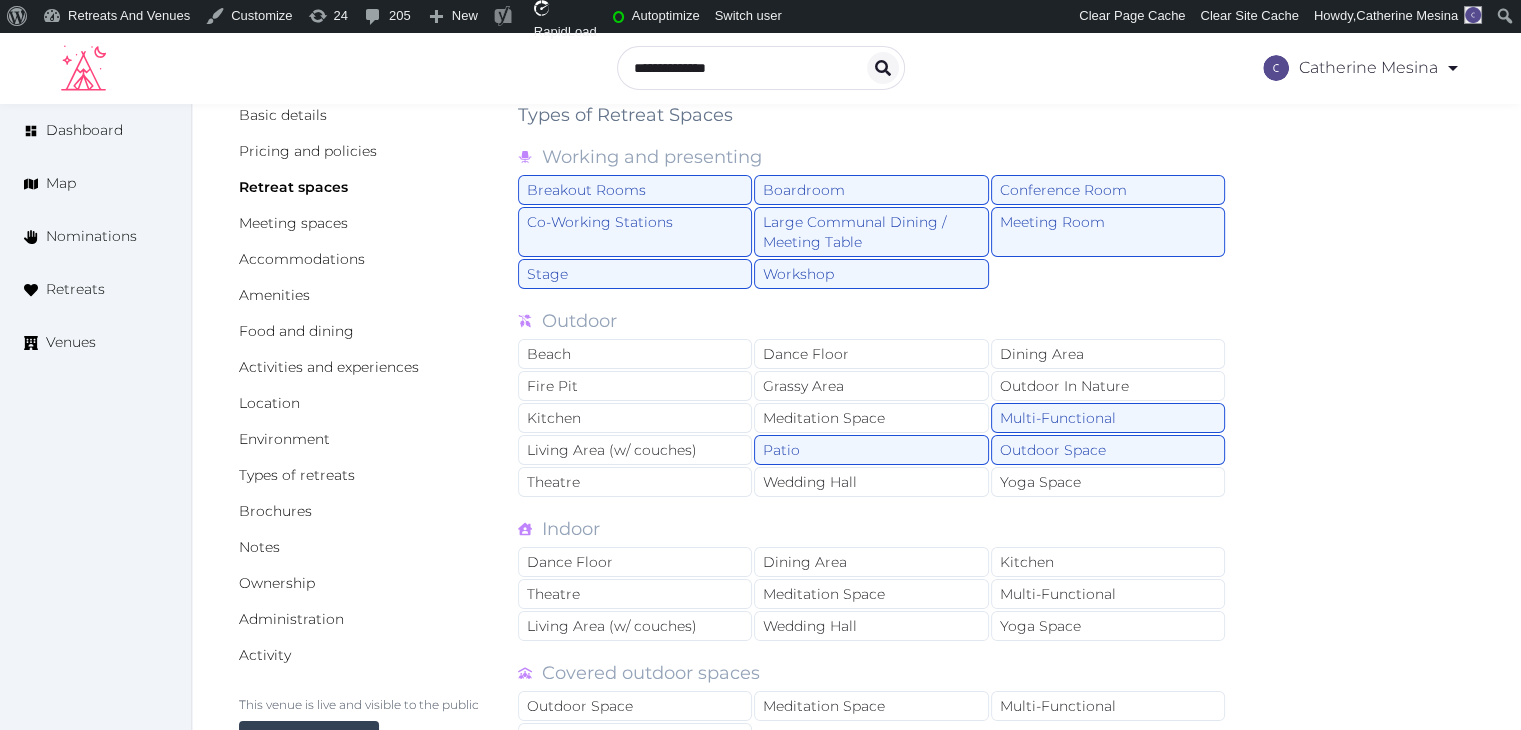 scroll, scrollTop: 300, scrollLeft: 0, axis: vertical 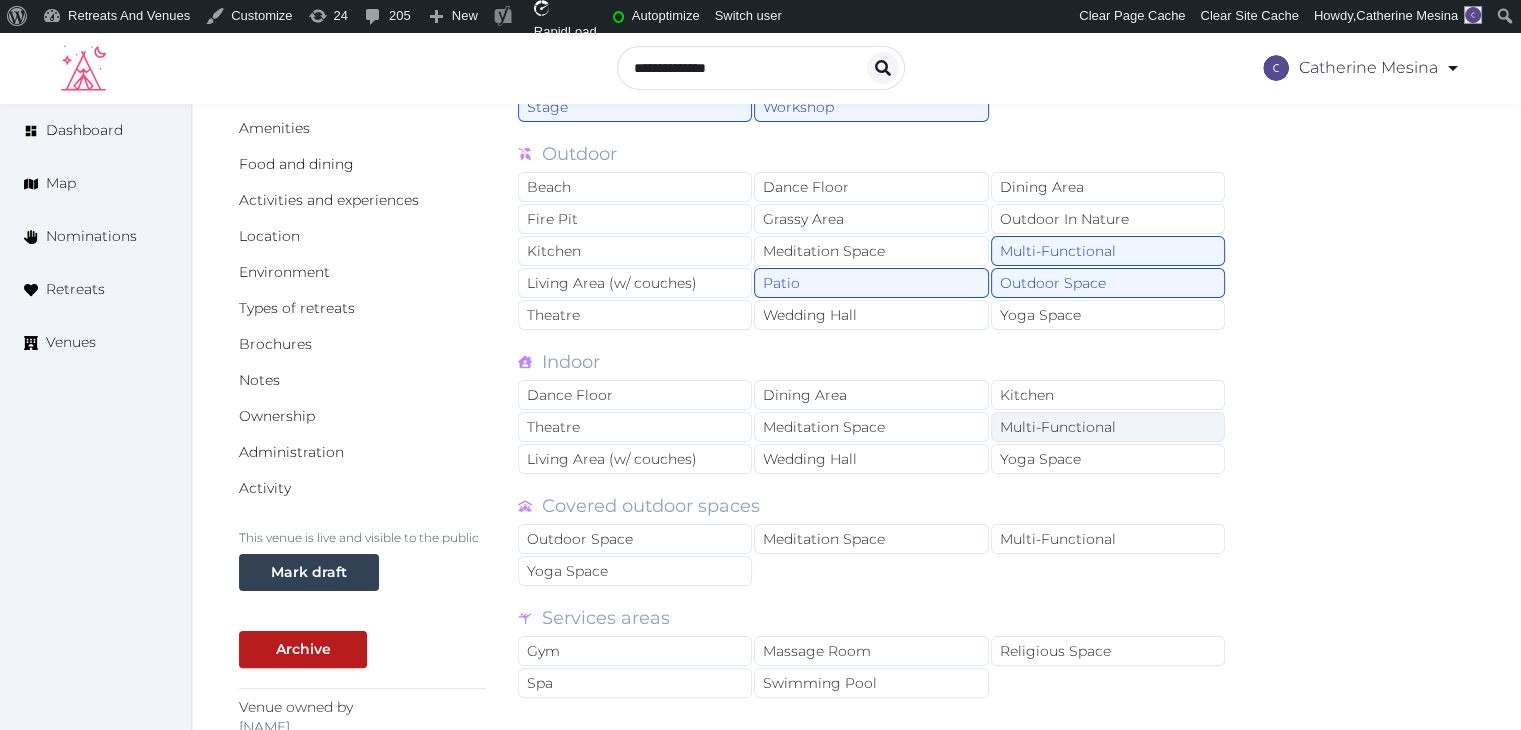 click on "Multi-Functional" at bounding box center [1108, 427] 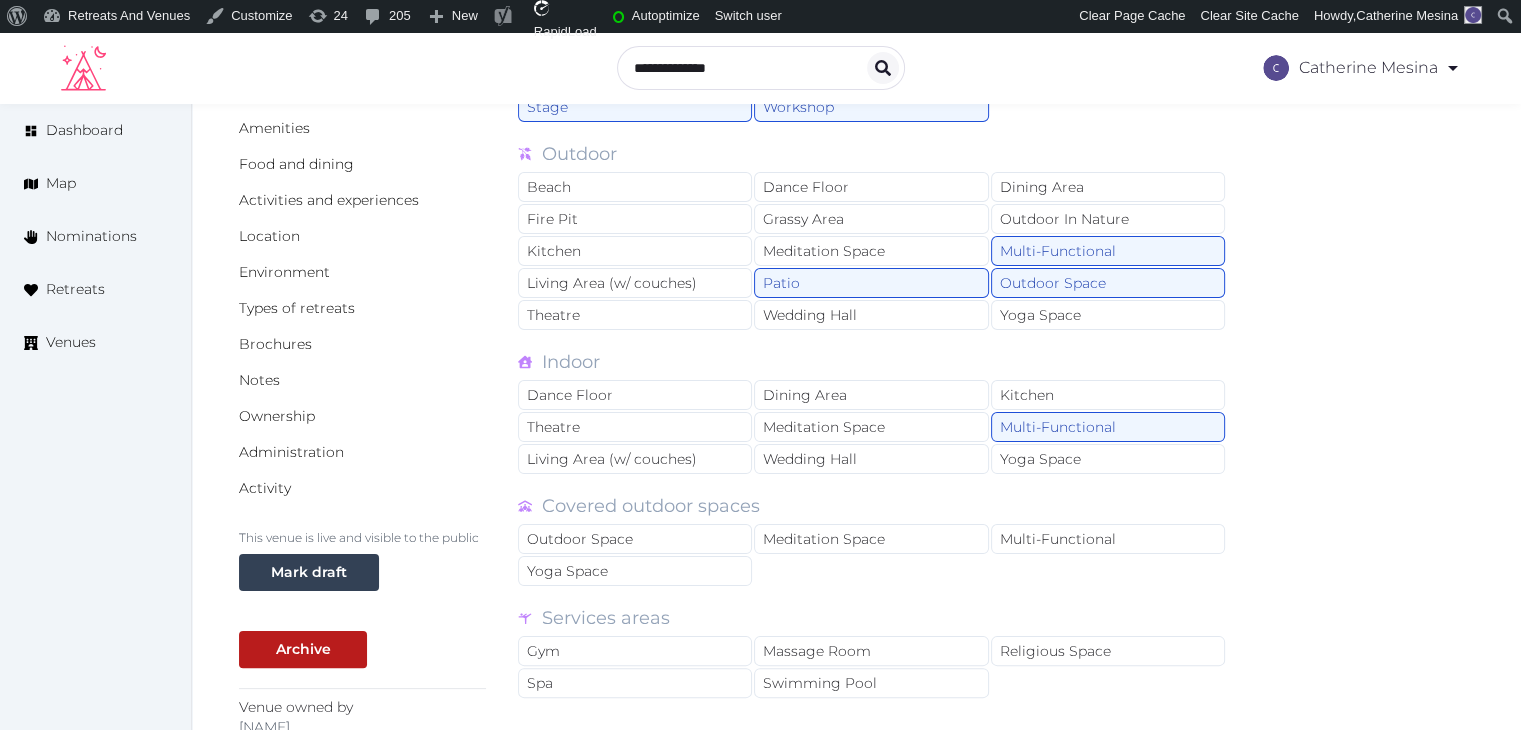 click on "Indoor" at bounding box center (872, 362) 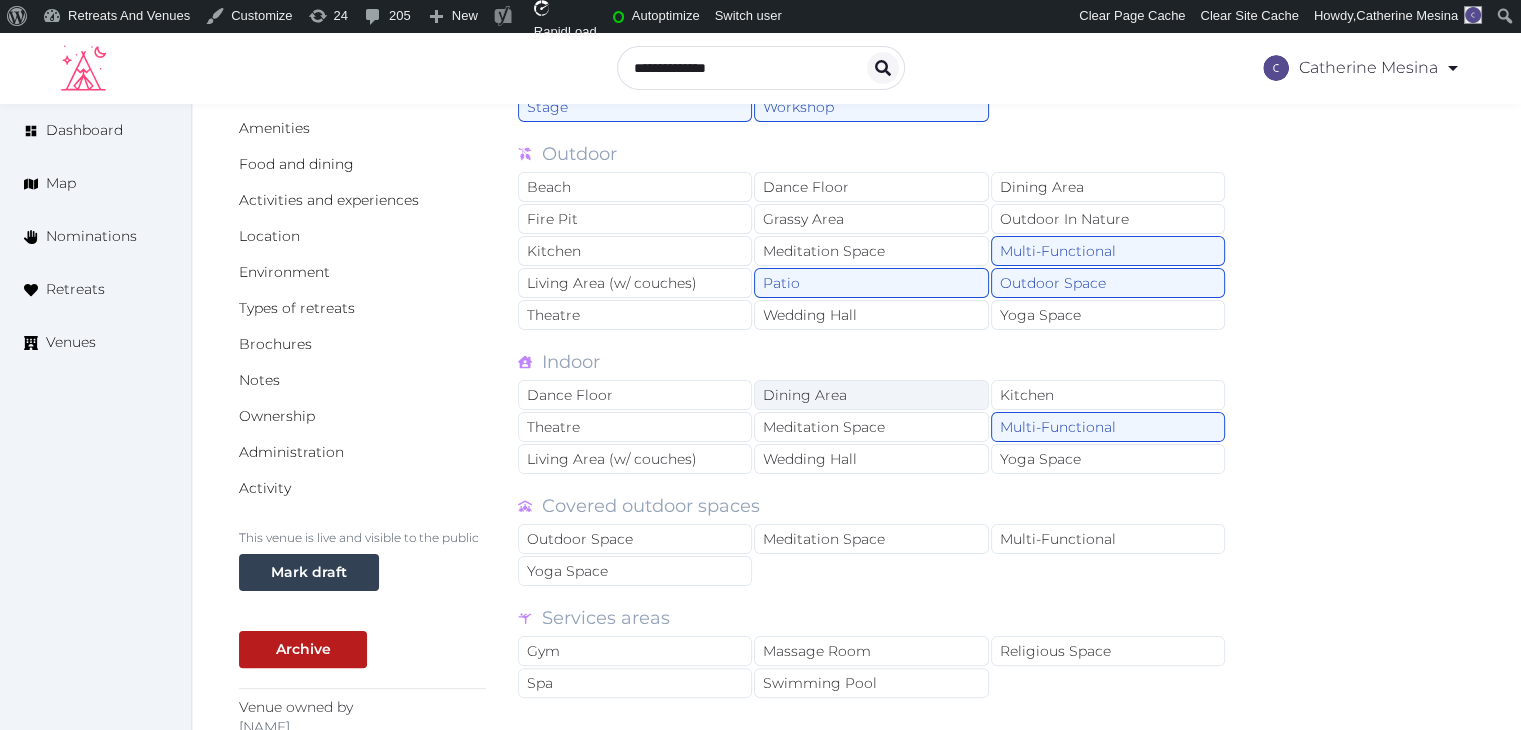 click on "Dining Area" at bounding box center [871, 395] 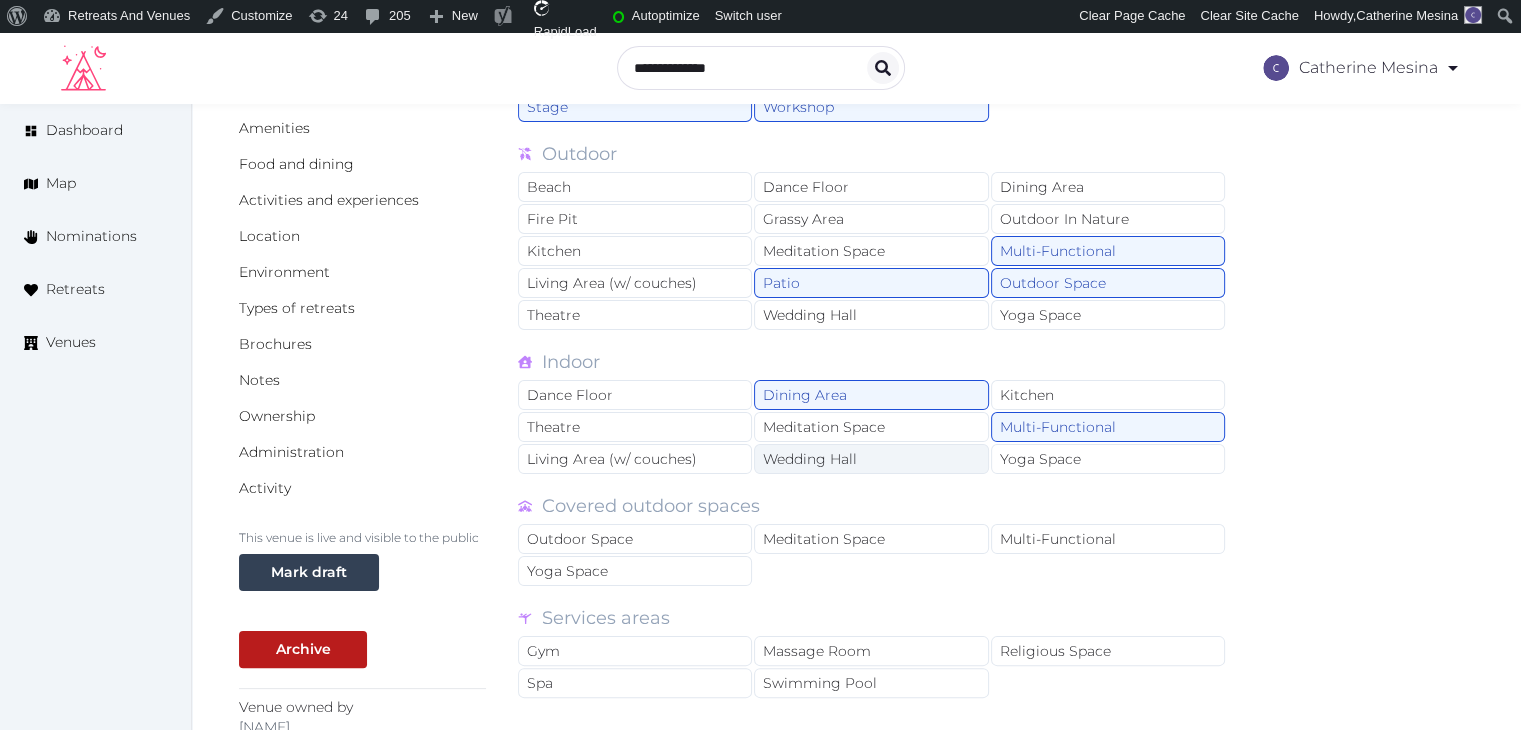 click on "Wedding Hall" at bounding box center [871, 459] 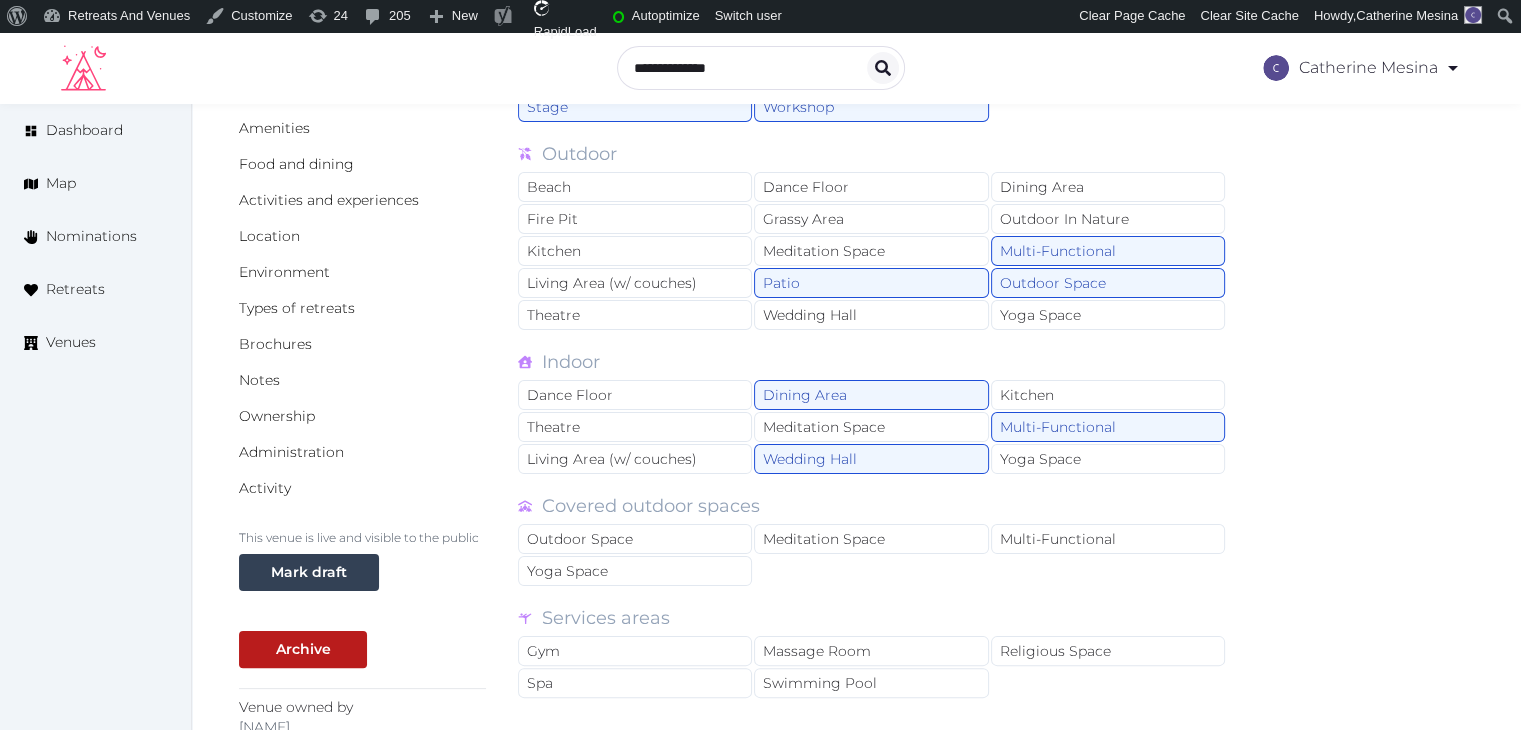 scroll, scrollTop: 500, scrollLeft: 0, axis: vertical 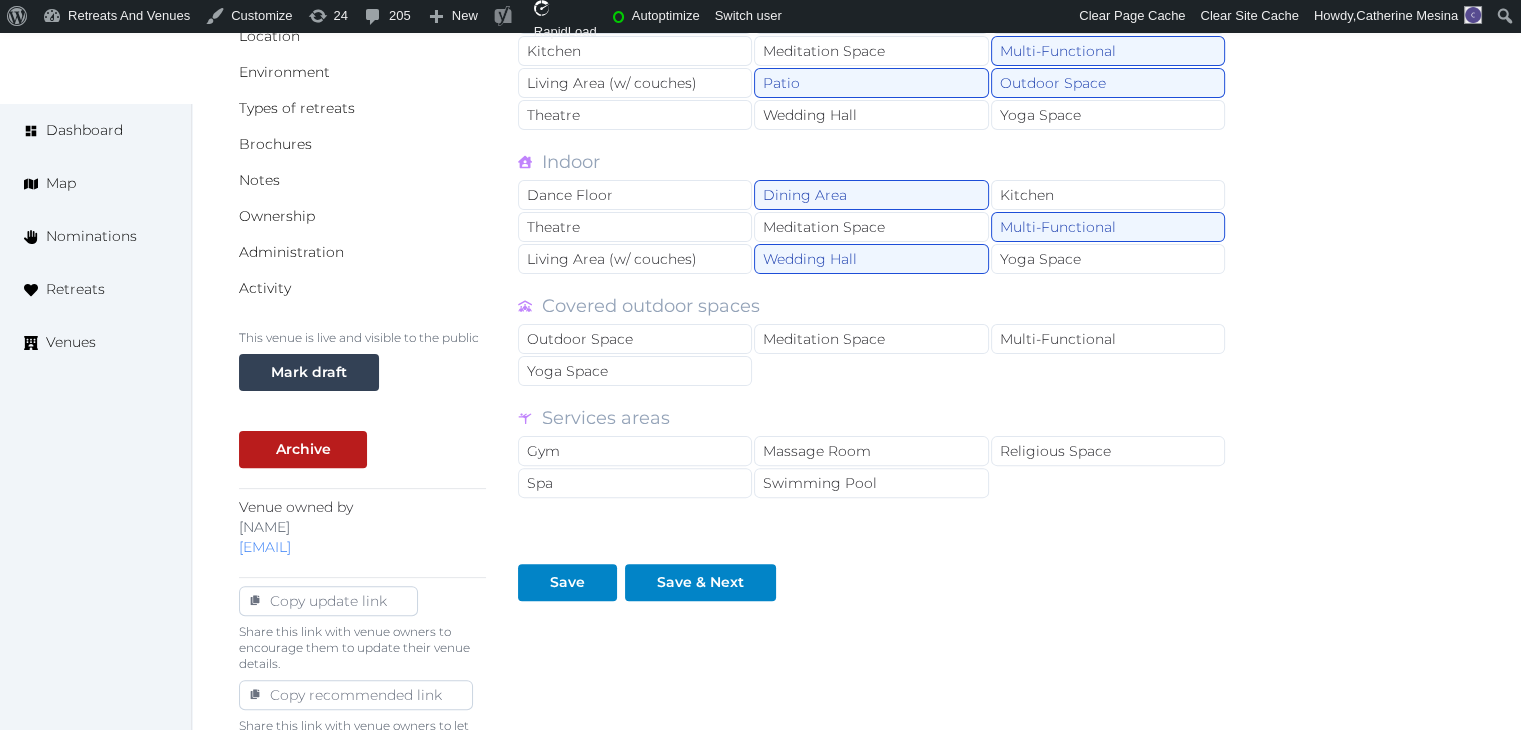 drag, startPoint x: 686, startPoint y: 458, endPoint x: 700, endPoint y: 417, distance: 43.32436 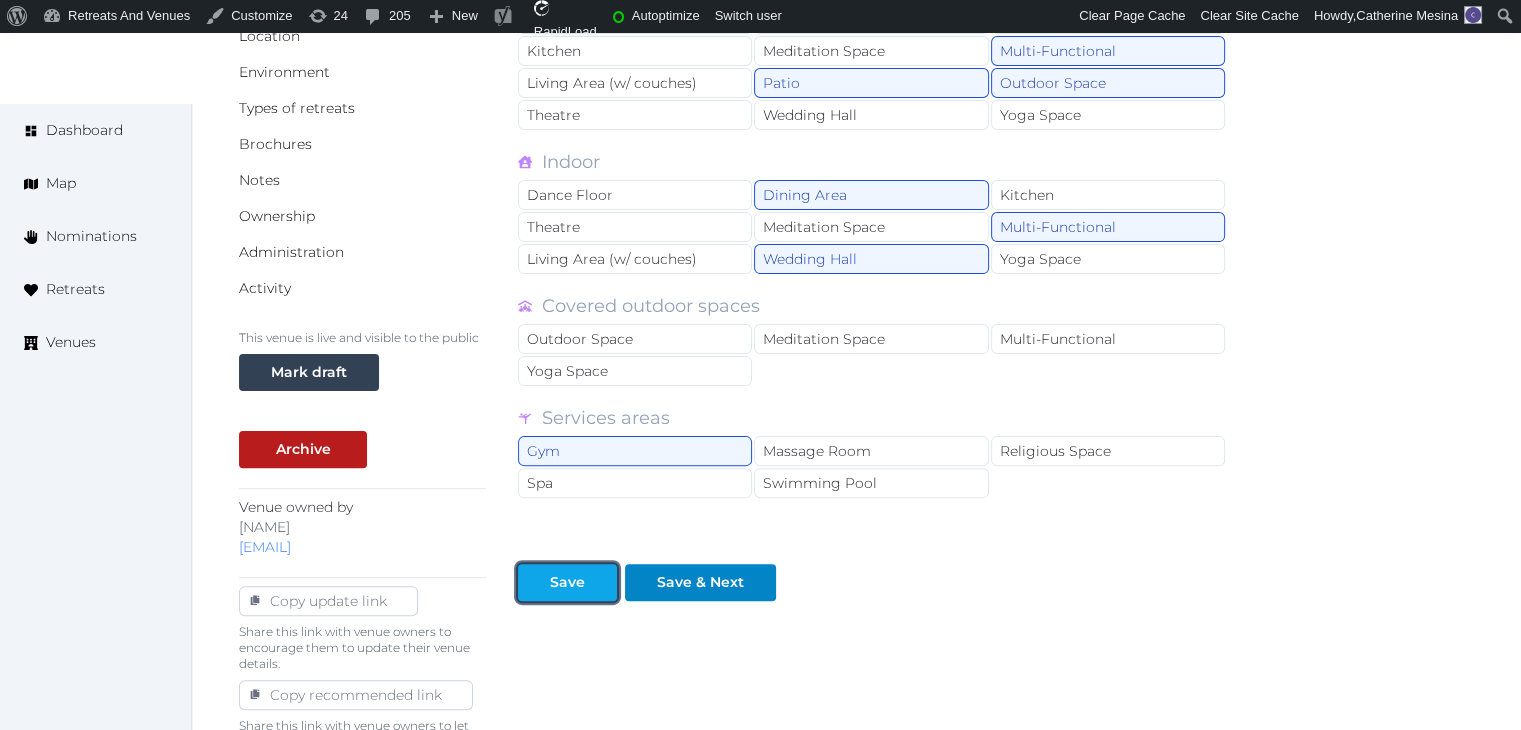 click on "Save" at bounding box center [567, 582] 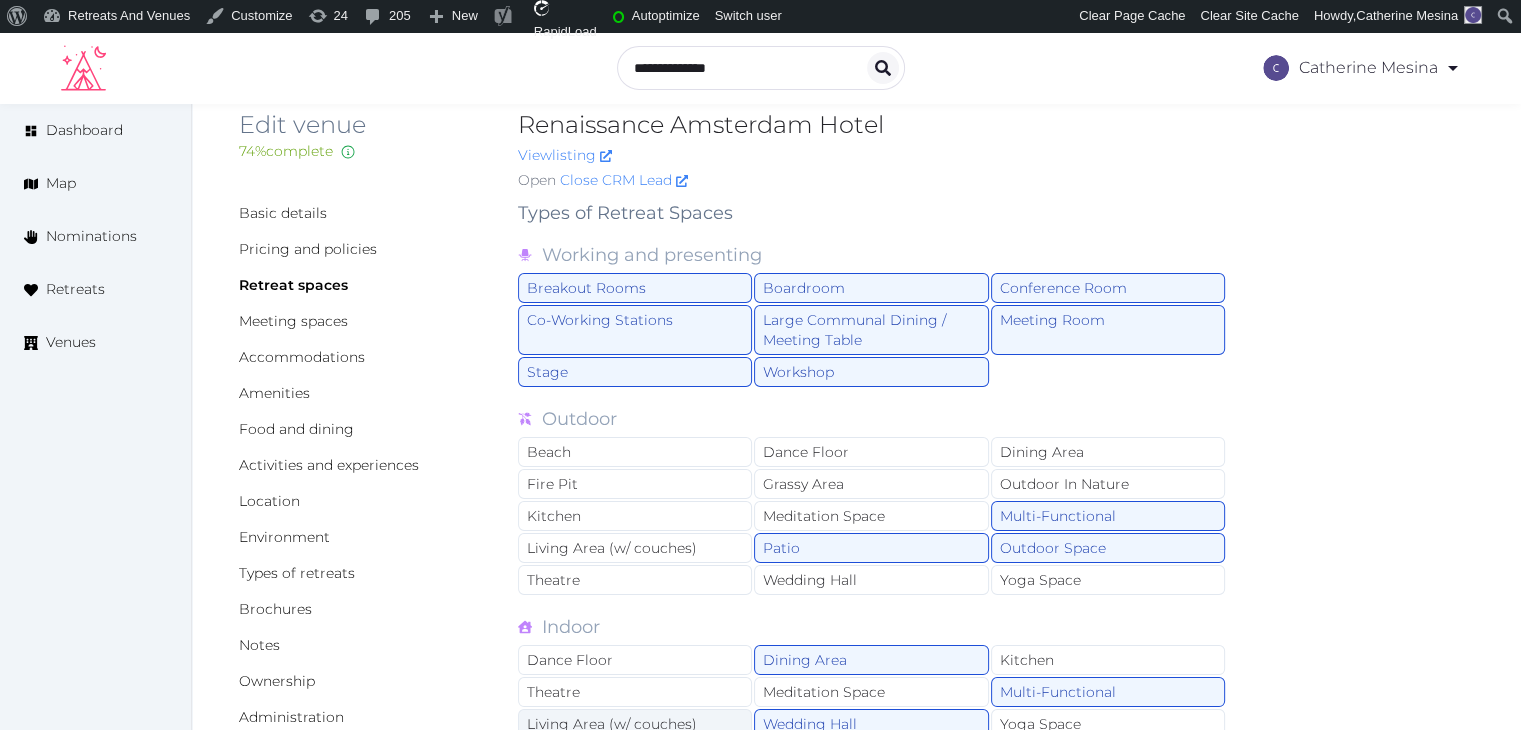scroll, scrollTop: 0, scrollLeft: 0, axis: both 